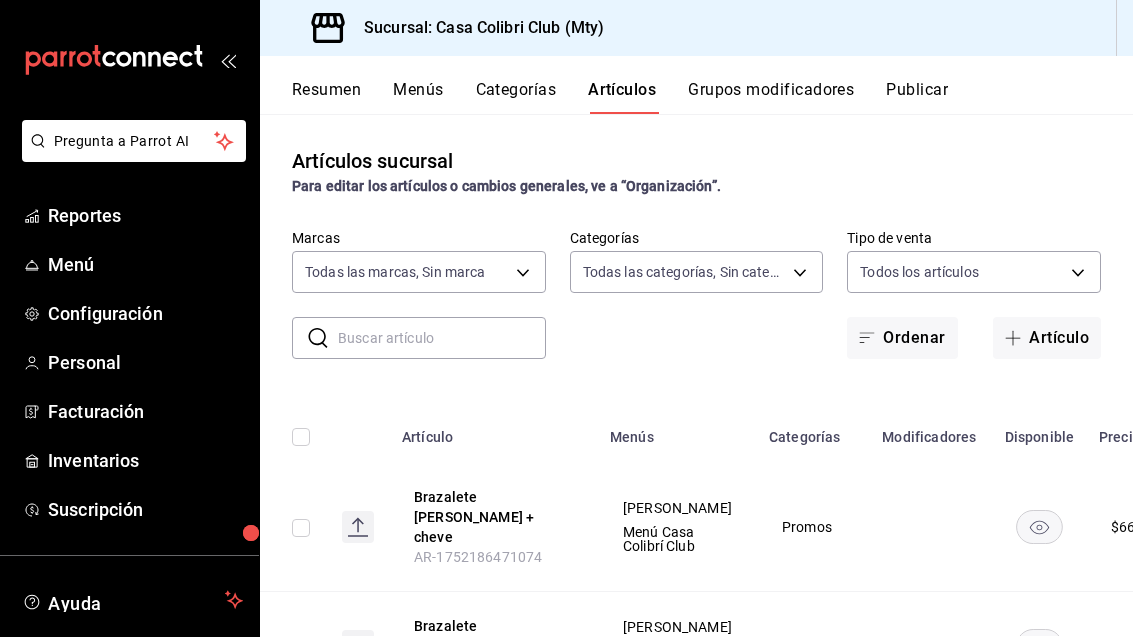 scroll, scrollTop: 64, scrollLeft: 0, axis: vertical 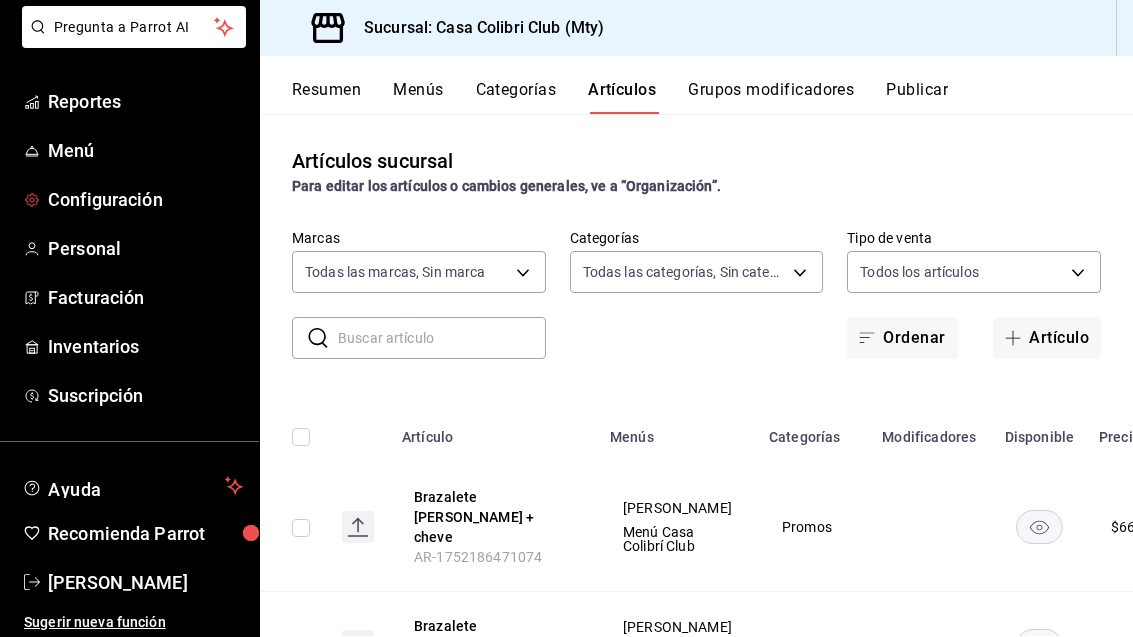 click on "Configuración" at bounding box center (145, 199) 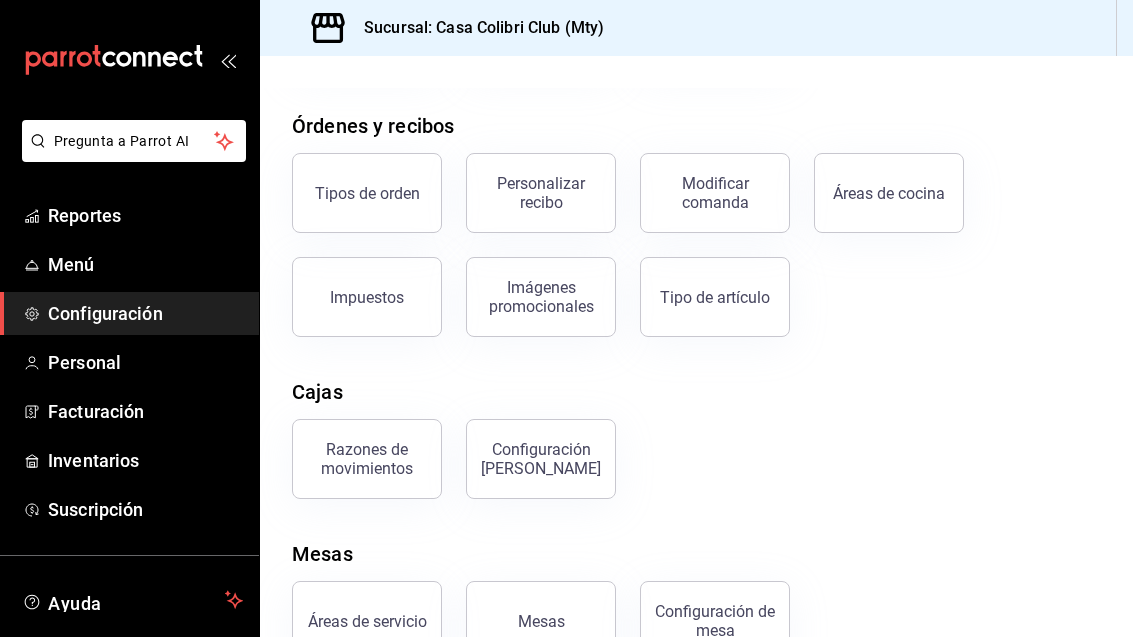 scroll, scrollTop: 313, scrollLeft: 0, axis: vertical 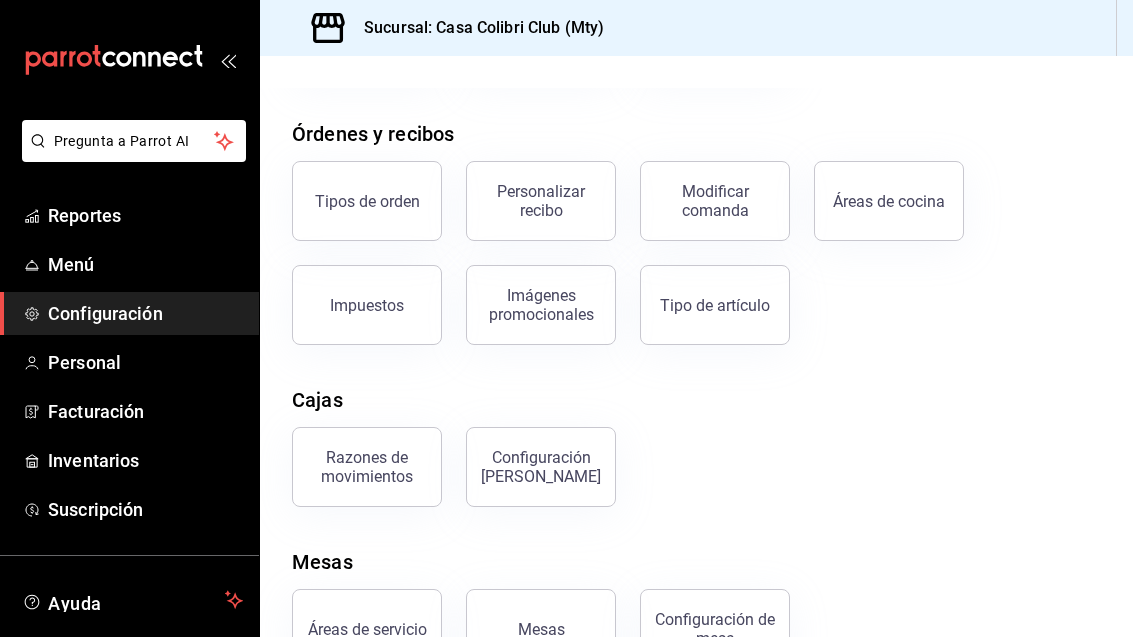 click on "Configuración de mesa" at bounding box center [715, 629] 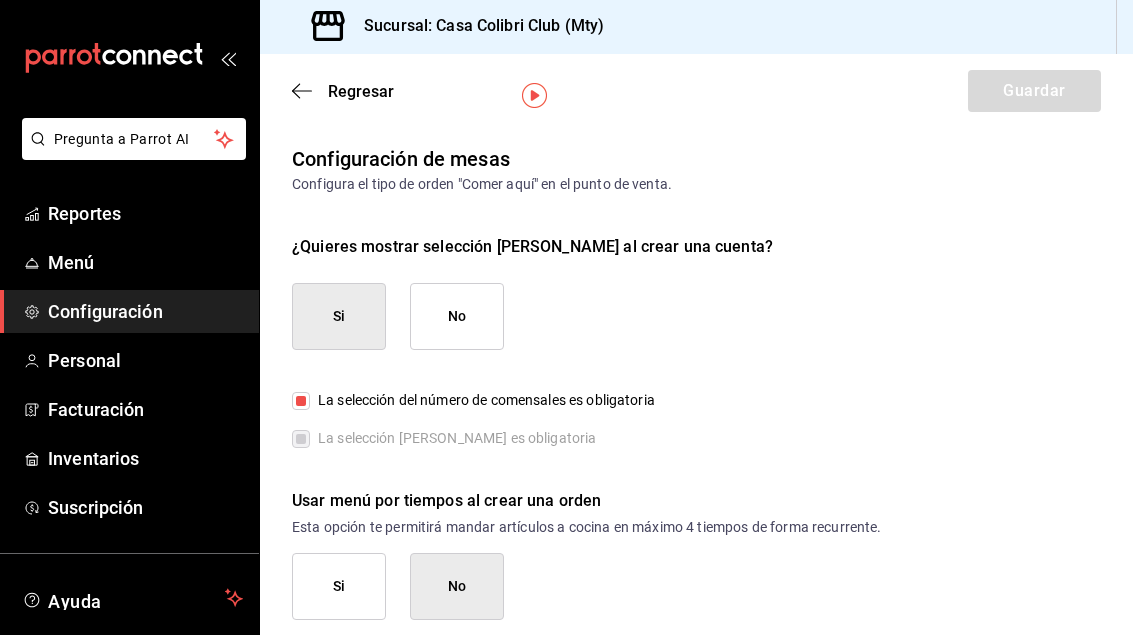 scroll, scrollTop: 0, scrollLeft: 0, axis: both 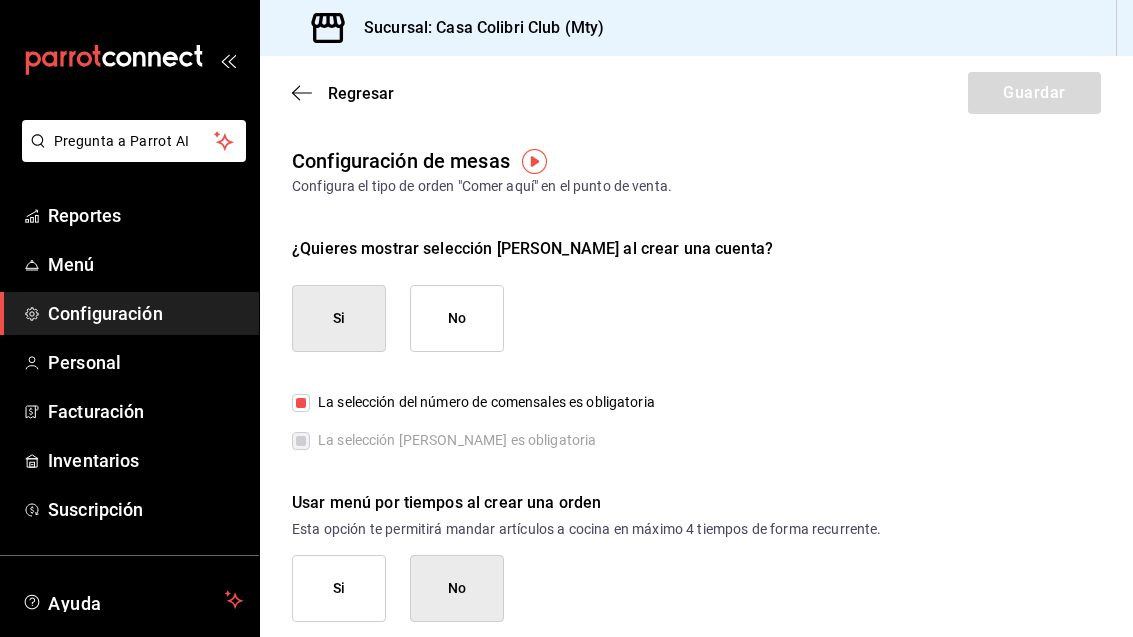 click 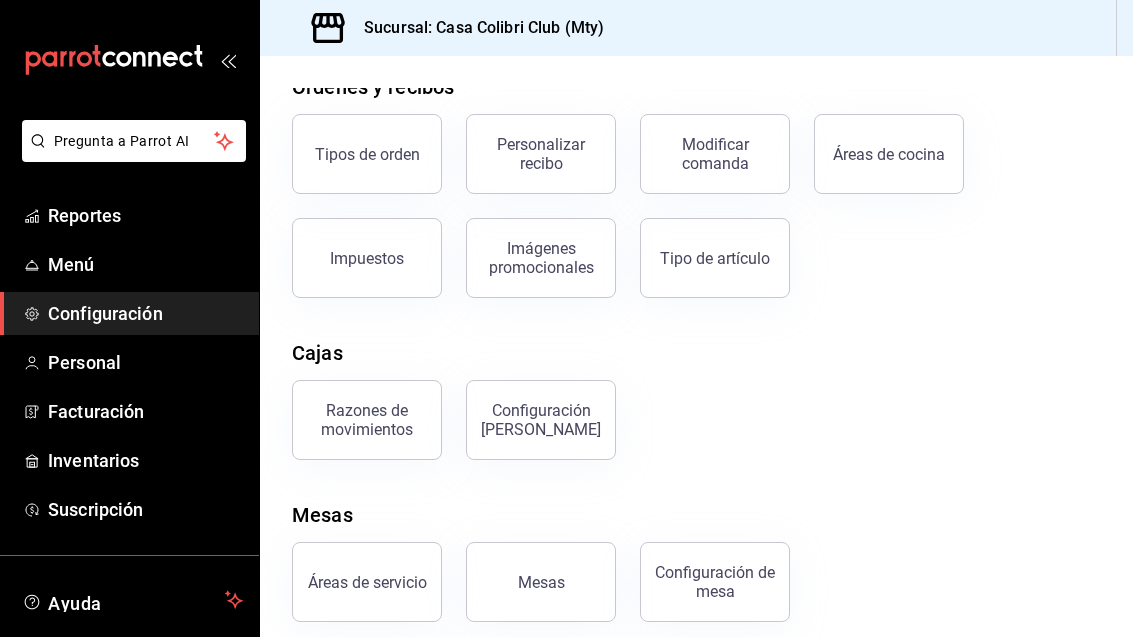 scroll, scrollTop: 313, scrollLeft: 0, axis: vertical 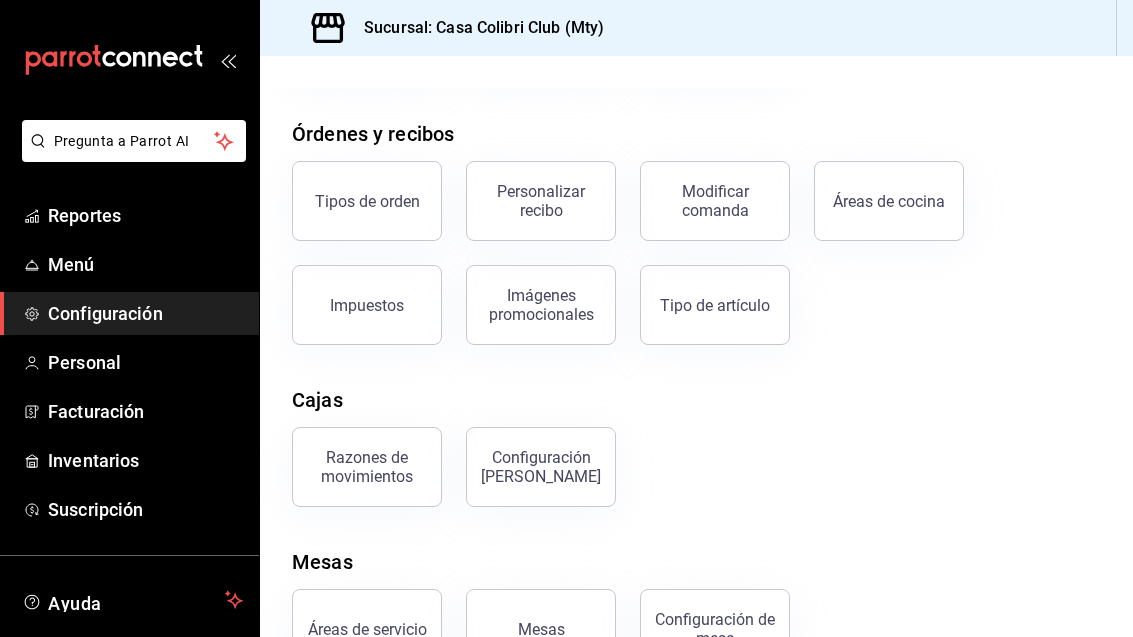 click on "Mesas" at bounding box center [541, 629] 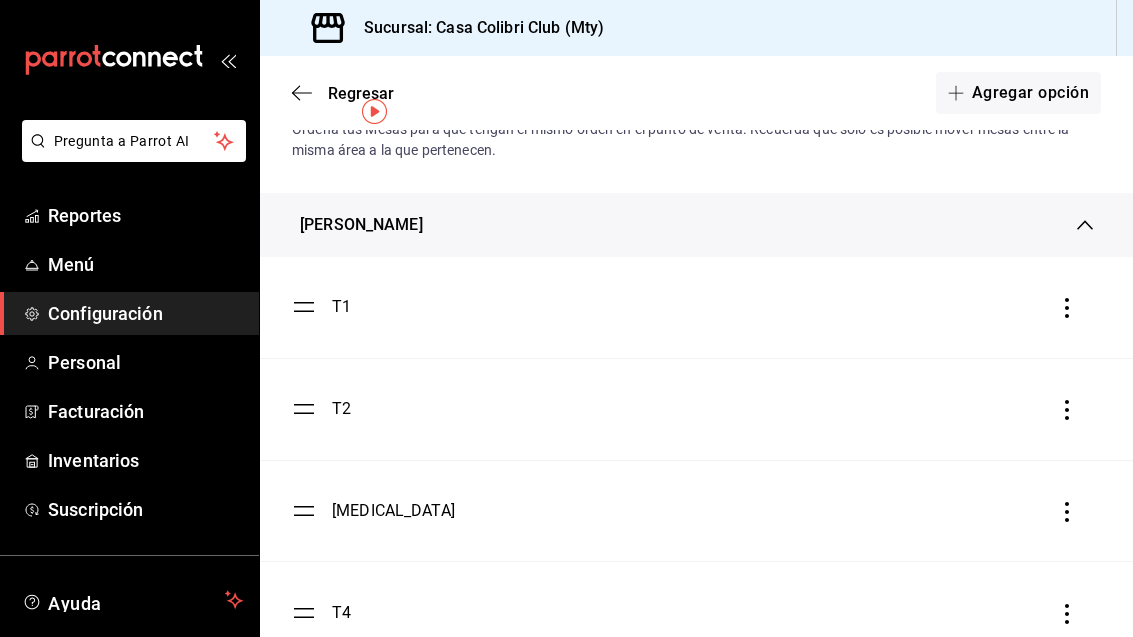 scroll, scrollTop: 60, scrollLeft: 0, axis: vertical 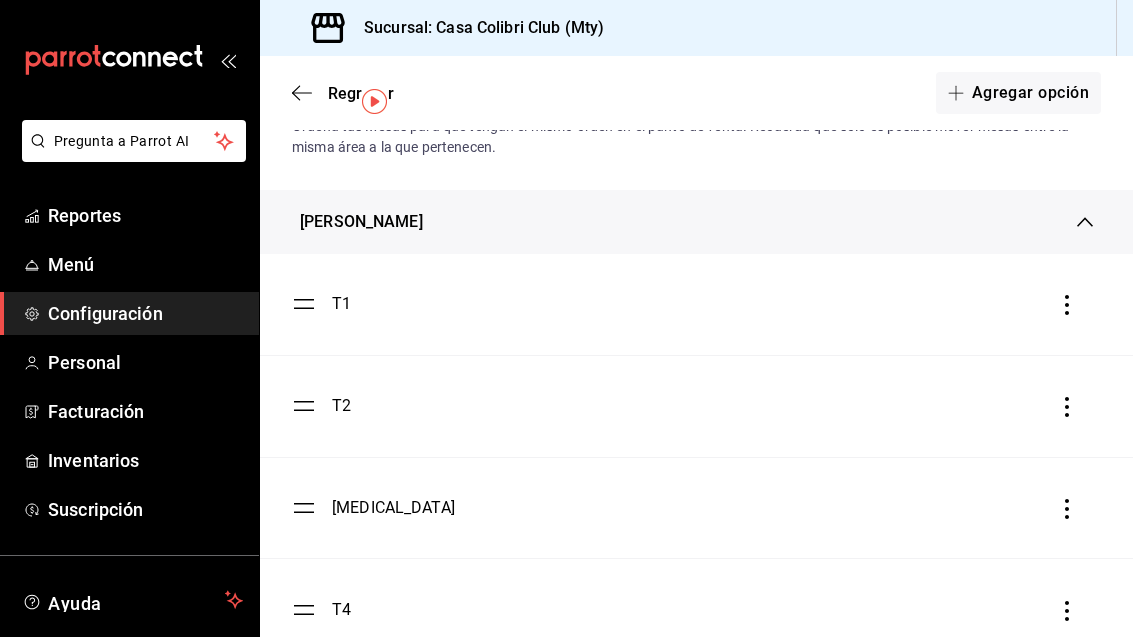 click 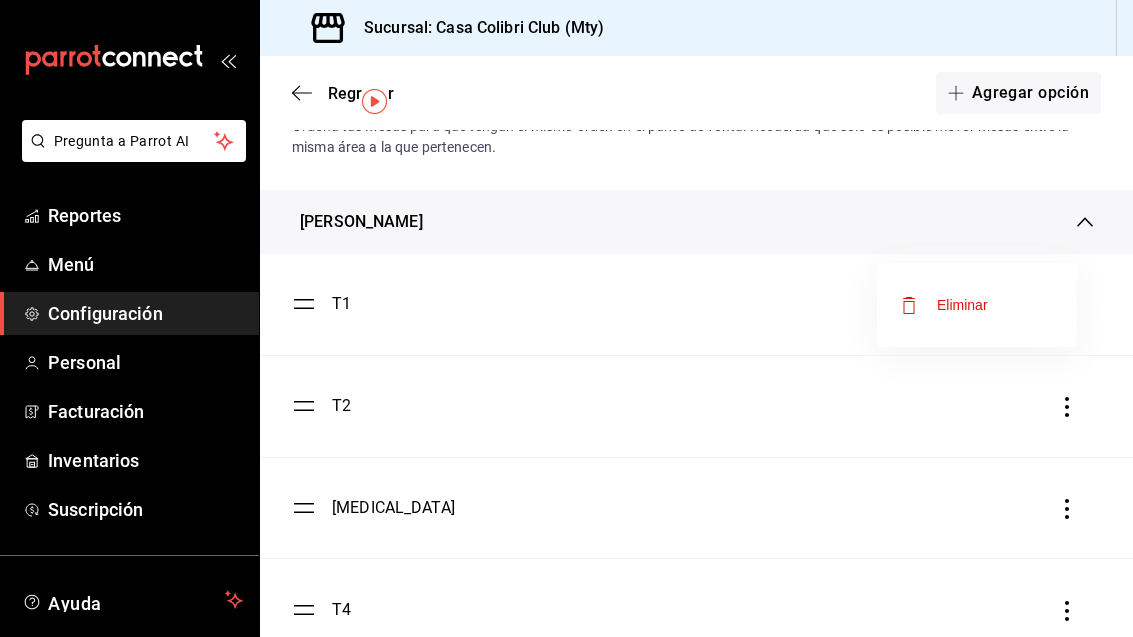click at bounding box center [566, 318] 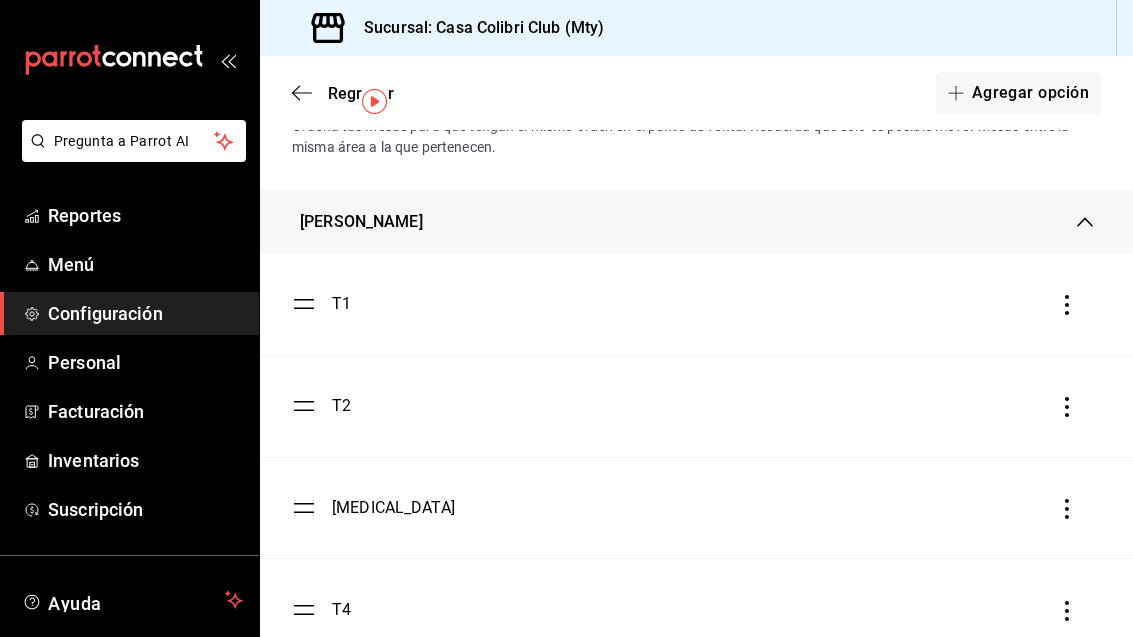 click on "T1" at bounding box center (321, 304) 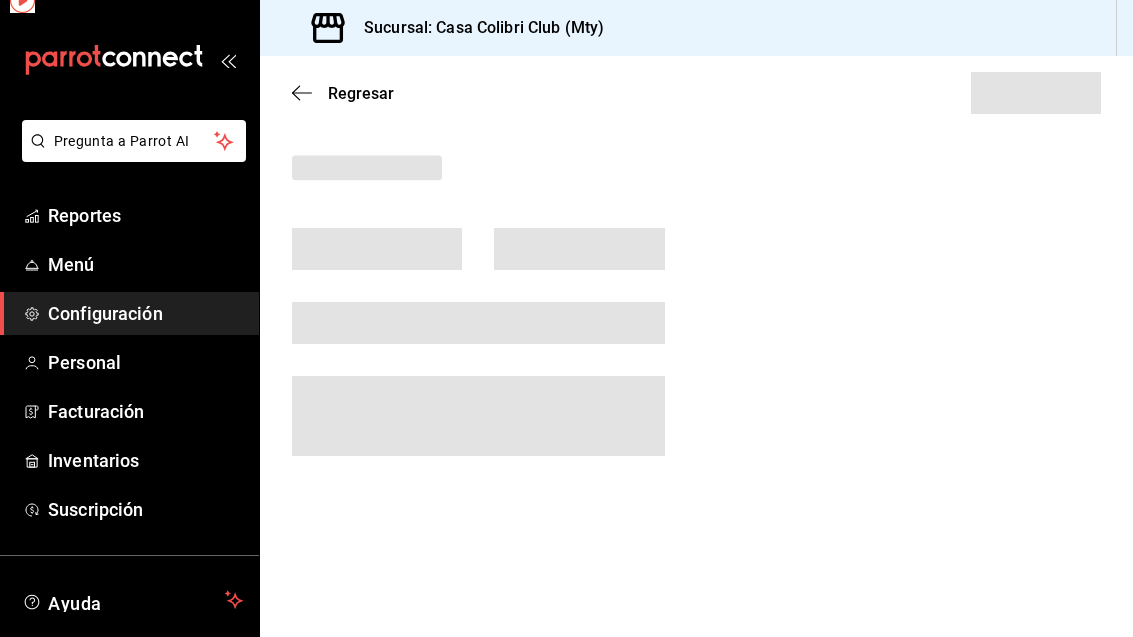 scroll, scrollTop: 0, scrollLeft: 0, axis: both 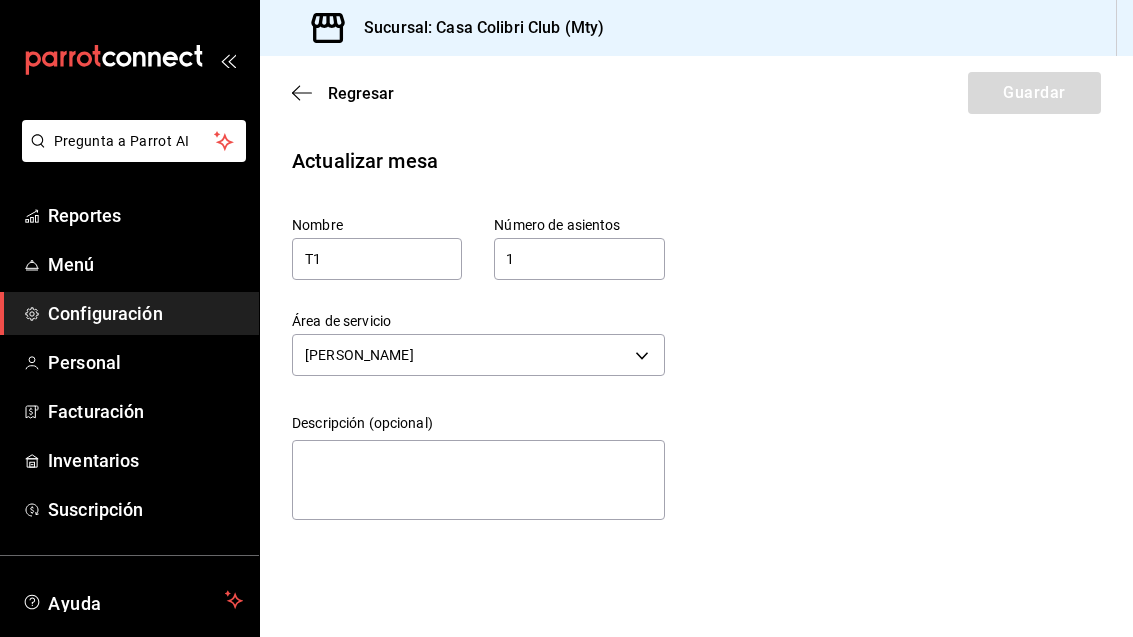 click on "Regresar" at bounding box center [343, 93] 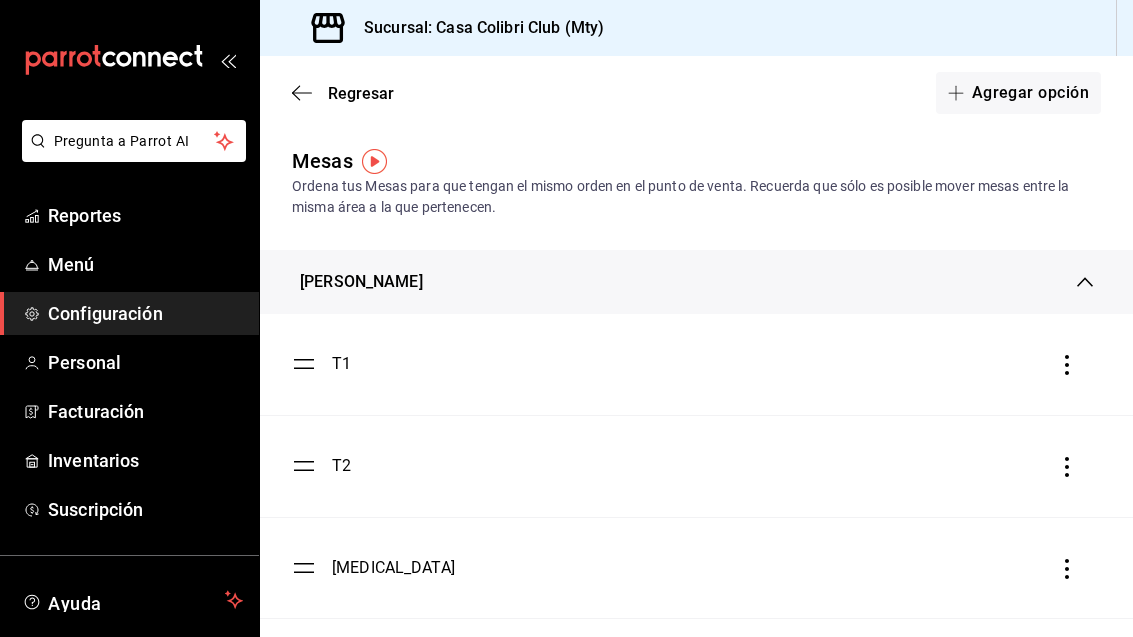 click on "Agregar opción" at bounding box center (1018, 93) 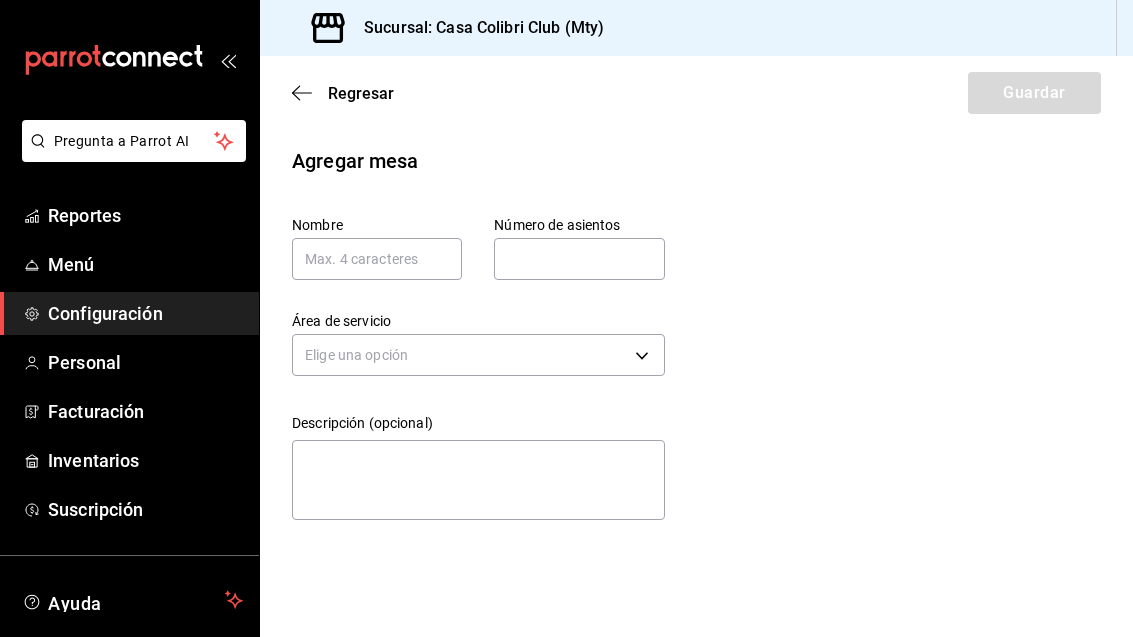 click 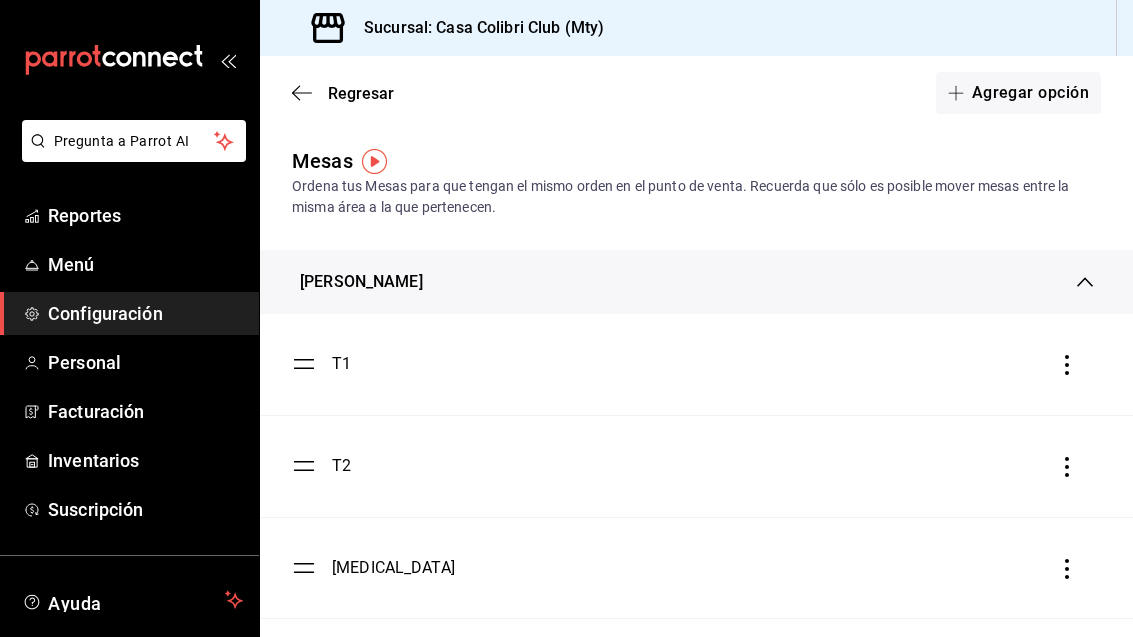 scroll, scrollTop: 0, scrollLeft: 0, axis: both 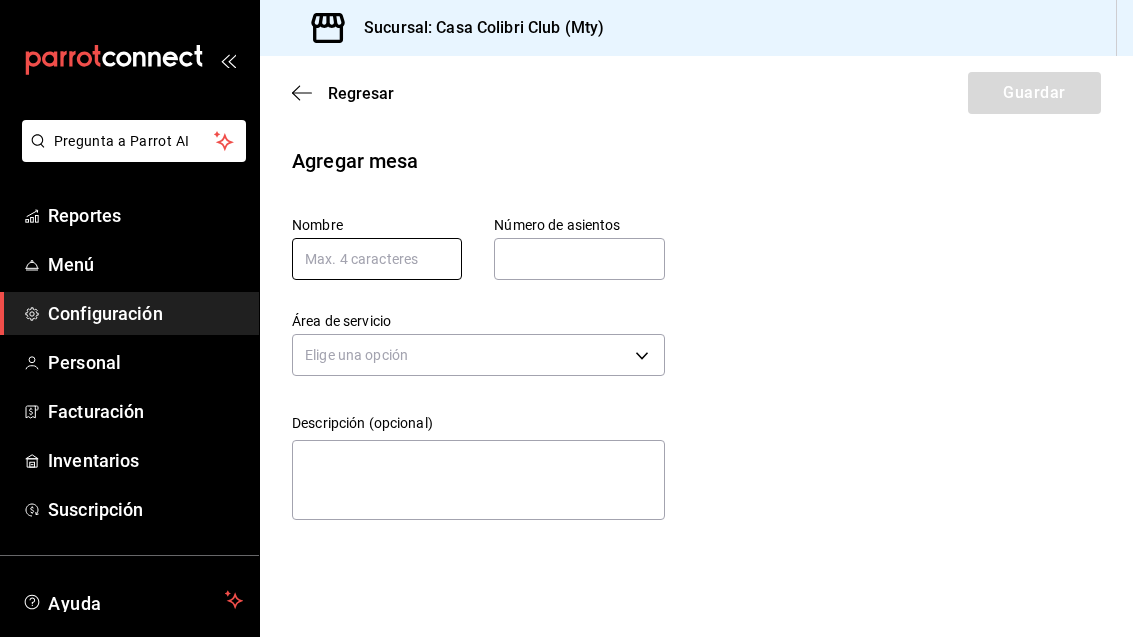 click at bounding box center [377, 259] 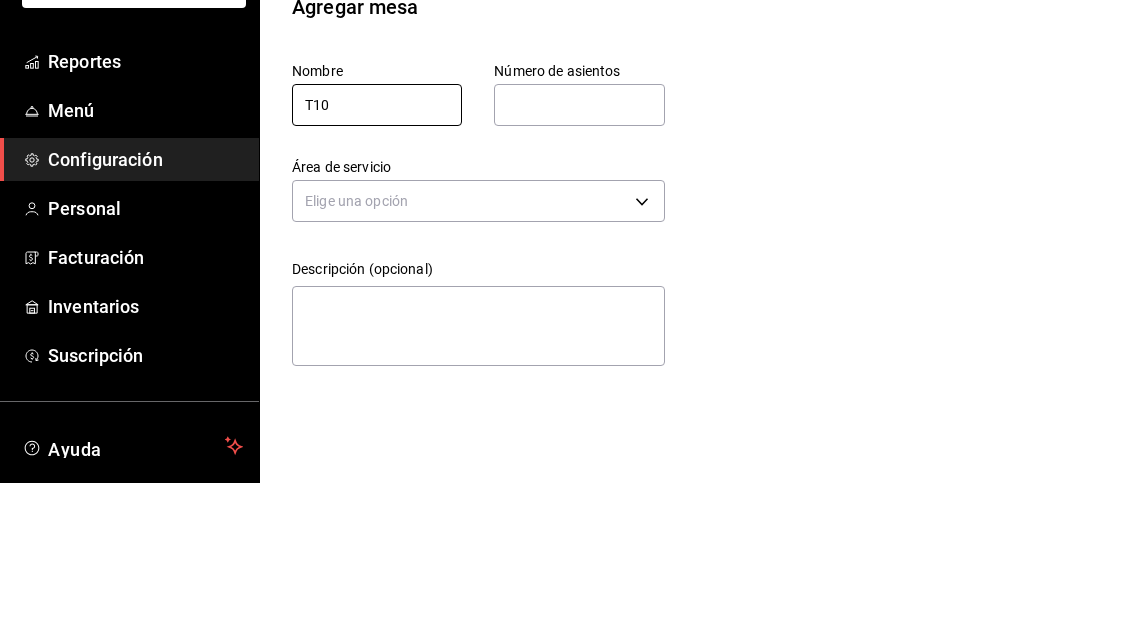 type on "T10" 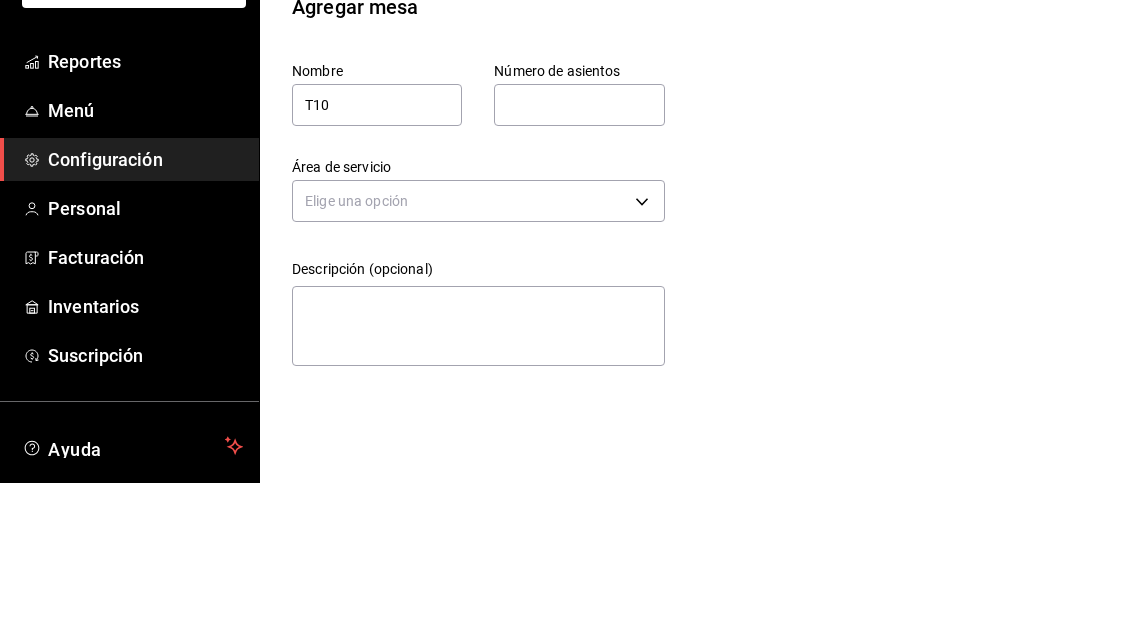 click at bounding box center [579, 259] 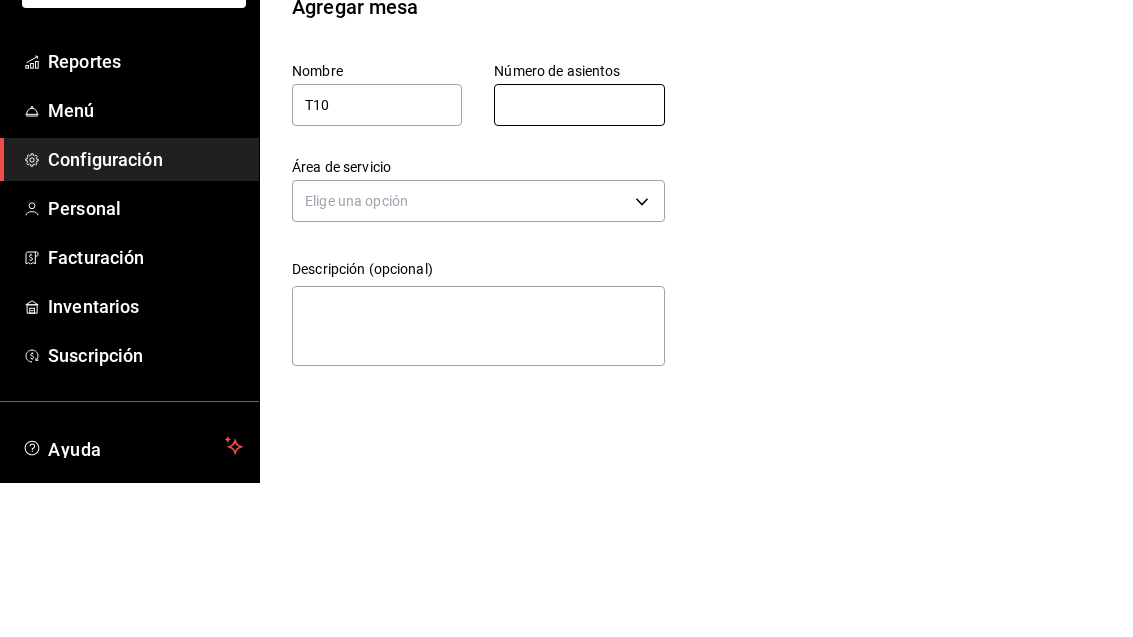 type on "1" 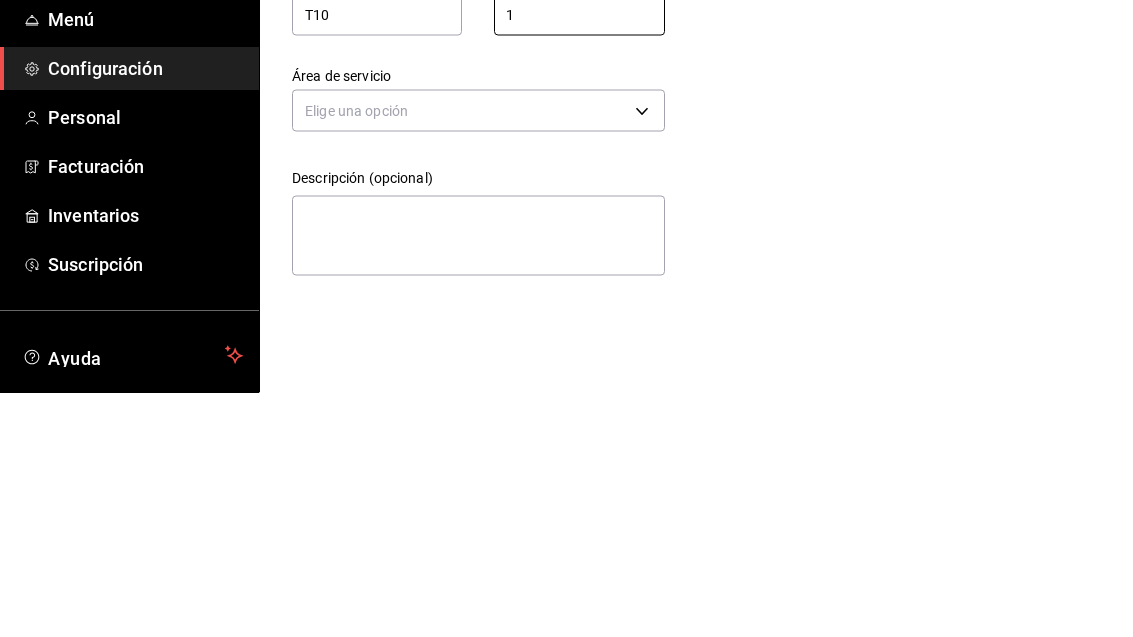 click on "Pregunta a Parrot AI Reportes   Menú   Configuración   Personal   Facturación   Inventarios   Suscripción   Ayuda Recomienda Parrot   [PERSON_NAME]   Sugerir nueva función   Sucursal: Casa Colibri Club (Mty) Regresar Guardar Agregar mesa Nombre T10 Número de asientos 1 Número de asientos Área de servicio Elige una opción Descripción (opcional) x GANA 1 MES GRATIS EN TU SUSCRIPCIÓN AQUÍ ¿Recuerdas cómo empezó tu restaurante?
[DATE] puedes ayudar a un colega a tener el mismo cambio que tú viviste.
Recomienda Parrot directamente desde tu Portal Administrador.
Es fácil y rápido.
🎁 Por cada restaurante que se una, ganas 1 mes gratis. Ver video tutorial Ir a video Pregunta a Parrot AI Reportes   Menú   Configuración   Personal   Facturación   Inventarios   Suscripción   Ayuda Recomienda Parrot   [PERSON_NAME]   Sugerir nueva función   Visitar centro de ayuda [PHONE_NUMBER] [EMAIL_ADDRESS][DOMAIN_NAME] Visitar centro de ayuda [PHONE_NUMBER] [EMAIL_ADDRESS][DOMAIN_NAME]" at bounding box center [566, 318] 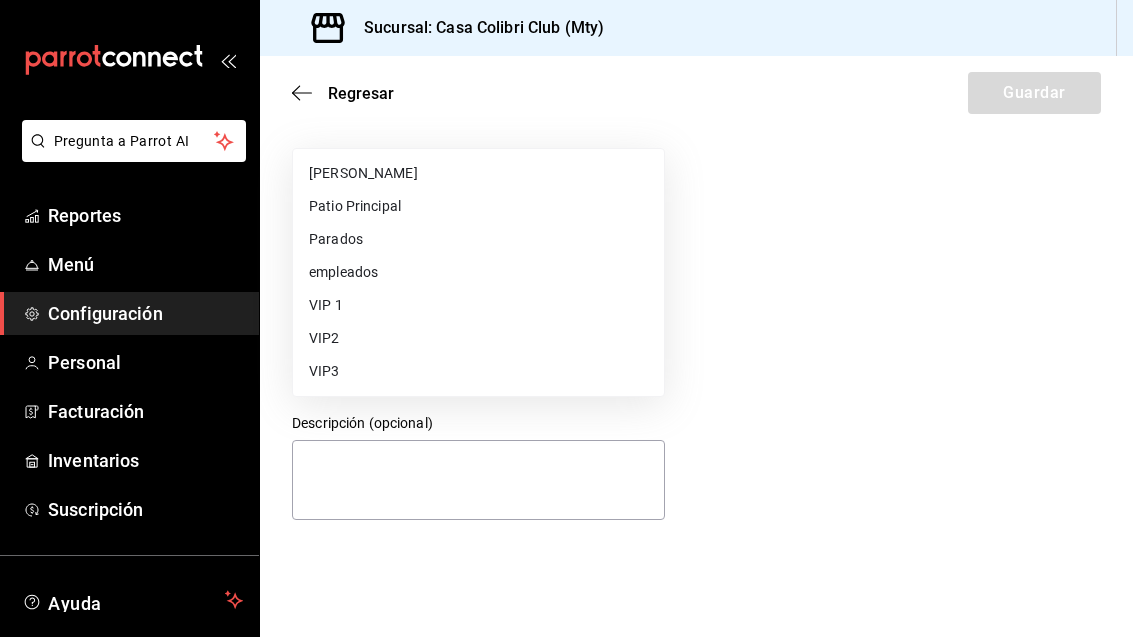 click on "[PERSON_NAME]" at bounding box center (478, 173) 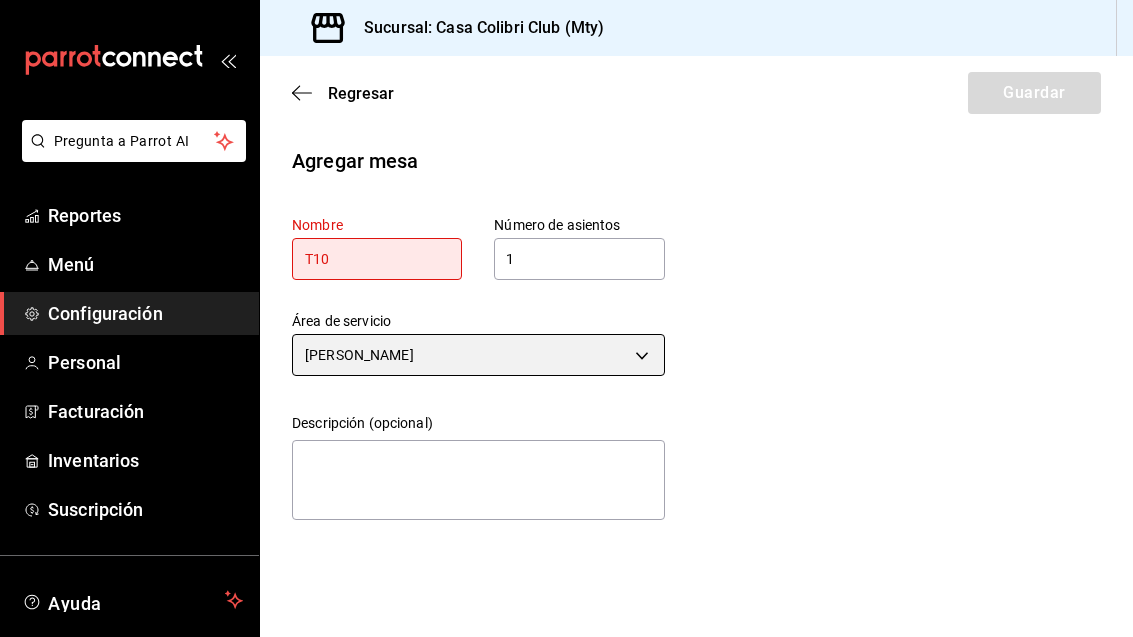 scroll, scrollTop: 0, scrollLeft: 0, axis: both 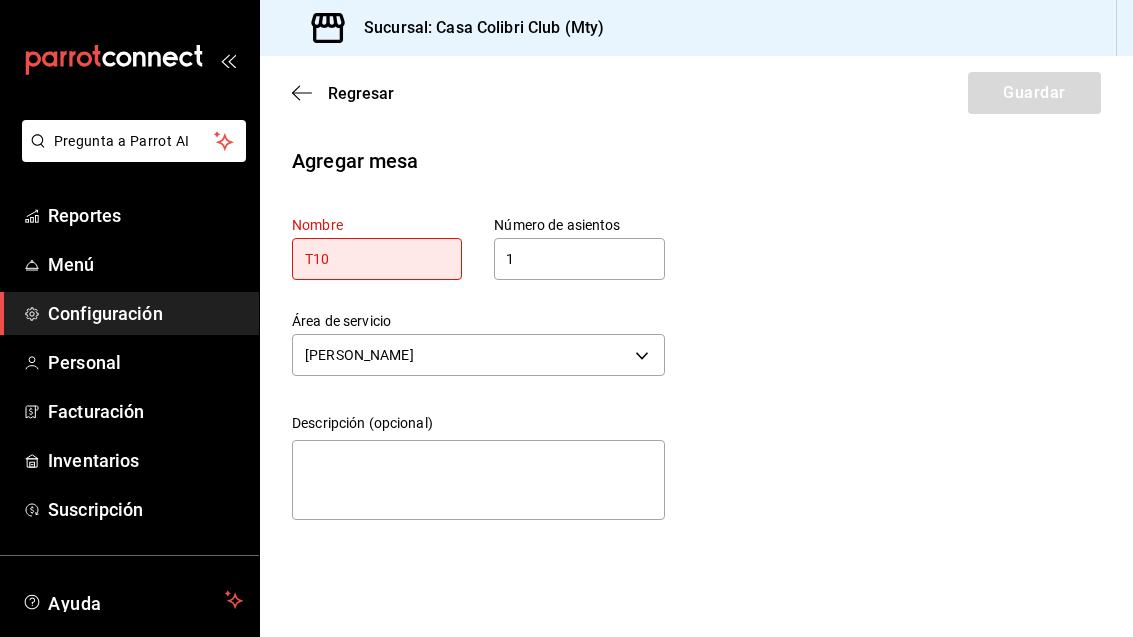 click on "T10" at bounding box center [377, 259] 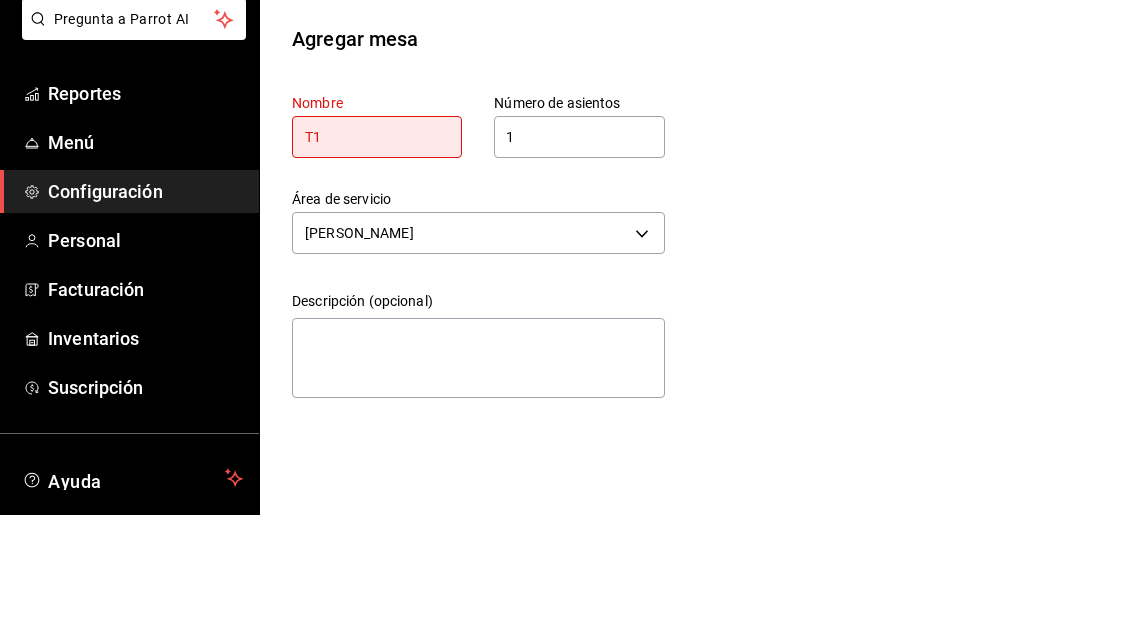 type on "T" 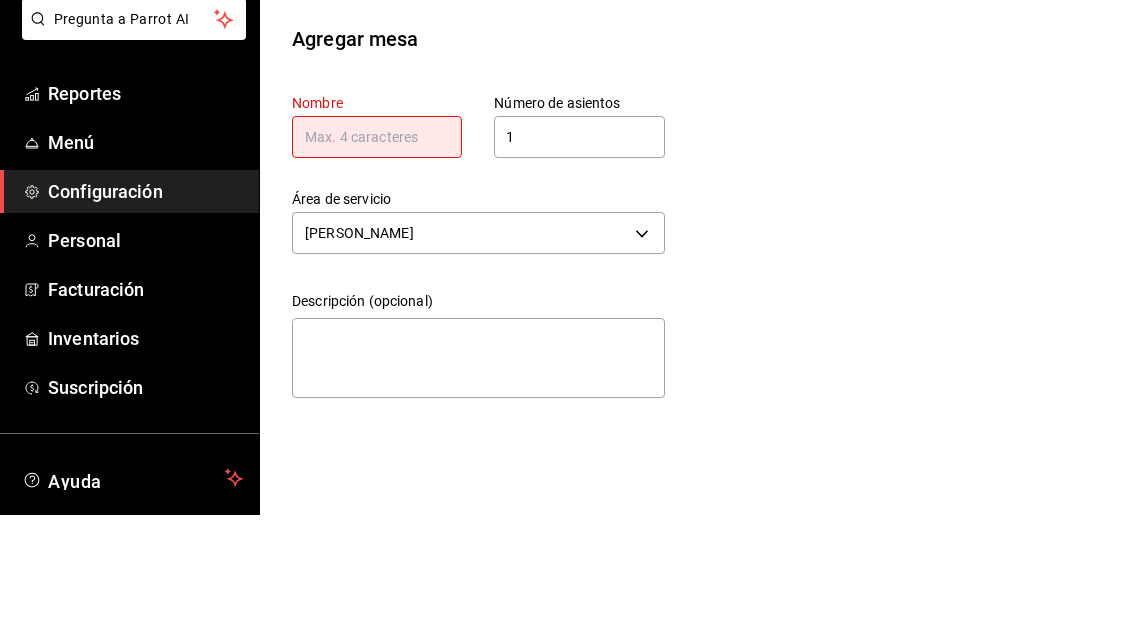 click on "Agregar mesa Nombre Número de asientos 1 Número de asientos Área de servicio Patio Trasero e6d95eba-ae98-49f6-9bff-0d3d0b75db9f Descripción (opcional) x" at bounding box center [696, 337] 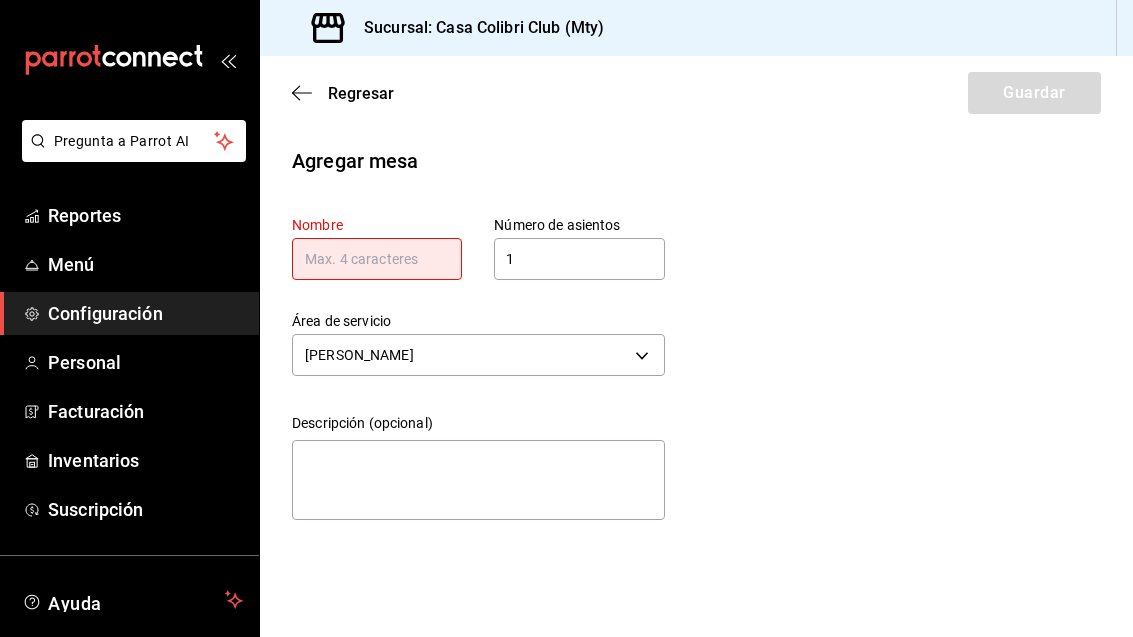 click at bounding box center (377, 259) 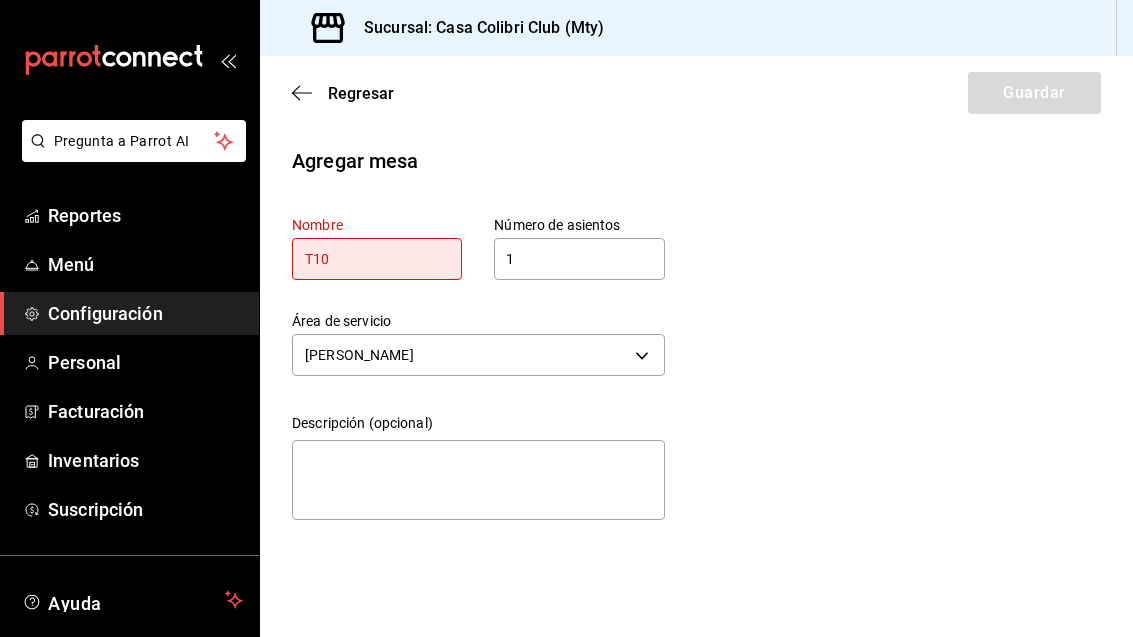 click on "Regresar Guardar" at bounding box center (696, 93) 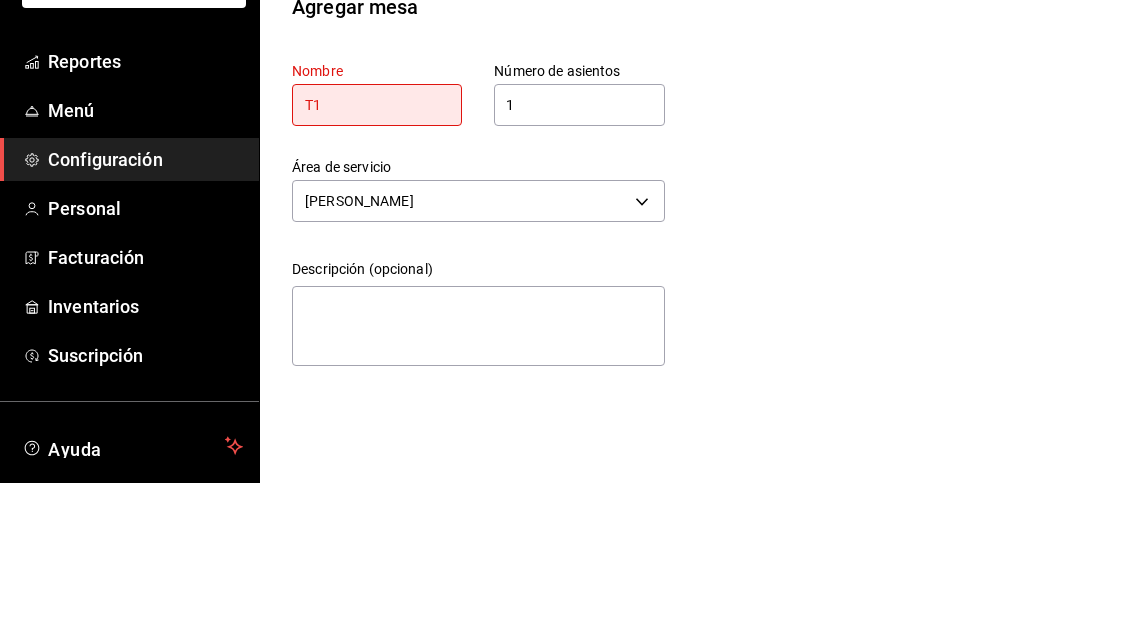 type on "T" 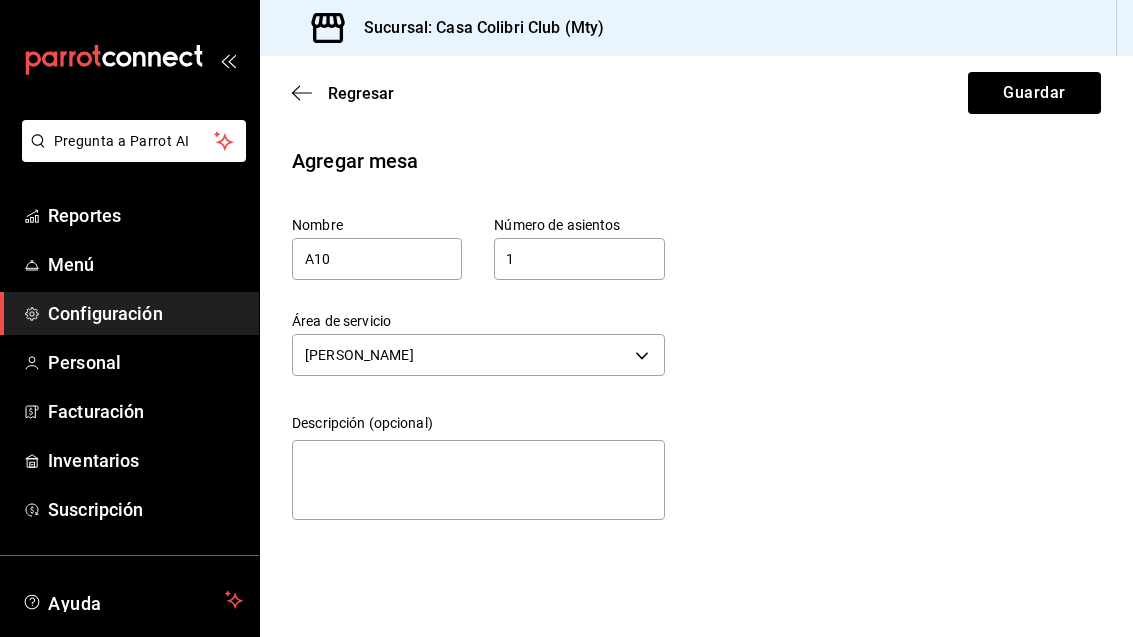 scroll, scrollTop: 0, scrollLeft: 0, axis: both 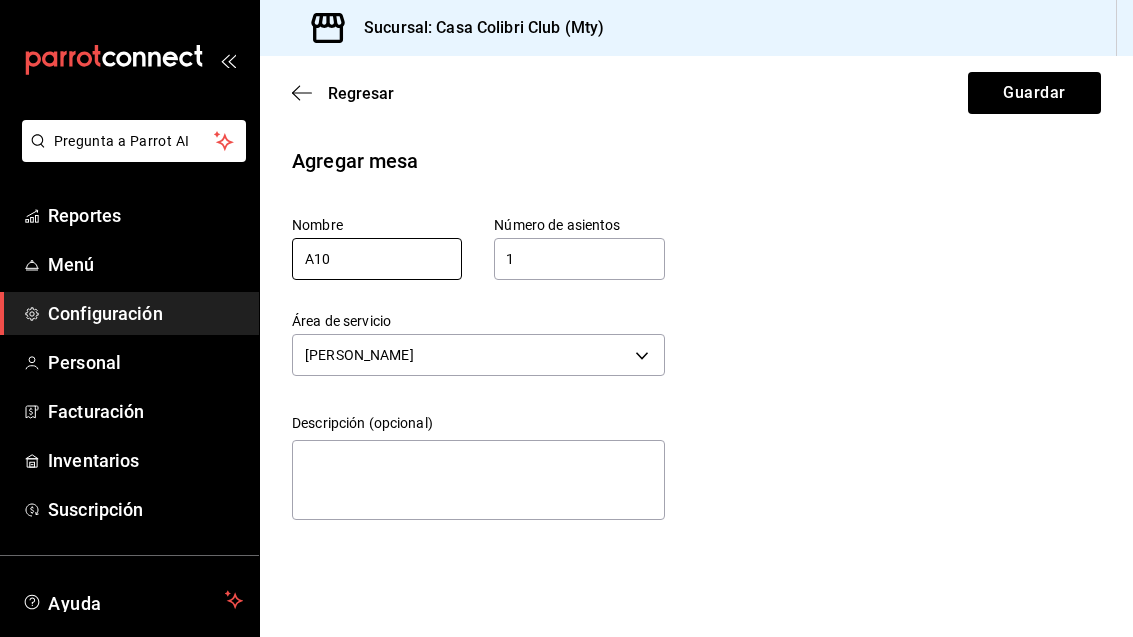 type on "A10" 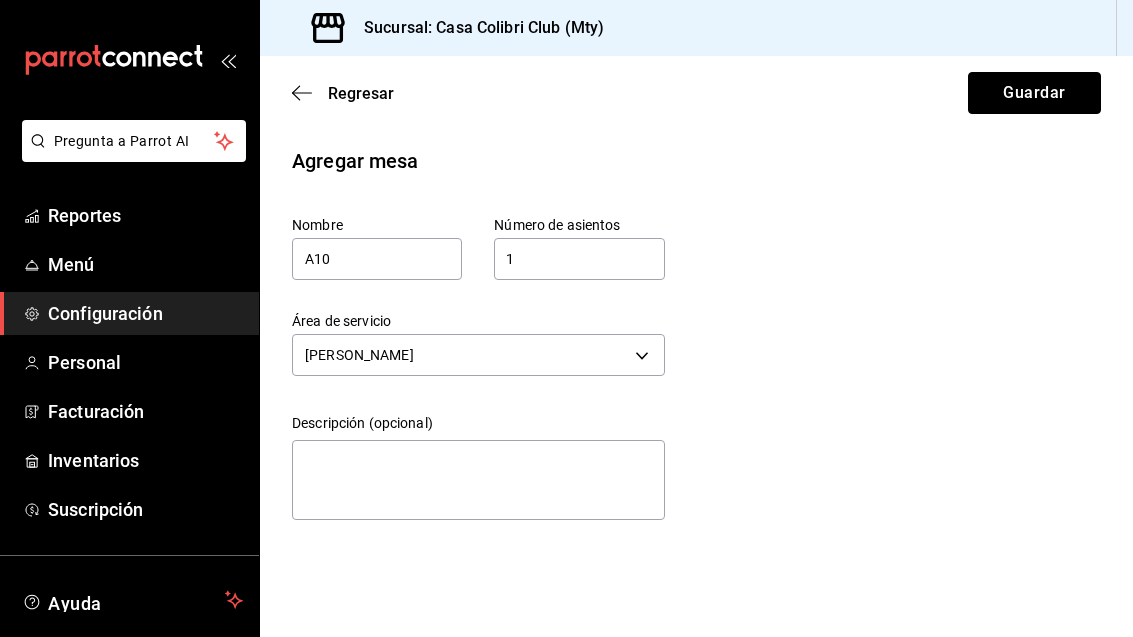 click on "Guardar" at bounding box center (1034, 93) 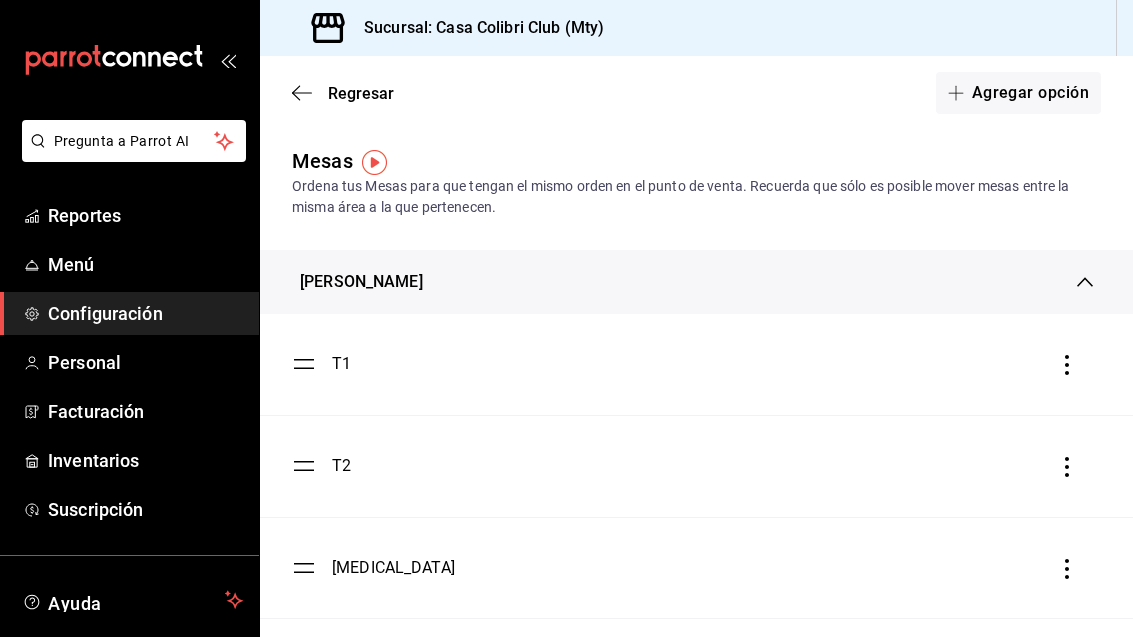 scroll, scrollTop: 0, scrollLeft: 0, axis: both 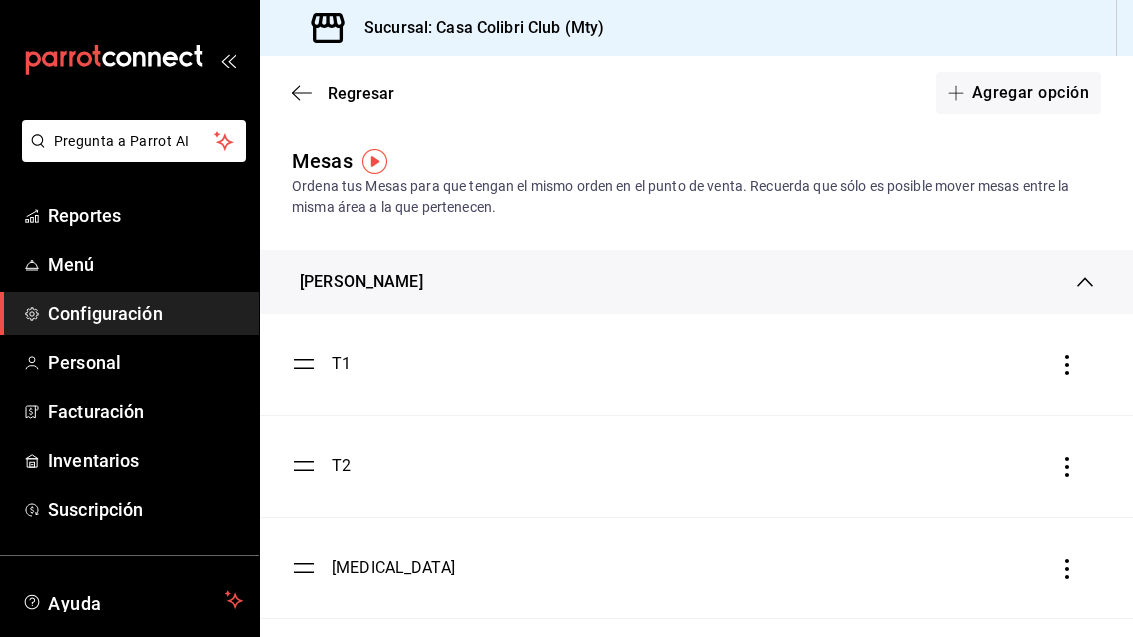 click on "Agregar opción" at bounding box center (1018, 93) 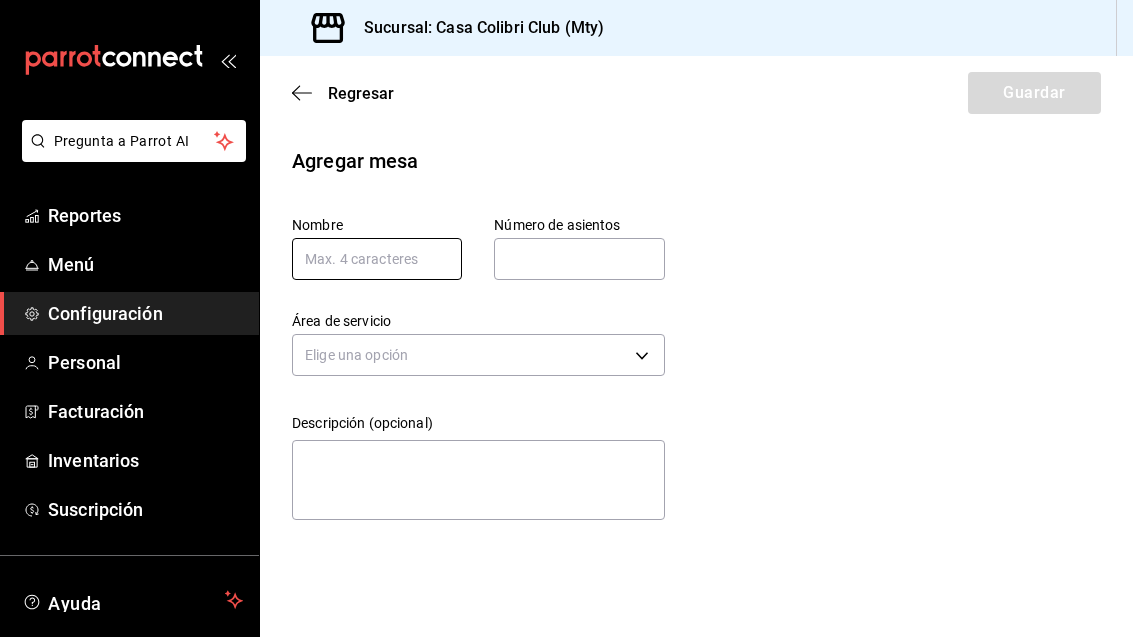 click at bounding box center [377, 259] 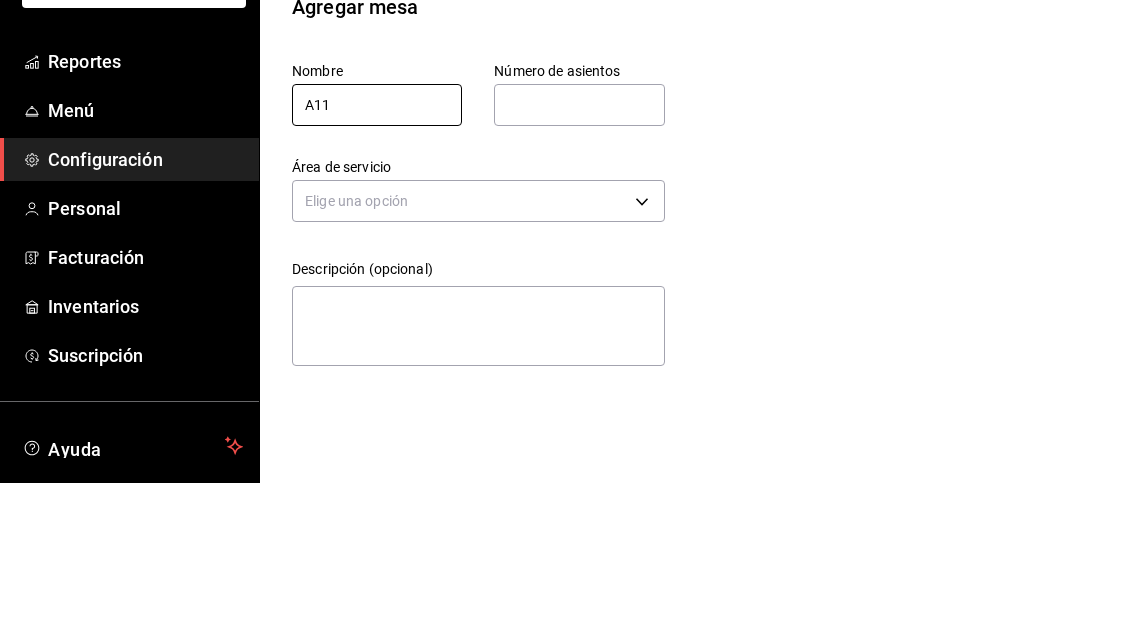 type on "A11" 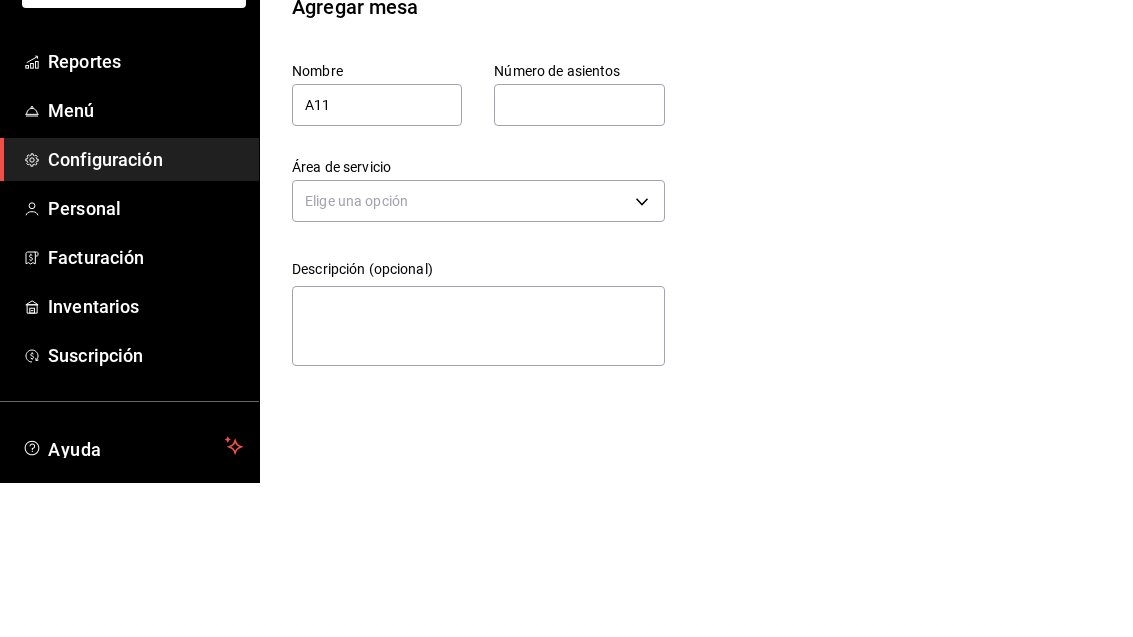 click at bounding box center [579, 259] 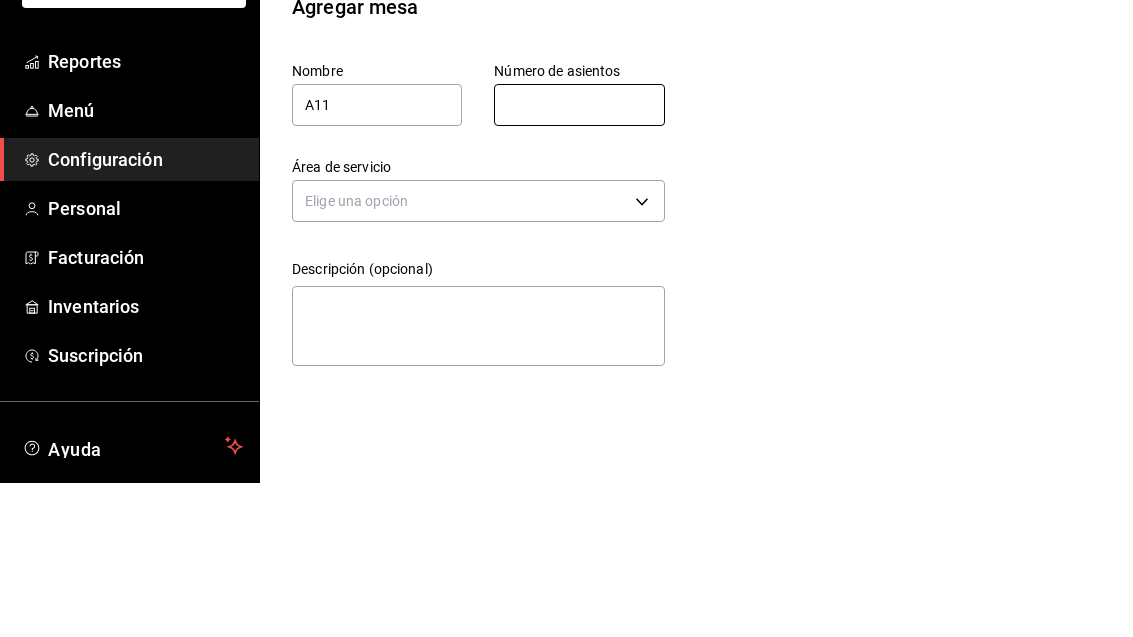 type on "1" 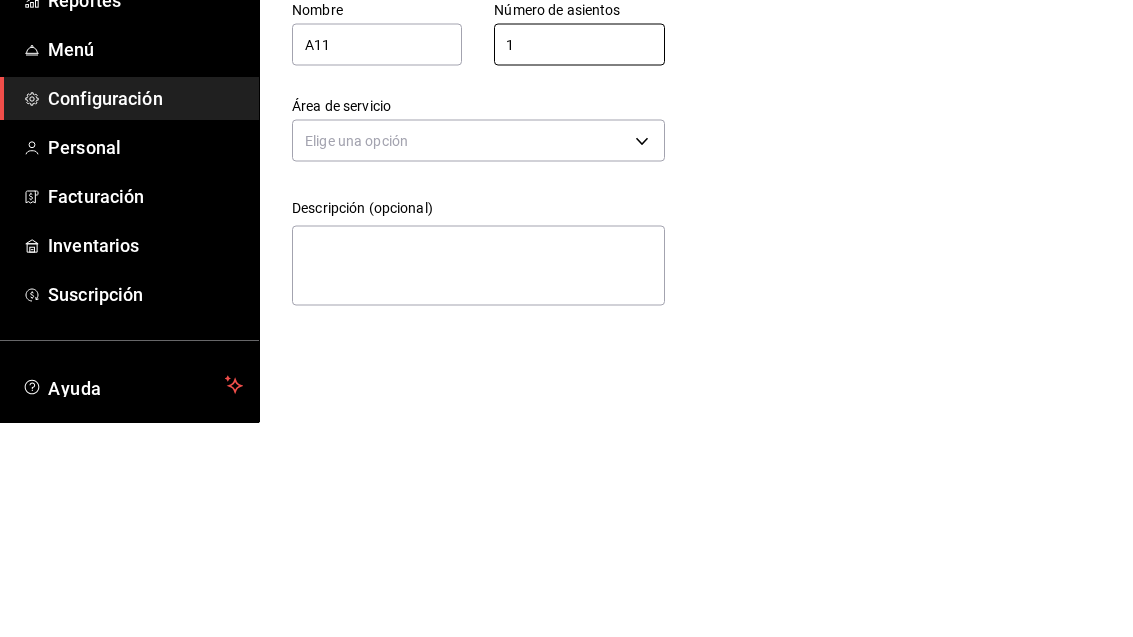 click on "Pregunta a Parrot AI Reportes   Menú   Configuración   Personal   Facturación   Inventarios   Suscripción   Ayuda Recomienda Parrot   [PERSON_NAME]   Sugerir nueva función   Sucursal: Casa Colibri Club (Mty) Regresar Guardar Agregar mesa Nombre A11 Número de asientos 1 Número de asientos Área de servicio Elige una opción Descripción (opcional) x GANA 1 MES GRATIS EN TU SUSCRIPCIÓN AQUÍ ¿Recuerdas cómo empezó tu restaurante?
[DATE] puedes ayudar a un colega a tener el mismo cambio que tú viviste.
Recomienda Parrot directamente desde tu Portal Administrador.
Es fácil y rápido.
🎁 Por cada restaurante que se una, ganas 1 mes gratis. Ver video tutorial Ir a video Pregunta a Parrot AI Reportes   Menú   Configuración   Personal   Facturación   Inventarios   Suscripción   Ayuda Recomienda Parrot   [PERSON_NAME]   Sugerir nueva función   Visitar centro de ayuda [PHONE_NUMBER] [EMAIL_ADDRESS][DOMAIN_NAME] Visitar centro de ayuda [PHONE_NUMBER] [EMAIL_ADDRESS][DOMAIN_NAME]" at bounding box center [566, 318] 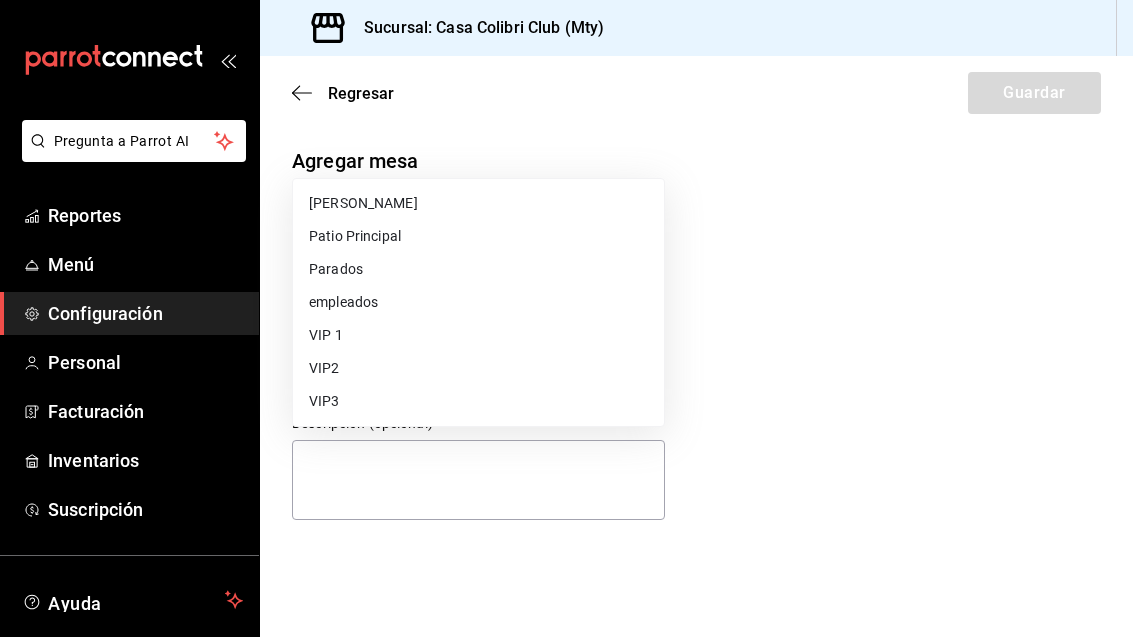 click on "[PERSON_NAME]" at bounding box center [478, 203] 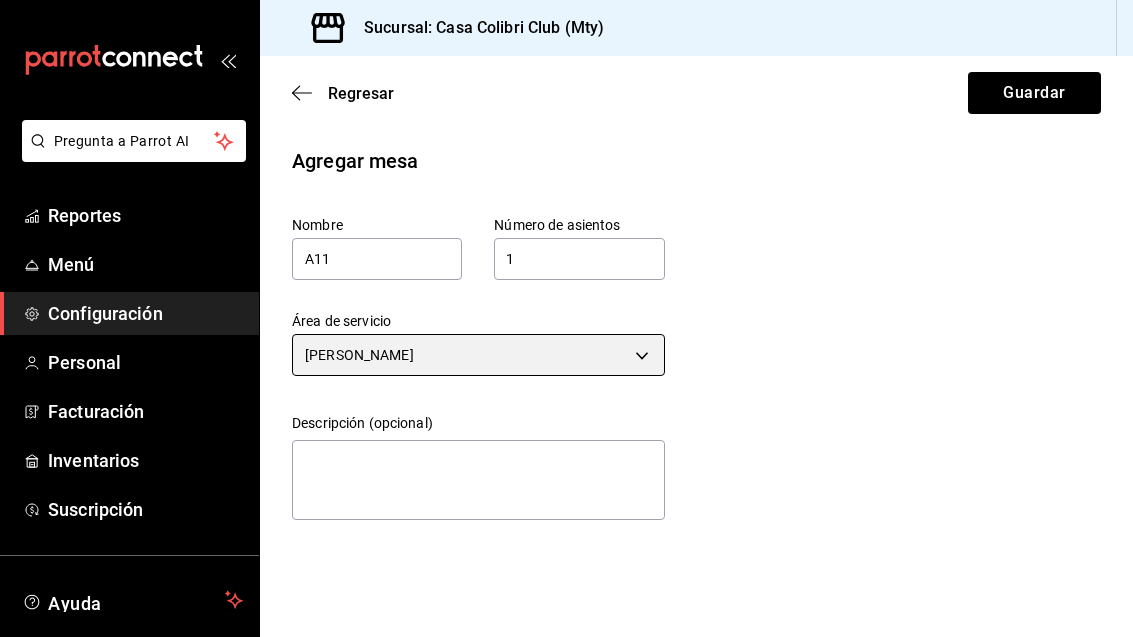 scroll, scrollTop: 0, scrollLeft: 0, axis: both 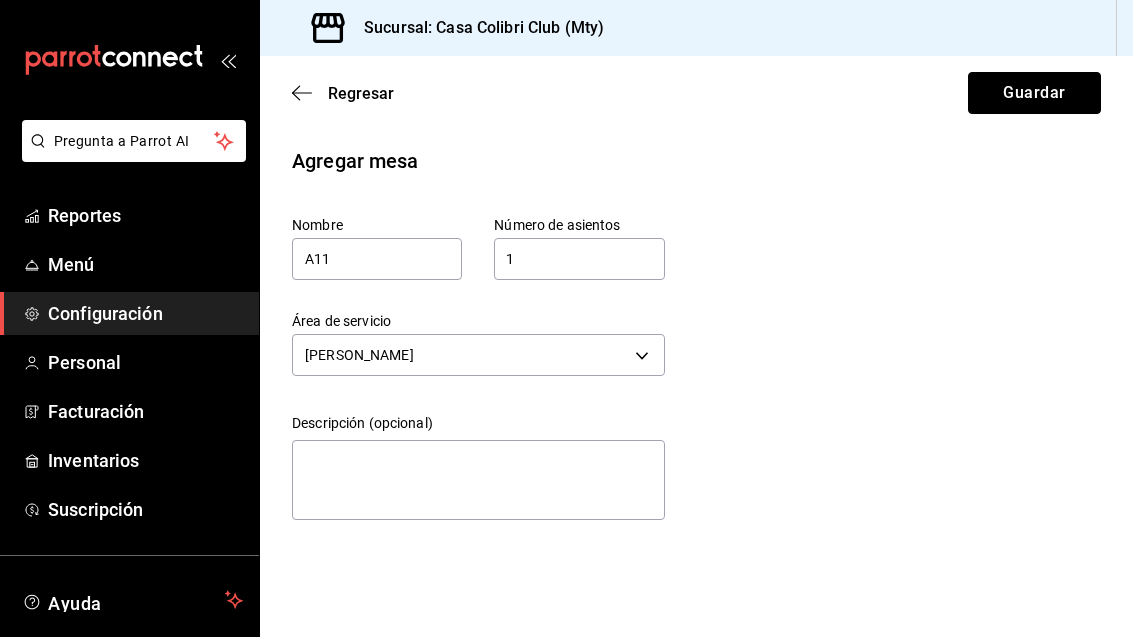 click on "Guardar" at bounding box center (1034, 93) 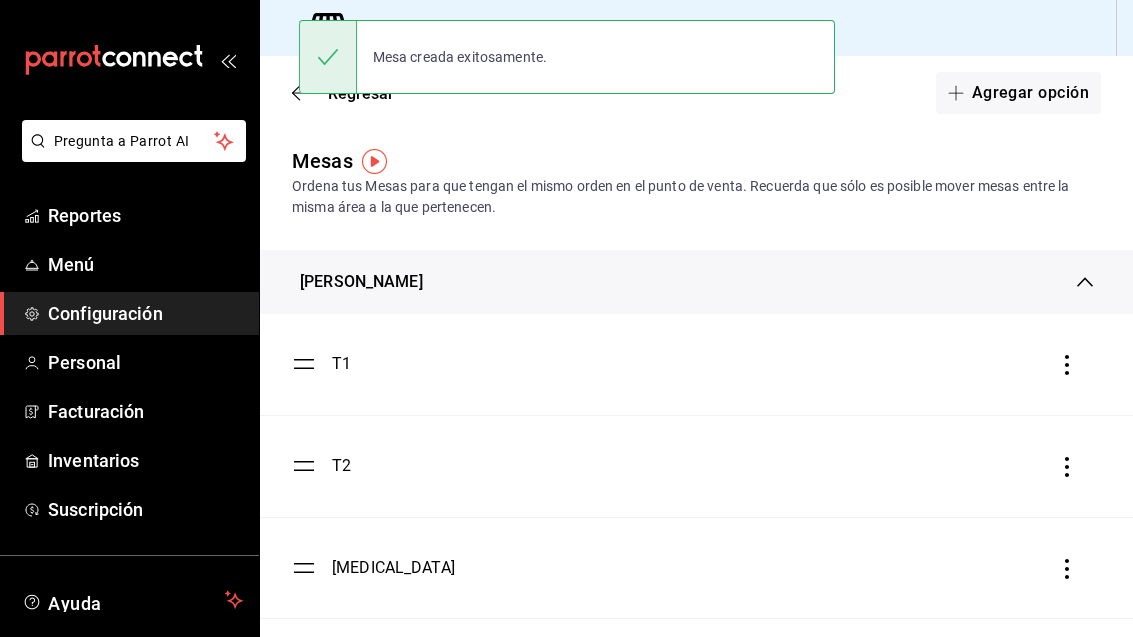 click on "Agregar opción" at bounding box center [1018, 93] 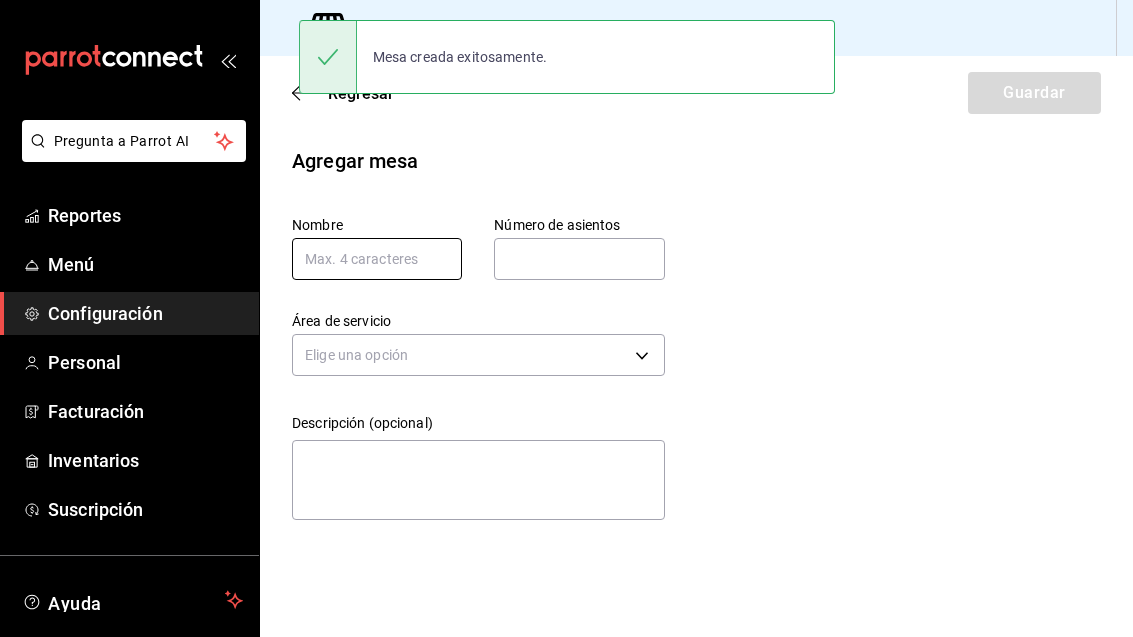 click at bounding box center [377, 259] 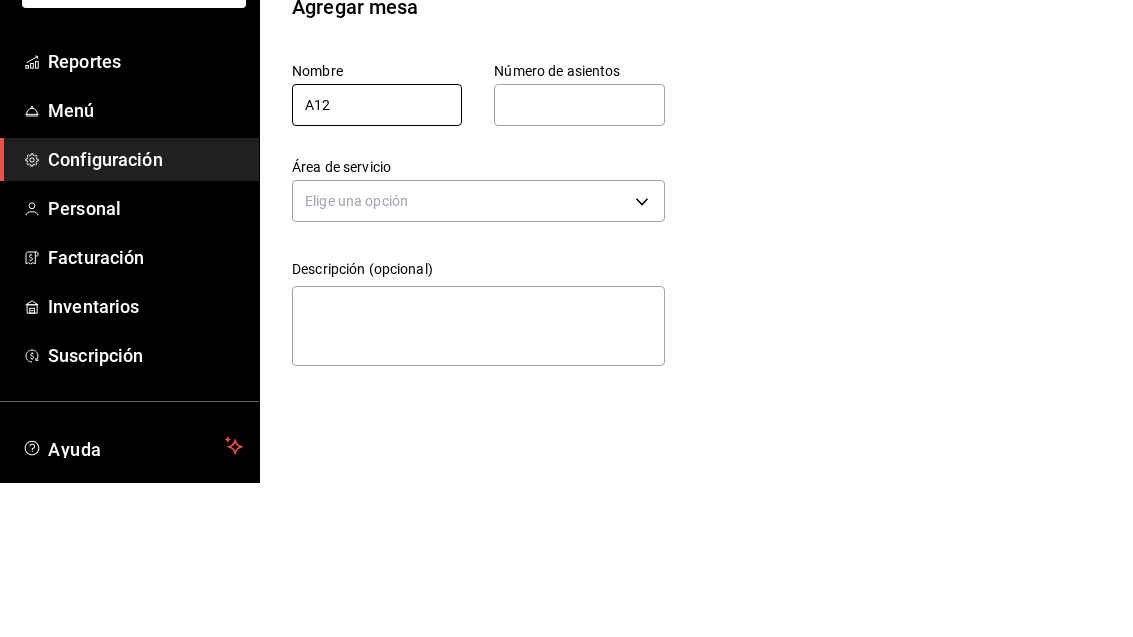 type on "A12" 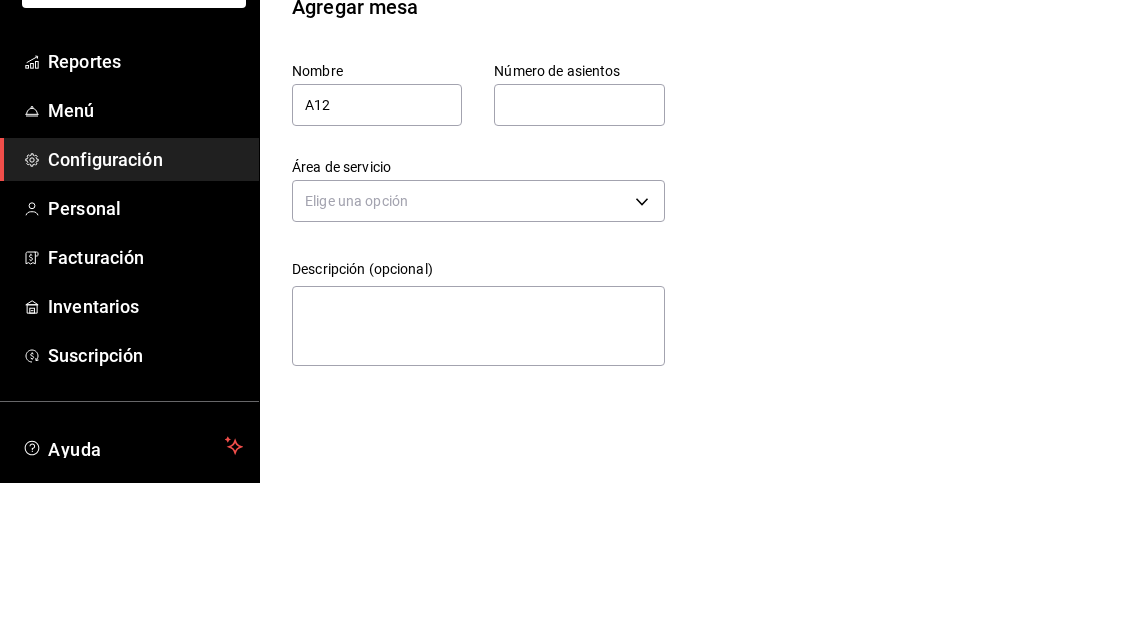 click at bounding box center [579, 259] 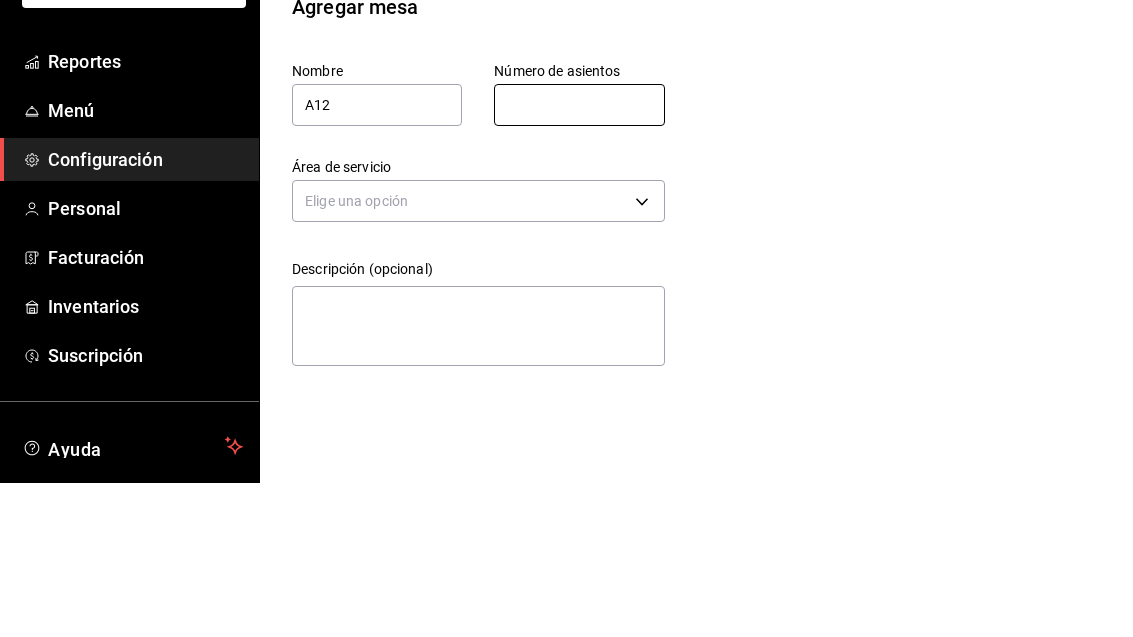 type on "1" 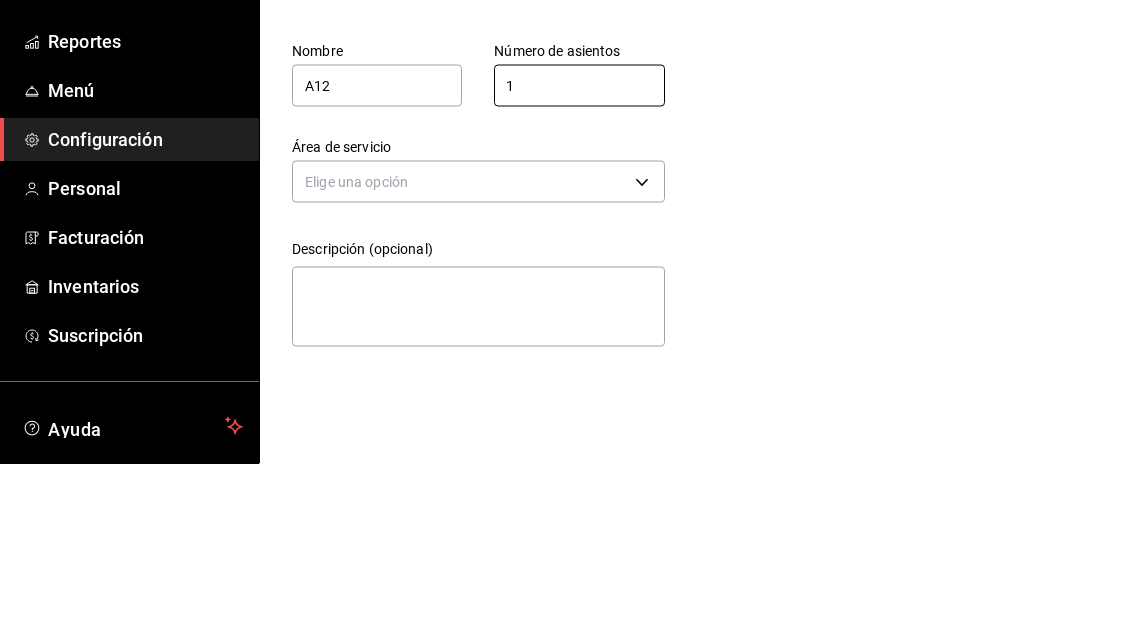 click on "Pregunta a Parrot AI Reportes   Menú   Configuración   Personal   Facturación   Inventarios   Suscripción   Ayuda Recomienda Parrot   [PERSON_NAME]   Sugerir nueva función   Sucursal: Casa Colibri Club (Mty) Regresar Guardar Agregar mesa Nombre A12 Número de asientos 1 Número de asientos Área de servicio Elige una opción Descripción (opcional) x GANA 1 MES GRATIS EN TU SUSCRIPCIÓN AQUÍ ¿Recuerdas cómo empezó tu restaurante?
[DATE] puedes ayudar a un colega a tener el mismo cambio que tú viviste.
Recomienda Parrot directamente desde tu Portal Administrador.
Es fácil y rápido.
🎁 Por cada restaurante que se una, ganas 1 mes gratis. Ver video tutorial Ir a video Pregunta a Parrot AI Reportes   Menú   Configuración   Personal   Facturación   Inventarios   Suscripción   Ayuda Recomienda Parrot   [PERSON_NAME]   Sugerir nueva función   Visitar centro de ayuda [PHONE_NUMBER] [EMAIL_ADDRESS][DOMAIN_NAME] Visitar centro de ayuda [PHONE_NUMBER] [EMAIL_ADDRESS][DOMAIN_NAME]" at bounding box center (566, 318) 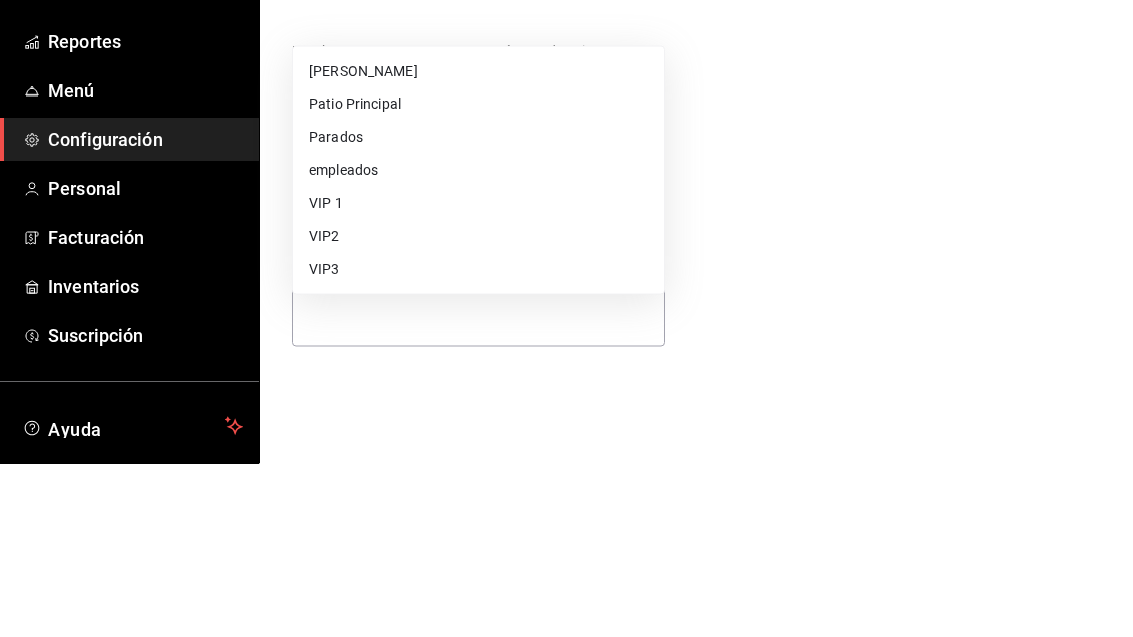 scroll, scrollTop: 64, scrollLeft: 0, axis: vertical 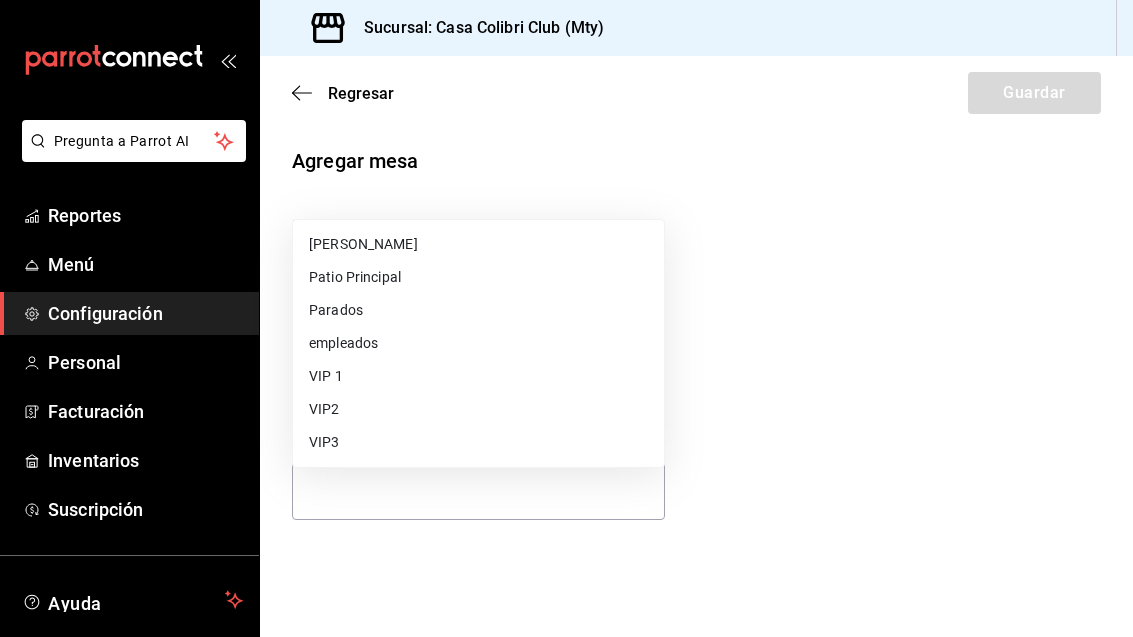click on "[PERSON_NAME]" at bounding box center (478, 244) 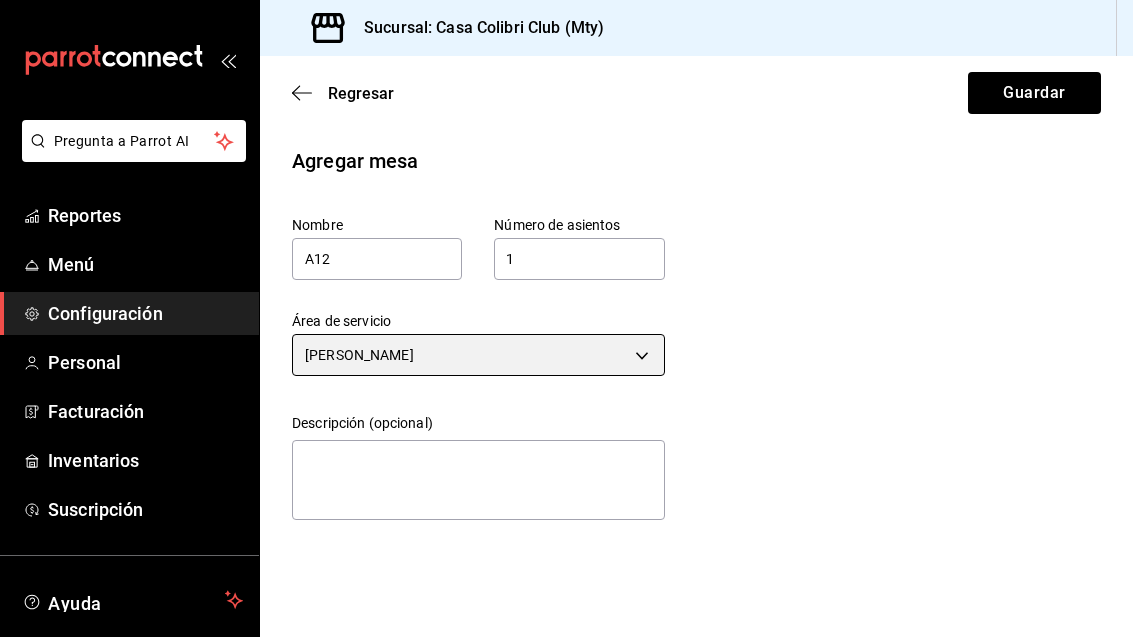 scroll, scrollTop: 0, scrollLeft: 0, axis: both 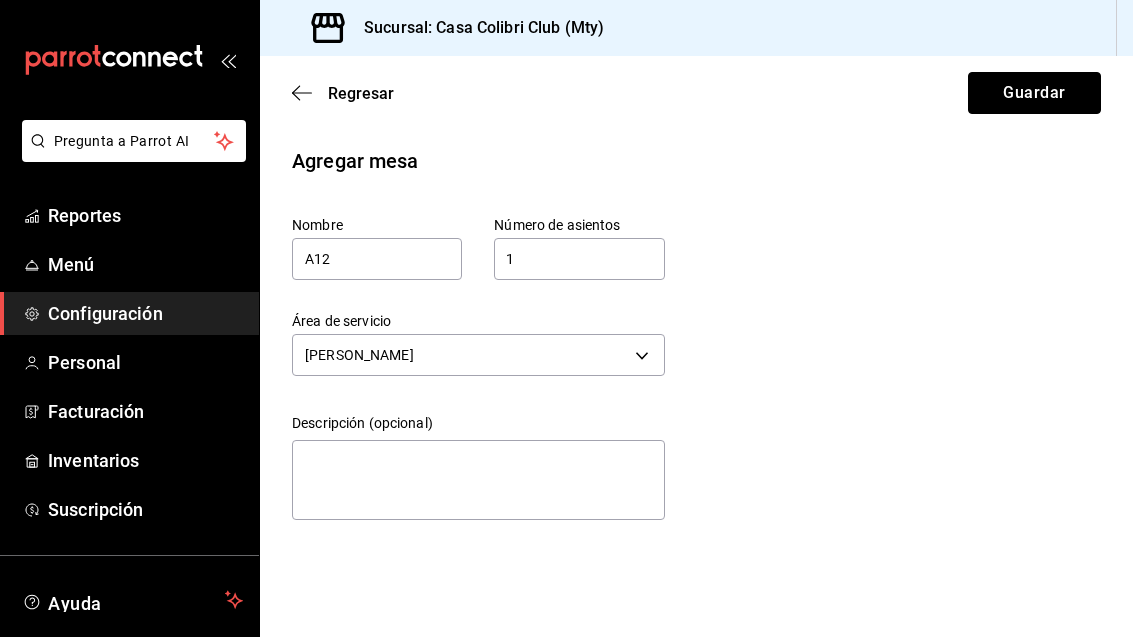click on "Guardar" at bounding box center (1034, 93) 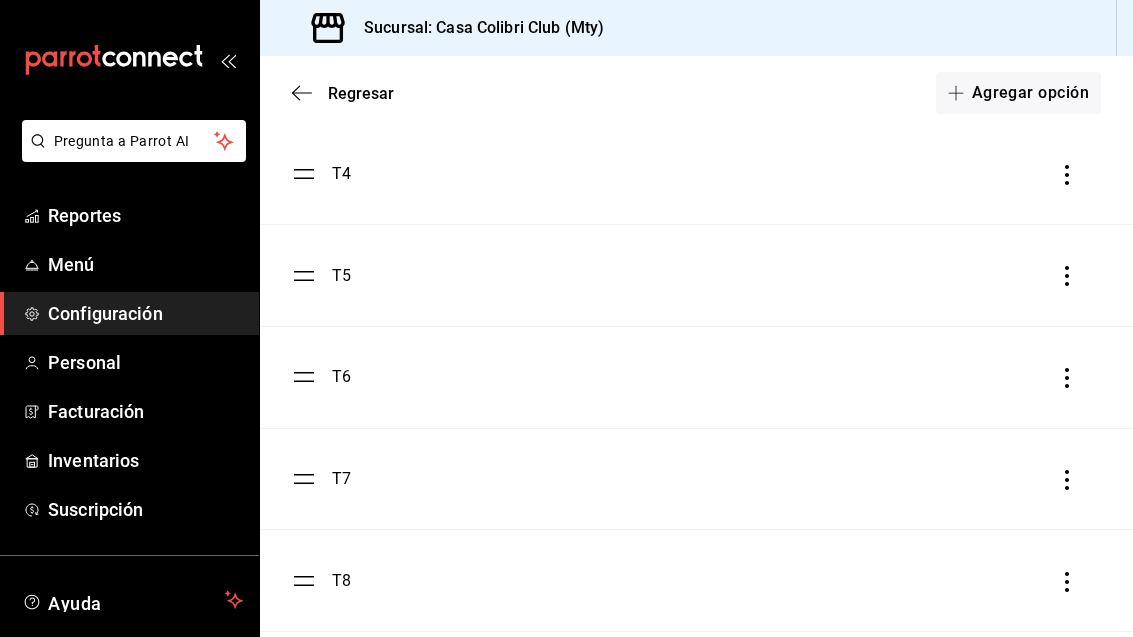 scroll, scrollTop: 470, scrollLeft: 0, axis: vertical 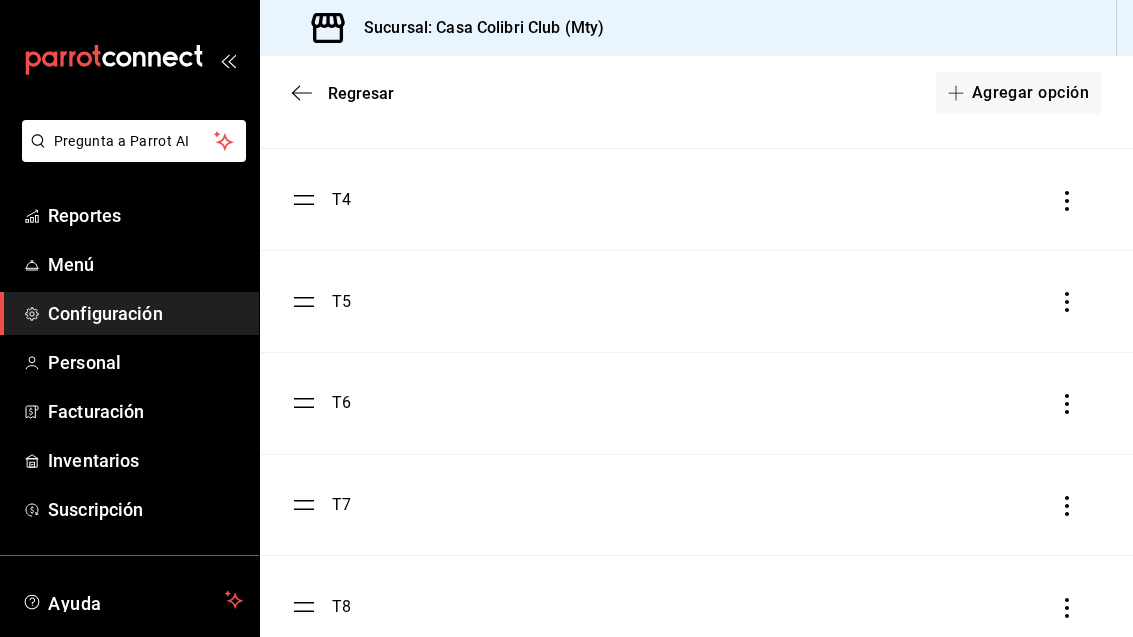 click on "Agregar opción" at bounding box center [1018, 93] 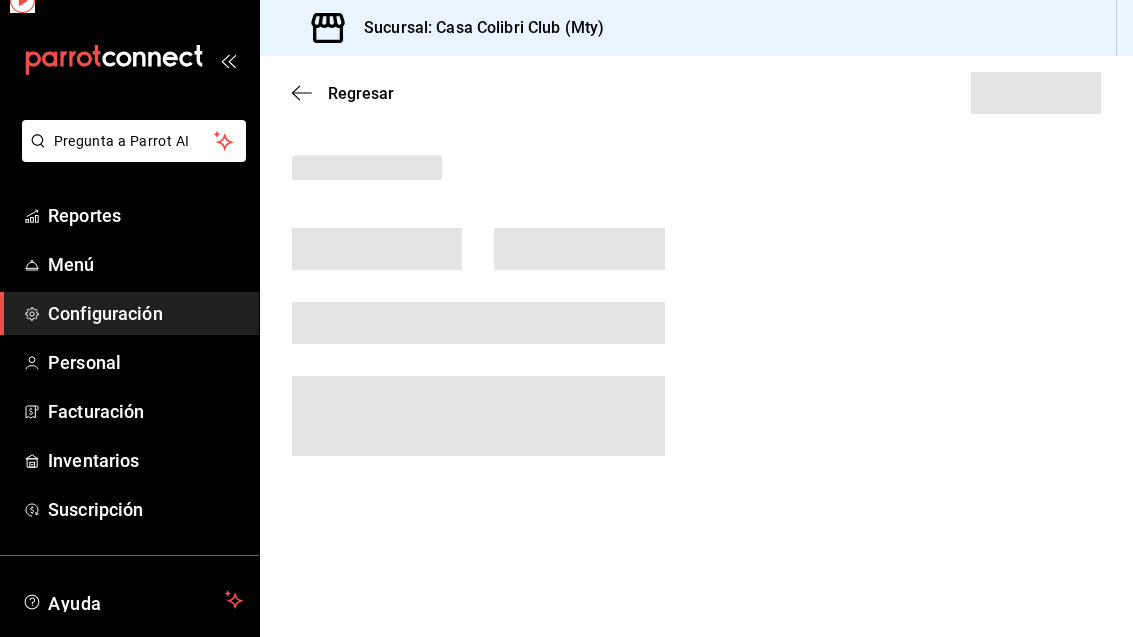 scroll, scrollTop: 0, scrollLeft: 0, axis: both 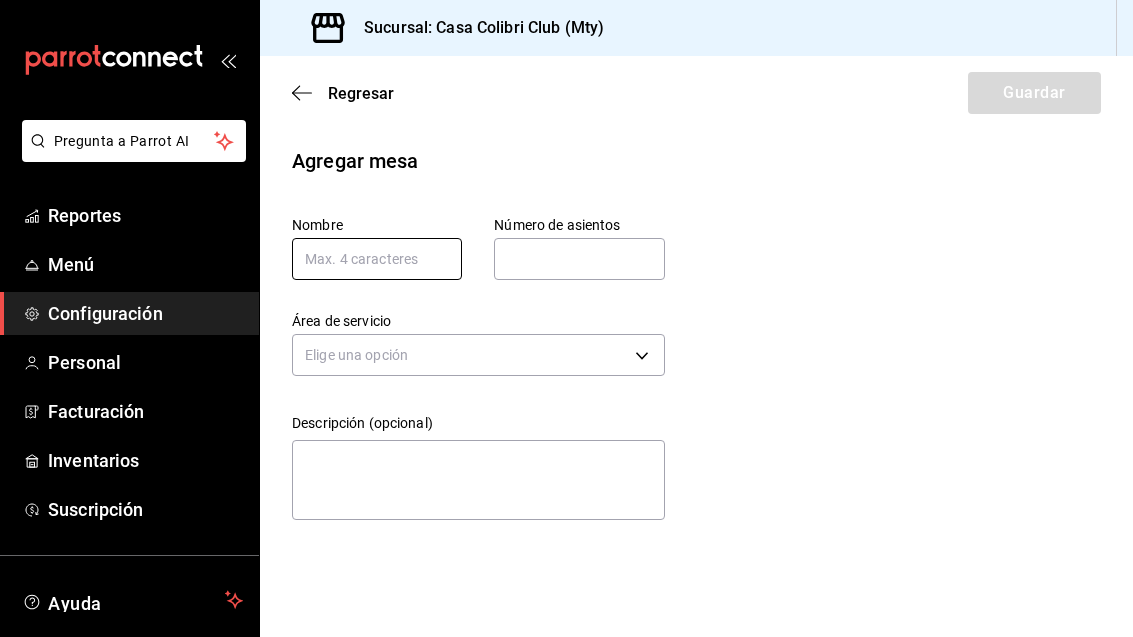 click at bounding box center [377, 259] 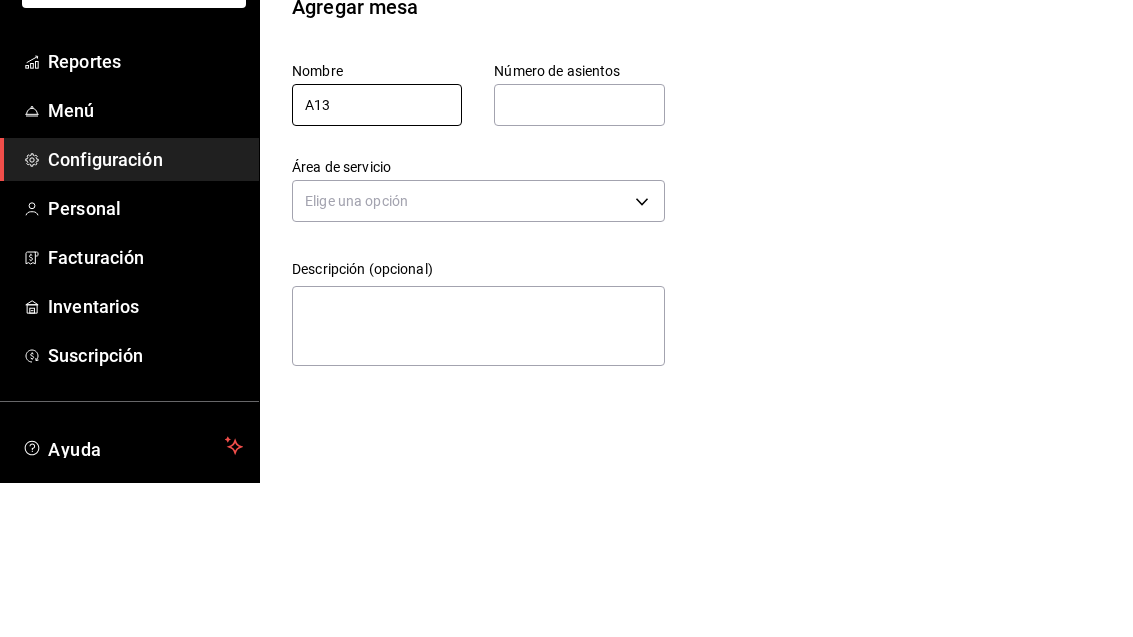 type on "A13" 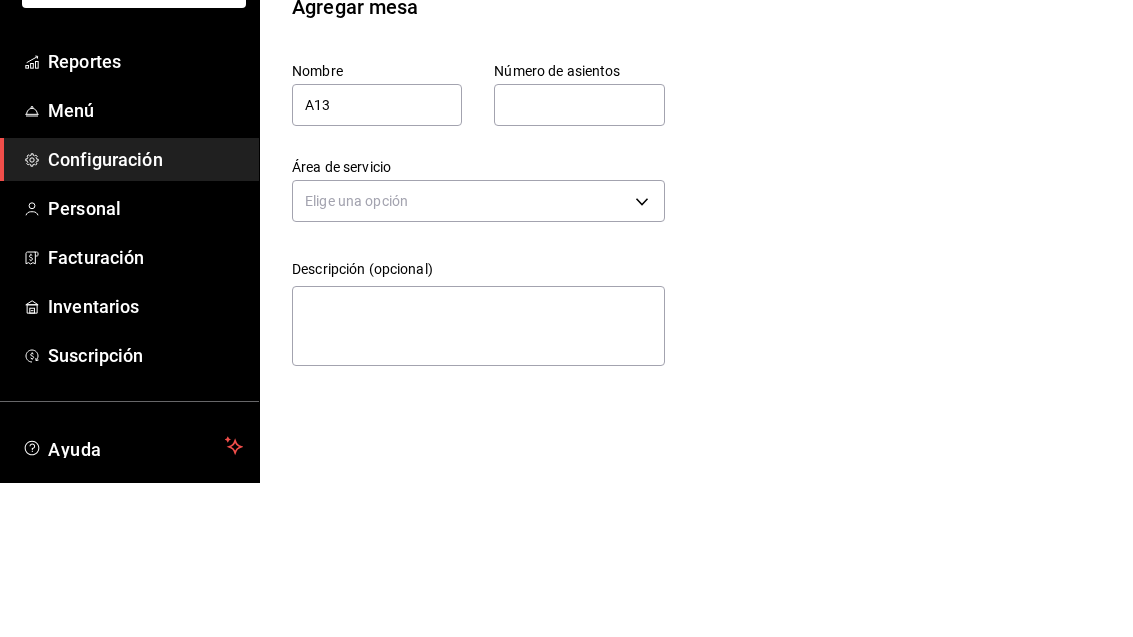 click at bounding box center [579, 259] 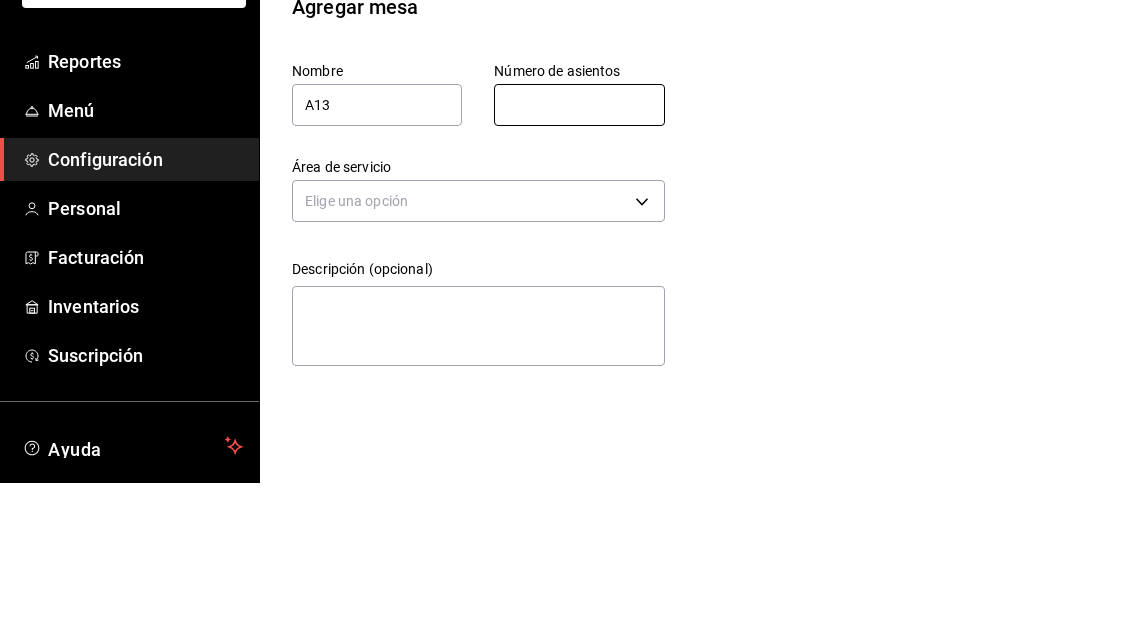 type on "1" 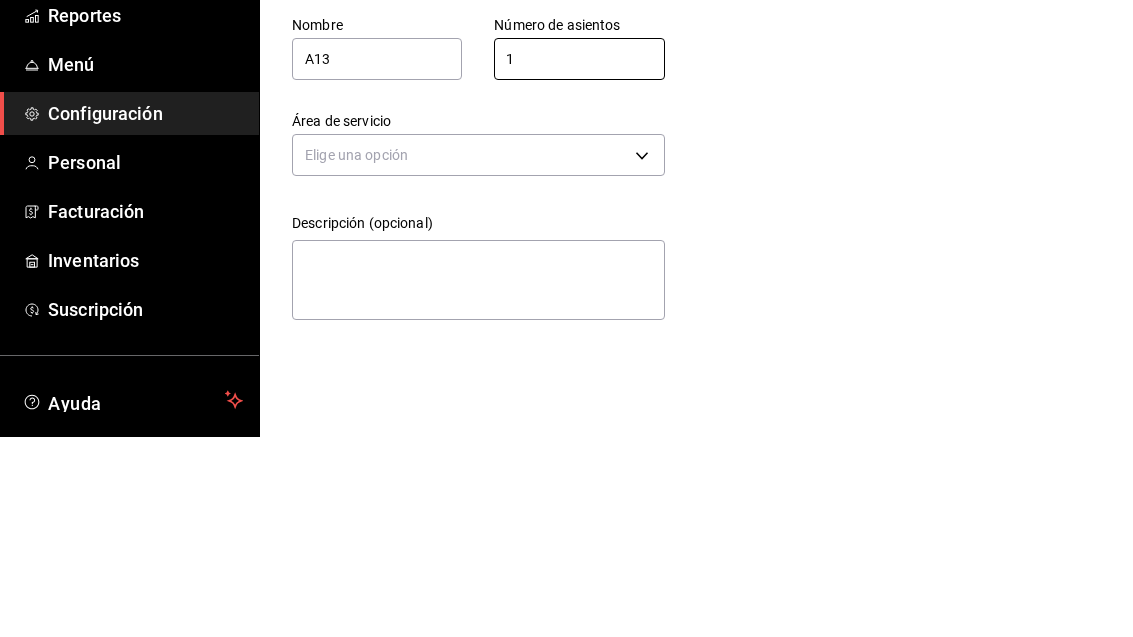 click on "Pregunta a Parrot AI Reportes   Menú   Configuración   Personal   Facturación   Inventarios   Suscripción   Ayuda Recomienda Parrot   [PERSON_NAME]   Sugerir nueva función   Sucursal: Casa Colibri Club (Mty) Regresar Guardar Agregar mesa Nombre A13 Número de asientos 1 Número de asientos Área de servicio Elige una opción Descripción (opcional) x GANA 1 MES GRATIS EN TU SUSCRIPCIÓN AQUÍ ¿Recuerdas cómo empezó tu restaurante?
[DATE] puedes ayudar a un colega a tener el mismo cambio que tú viviste.
Recomienda Parrot directamente desde tu Portal Administrador.
Es fácil y rápido.
🎁 Por cada restaurante que se una, ganas 1 mes gratis. Ver video tutorial Ir a video Pregunta a Parrot AI Reportes   Menú   Configuración   Personal   Facturación   Inventarios   Suscripción   Ayuda Recomienda Parrot   [PERSON_NAME]   Sugerir nueva función   Visitar centro de ayuda [PHONE_NUMBER] [EMAIL_ADDRESS][DOMAIN_NAME] Visitar centro de ayuda [PHONE_NUMBER] [EMAIL_ADDRESS][DOMAIN_NAME]" at bounding box center (566, 318) 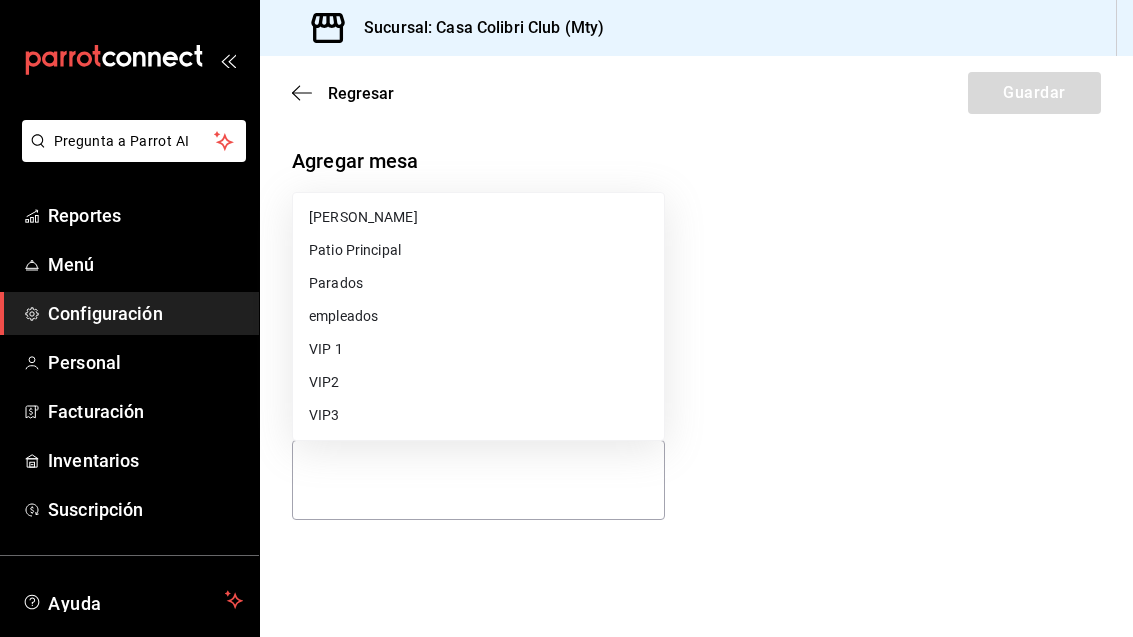 click on "[PERSON_NAME]" at bounding box center (478, 217) 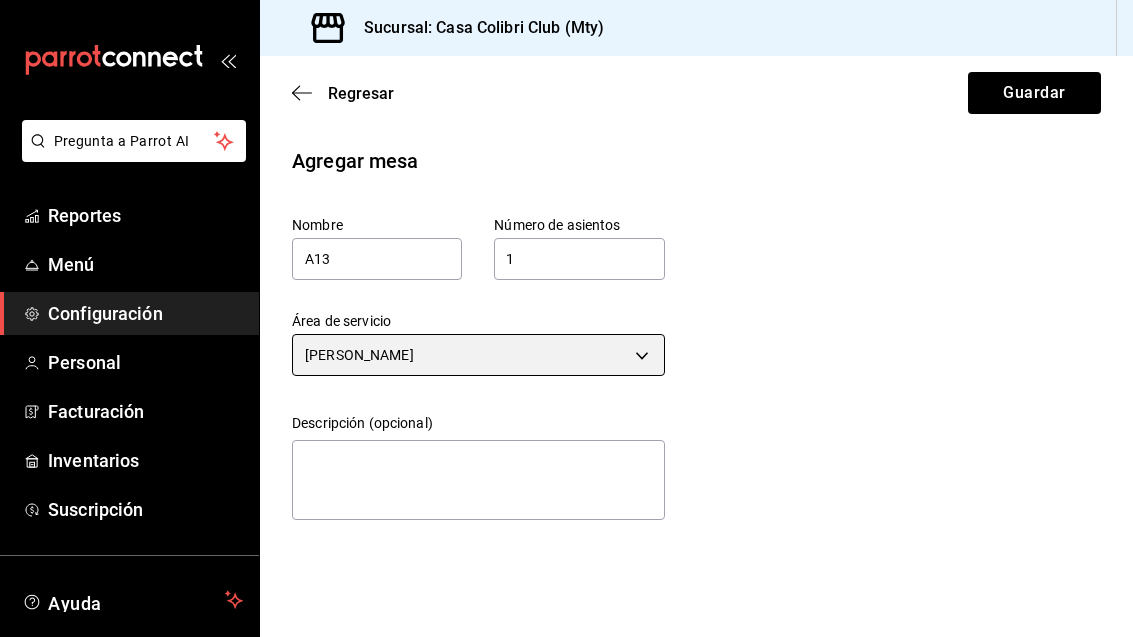 scroll, scrollTop: 0, scrollLeft: 0, axis: both 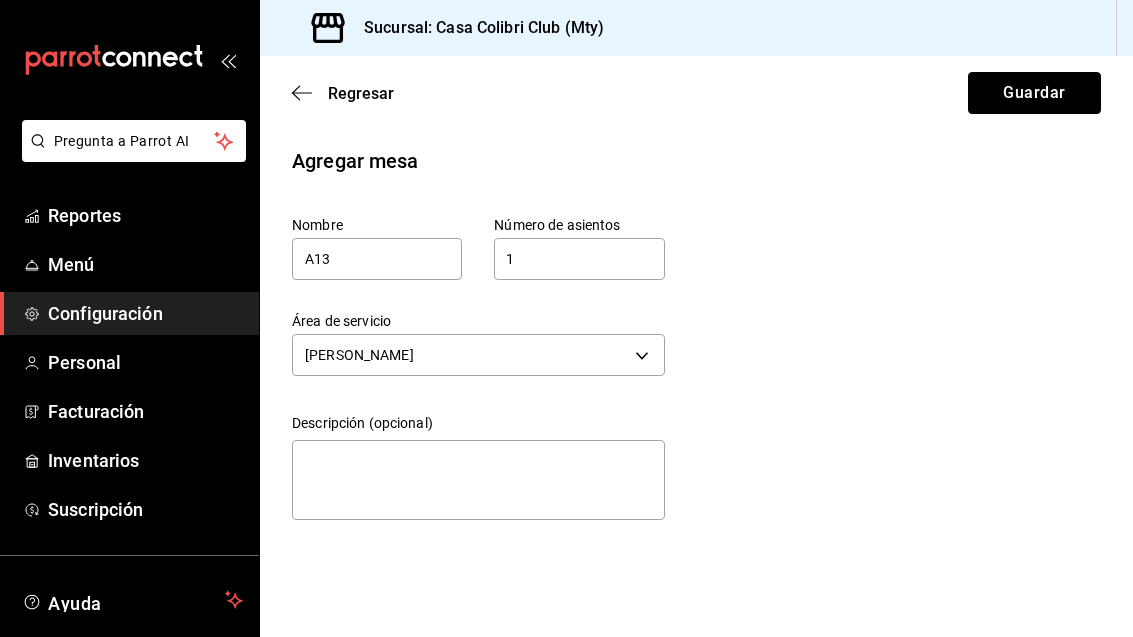 click on "Guardar" at bounding box center (1034, 93) 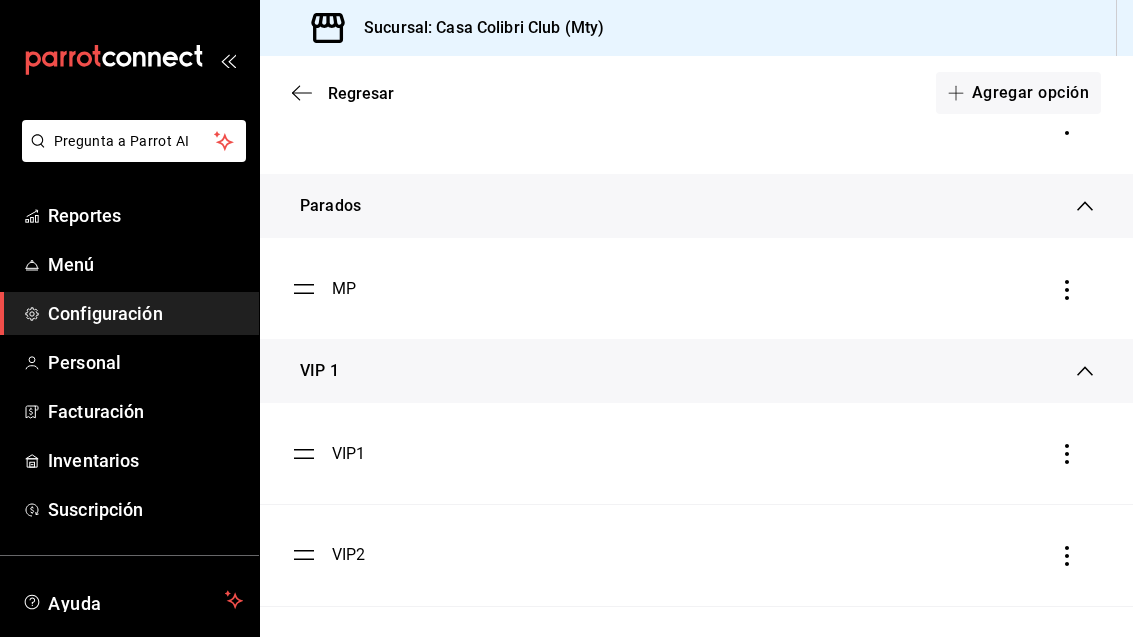 scroll, scrollTop: 2331, scrollLeft: 0, axis: vertical 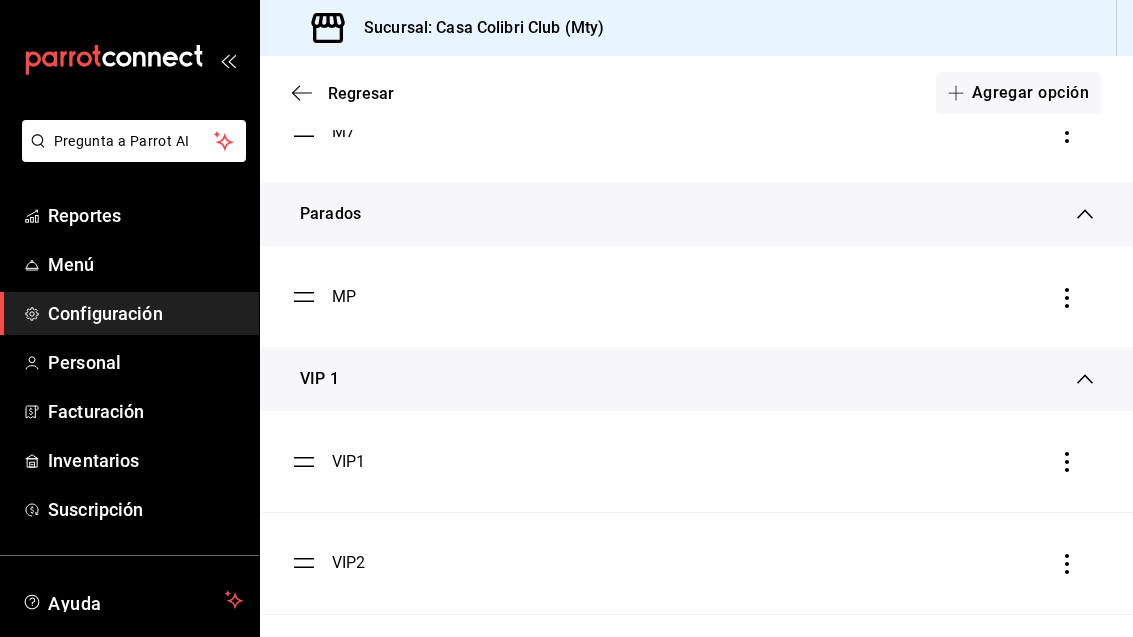 click on "Agregar opción" at bounding box center [1018, 93] 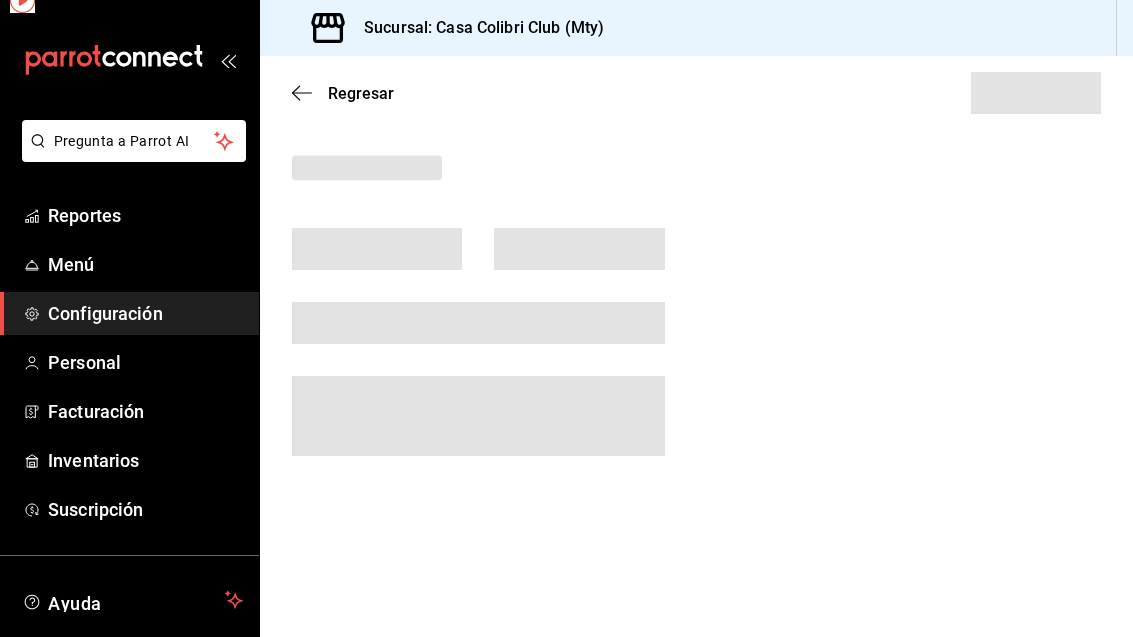 scroll, scrollTop: 0, scrollLeft: 0, axis: both 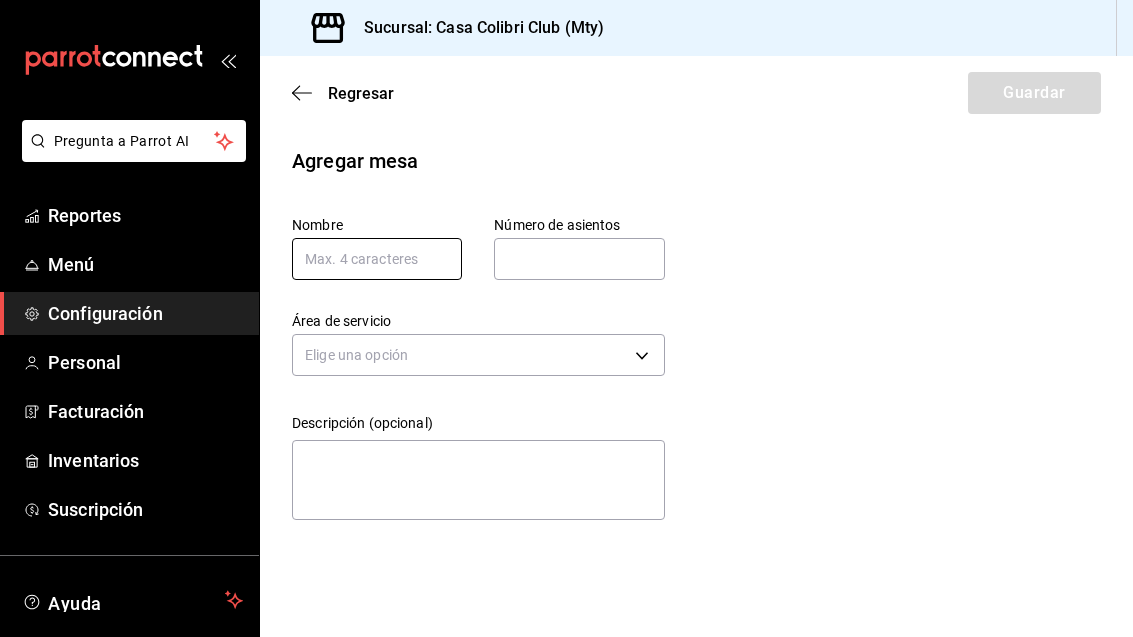 click at bounding box center [377, 259] 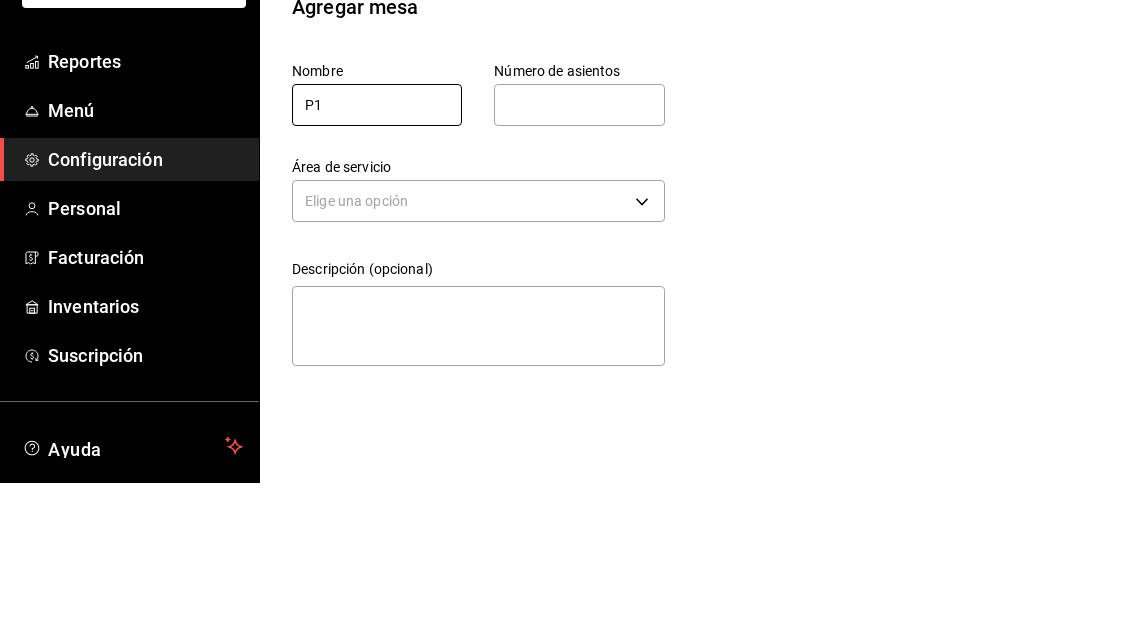 type on "P1" 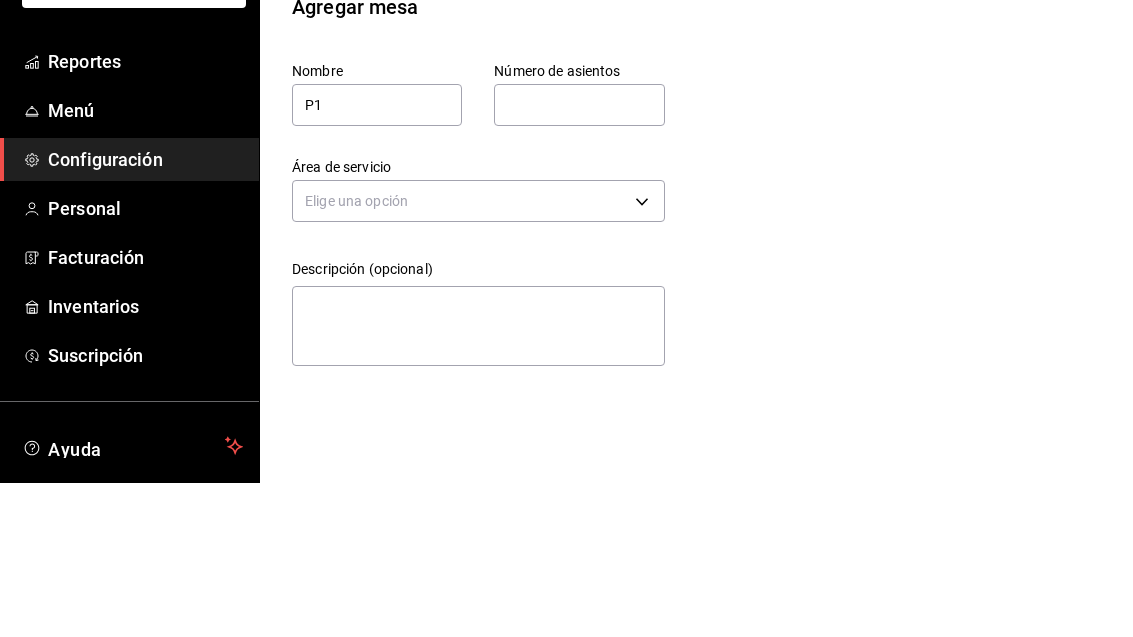 click at bounding box center [579, 259] 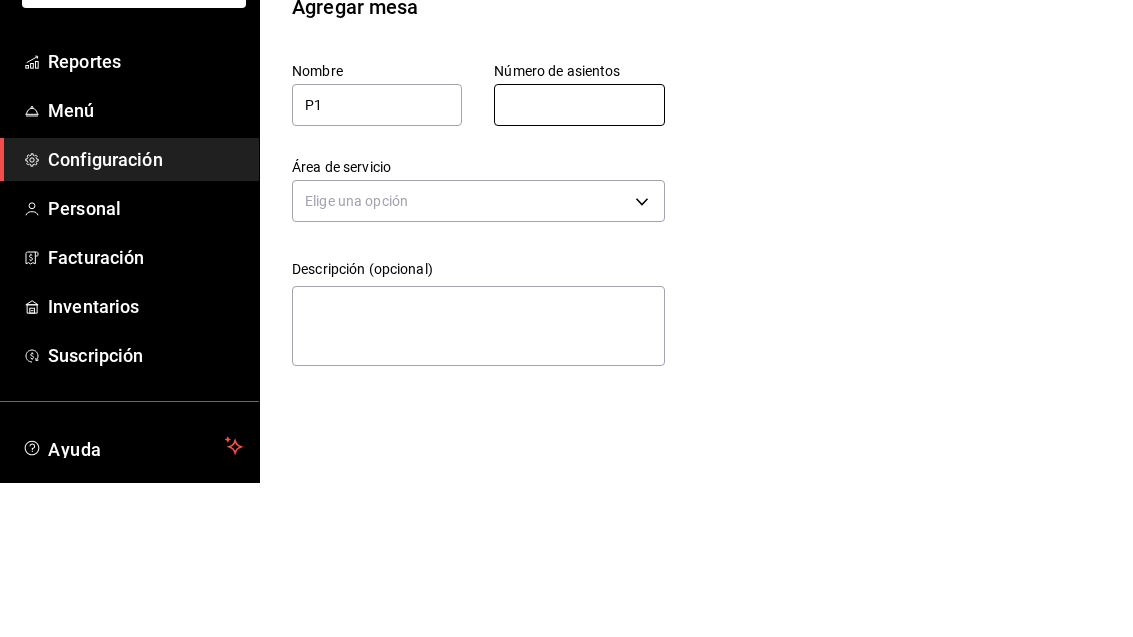 type on "1" 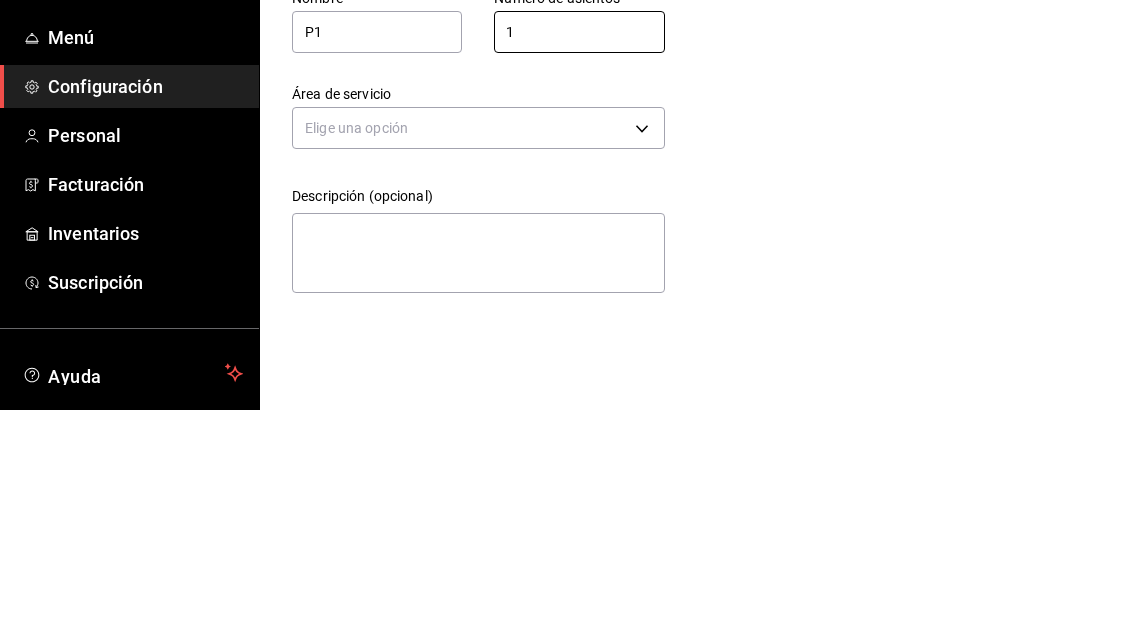 click on "Pregunta a Parrot AI Reportes   Menú   Configuración   Personal   Facturación   Inventarios   Suscripción   Ayuda Recomienda Parrot   [PERSON_NAME]   Sugerir nueva función   Sucursal: Casa Colibri Club (Mty) Regresar Guardar Agregar mesa Nombre P1 Número de asientos 1 Número de asientos Área de servicio Elige una opción Descripción (opcional) x GANA 1 MES GRATIS EN TU SUSCRIPCIÓN AQUÍ ¿Recuerdas cómo empezó tu restaurante?
[DATE] puedes ayudar a un colega a tener el mismo cambio que tú viviste.
Recomienda Parrot directamente desde tu Portal Administrador.
Es fácil y rápido.
🎁 Por cada restaurante que se una, ganas 1 mes gratis. Ver video tutorial Ir a video Pregunta a Parrot AI Reportes   Menú   Configuración   Personal   Facturación   Inventarios   Suscripción   Ayuda Recomienda Parrot   [PERSON_NAME]   Sugerir nueva función   Visitar centro de ayuda [PHONE_NUMBER] [EMAIL_ADDRESS][DOMAIN_NAME] Visitar centro de ayuda [PHONE_NUMBER] [EMAIL_ADDRESS][DOMAIN_NAME]" at bounding box center (566, 318) 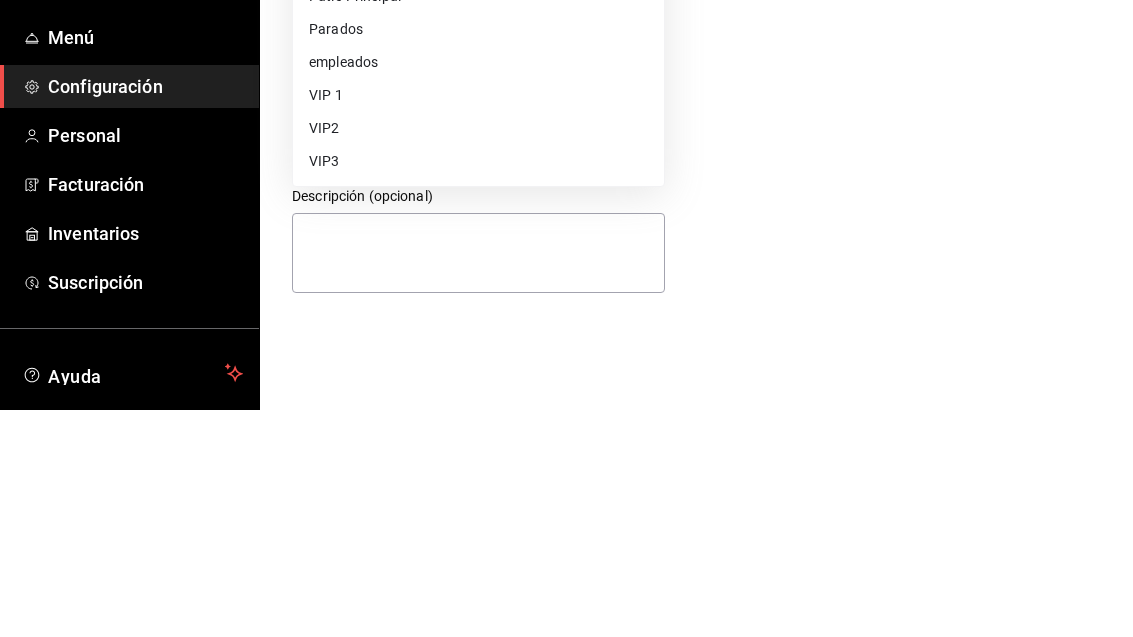 scroll, scrollTop: 64, scrollLeft: 0, axis: vertical 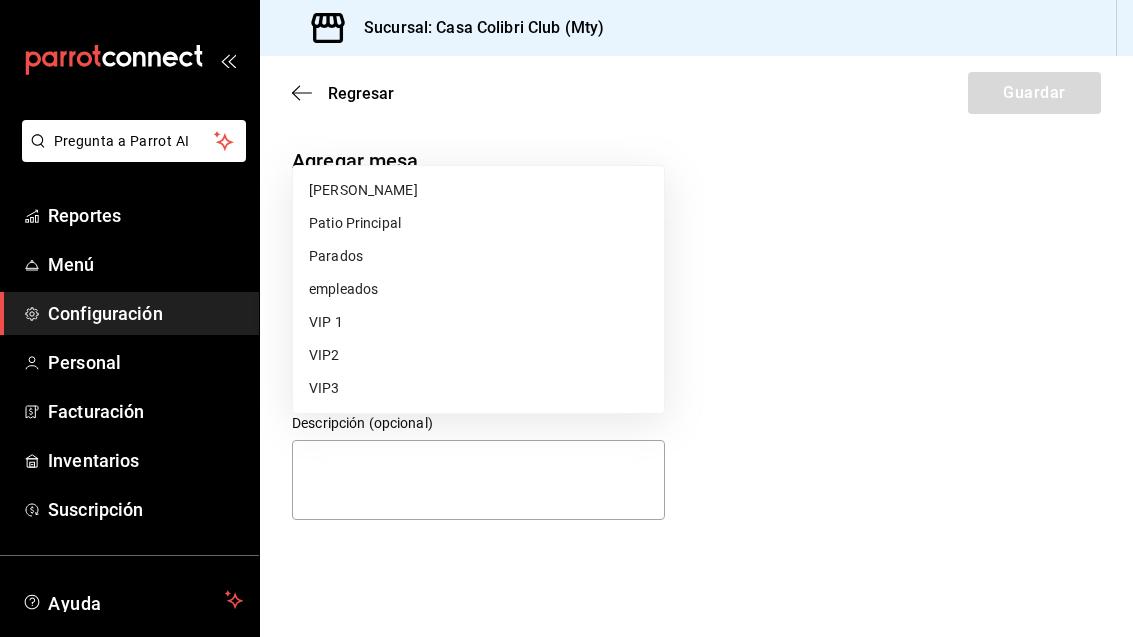 click on "Parados" at bounding box center [478, 256] 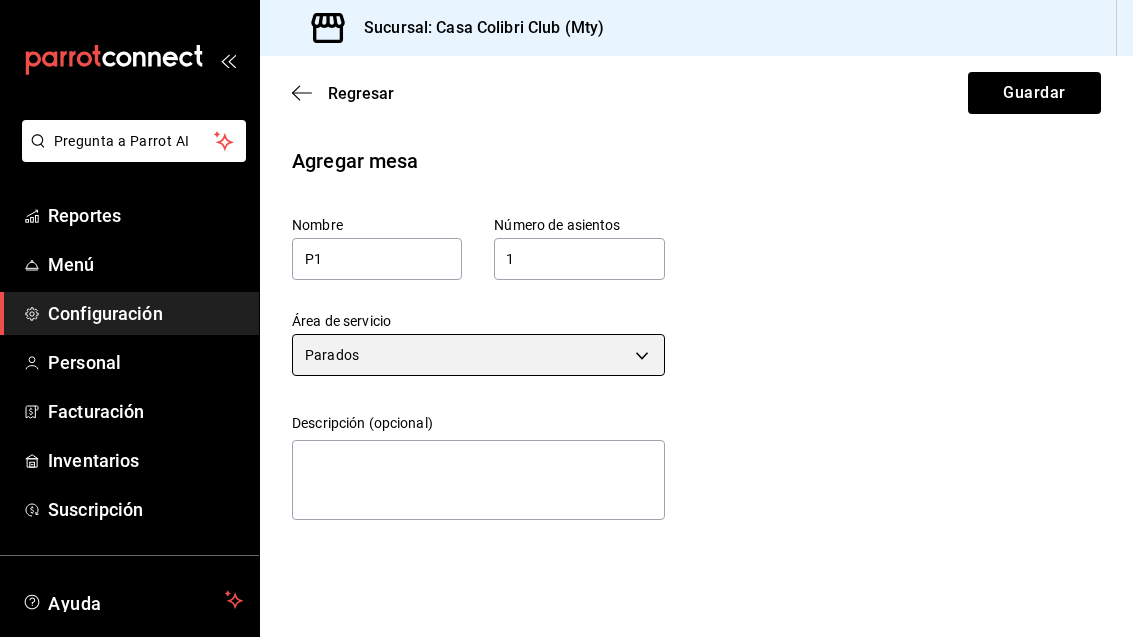 scroll, scrollTop: 0, scrollLeft: 0, axis: both 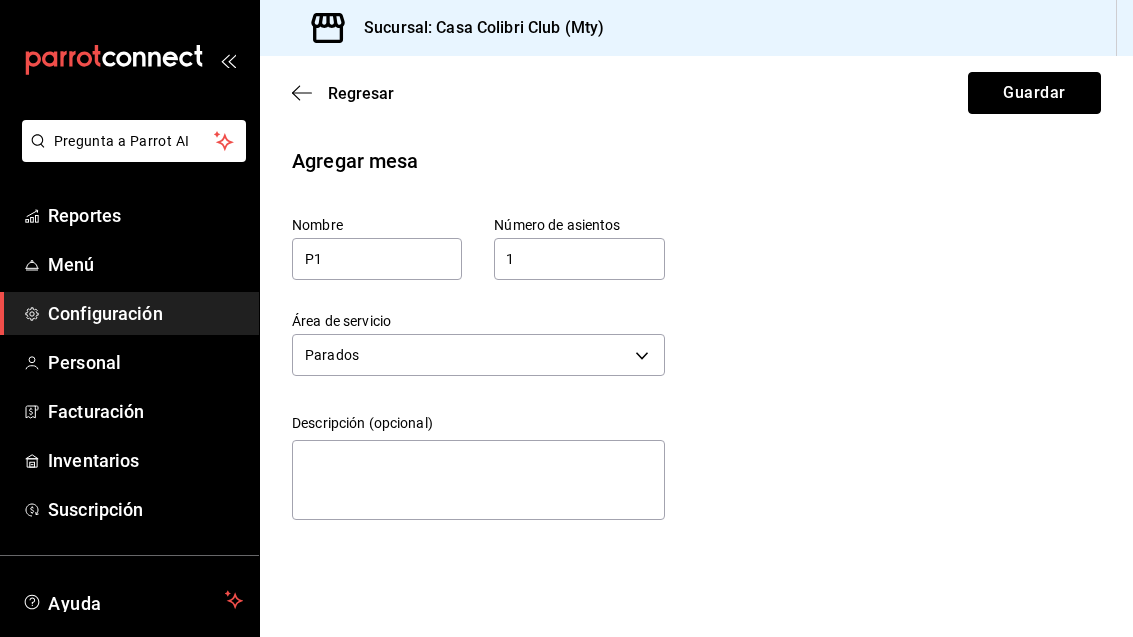 click on "Guardar" at bounding box center (1034, 93) 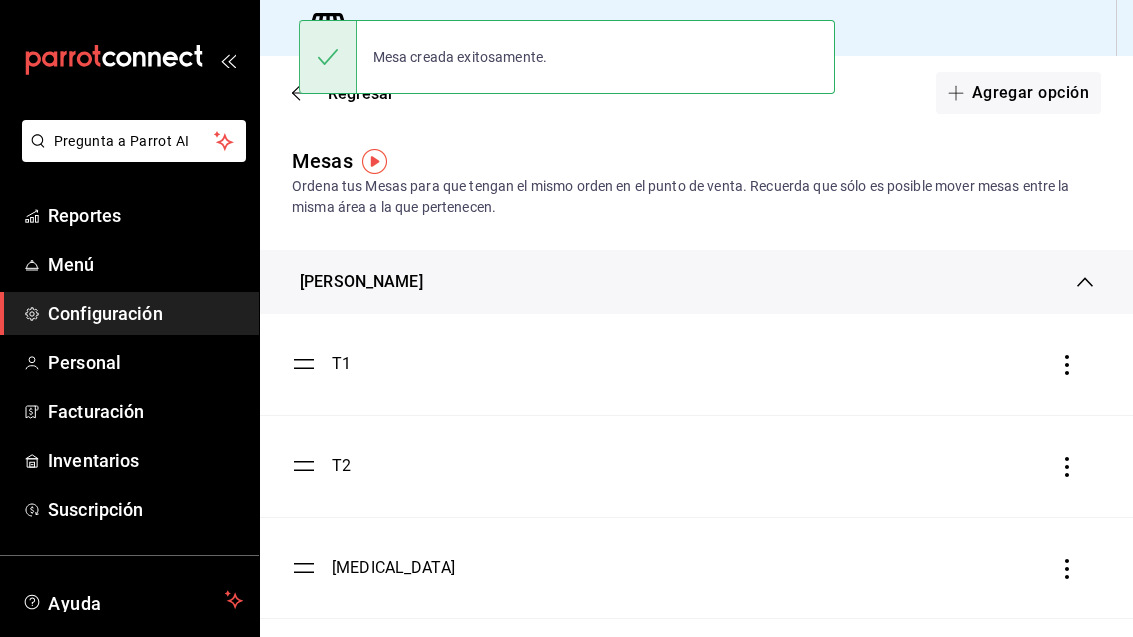 click on "Agregar opción" at bounding box center [1018, 93] 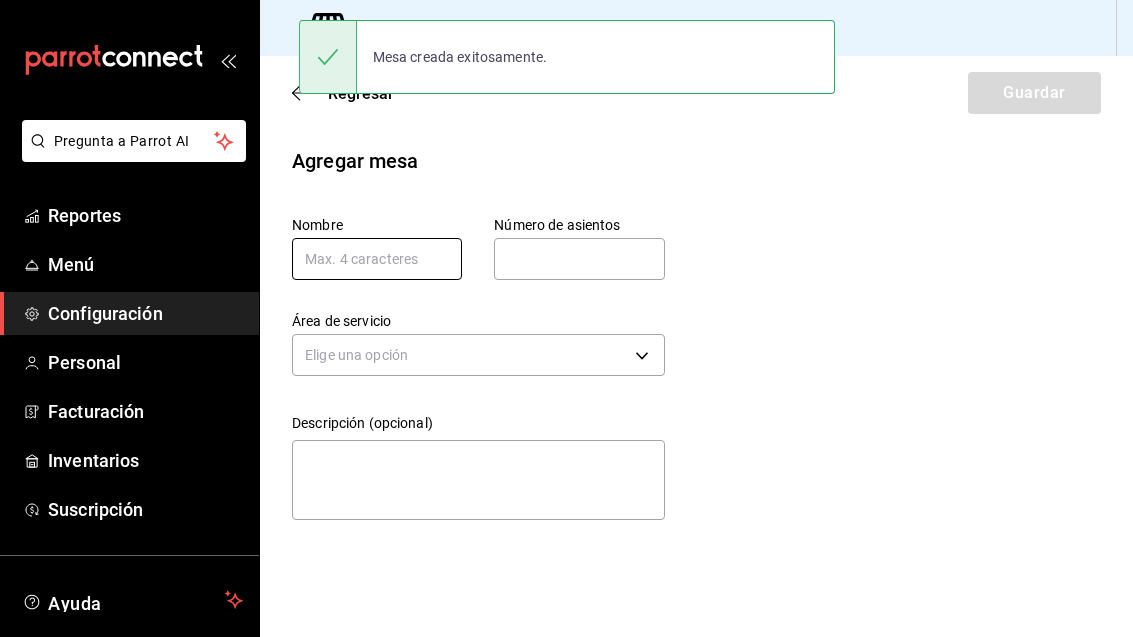 click at bounding box center (377, 259) 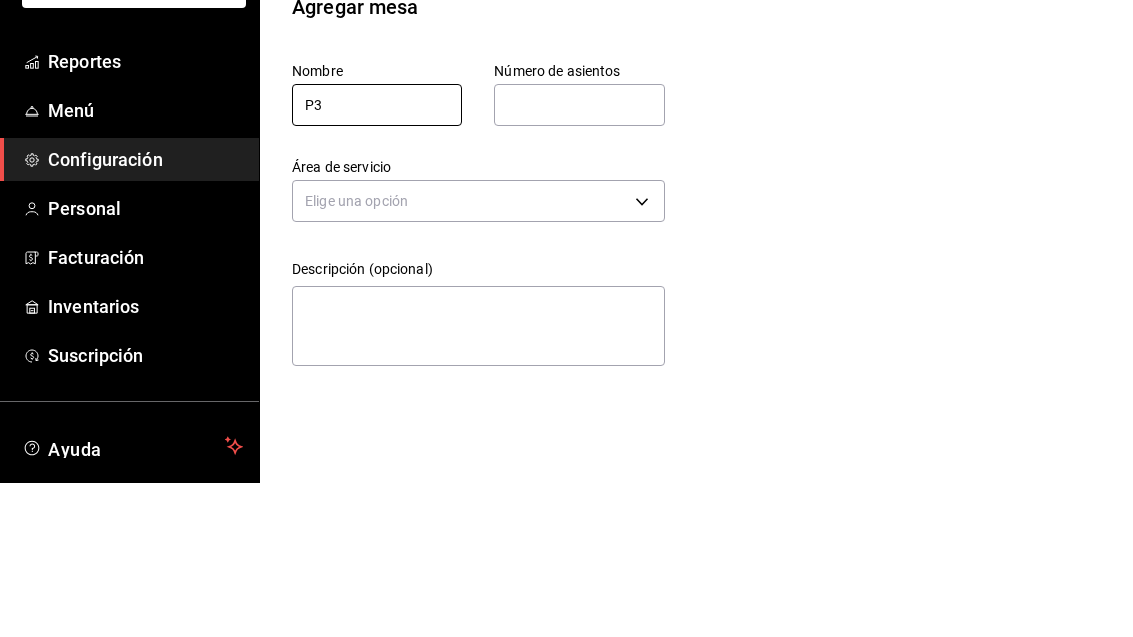 type on "P3" 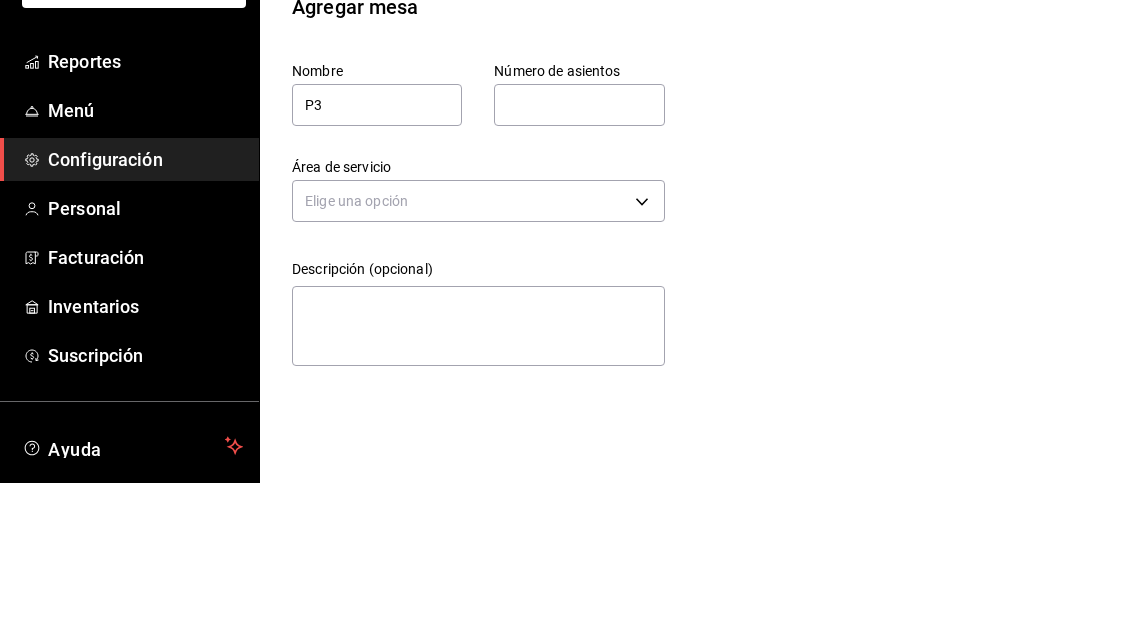 click at bounding box center (579, 259) 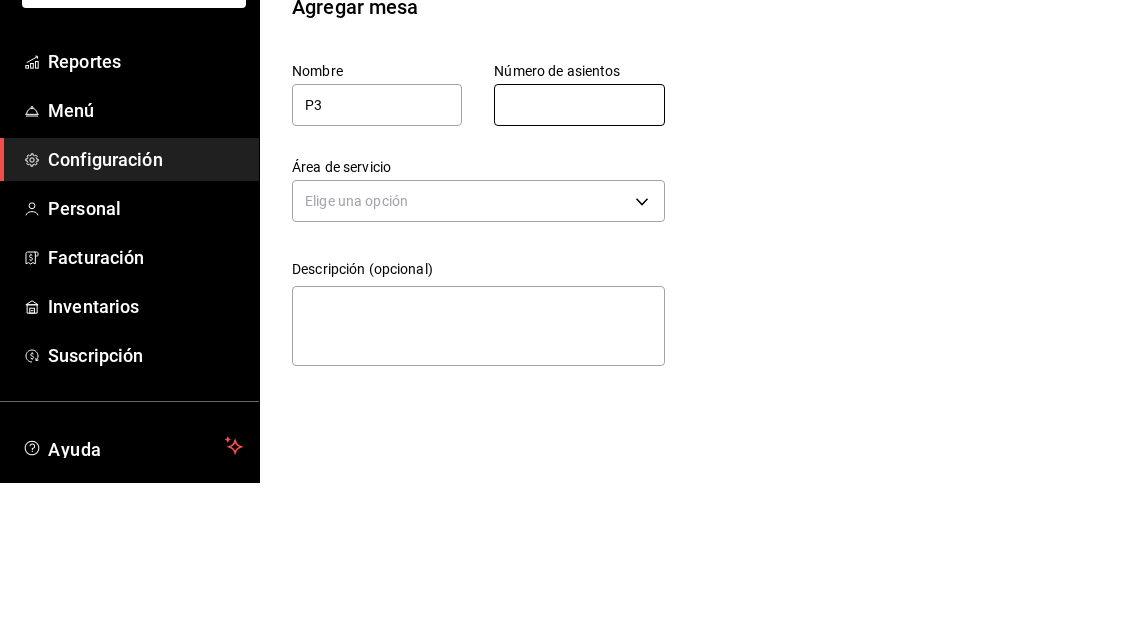 type on "1" 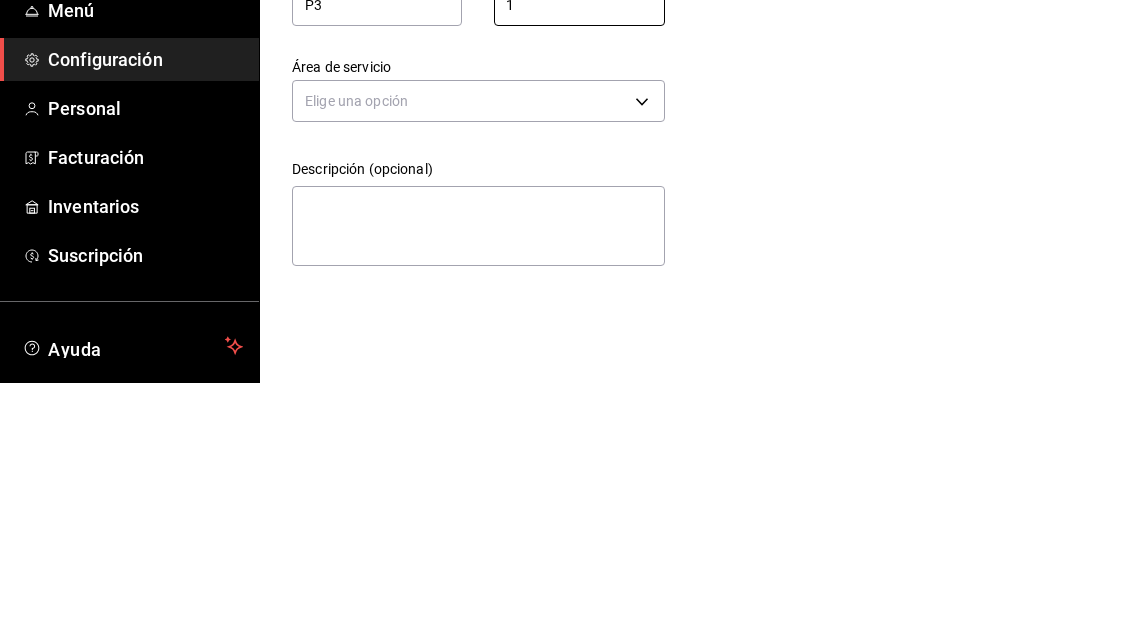click on "Pregunta a Parrot AI Reportes   Menú   Configuración   Personal   Facturación   Inventarios   Suscripción   Ayuda Recomienda Parrot   [PERSON_NAME]   Sugerir nueva función   Sucursal: Casa Colibri Club (Mty) Regresar Guardar Agregar mesa Nombre P3 Número de asientos 1 Número de asientos Área de servicio Elige una opción Descripción (opcional) x GANA 1 MES GRATIS EN TU SUSCRIPCIÓN AQUÍ ¿Recuerdas cómo empezó tu restaurante?
[DATE] puedes ayudar a un colega a tener el mismo cambio que tú viviste.
Recomienda Parrot directamente desde tu Portal Administrador.
Es fácil y rápido.
🎁 Por cada restaurante que se una, ganas 1 mes gratis. Ver video tutorial Ir a video Pregunta a Parrot AI Reportes   Menú   Configuración   Personal   Facturación   Inventarios   Suscripción   Ayuda Recomienda Parrot   [PERSON_NAME]   Sugerir nueva función   Visitar centro de ayuda [PHONE_NUMBER] [EMAIL_ADDRESS][DOMAIN_NAME] Visitar centro de ayuda [PHONE_NUMBER] [EMAIL_ADDRESS][DOMAIN_NAME]" at bounding box center (566, 318) 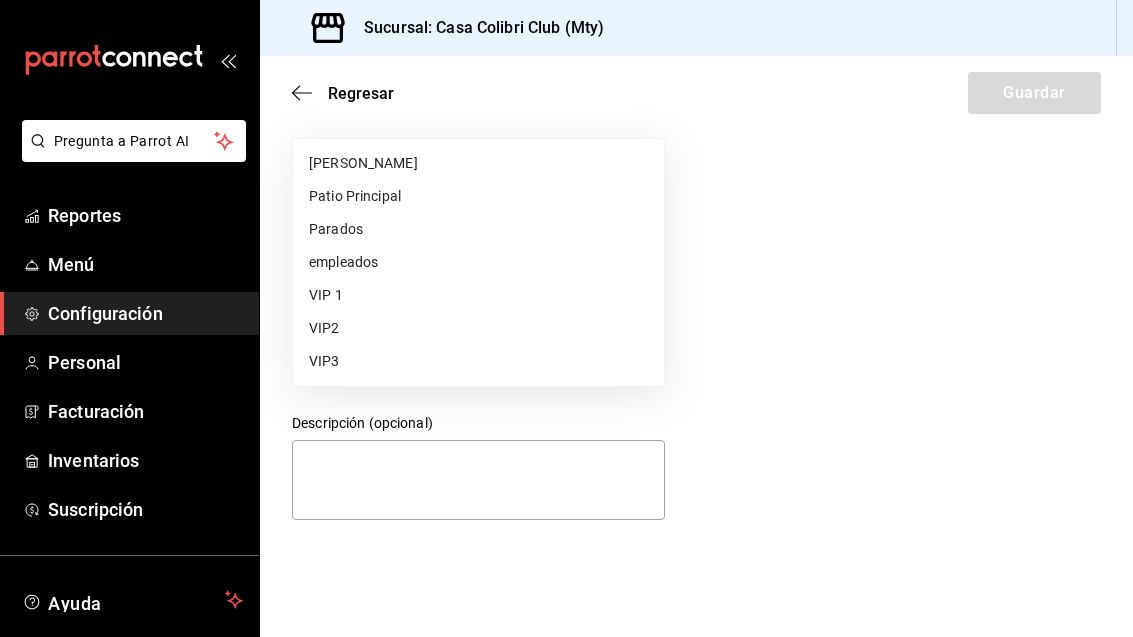 click on "Parados" at bounding box center [478, 229] 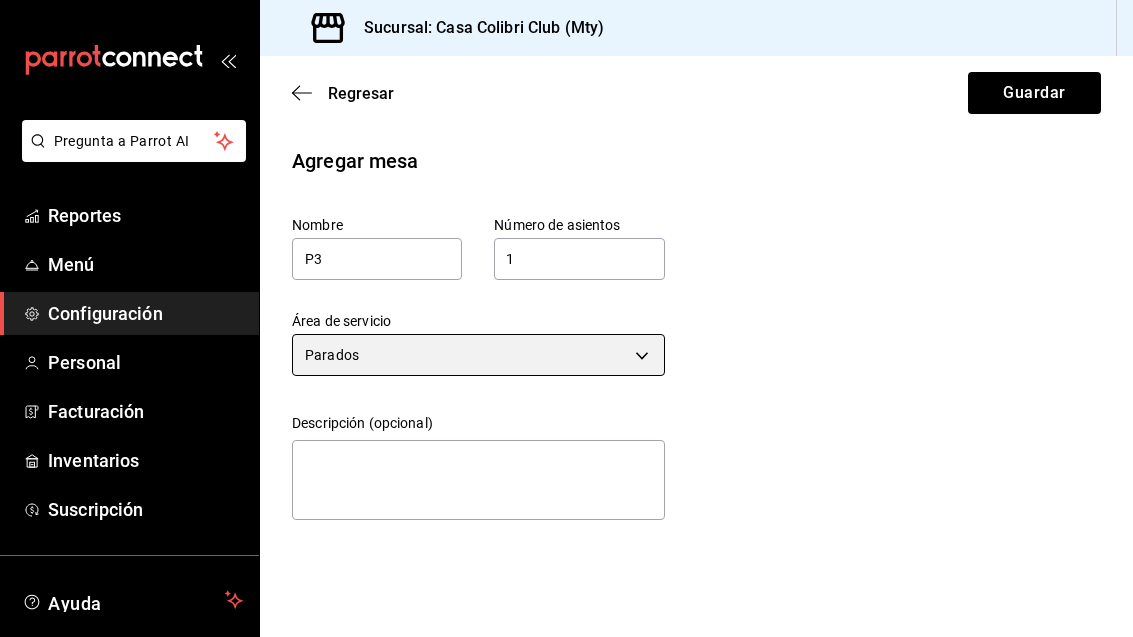 scroll, scrollTop: 0, scrollLeft: 0, axis: both 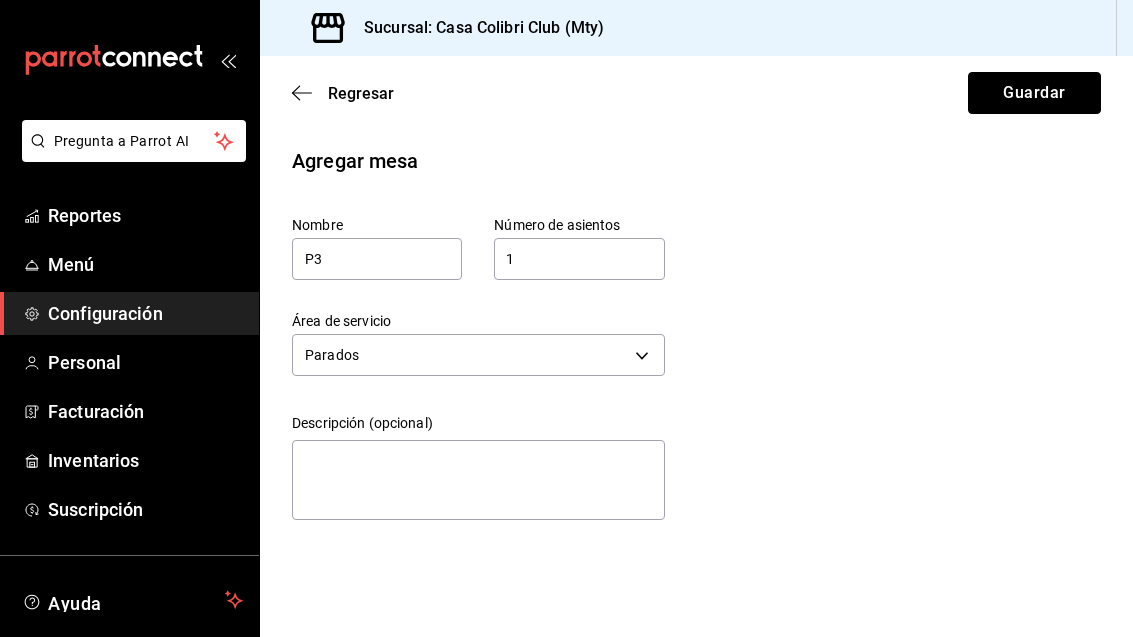 click on "Guardar" at bounding box center [1034, 93] 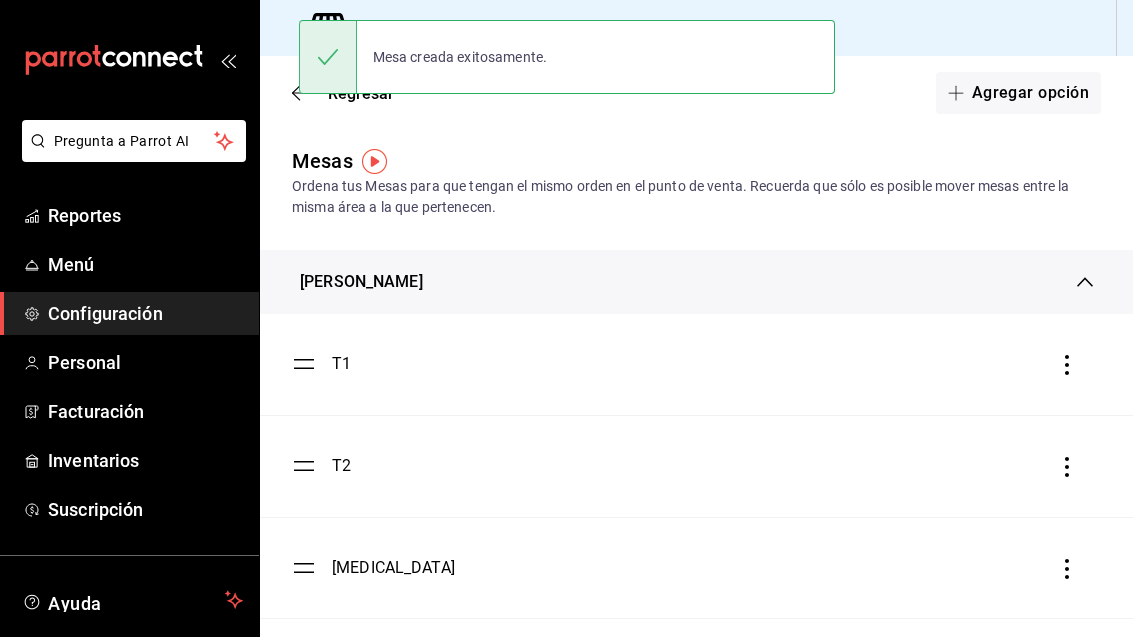 click on "Agregar opción" at bounding box center (1018, 93) 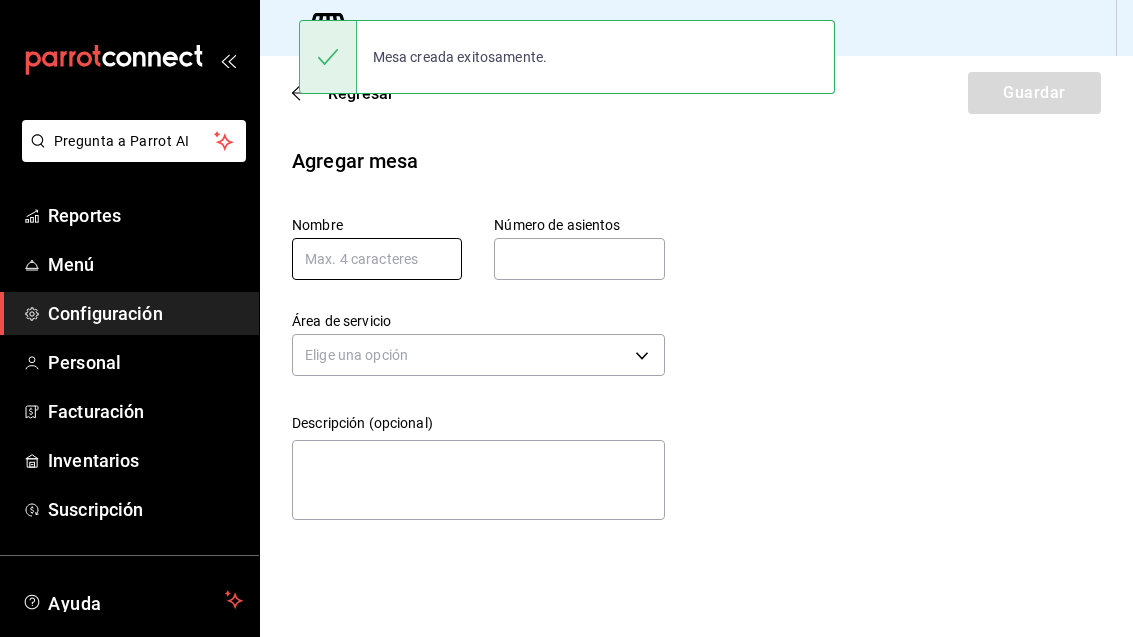 click at bounding box center [377, 259] 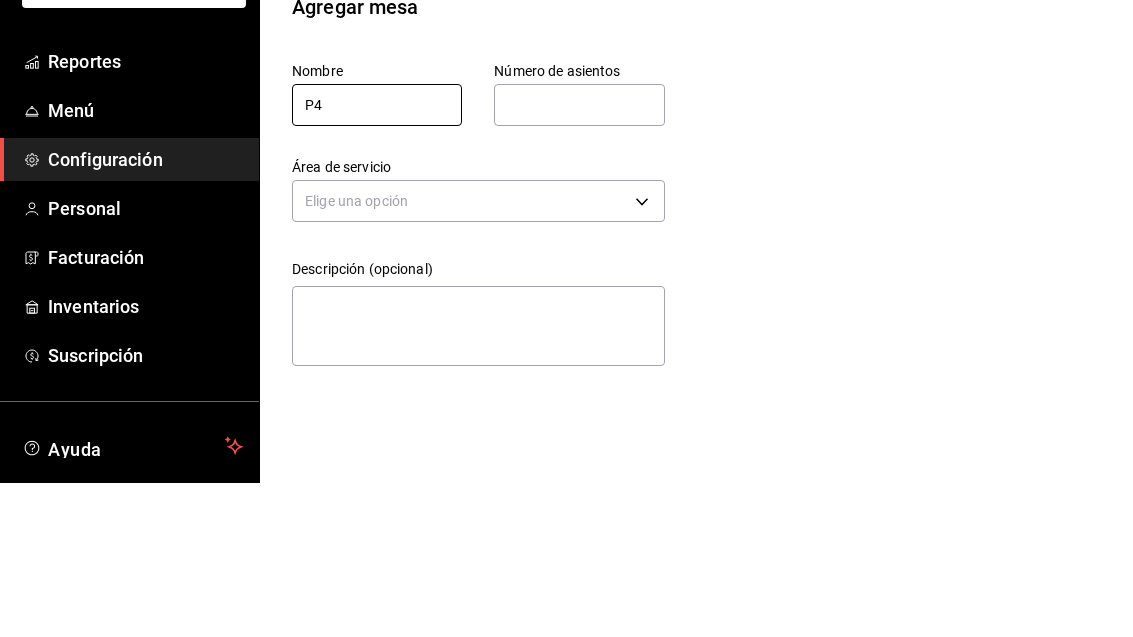 type on "P4" 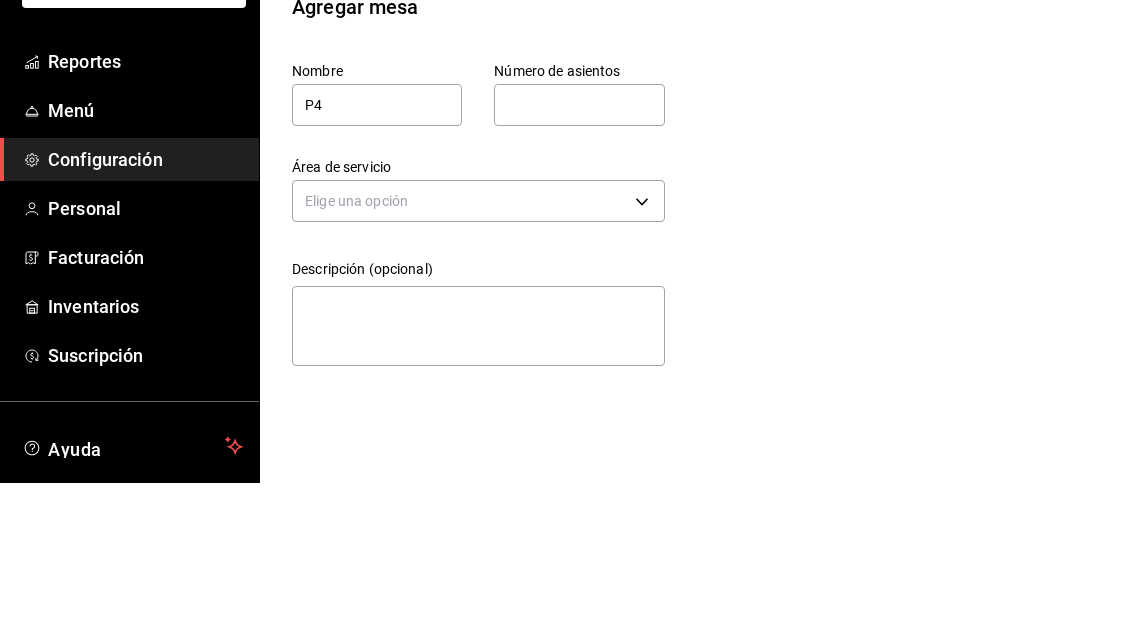 click at bounding box center (579, 259) 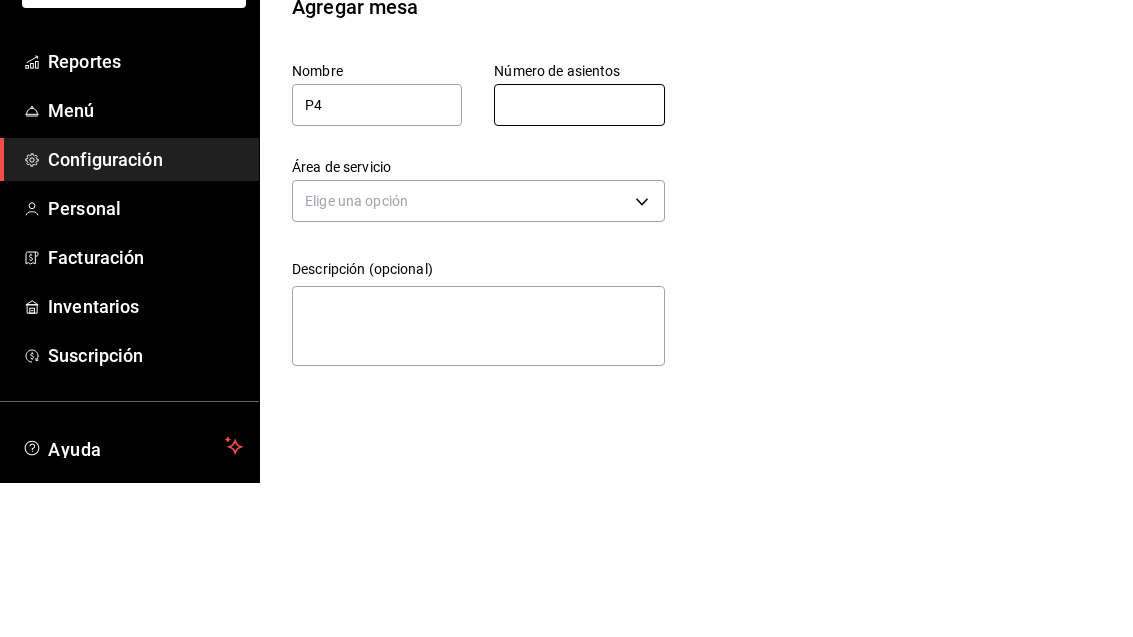 type on "1" 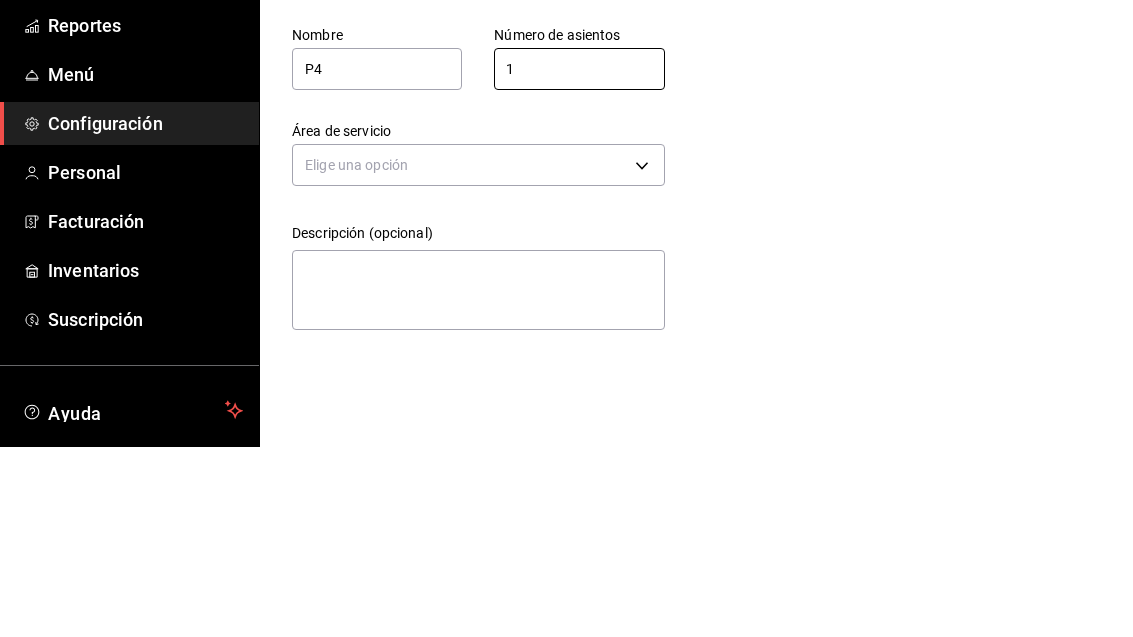 click on "Pregunta a Parrot AI Reportes   Menú   Configuración   Personal   Facturación   Inventarios   Suscripción   Ayuda Recomienda Parrot   [PERSON_NAME]   Sugerir nueva función   Sucursal: Casa Colibri Club (Mty) Regresar Guardar Agregar mesa Nombre P4 Número de asientos 1 Número de asientos Área de servicio Elige una opción Descripción (opcional) x GANA 1 MES GRATIS EN TU SUSCRIPCIÓN AQUÍ ¿Recuerdas cómo empezó tu restaurante?
[DATE] puedes ayudar a un colega a tener el mismo cambio que tú viviste.
Recomienda Parrot directamente desde tu Portal Administrador.
Es fácil y rápido.
🎁 Por cada restaurante que se una, ganas 1 mes gratis. Ver video tutorial Ir a video Pregunta a Parrot AI Reportes   Menú   Configuración   Personal   Facturación   Inventarios   Suscripción   Ayuda Recomienda Parrot   [PERSON_NAME]   Sugerir nueva función   Visitar centro de ayuda [PHONE_NUMBER] [EMAIL_ADDRESS][DOMAIN_NAME] Visitar centro de ayuda [PHONE_NUMBER] [EMAIL_ADDRESS][DOMAIN_NAME]" at bounding box center (566, 318) 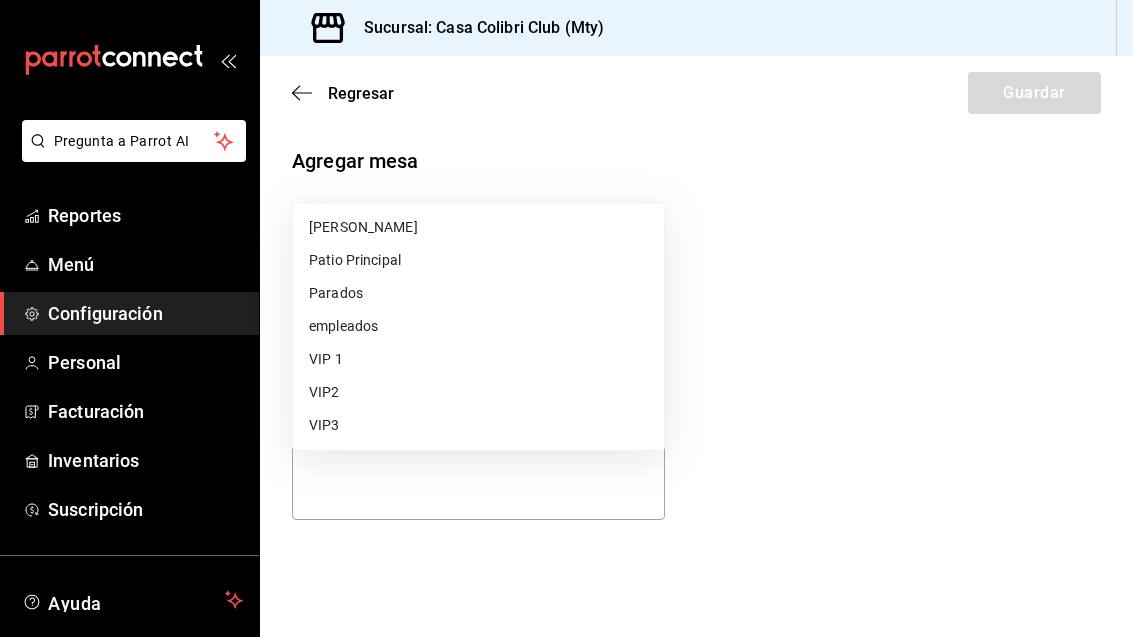 click on "[PERSON_NAME]" at bounding box center [478, 227] 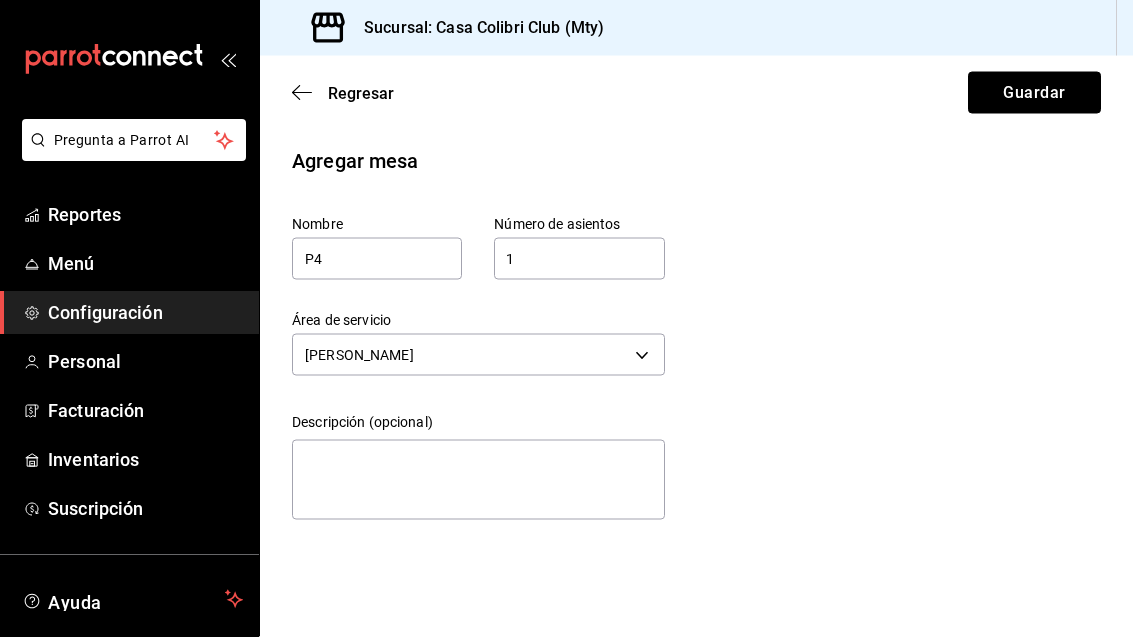 click on "Guardar" at bounding box center (1034, 93) 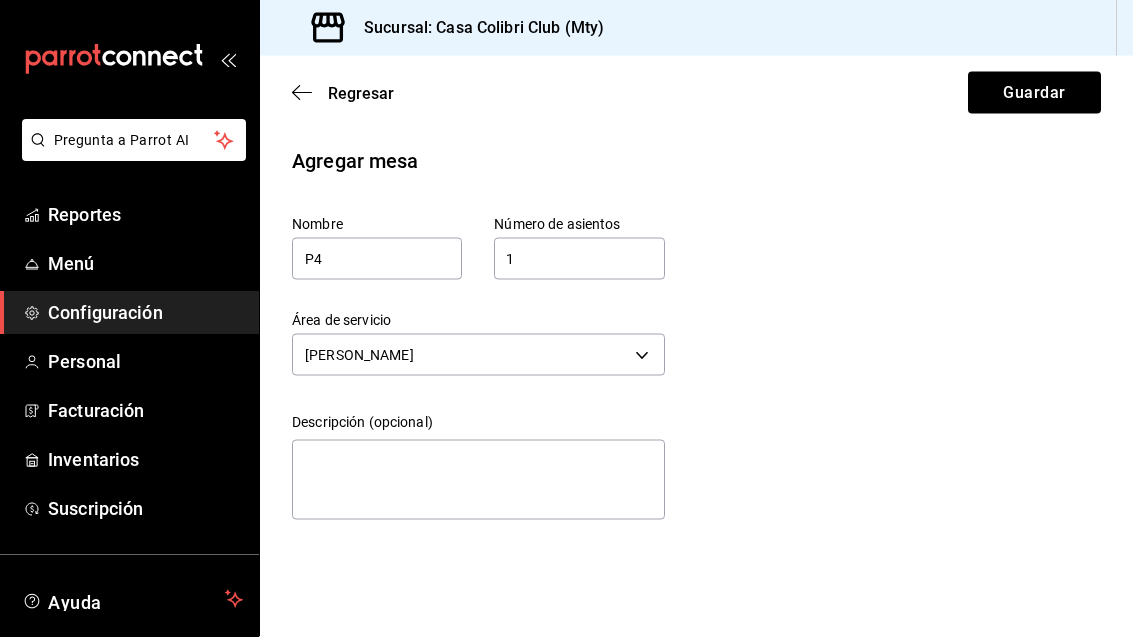 scroll, scrollTop: 20, scrollLeft: 0, axis: vertical 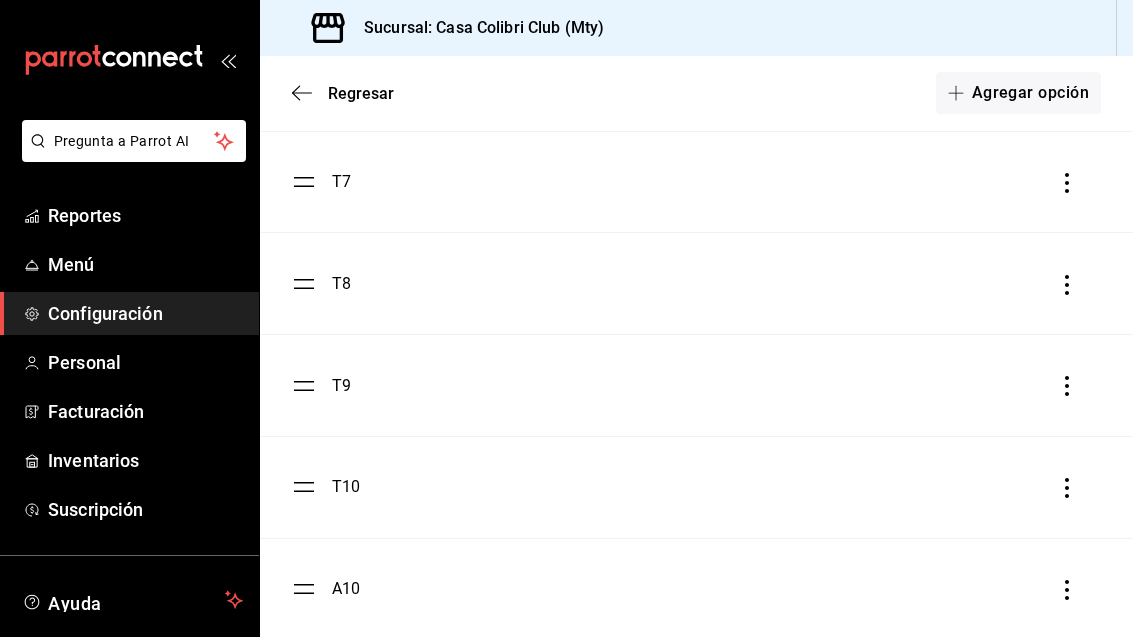 click on "Agregar opción" at bounding box center (1018, 93) 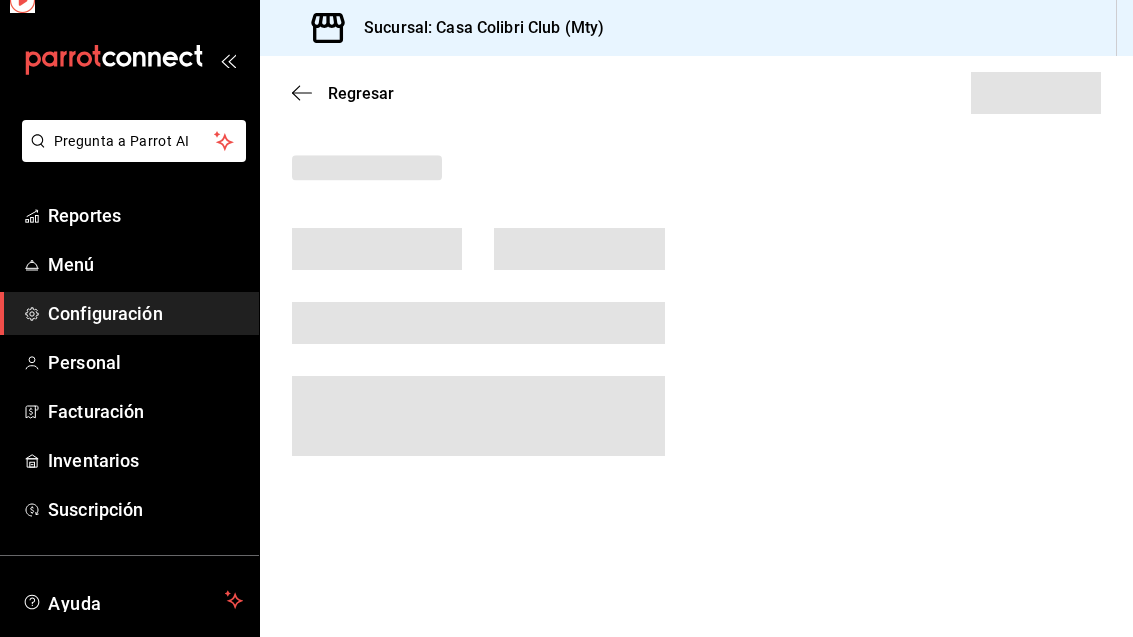 scroll, scrollTop: 0, scrollLeft: 0, axis: both 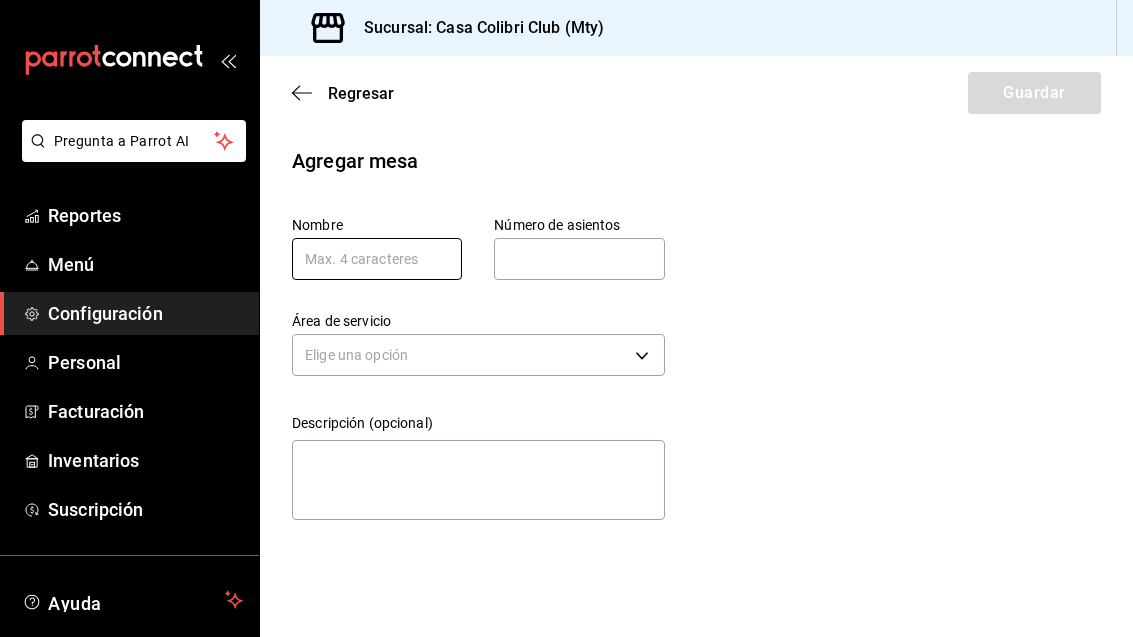 click at bounding box center (377, 259) 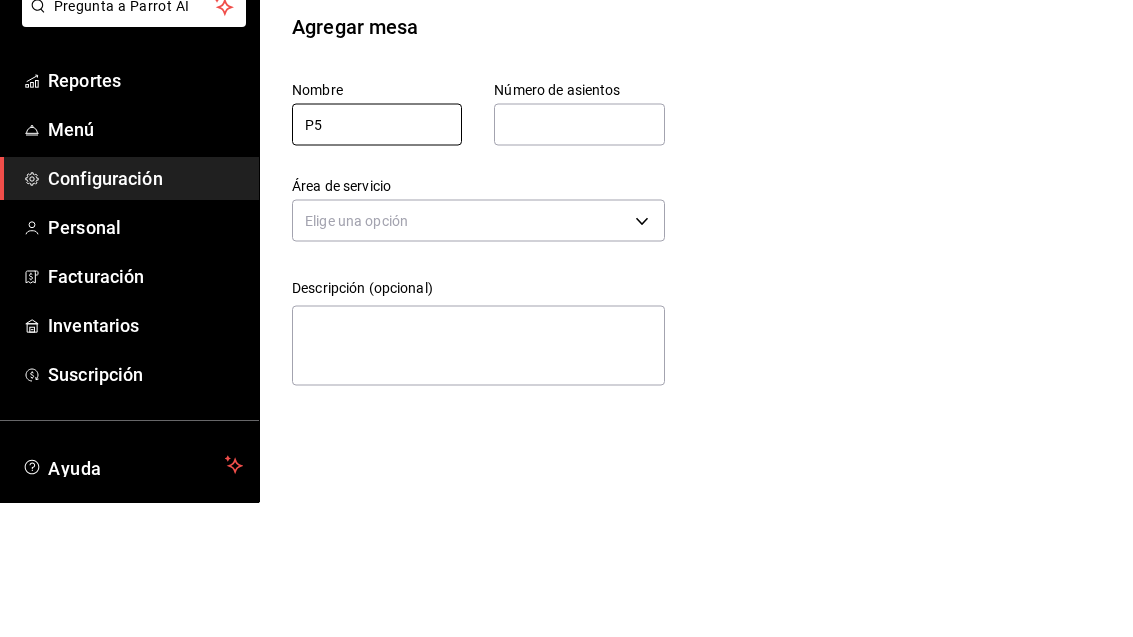 type on "P5" 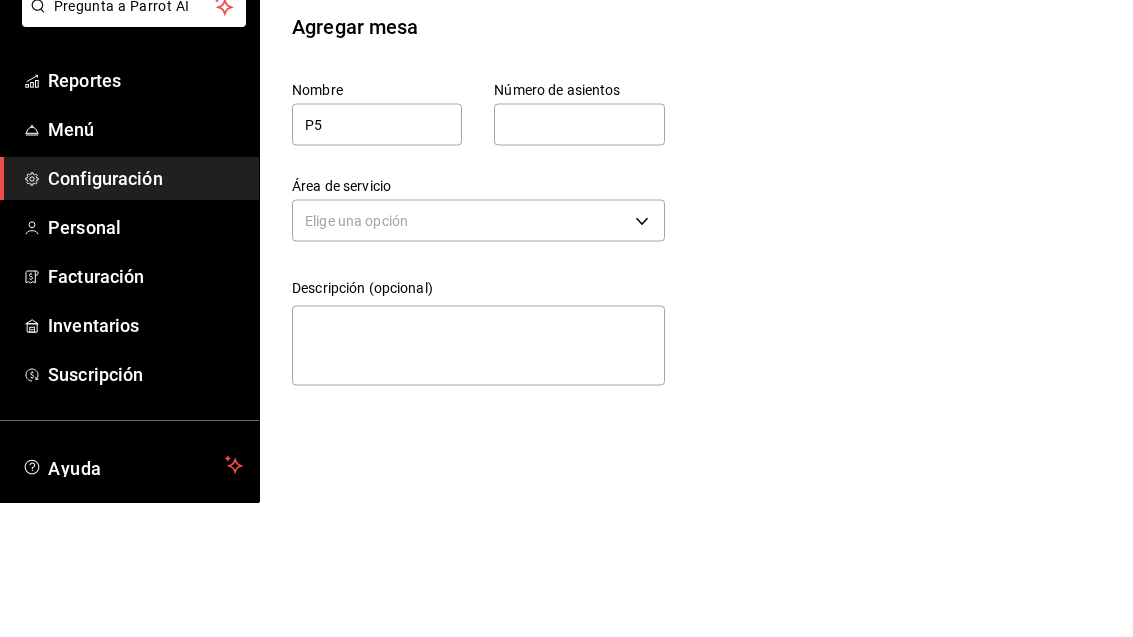 click at bounding box center [579, 259] 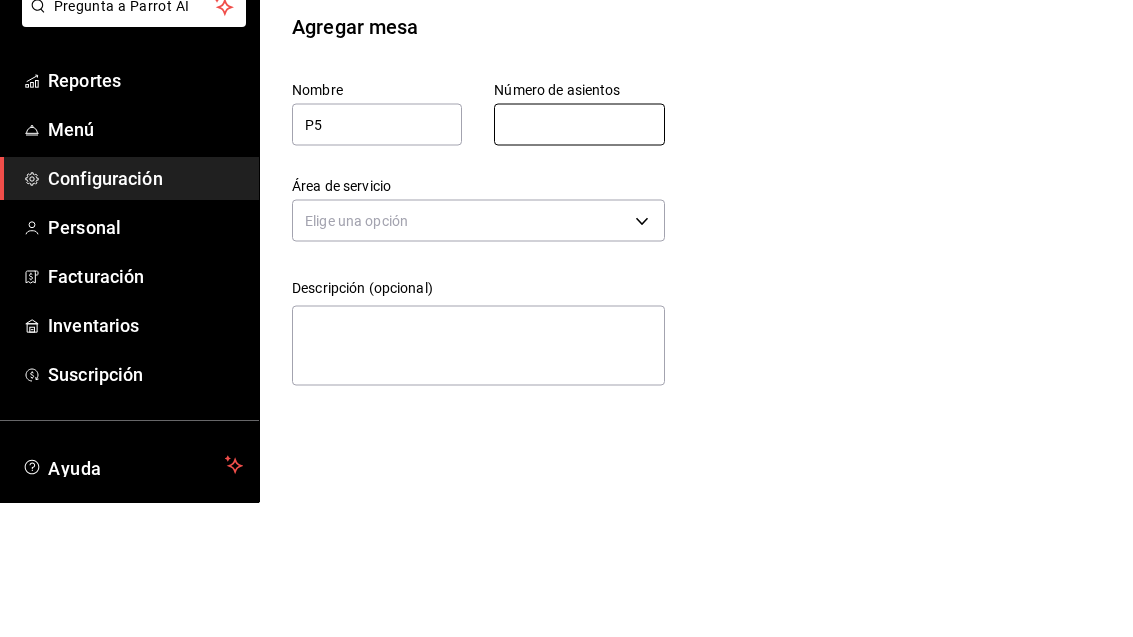 type on "1" 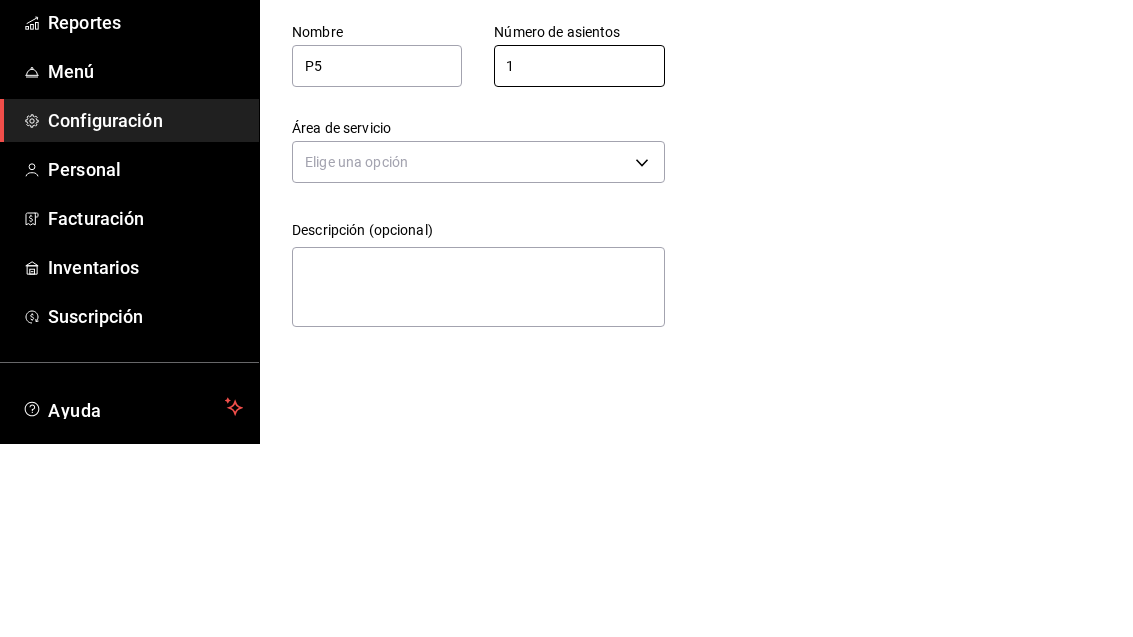 click on "Pregunta a Parrot AI Reportes   Menú   Configuración   Personal   Facturación   Inventarios   Suscripción   Ayuda Recomienda Parrot   [PERSON_NAME]   Sugerir nueva función   Sucursal: Casa Colibri Club (Mty) Regresar Guardar Agregar mesa Nombre P5 Número de asientos 1 Número de asientos Área de servicio Elige una opción Descripción (opcional) x GANA 1 MES GRATIS EN TU SUSCRIPCIÓN AQUÍ ¿Recuerdas cómo empezó tu restaurante?
[DATE] puedes ayudar a un colega a tener el mismo cambio que tú viviste.
Recomienda Parrot directamente desde tu Portal Administrador.
Es fácil y rápido.
🎁 Por cada restaurante que se una, ganas 1 mes gratis. Ver video tutorial Ir a video Pregunta a Parrot AI Reportes   Menú   Configuración   Personal   Facturación   Inventarios   Suscripción   Ayuda Recomienda Parrot   [PERSON_NAME]   Sugerir nueva función   Visitar centro de ayuda [PHONE_NUMBER] [EMAIL_ADDRESS][DOMAIN_NAME] Visitar centro de ayuda [PHONE_NUMBER] [EMAIL_ADDRESS][DOMAIN_NAME]" at bounding box center (566, 318) 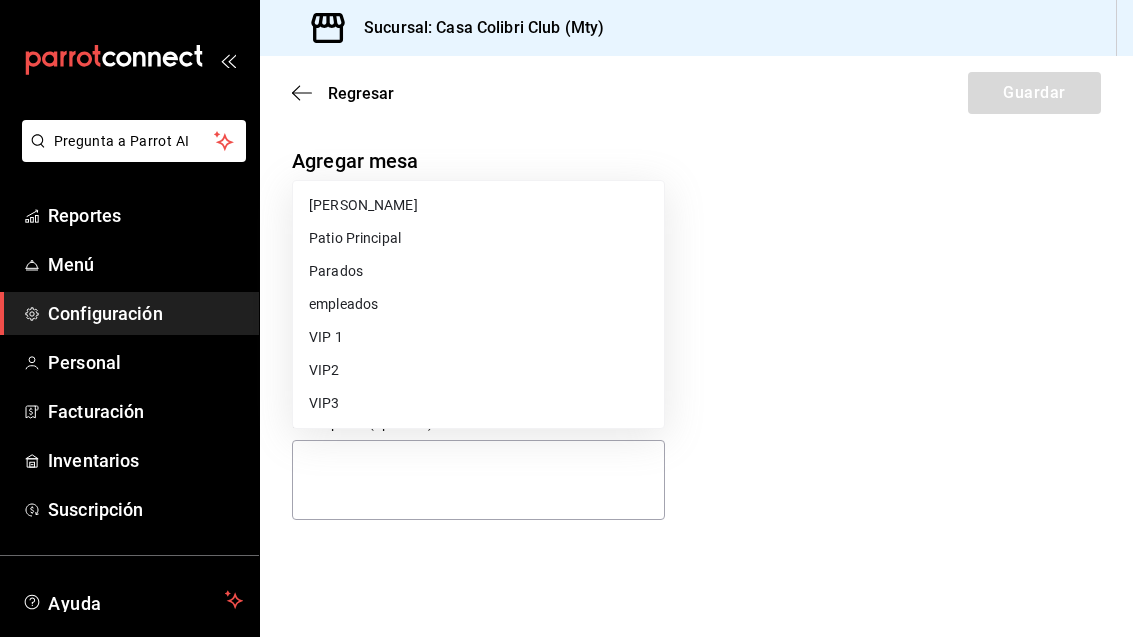 click at bounding box center (566, 318) 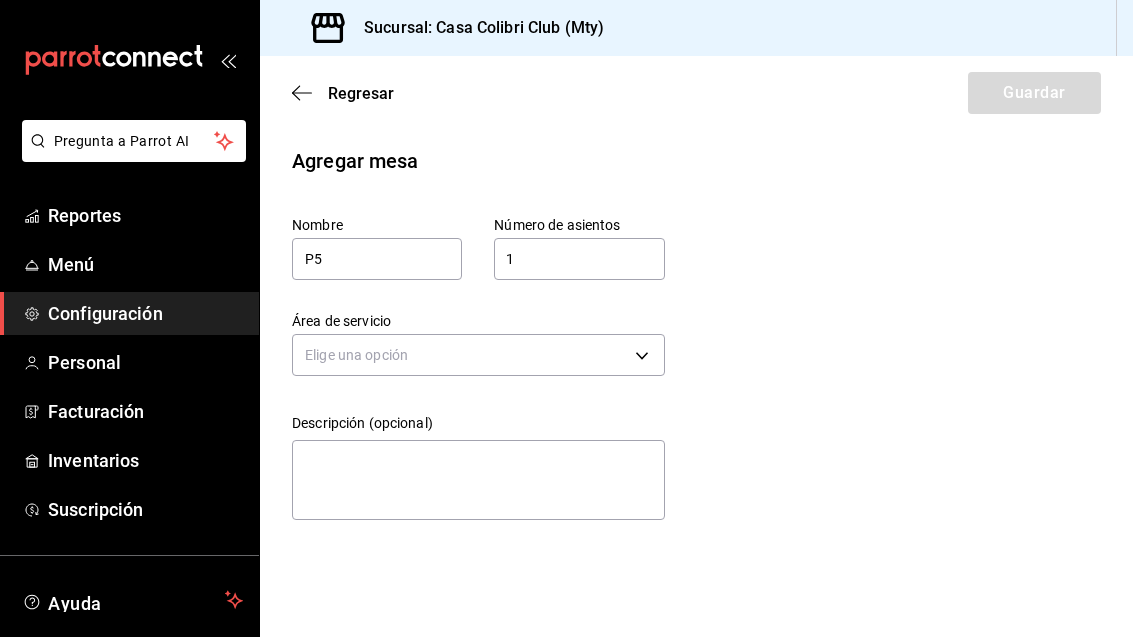click on "Pregunta a Parrot AI Reportes   Menú   Configuración   Personal   Facturación   Inventarios   Suscripción   Ayuda Recomienda Parrot   [PERSON_NAME]   Sugerir nueva función   Sucursal: Casa Colibri Club (Mty) Regresar Guardar Agregar mesa Nombre P5 Número de asientos 1 Número de asientos Área de servicio Elige una opción Descripción (opcional) x GANA 1 MES GRATIS EN TU SUSCRIPCIÓN AQUÍ ¿Recuerdas cómo empezó tu restaurante?
[DATE] puedes ayudar a un colega a tener el mismo cambio que tú viviste.
Recomienda Parrot directamente desde tu Portal Administrador.
Es fácil y rápido.
🎁 Por cada restaurante que se una, ganas 1 mes gratis. Ver video tutorial Ir a video Pregunta a Parrot AI Reportes   Menú   Configuración   Personal   Facturación   Inventarios   Suscripción   Ayuda Recomienda Parrot   [PERSON_NAME]   Sugerir nueva función   Visitar centro de ayuda [PHONE_NUMBER] [EMAIL_ADDRESS][DOMAIN_NAME] Visitar centro de ayuda [PHONE_NUMBER] [EMAIL_ADDRESS][DOMAIN_NAME]" at bounding box center (566, 318) 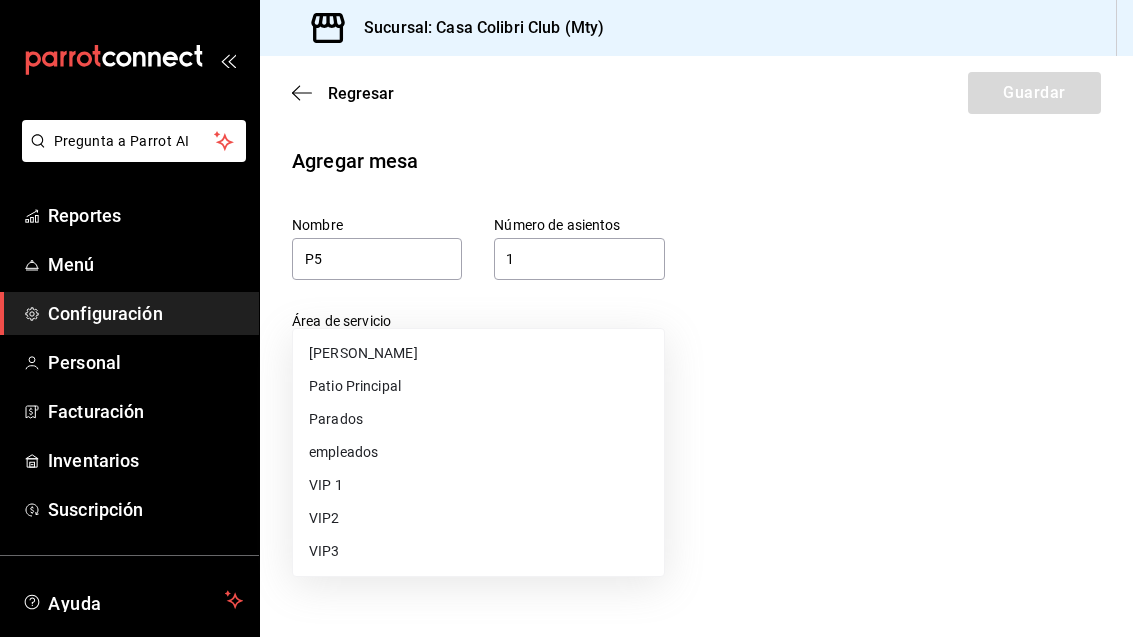 click on "[PERSON_NAME]" at bounding box center [478, 353] 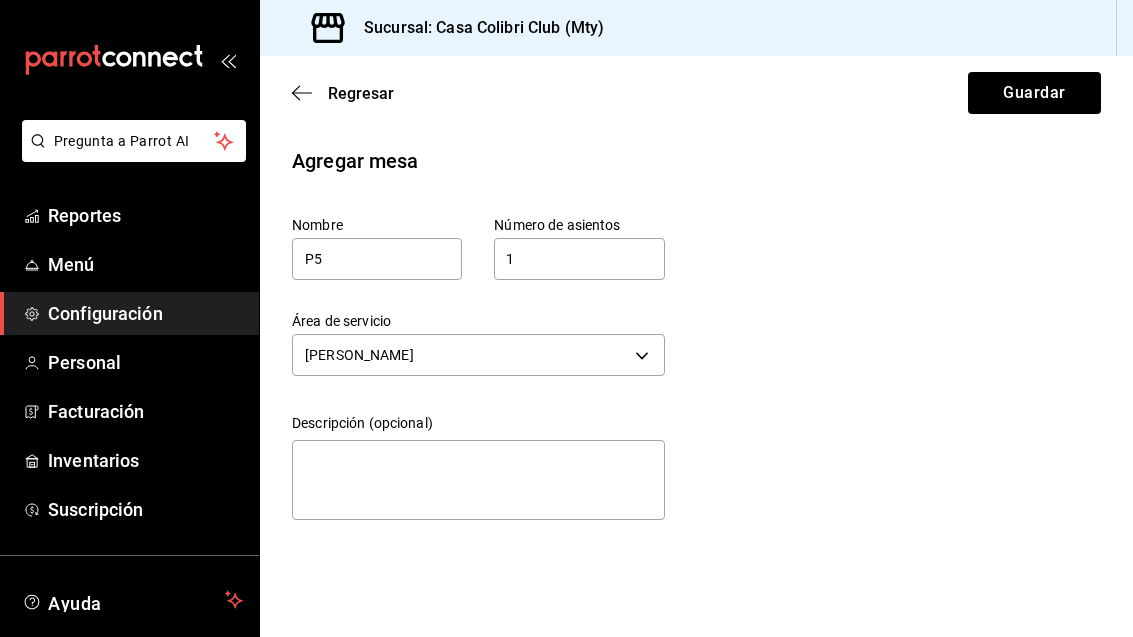 click on "Pregunta a Parrot AI Reportes   Menú   Configuración   Personal   Facturación   Inventarios   Suscripción   Ayuda Recomienda Parrot   [PERSON_NAME]   Sugerir nueva función   Sucursal: Casa Colibri Club (Mty) Regresar Guardar Agregar mesa Nombre P5 Número de asientos 1 Número de asientos Área de servicio Patio Trasero e6d95eba-ae98-49f6-9bff-0d3d0b75db9f Descripción (opcional) x GANA 1 MES GRATIS EN TU SUSCRIPCIÓN AQUÍ ¿Recuerdas cómo empezó tu restaurante?
[DATE] puedes ayudar a un colega a tener el mismo cambio que tú viviste.
Recomienda Parrot directamente desde tu Portal Administrador.
Es fácil y rápido.
🎁 Por cada restaurante que se una, ganas 1 mes gratis. Ver video tutorial Ir a video Pregunta a Parrot AI Reportes   Menú   Configuración   Personal   Facturación   Inventarios   Suscripción   Ayuda Recomienda Parrot   [PERSON_NAME]   Sugerir nueva función   Visitar centro de ayuda [PHONE_NUMBER] [EMAIL_ADDRESS][DOMAIN_NAME] Visitar centro de ayuda [PHONE_NUMBER]" at bounding box center (566, 318) 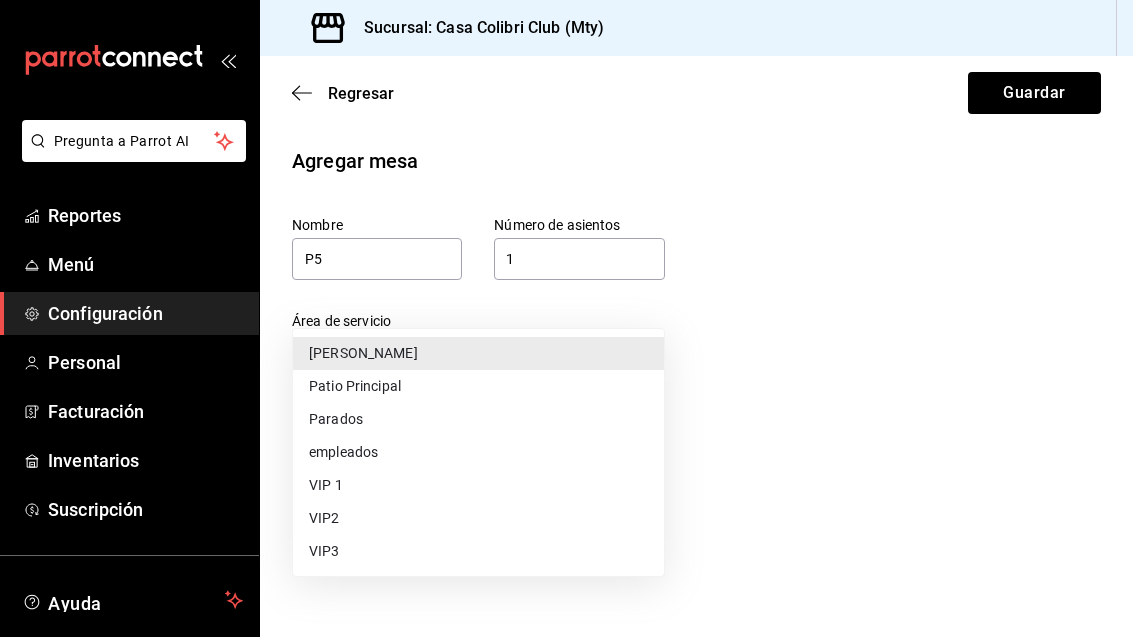 click on "Parados" at bounding box center [478, 419] 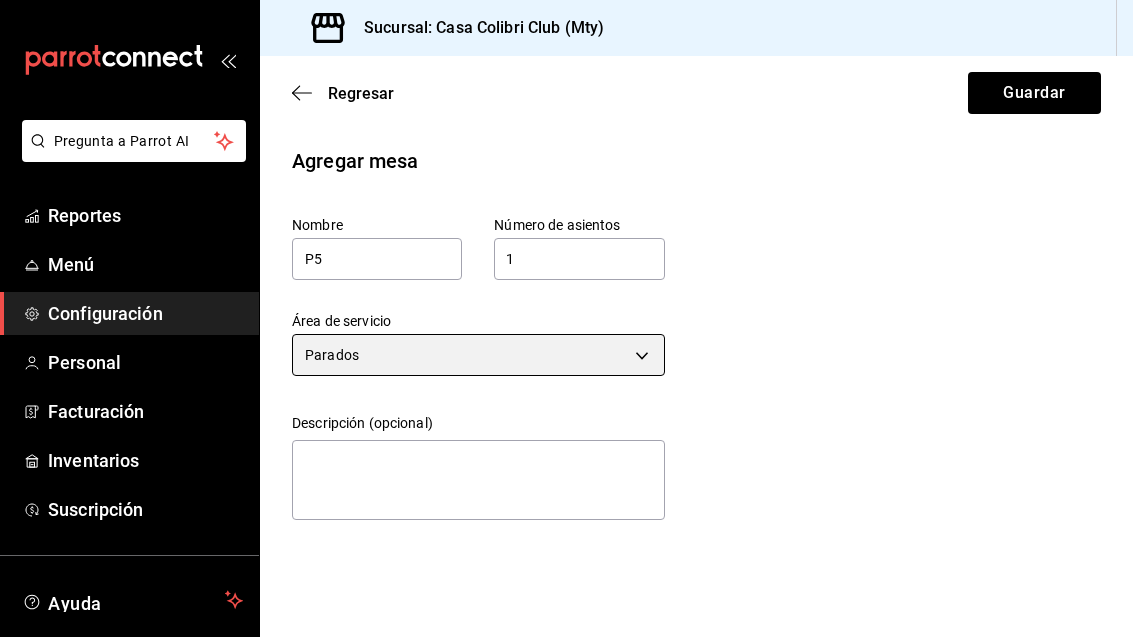 type on "72514ca1-1adc-4526-8444-83b08c034254" 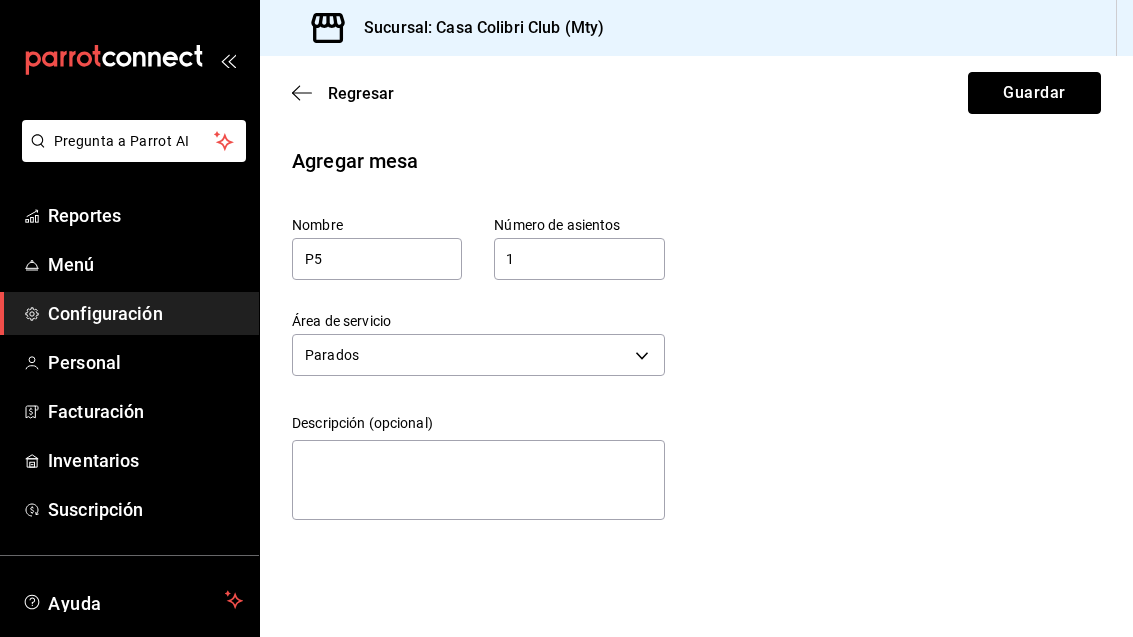 click on "Guardar" at bounding box center [1034, 93] 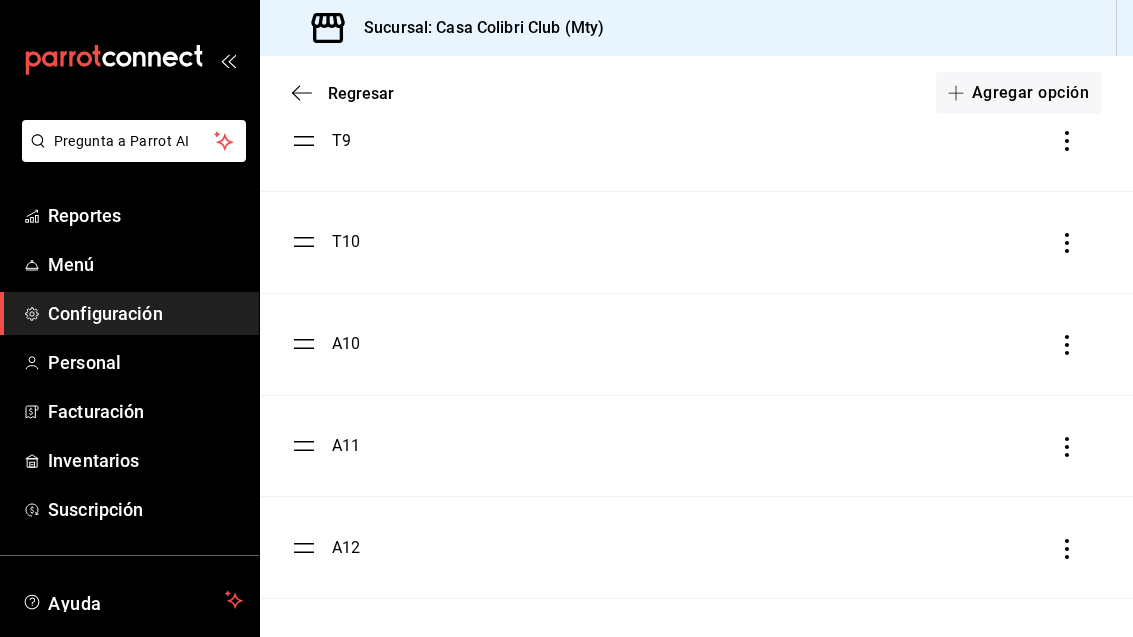 scroll, scrollTop: 1031, scrollLeft: 0, axis: vertical 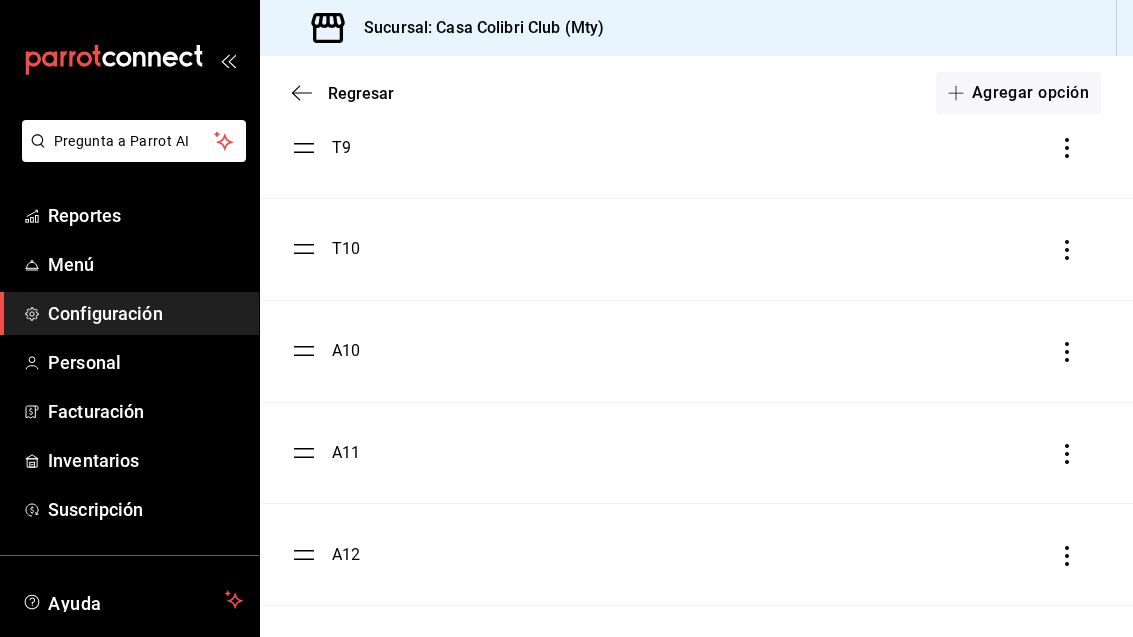 click on "Agregar opción" at bounding box center (1018, 93) 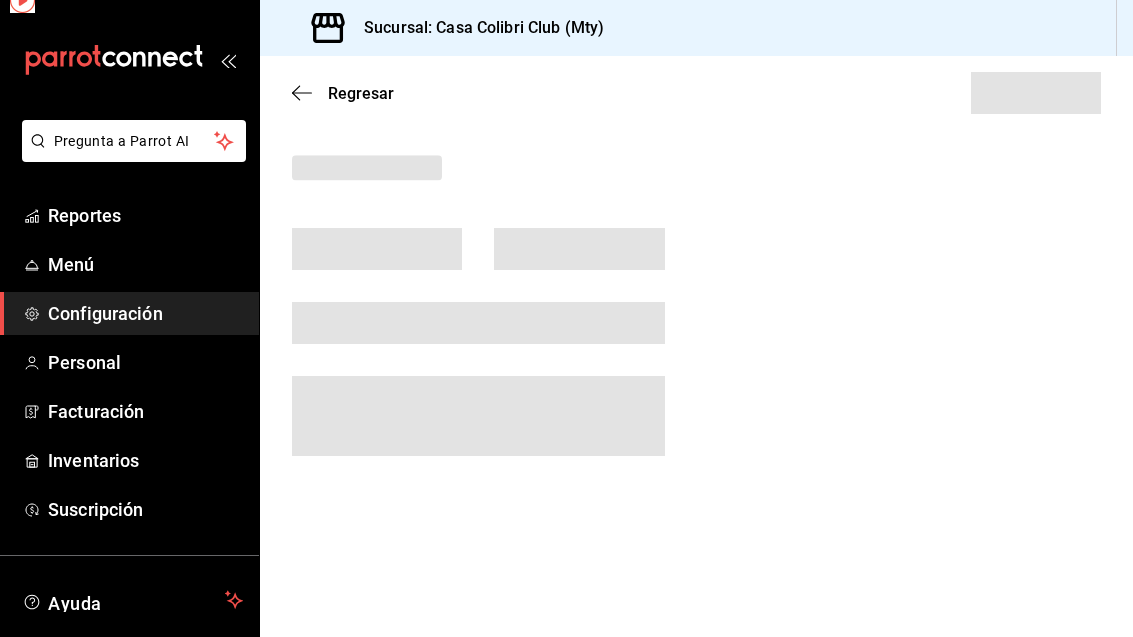 scroll, scrollTop: 0, scrollLeft: 0, axis: both 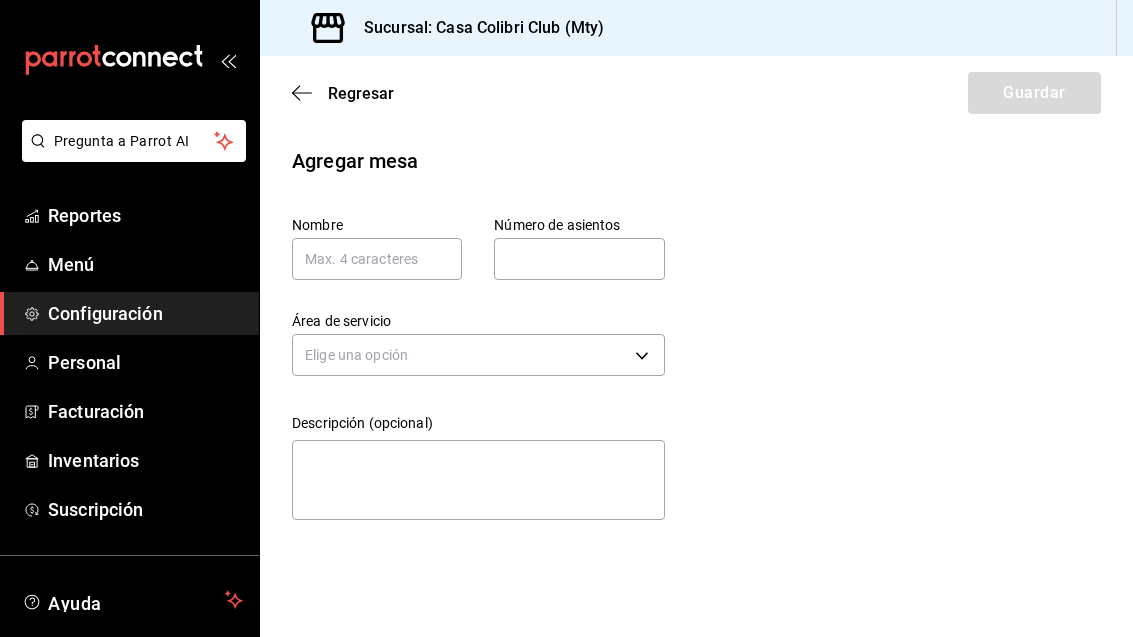 click on "Regresar" at bounding box center [343, 93] 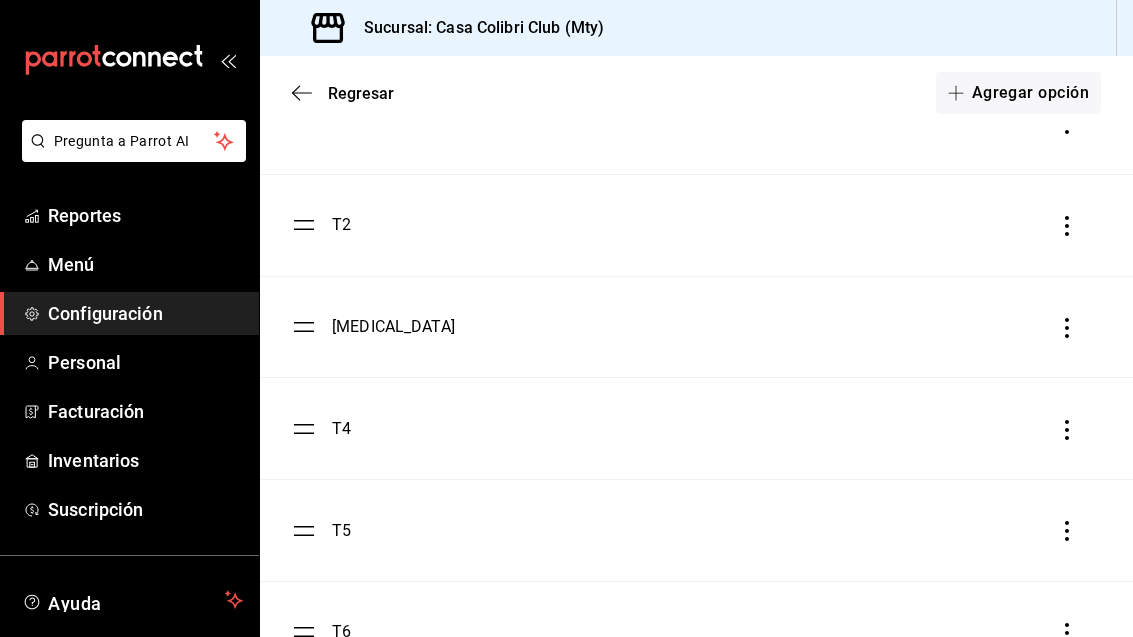 scroll, scrollTop: 8, scrollLeft: 0, axis: vertical 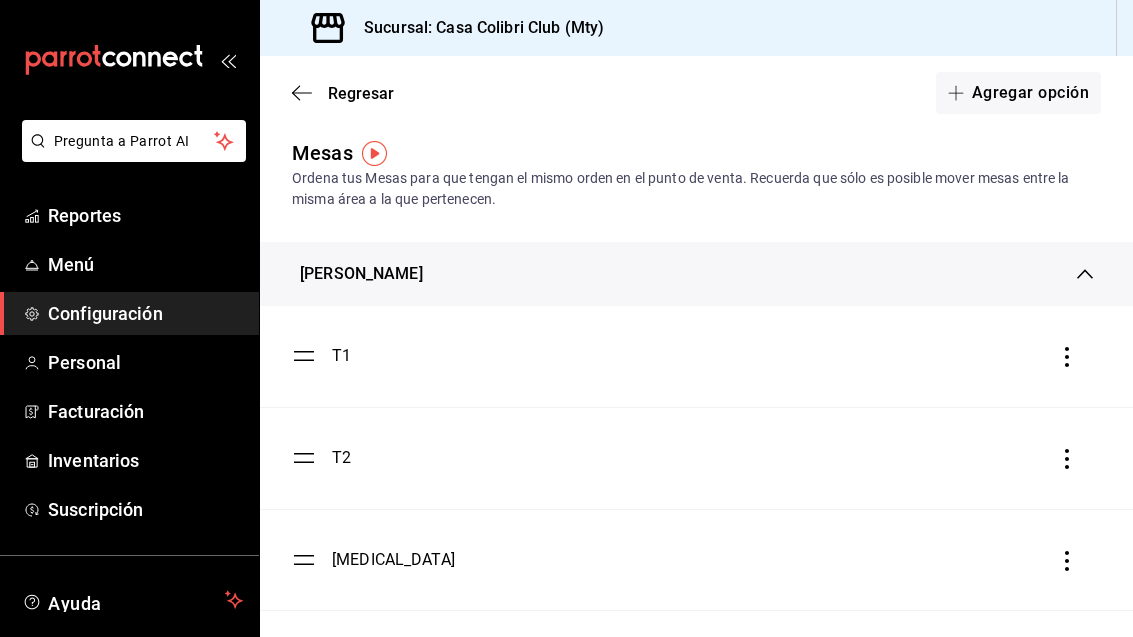 click on "Agregar opción" at bounding box center [1018, 93] 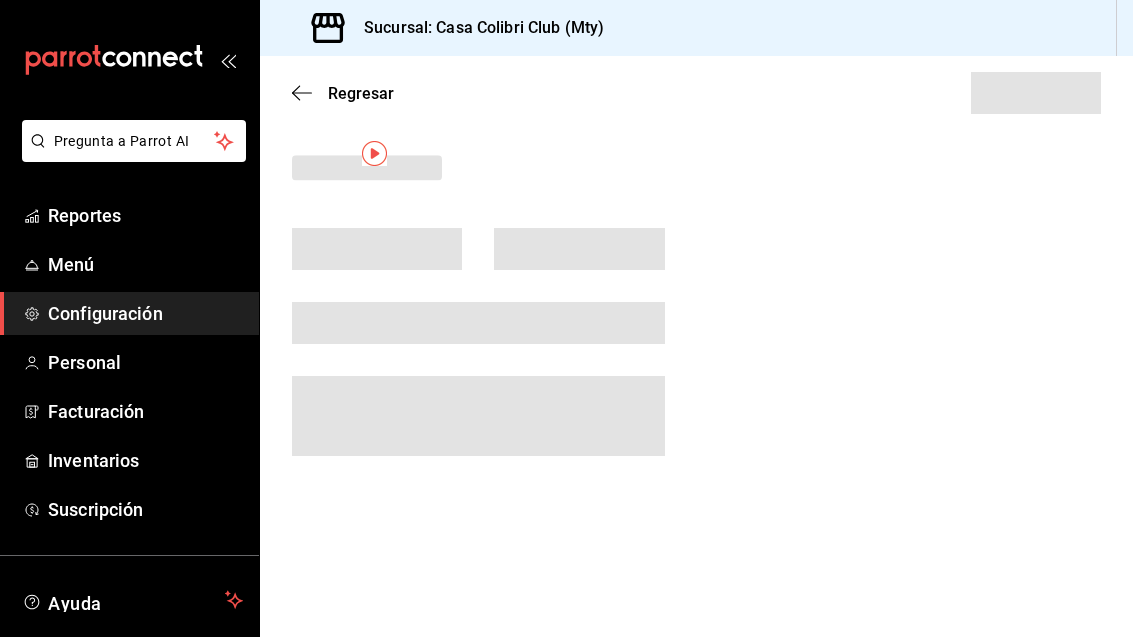 scroll, scrollTop: 0, scrollLeft: 0, axis: both 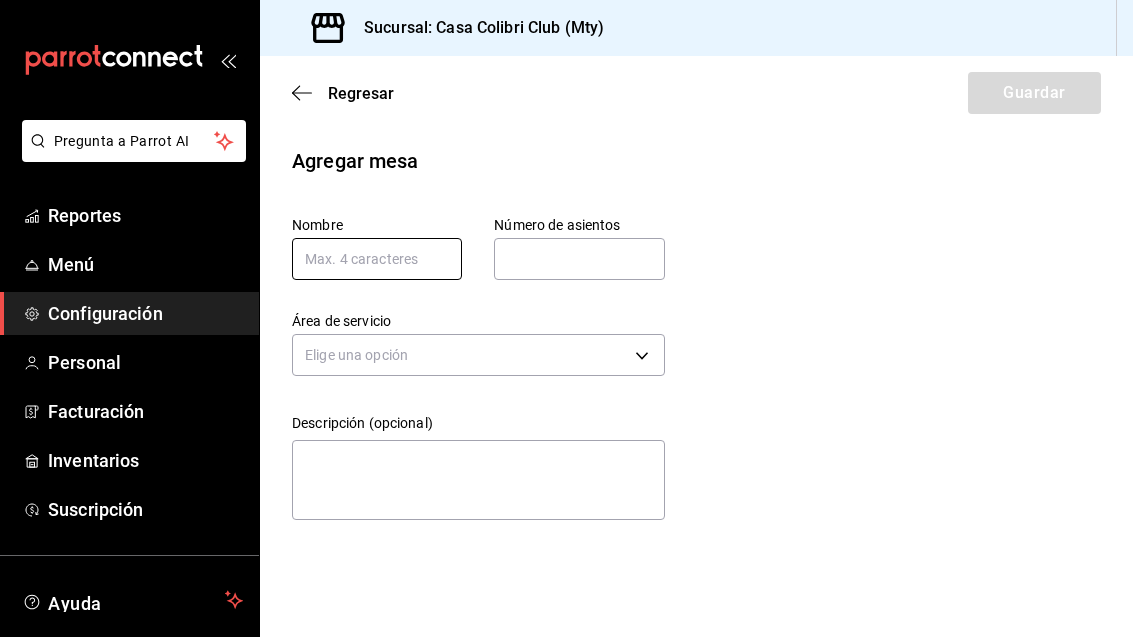 click at bounding box center (377, 259) 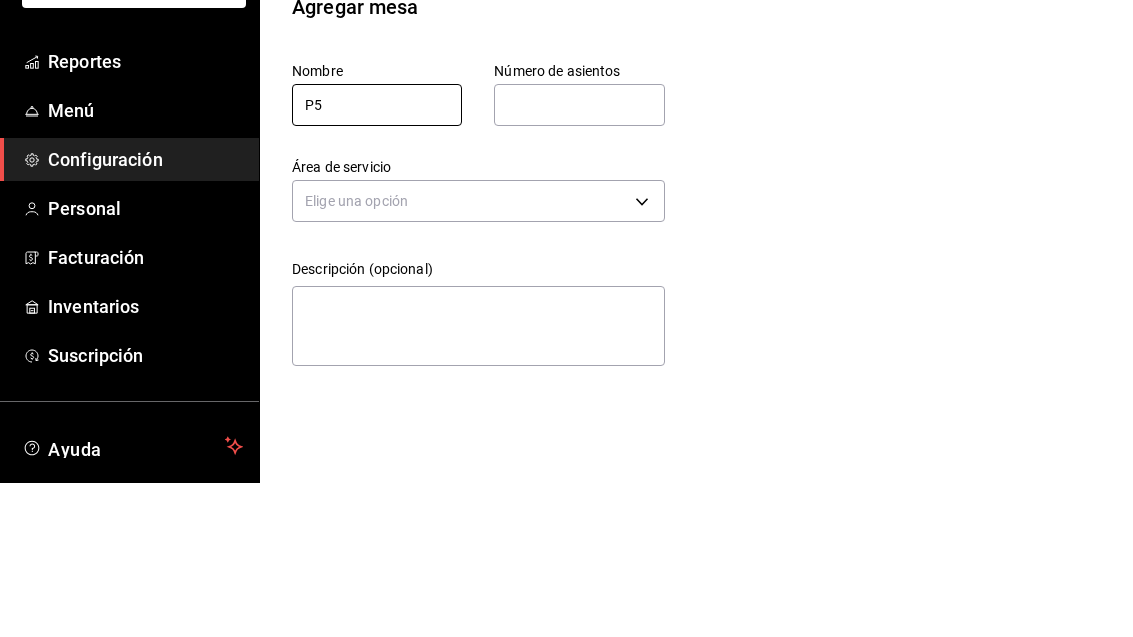type on "P5" 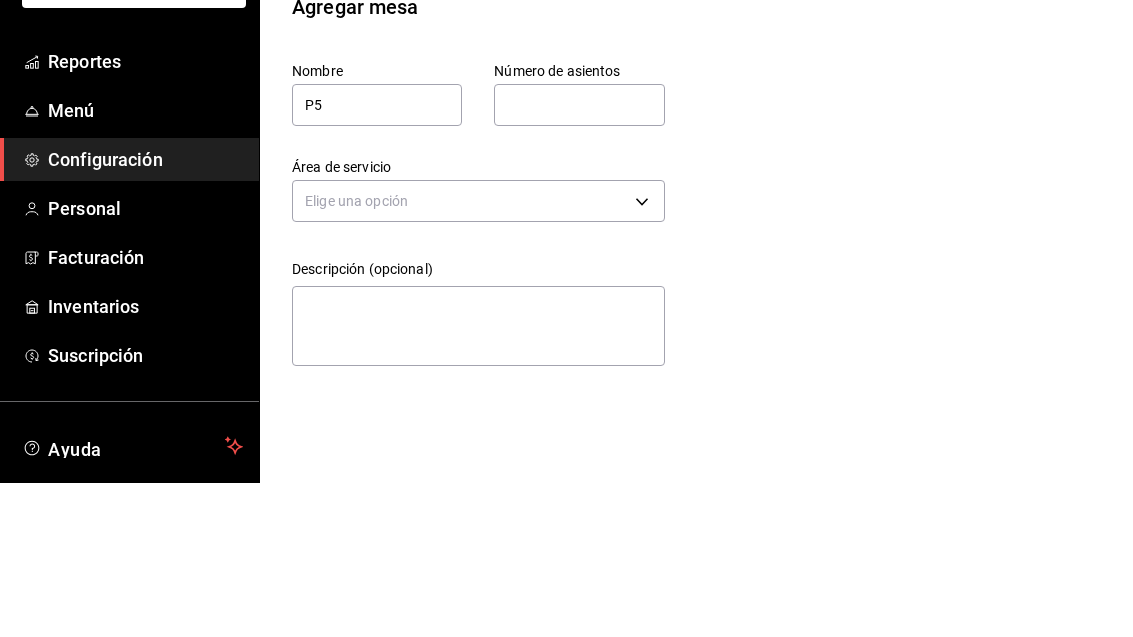 click at bounding box center (579, 259) 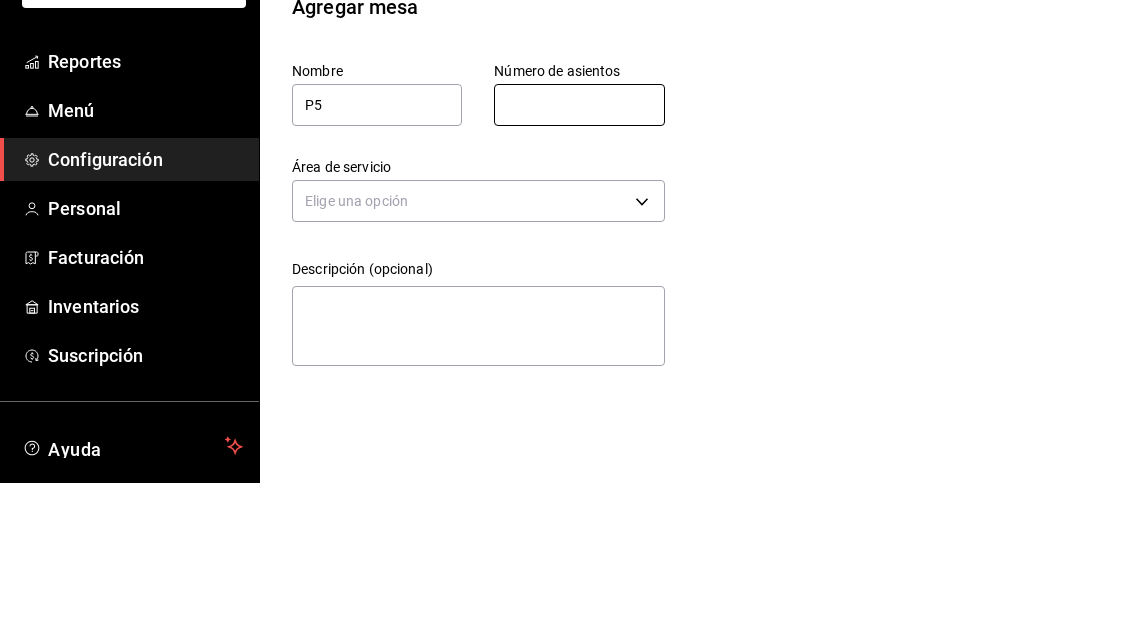 type on "1" 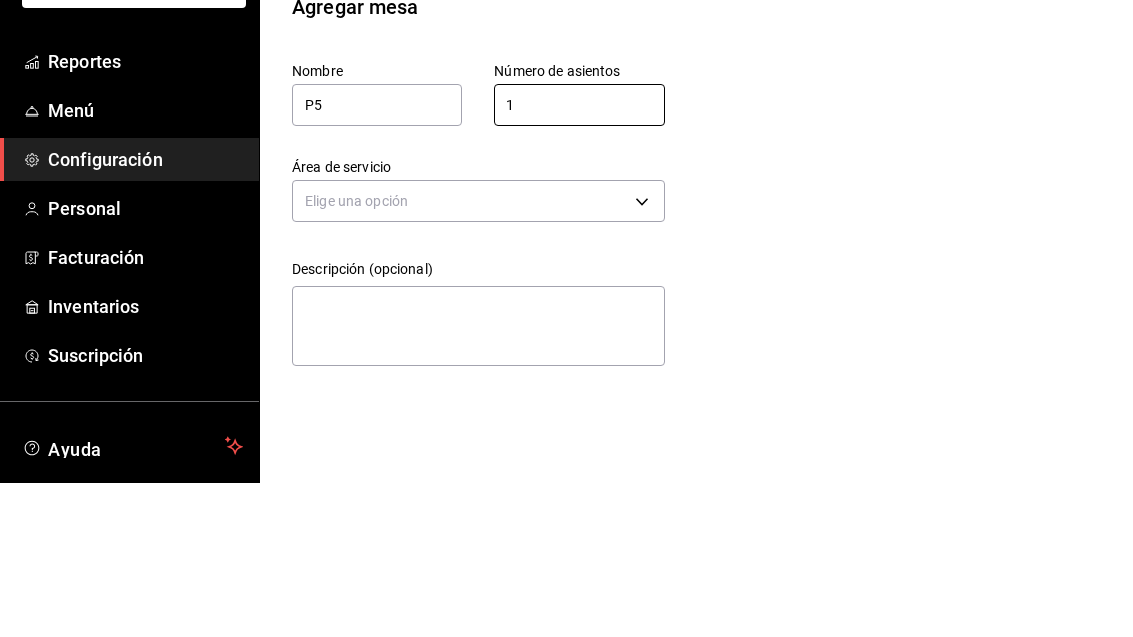 click on "Pregunta a Parrot AI Reportes   Menú   Configuración   Personal   Facturación   Inventarios   Suscripción   Ayuda Recomienda Parrot   [PERSON_NAME]   Sugerir nueva función   Sucursal: Casa Colibri Club (Mty) Regresar Guardar Agregar mesa Nombre P5 Número de asientos 1 Número de asientos Área de servicio Elige una opción Descripción (opcional) x GANA 1 MES GRATIS EN TU SUSCRIPCIÓN AQUÍ ¿Recuerdas cómo empezó tu restaurante?
[DATE] puedes ayudar a un colega a tener el mismo cambio que tú viviste.
Recomienda Parrot directamente desde tu Portal Administrador.
Es fácil y rápido.
🎁 Por cada restaurante que se una, ganas 1 mes gratis. Ver video tutorial Ir a video Pregunta a Parrot AI Reportes   Menú   Configuración   Personal   Facturación   Inventarios   Suscripción   Ayuda Recomienda Parrot   [PERSON_NAME]   Sugerir nueva función   Visitar centro de ayuda [PHONE_NUMBER] [EMAIL_ADDRESS][DOMAIN_NAME] Visitar centro de ayuda [PHONE_NUMBER] [EMAIL_ADDRESS][DOMAIN_NAME]" at bounding box center (566, 318) 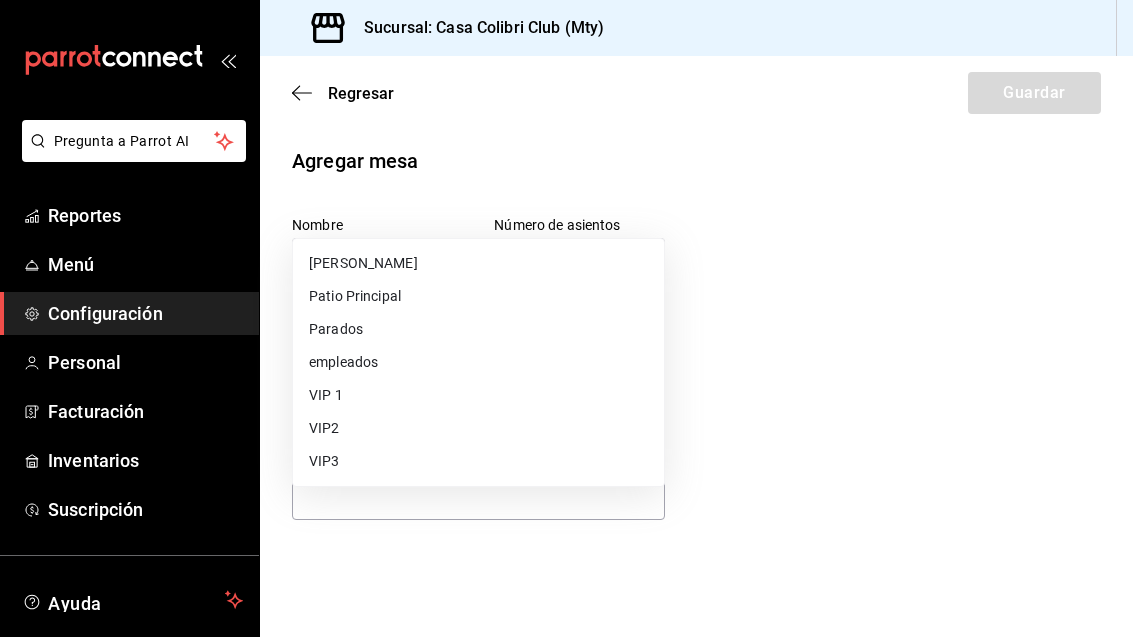 click on "Parados" at bounding box center [478, 329] 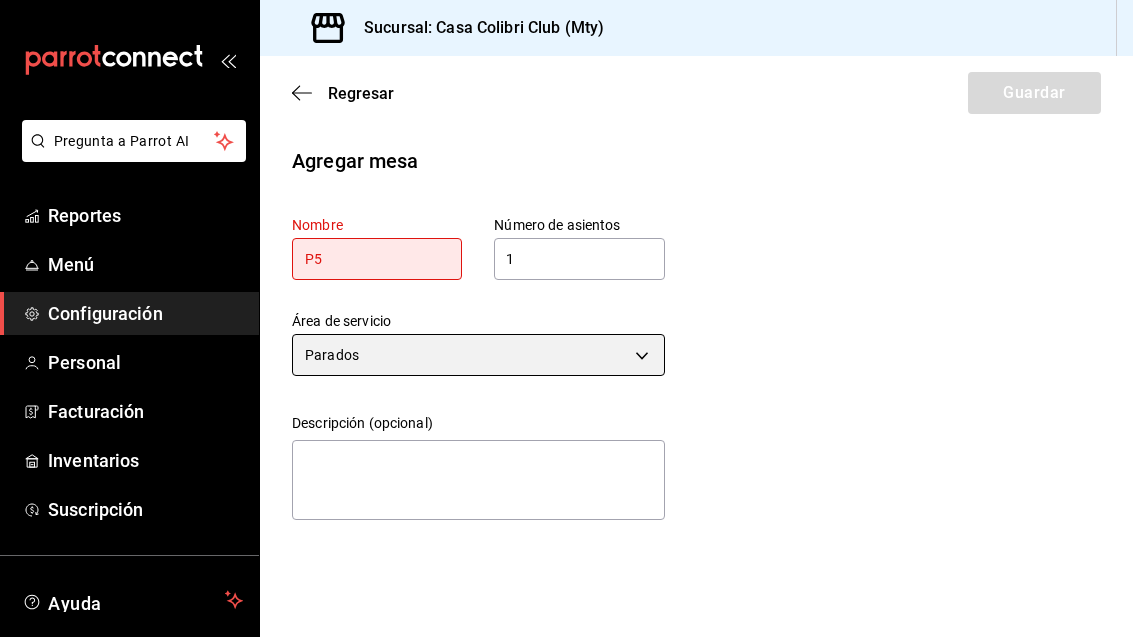 scroll, scrollTop: 0, scrollLeft: 0, axis: both 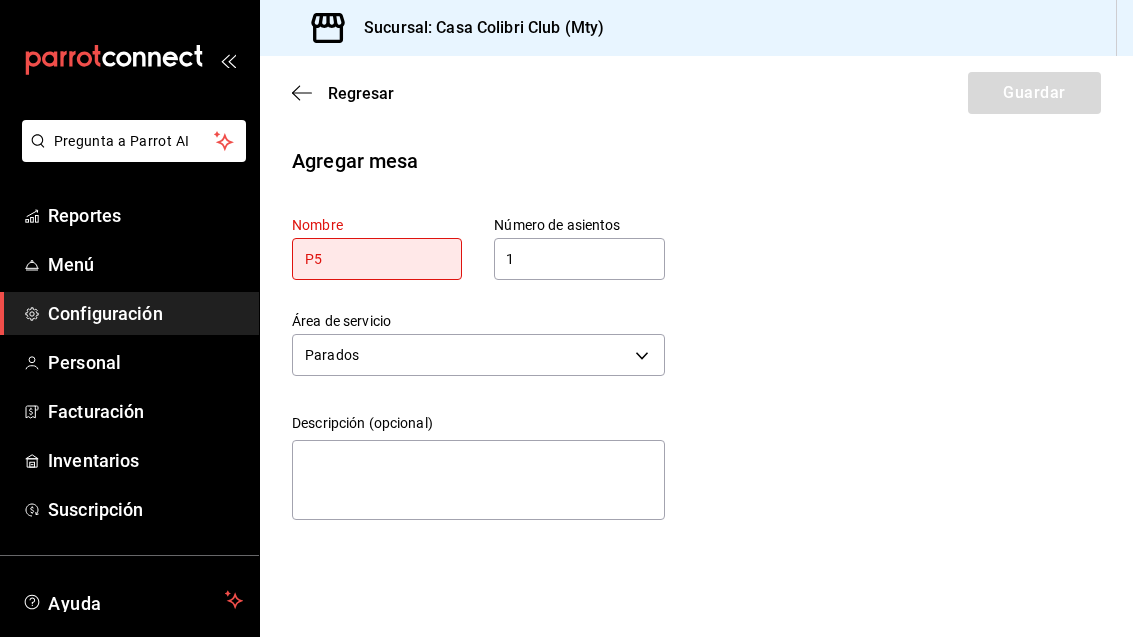 click on "P5" at bounding box center (377, 259) 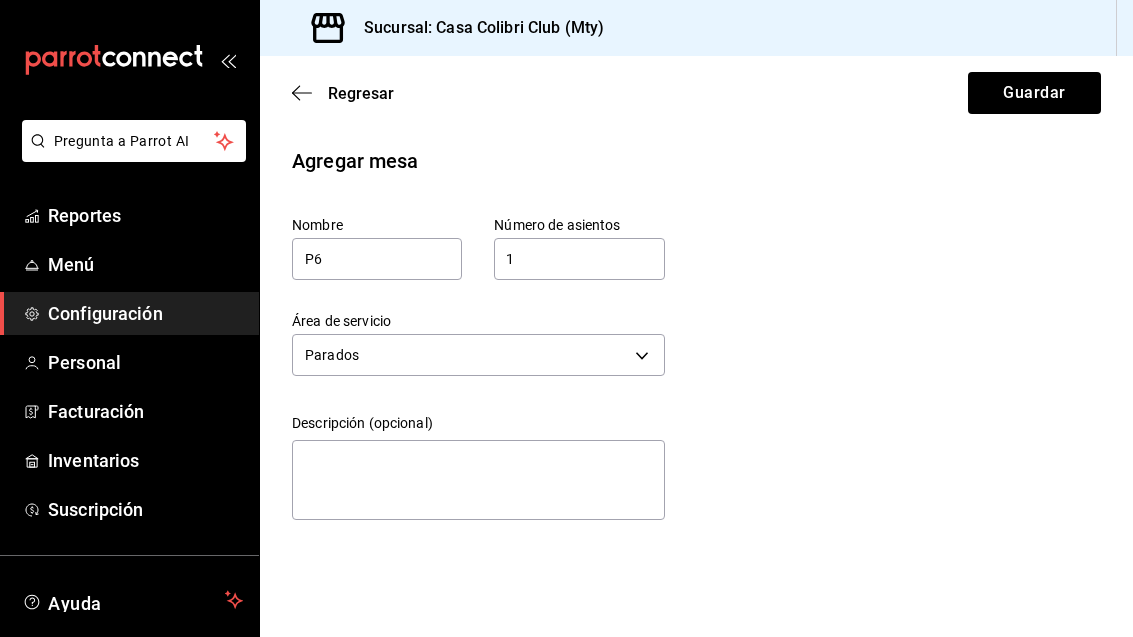 scroll, scrollTop: 0, scrollLeft: 0, axis: both 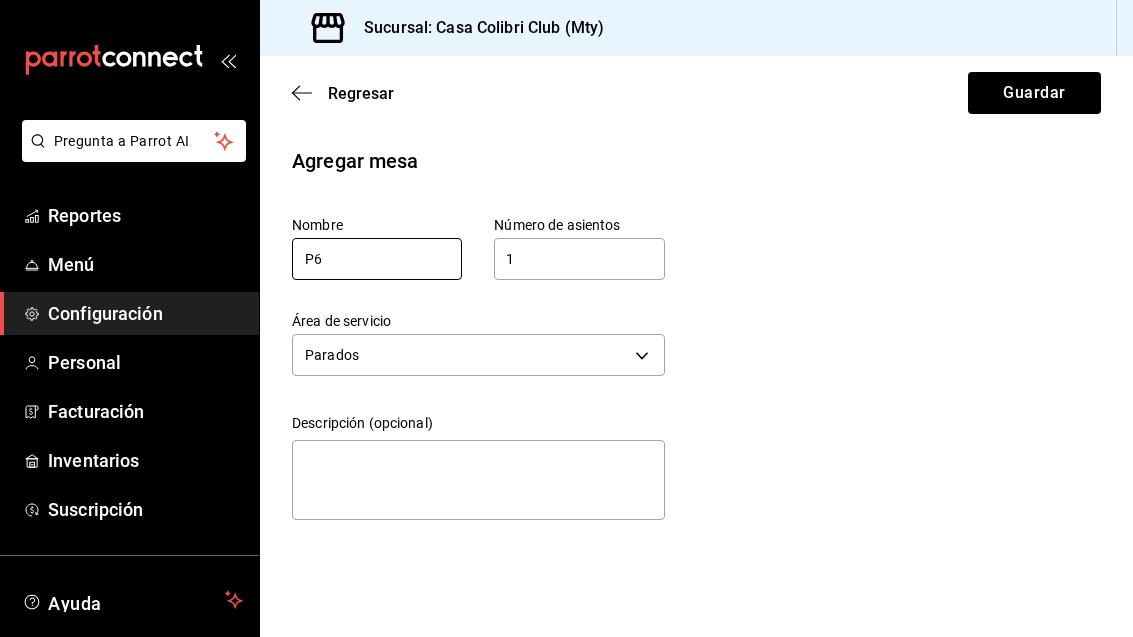 type on "P6" 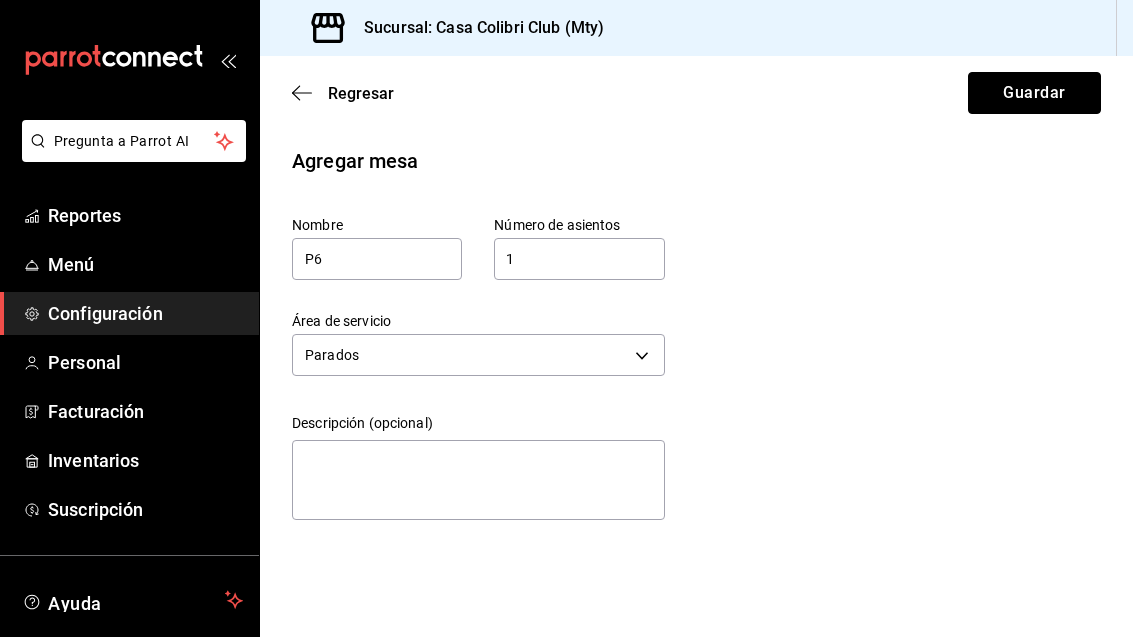 click on "Guardar" at bounding box center [1034, 93] 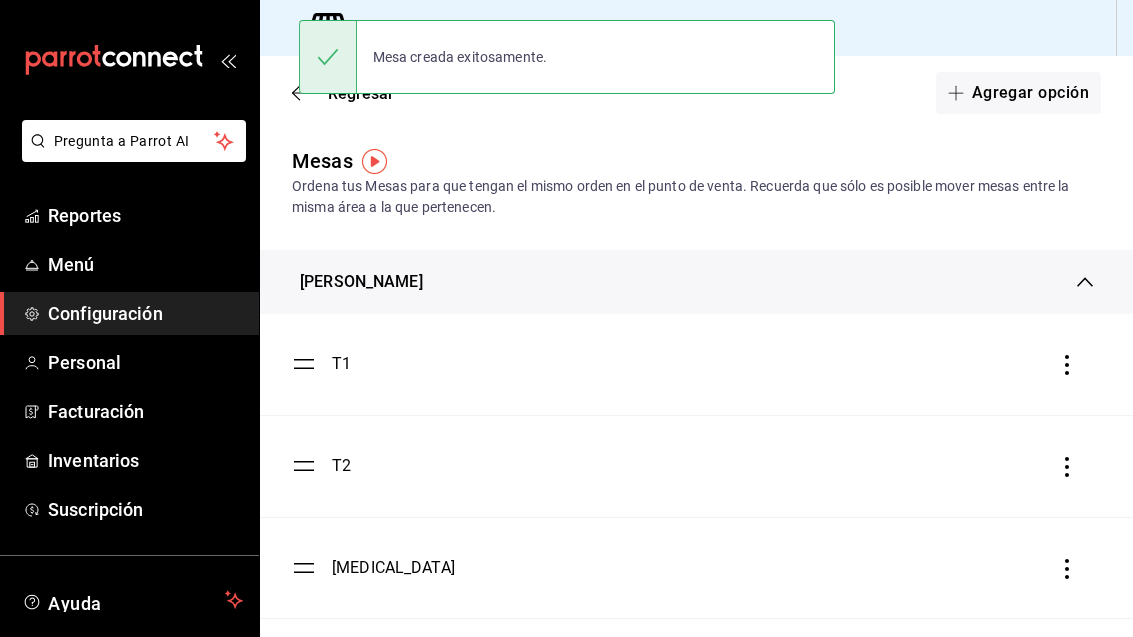 click on "Agregar opción" at bounding box center [1018, 93] 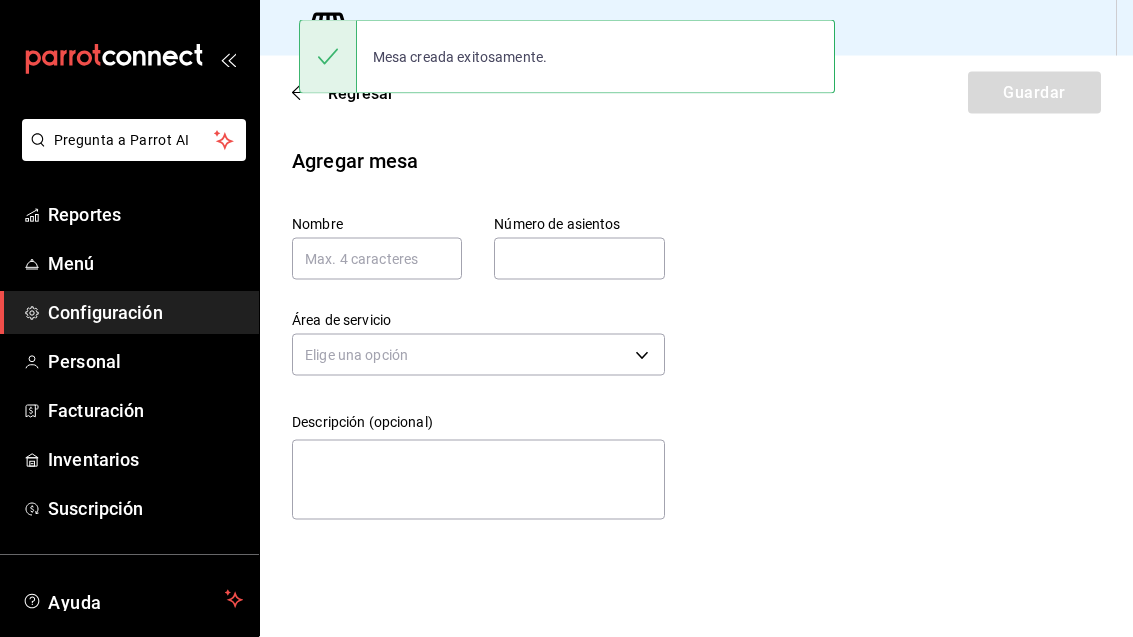 scroll, scrollTop: 64, scrollLeft: 0, axis: vertical 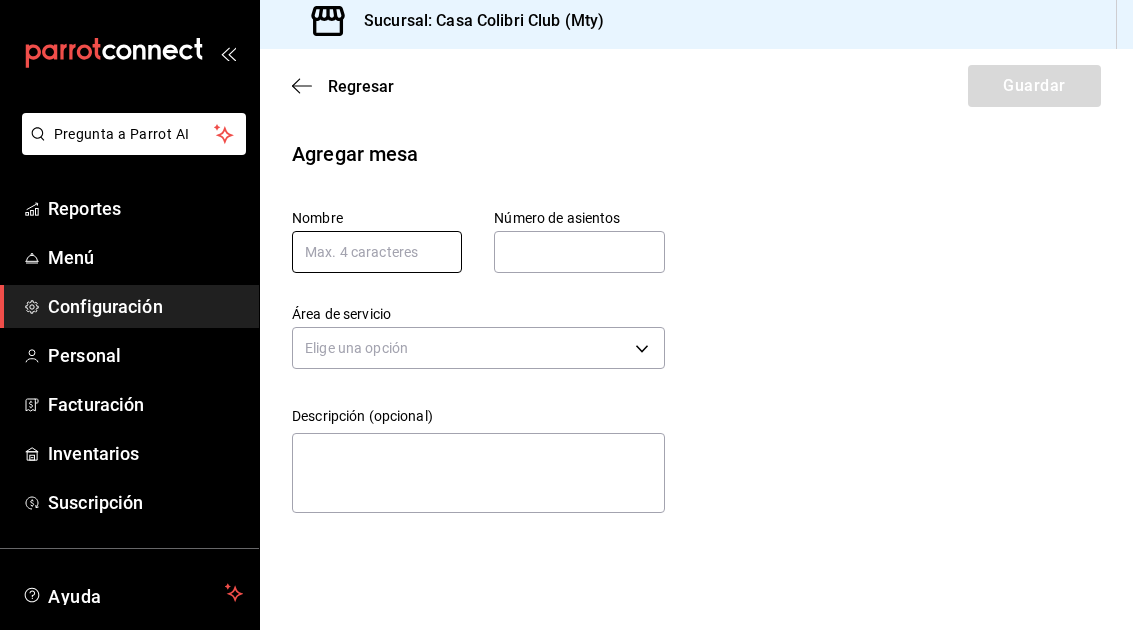 click at bounding box center [377, 259] 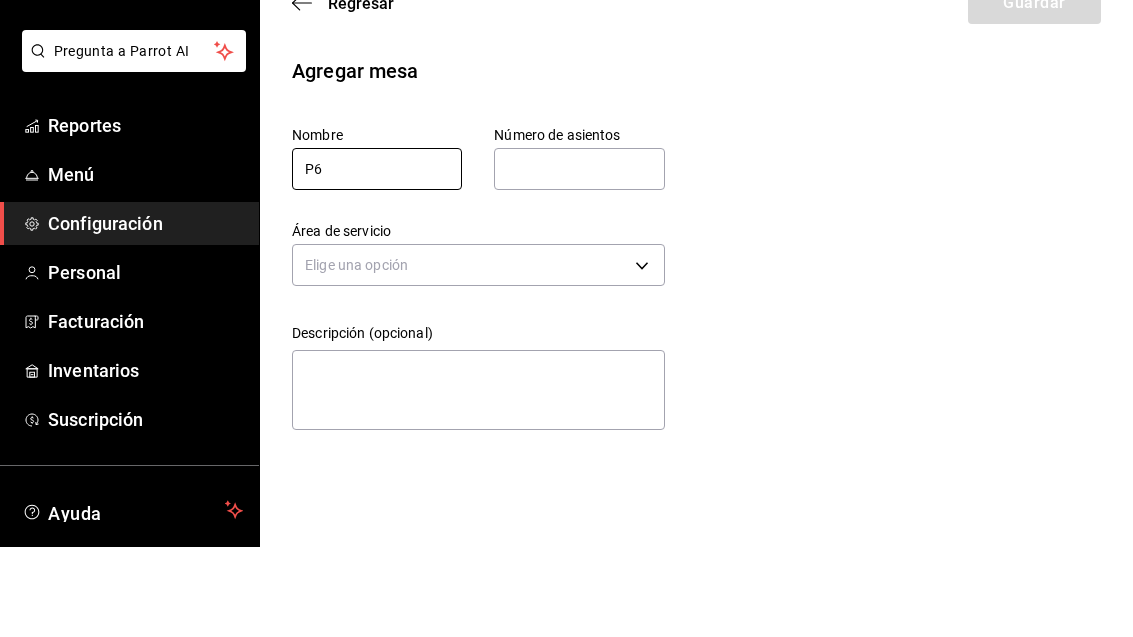 type on "P6" 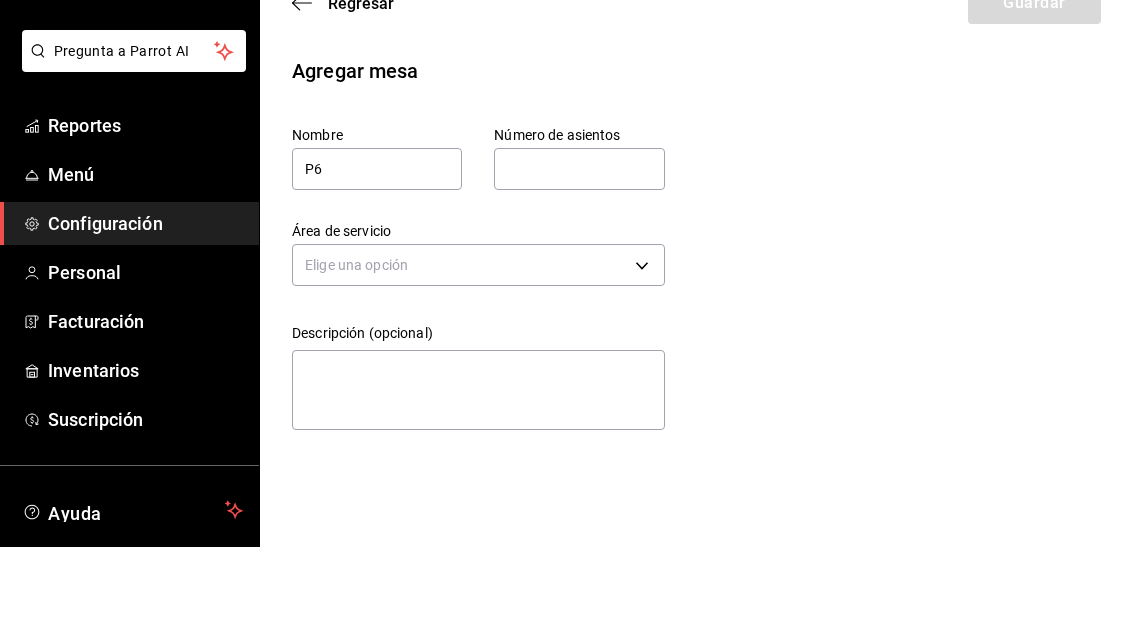 click at bounding box center (579, 259) 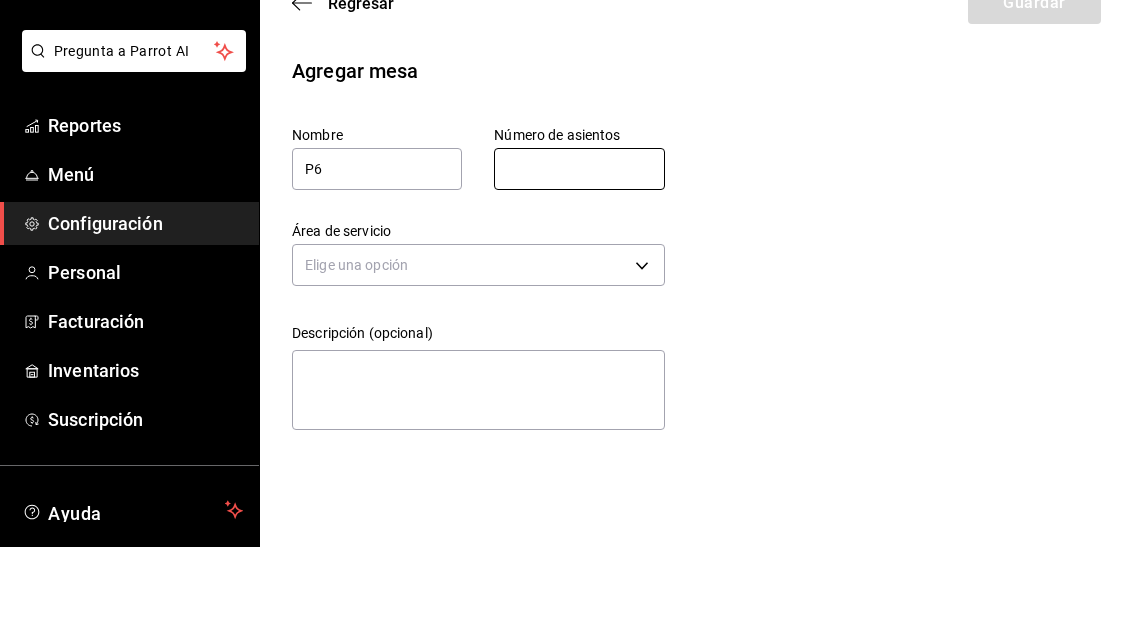 type on "1" 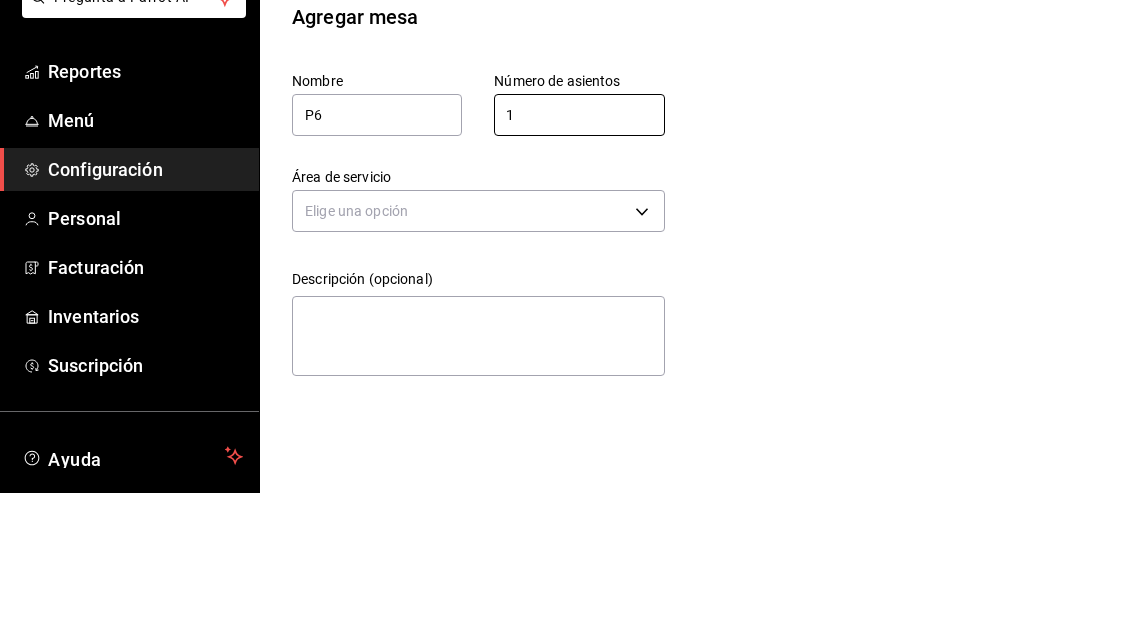 click on "Pregunta a Parrot AI Reportes   Menú   Configuración   Personal   Facturación   Inventarios   Suscripción   Ayuda Recomienda Parrot   [PERSON_NAME]   Sugerir nueva función   Sucursal: Casa Colibri Club (Mty) Regresar Guardar Agregar mesa Nombre P6 Número de asientos 1 Número de asientos Área de servicio Elige una opción Descripción (opcional) x GANA 1 MES GRATIS EN TU SUSCRIPCIÓN AQUÍ ¿Recuerdas cómo empezó tu restaurante?
[DATE] puedes ayudar a un colega a tener el mismo cambio que tú viviste.
Recomienda Parrot directamente desde tu Portal Administrador.
Es fácil y rápido.
🎁 Por cada restaurante que se una, ganas 1 mes gratis. Ver video tutorial Ir a video Pregunta a Parrot AI Reportes   Menú   Configuración   Personal   Facturación   Inventarios   Suscripción   Ayuda Recomienda Parrot   [PERSON_NAME]   Sugerir nueva función   Visitar centro de ayuda [PHONE_NUMBER] [EMAIL_ADDRESS][DOMAIN_NAME] Visitar centro de ayuda [PHONE_NUMBER] [EMAIL_ADDRESS][DOMAIN_NAME]" at bounding box center [566, 318] 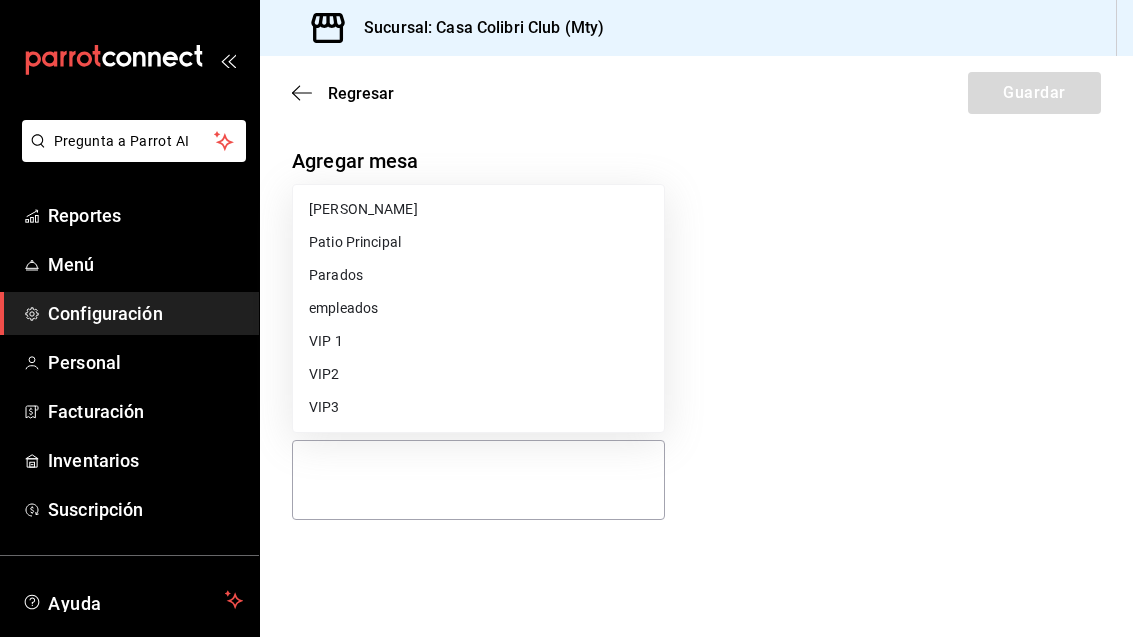 click on "[PERSON_NAME]" at bounding box center (478, 209) 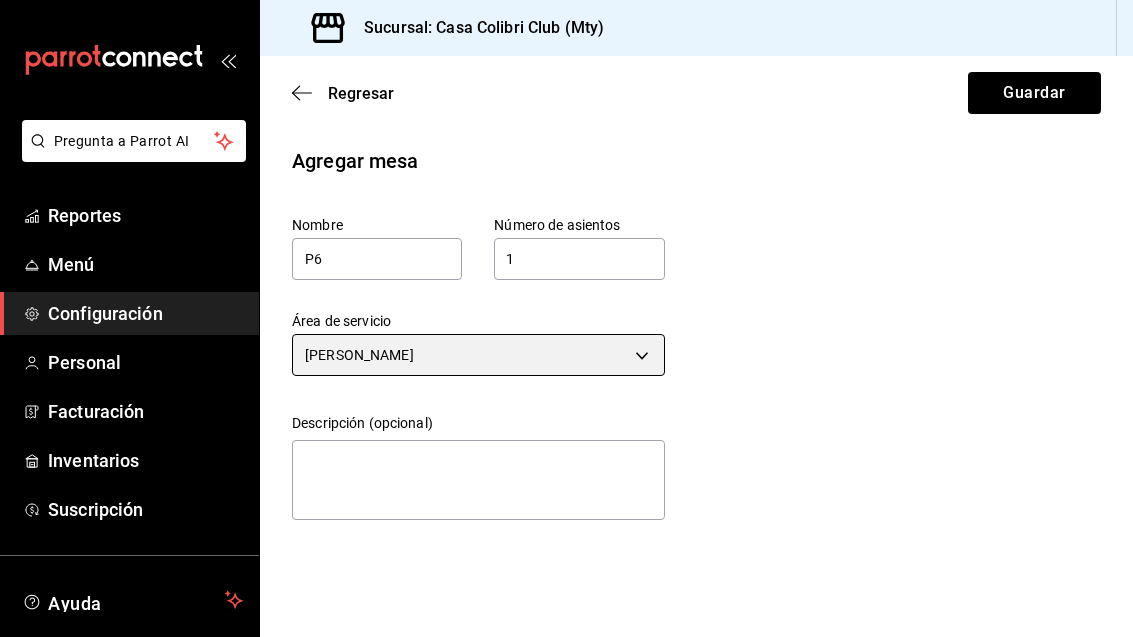scroll, scrollTop: 0, scrollLeft: 0, axis: both 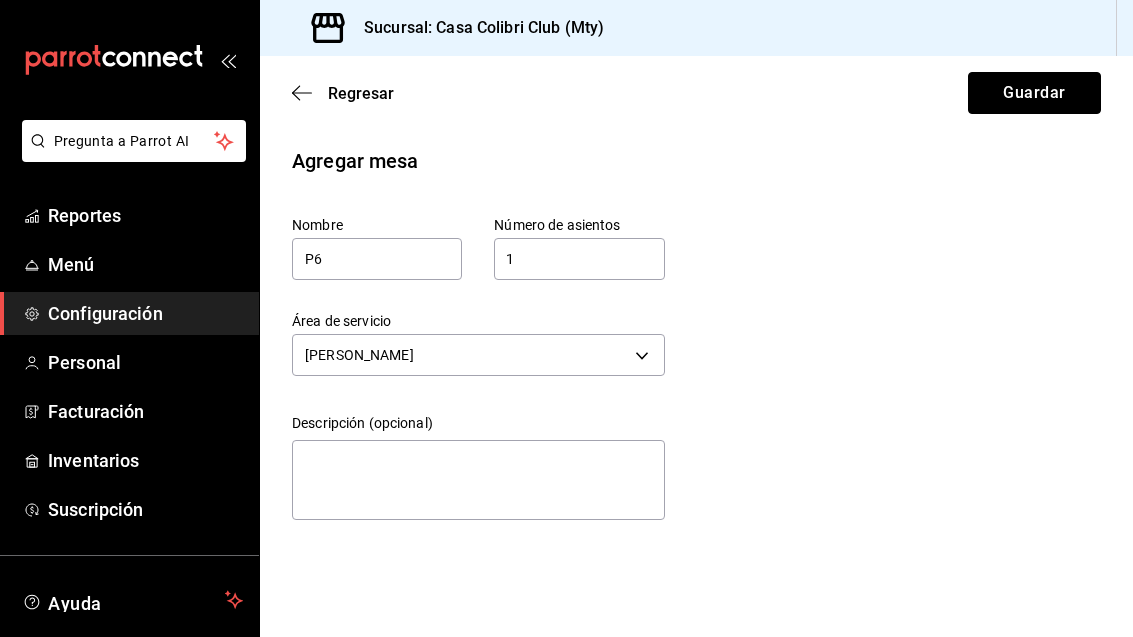 click on "Guardar" at bounding box center [1034, 93] 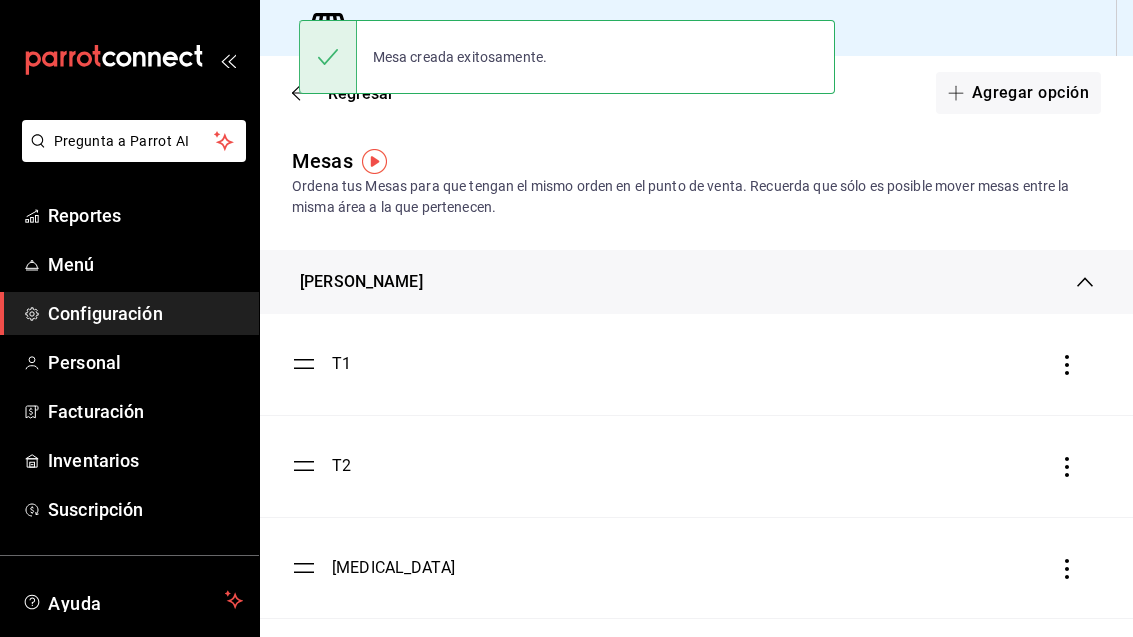 click on "Agregar opción" at bounding box center [1018, 93] 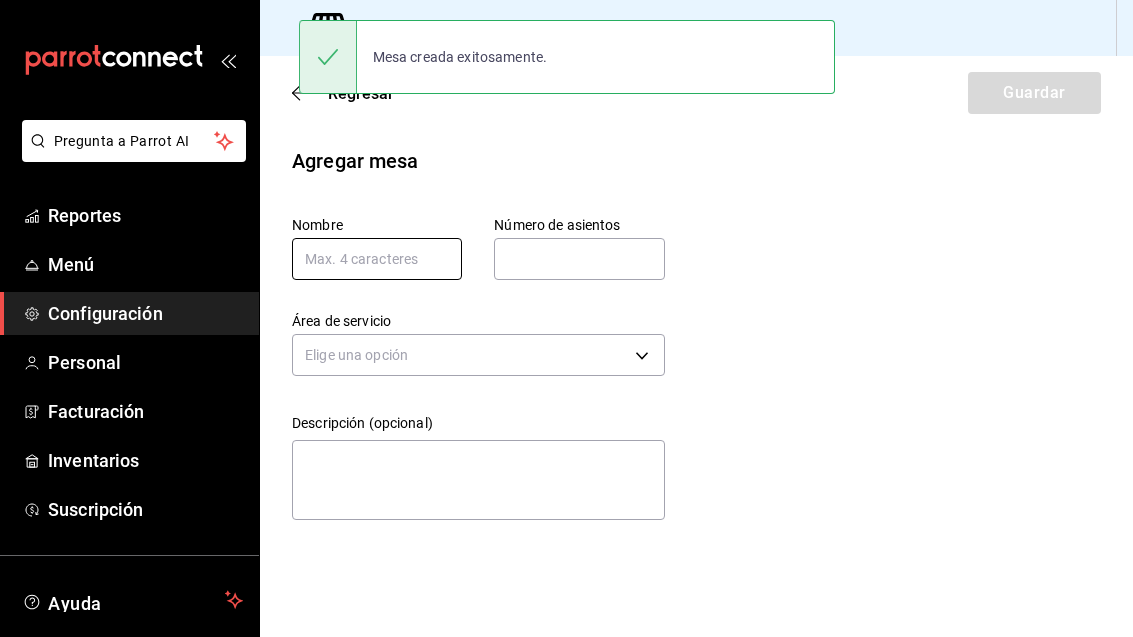 click at bounding box center (377, 259) 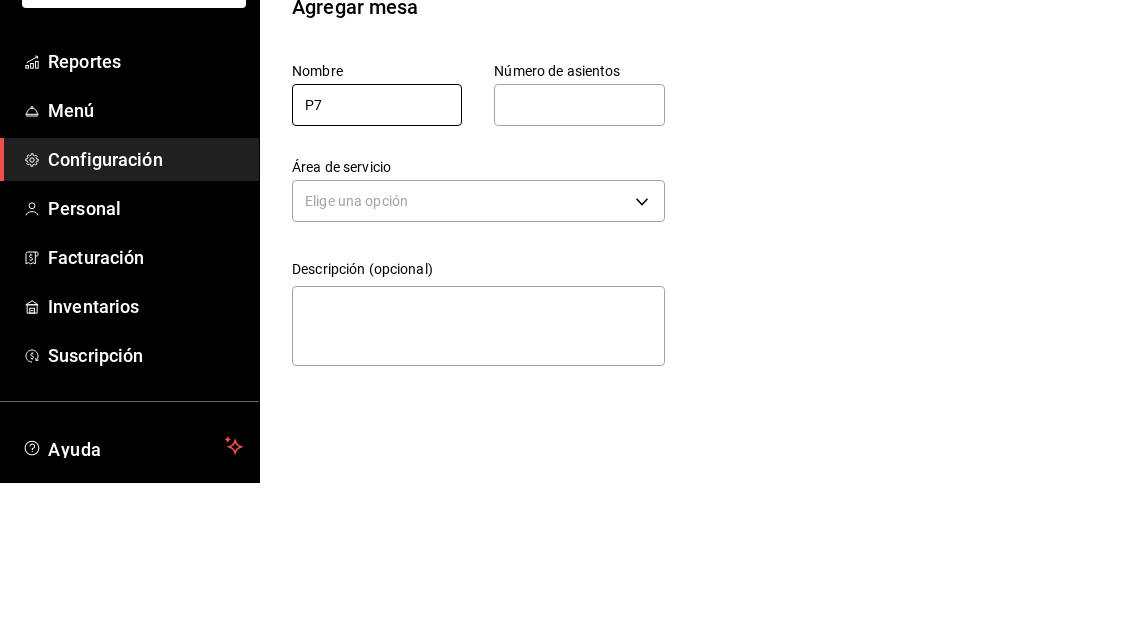 type on "P7" 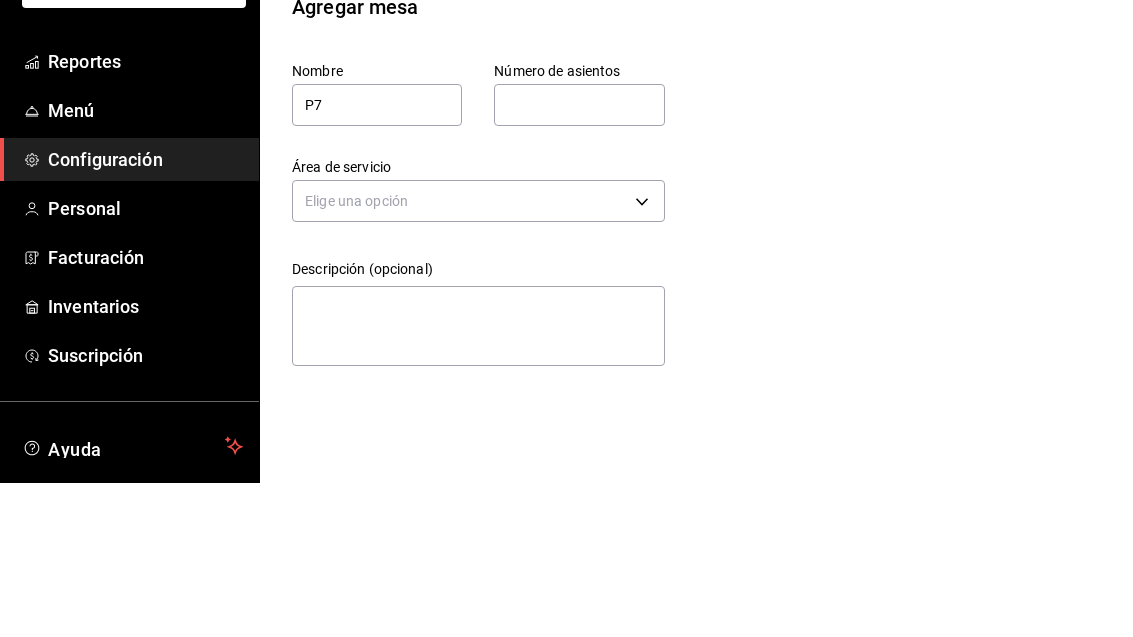 click at bounding box center [579, 259] 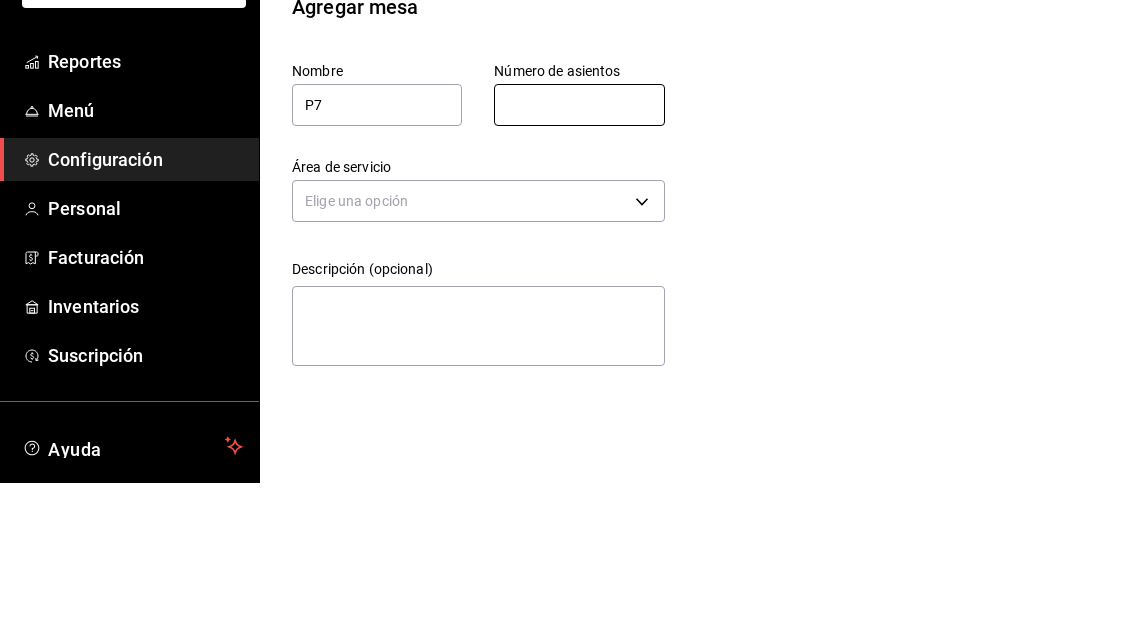 type on "1" 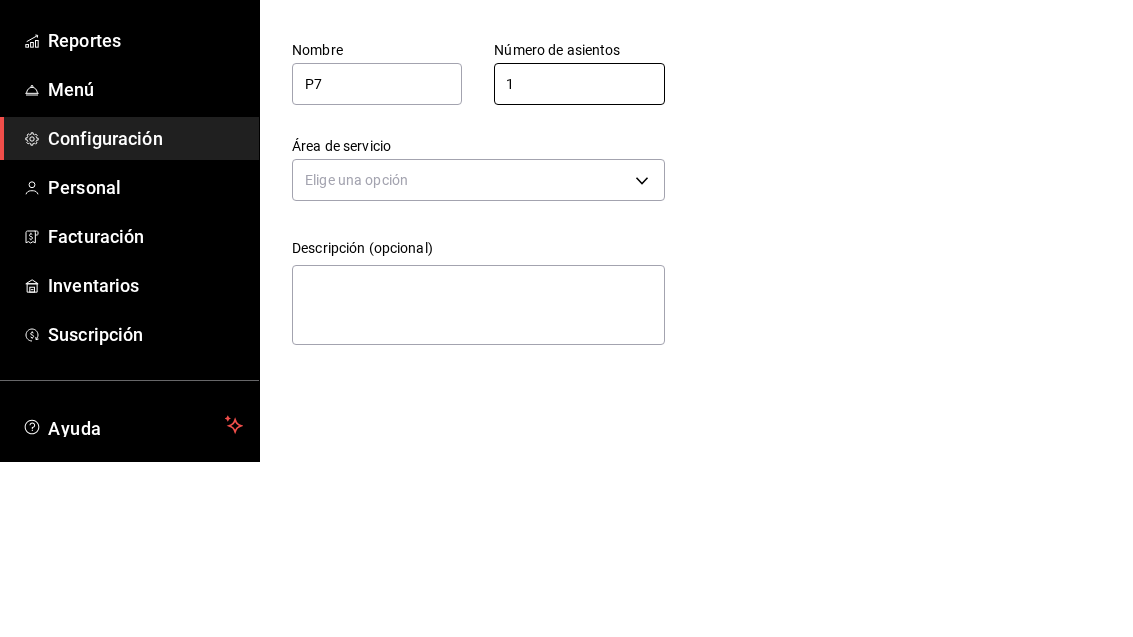 click on "Pregunta a Parrot AI Reportes   Menú   Configuración   Personal   Facturación   Inventarios   Suscripción   Ayuda Recomienda Parrot   [PERSON_NAME]   Sugerir nueva función   Sucursal: Casa Colibri Club (Mty) Regresar Guardar Agregar mesa Nombre P7 Número de asientos 1 Número de asientos Área de servicio Elige una opción Descripción (opcional) x GANA 1 MES GRATIS EN TU SUSCRIPCIÓN AQUÍ ¿Recuerdas cómo empezó tu restaurante?
[DATE] puedes ayudar a un colega a tener el mismo cambio que tú viviste.
Recomienda Parrot directamente desde tu Portal Administrador.
Es fácil y rápido.
🎁 Por cada restaurante que se una, ganas 1 mes gratis. Ver video tutorial Ir a video Pregunta a Parrot AI Reportes   Menú   Configuración   Personal   Facturación   Inventarios   Suscripción   Ayuda Recomienda Parrot   [PERSON_NAME]   Sugerir nueva función   Visitar centro de ayuda [PHONE_NUMBER] [EMAIL_ADDRESS][DOMAIN_NAME] Visitar centro de ayuda [PHONE_NUMBER] [EMAIL_ADDRESS][DOMAIN_NAME]" at bounding box center (566, 318) 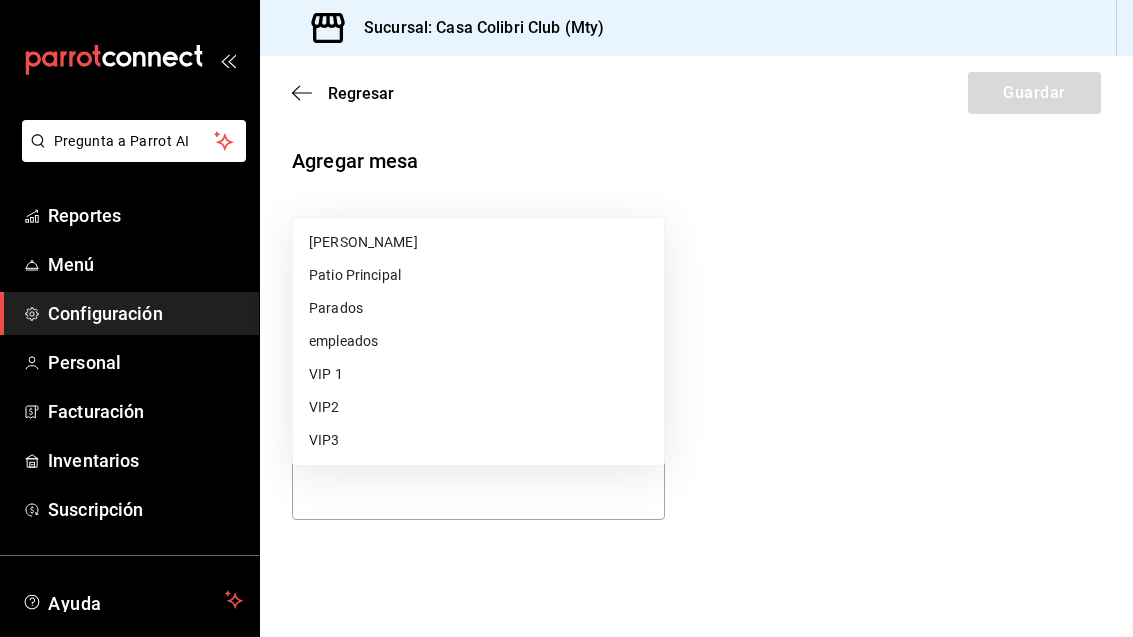 click on "[PERSON_NAME]" at bounding box center [478, 242] 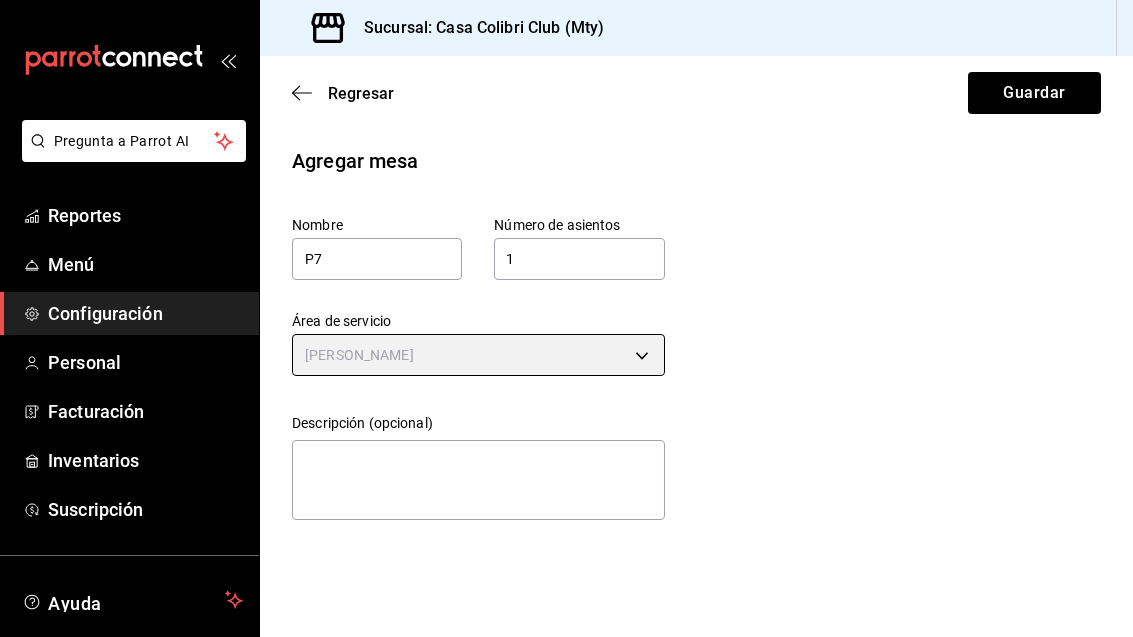 type on "e6d95eba-ae98-49f6-9bff-0d3d0b75db9f" 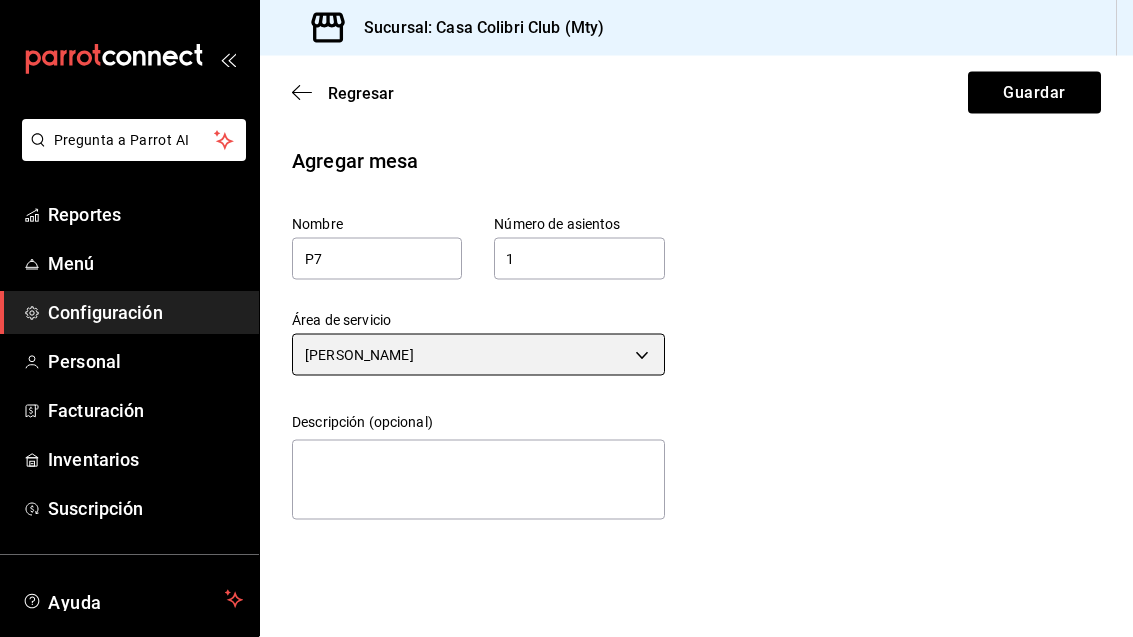 scroll, scrollTop: 0, scrollLeft: 0, axis: both 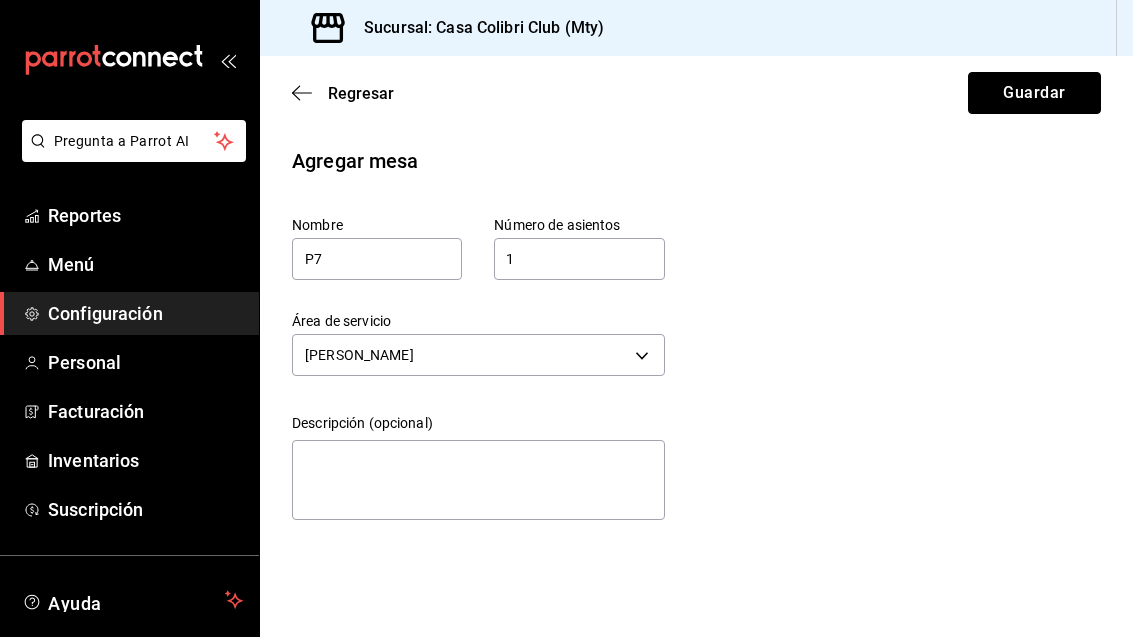 click on "Guardar" at bounding box center [1034, 93] 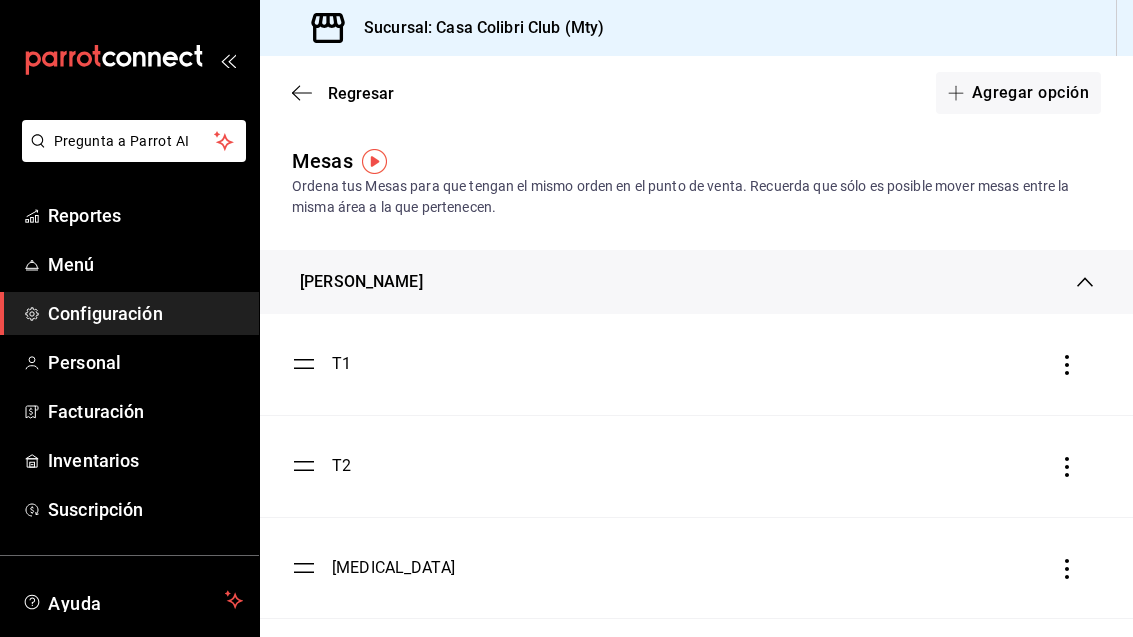 scroll, scrollTop: 0, scrollLeft: 0, axis: both 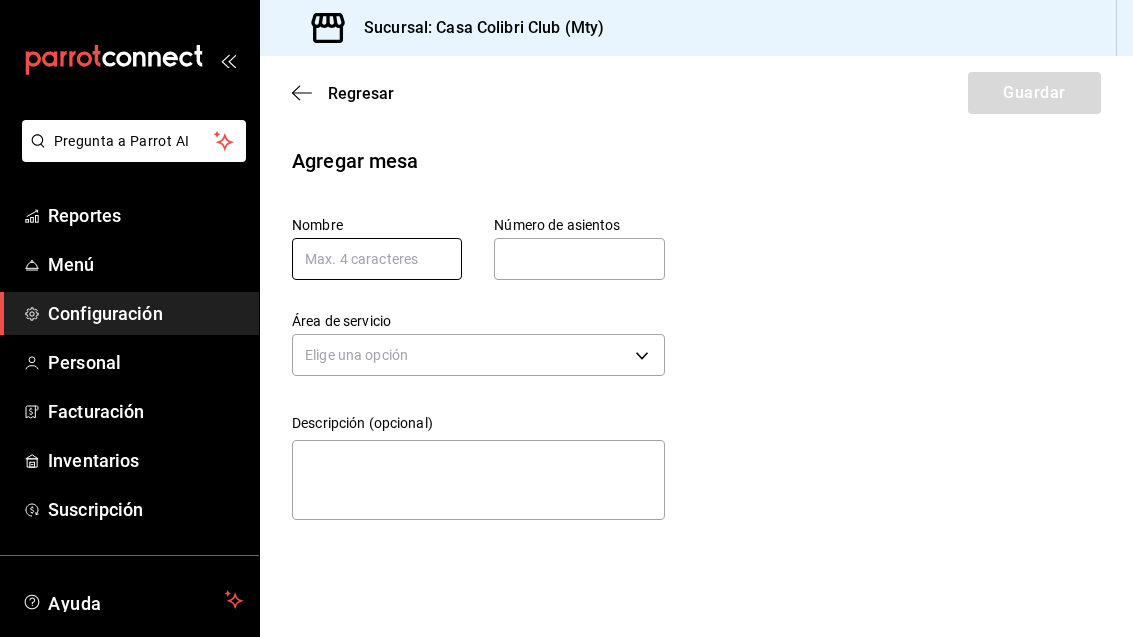 click at bounding box center (377, 259) 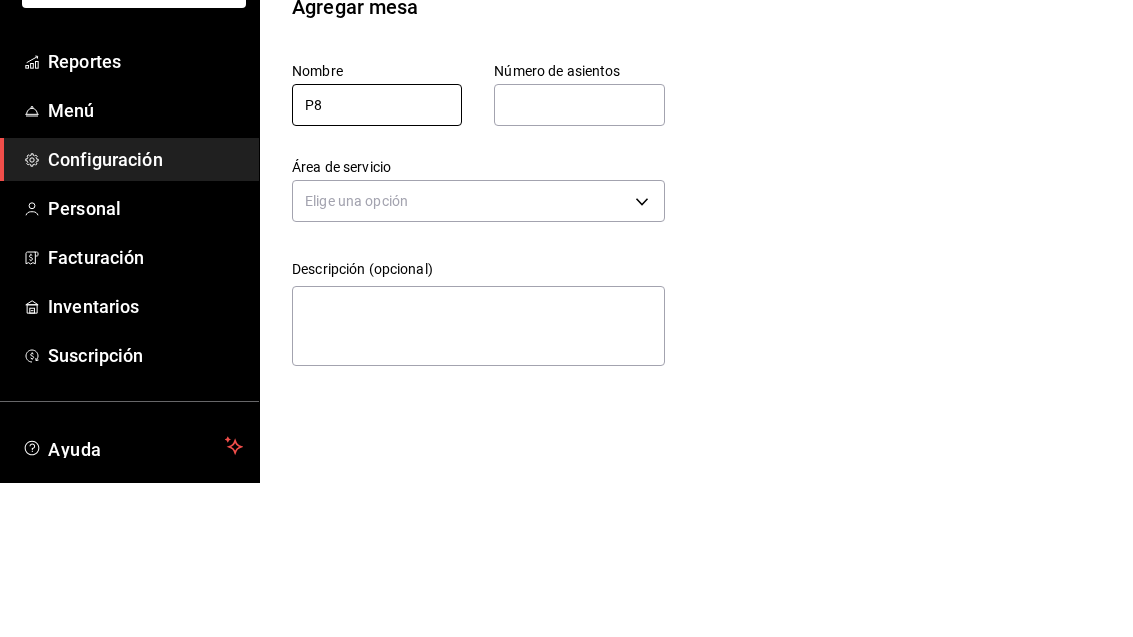 type on "P8" 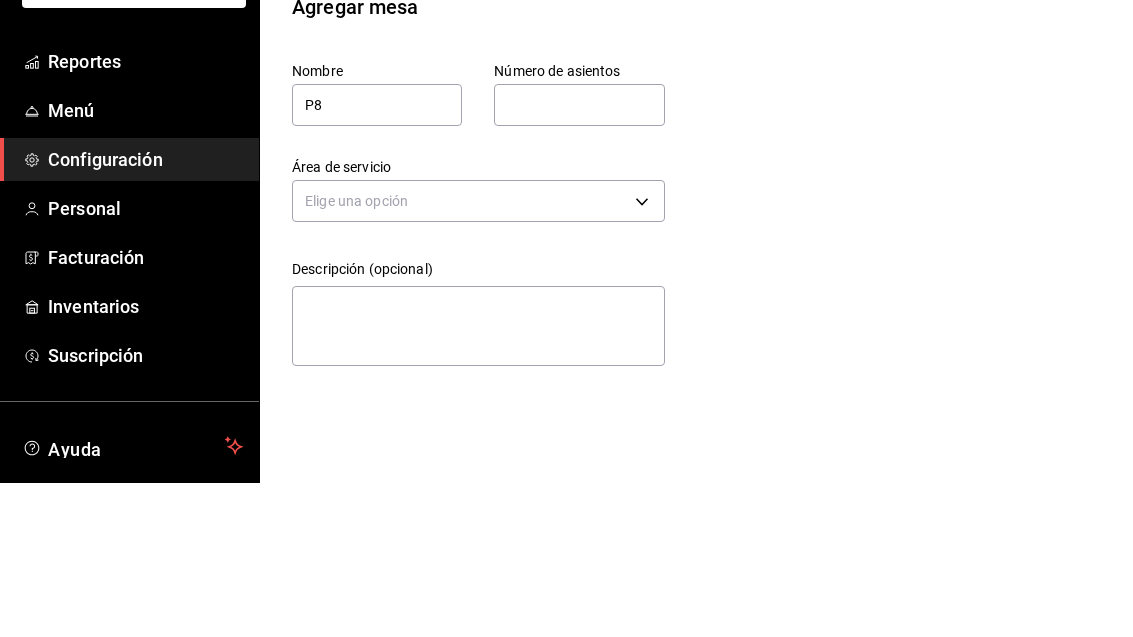 click at bounding box center [579, 259] 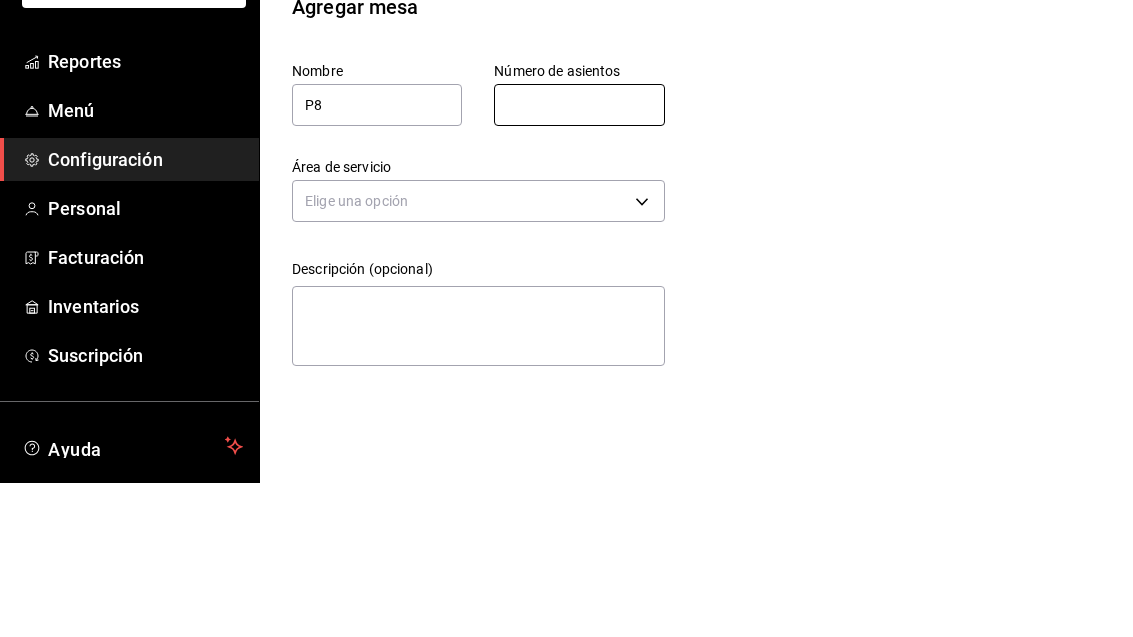 type on "1" 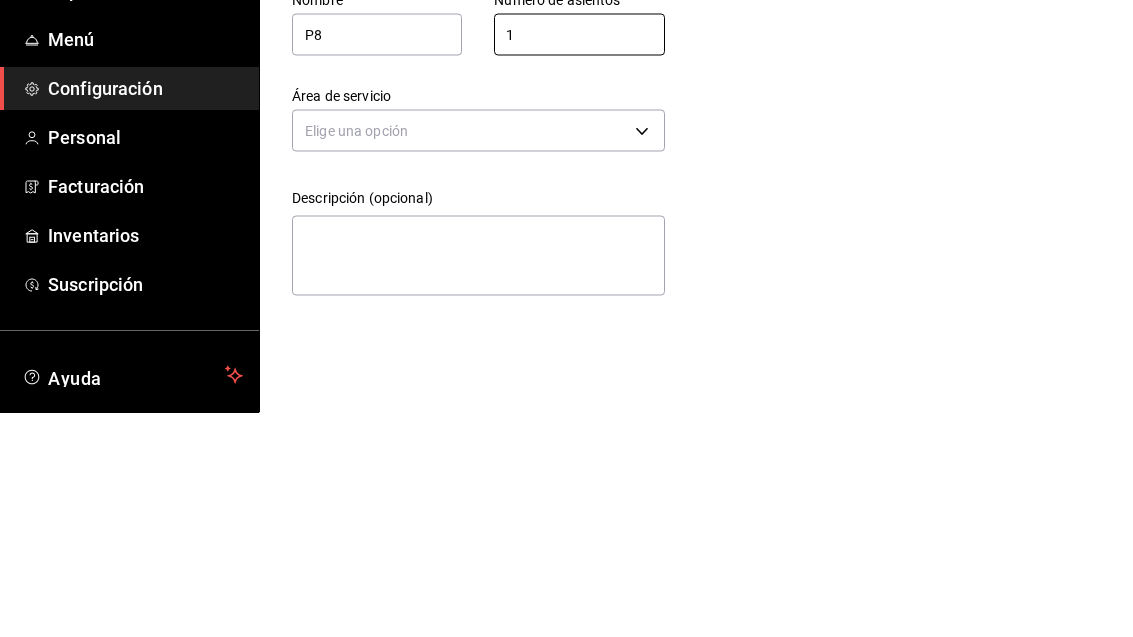 click on "Pregunta a Parrot AI Reportes   Menú   Configuración   Personal   Facturación   Inventarios   Suscripción   Ayuda Recomienda Parrot   [PERSON_NAME]   Sugerir nueva función   Sucursal: Casa Colibri Club (Mty) Regresar Guardar Agregar mesa Nombre P8 Número de asientos 1 Número de asientos Área de servicio Elige una opción Descripción (opcional) x GANA 1 MES GRATIS EN TU SUSCRIPCIÓN AQUÍ ¿Recuerdas cómo empezó tu restaurante?
[DATE] puedes ayudar a un colega a tener el mismo cambio que tú viviste.
Recomienda Parrot directamente desde tu Portal Administrador.
Es fácil y rápido.
🎁 Por cada restaurante que se una, ganas 1 mes gratis. Ver video tutorial Ir a video Pregunta a Parrot AI Reportes   Menú   Configuración   Personal   Facturación   Inventarios   Suscripción   Ayuda Recomienda Parrot   [PERSON_NAME]   Sugerir nueva función   Visitar centro de ayuda [PHONE_NUMBER] [EMAIL_ADDRESS][DOMAIN_NAME] Visitar centro de ayuda [PHONE_NUMBER] [EMAIL_ADDRESS][DOMAIN_NAME]" at bounding box center [566, 318] 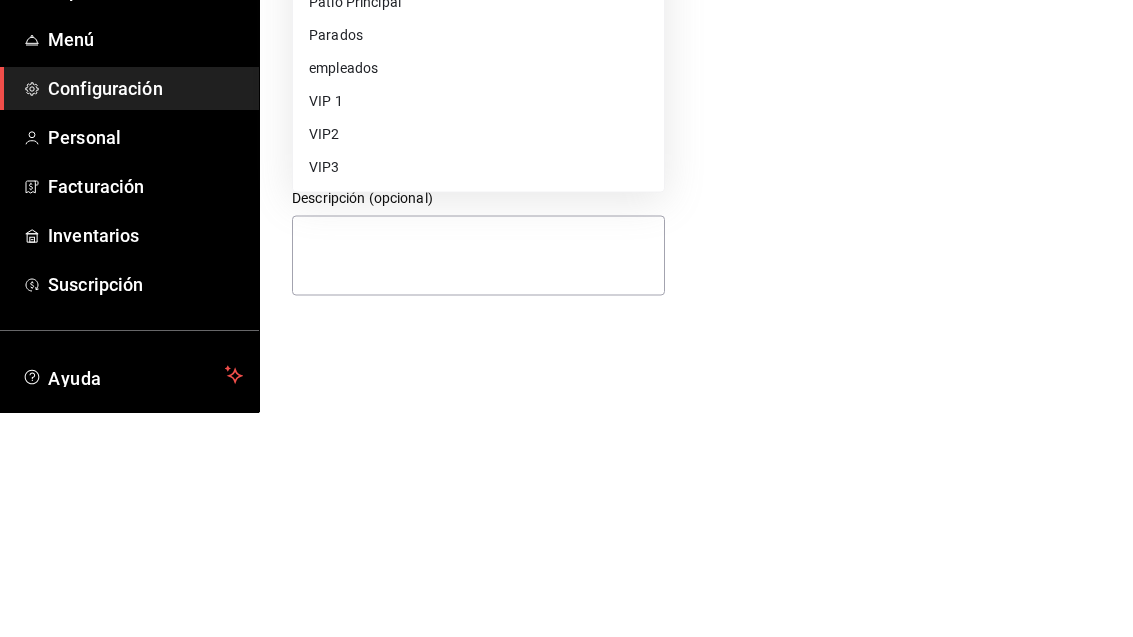 scroll, scrollTop: 64, scrollLeft: 0, axis: vertical 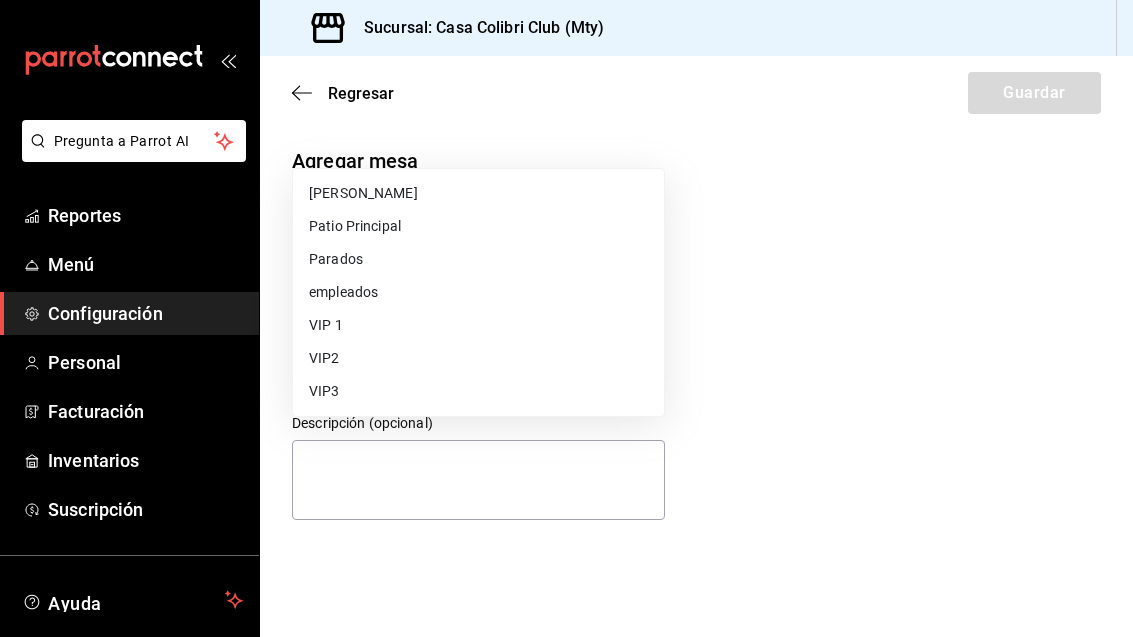 click on "Parados" at bounding box center (478, 259) 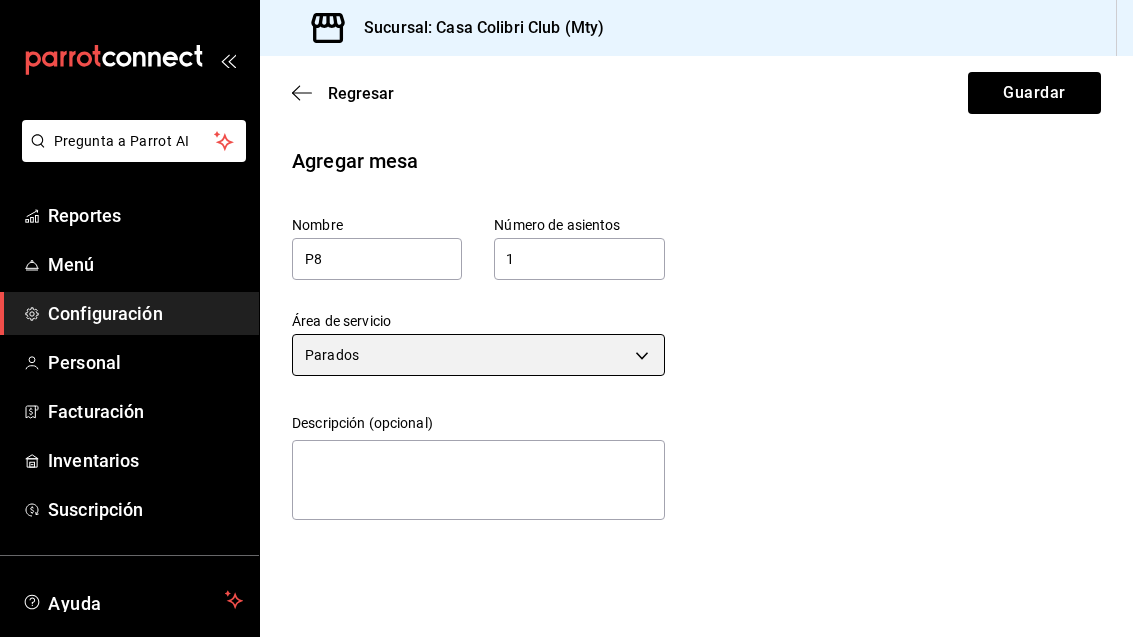 scroll, scrollTop: 0, scrollLeft: 0, axis: both 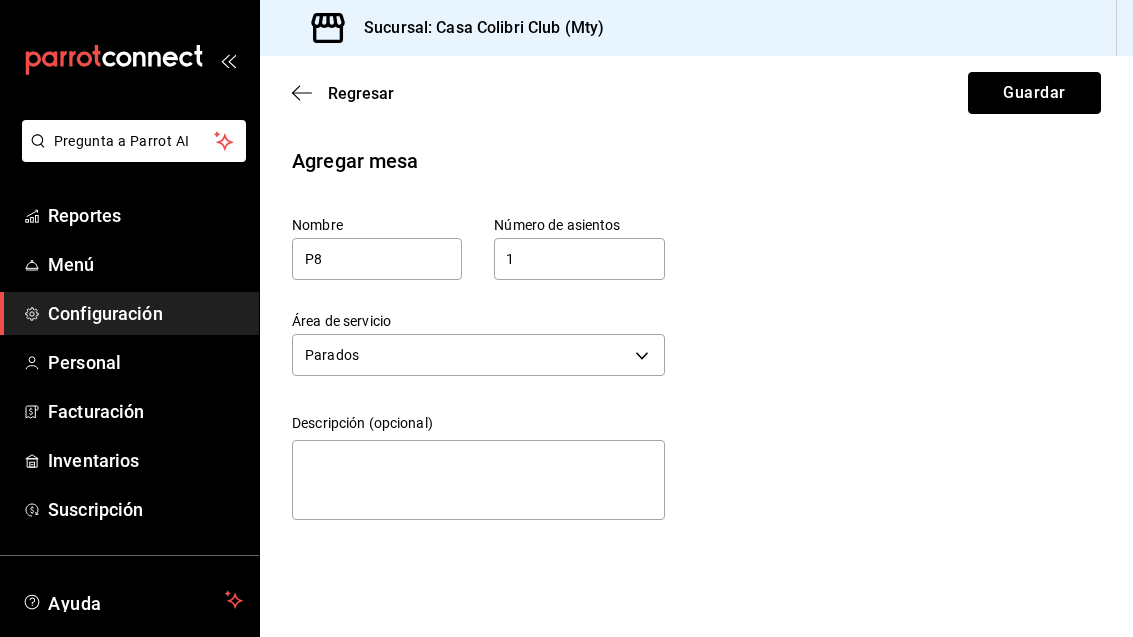 click on "Guardar" at bounding box center (1034, 93) 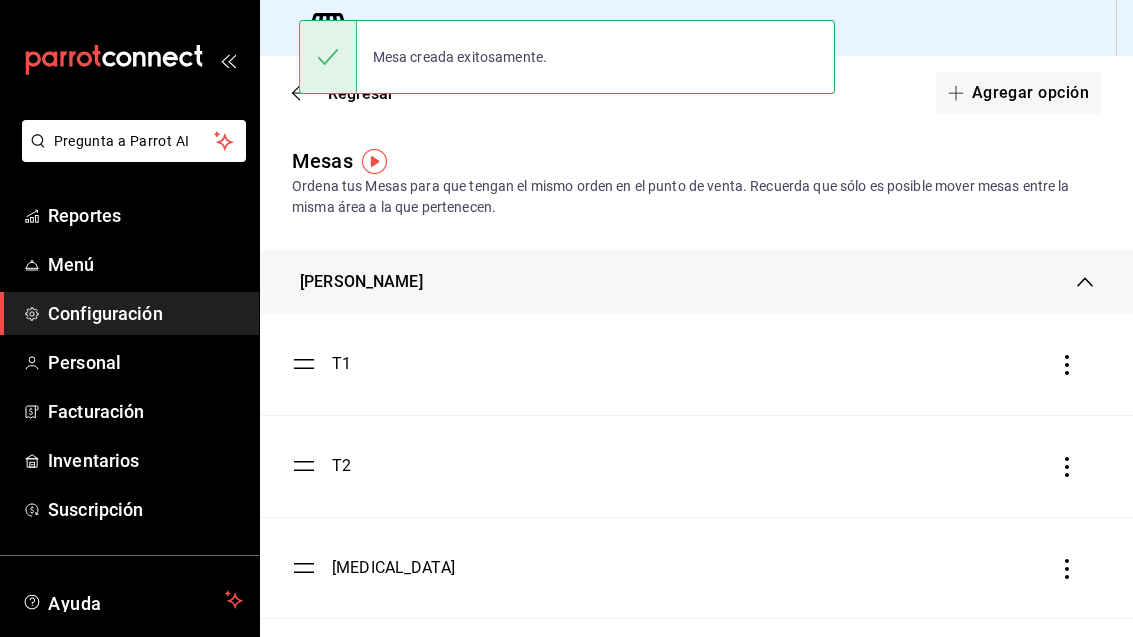 click on "Agregar opción" at bounding box center (1018, 93) 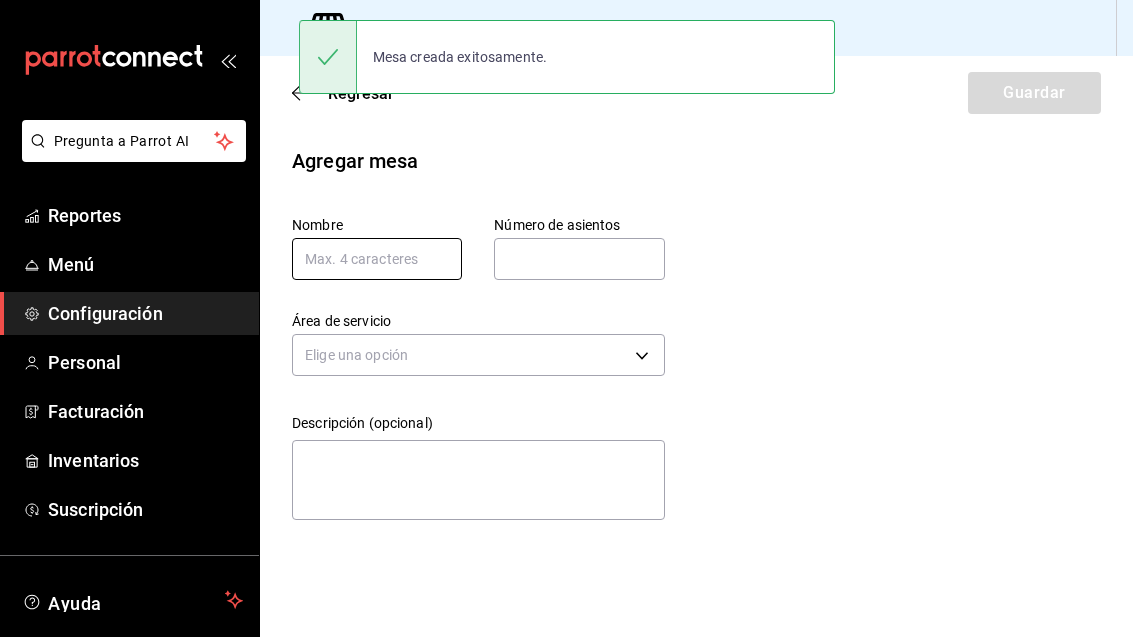click at bounding box center [377, 259] 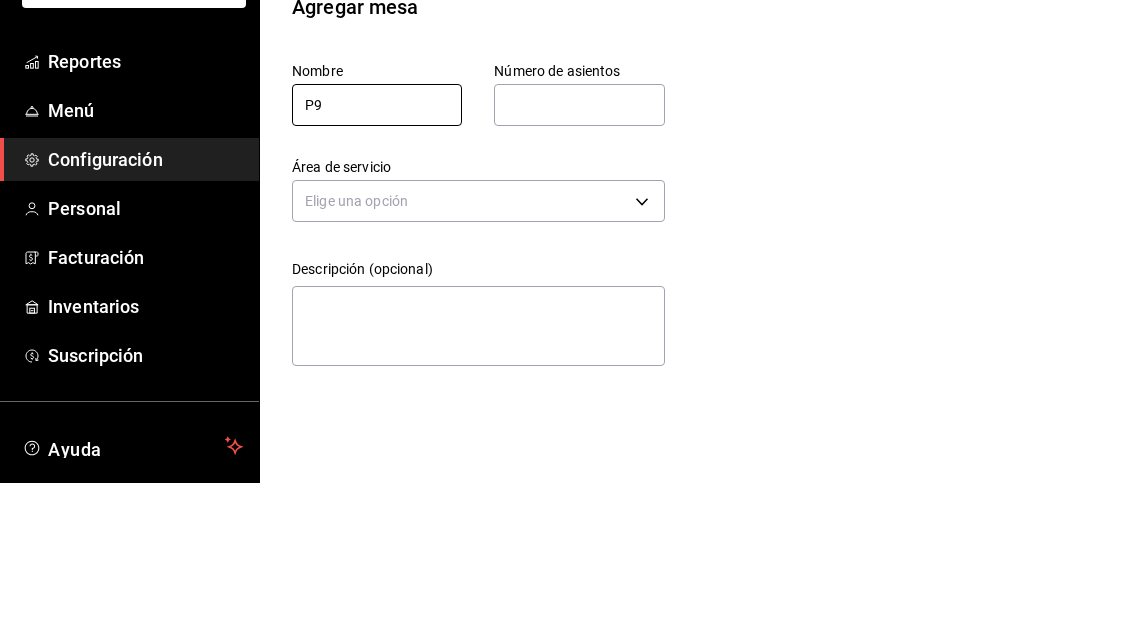 type on "P9" 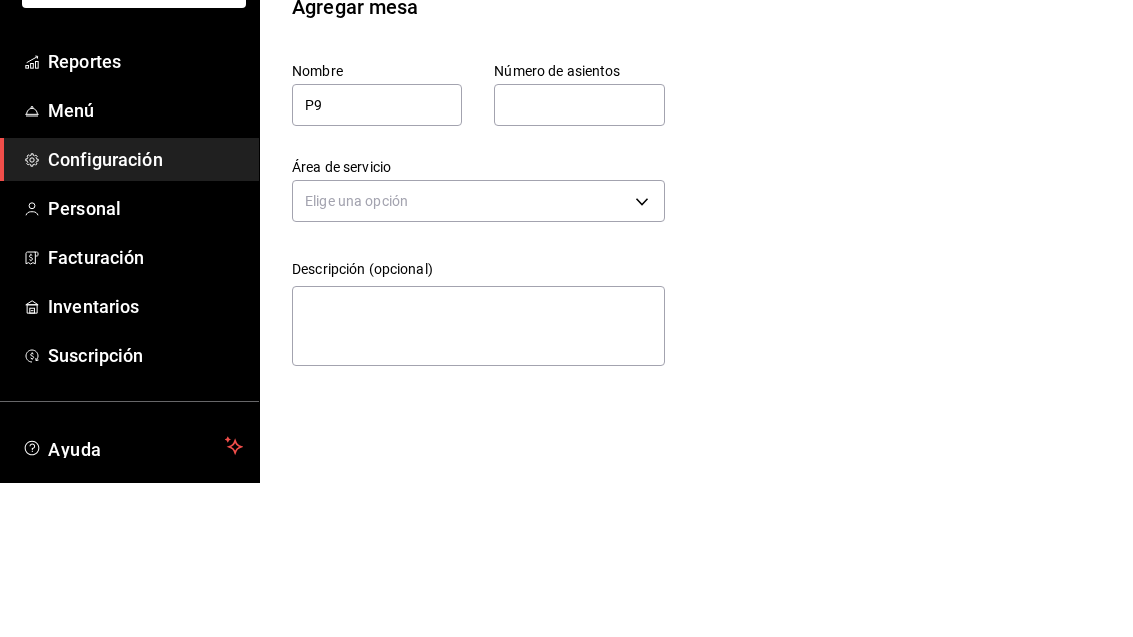 click at bounding box center [579, 259] 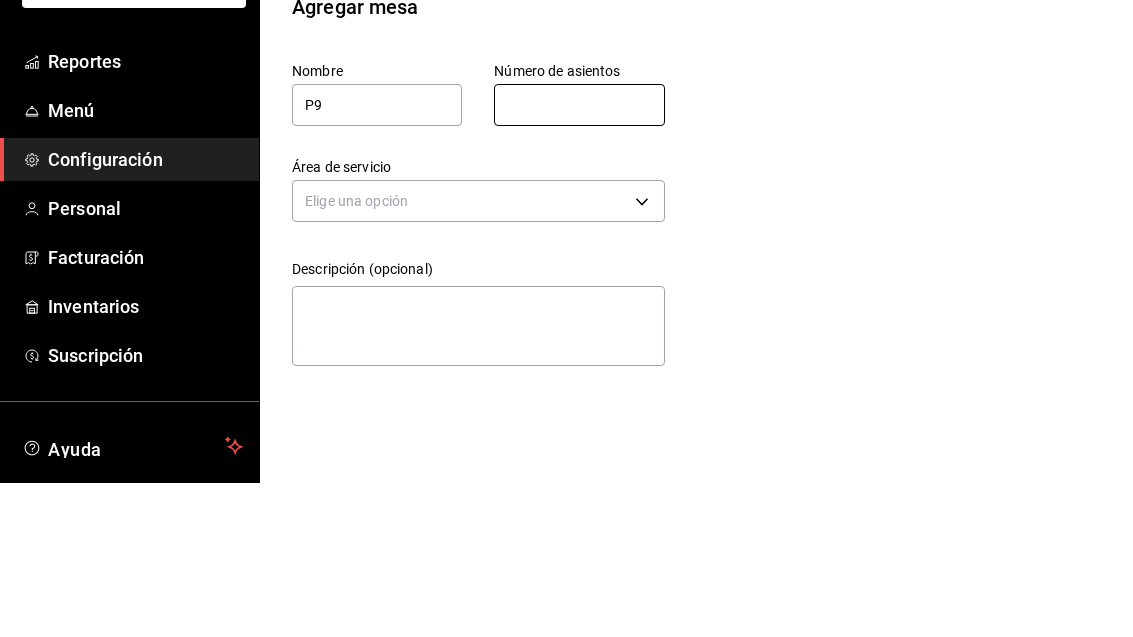 type on "1" 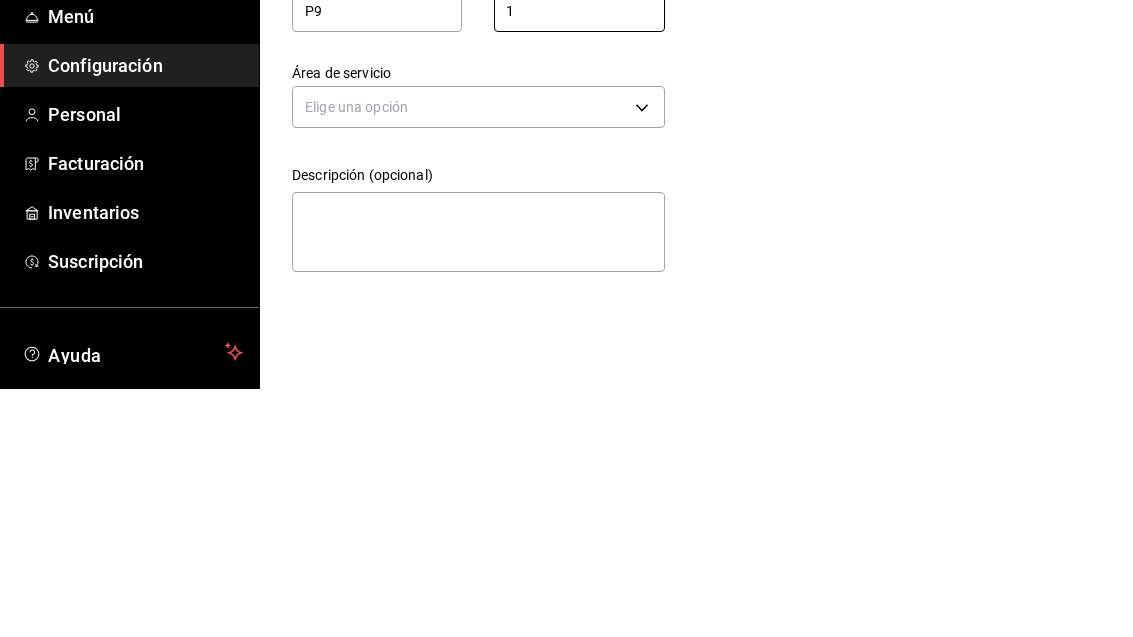 click on "Pregunta a Parrot AI Reportes   Menú   Configuración   Personal   Facturación   Inventarios   Suscripción   Ayuda Recomienda Parrot   [PERSON_NAME]   Sugerir nueva función   Sucursal: Casa Colibri Club (Mty) Regresar Guardar Agregar mesa Nombre P9 Número de asientos 1 Número de asientos Área de servicio Elige una opción Descripción (opcional) x GANA 1 MES GRATIS EN TU SUSCRIPCIÓN AQUÍ ¿Recuerdas cómo empezó tu restaurante?
[DATE] puedes ayudar a un colega a tener el mismo cambio que tú viviste.
Recomienda Parrot directamente desde tu Portal Administrador.
Es fácil y rápido.
🎁 Por cada restaurante que se una, ganas 1 mes gratis. Ver video tutorial Ir a video Pregunta a Parrot AI Reportes   Menú   Configuración   Personal   Facturación   Inventarios   Suscripción   Ayuda Recomienda Parrot   [PERSON_NAME]   Sugerir nueva función   Visitar centro de ayuda [PHONE_NUMBER] [EMAIL_ADDRESS][DOMAIN_NAME] Visitar centro de ayuda [PHONE_NUMBER] [EMAIL_ADDRESS][DOMAIN_NAME]" at bounding box center [566, 318] 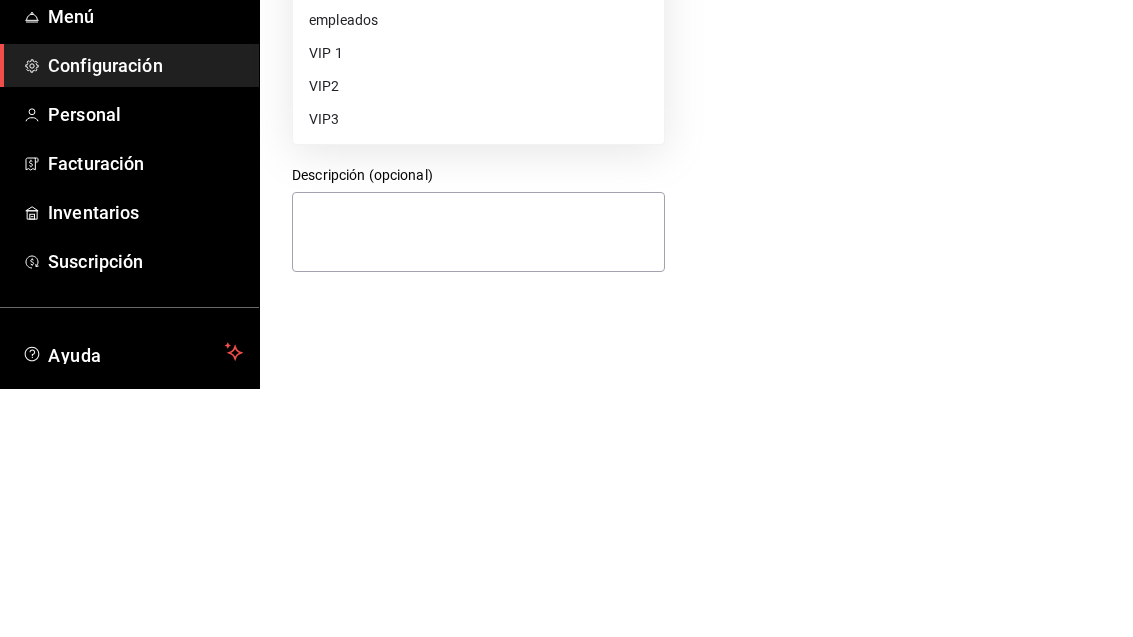 scroll, scrollTop: 64, scrollLeft: 0, axis: vertical 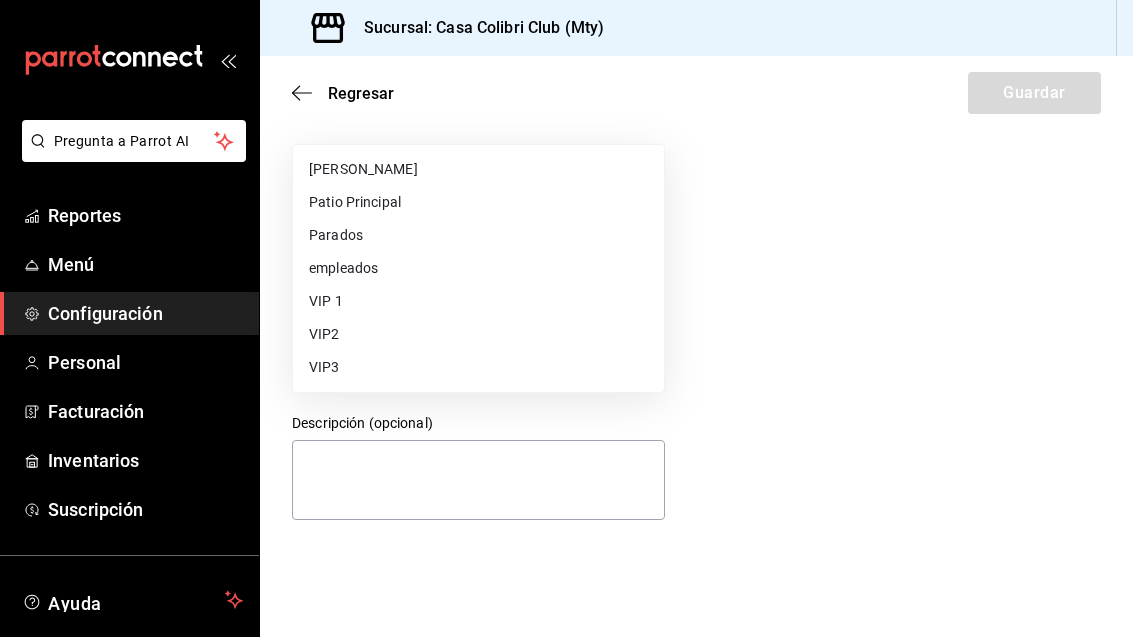 click on "Parados" at bounding box center (478, 235) 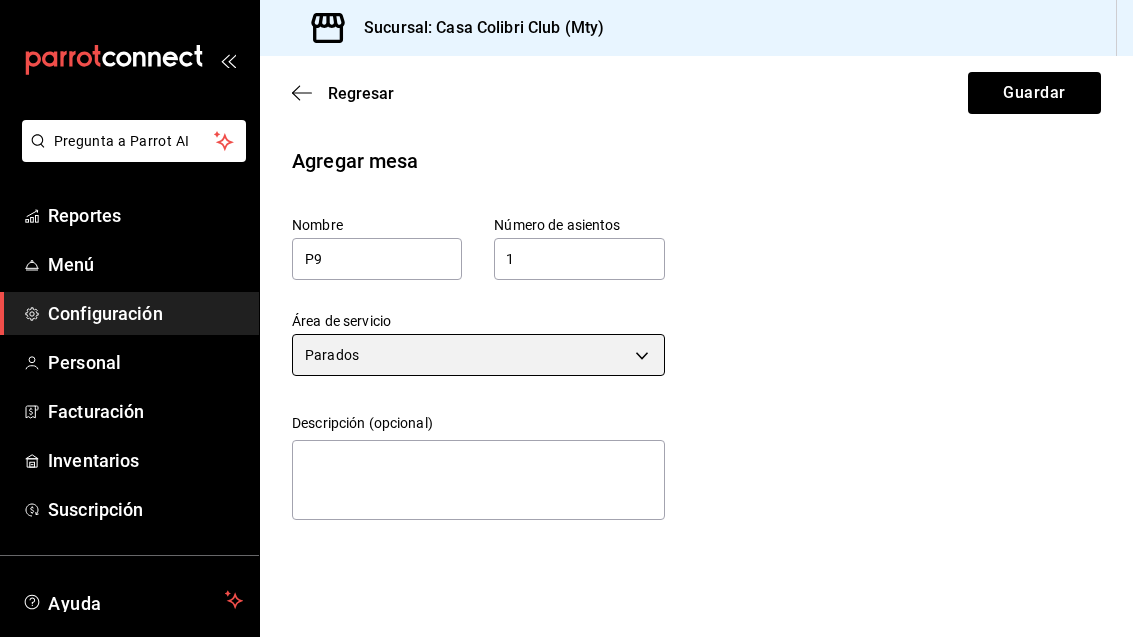 scroll, scrollTop: 0, scrollLeft: 0, axis: both 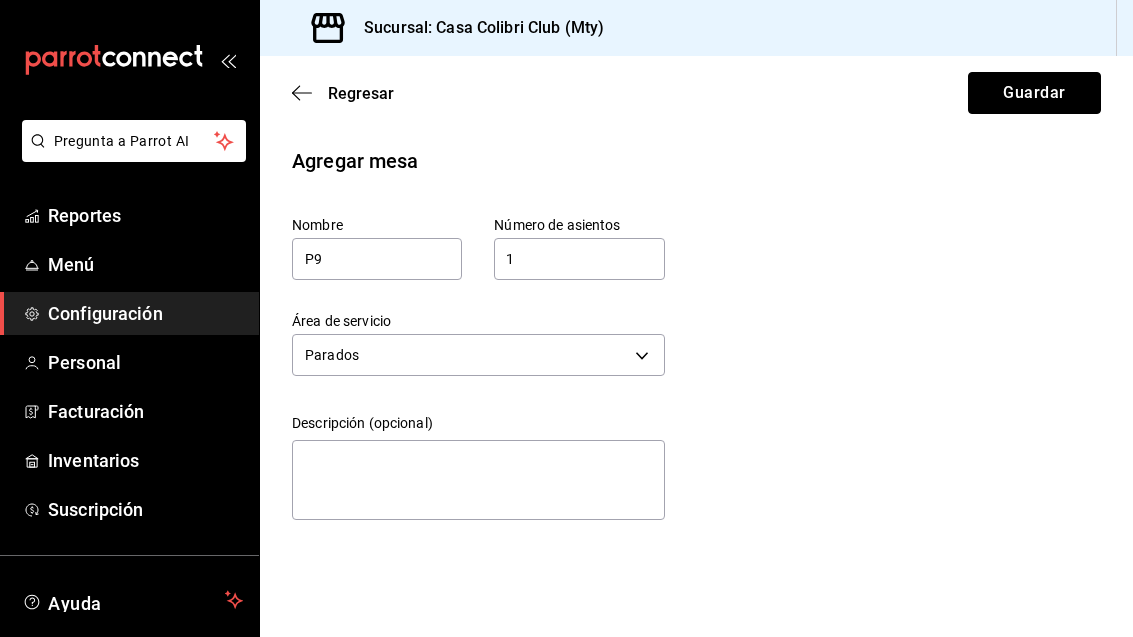 click on "Guardar" at bounding box center (1034, 93) 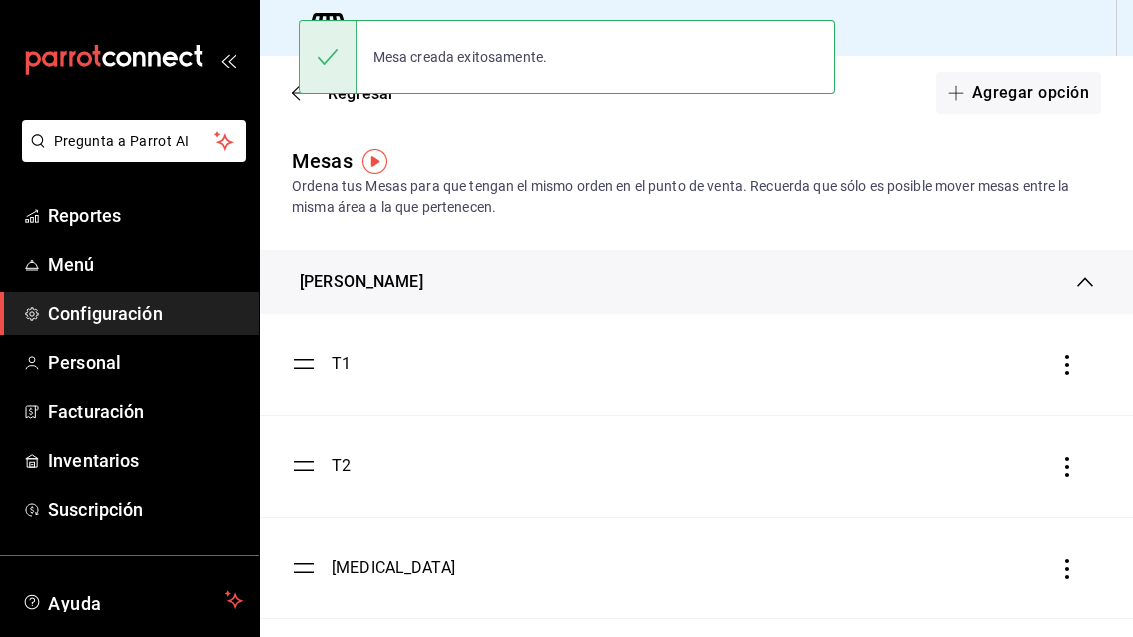 click on "Agregar opción" at bounding box center [1018, 93] 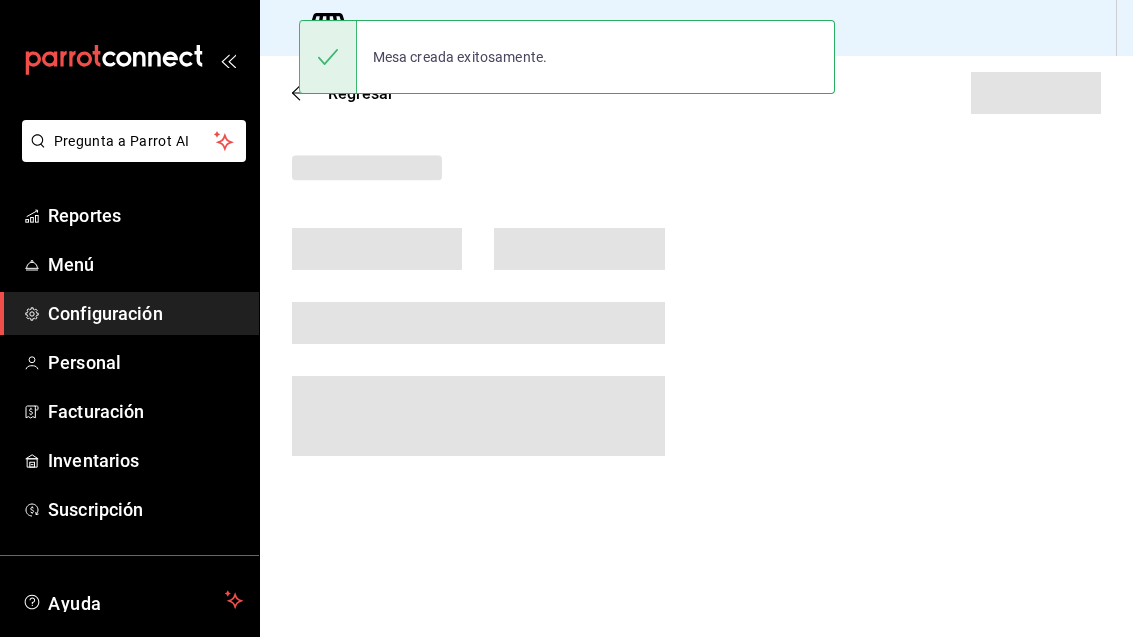 click at bounding box center [1036, 93] 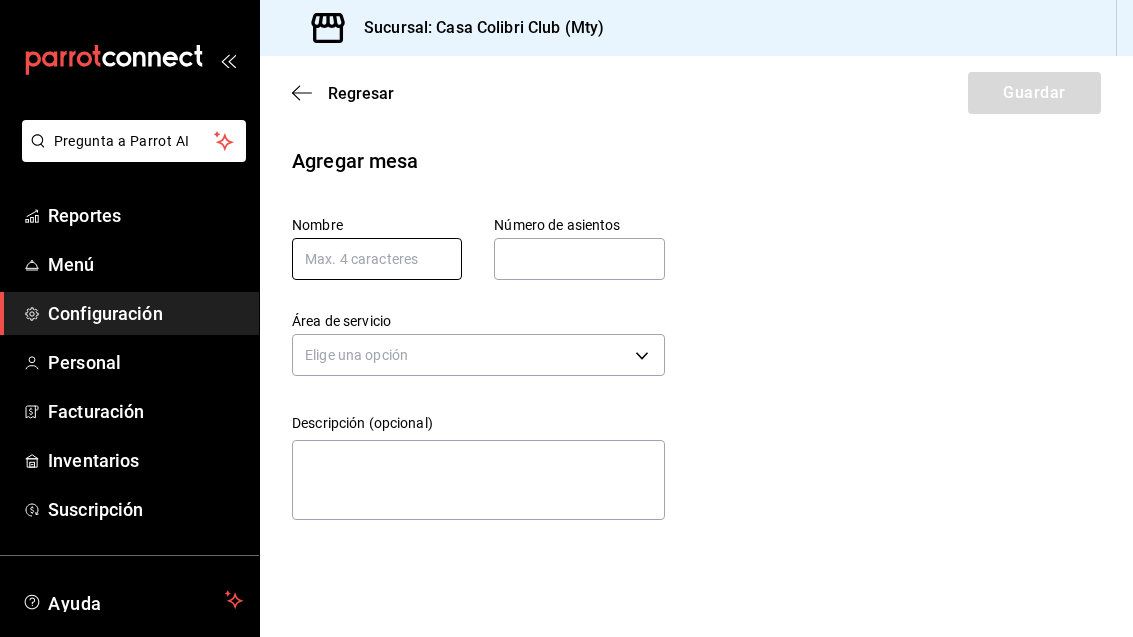 click at bounding box center (377, 259) 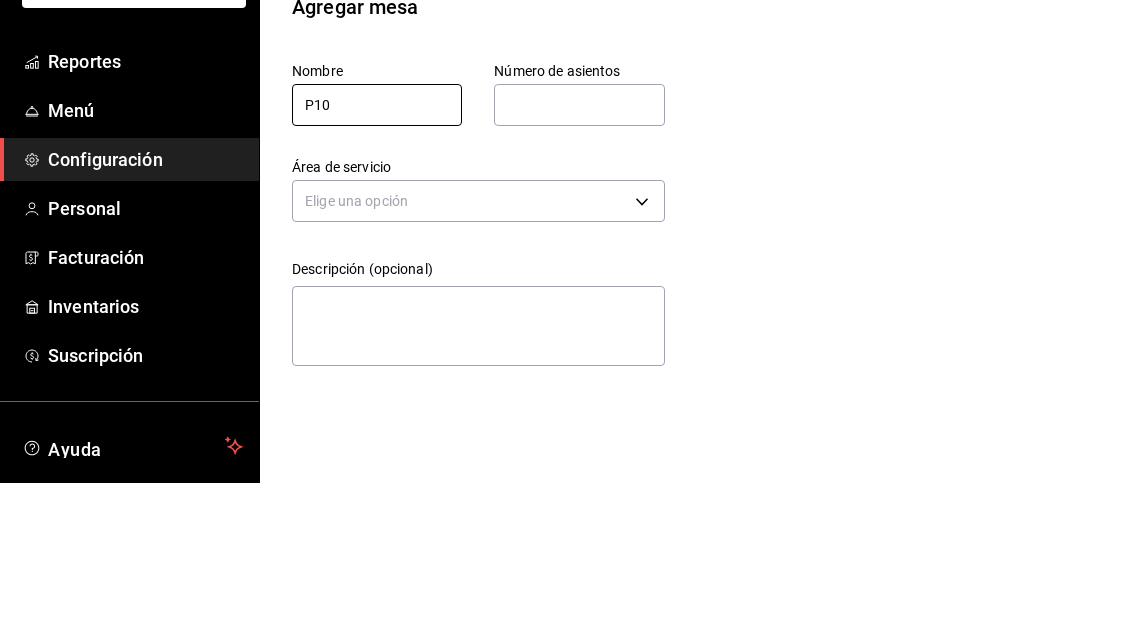 type on "P10" 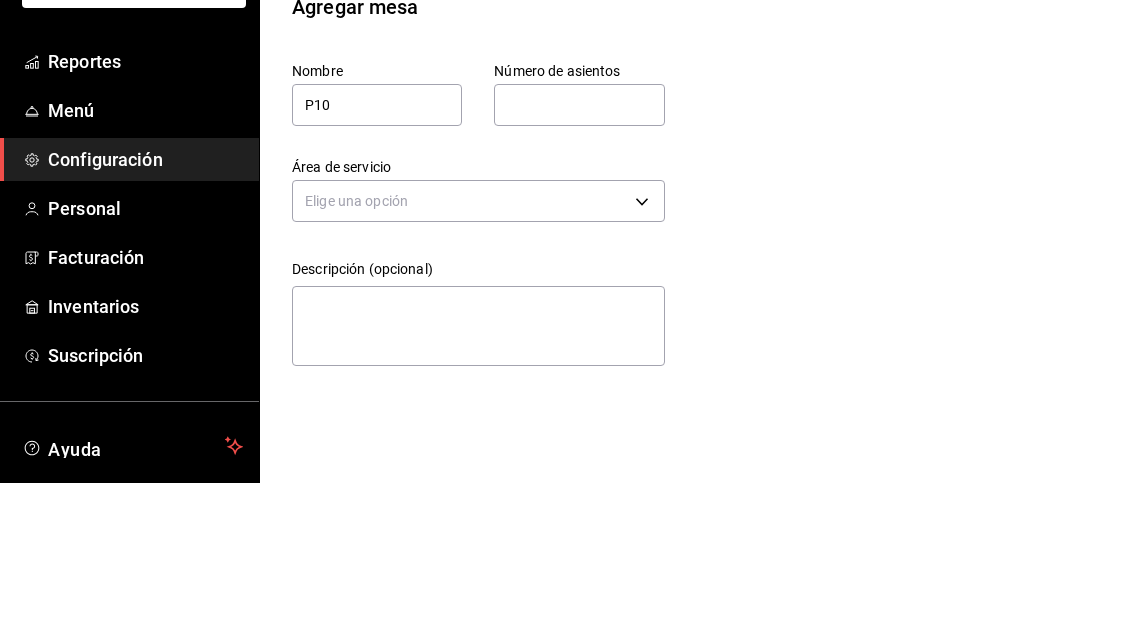 click at bounding box center (579, 259) 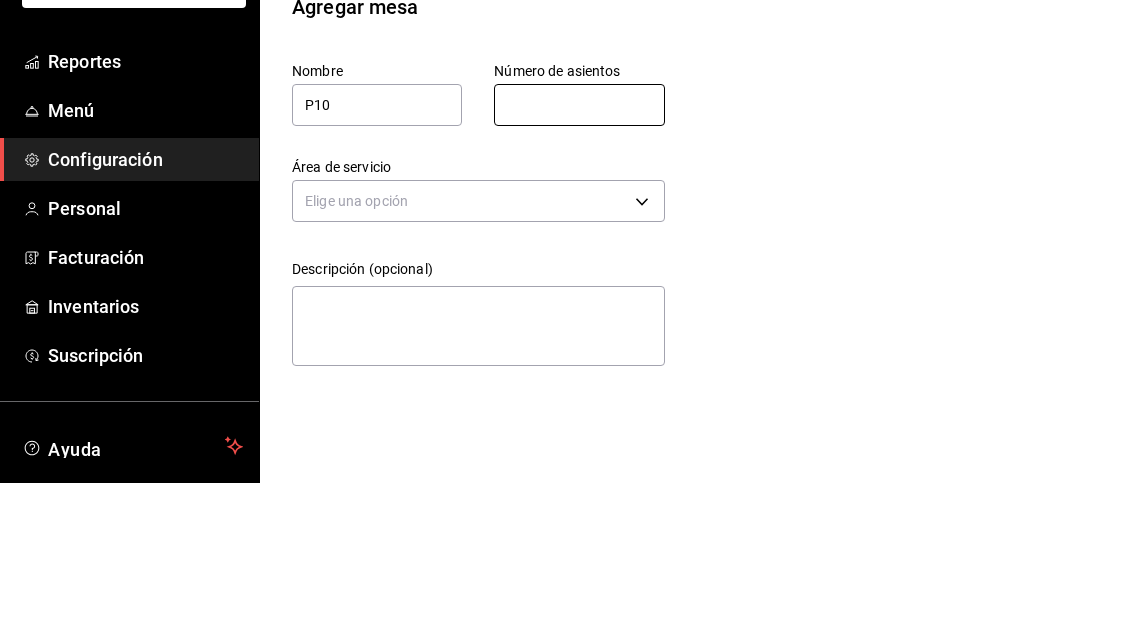 type on "1" 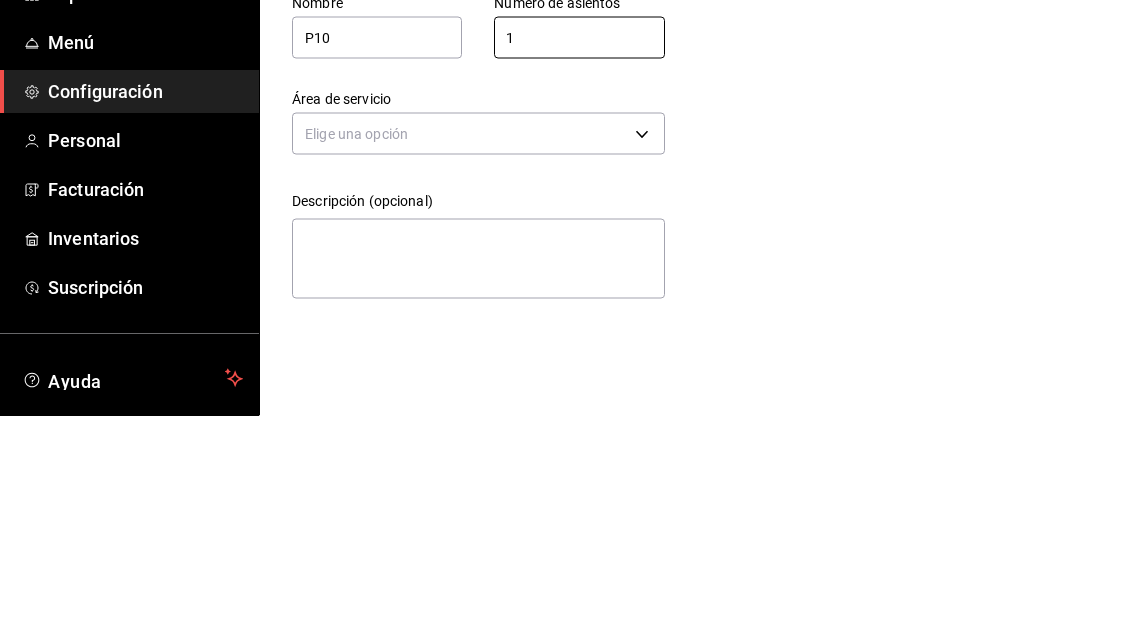 click on "Pregunta a Parrot AI Reportes   Menú   Configuración   Personal   Facturación   Inventarios   Suscripción   Ayuda Recomienda Parrot   [PERSON_NAME]   Sugerir nueva función   Sucursal: Casa Colibri Club (Mty) Regresar Guardar Agregar mesa Nombre P10 Número de asientos 1 Número de asientos Área de servicio Elige una opción Descripción (opcional) x GANA 1 MES GRATIS EN TU SUSCRIPCIÓN AQUÍ ¿Recuerdas cómo empezó tu restaurante?
[DATE] puedes ayudar a un colega a tener el mismo cambio que tú viviste.
Recomienda Parrot directamente desde tu Portal Administrador.
Es fácil y rápido.
🎁 Por cada restaurante que se una, ganas 1 mes gratis. Ver video tutorial Ir a video Pregunta a Parrot AI Reportes   Menú   Configuración   Personal   Facturación   Inventarios   Suscripción   Ayuda Recomienda Parrot   [PERSON_NAME]   Sugerir nueva función   Visitar centro de ayuda [PHONE_NUMBER] [EMAIL_ADDRESS][DOMAIN_NAME] Visitar centro de ayuda [PHONE_NUMBER] [EMAIL_ADDRESS][DOMAIN_NAME]" at bounding box center (566, 318) 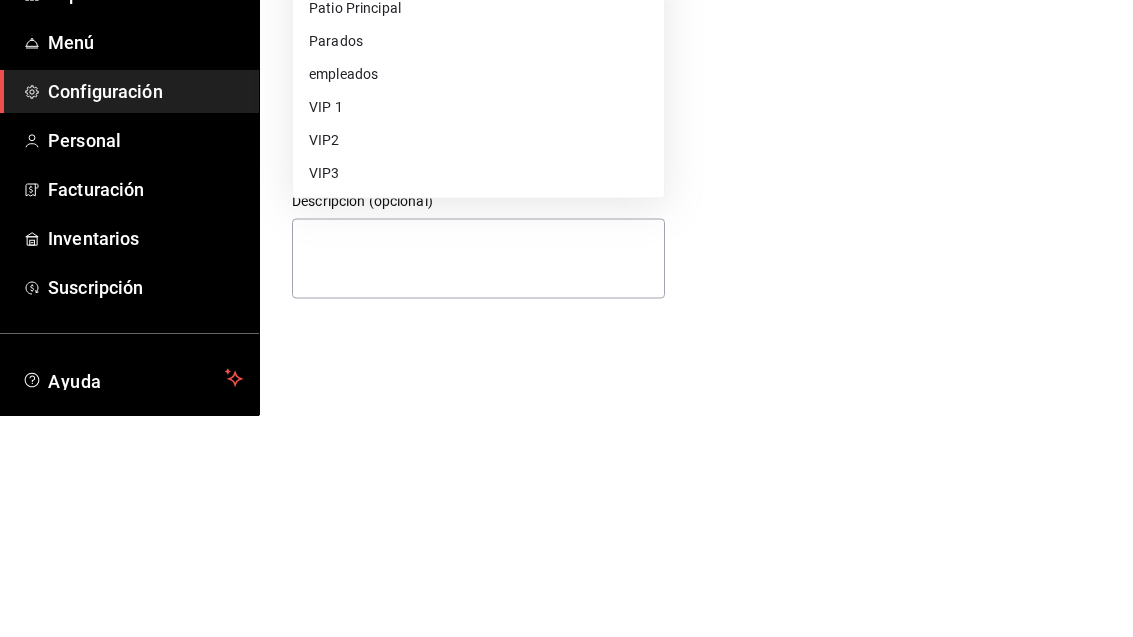 scroll, scrollTop: 64, scrollLeft: 0, axis: vertical 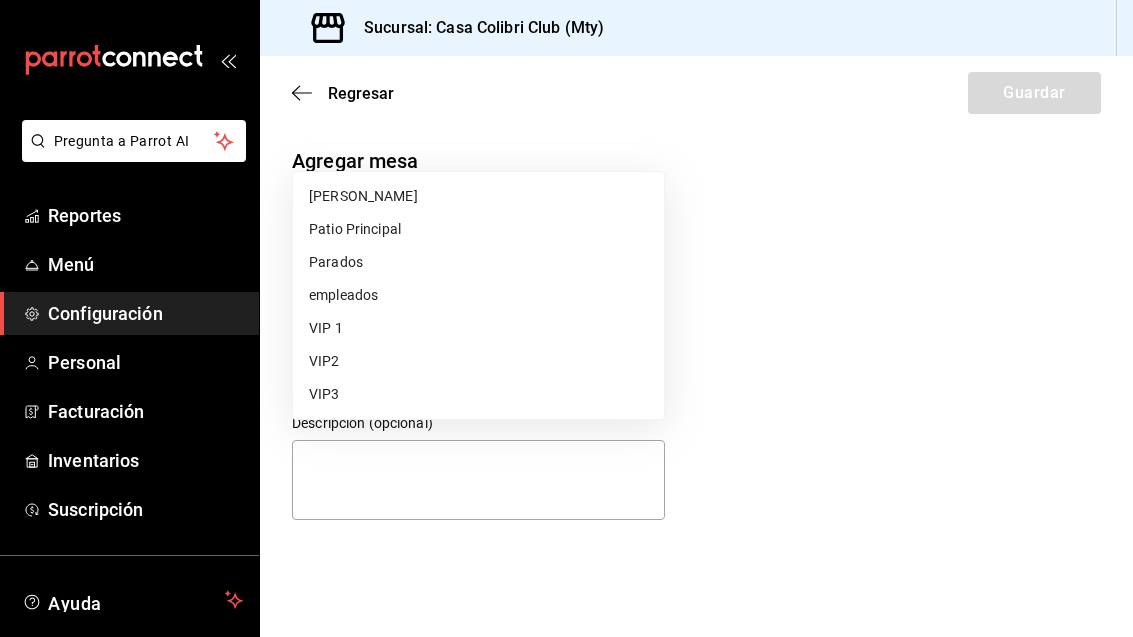 click on "Parados" at bounding box center (478, 262) 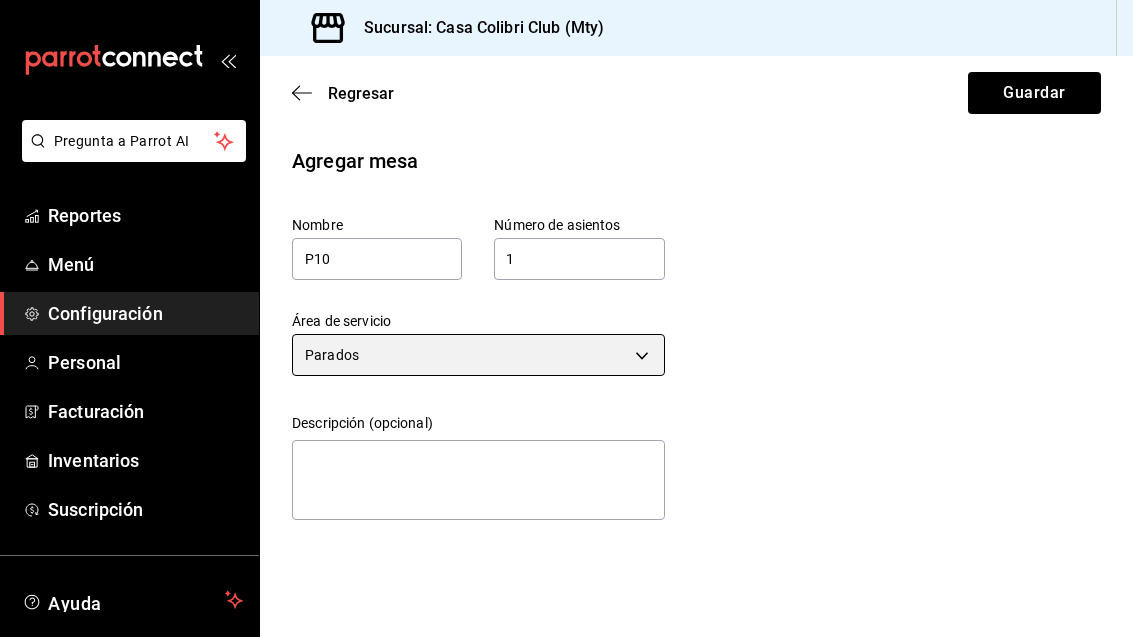scroll, scrollTop: 0, scrollLeft: 0, axis: both 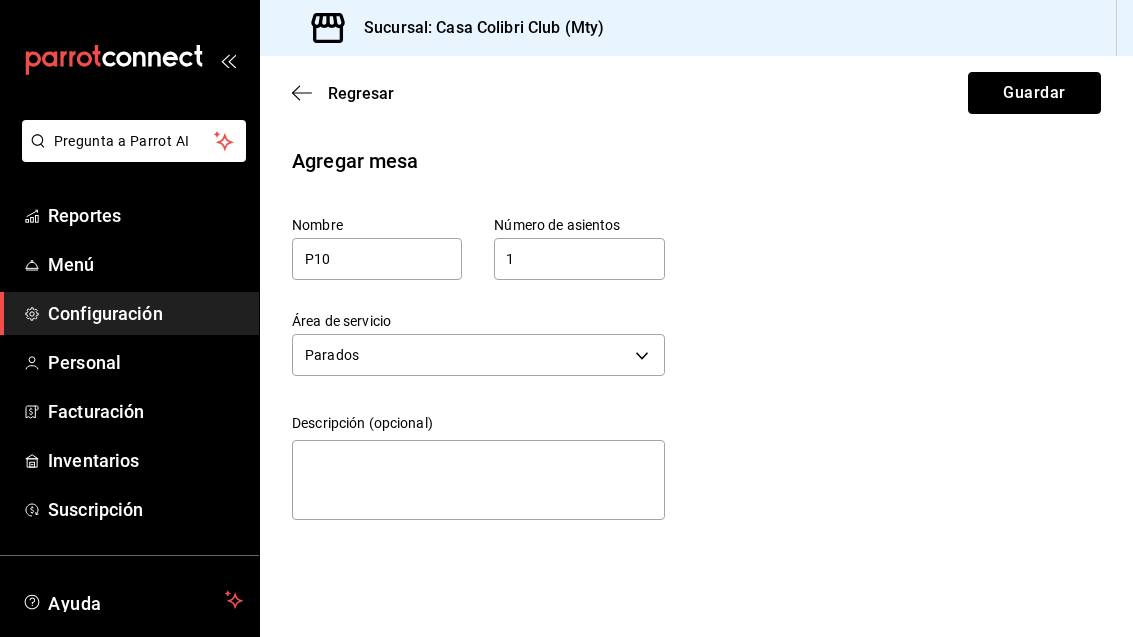 click on "Guardar" at bounding box center [1034, 93] 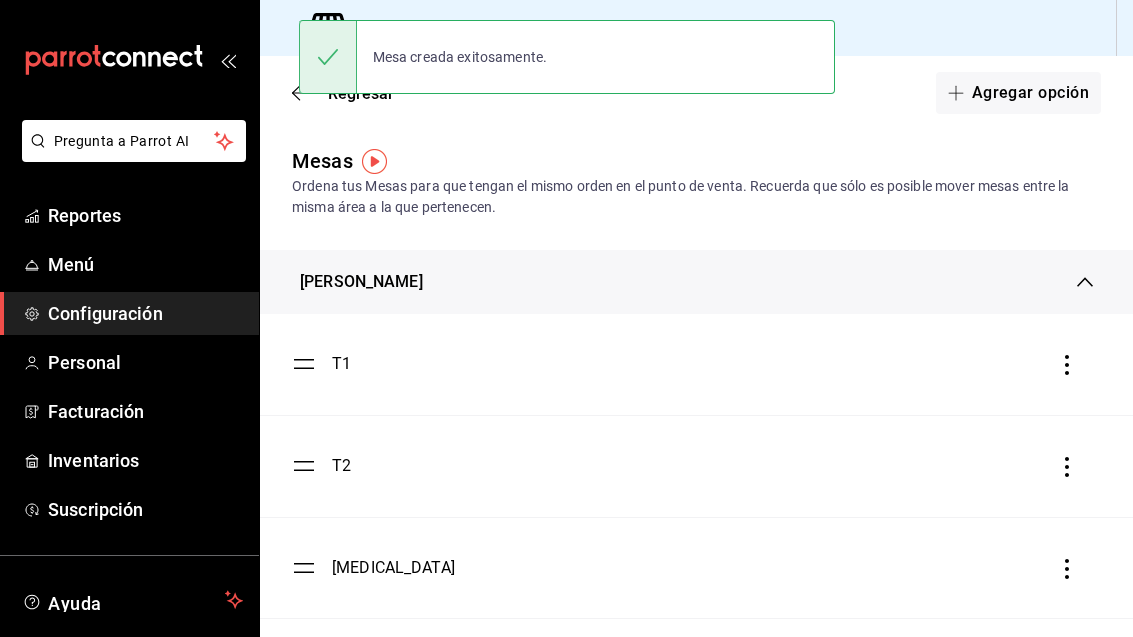 click on "Agregar opción" at bounding box center (1018, 93) 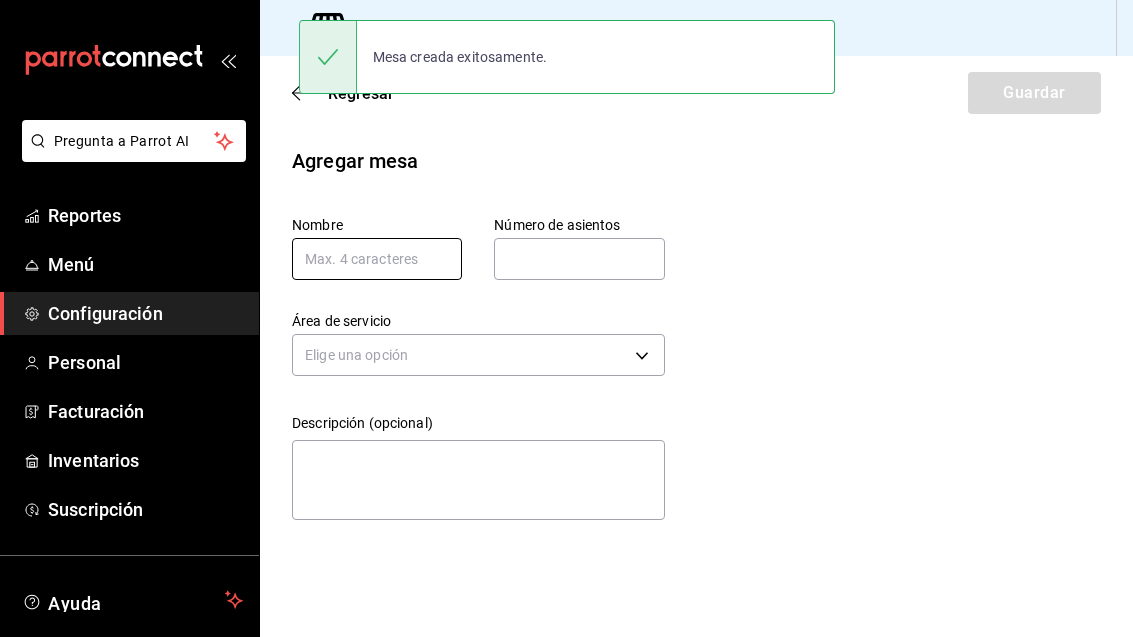 click at bounding box center [377, 259] 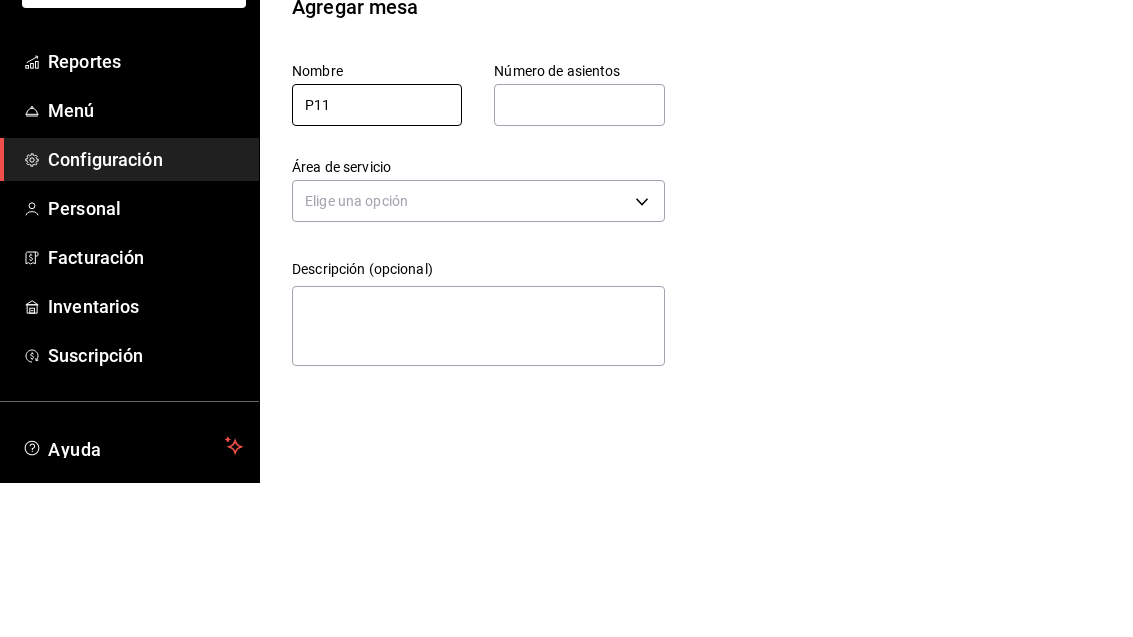 type on "P11" 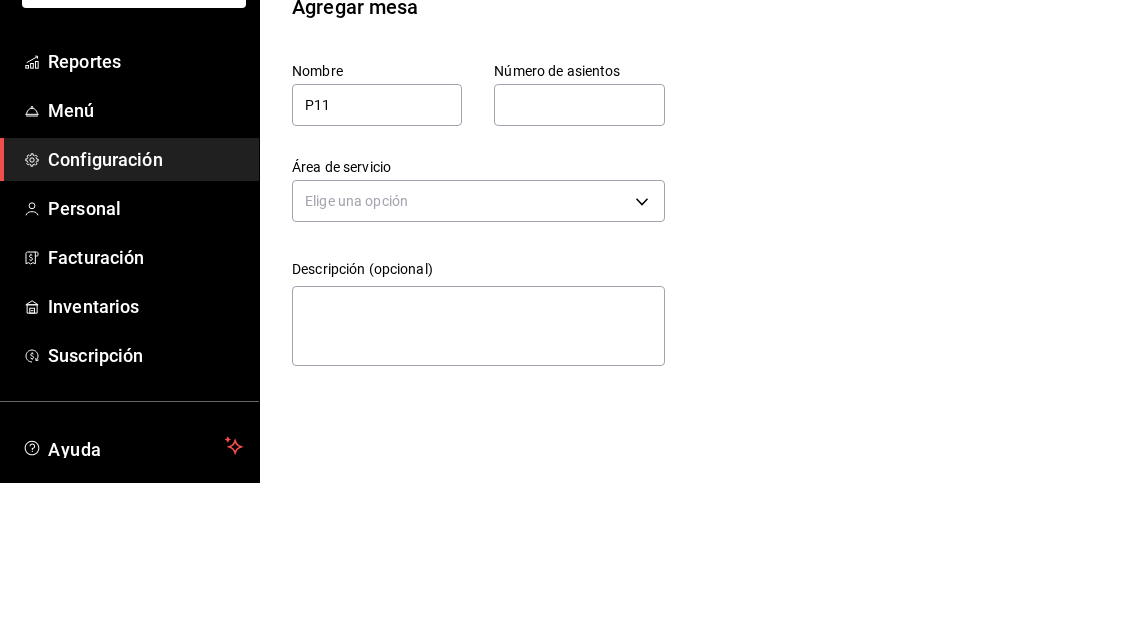 click at bounding box center [579, 259] 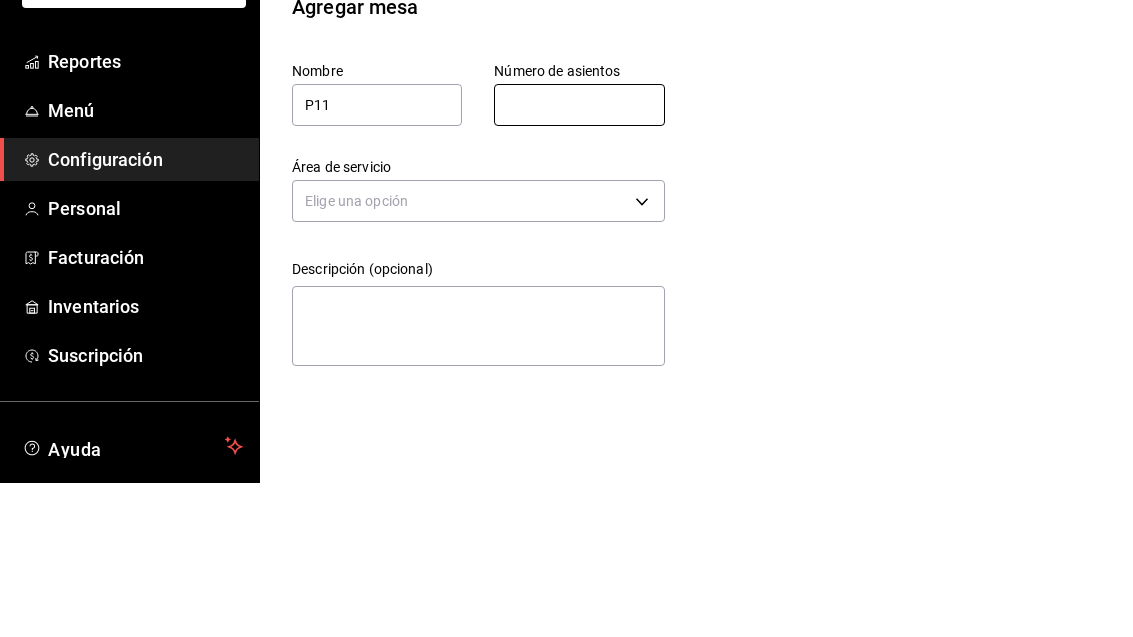 type on "1" 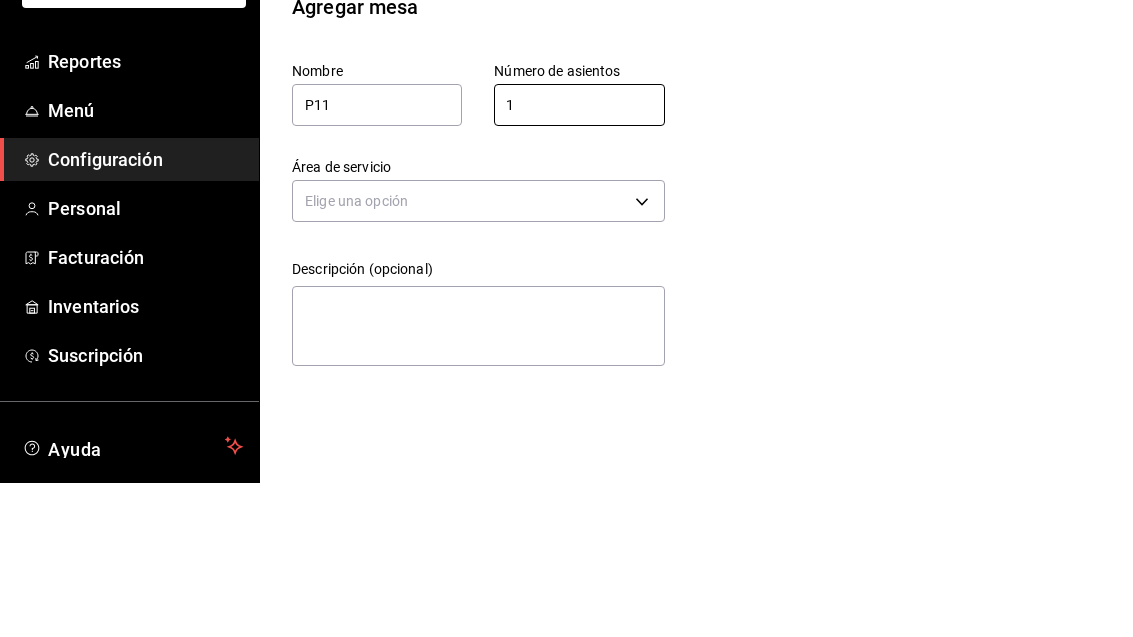 click on "Área de servicio" at bounding box center (478, 321) 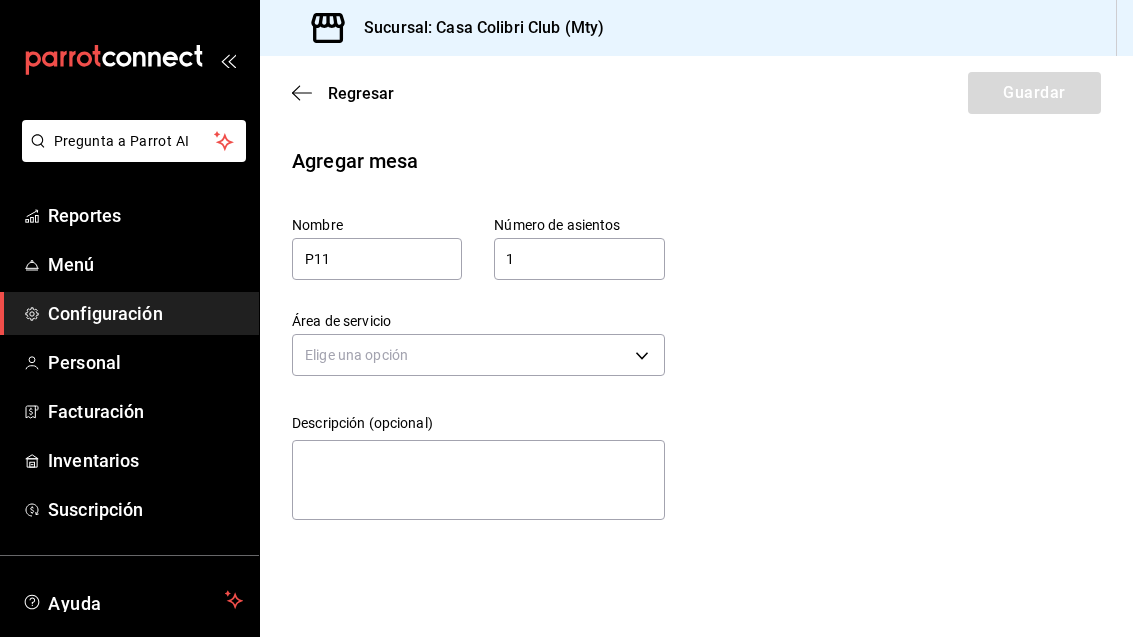 click on "Pregunta a Parrot AI Reportes   Menú   Configuración   Personal   Facturación   Inventarios   Suscripción   Ayuda Recomienda Parrot   [PERSON_NAME]   Sugerir nueva función   Sucursal: Casa Colibri Club (Mty) Regresar Guardar Agregar mesa Nombre P11 Número de asientos 1 Número de asientos Área de servicio Elige una opción Descripción (opcional) x GANA 1 MES GRATIS EN TU SUSCRIPCIÓN AQUÍ ¿Recuerdas cómo empezó tu restaurante?
[DATE] puedes ayudar a un colega a tener el mismo cambio que tú viviste.
Recomienda Parrot directamente desde tu Portal Administrador.
Es fácil y rápido.
🎁 Por cada restaurante que se una, ganas 1 mes gratis. Ver video tutorial Ir a video Pregunta a Parrot AI Reportes   Menú   Configuración   Personal   Facturación   Inventarios   Suscripción   Ayuda Recomienda Parrot   [PERSON_NAME]   Sugerir nueva función   Visitar centro de ayuda [PHONE_NUMBER] [EMAIL_ADDRESS][DOMAIN_NAME] Visitar centro de ayuda [PHONE_NUMBER] [EMAIL_ADDRESS][DOMAIN_NAME]" at bounding box center [566, 318] 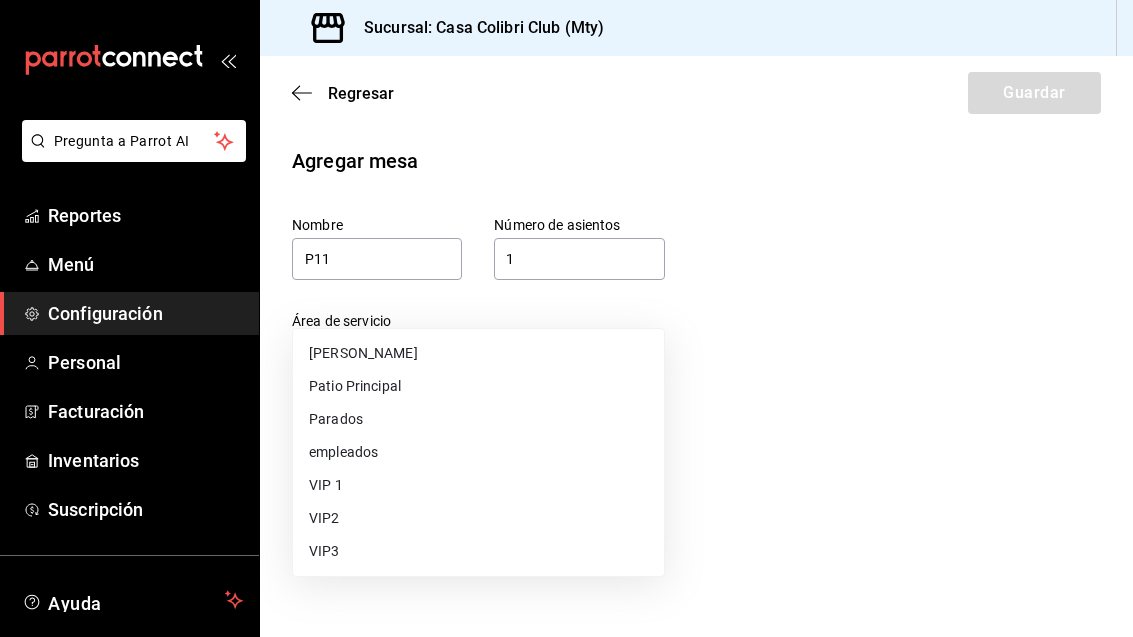 click on "Parados" at bounding box center (478, 419) 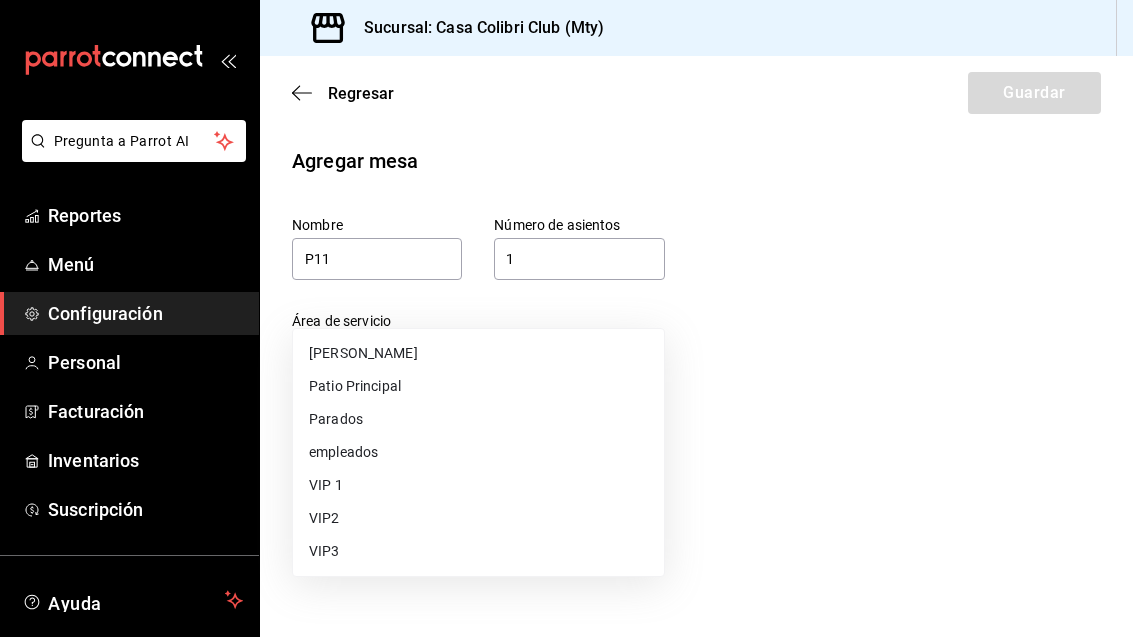 type on "72514ca1-1adc-4526-8444-83b08c034254" 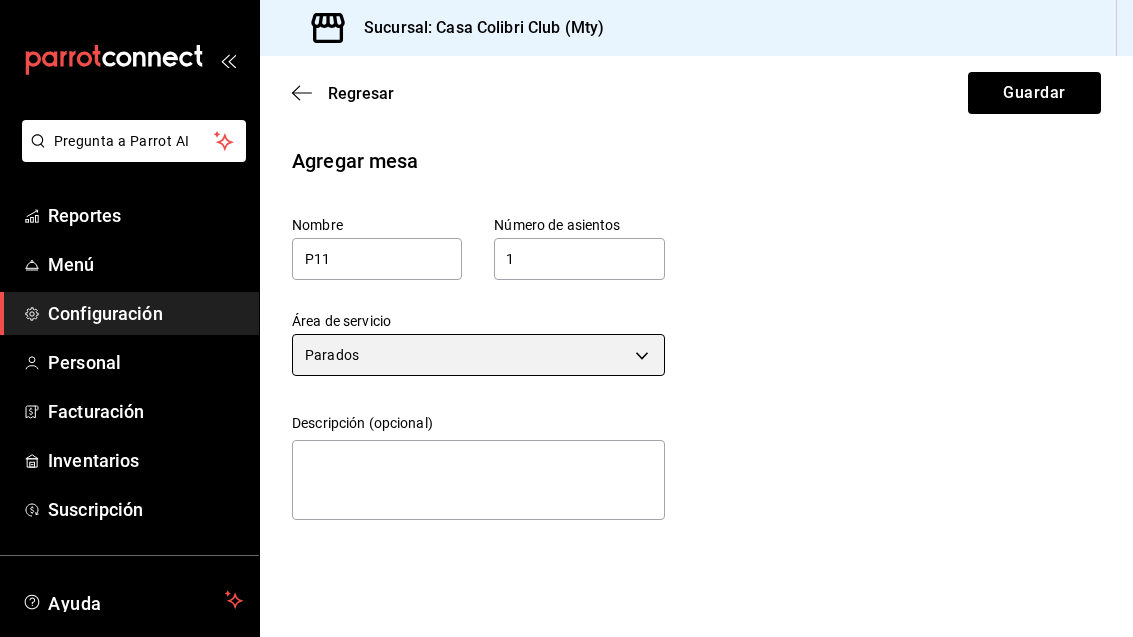 scroll, scrollTop: 0, scrollLeft: 0, axis: both 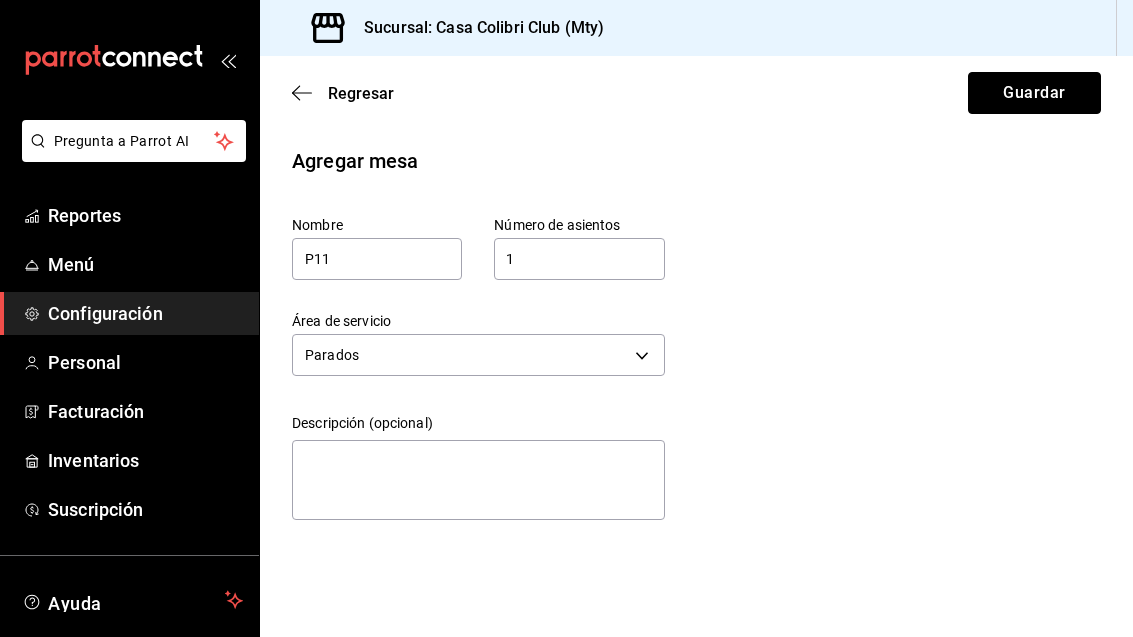 click on "Guardar" at bounding box center [1034, 93] 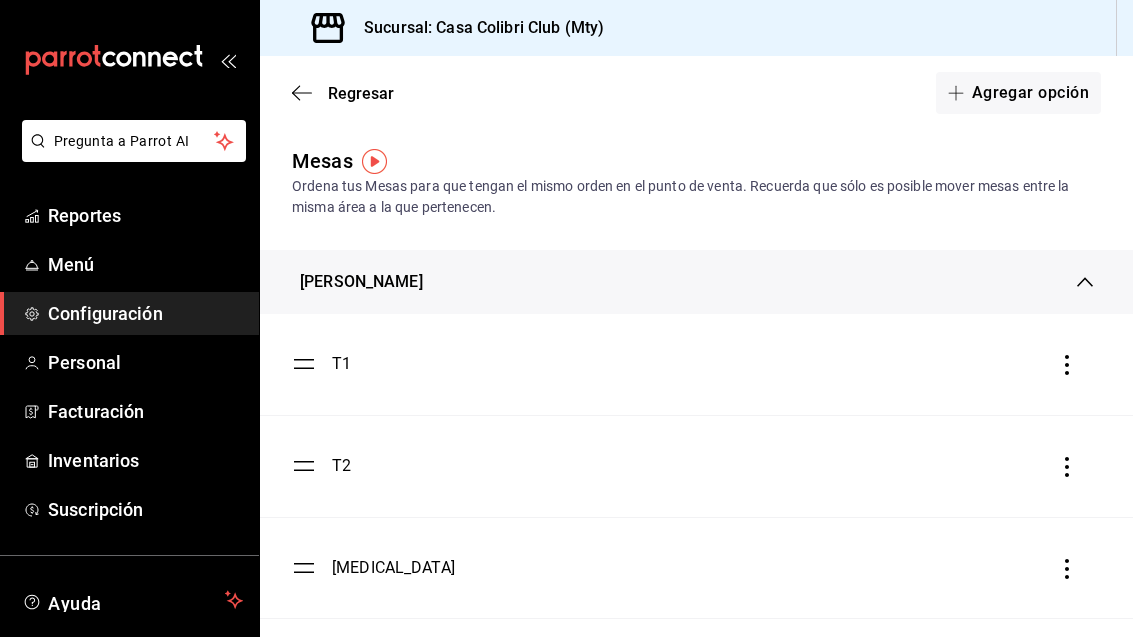 scroll, scrollTop: 0, scrollLeft: 0, axis: both 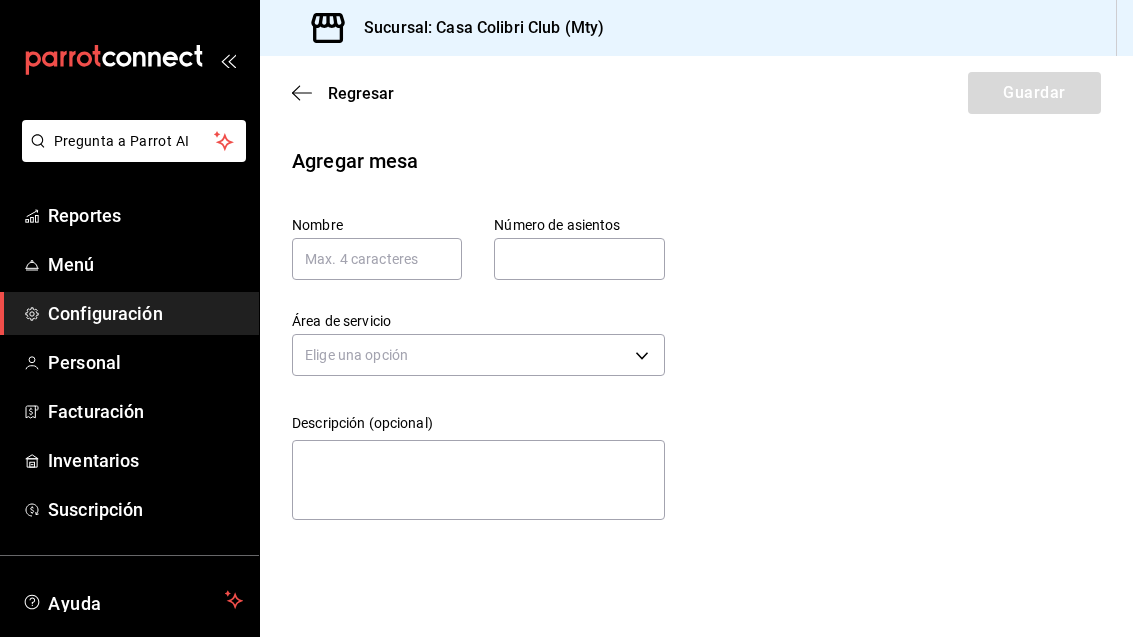 click 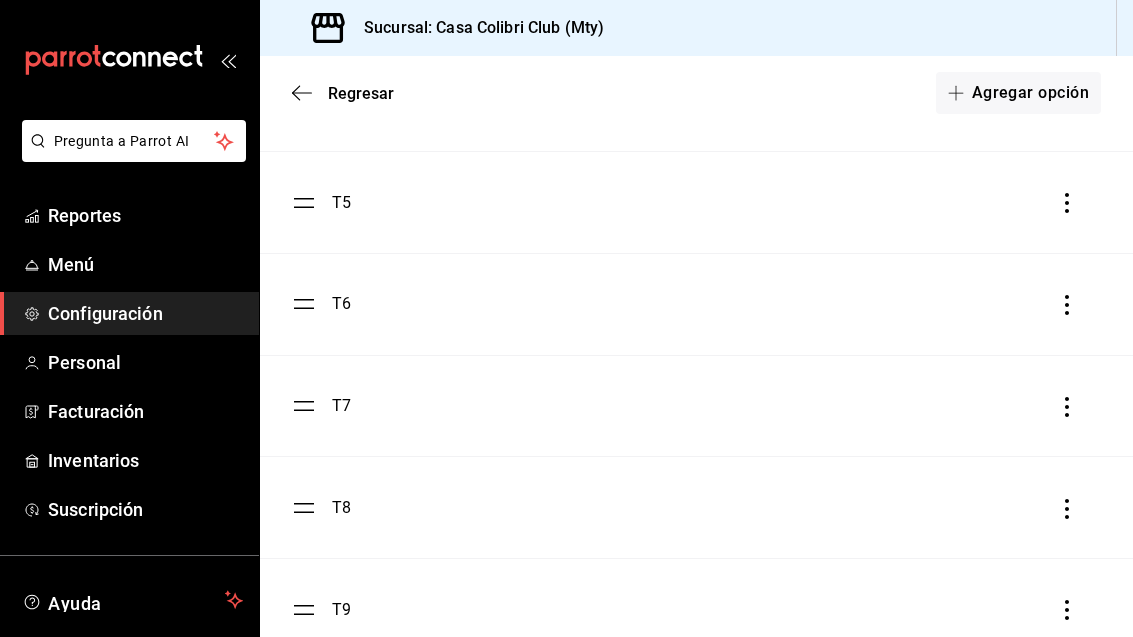 scroll, scrollTop: 553, scrollLeft: 0, axis: vertical 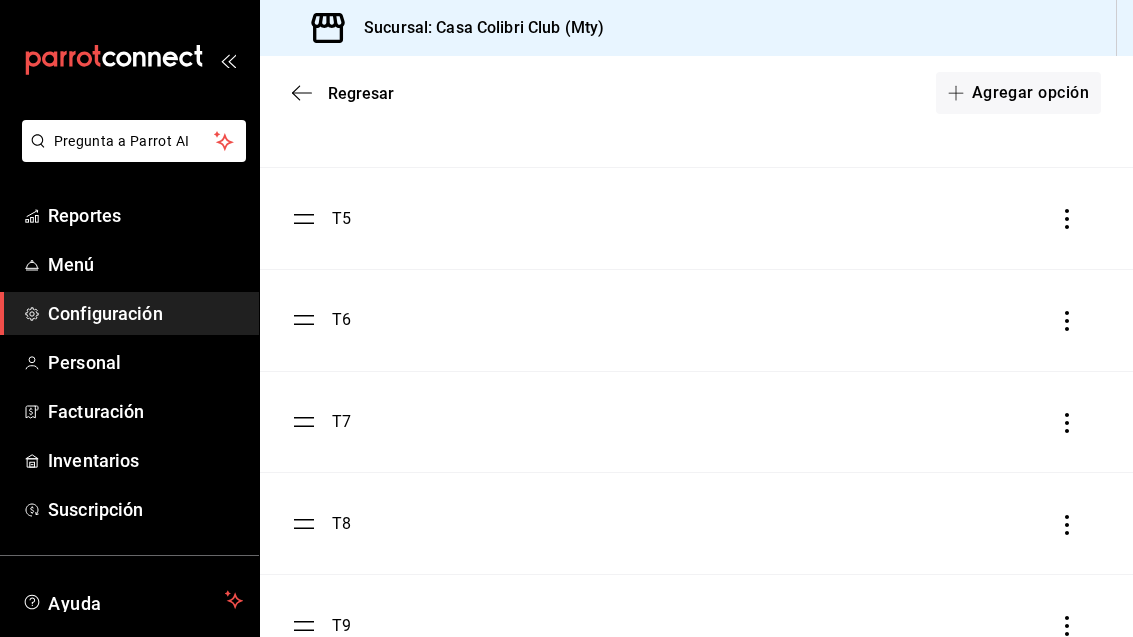 click on "Agregar opción" at bounding box center [1018, 93] 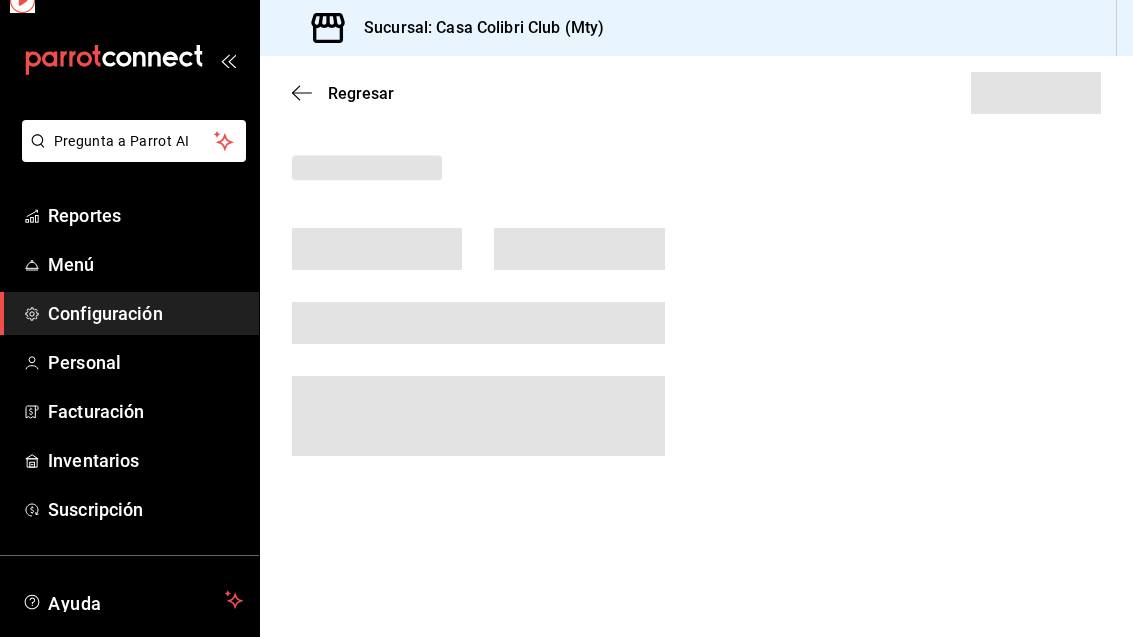 scroll, scrollTop: 0, scrollLeft: 0, axis: both 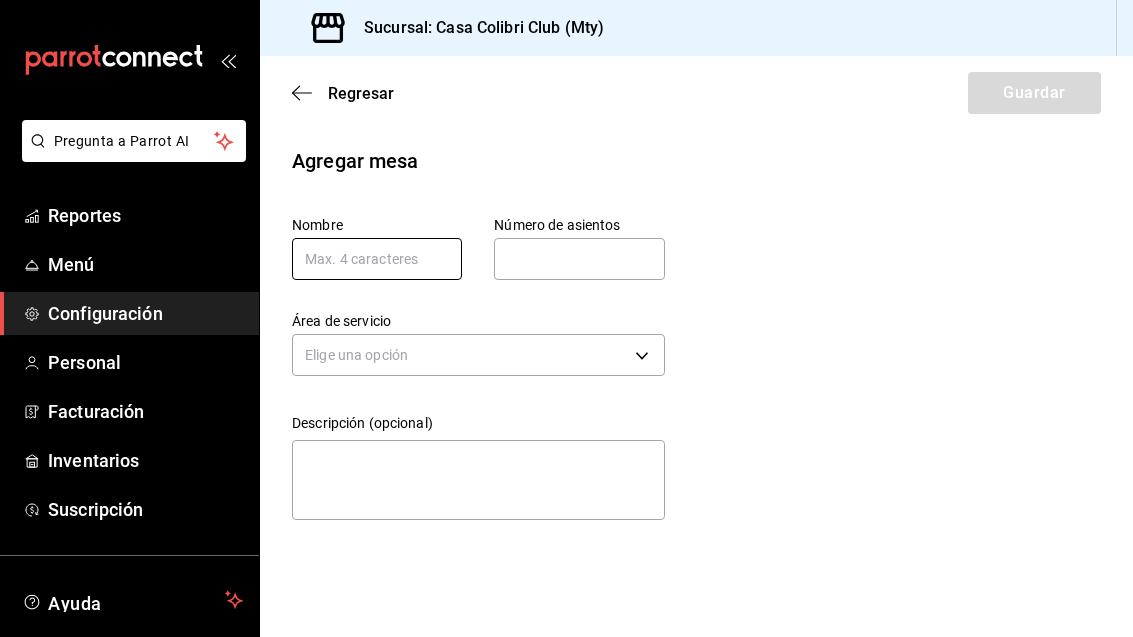 click at bounding box center (377, 259) 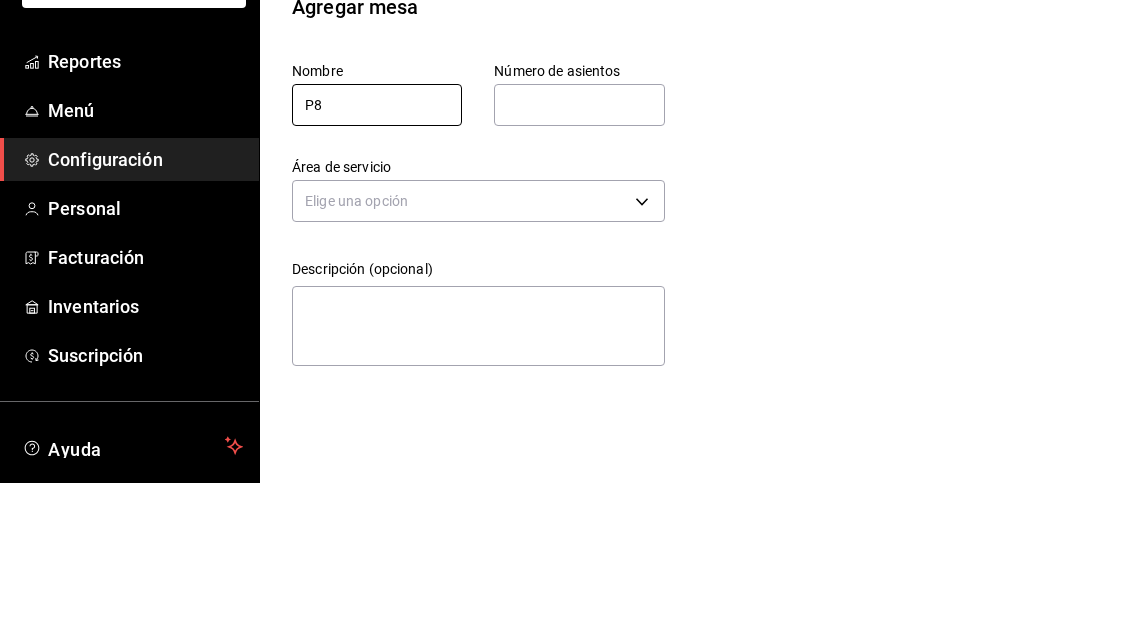 type on "P8" 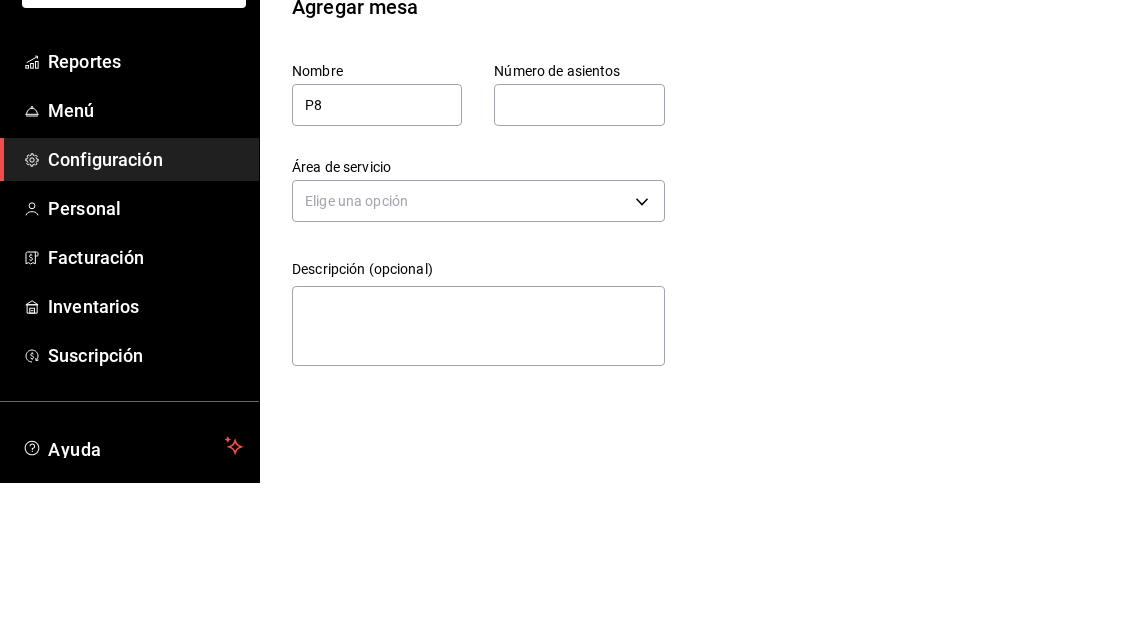 click at bounding box center (579, 259) 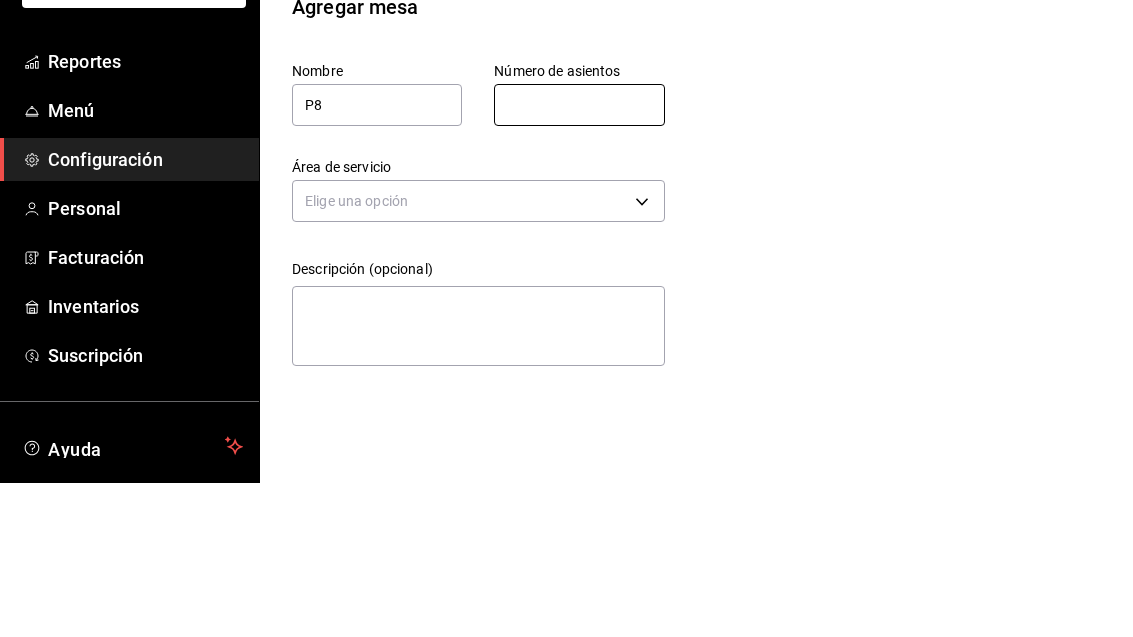 type on "1" 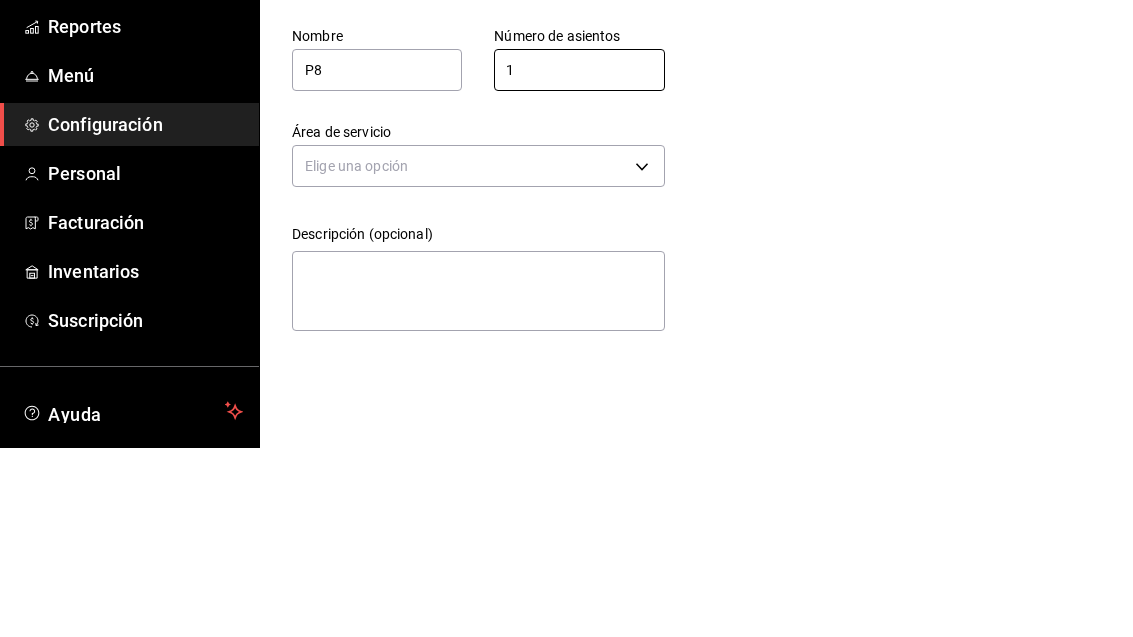click on "Pregunta a Parrot AI Reportes   Menú   Configuración   Personal   Facturación   Inventarios   Suscripción   Ayuda Recomienda Parrot   [PERSON_NAME]   Sugerir nueva función   Sucursal: Casa Colibri Club (Mty) Regresar Guardar Agregar mesa Nombre P8 Número de asientos 1 Número de asientos Área de servicio Elige una opción Descripción (opcional) x GANA 1 MES GRATIS EN TU SUSCRIPCIÓN AQUÍ ¿Recuerdas cómo empezó tu restaurante?
[DATE] puedes ayudar a un colega a tener el mismo cambio que tú viviste.
Recomienda Parrot directamente desde tu Portal Administrador.
Es fácil y rápido.
🎁 Por cada restaurante que se una, ganas 1 mes gratis. Ver video tutorial Ir a video Pregunta a Parrot AI Reportes   Menú   Configuración   Personal   Facturación   Inventarios   Suscripción   Ayuda Recomienda Parrot   [PERSON_NAME]   Sugerir nueva función   Visitar centro de ayuda [PHONE_NUMBER] [EMAIL_ADDRESS][DOMAIN_NAME] Visitar centro de ayuda [PHONE_NUMBER] [EMAIL_ADDRESS][DOMAIN_NAME]" at bounding box center [566, 318] 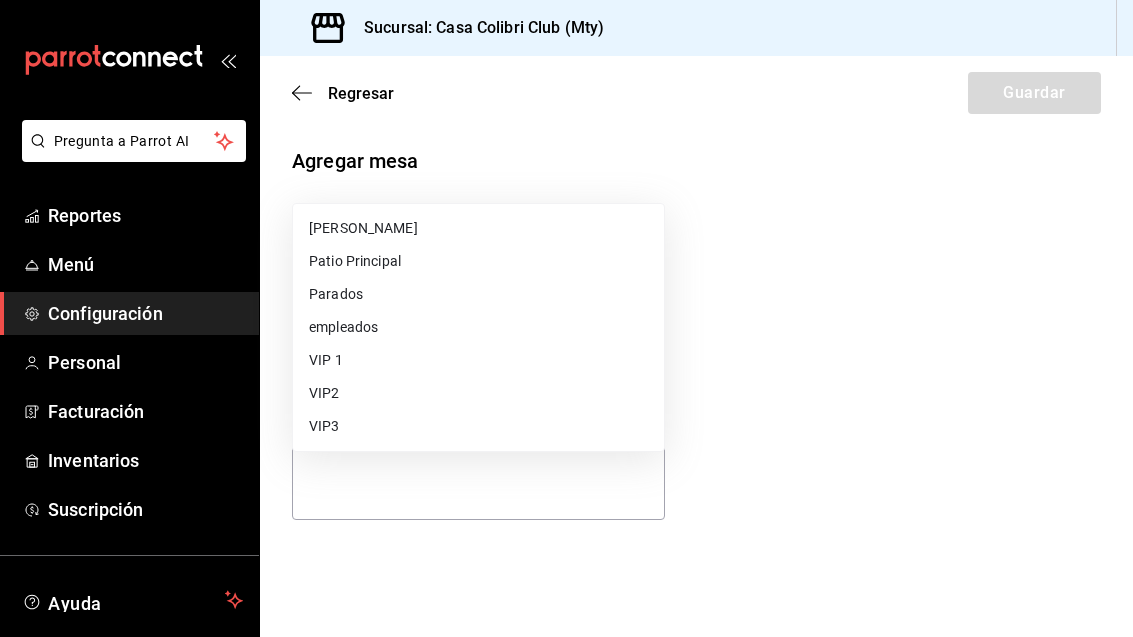 click on "Parados" at bounding box center (478, 294) 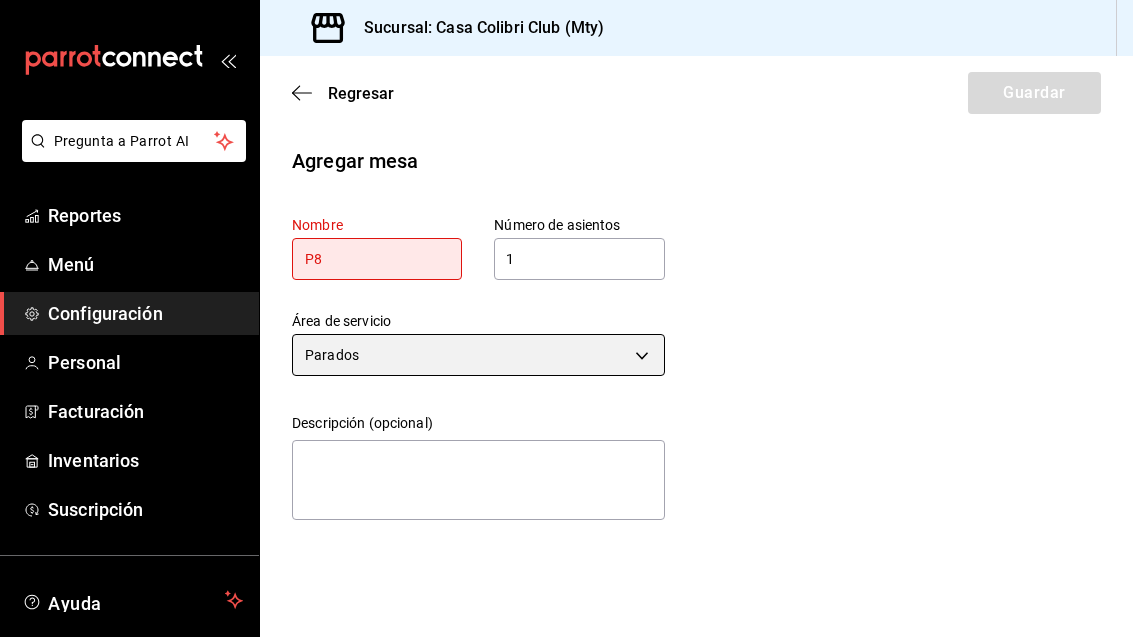scroll, scrollTop: 0, scrollLeft: 0, axis: both 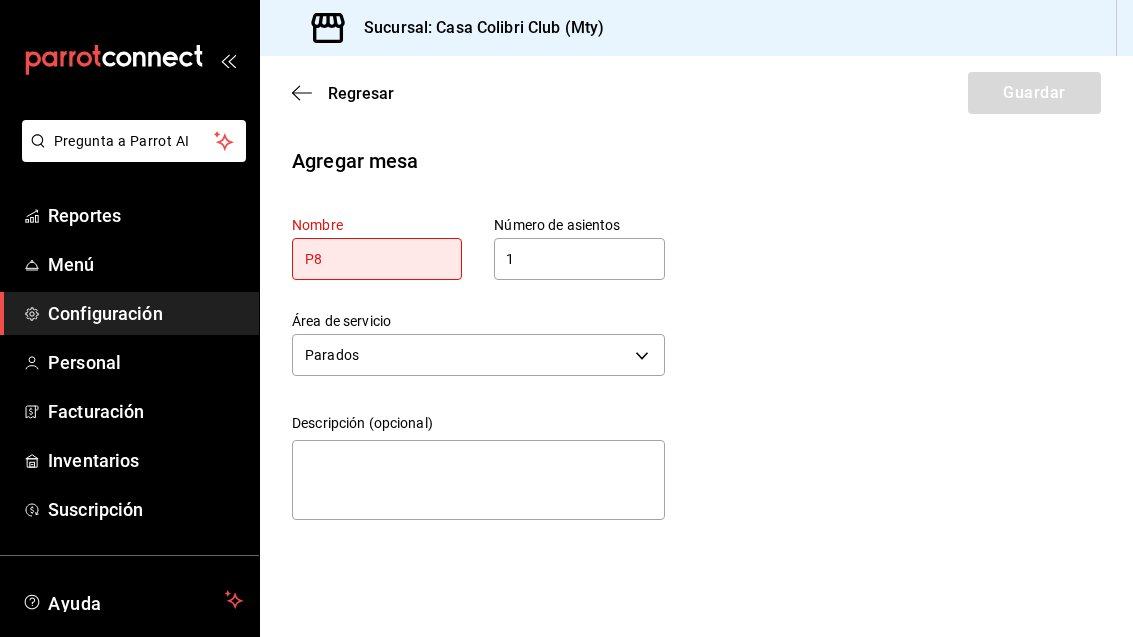 click on "P8" at bounding box center [377, 259] 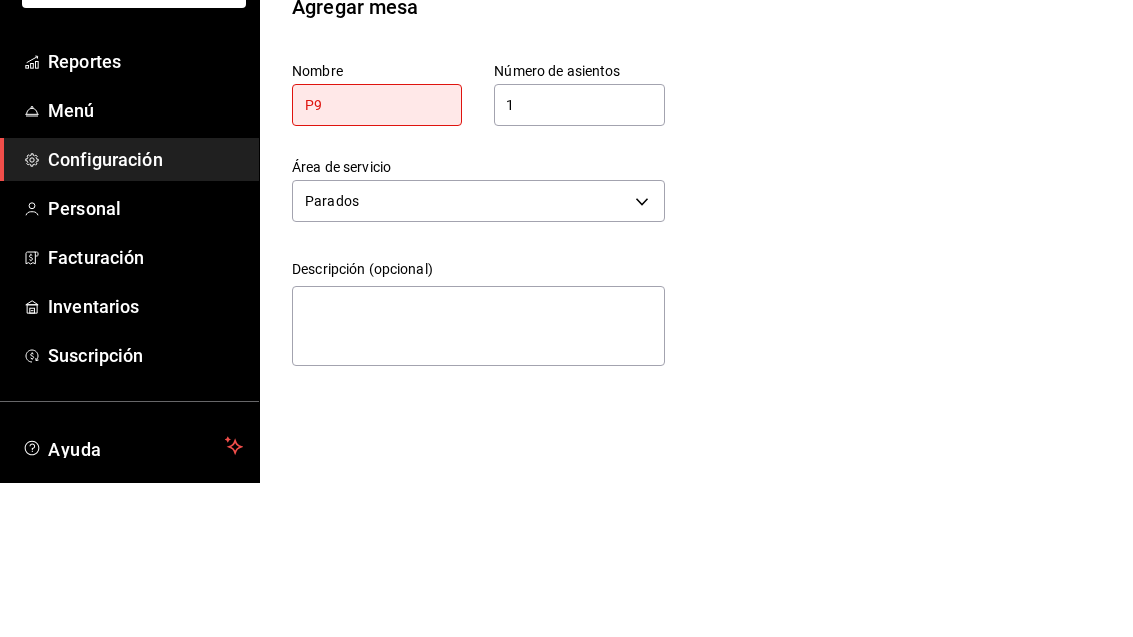 click on "Agregar mesa Nombre P9 Número de asientos 1 Número de asientos Área de servicio Parados 72514ca1-1adc-4526-8444-83b08c034254 Descripción (opcional) x" at bounding box center (696, 337) 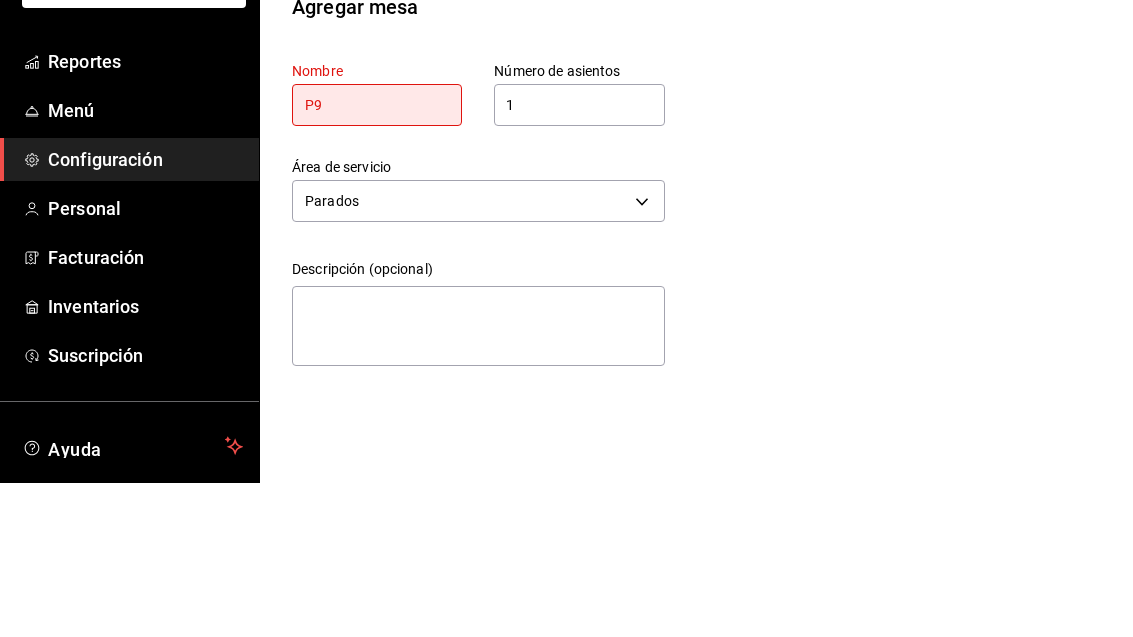 scroll, scrollTop: 64, scrollLeft: 0, axis: vertical 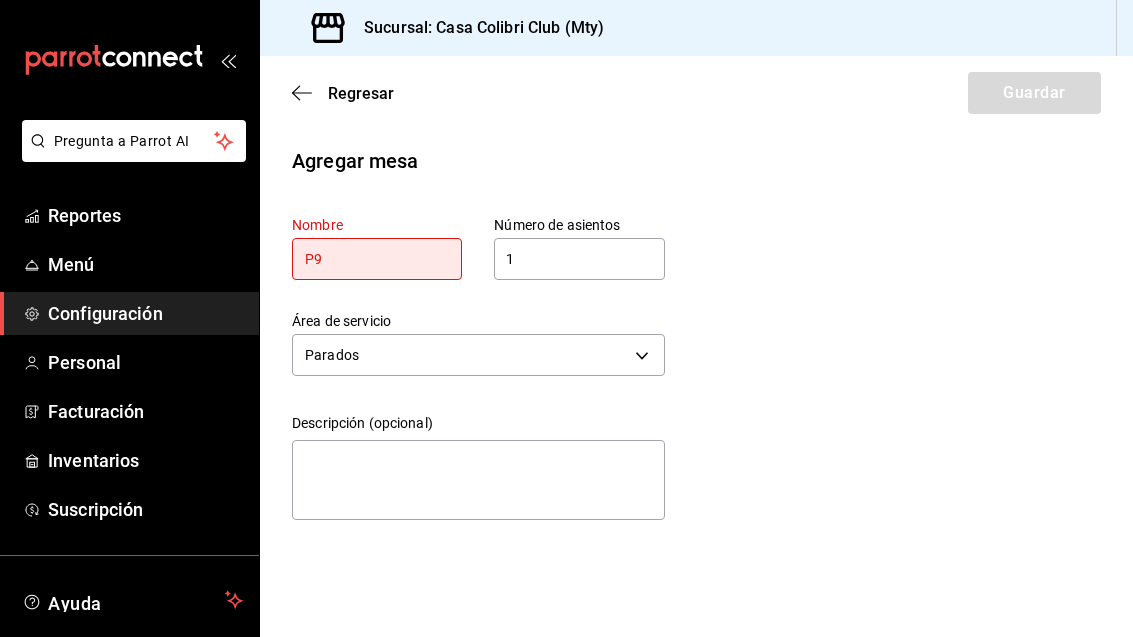 click on "P9" at bounding box center [377, 259] 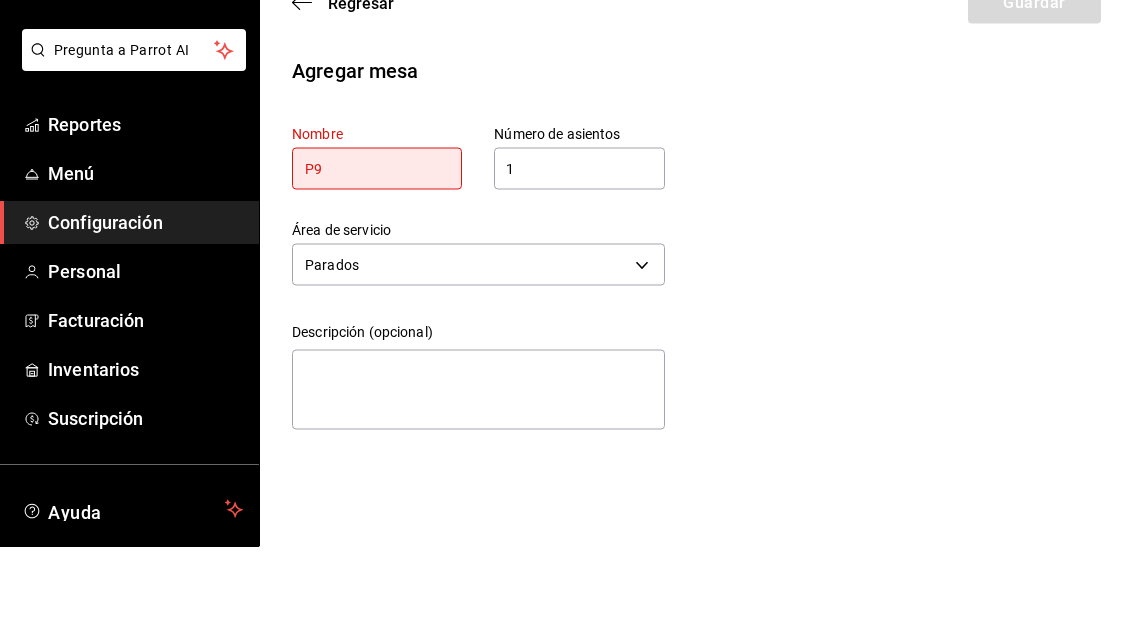 click on "P9" at bounding box center (377, 259) 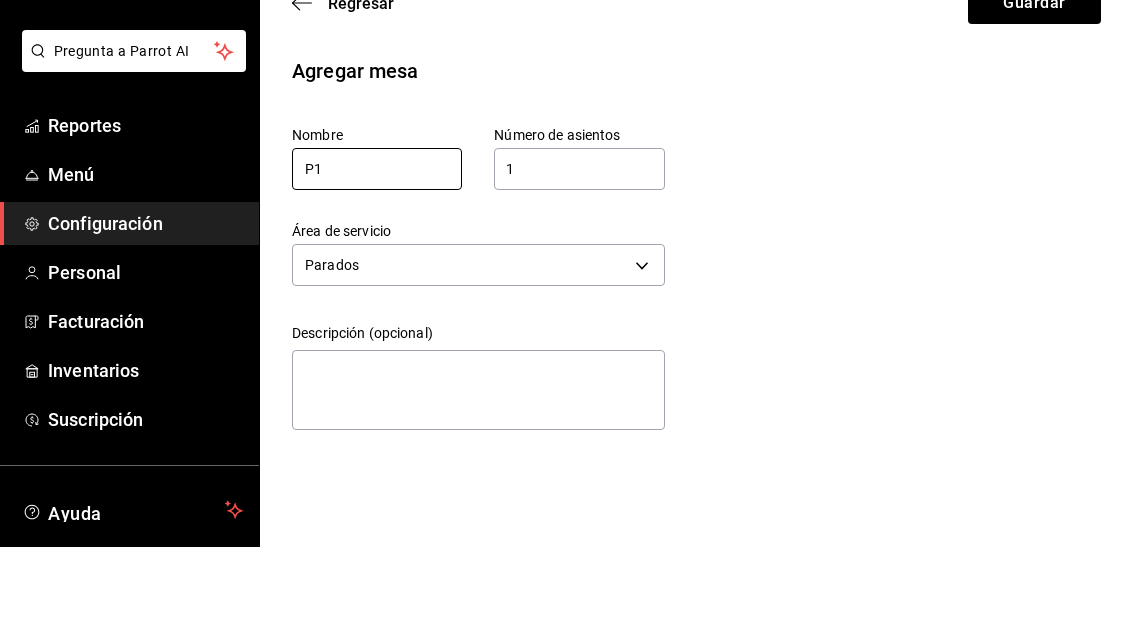 type on "P" 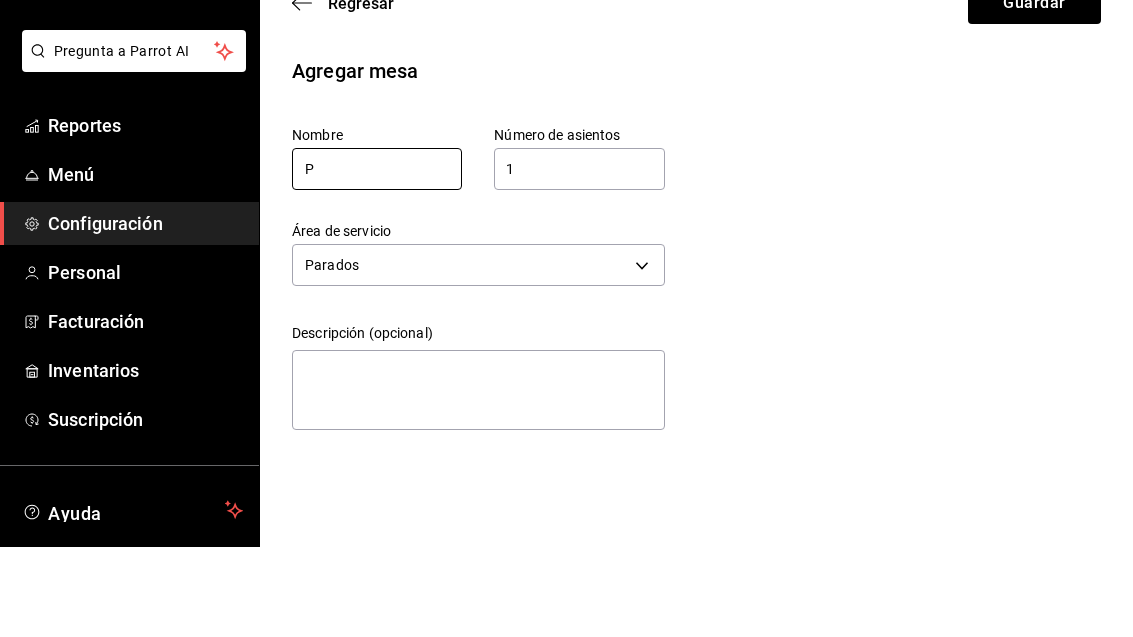 type 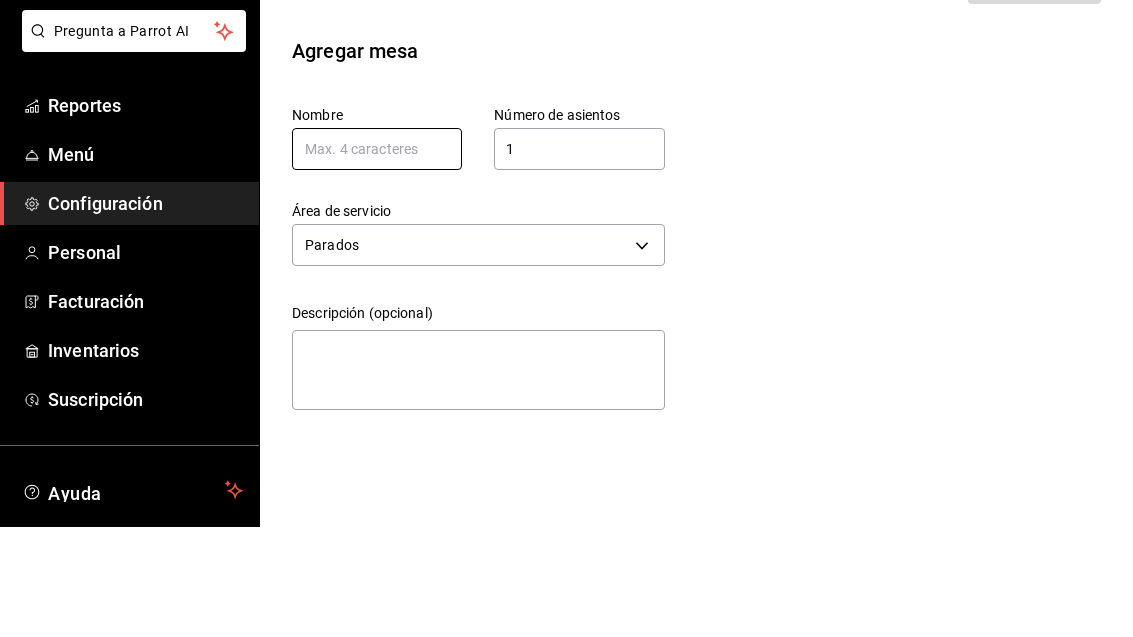 scroll, scrollTop: 0, scrollLeft: 0, axis: both 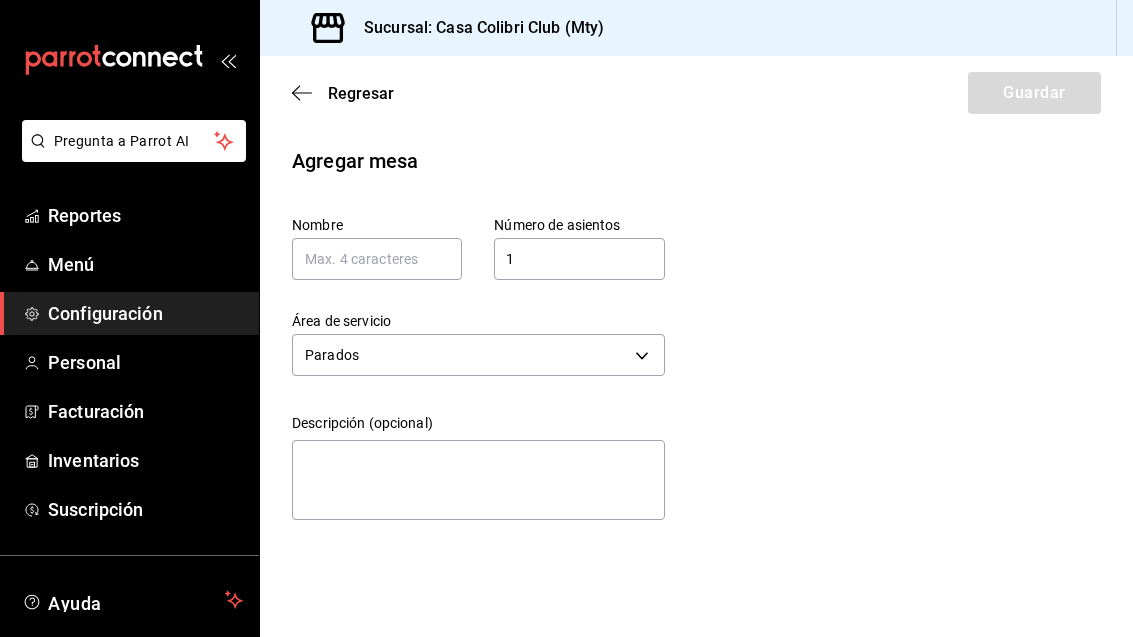 click 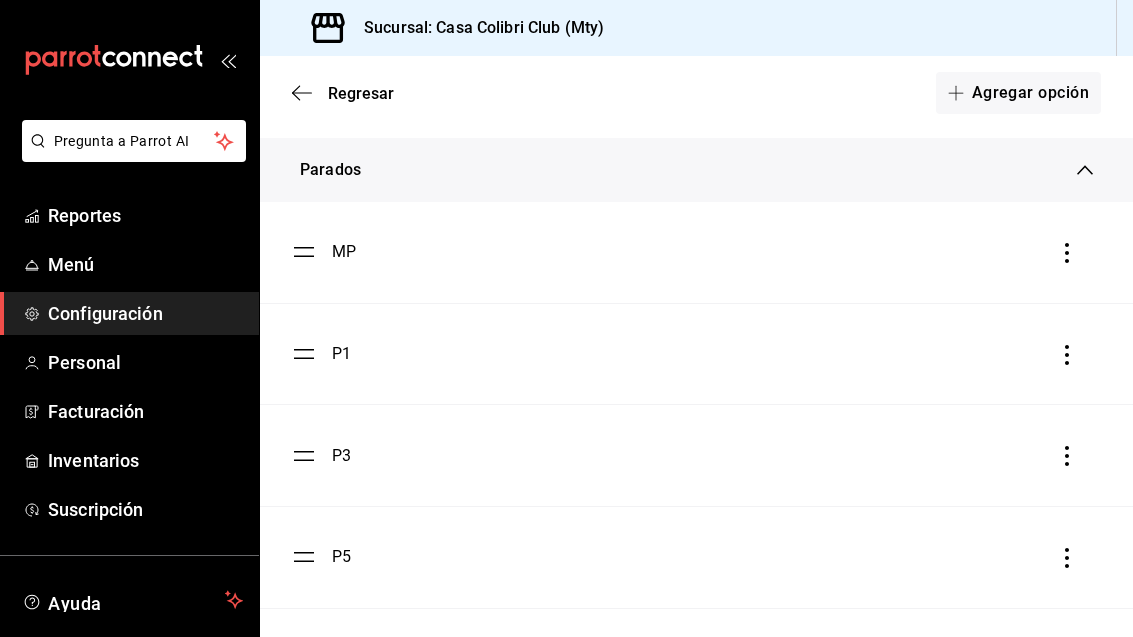 scroll, scrollTop: 2668, scrollLeft: 0, axis: vertical 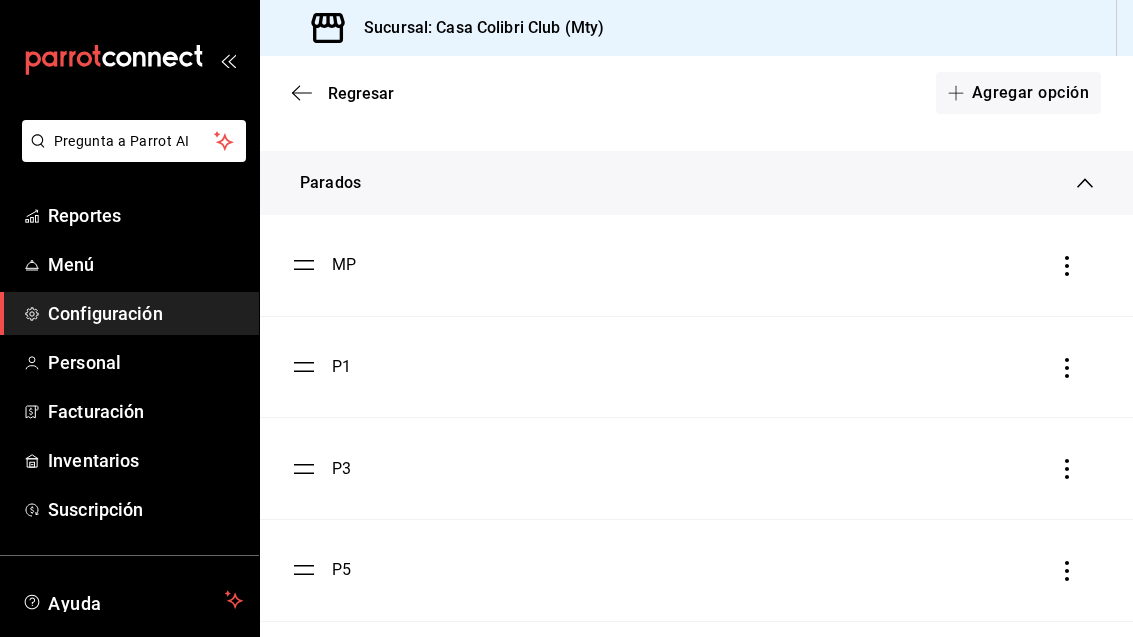 click on "MP" at bounding box center [344, 265] 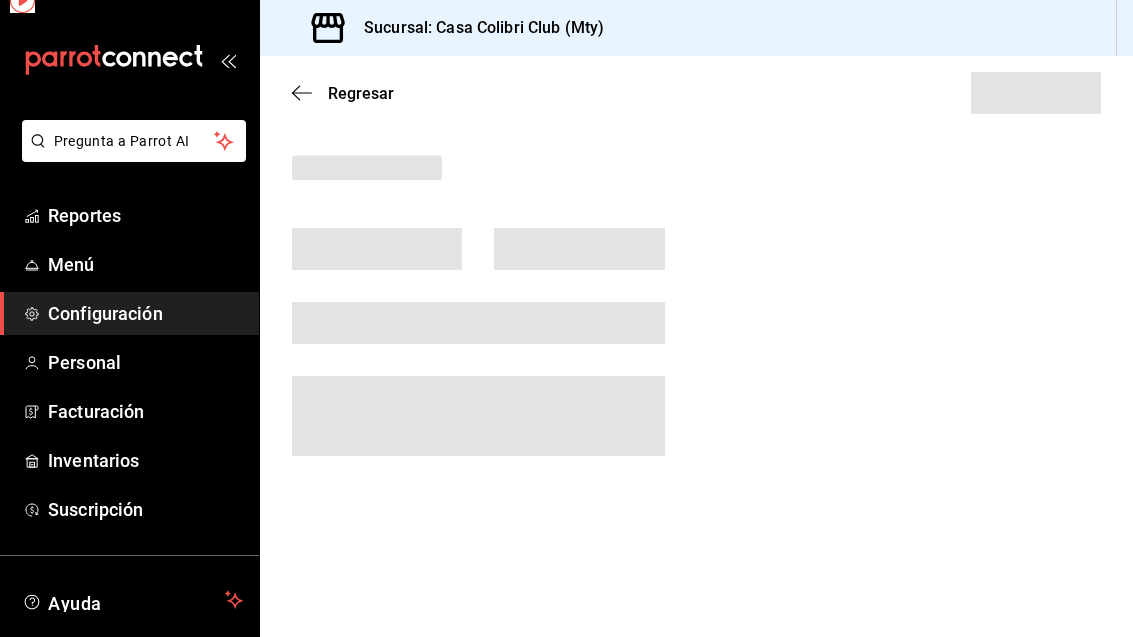 scroll, scrollTop: 0, scrollLeft: 0, axis: both 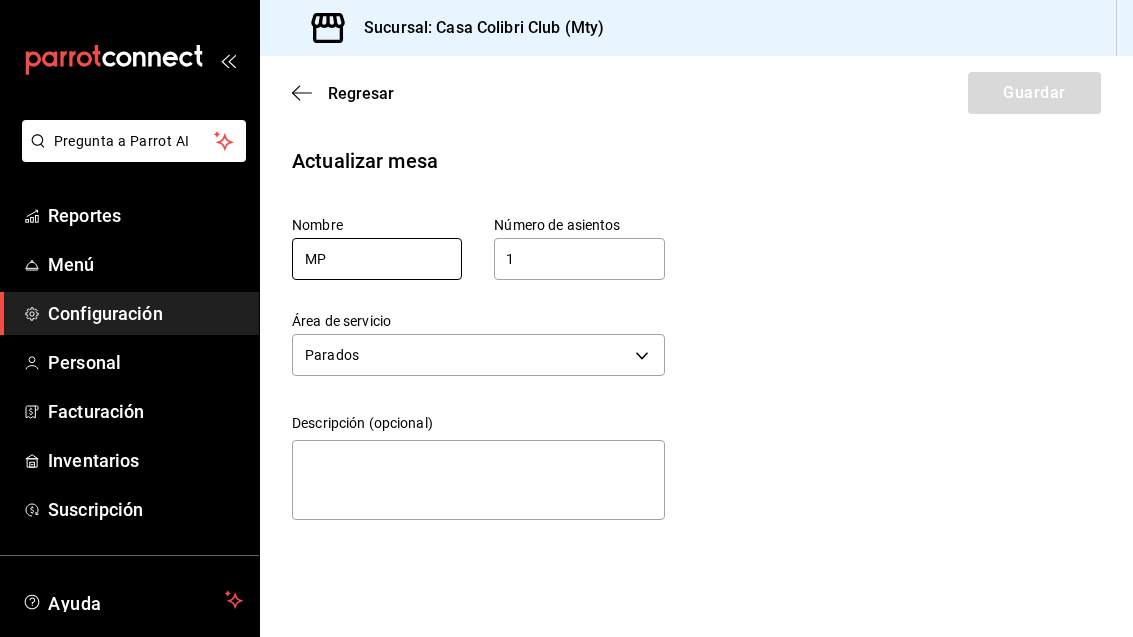 click on "MP" at bounding box center [377, 259] 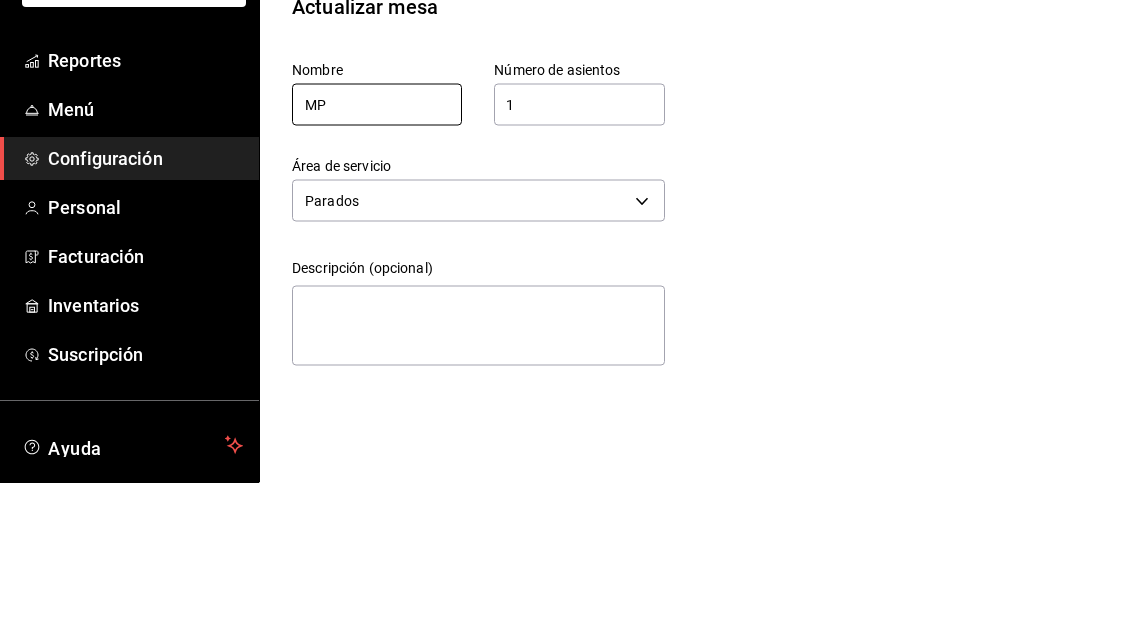 type on "M" 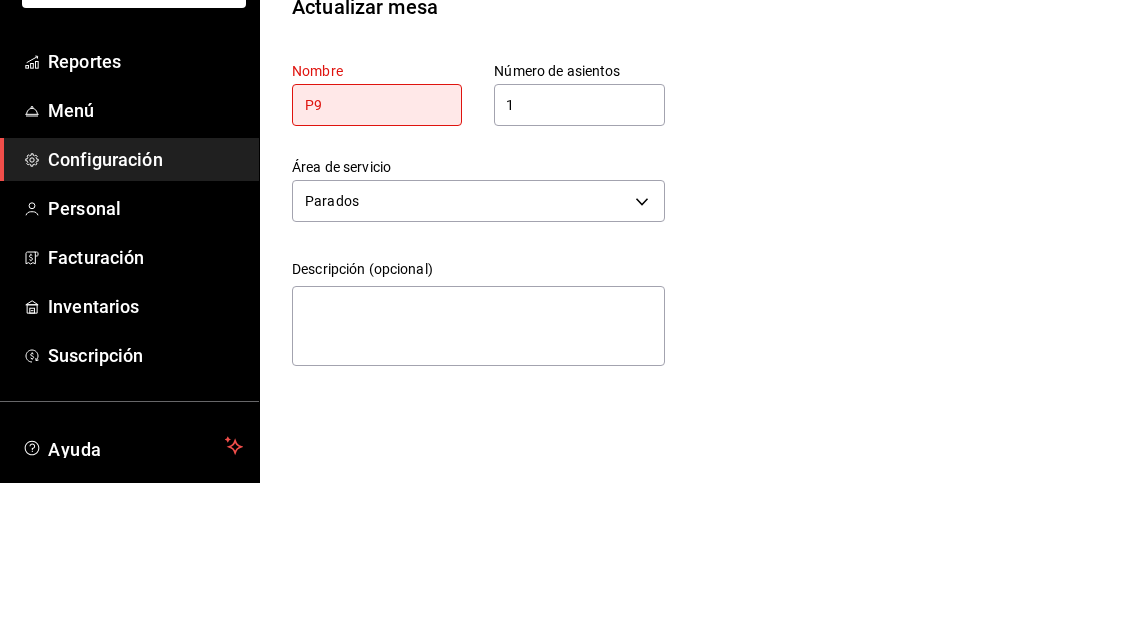 scroll, scrollTop: 64, scrollLeft: 0, axis: vertical 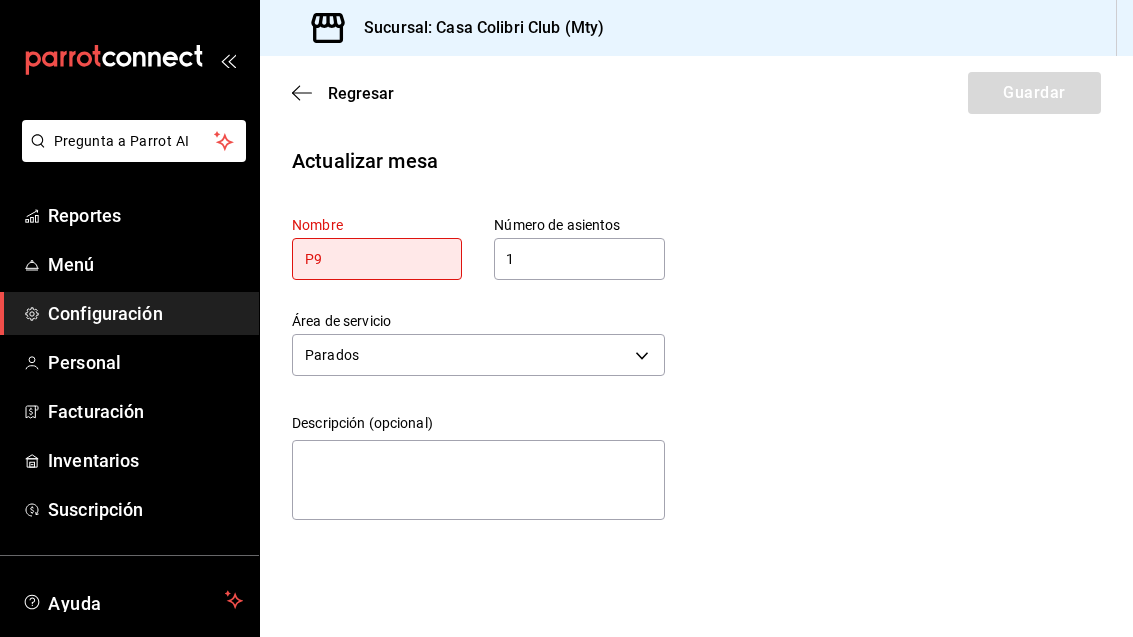 click on "P9" at bounding box center (377, 259) 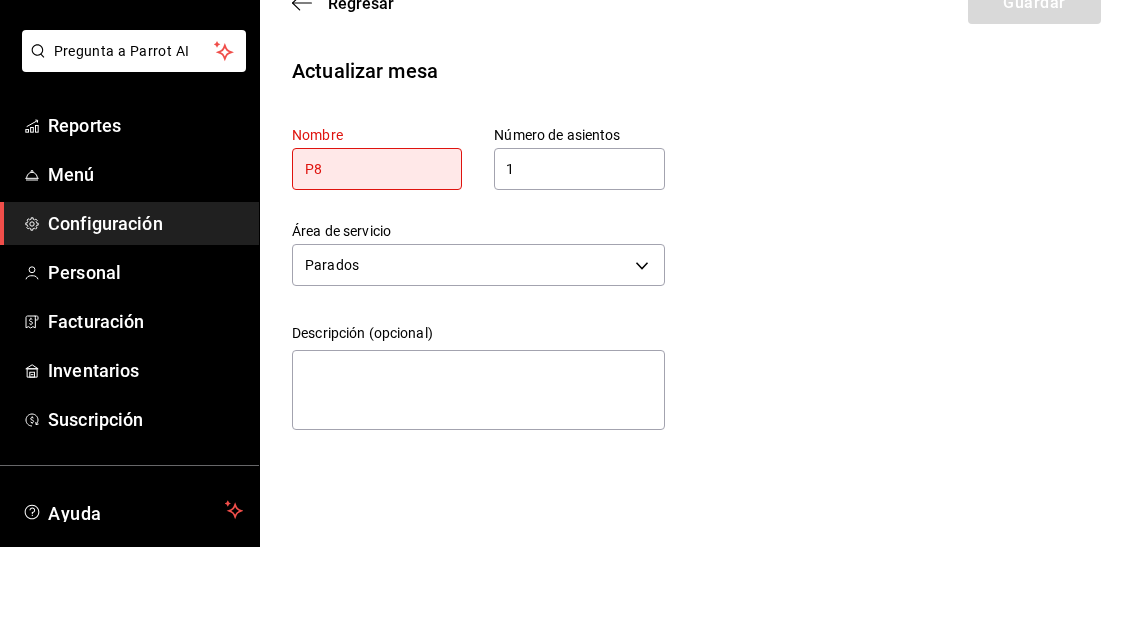 type on "P" 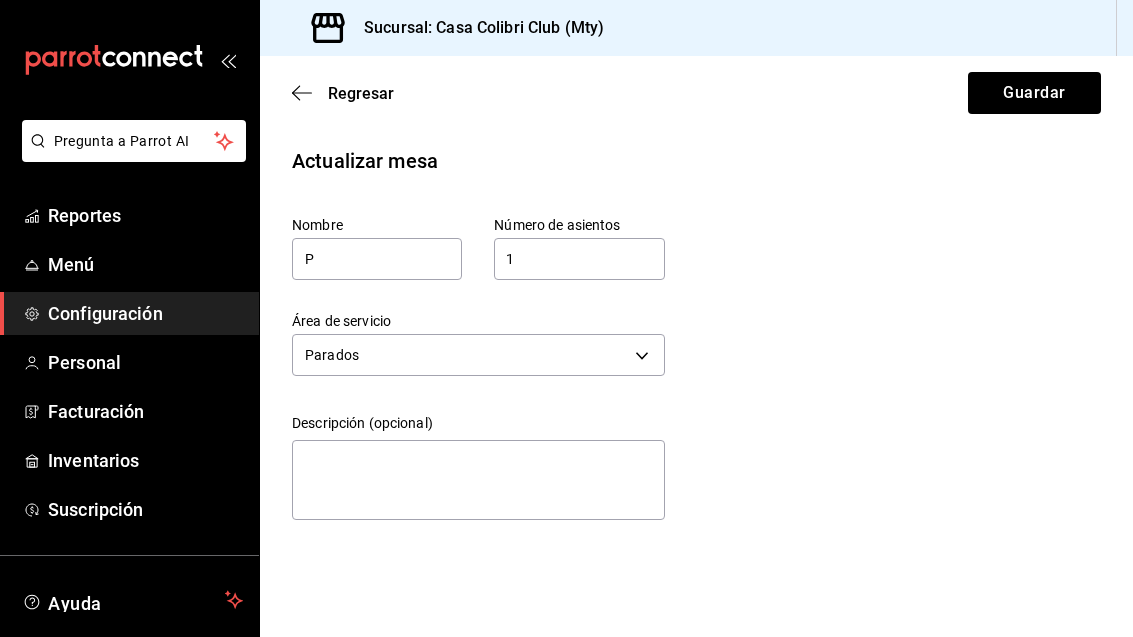 scroll, scrollTop: 0, scrollLeft: 0, axis: both 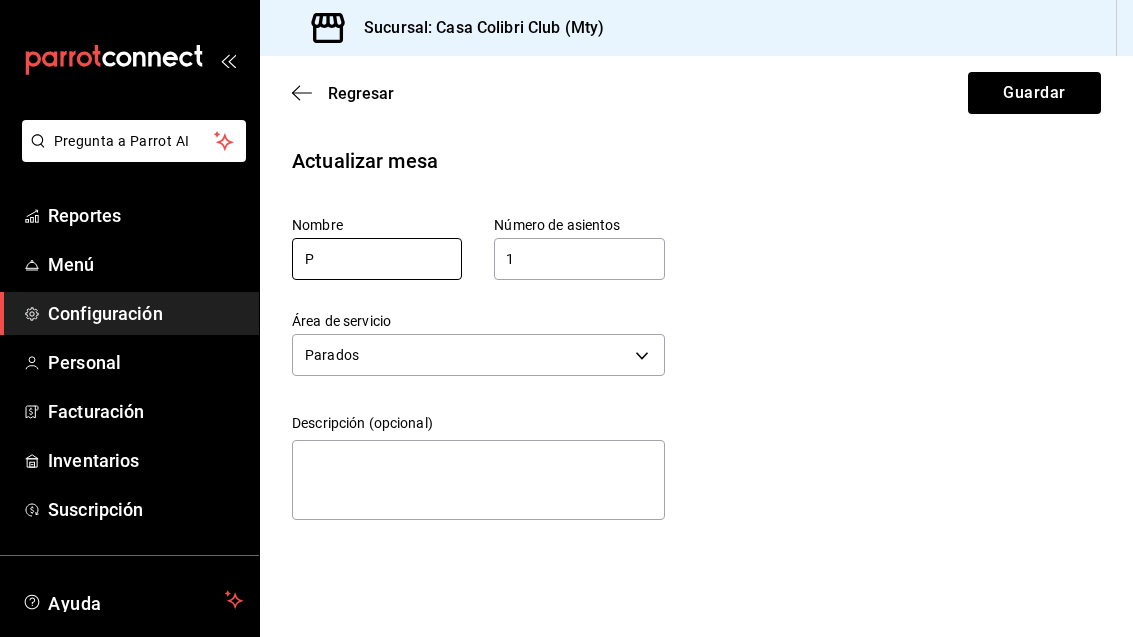 type on "P" 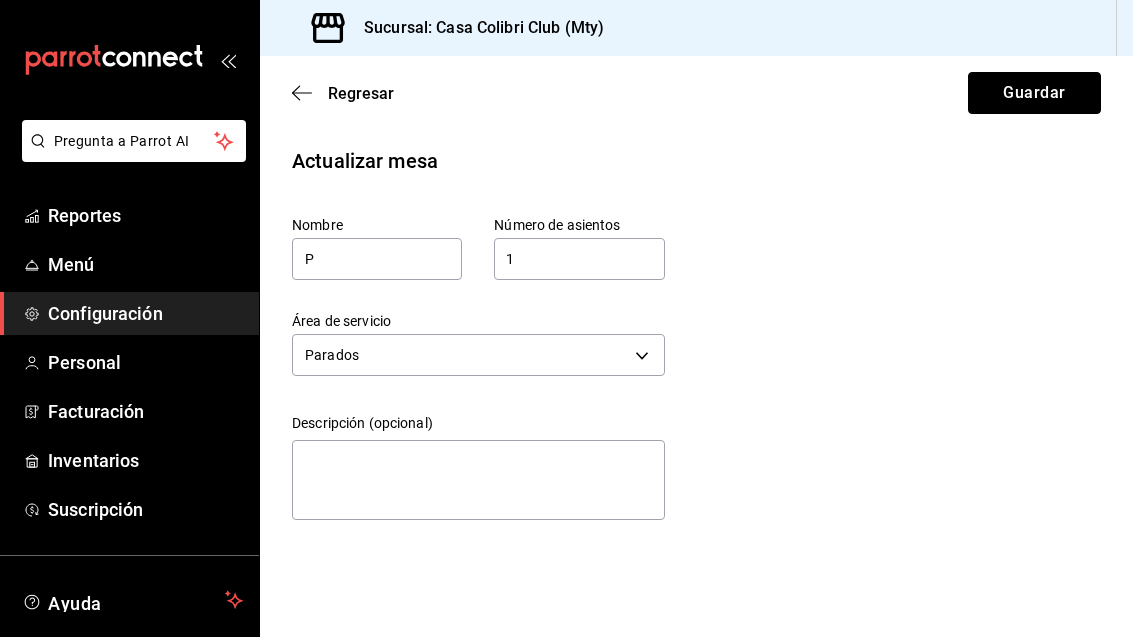 click on "Guardar" at bounding box center (1034, 93) 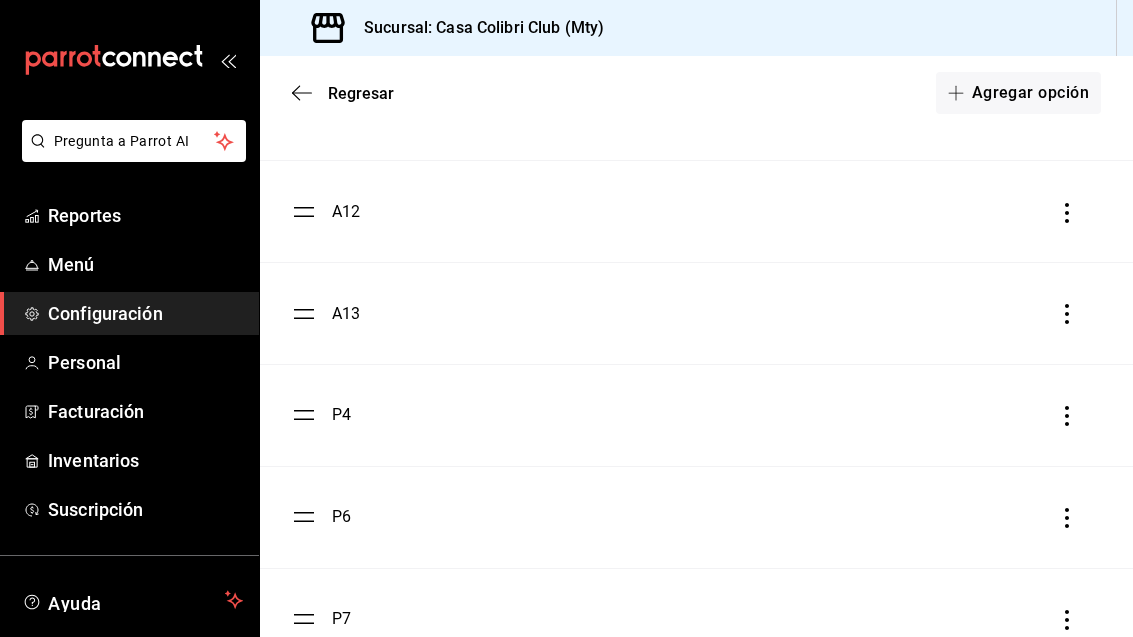 scroll, scrollTop: 1368, scrollLeft: 0, axis: vertical 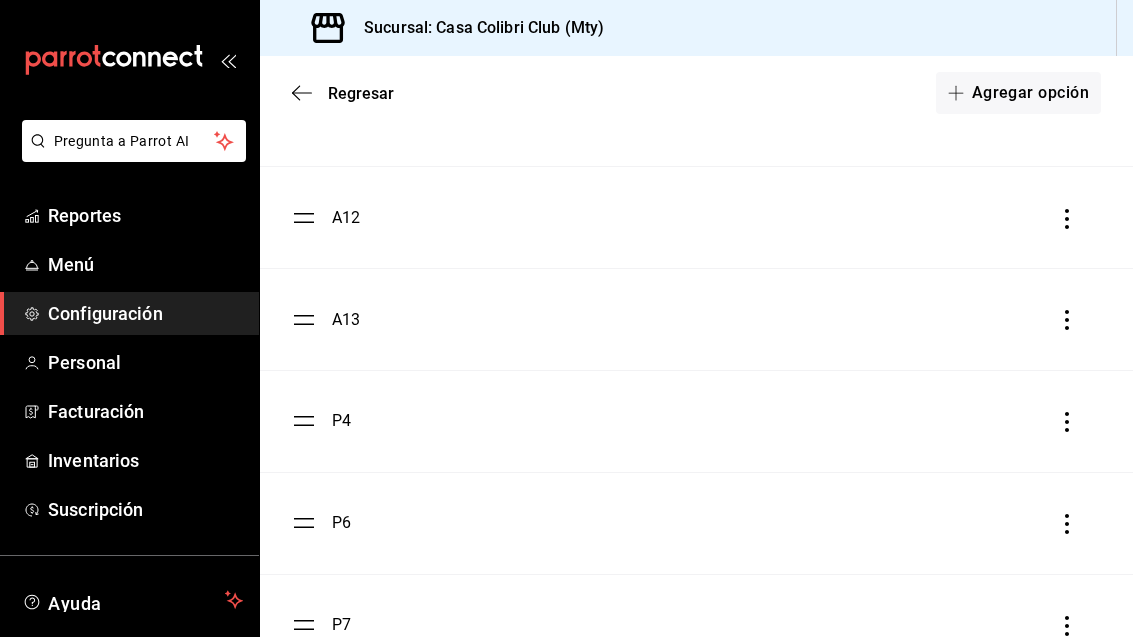 click on "P4" at bounding box center (696, 421) 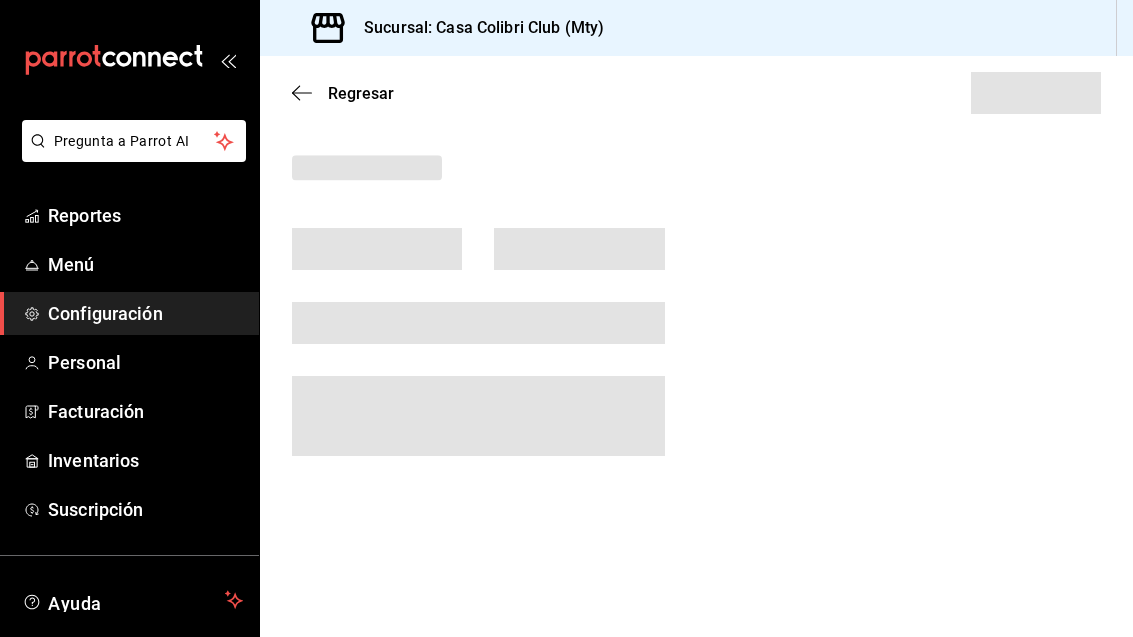 scroll, scrollTop: 0, scrollLeft: 0, axis: both 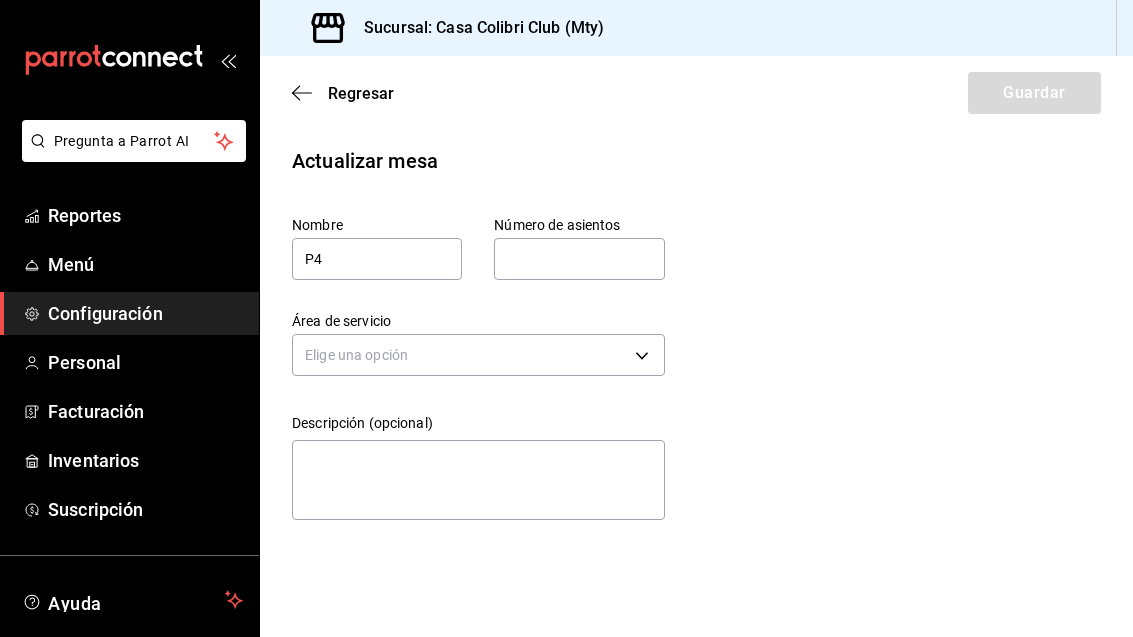 type on "1" 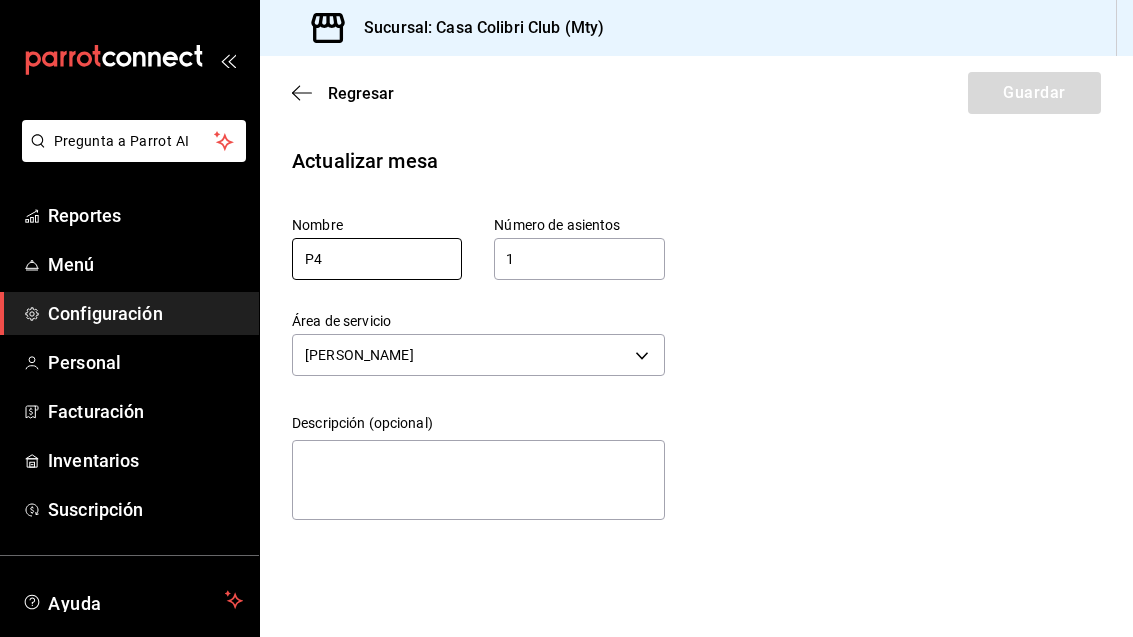 click on "P4" at bounding box center [377, 259] 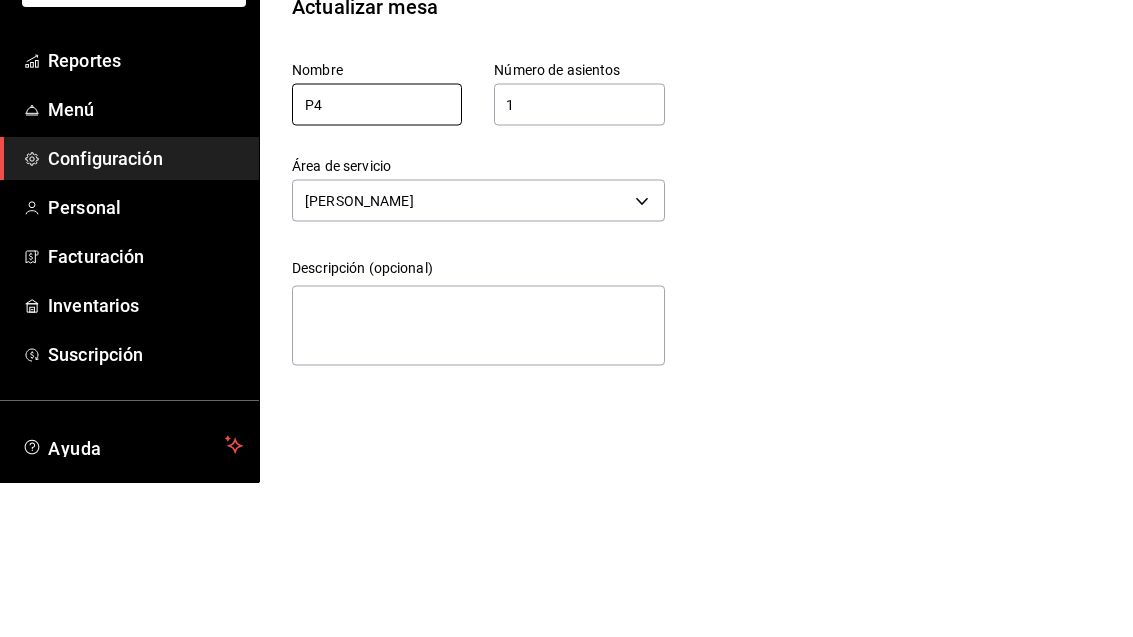 type on "P" 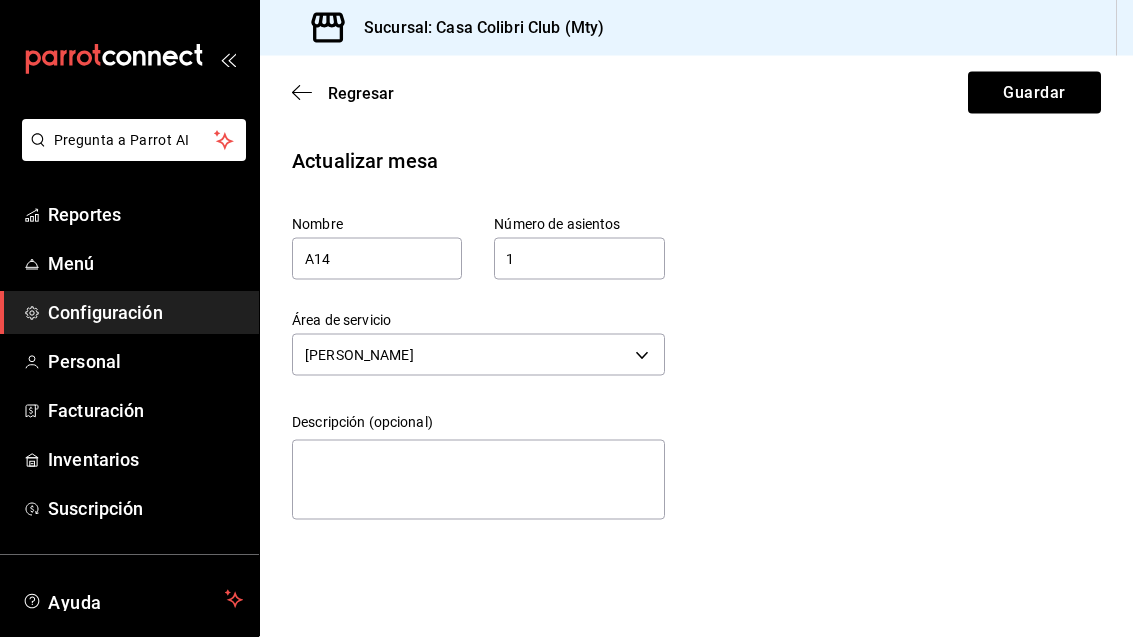 scroll, scrollTop: 0, scrollLeft: 0, axis: both 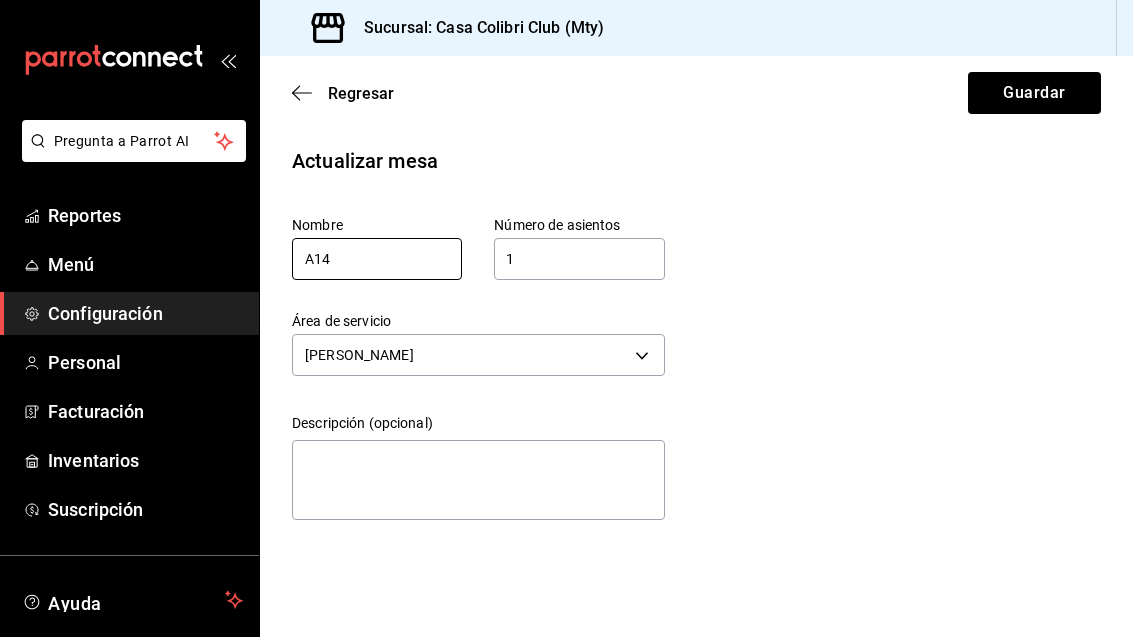 type on "A14" 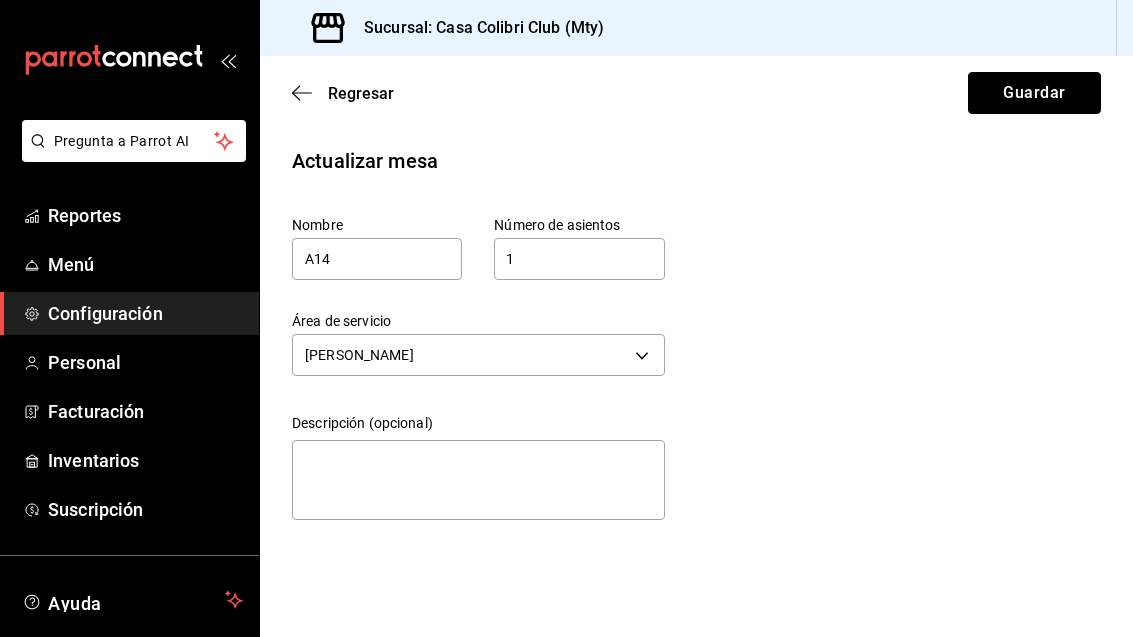 click on "Guardar" at bounding box center [1034, 93] 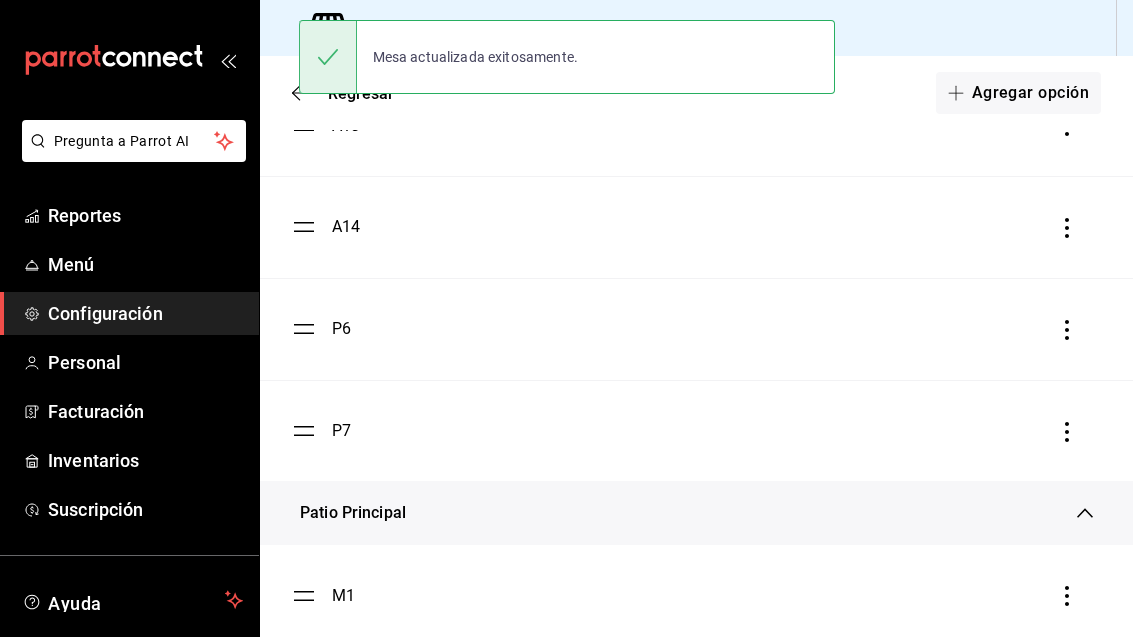 scroll, scrollTop: 1560, scrollLeft: 0, axis: vertical 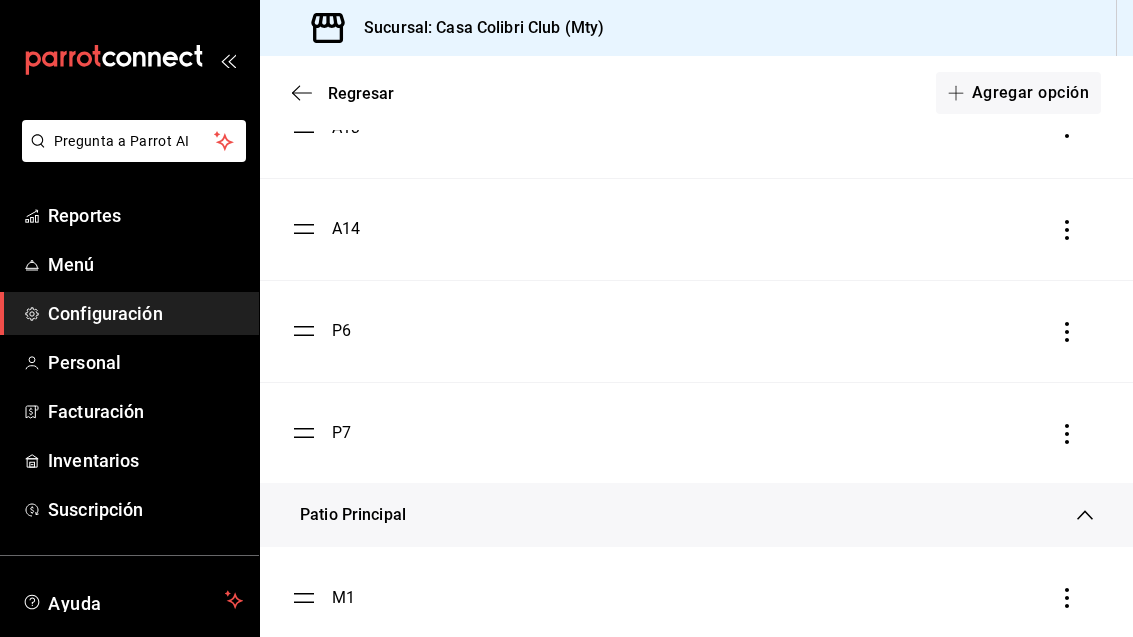 click on "P6" at bounding box center (321, 331) 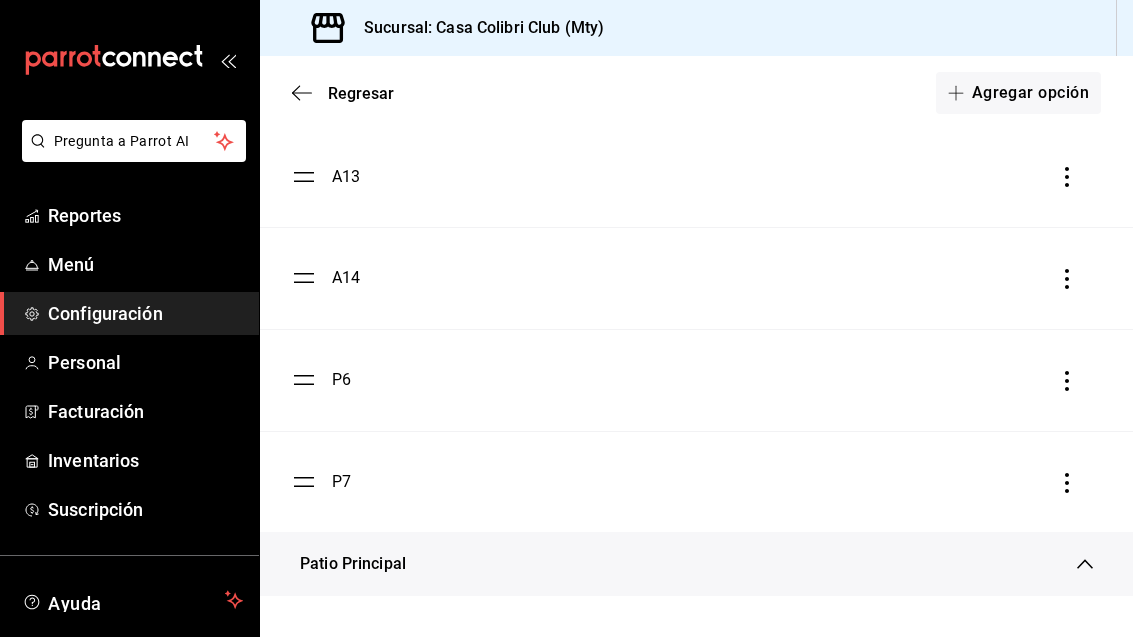 scroll, scrollTop: 1518, scrollLeft: 0, axis: vertical 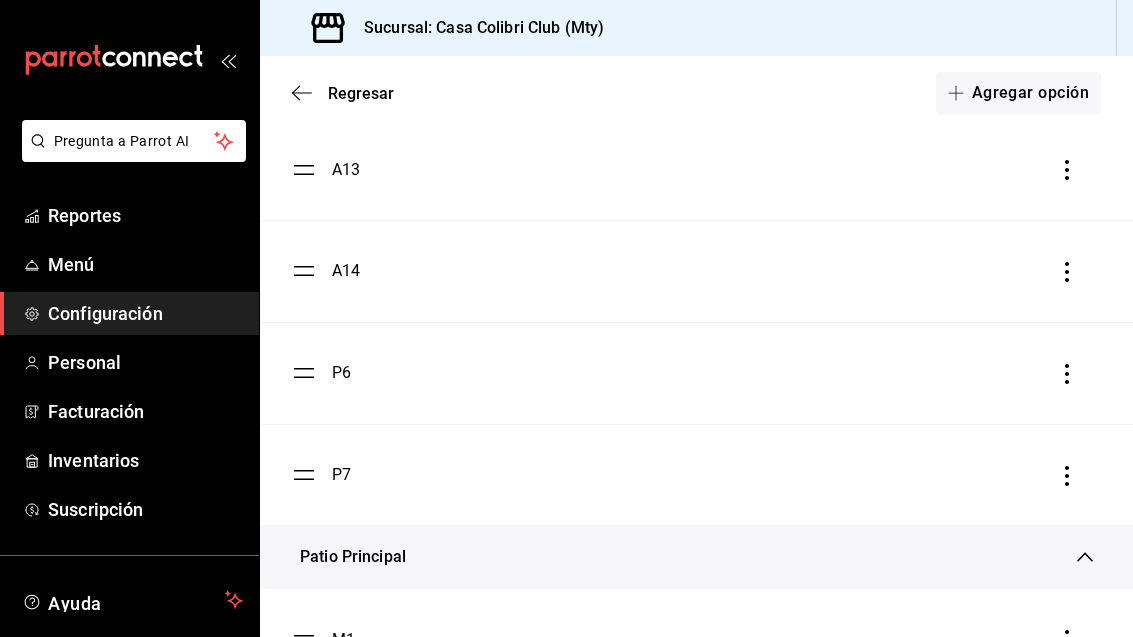 click on "P6" at bounding box center [696, 373] 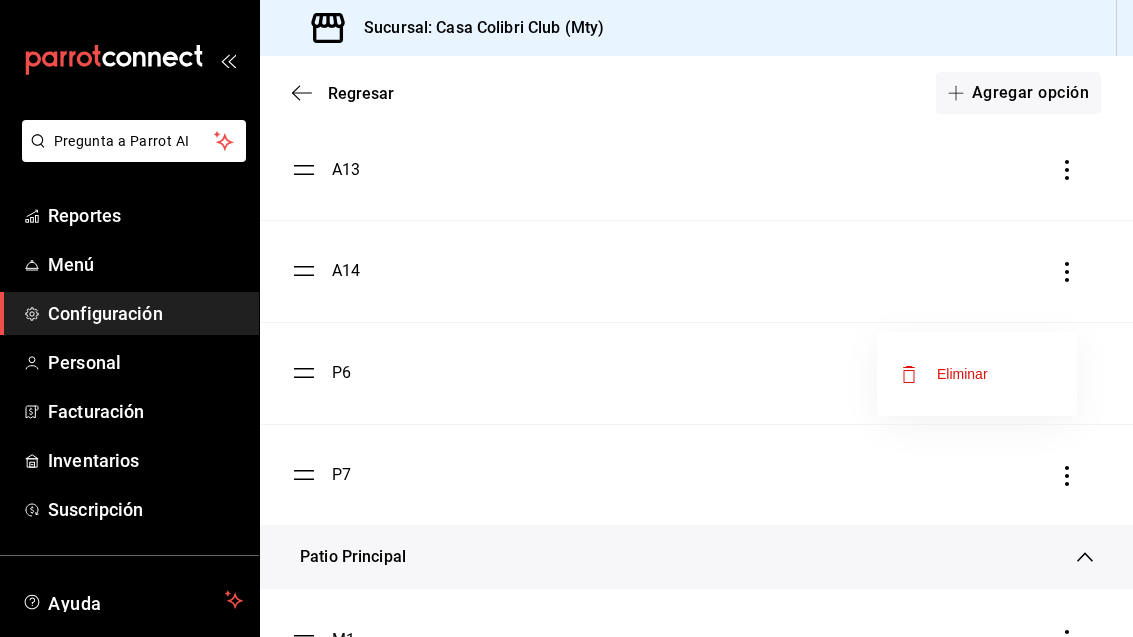 click on "Eliminar" at bounding box center (962, 374) 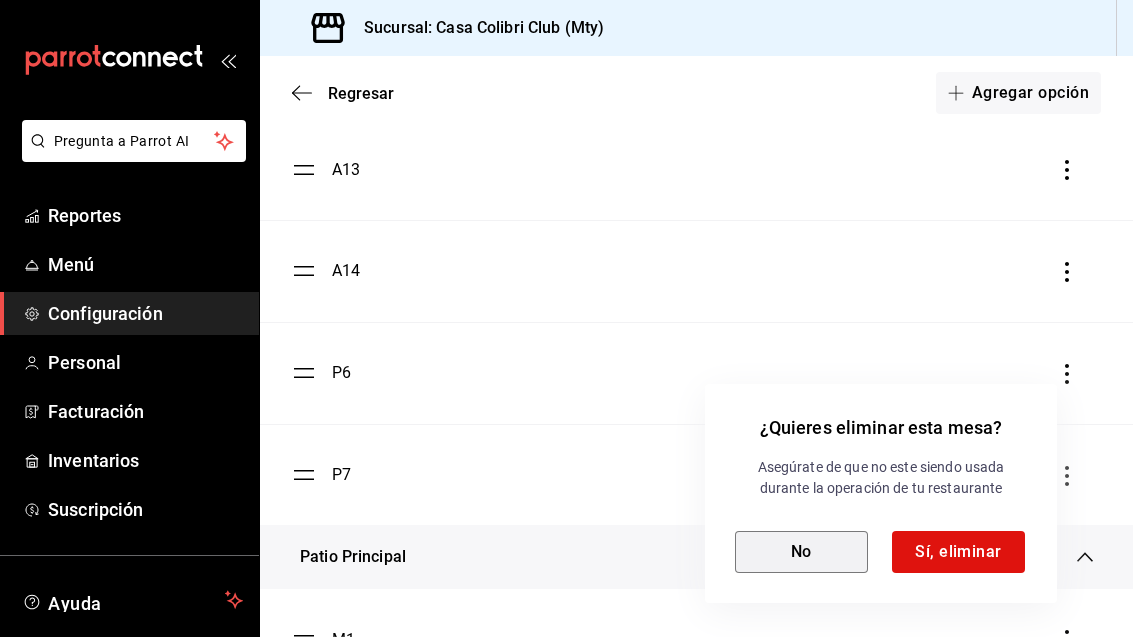 click on "No" at bounding box center [801, 552] 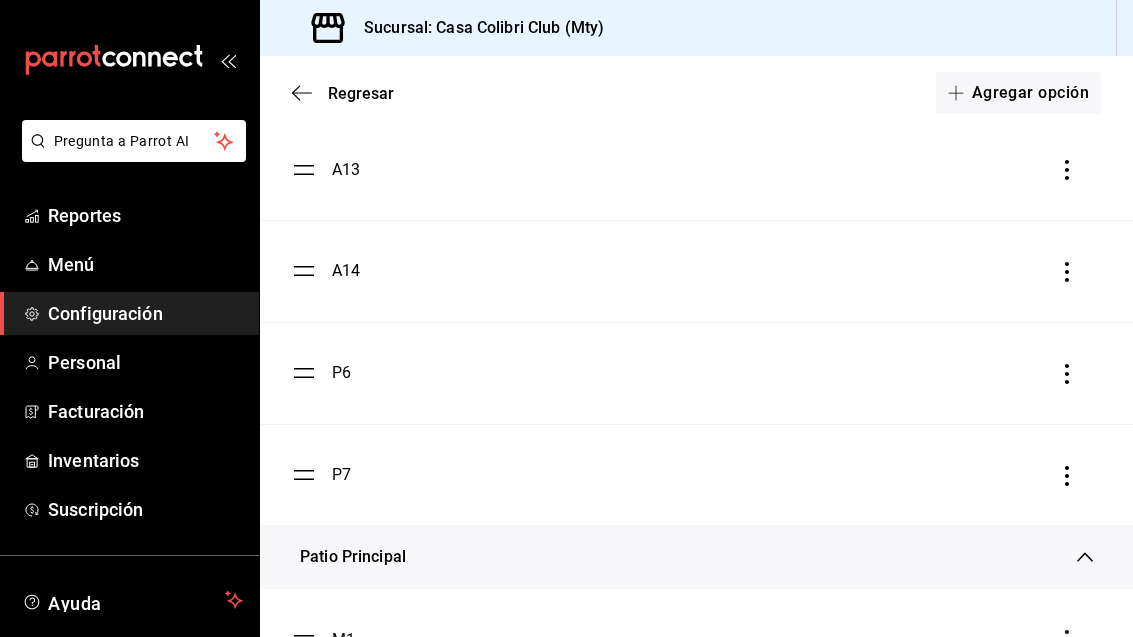 click on "P6" at bounding box center (341, 373) 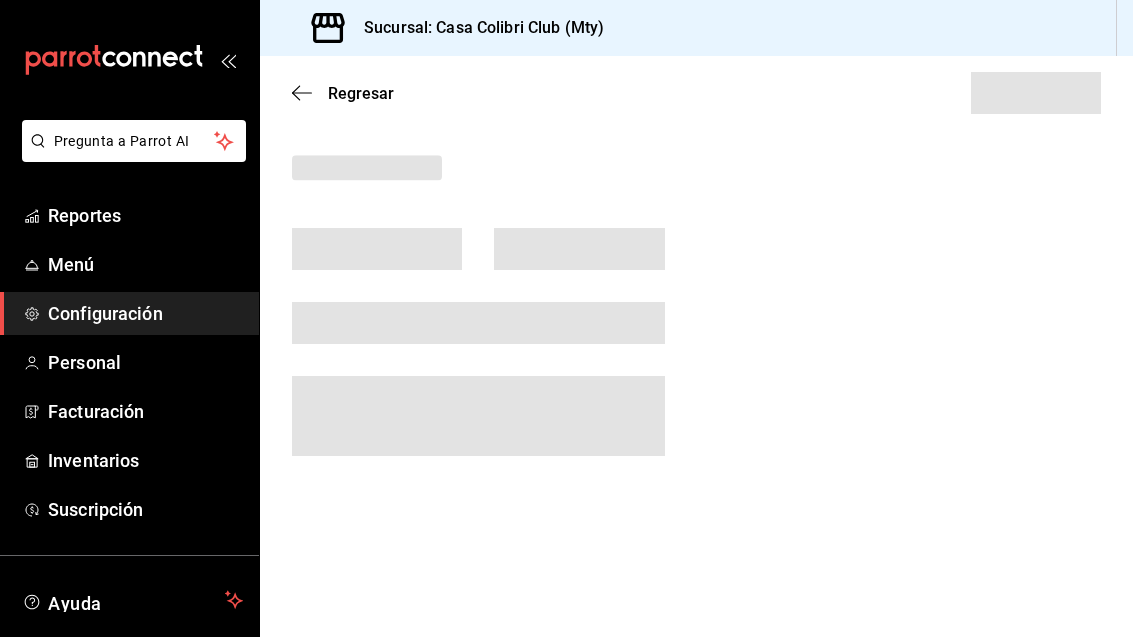 scroll, scrollTop: 0, scrollLeft: 0, axis: both 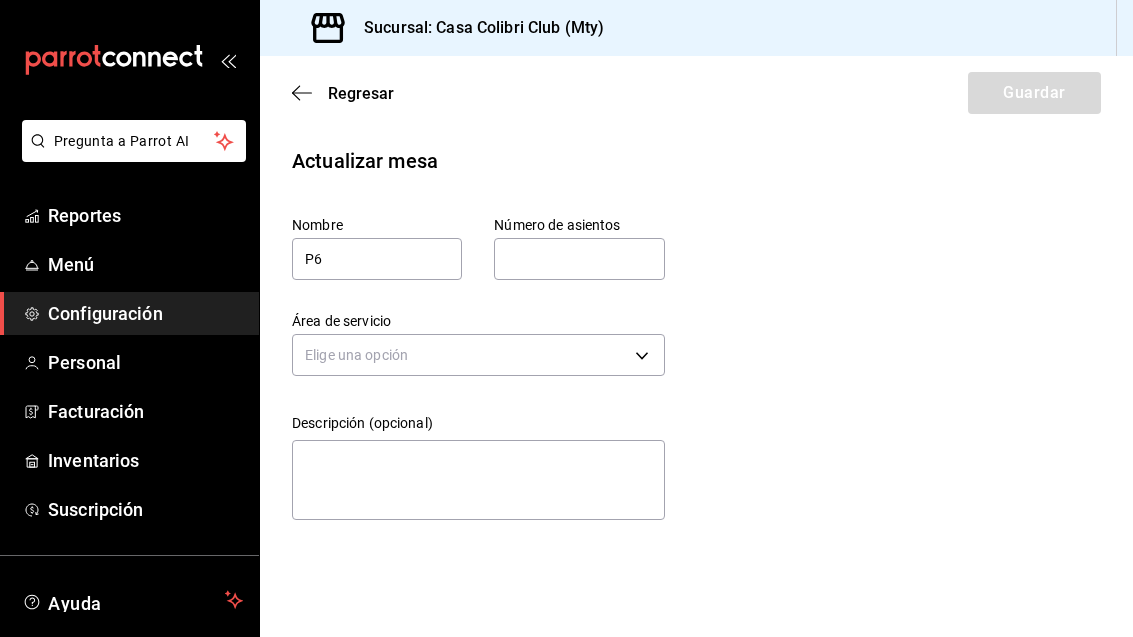 type on "1" 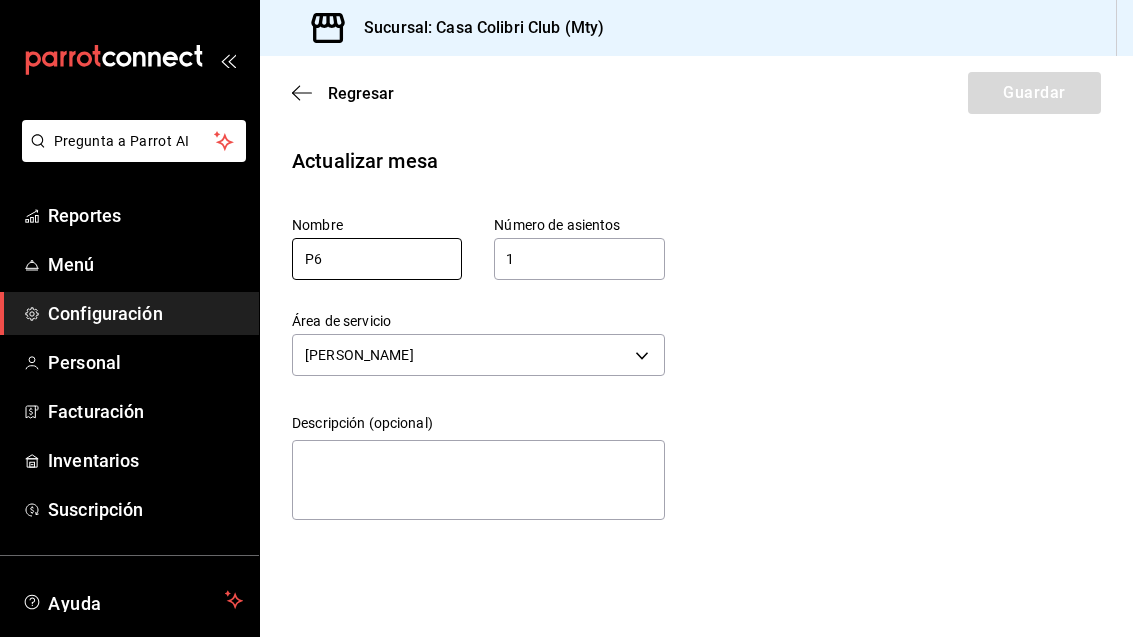 click on "P6" at bounding box center (377, 259) 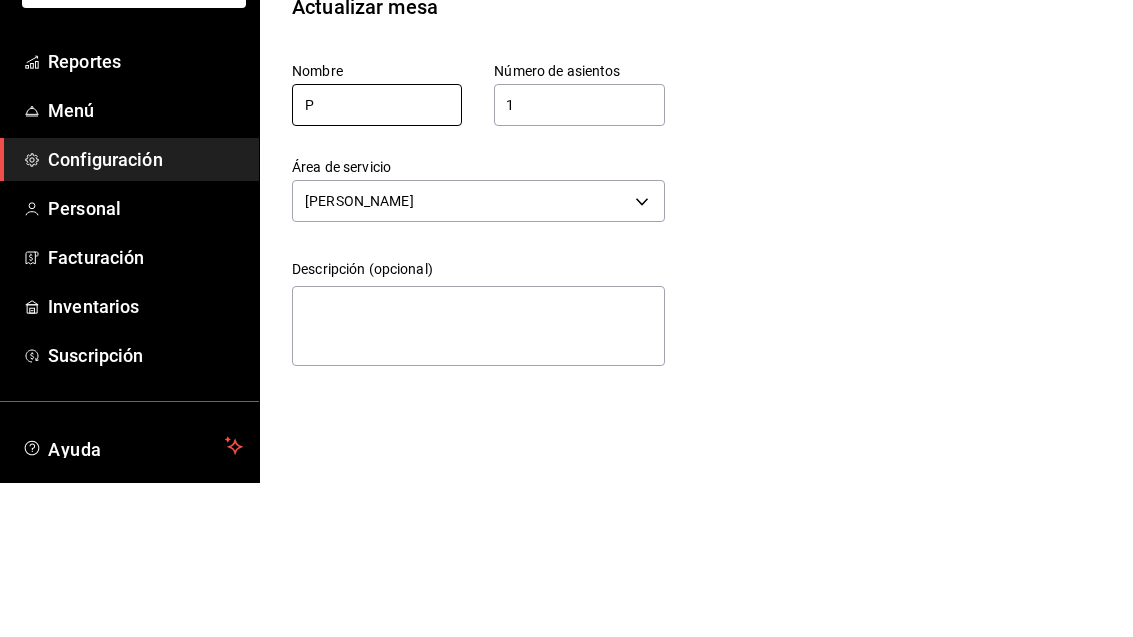 type on "P" 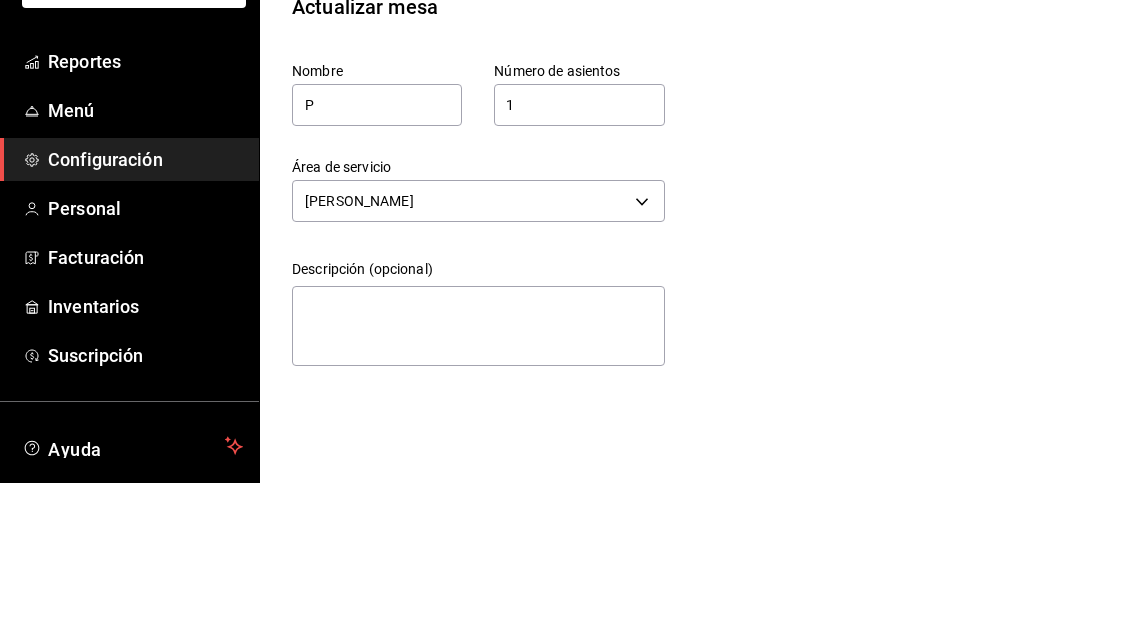 click on "1" at bounding box center [579, 259] 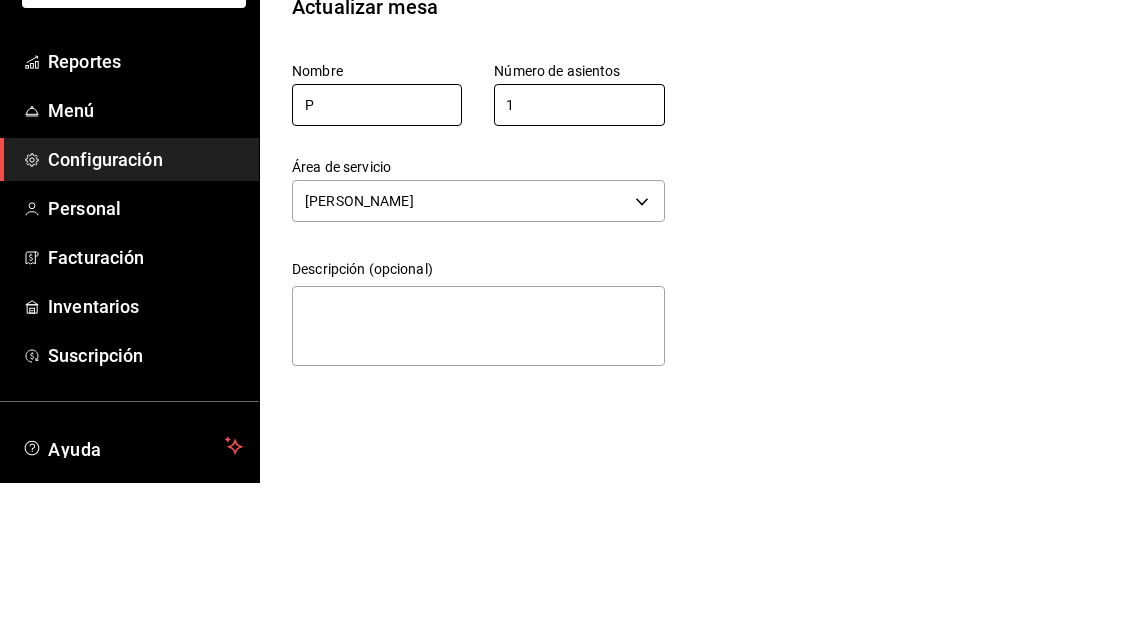 click on "P" at bounding box center (377, 259) 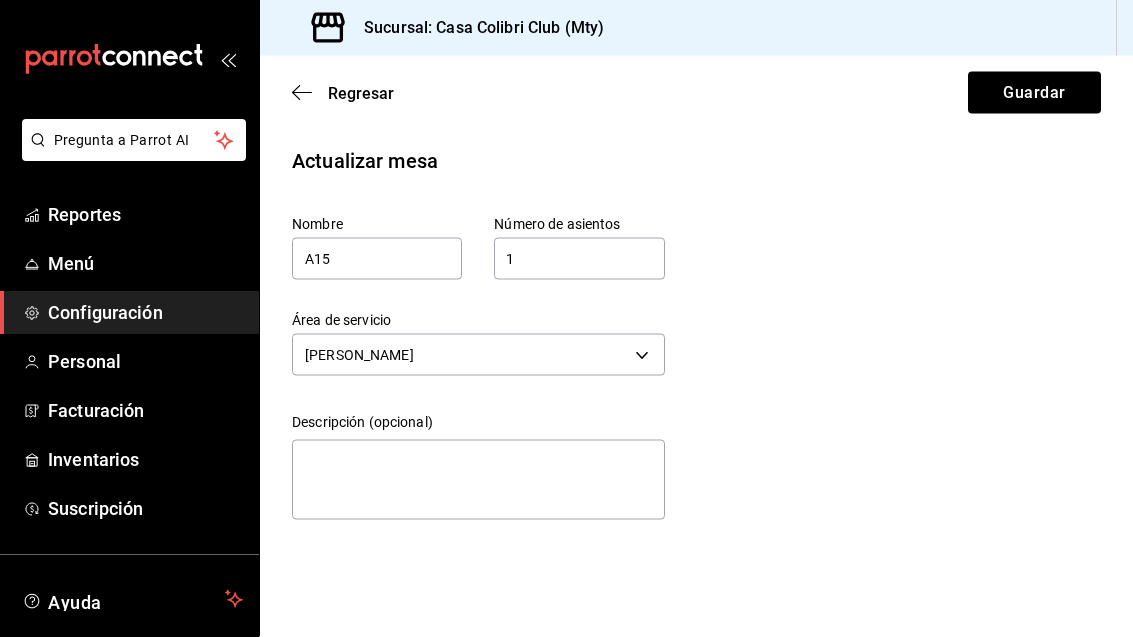 scroll, scrollTop: 0, scrollLeft: 0, axis: both 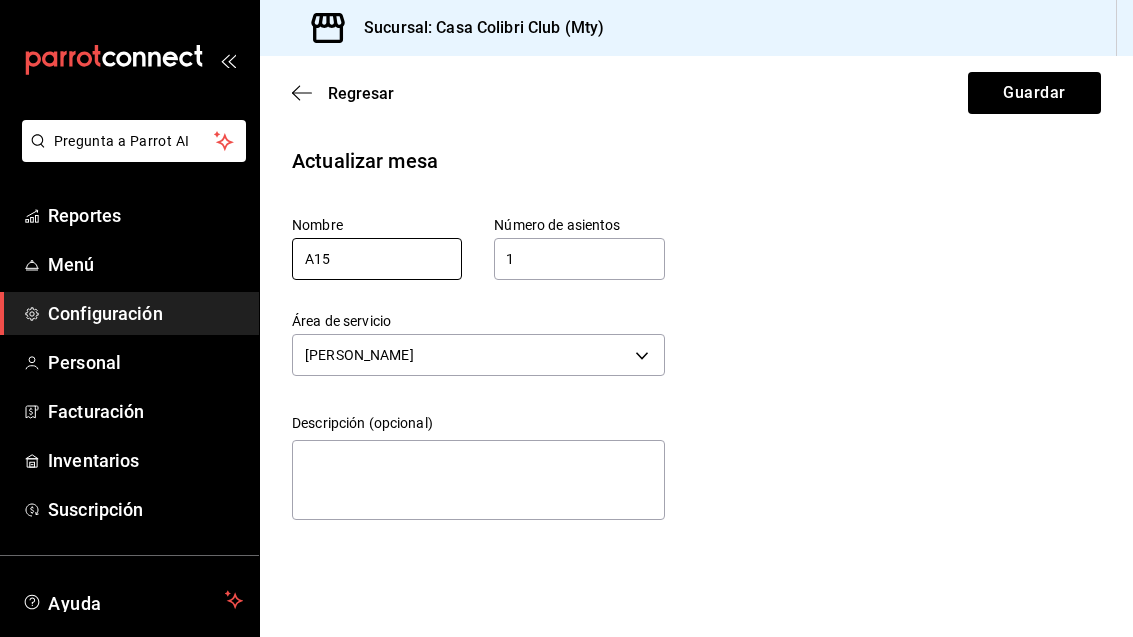 type on "A15" 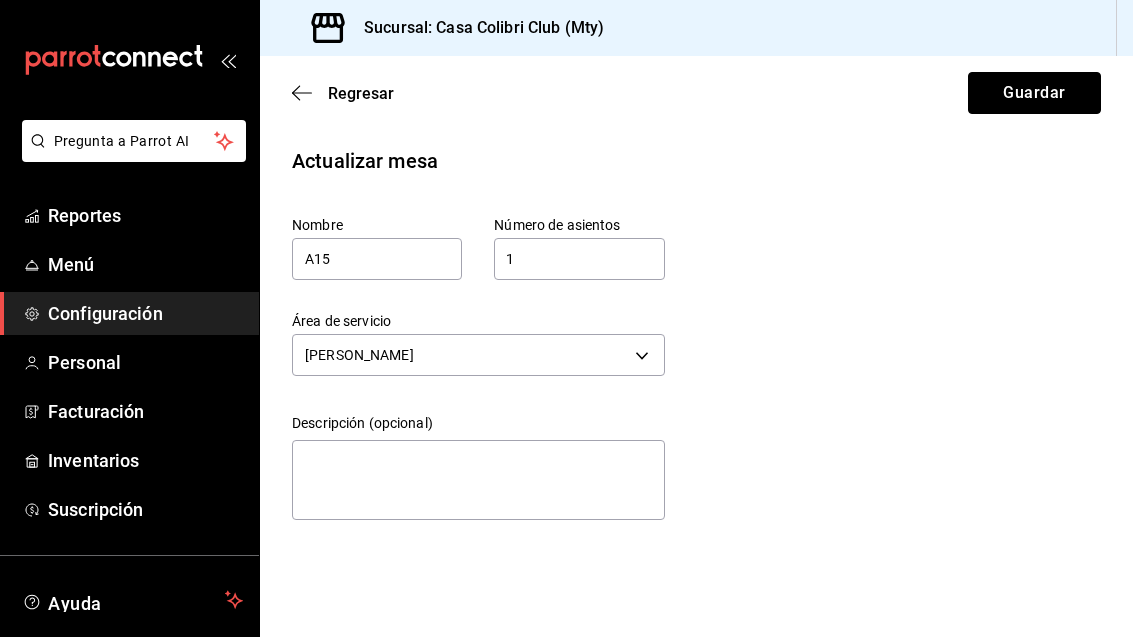 click on "Guardar" at bounding box center (1034, 93) 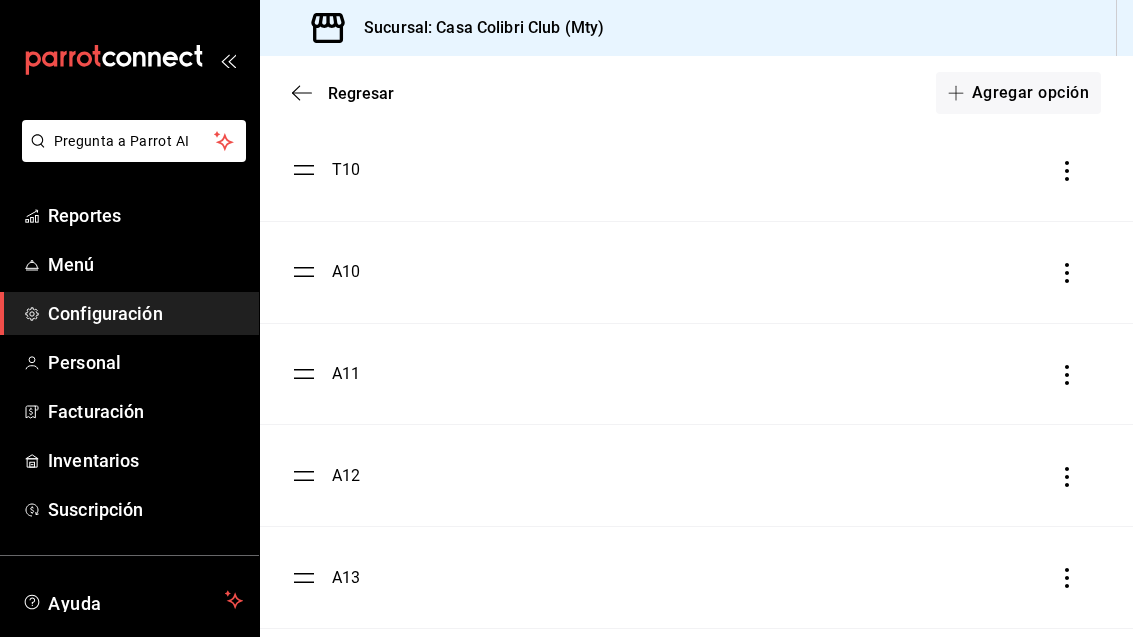 scroll, scrollTop: 1102, scrollLeft: 0, axis: vertical 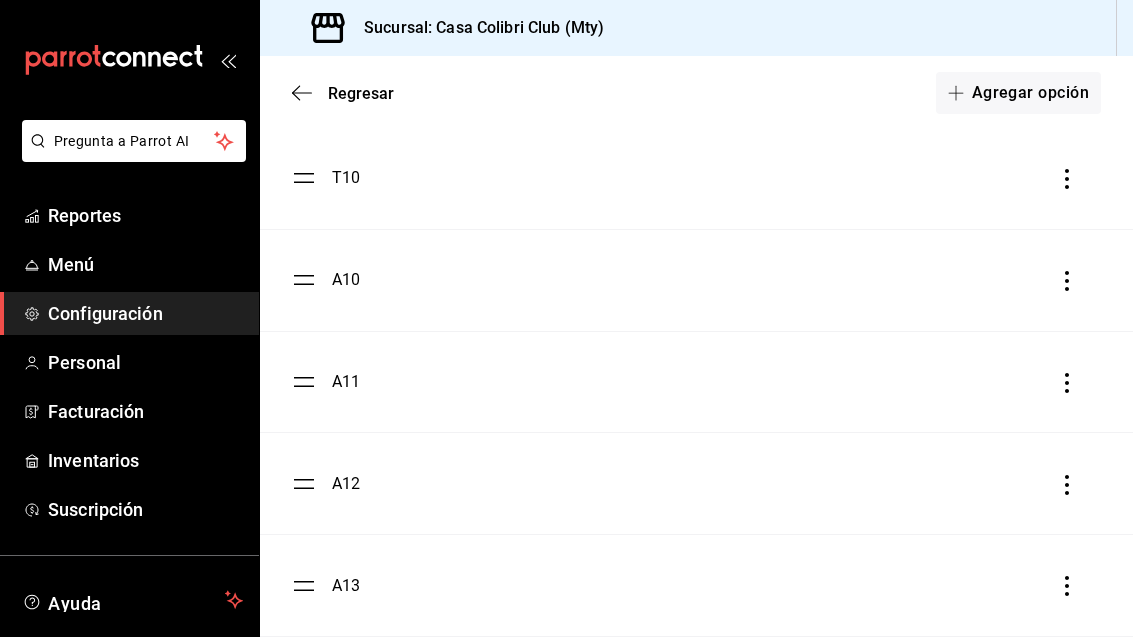 click on "A10" at bounding box center [326, 280] 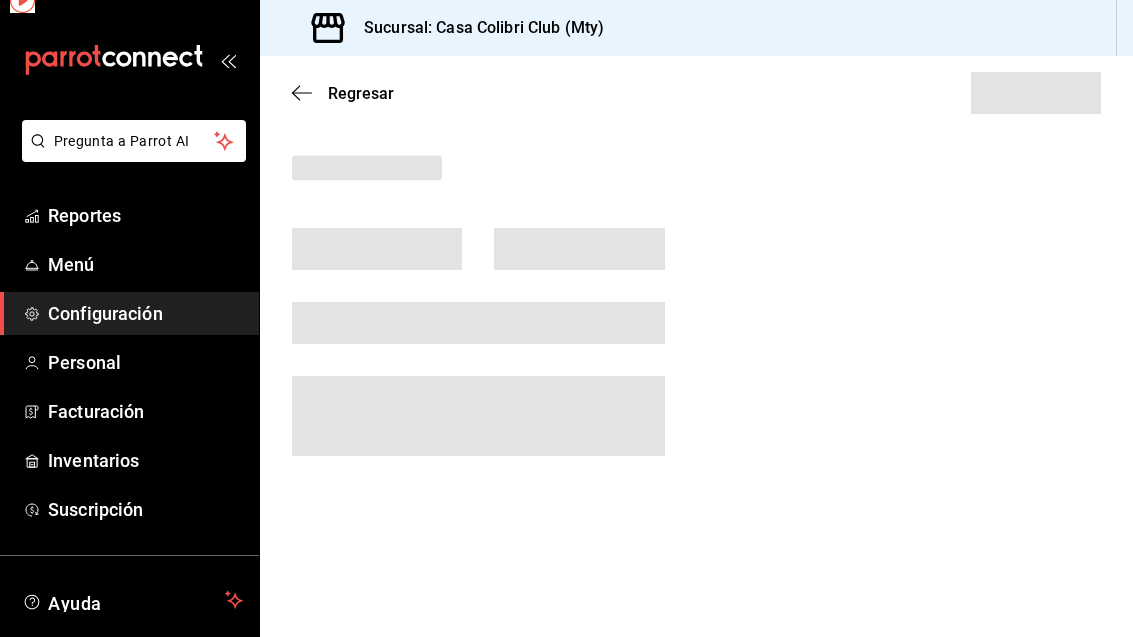scroll, scrollTop: 0, scrollLeft: 0, axis: both 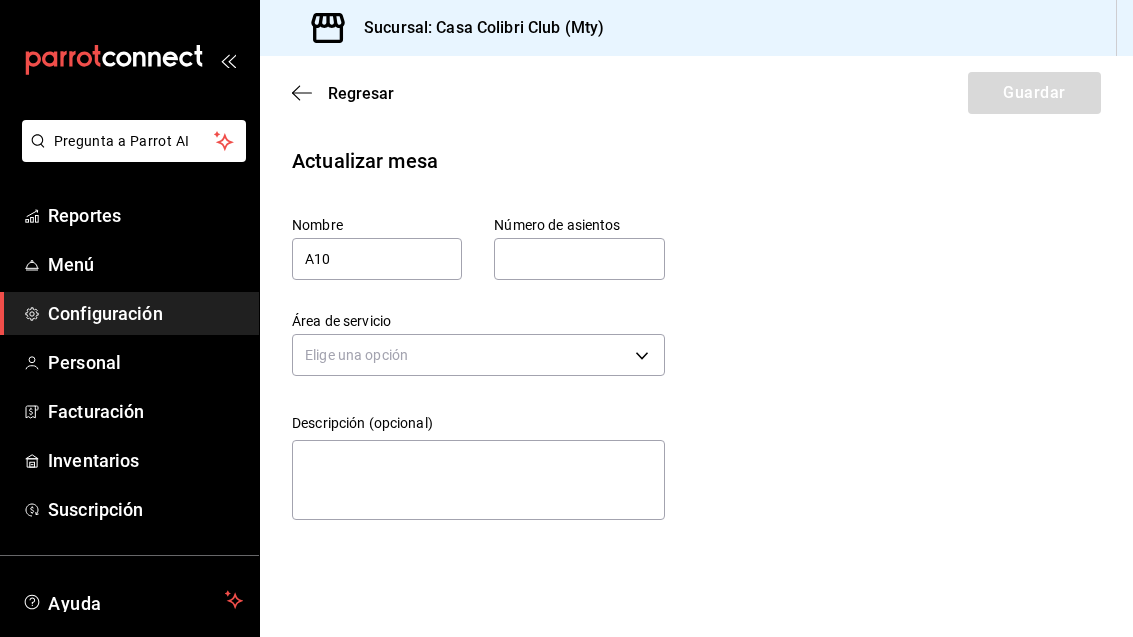 type on "1" 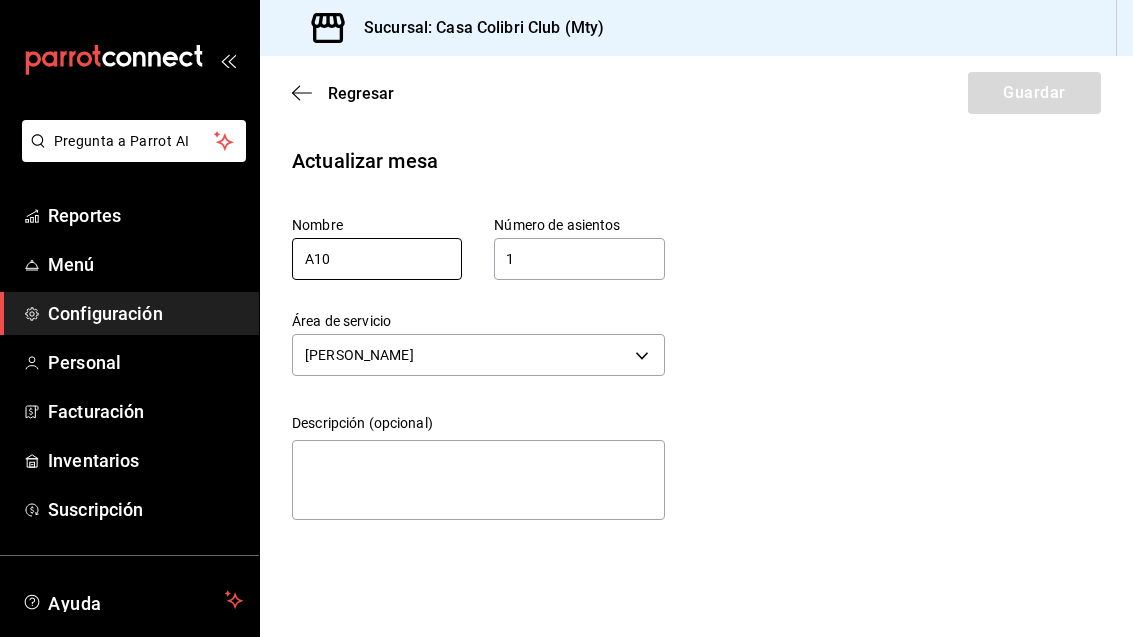 click on "A10" at bounding box center [377, 259] 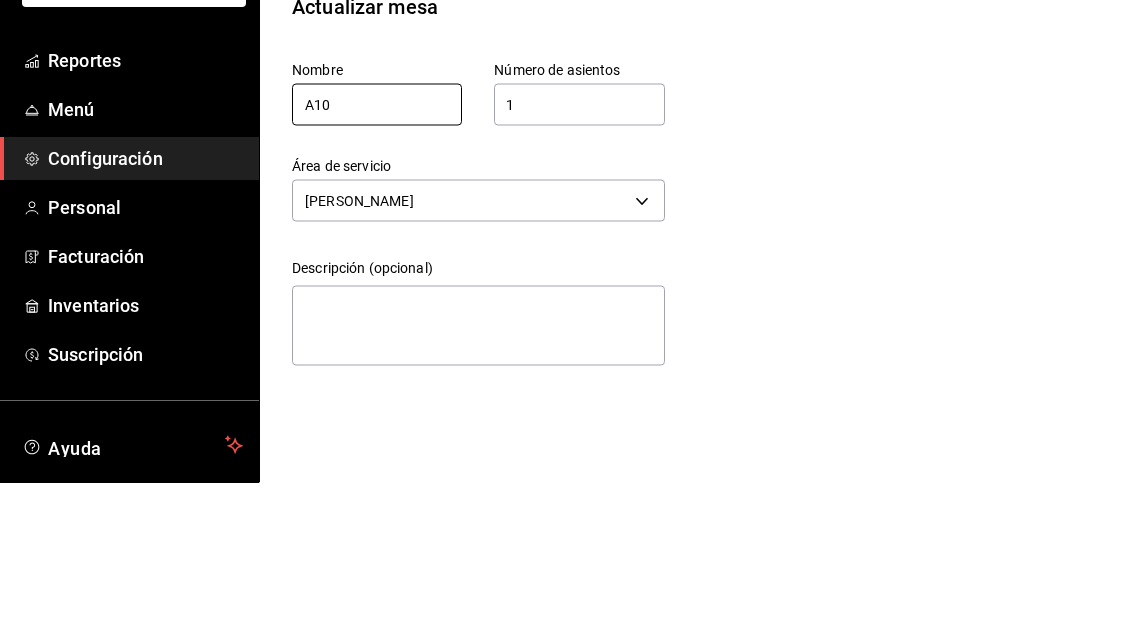 click on "A10" at bounding box center [377, 259] 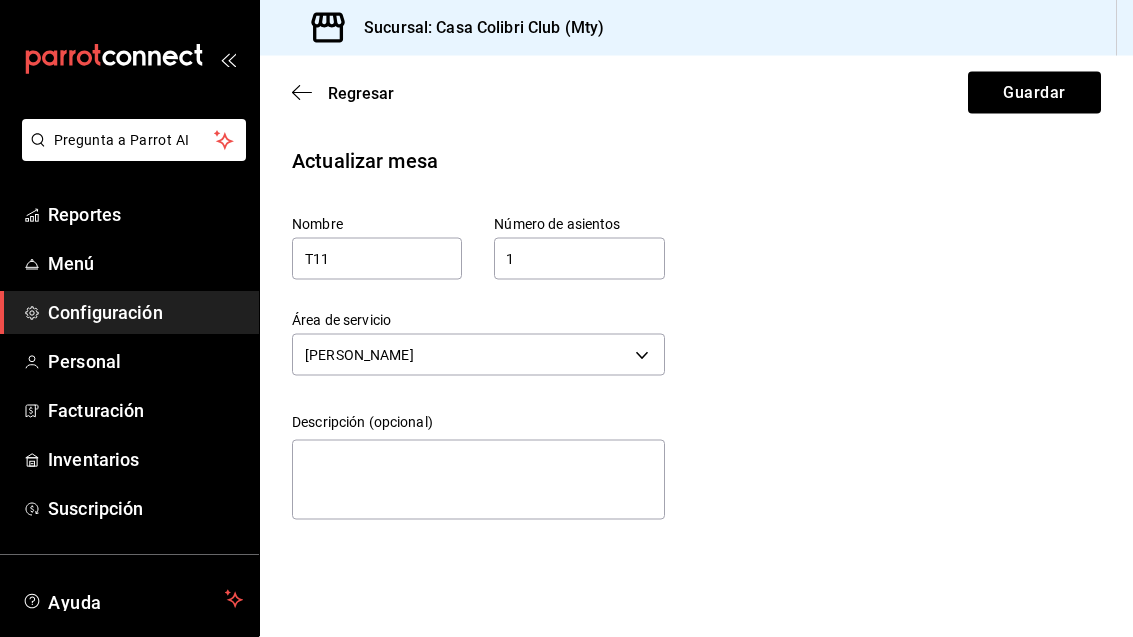 scroll, scrollTop: 0, scrollLeft: 0, axis: both 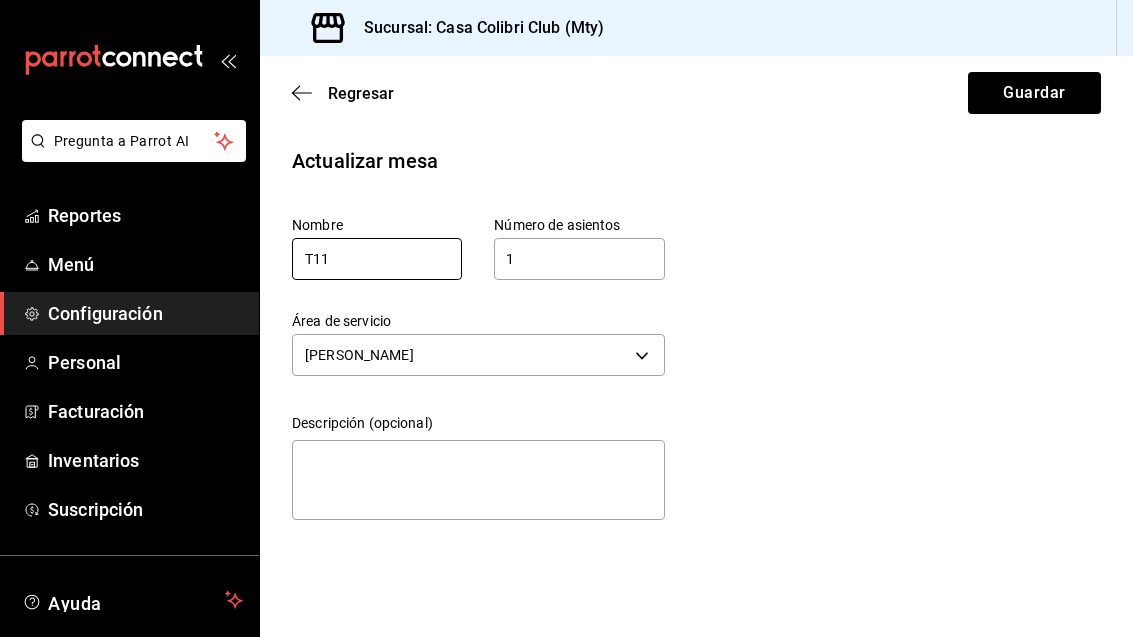 type on "T11" 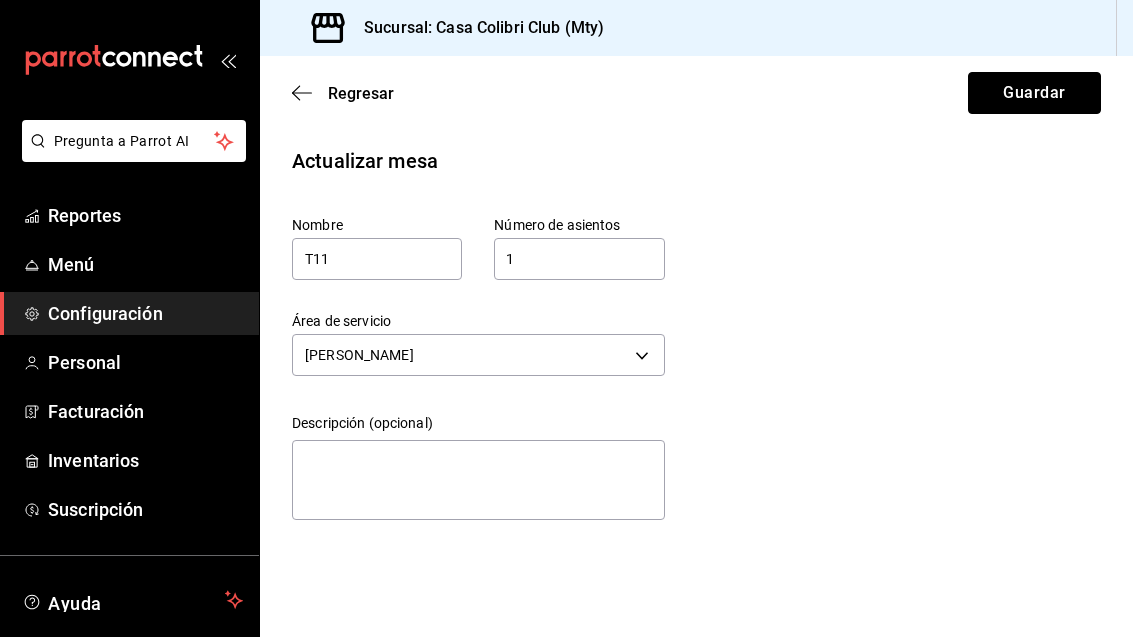 click on "Guardar" at bounding box center (1034, 93) 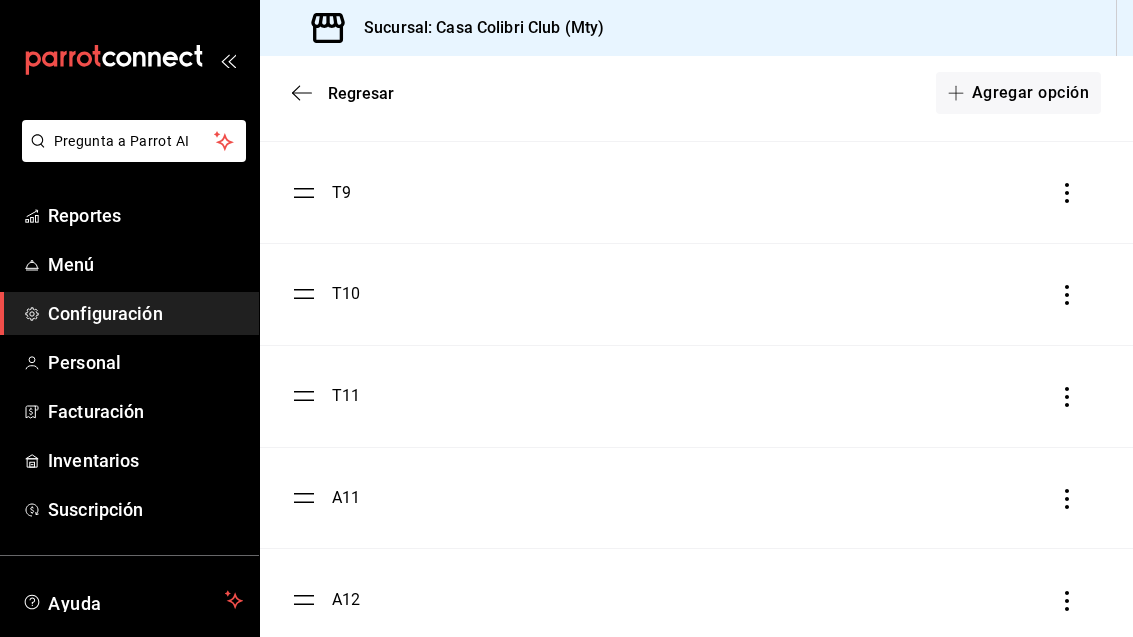 scroll, scrollTop: 980, scrollLeft: 0, axis: vertical 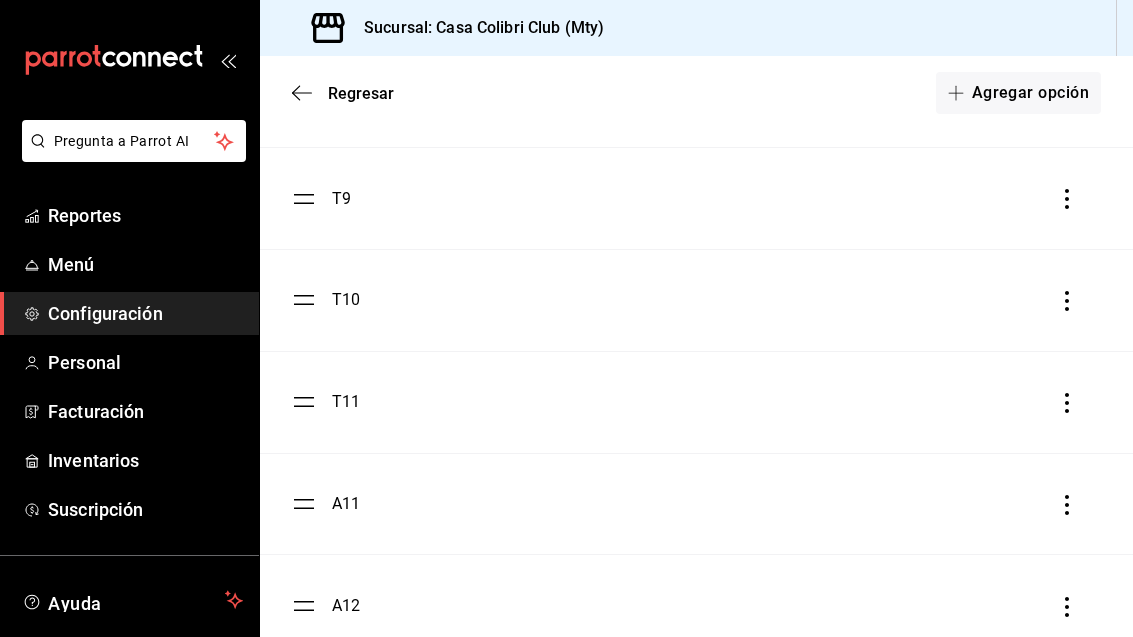 click on "A11" at bounding box center (326, 504) 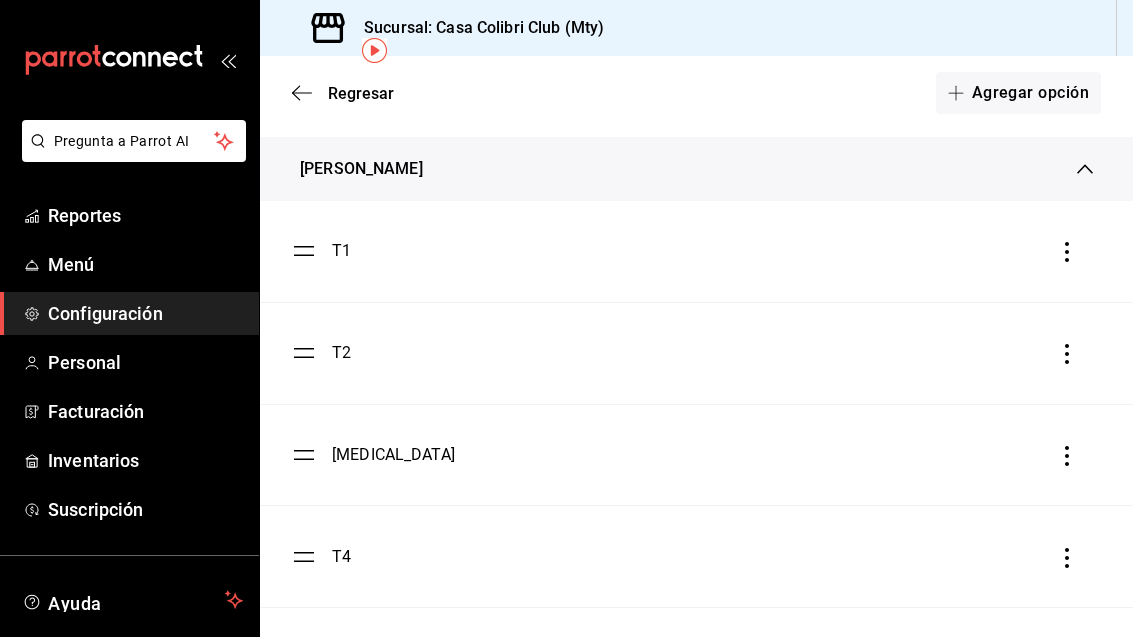 scroll, scrollTop: 111, scrollLeft: 0, axis: vertical 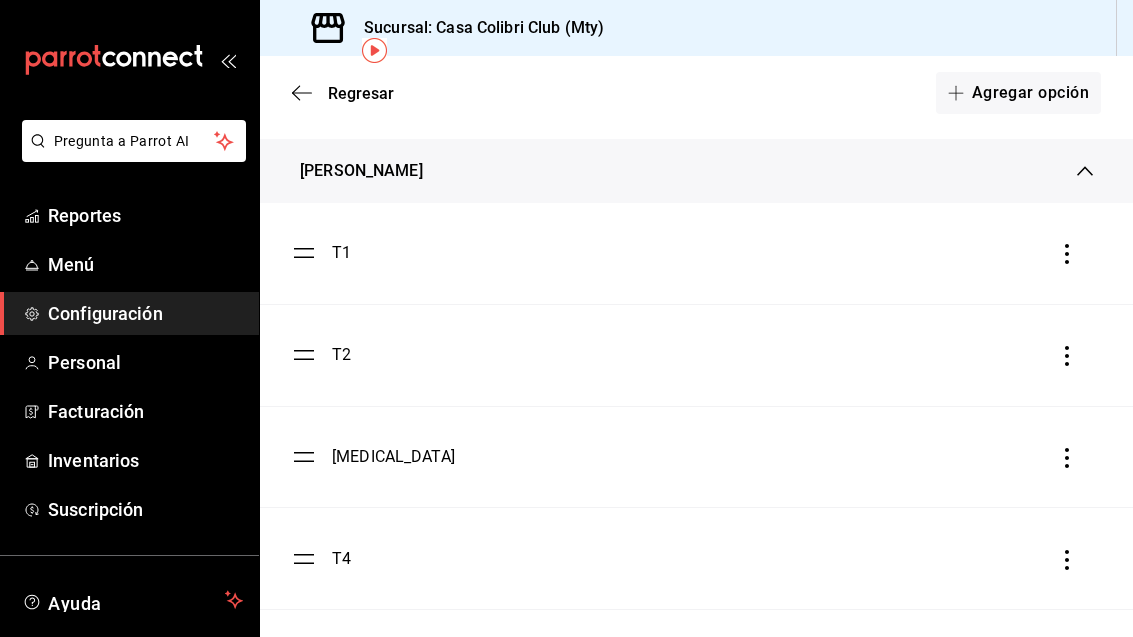 click on "T1" at bounding box center [321, 253] 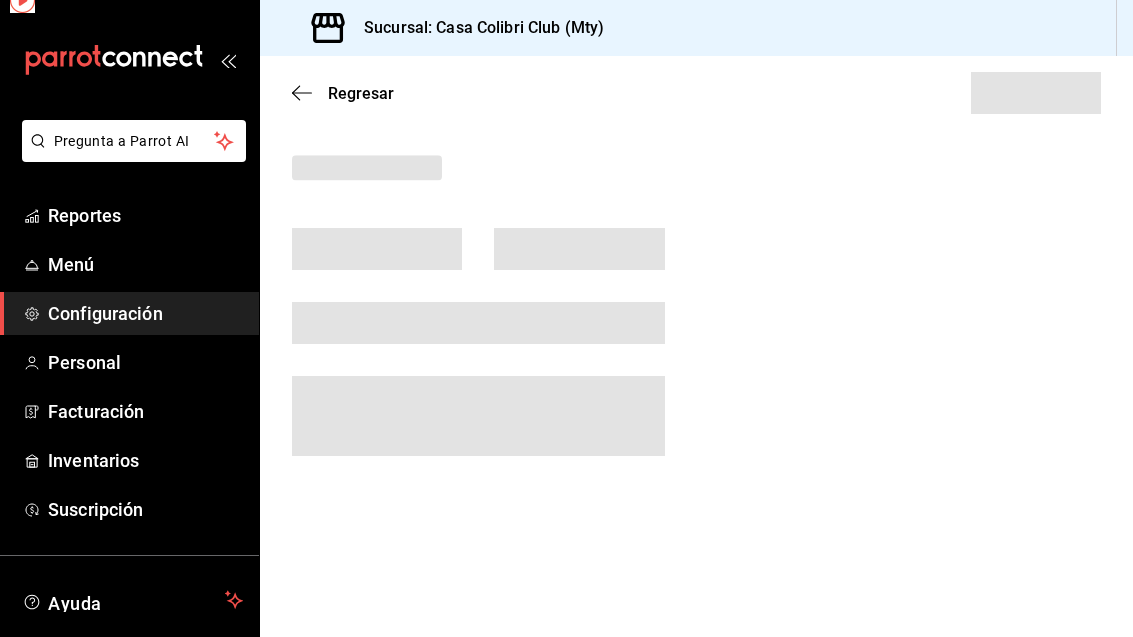 scroll, scrollTop: 0, scrollLeft: 0, axis: both 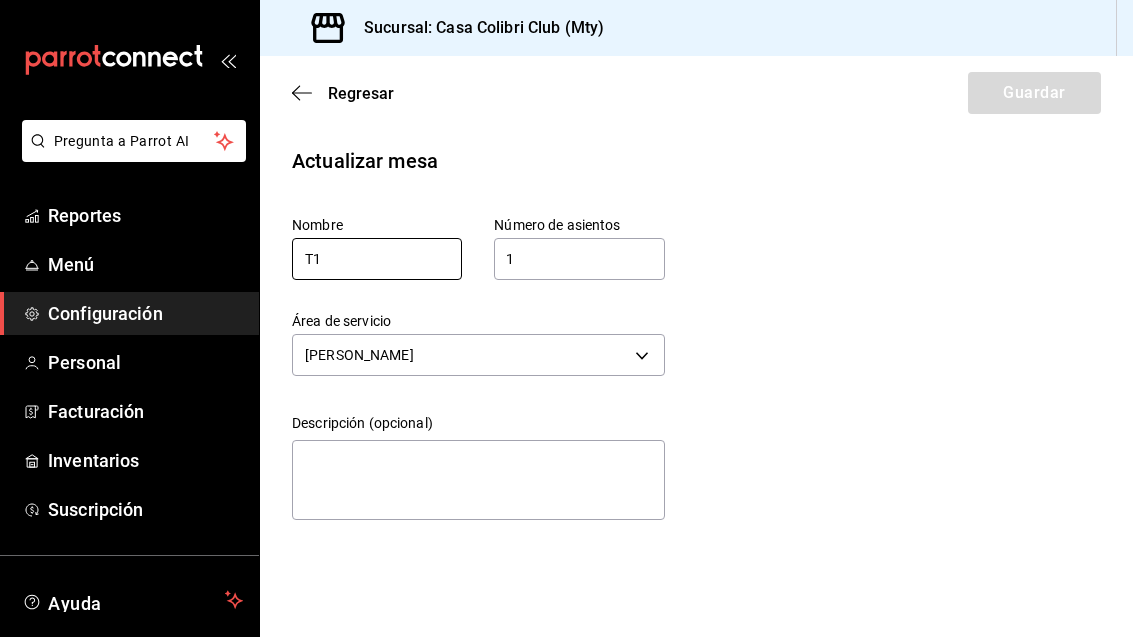 click on "T1" at bounding box center (377, 259) 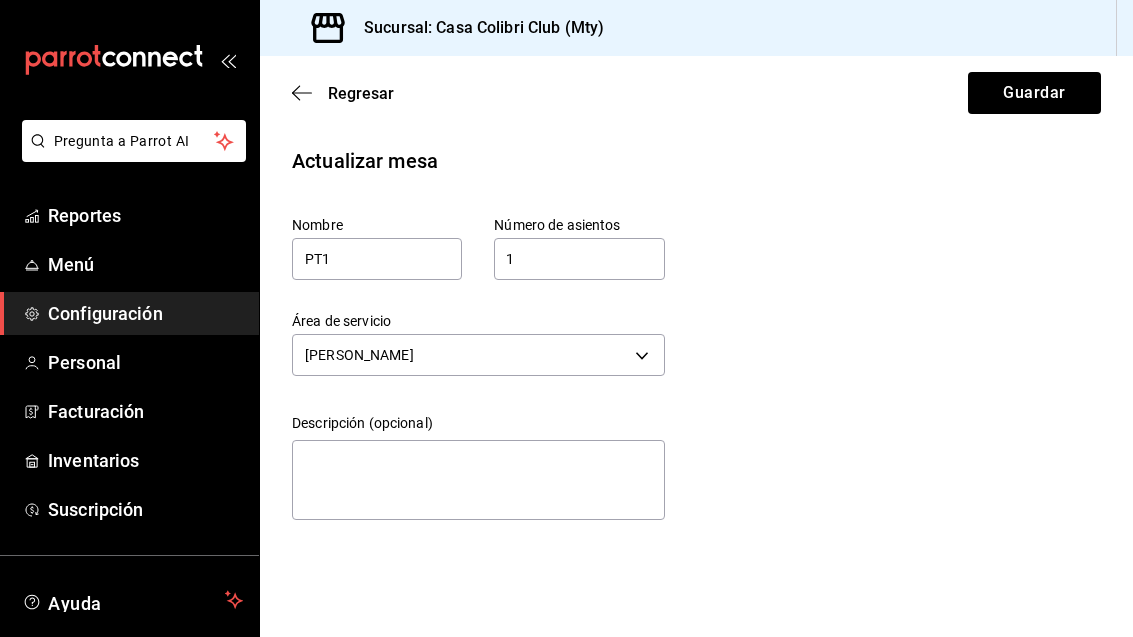 scroll, scrollTop: 0, scrollLeft: 0, axis: both 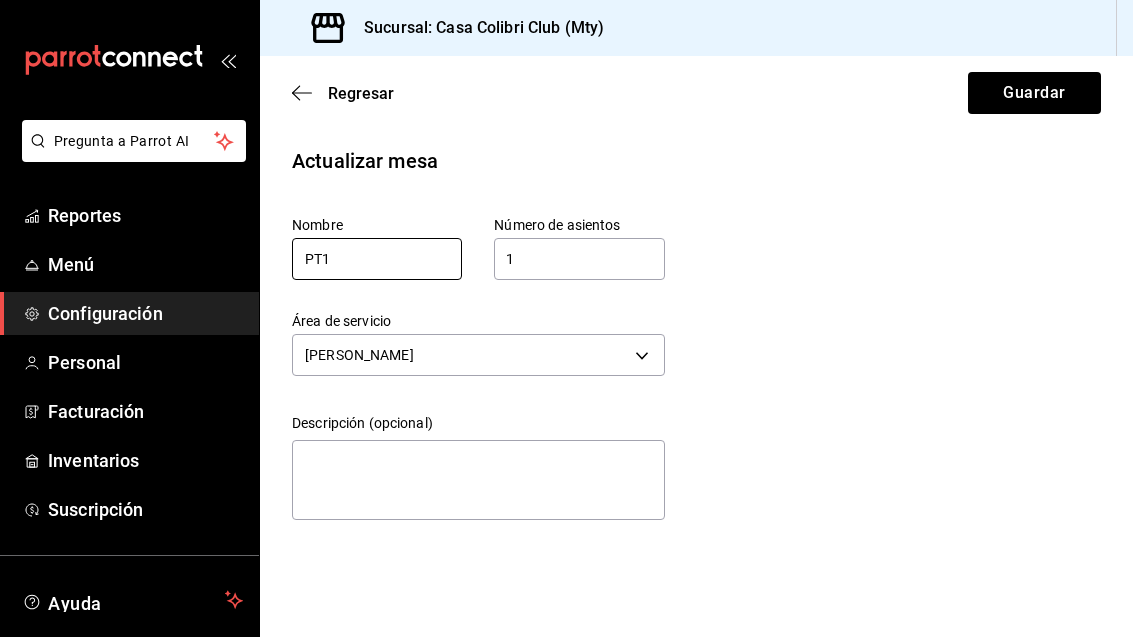 type on "PT1" 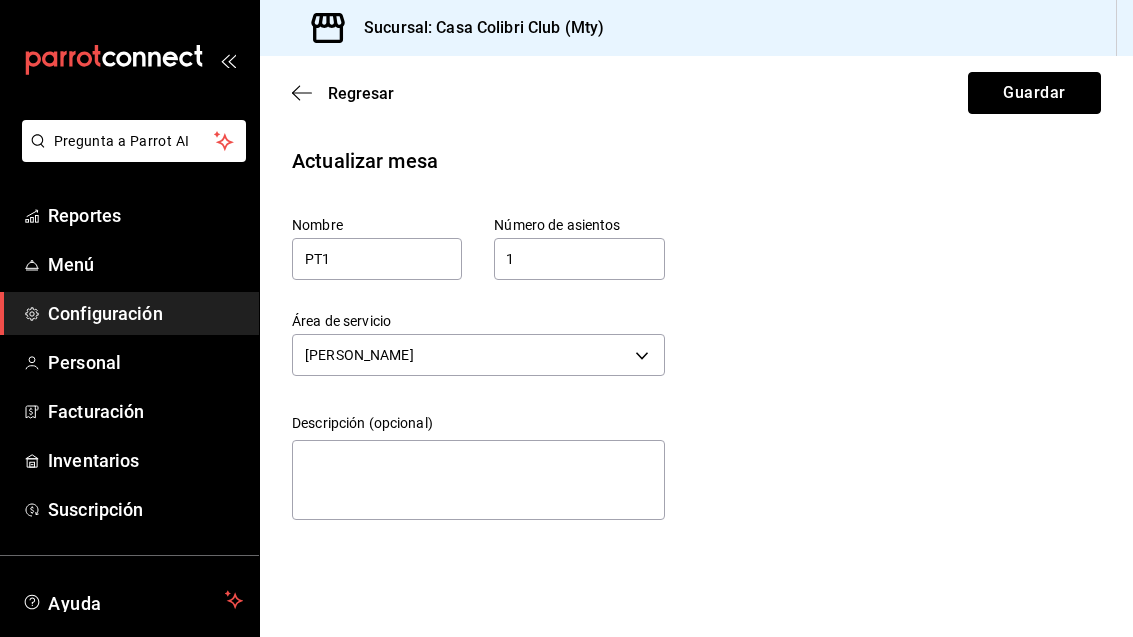click on "Guardar" at bounding box center [1034, 93] 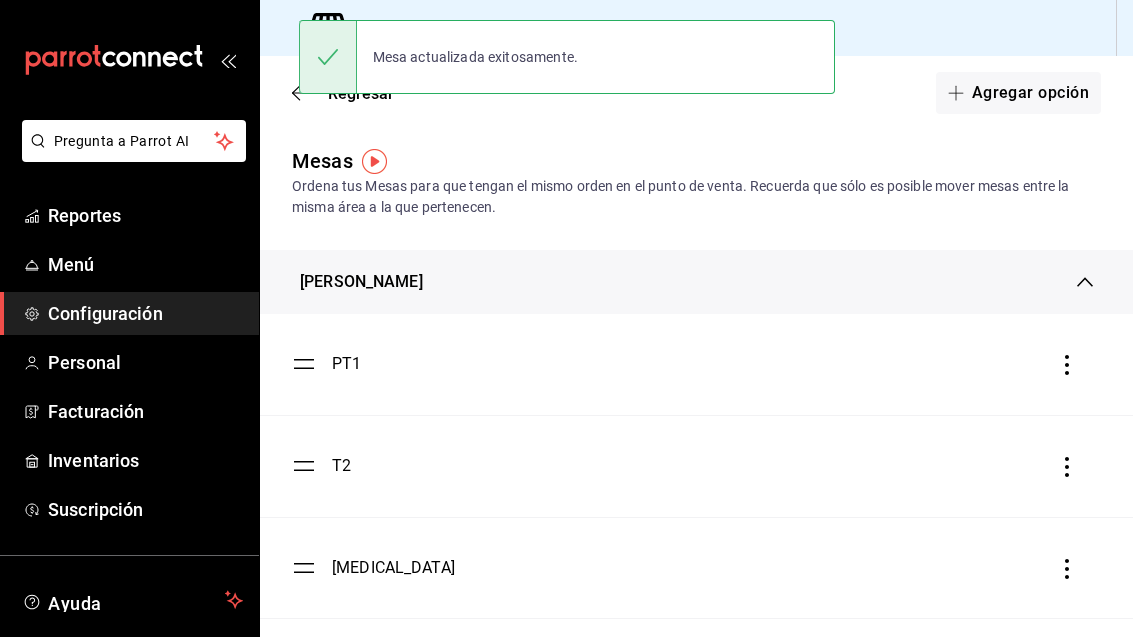 click on "T2" at bounding box center [696, 466] 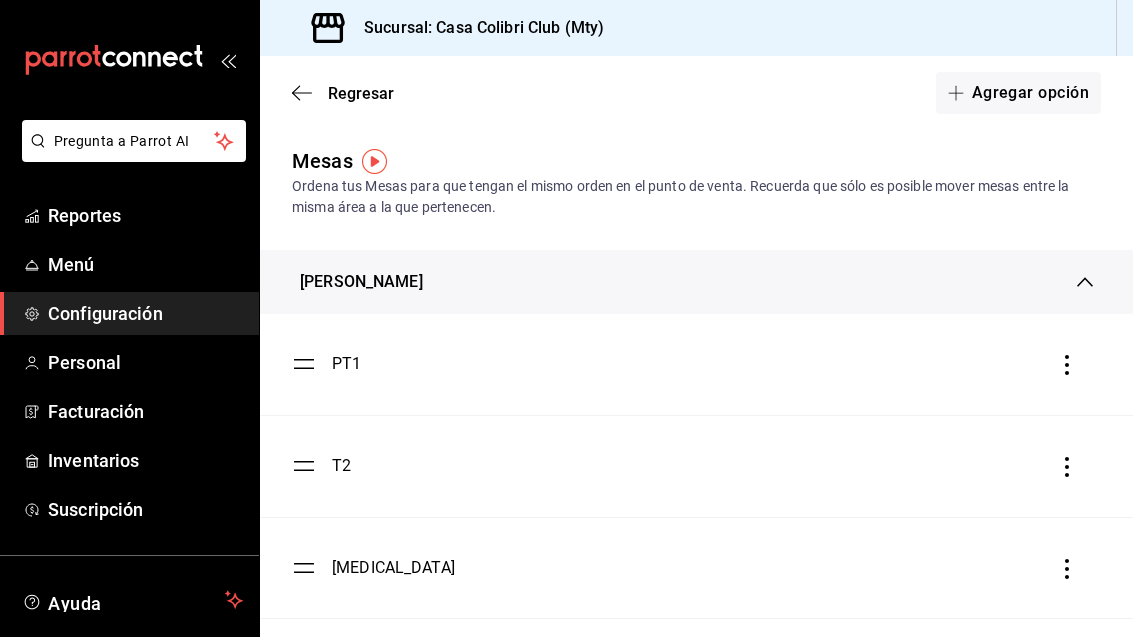 click on "T2" at bounding box center [696, 466] 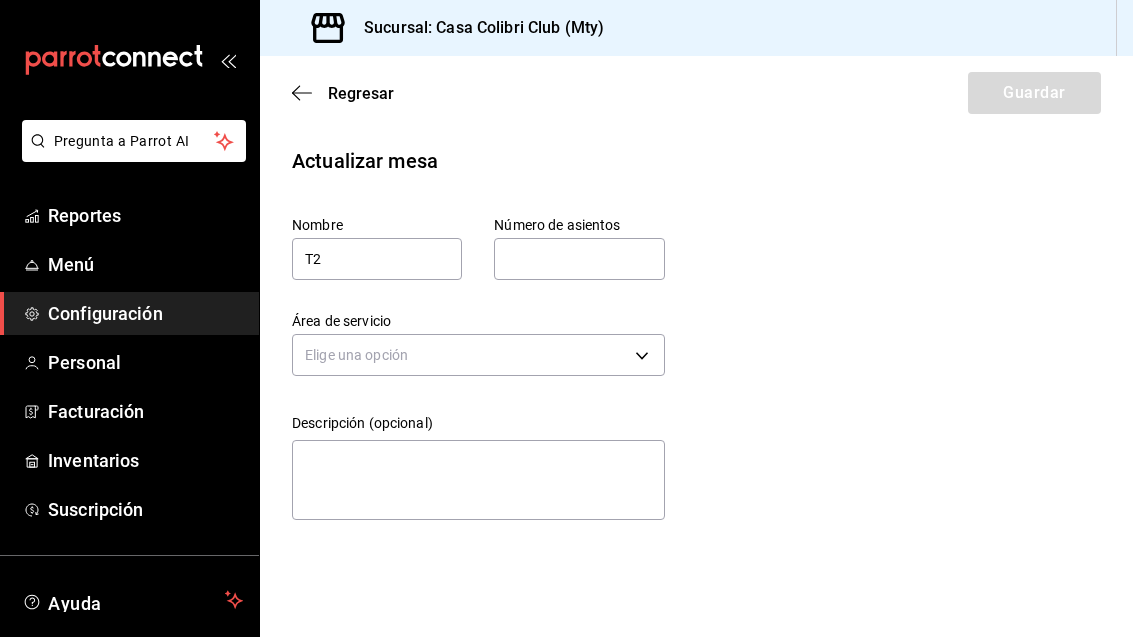 type on "1" 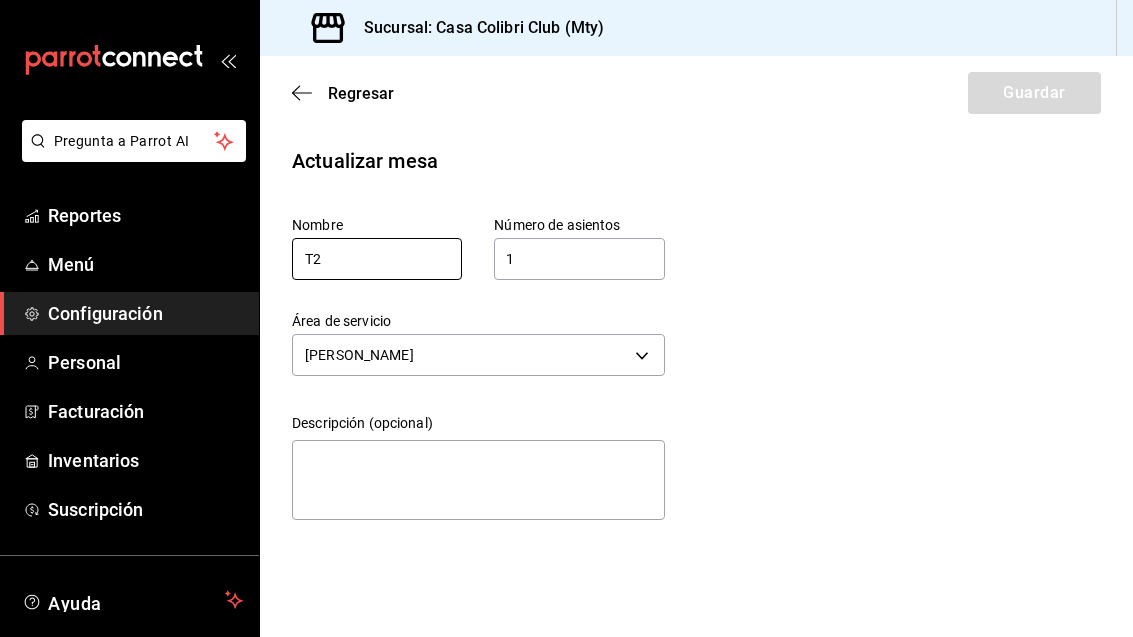 click on "T2" at bounding box center [377, 259] 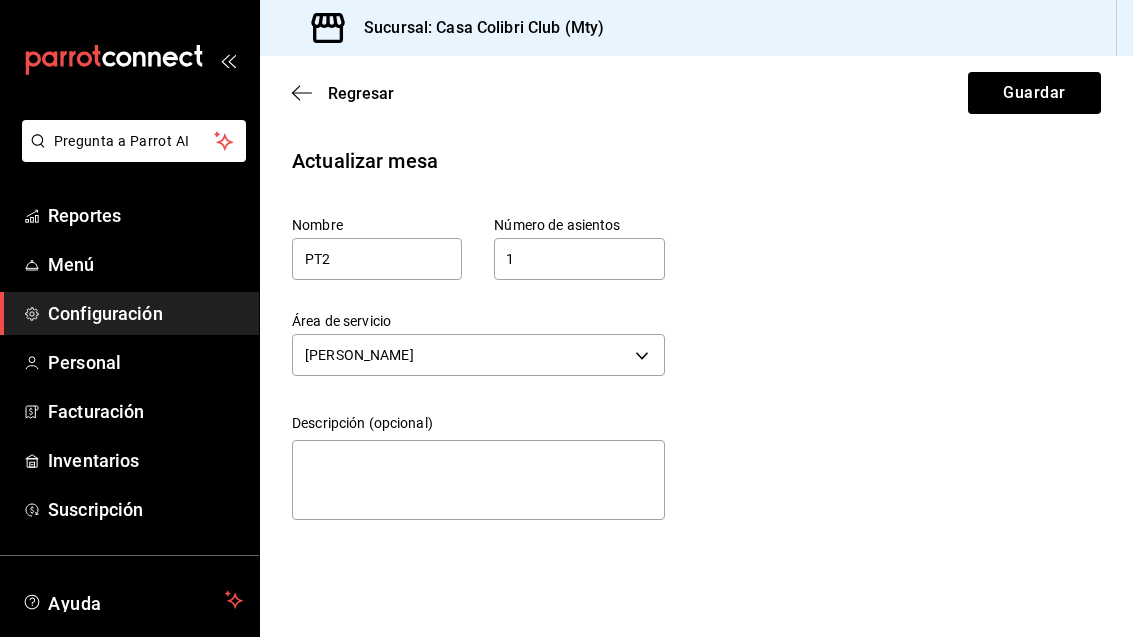 scroll, scrollTop: 0, scrollLeft: 0, axis: both 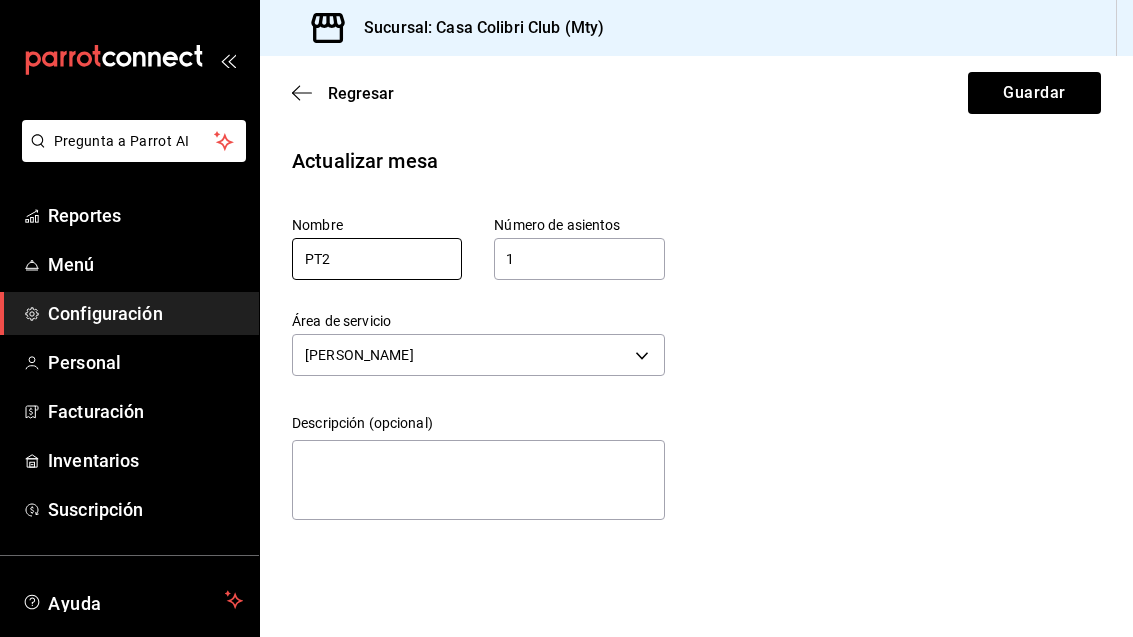 type on "PT2" 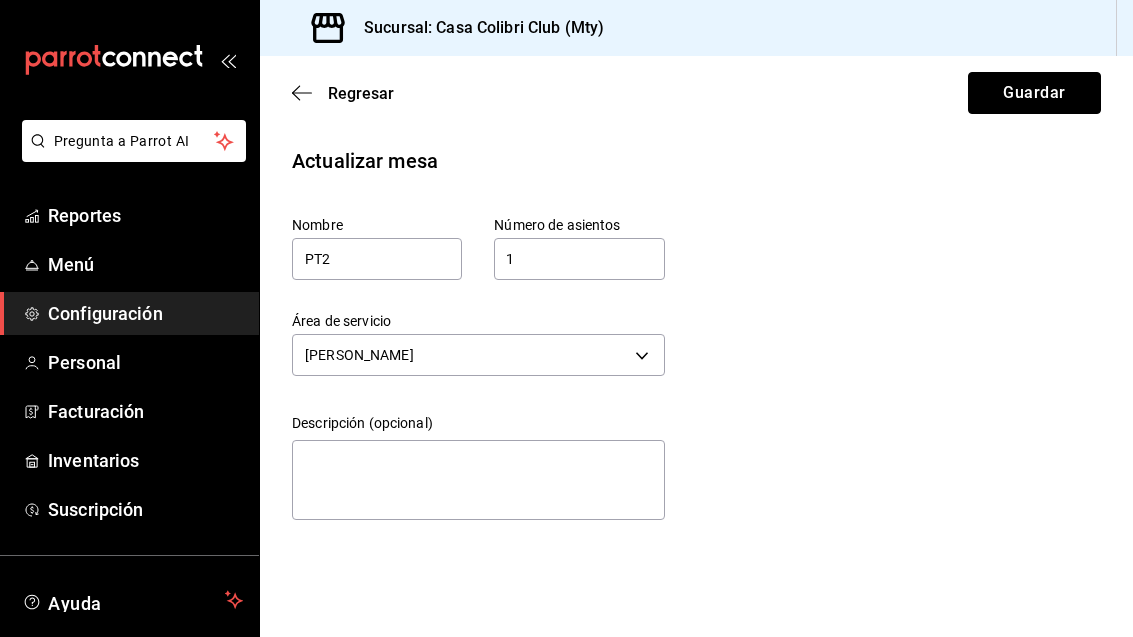 click on "Guardar" at bounding box center (1034, 93) 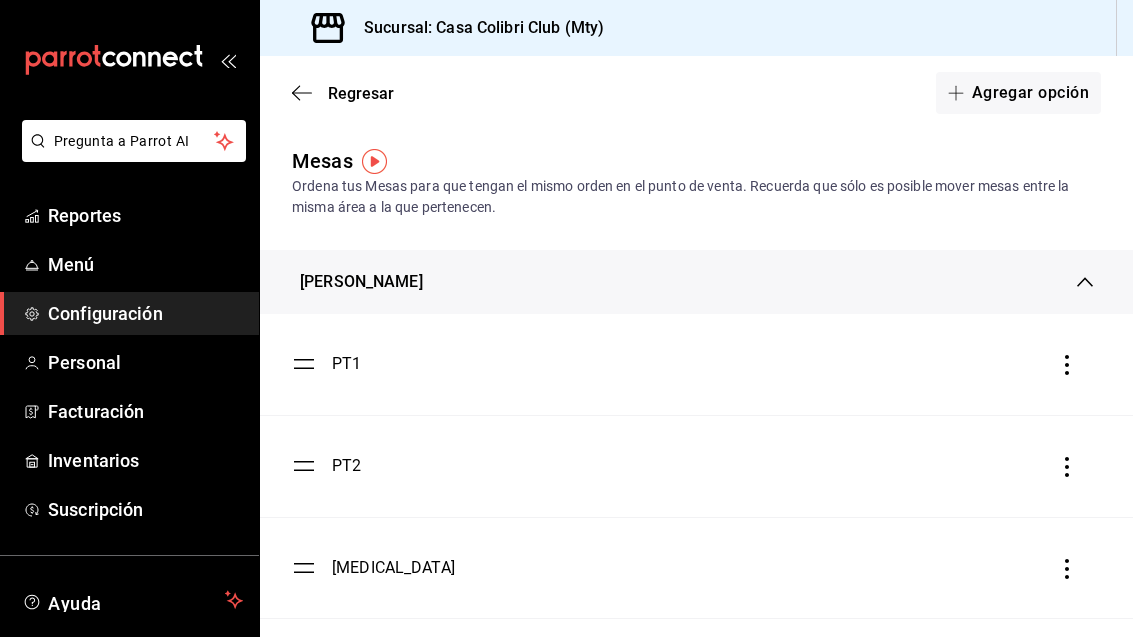 click on "[MEDICAL_DATA]" at bounding box center [696, 568] 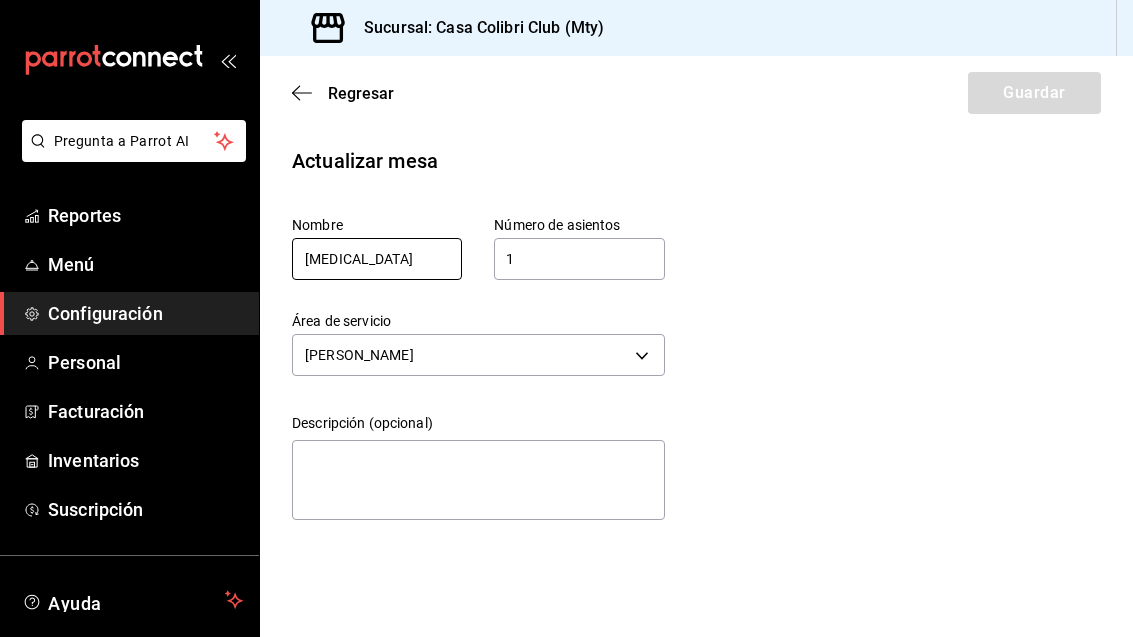 click on "[MEDICAL_DATA]" at bounding box center (377, 259) 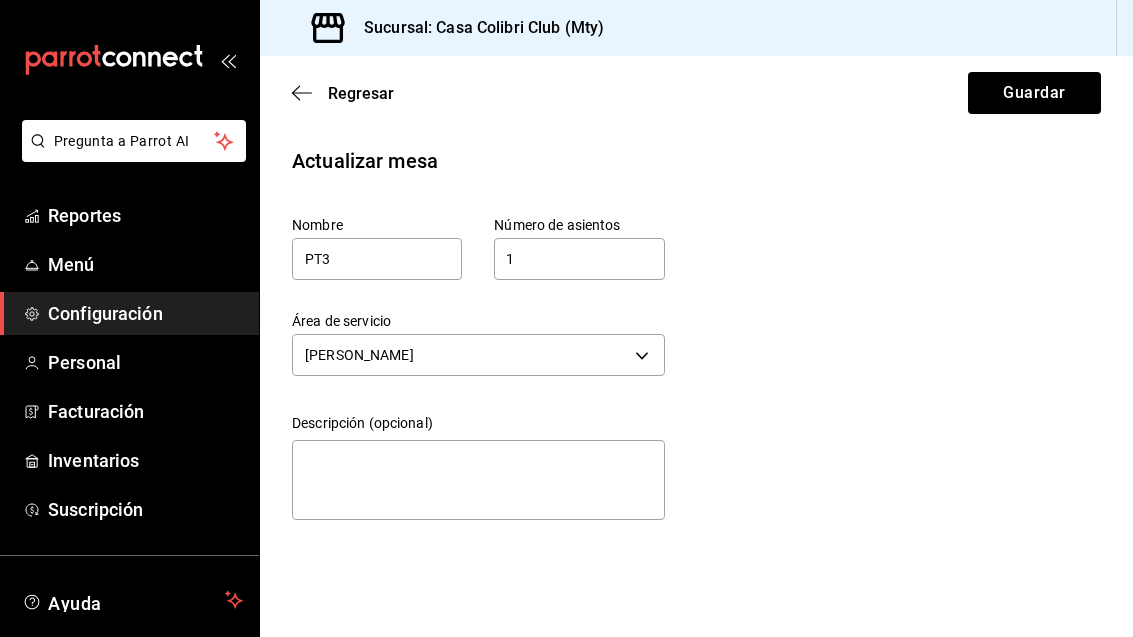 scroll, scrollTop: 0, scrollLeft: 0, axis: both 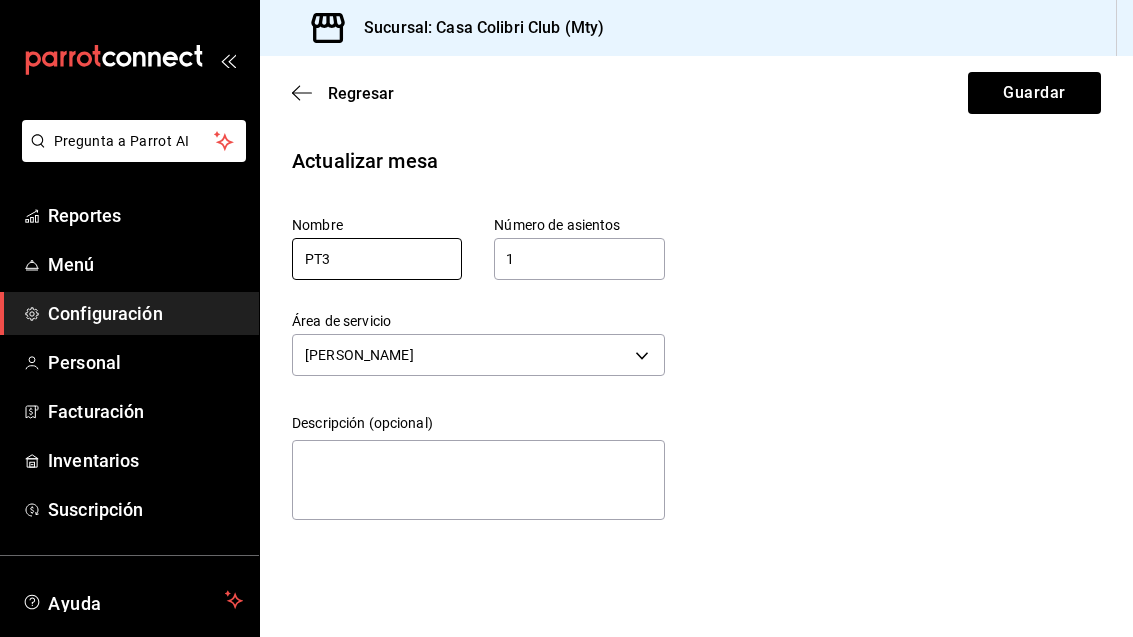 type on "PT3" 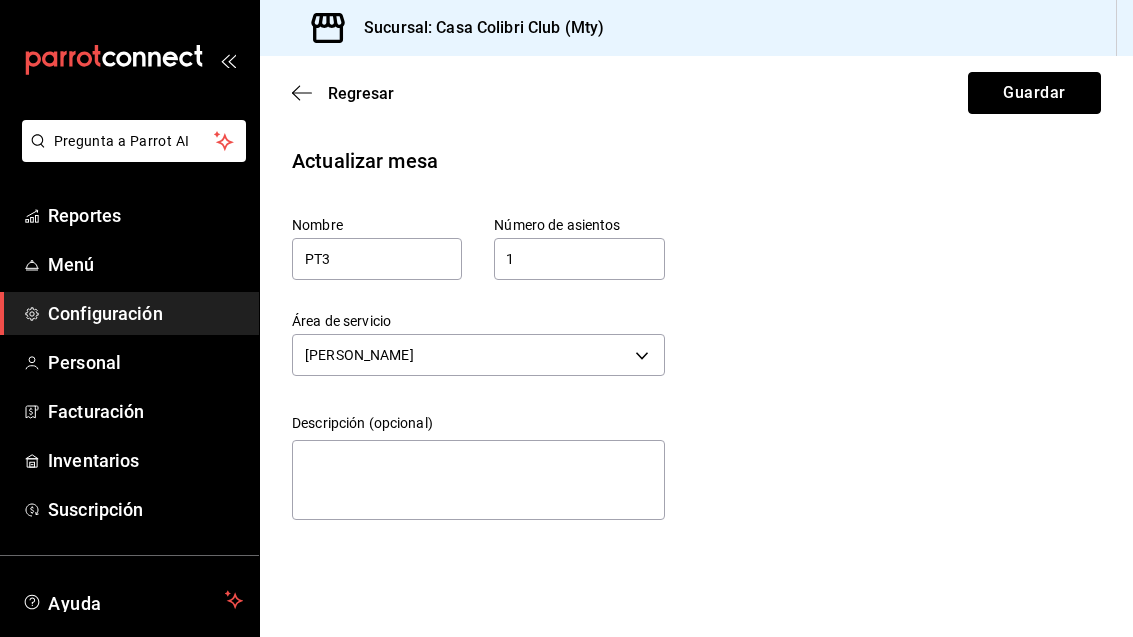click on "Guardar" at bounding box center (1034, 93) 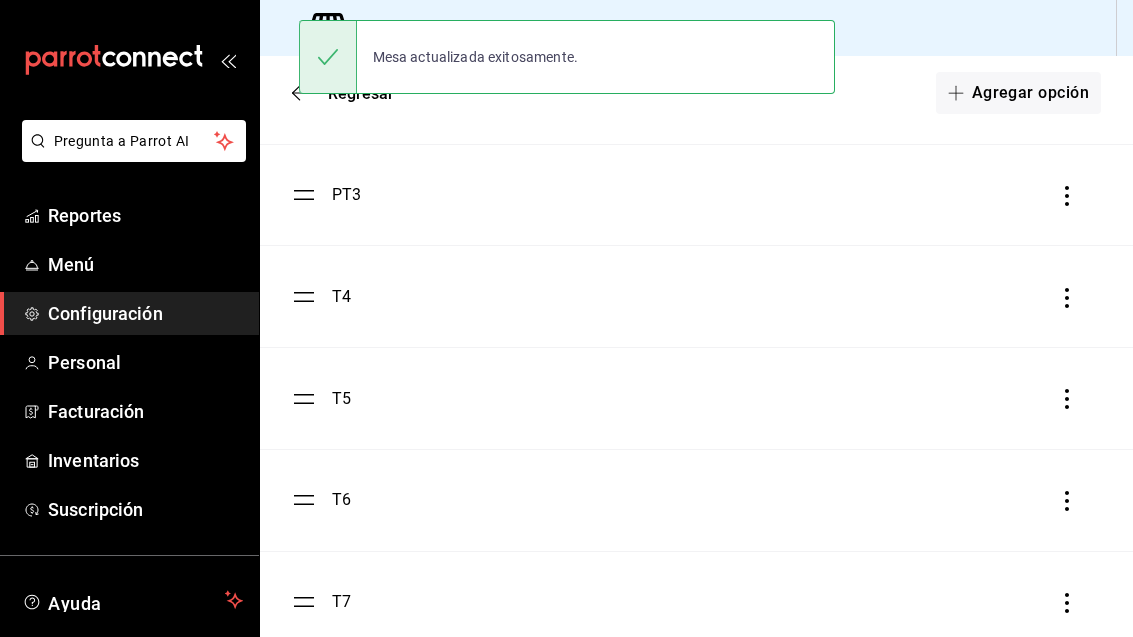 scroll, scrollTop: 372, scrollLeft: 0, axis: vertical 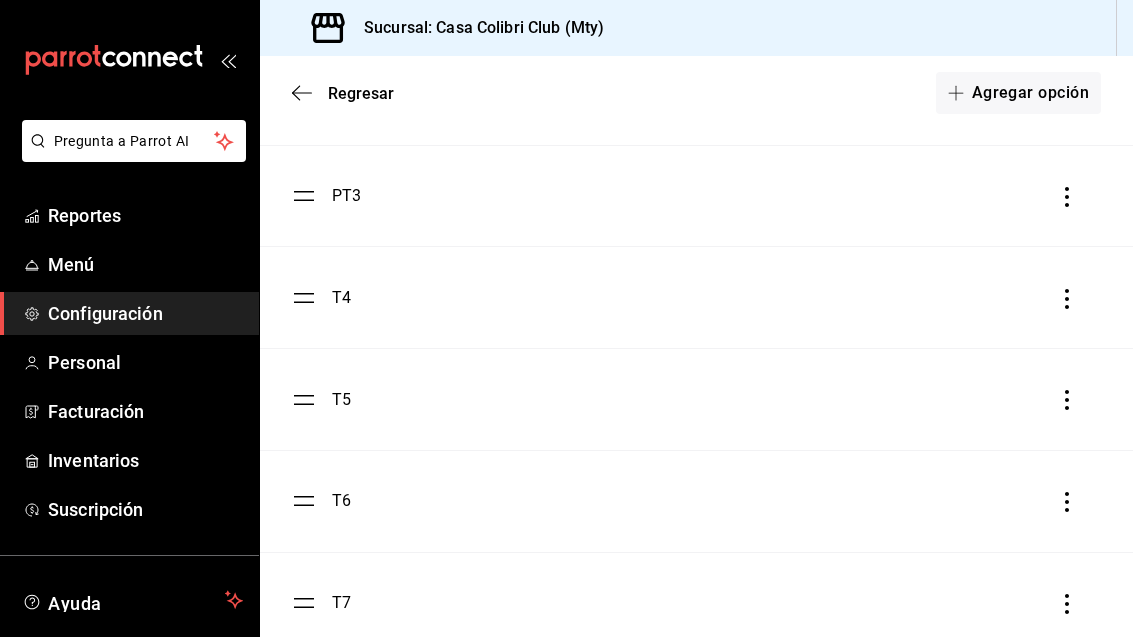 click on "T4" at bounding box center [696, 297] 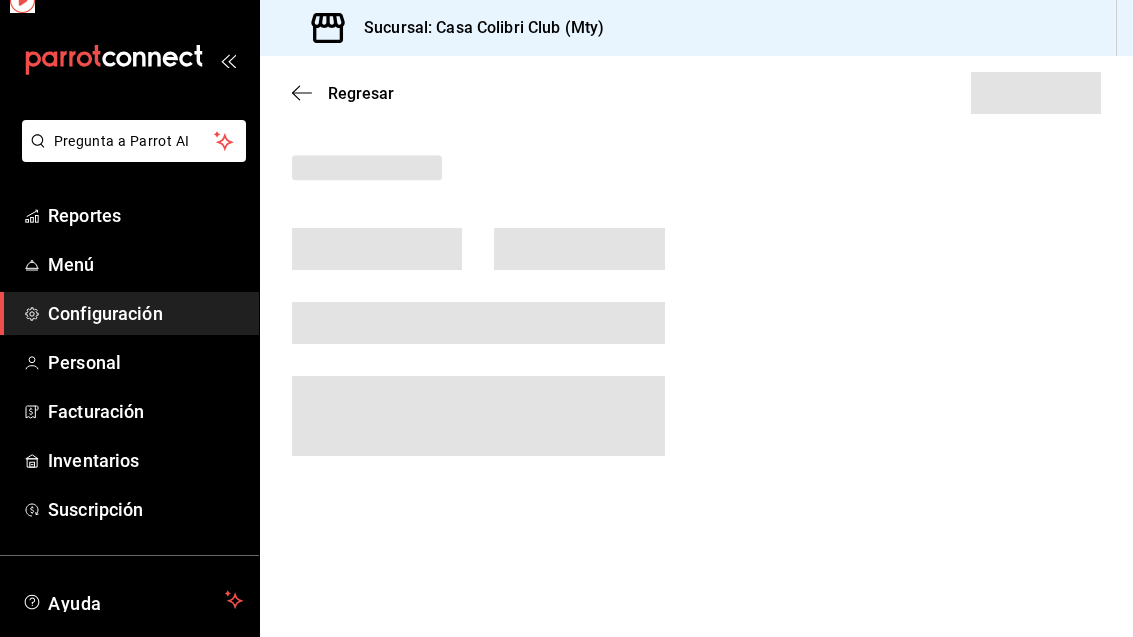 scroll, scrollTop: 0, scrollLeft: 0, axis: both 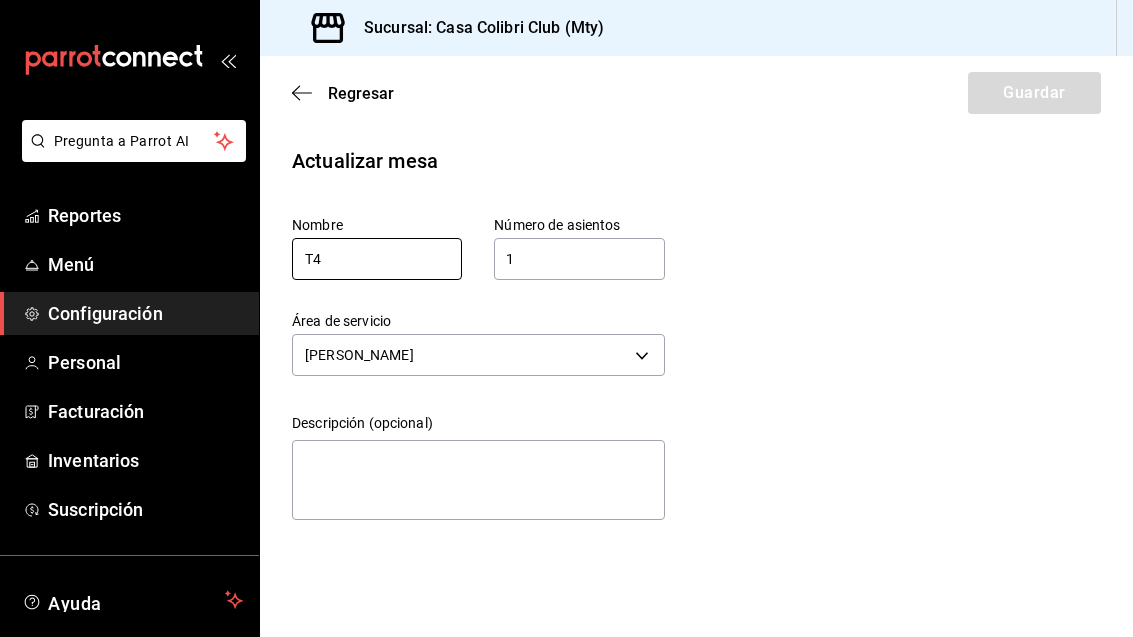 click on "T4" at bounding box center [377, 259] 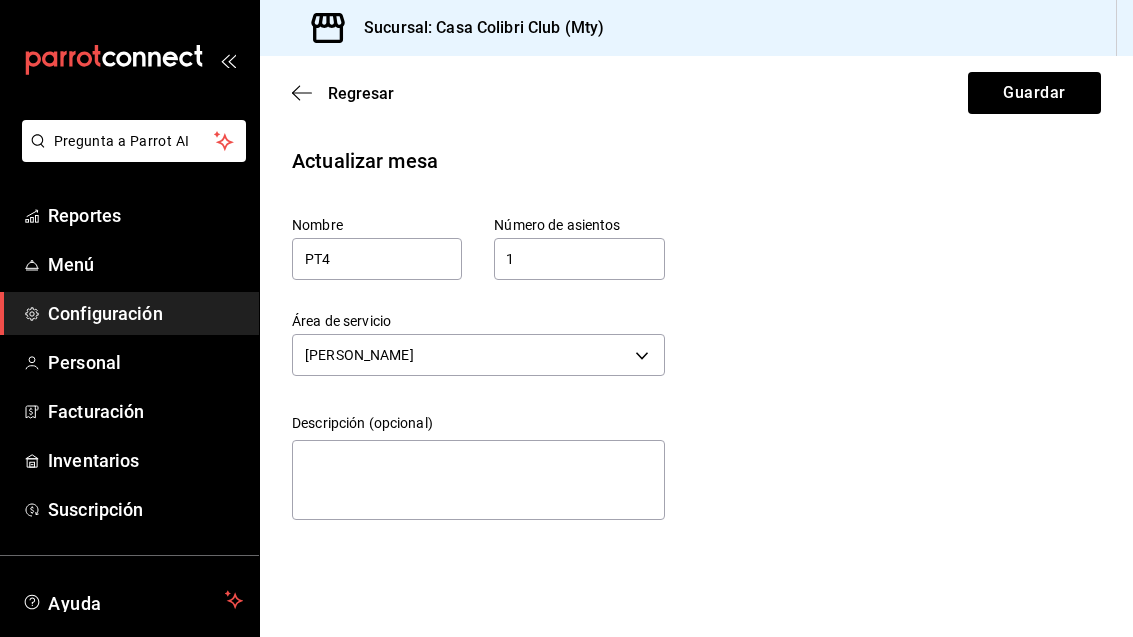 scroll, scrollTop: 0, scrollLeft: 0, axis: both 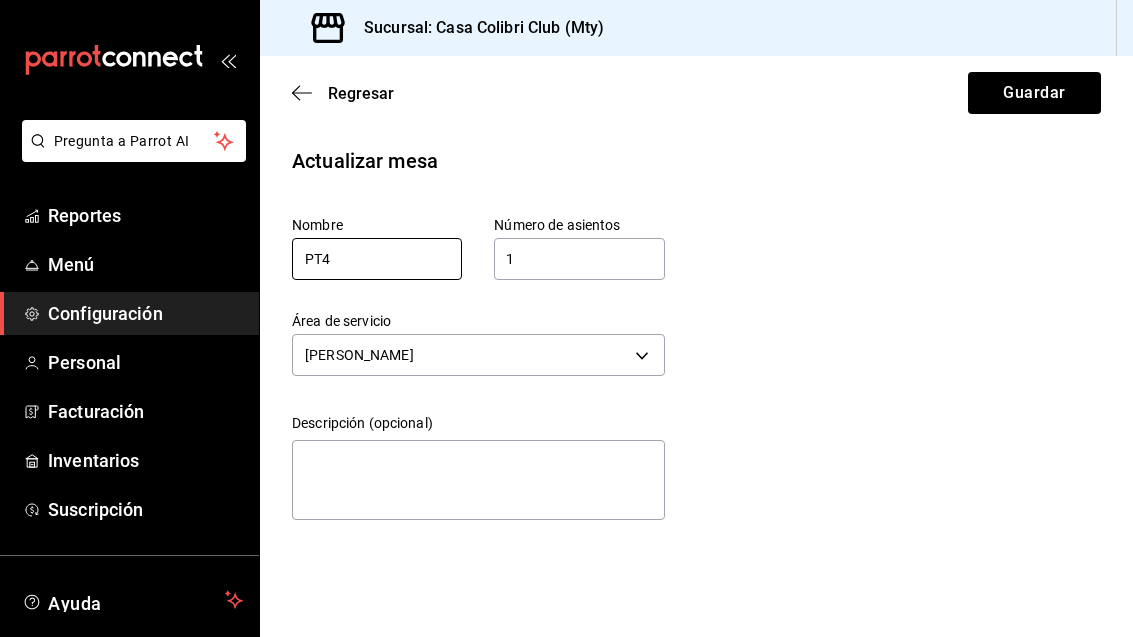 type on "PT4" 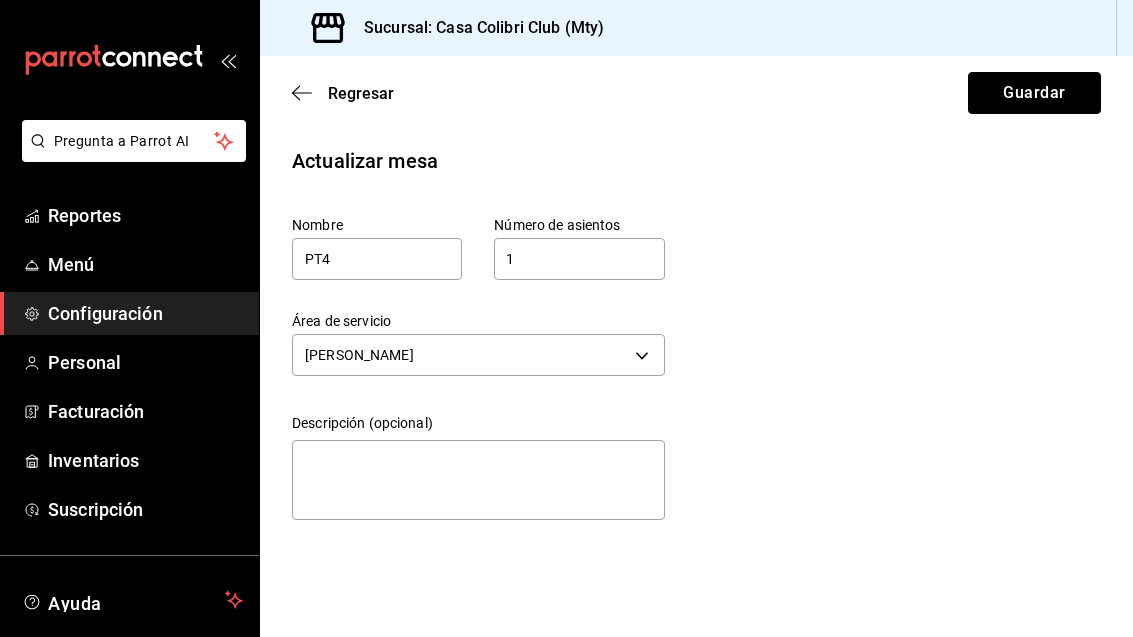 click on "Guardar" at bounding box center (1034, 93) 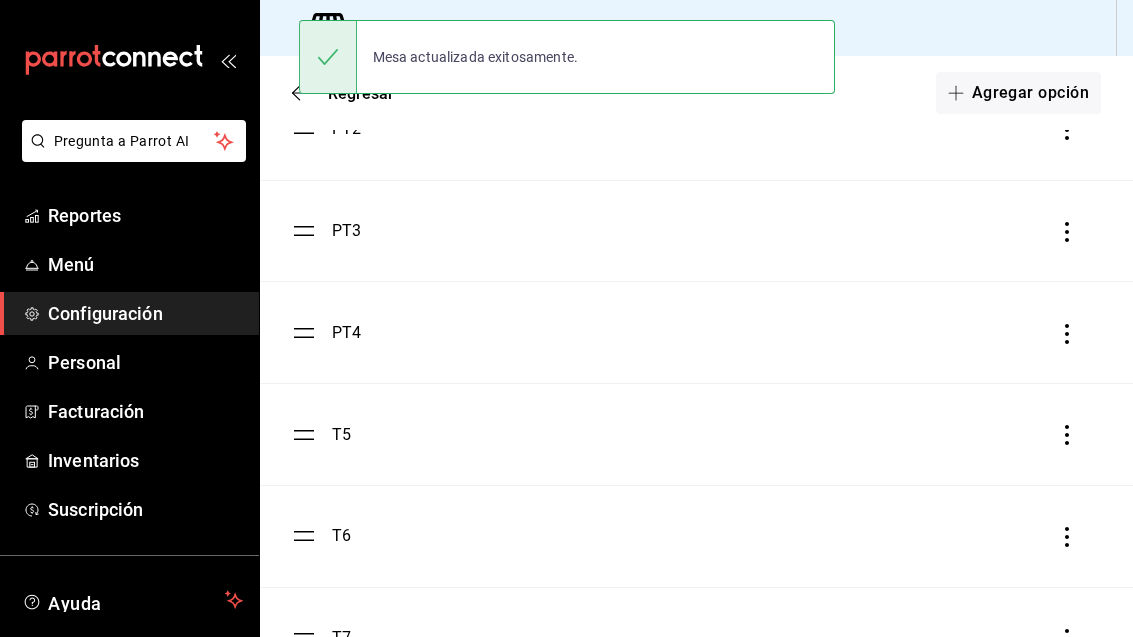 scroll, scrollTop: 339, scrollLeft: 0, axis: vertical 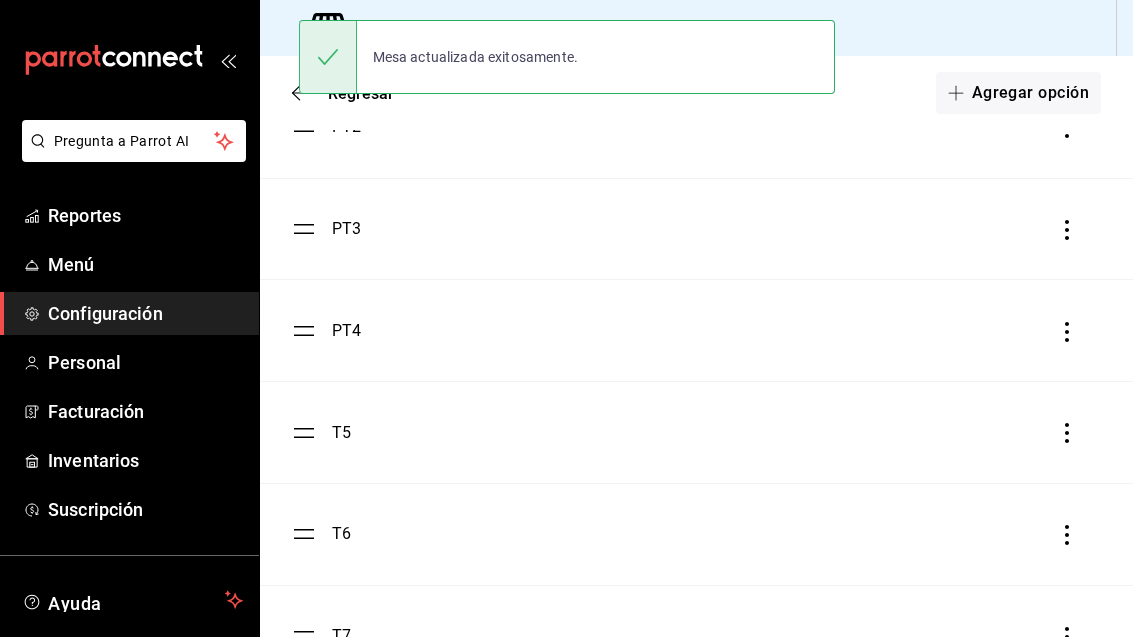 click on "T5" at bounding box center [696, 432] 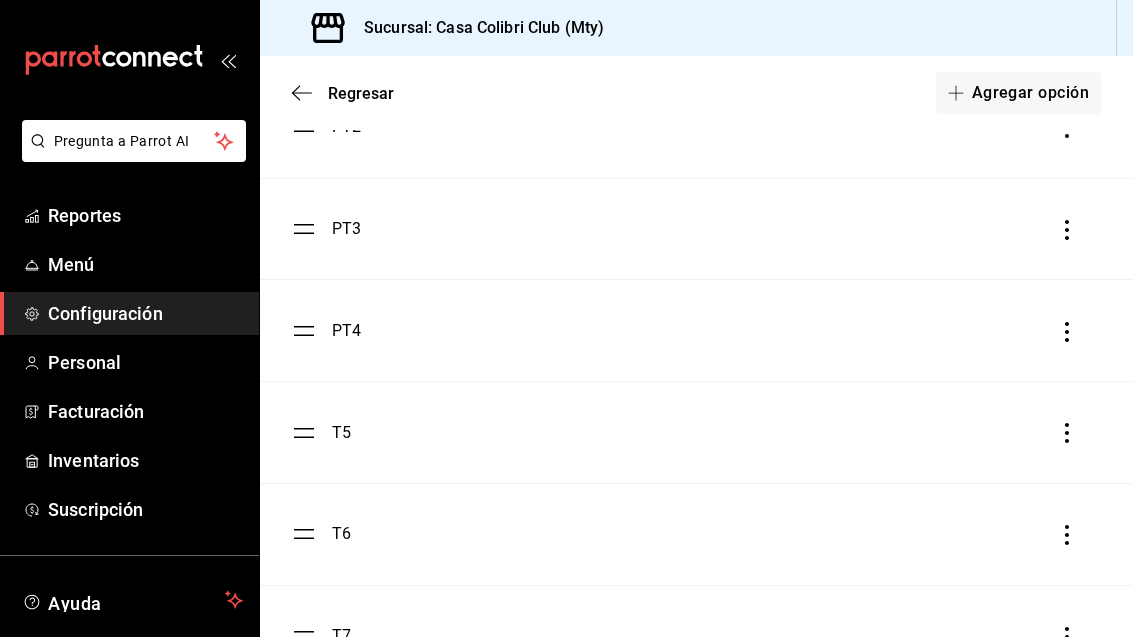click on "T5" at bounding box center (696, 432) 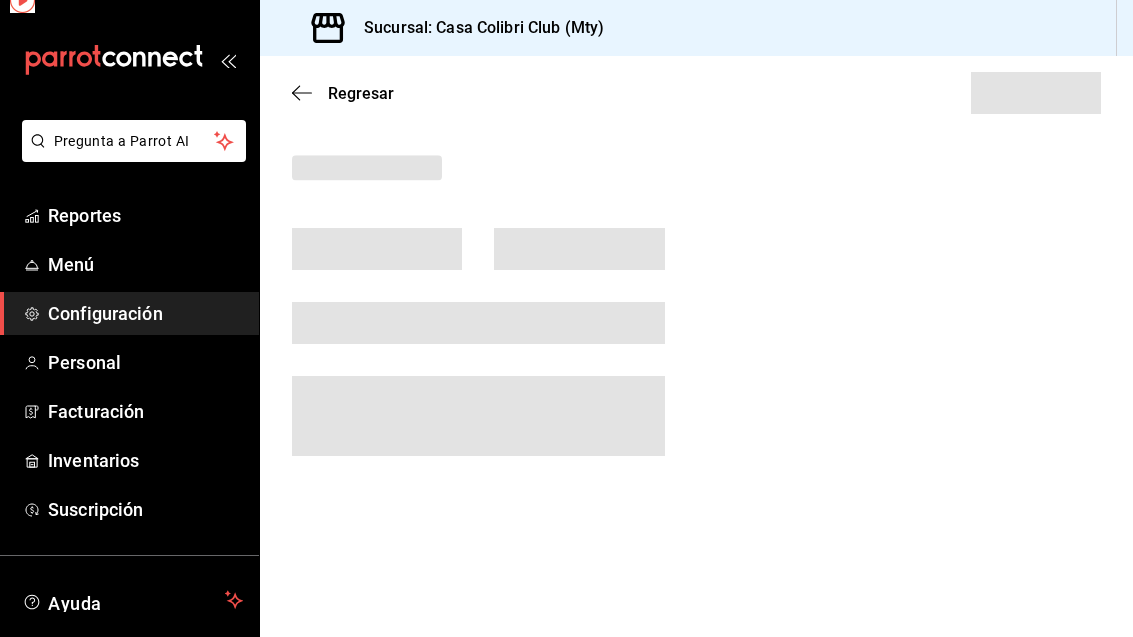 scroll, scrollTop: 0, scrollLeft: 0, axis: both 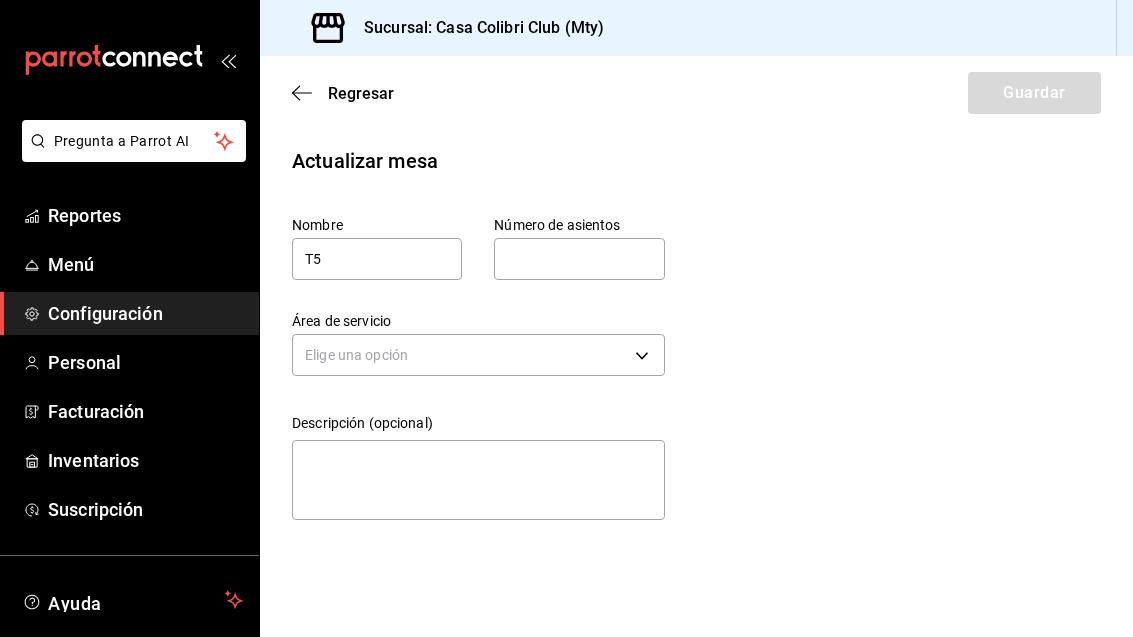 type on "1" 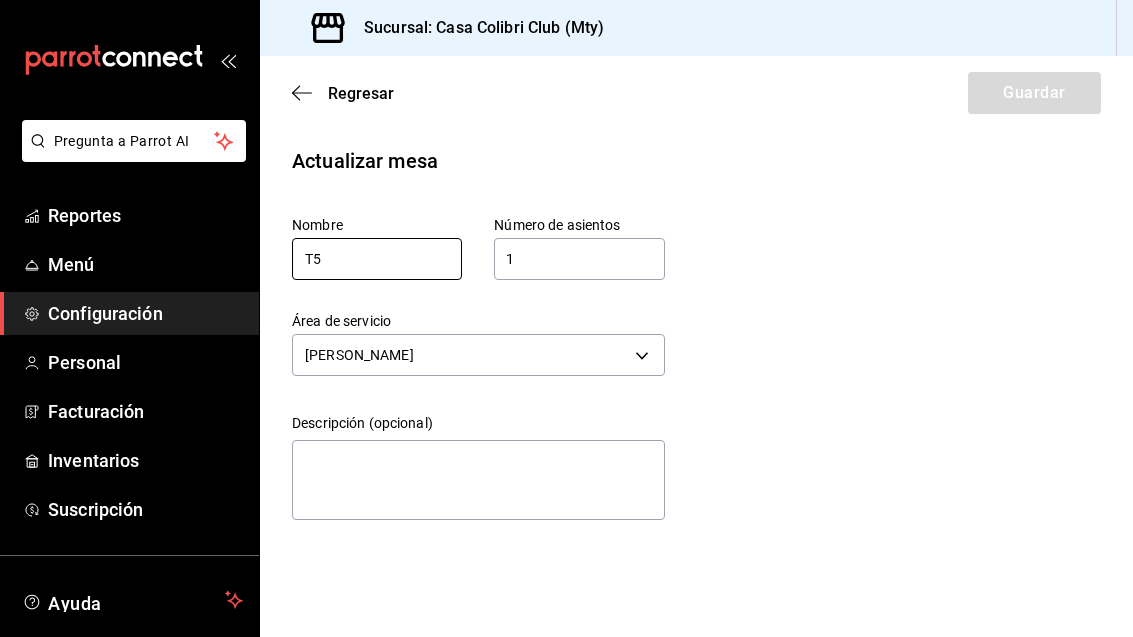 click on "T5" at bounding box center (377, 259) 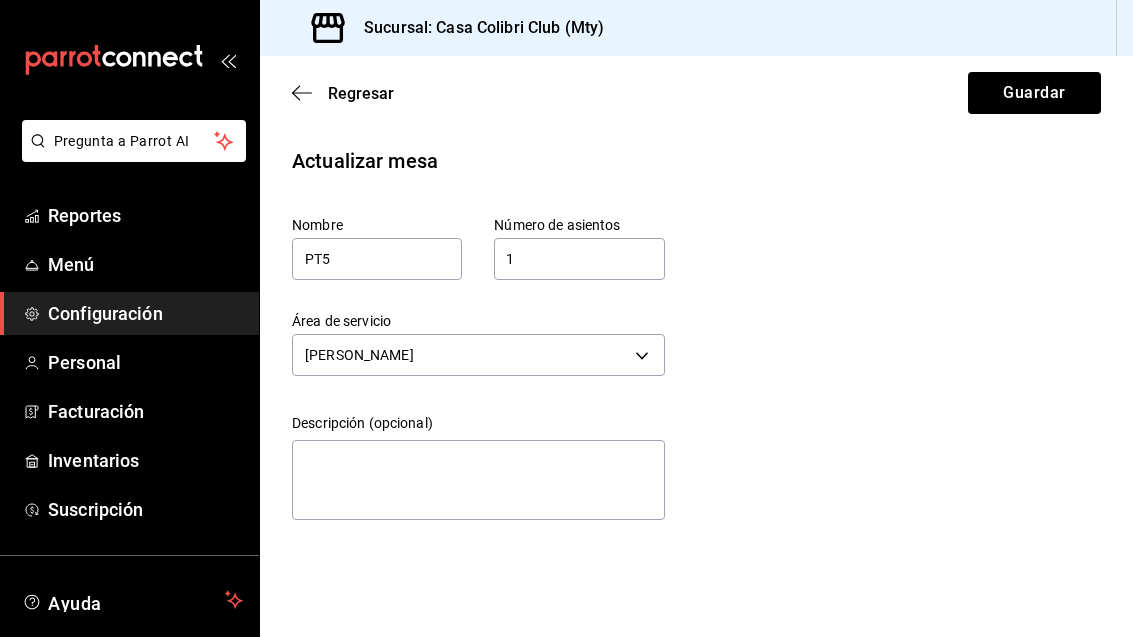 scroll, scrollTop: 0, scrollLeft: 0, axis: both 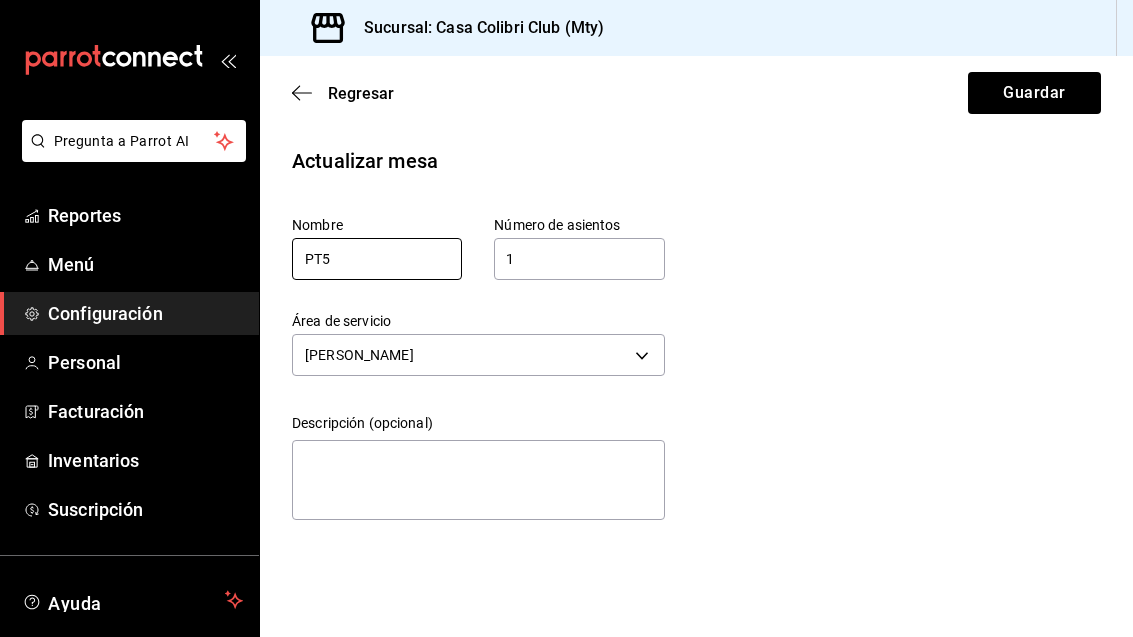 type on "PT5" 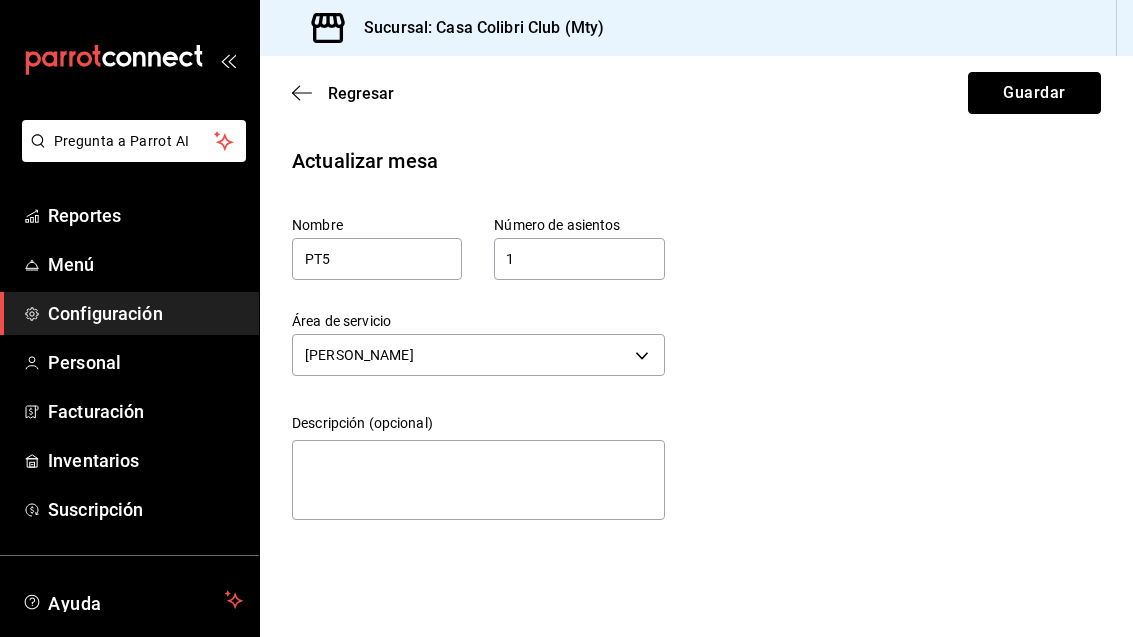 click on "Guardar" at bounding box center (1034, 93) 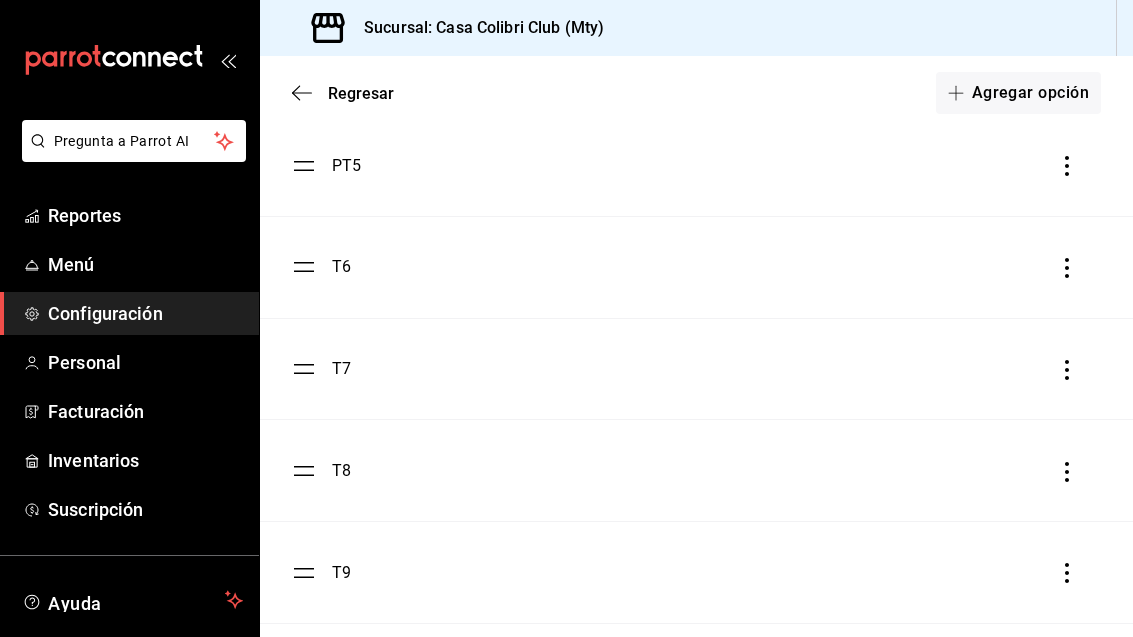 scroll, scrollTop: 605, scrollLeft: 0, axis: vertical 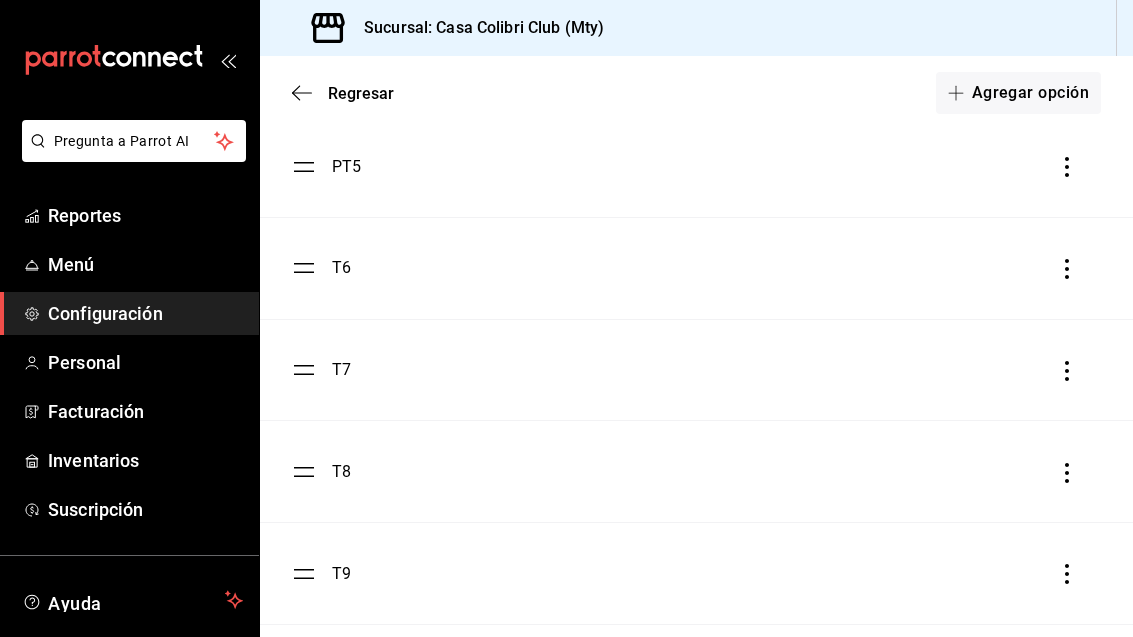click on "T6" at bounding box center (341, 268) 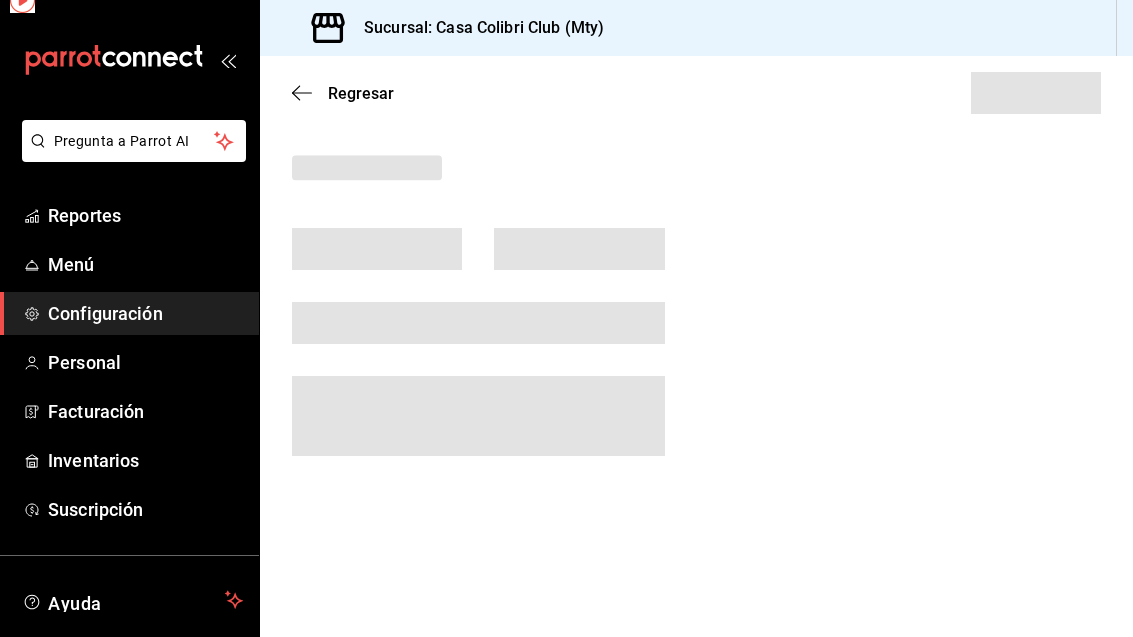scroll, scrollTop: 0, scrollLeft: 0, axis: both 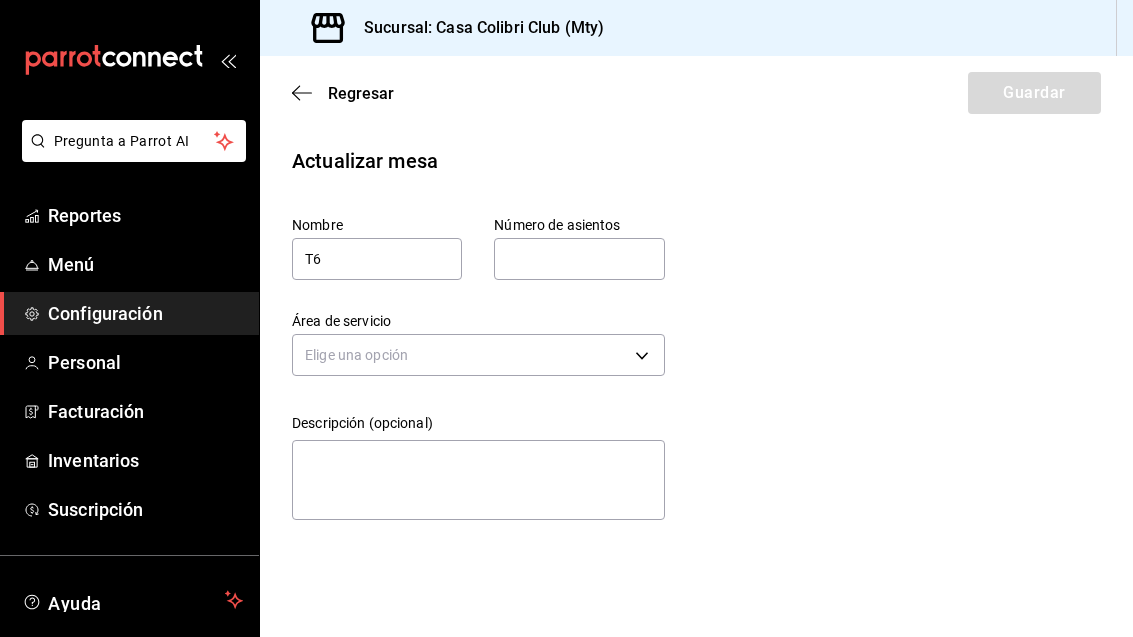 type on "1" 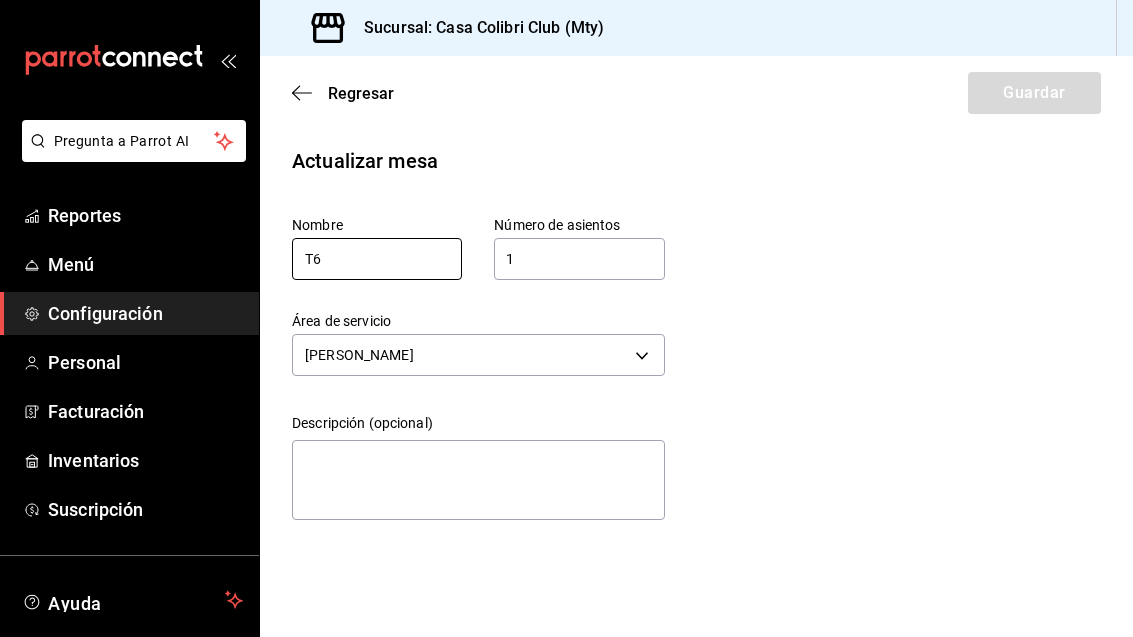 click on "T6" at bounding box center (377, 259) 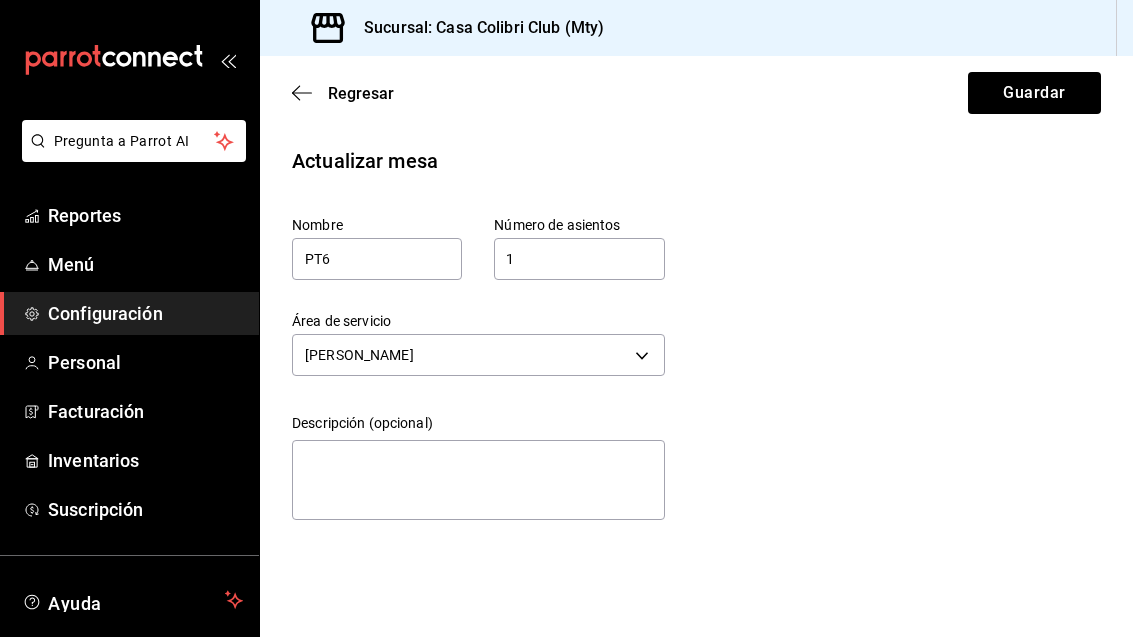 scroll, scrollTop: 0, scrollLeft: 0, axis: both 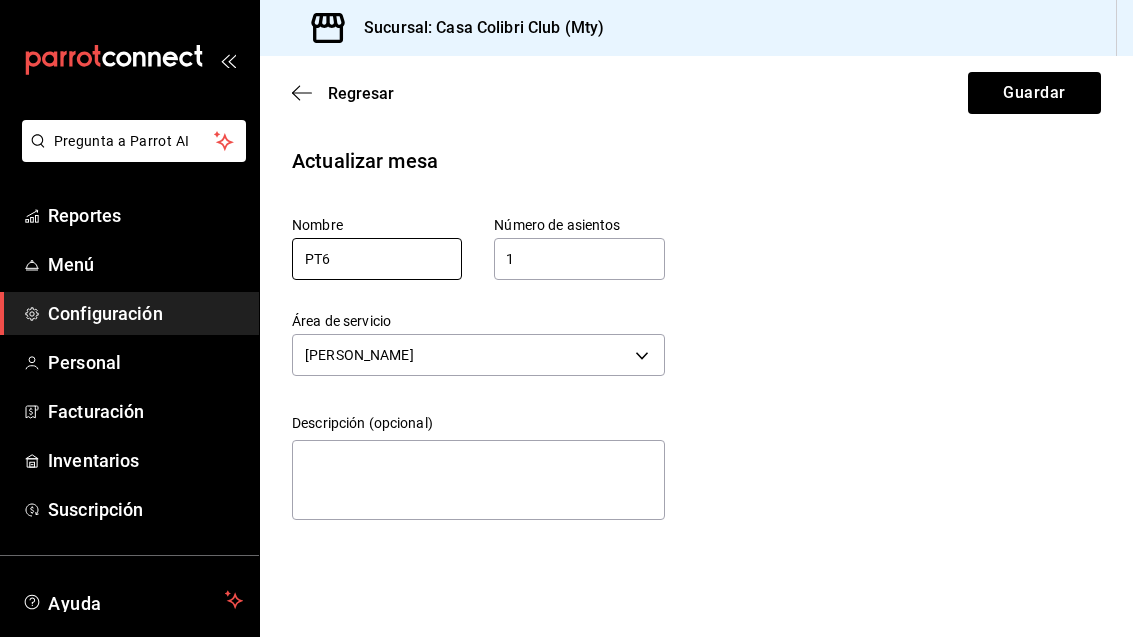 type on "PT6" 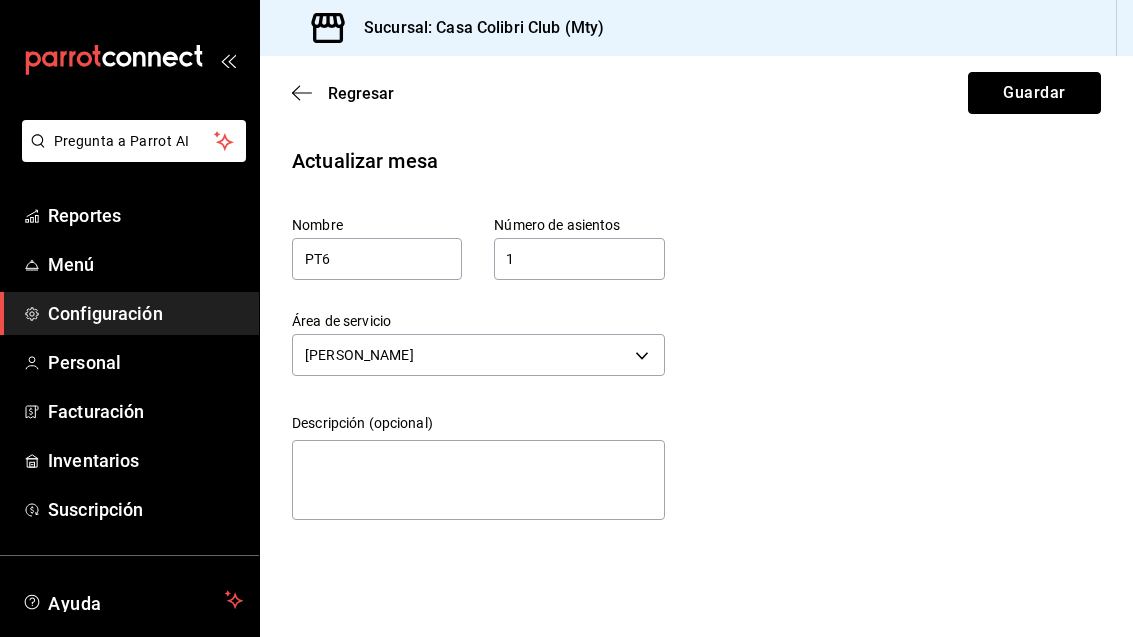 click on "Guardar" at bounding box center (1034, 93) 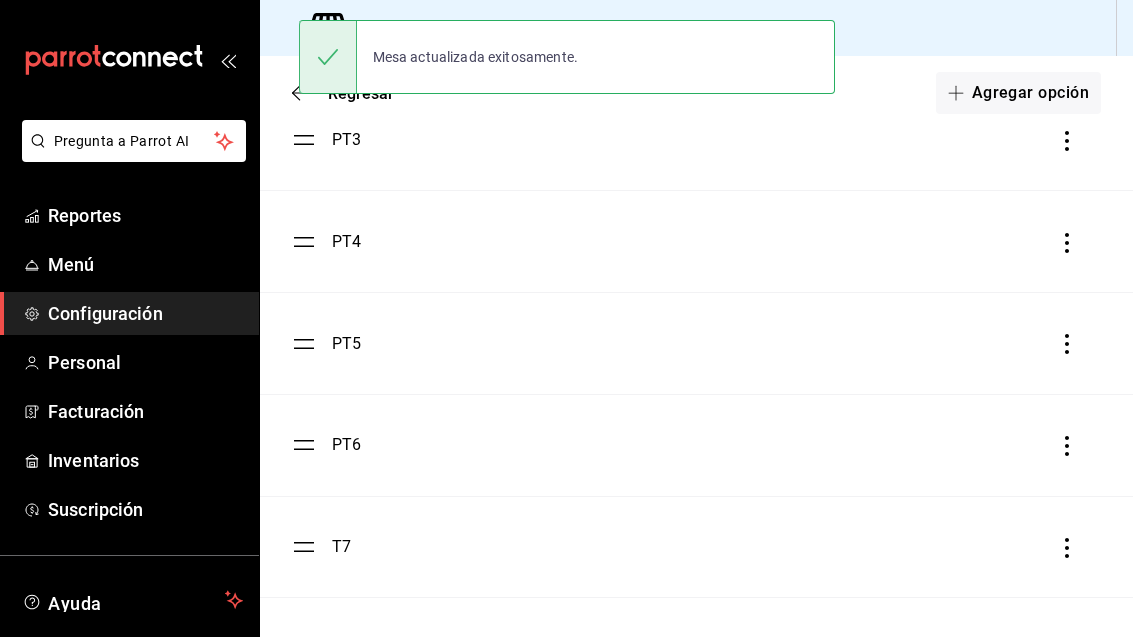 scroll, scrollTop: 439, scrollLeft: 0, axis: vertical 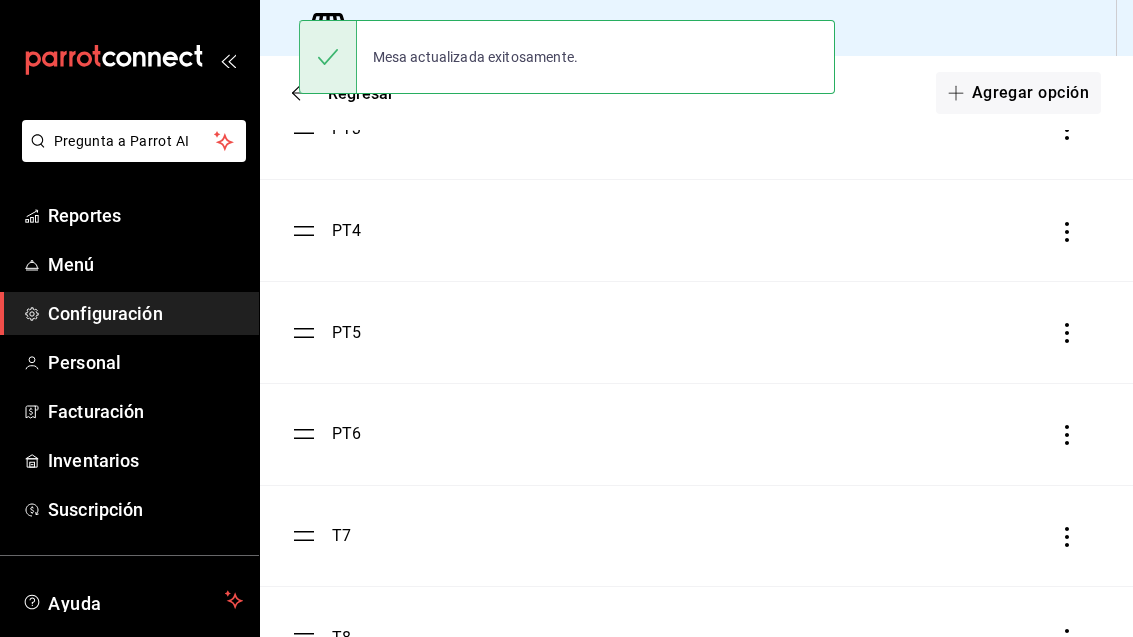 click on "T7" at bounding box center [696, 536] 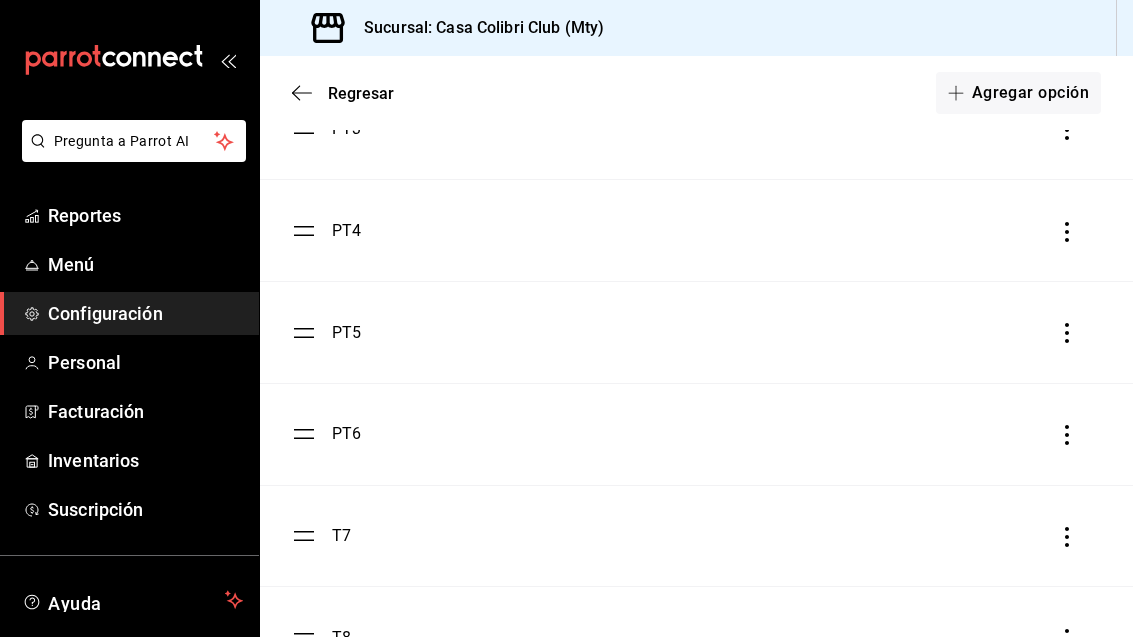 click on "T7" at bounding box center [696, 536] 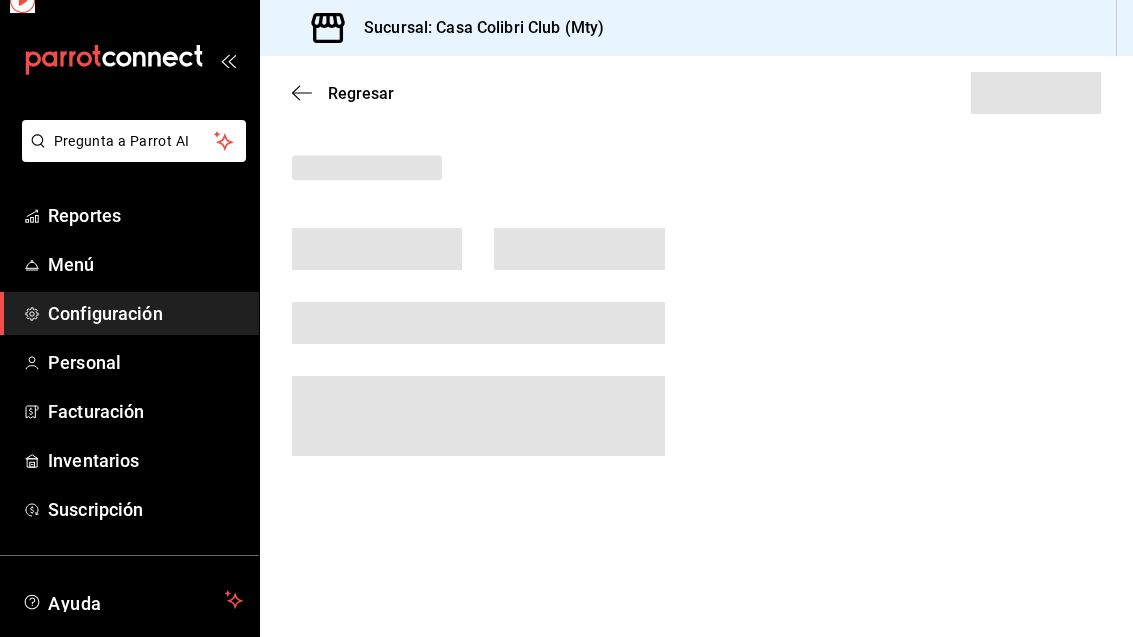 scroll, scrollTop: 0, scrollLeft: 0, axis: both 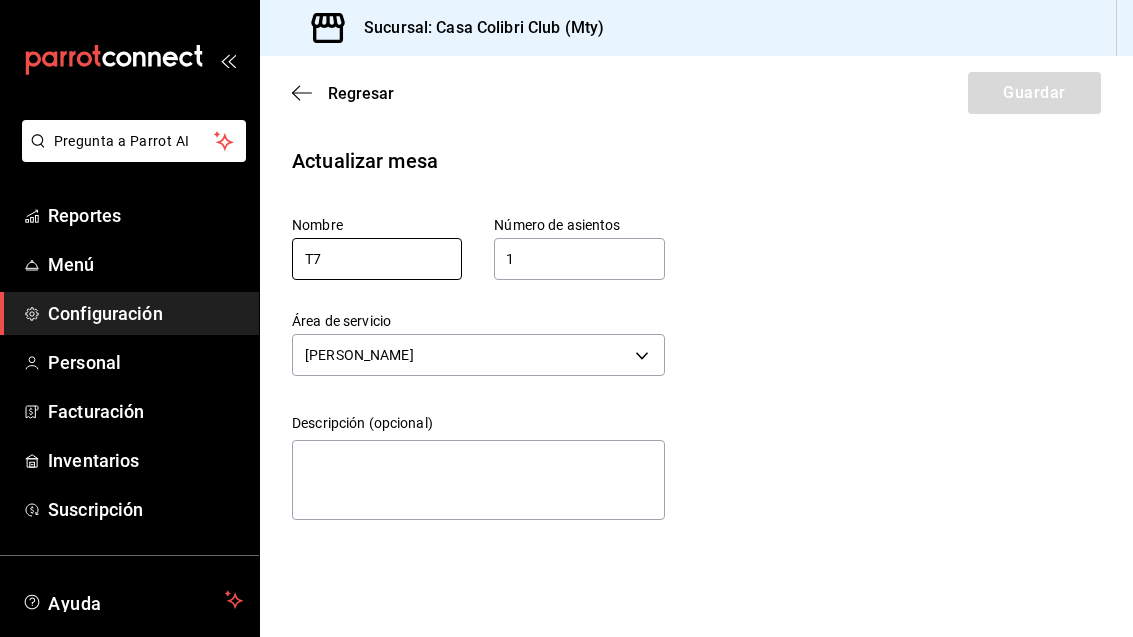 click on "T7" at bounding box center [377, 259] 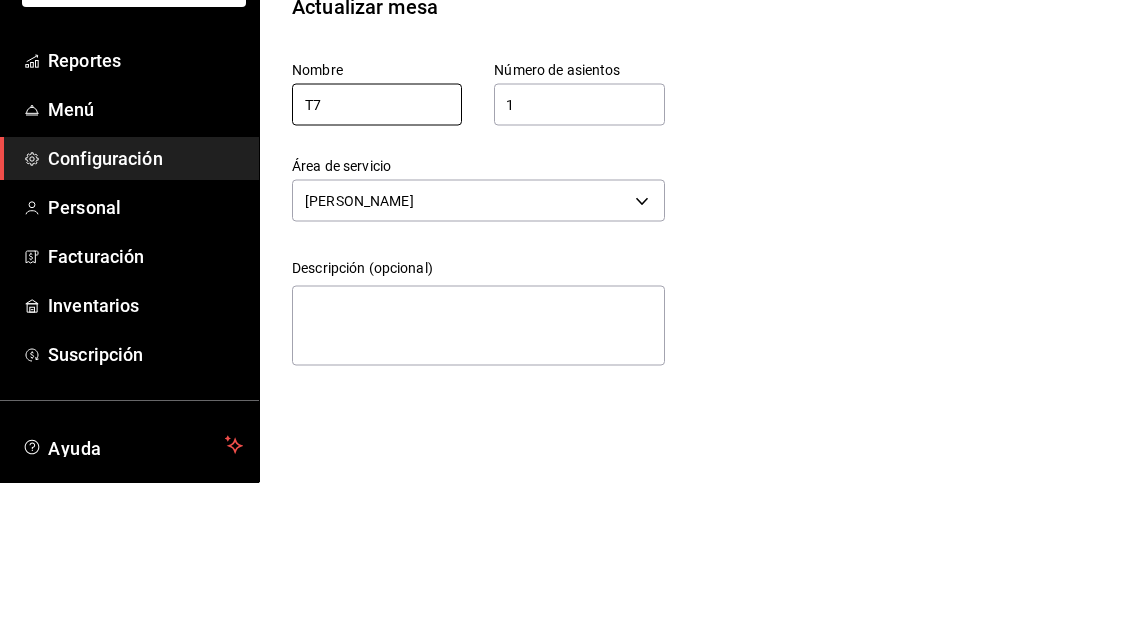 click on "T7" at bounding box center (377, 259) 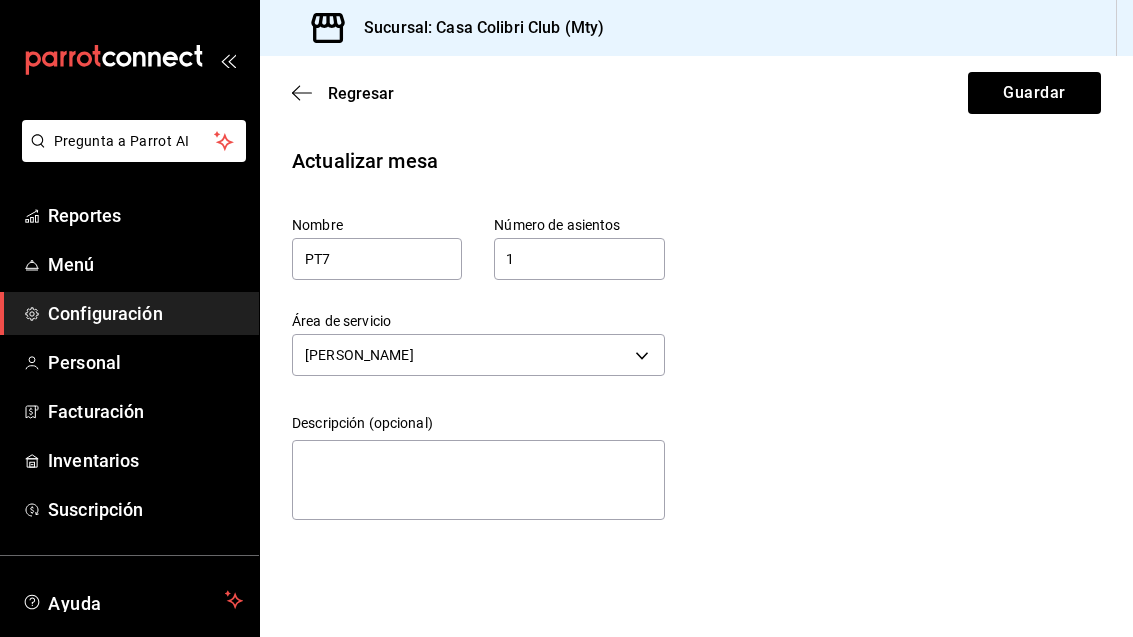 scroll, scrollTop: 0, scrollLeft: 0, axis: both 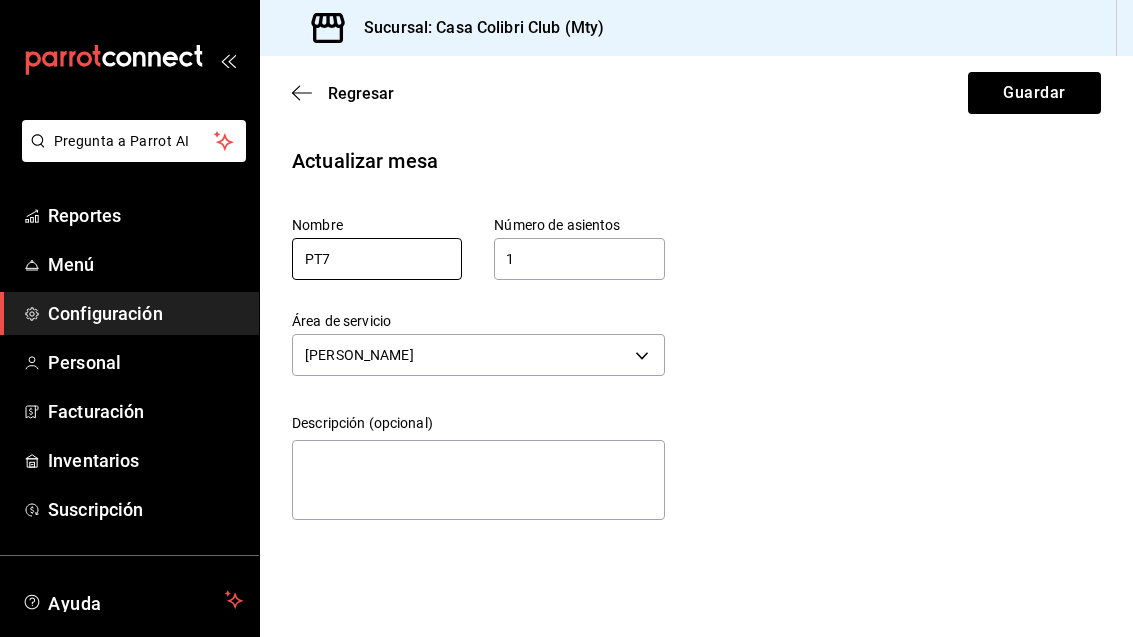 type on "PT7" 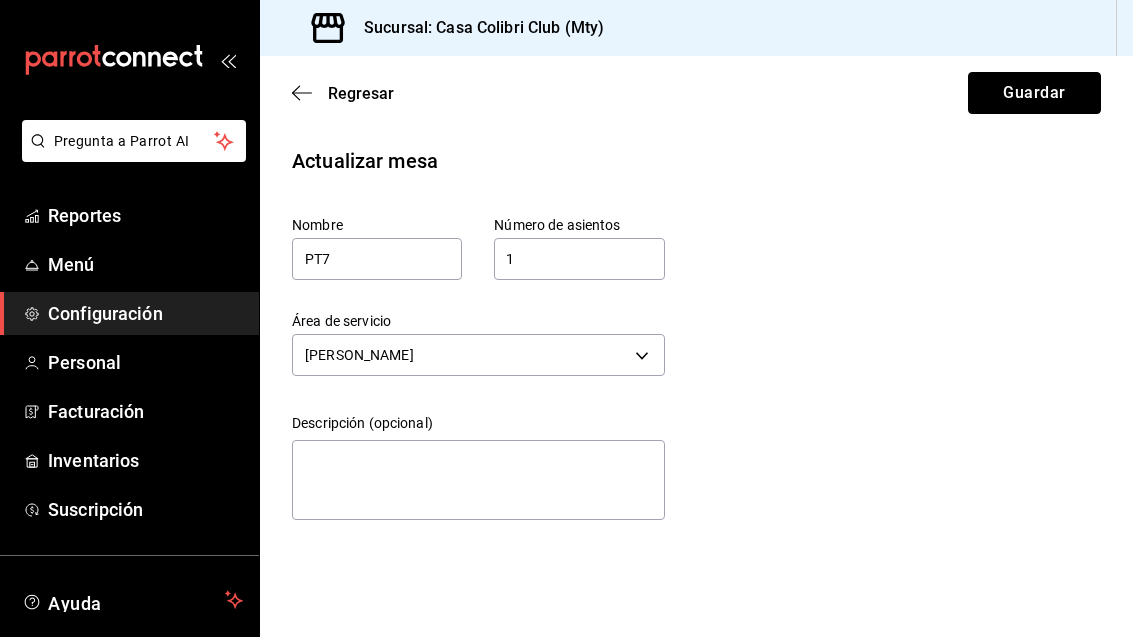 click on "Guardar" at bounding box center [1034, 93] 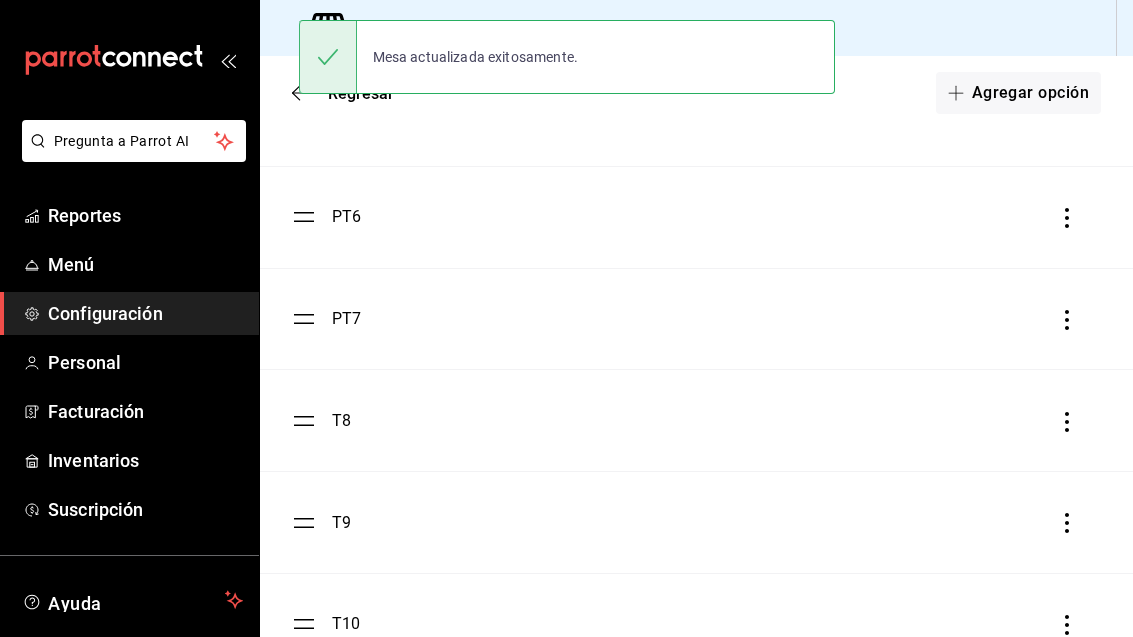 scroll, scrollTop: 664, scrollLeft: 0, axis: vertical 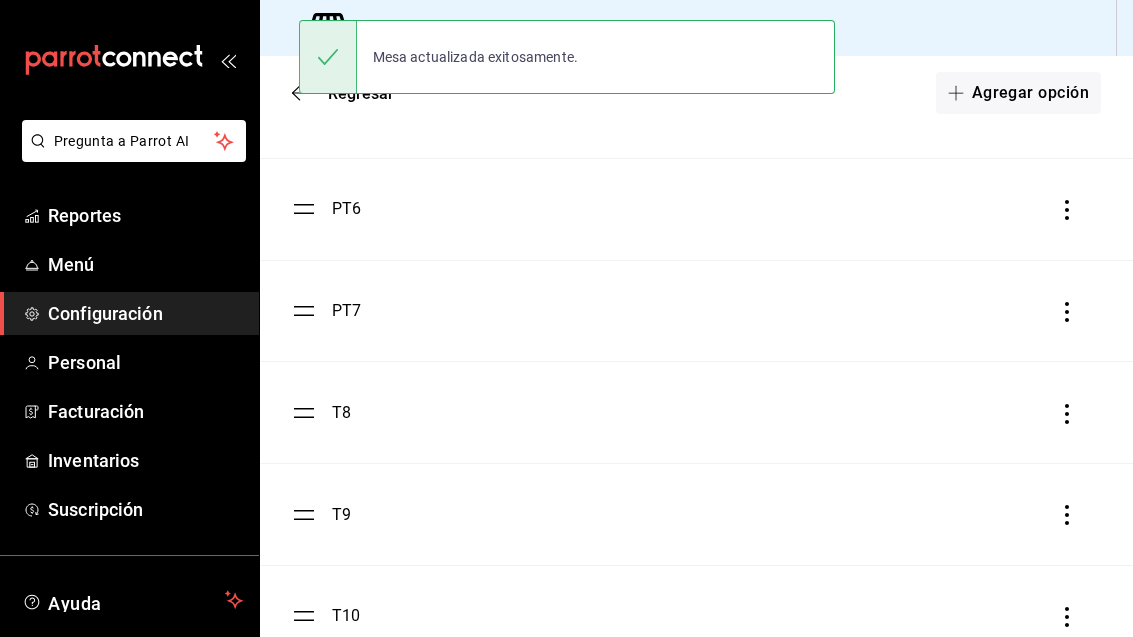 click on "T8" at bounding box center (341, 413) 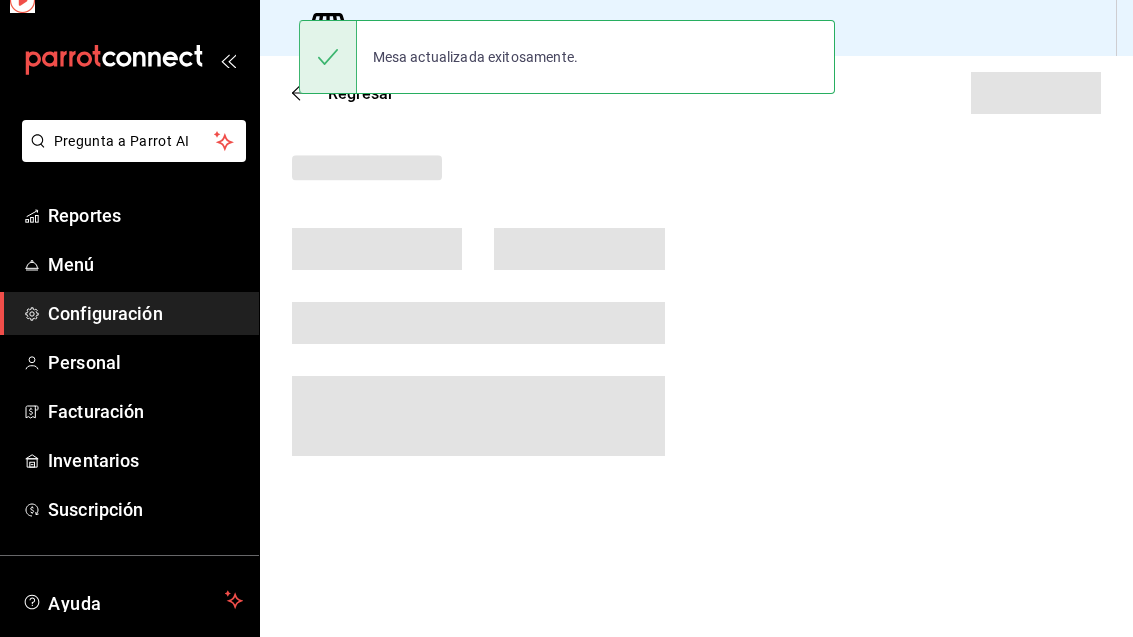 scroll, scrollTop: 0, scrollLeft: 0, axis: both 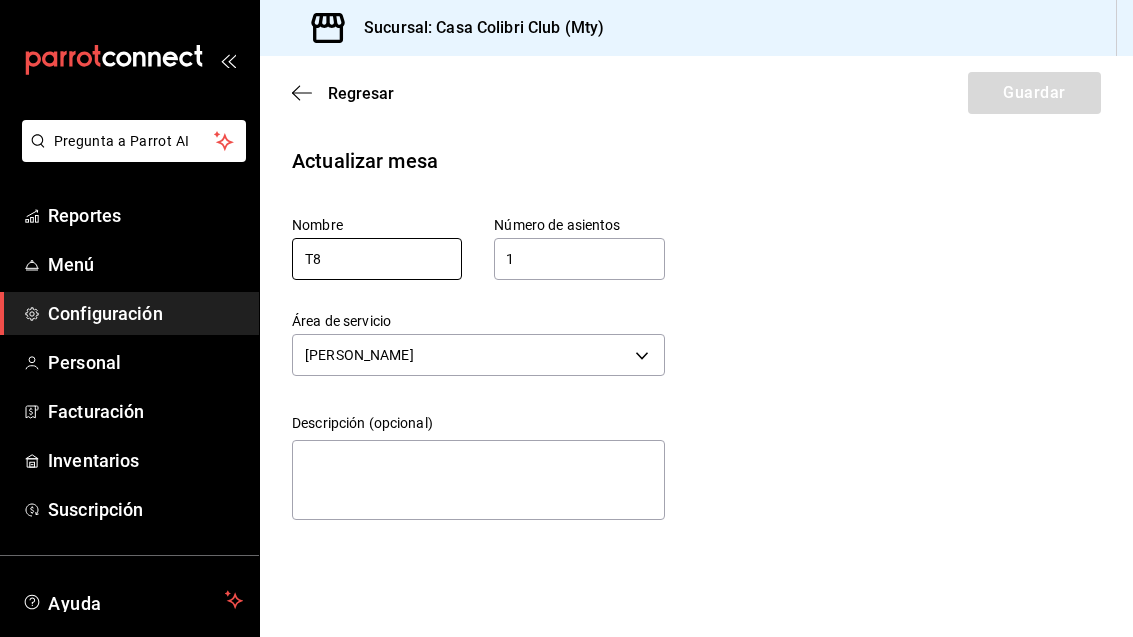 click on "T8" at bounding box center (377, 259) 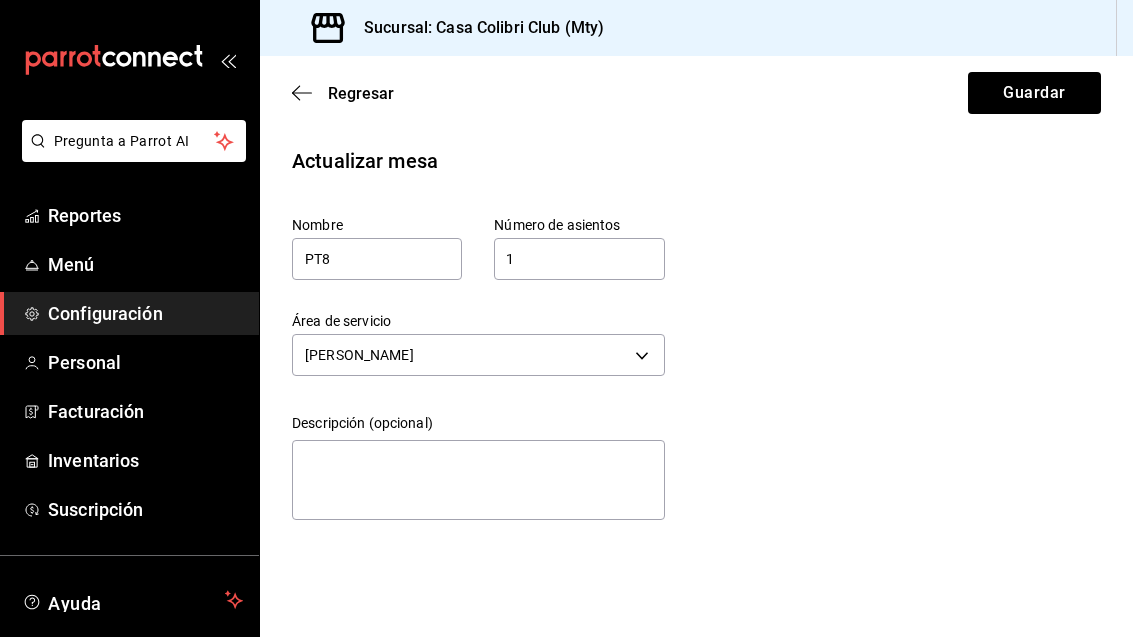 scroll, scrollTop: 0, scrollLeft: 0, axis: both 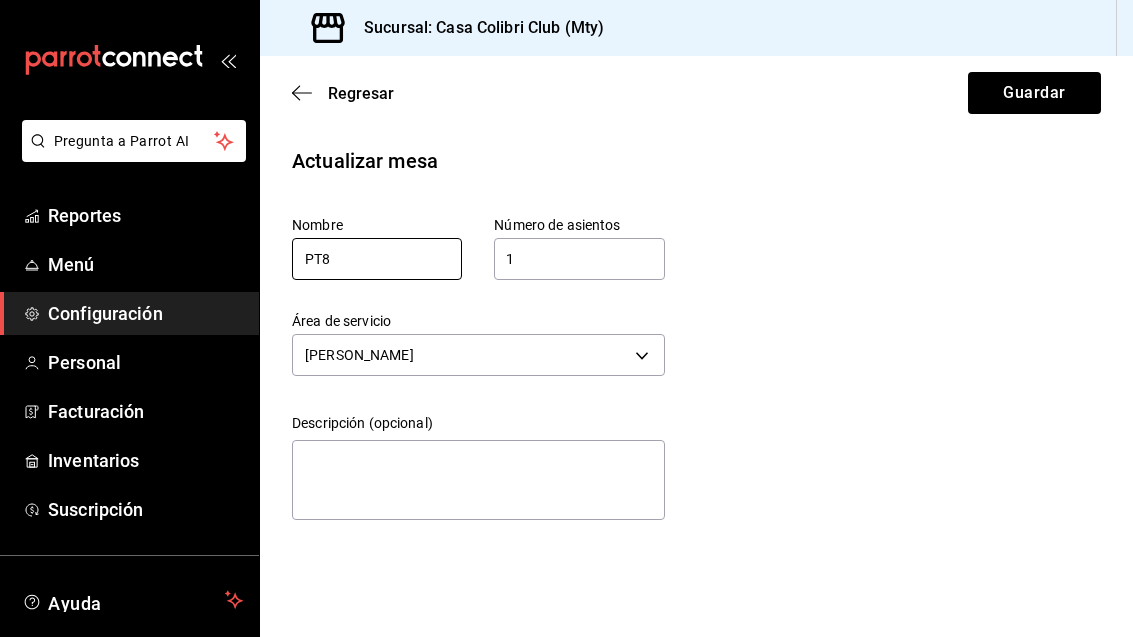 type on "PT8" 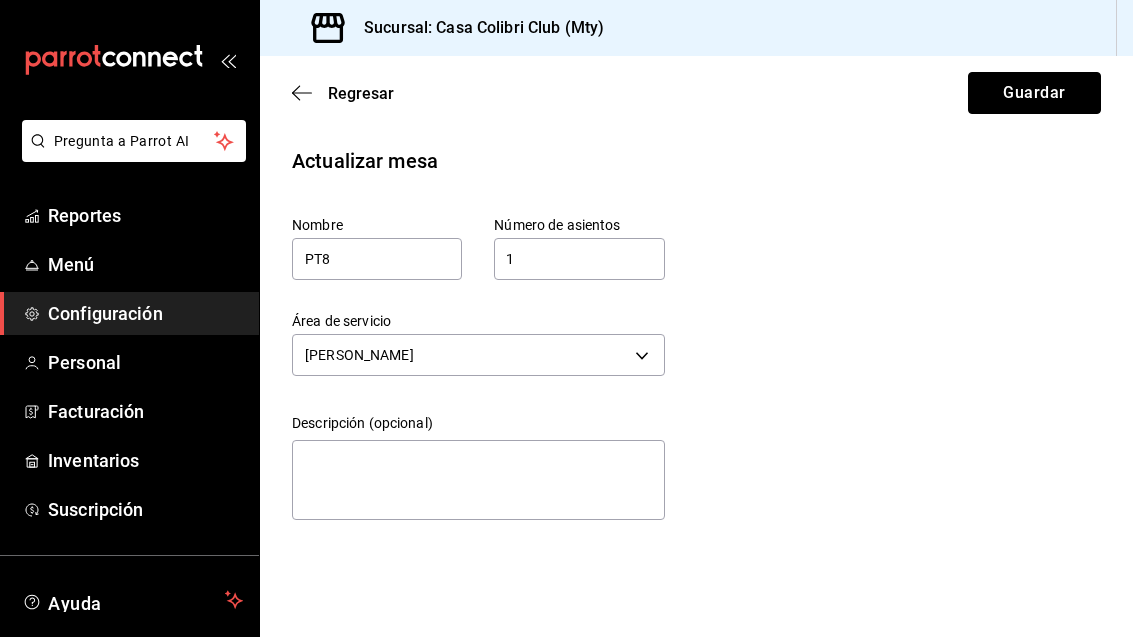 click on "Guardar" at bounding box center (1034, 93) 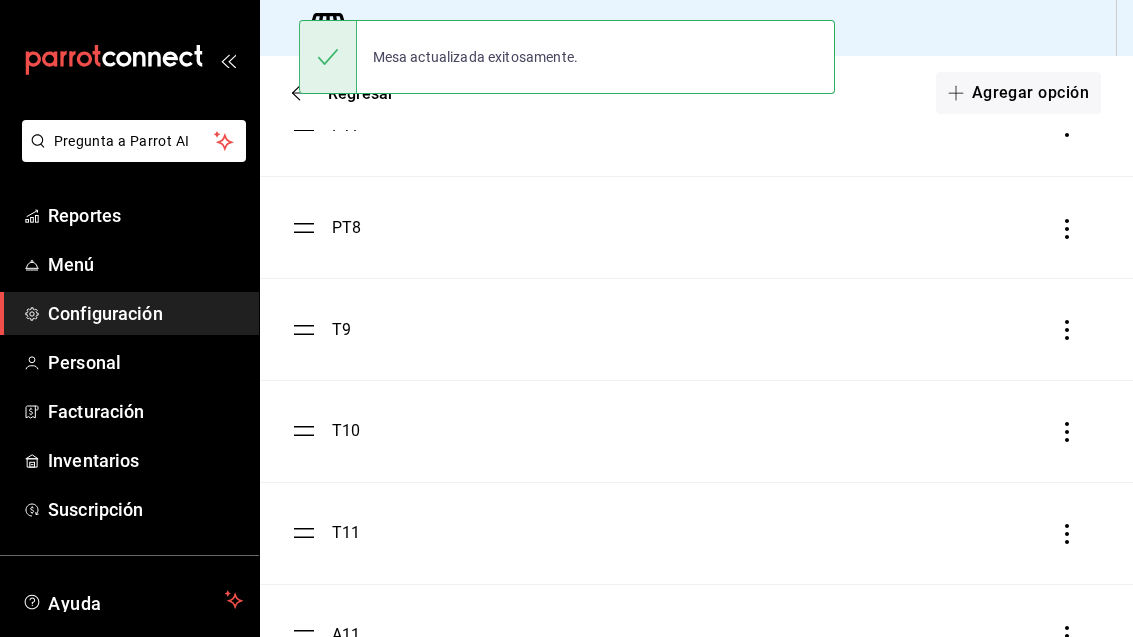 scroll, scrollTop: 857, scrollLeft: 0, axis: vertical 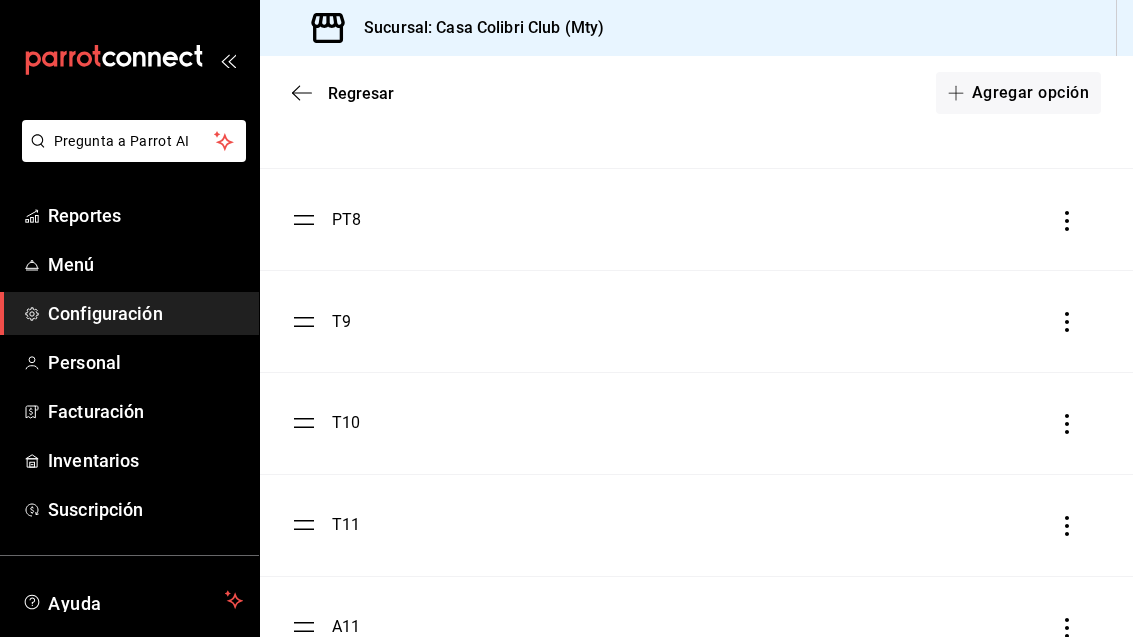 click on "T9" at bounding box center (696, 322) 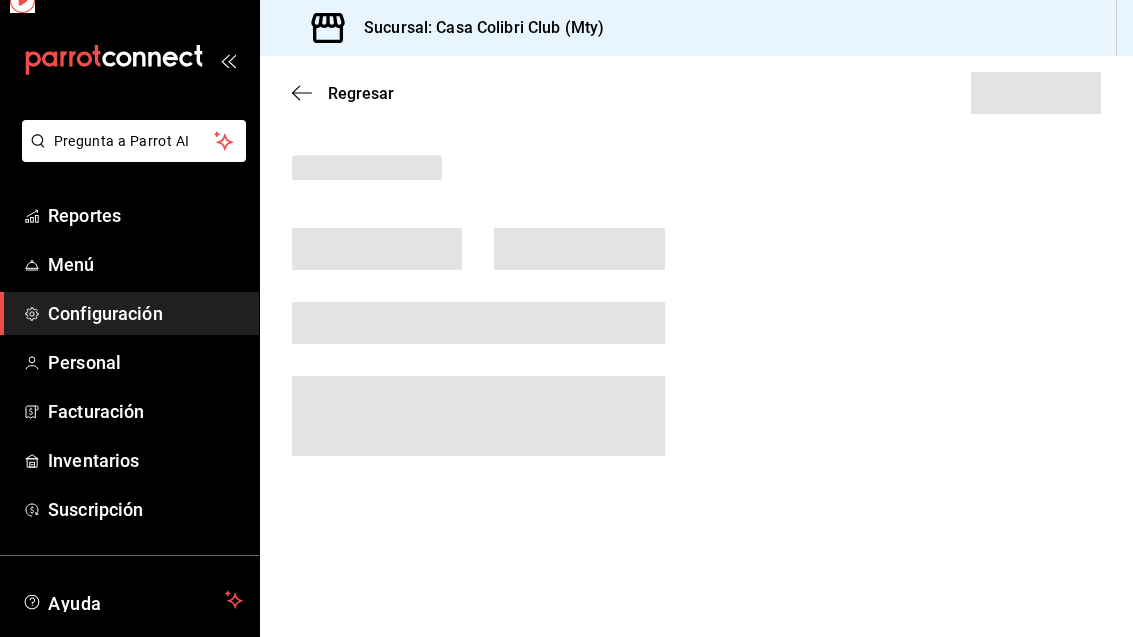 scroll, scrollTop: 0, scrollLeft: 0, axis: both 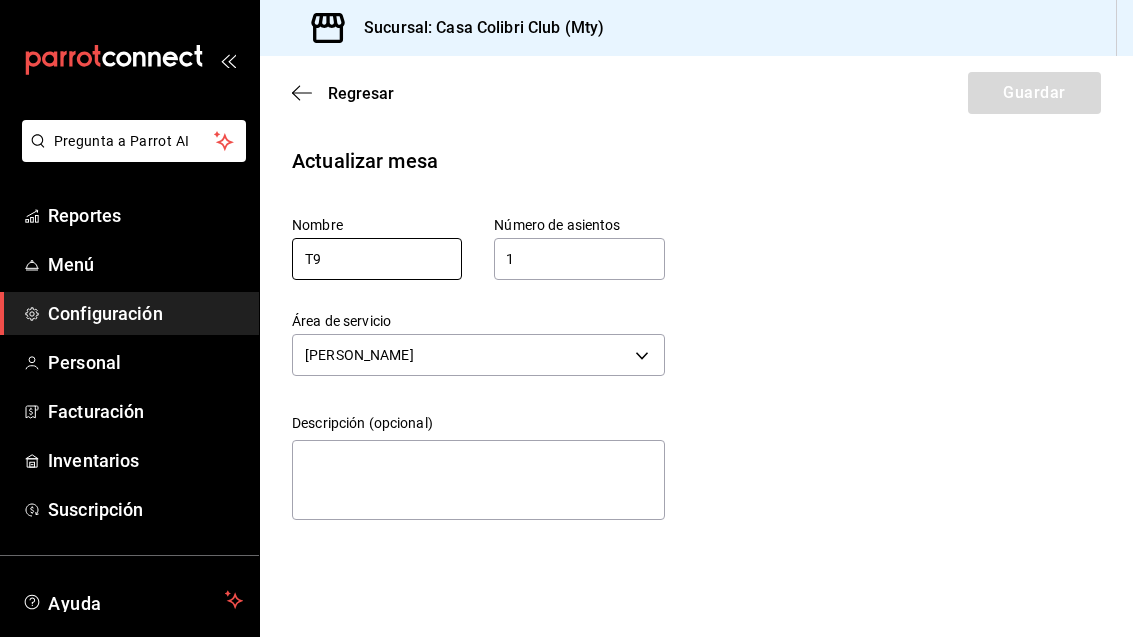 click on "T9" at bounding box center [377, 259] 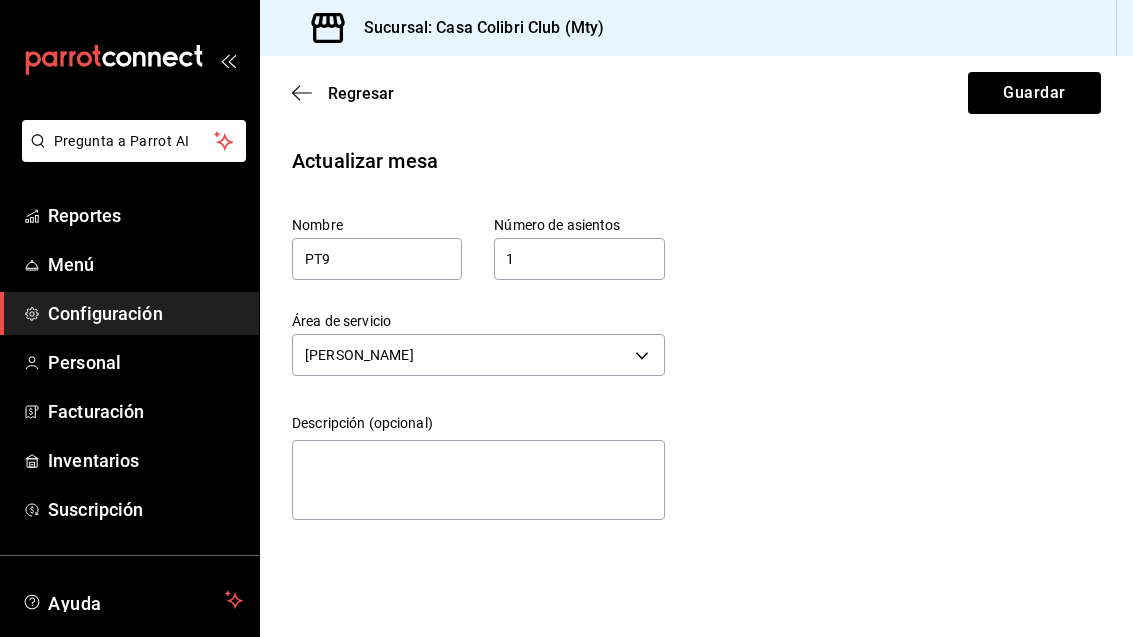 scroll, scrollTop: 0, scrollLeft: 0, axis: both 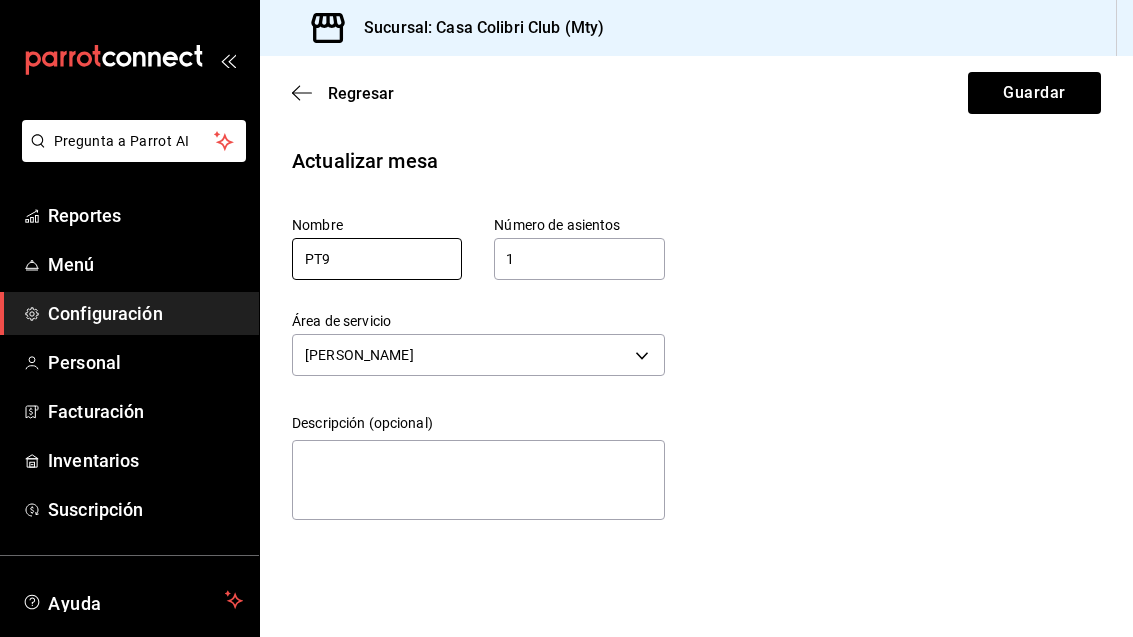 type on "PT9" 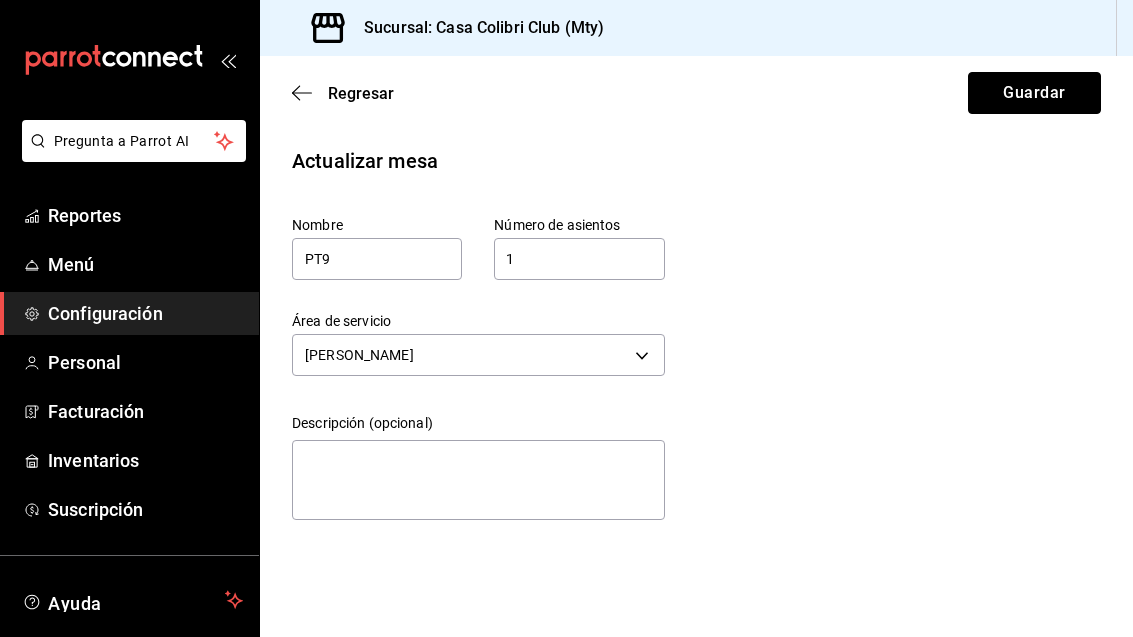 click on "Guardar" at bounding box center [1034, 93] 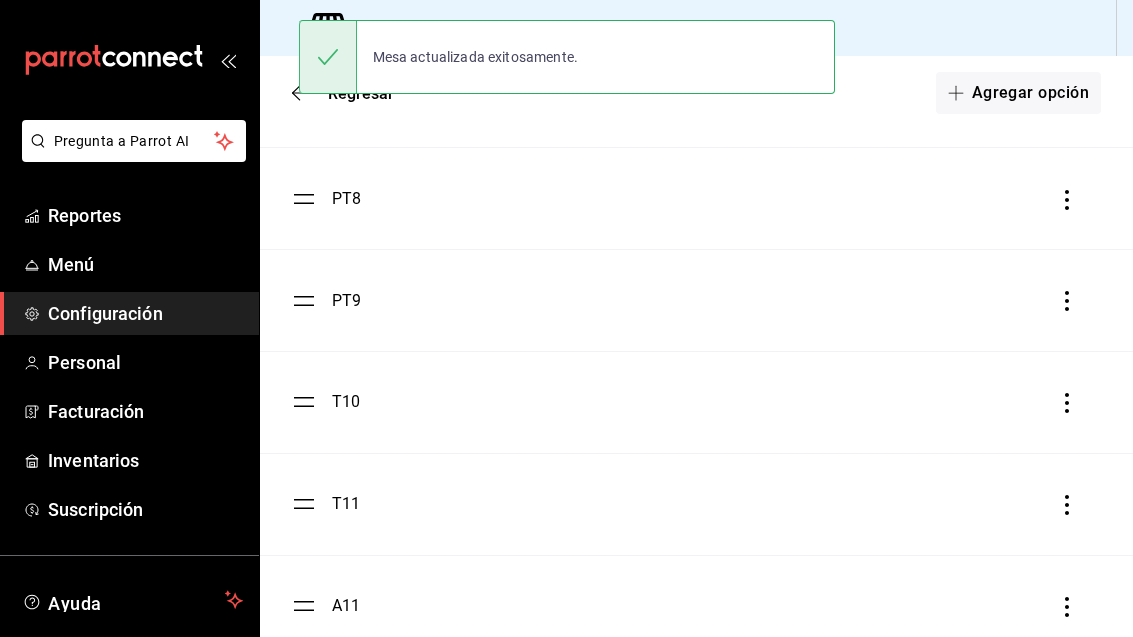 scroll, scrollTop: 879, scrollLeft: 0, axis: vertical 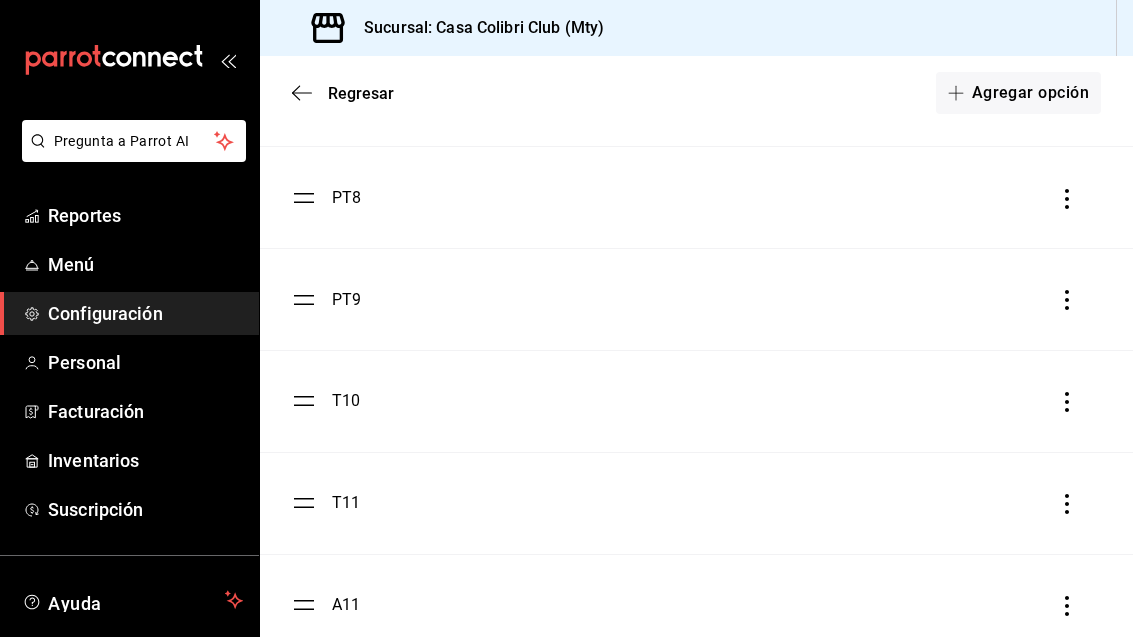 click on "T10" at bounding box center (346, 401) 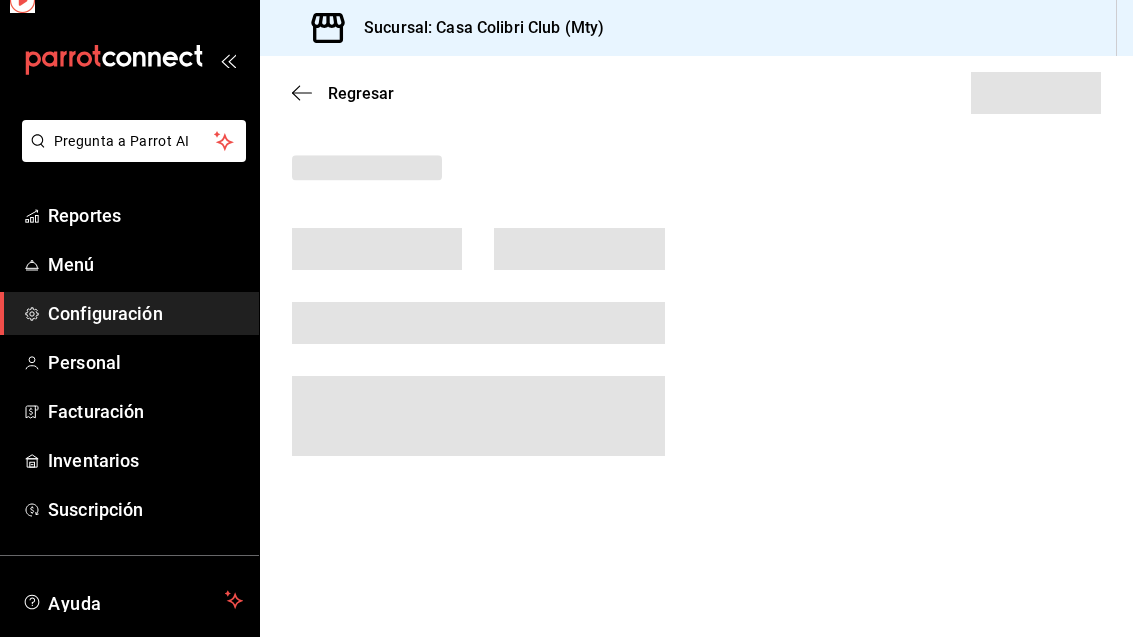 scroll, scrollTop: 0, scrollLeft: 0, axis: both 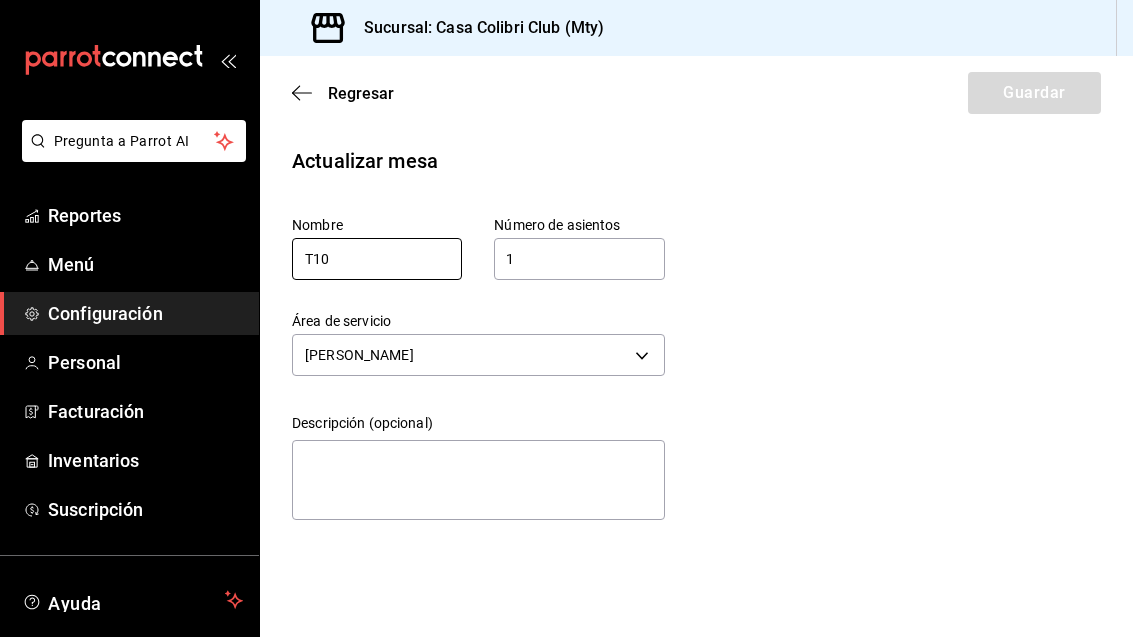 click on "T10" at bounding box center (377, 259) 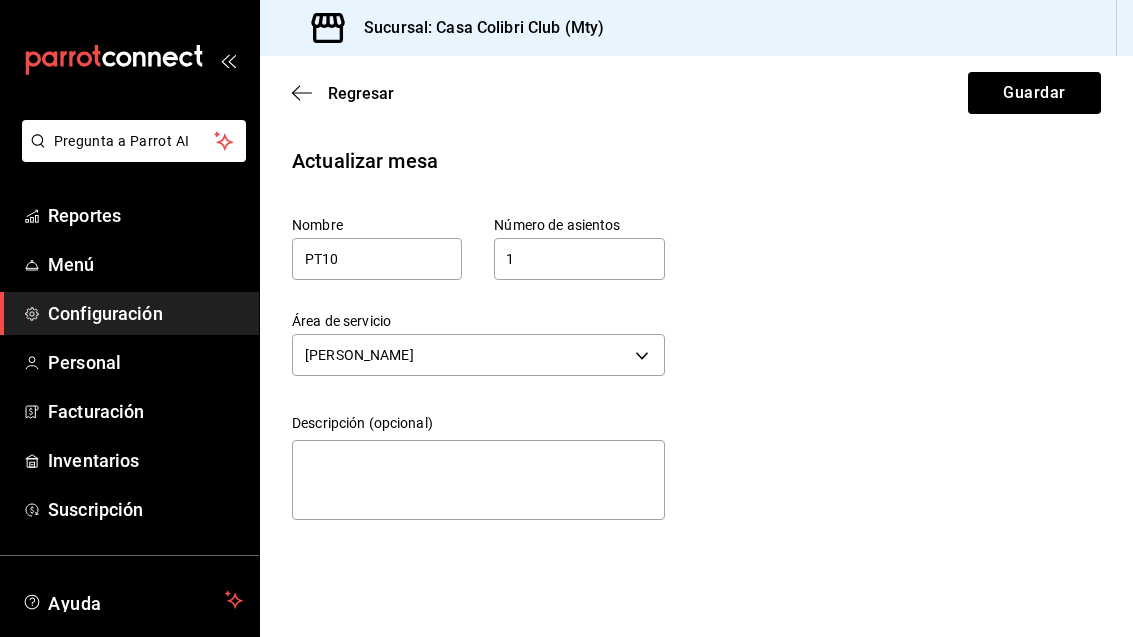 scroll, scrollTop: 0, scrollLeft: 0, axis: both 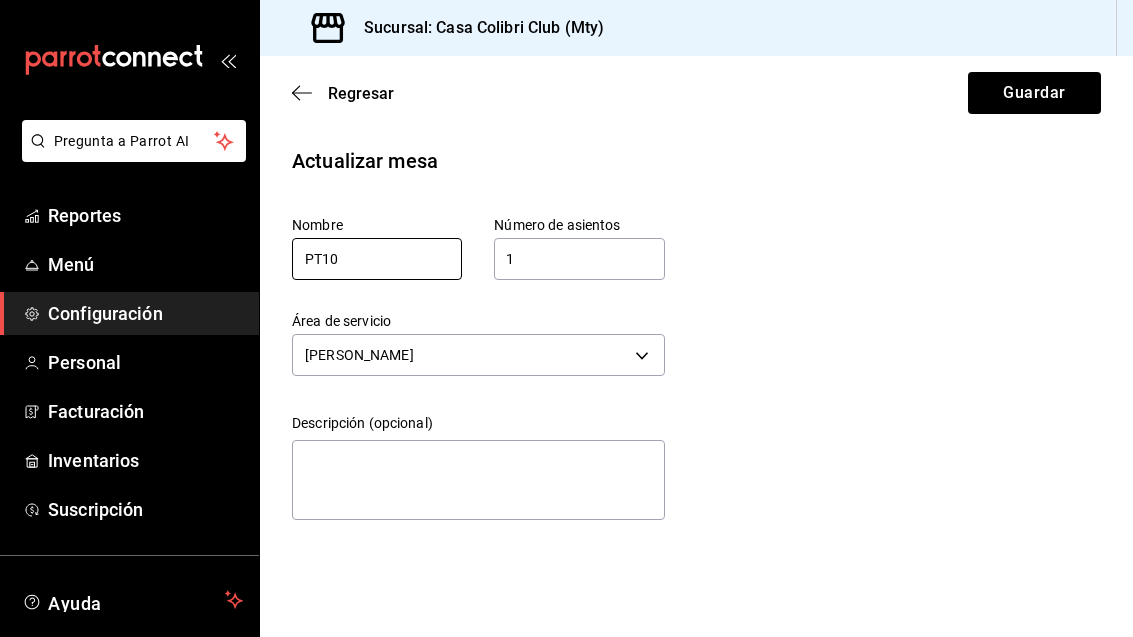 type on "PT10" 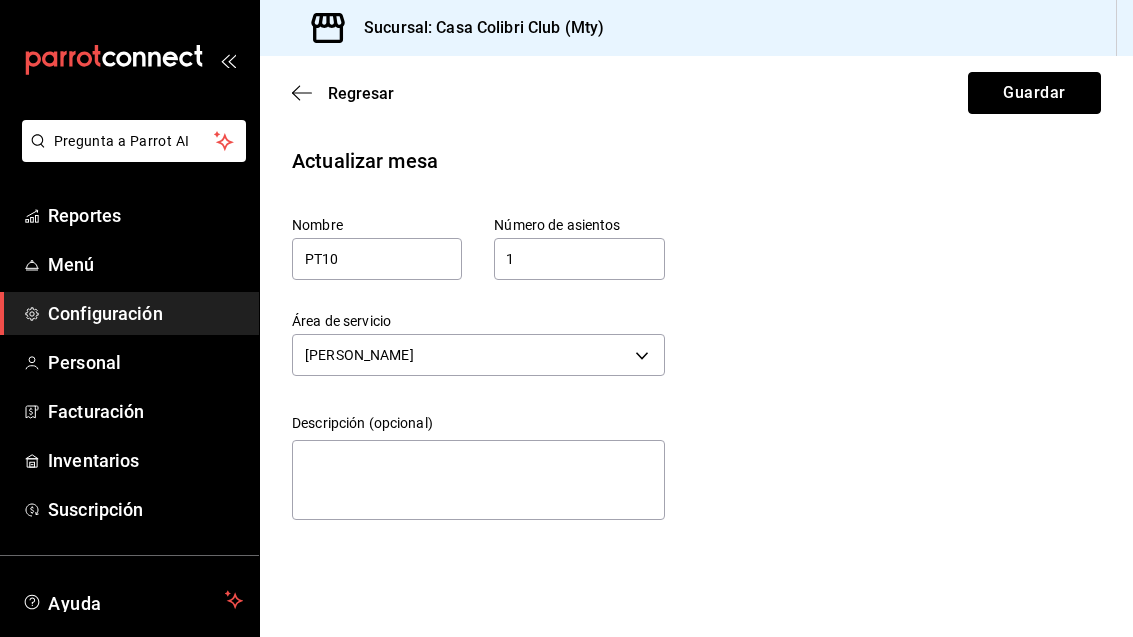 click on "Guardar" at bounding box center (1034, 93) 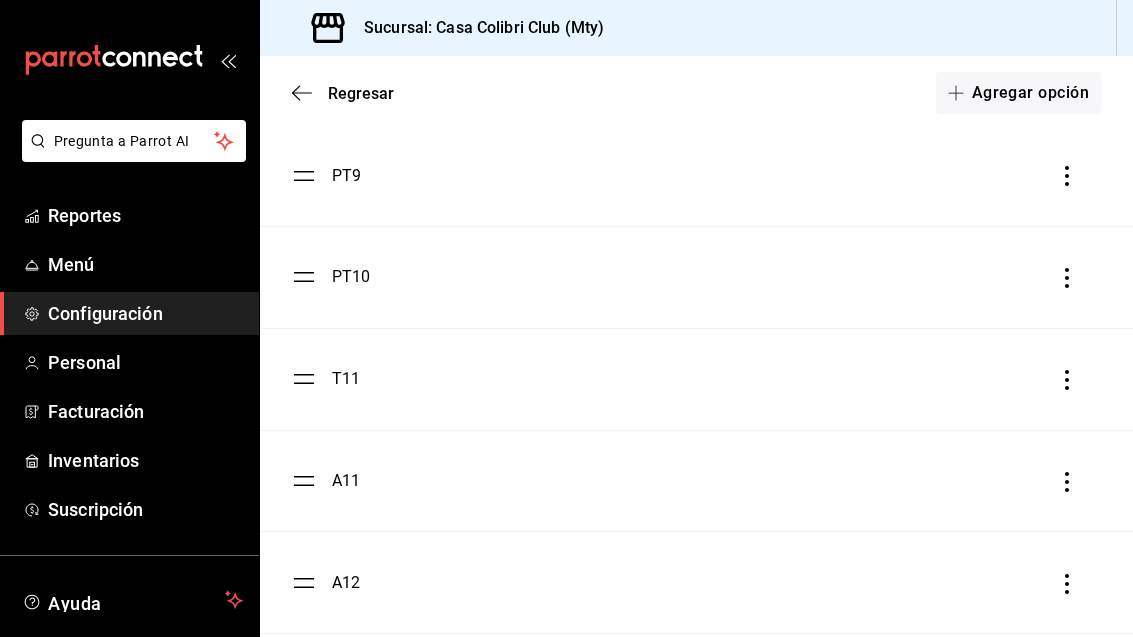 scroll, scrollTop: 1020, scrollLeft: 0, axis: vertical 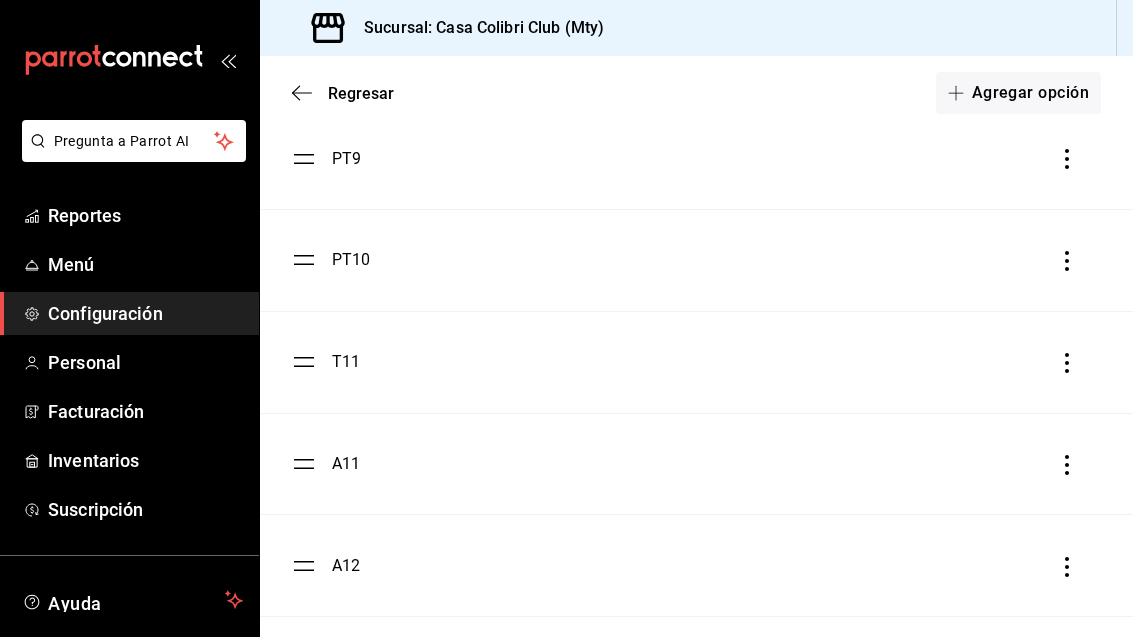 click on "T11" at bounding box center (346, 362) 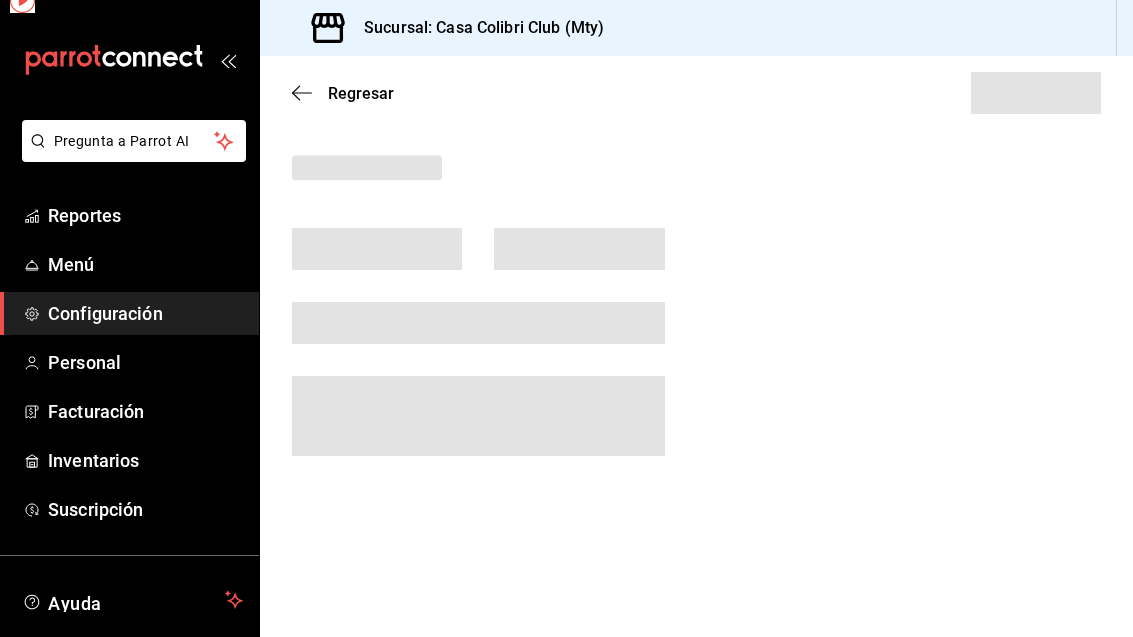 scroll, scrollTop: 0, scrollLeft: 0, axis: both 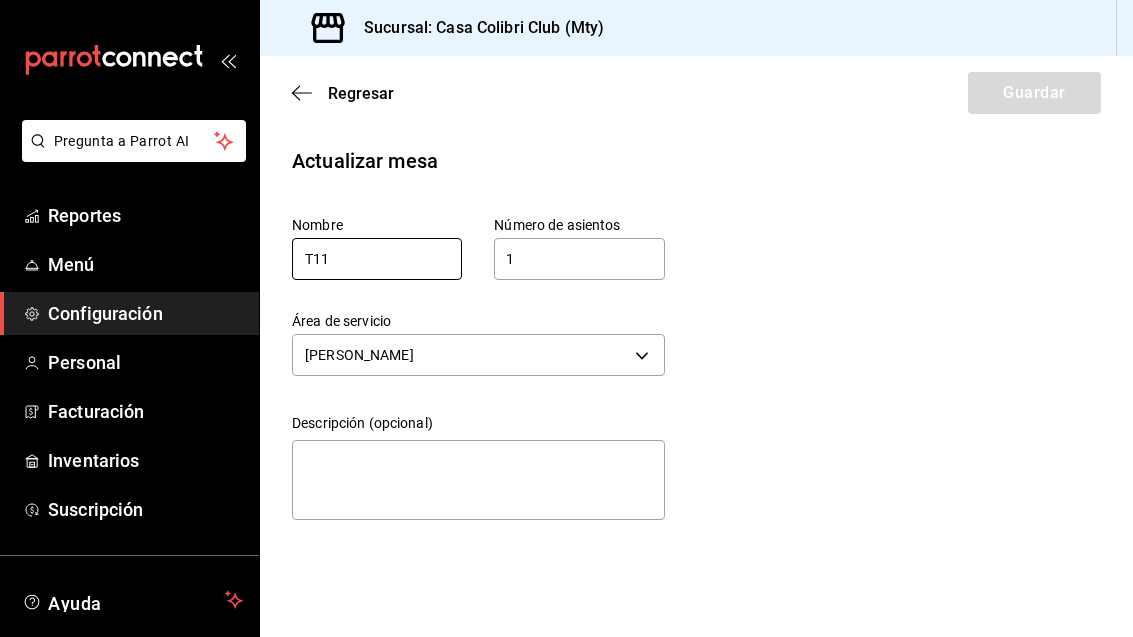 click on "T11" at bounding box center [377, 259] 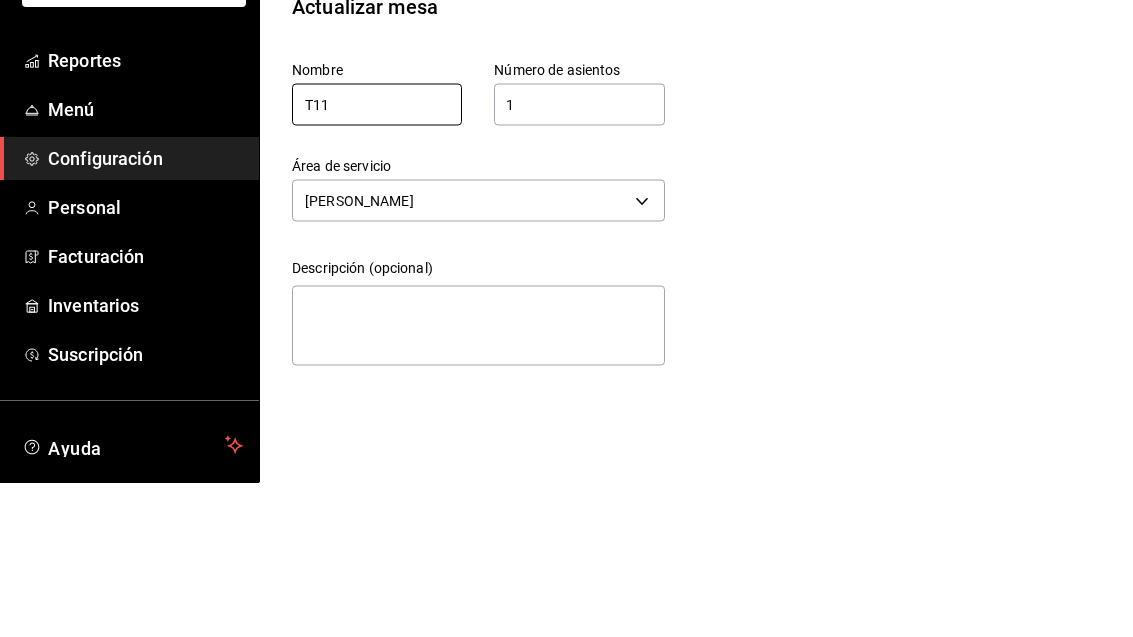 click on "T11" at bounding box center (377, 259) 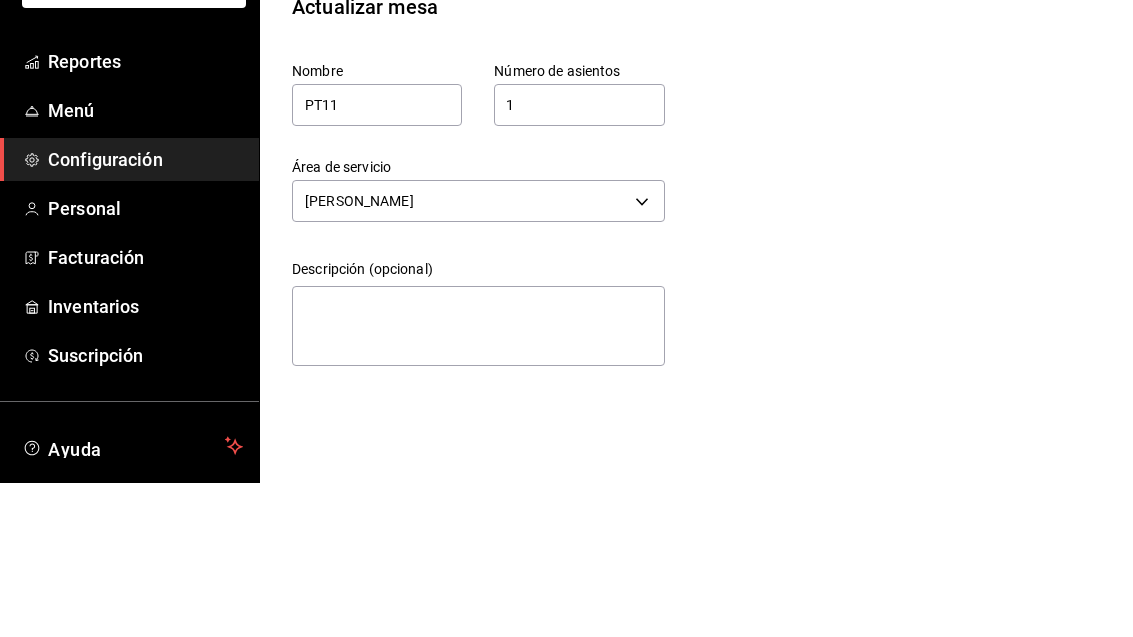 scroll, scrollTop: 64, scrollLeft: 0, axis: vertical 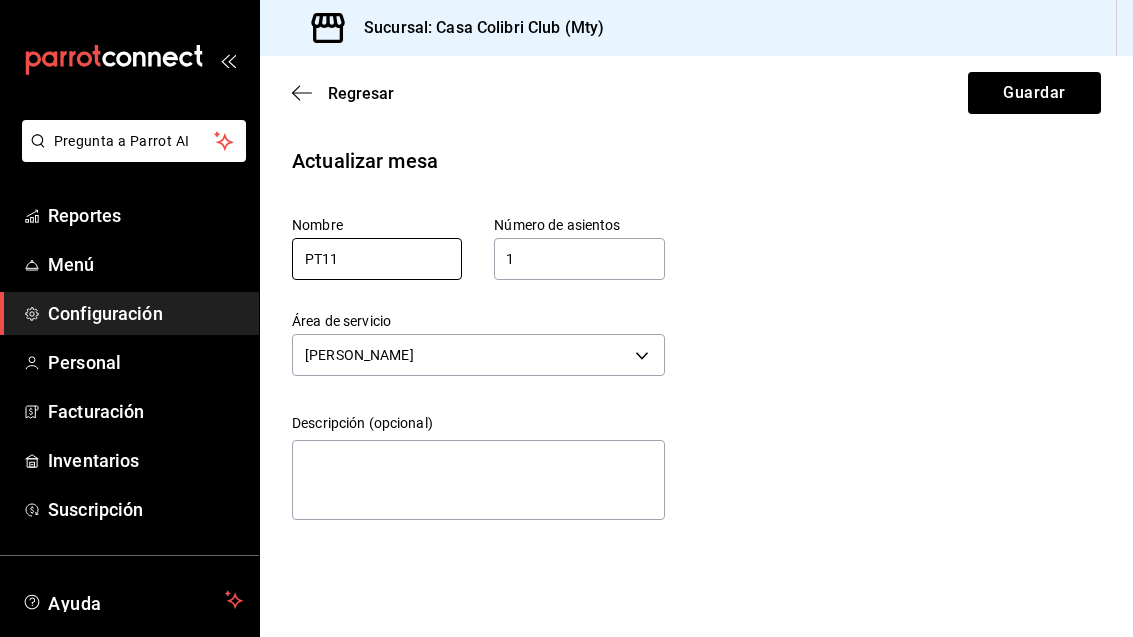 type on "PT11" 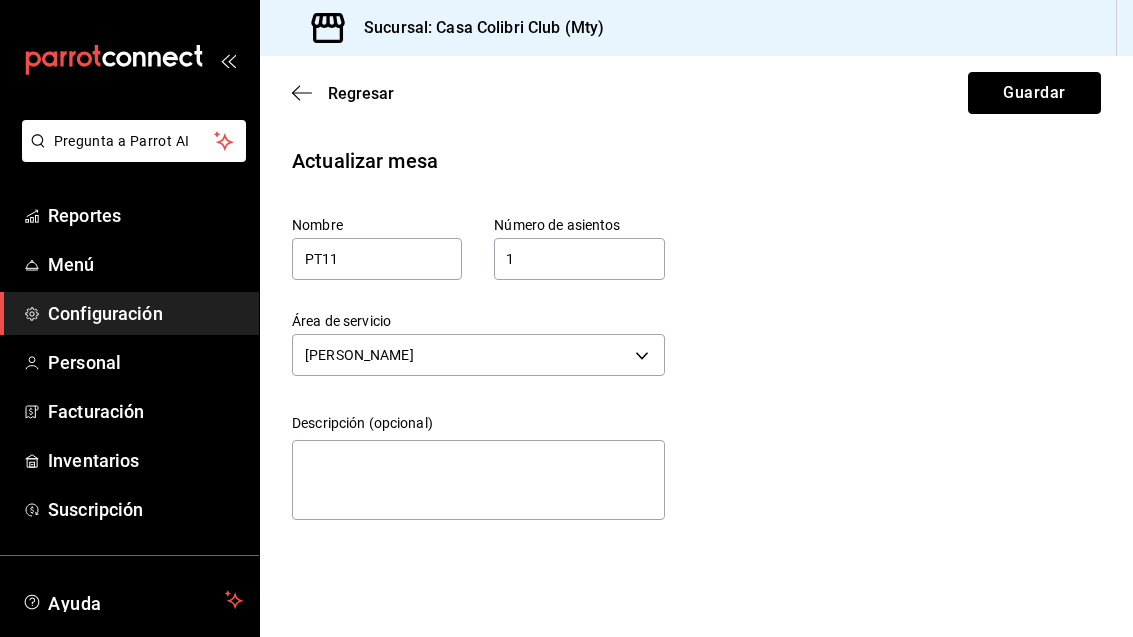 click on "Guardar" at bounding box center (1034, 93) 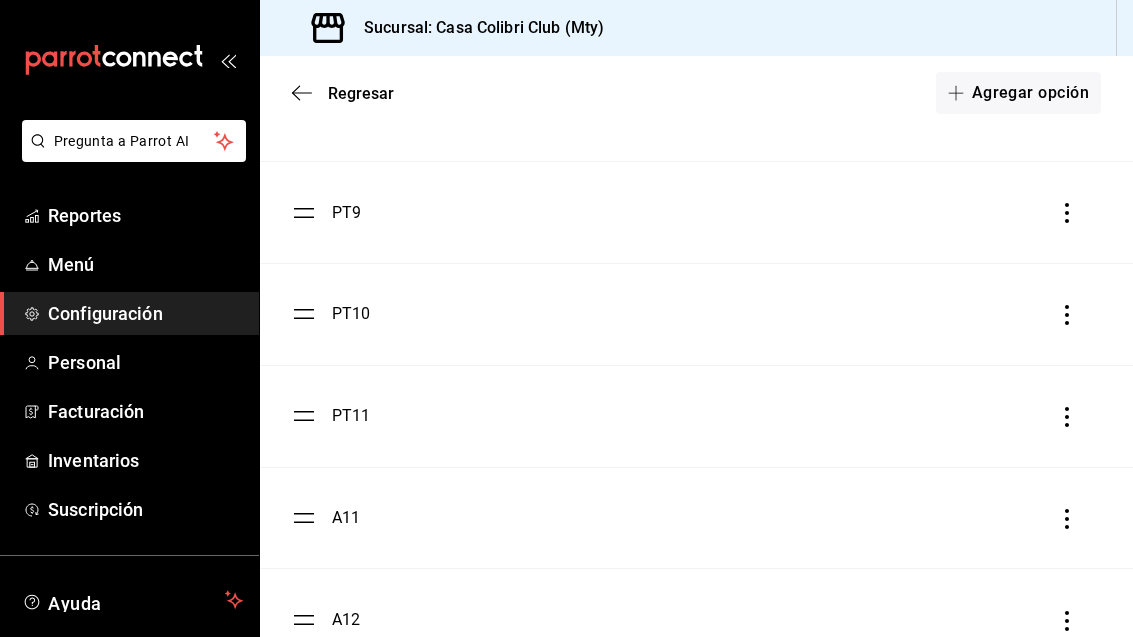 scroll, scrollTop: 982, scrollLeft: 0, axis: vertical 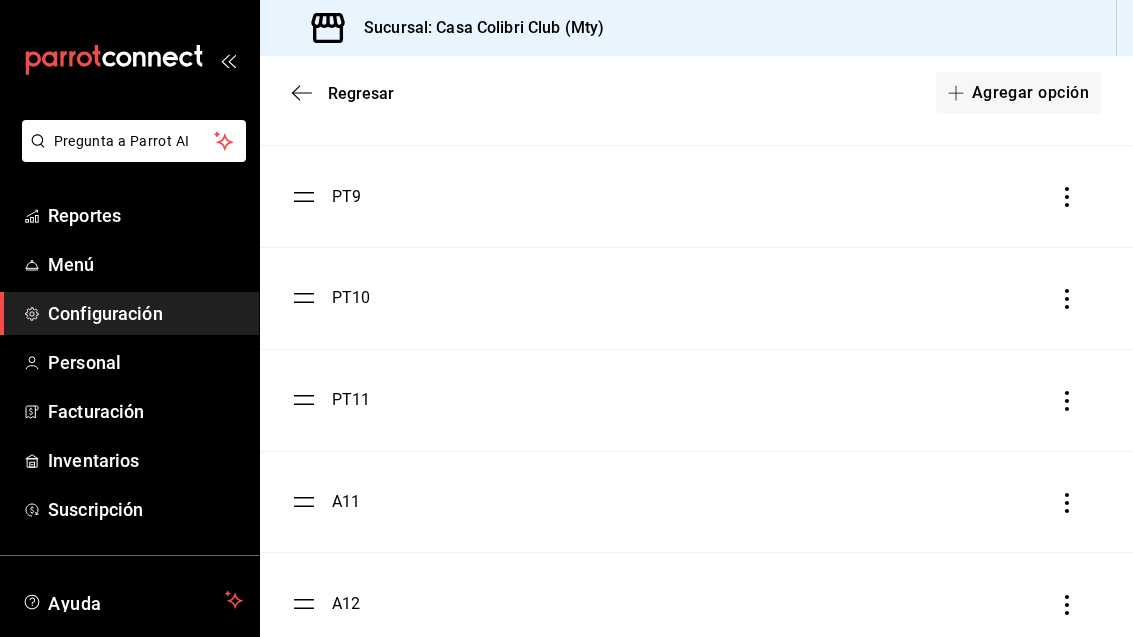 click on "A11" at bounding box center (346, 502) 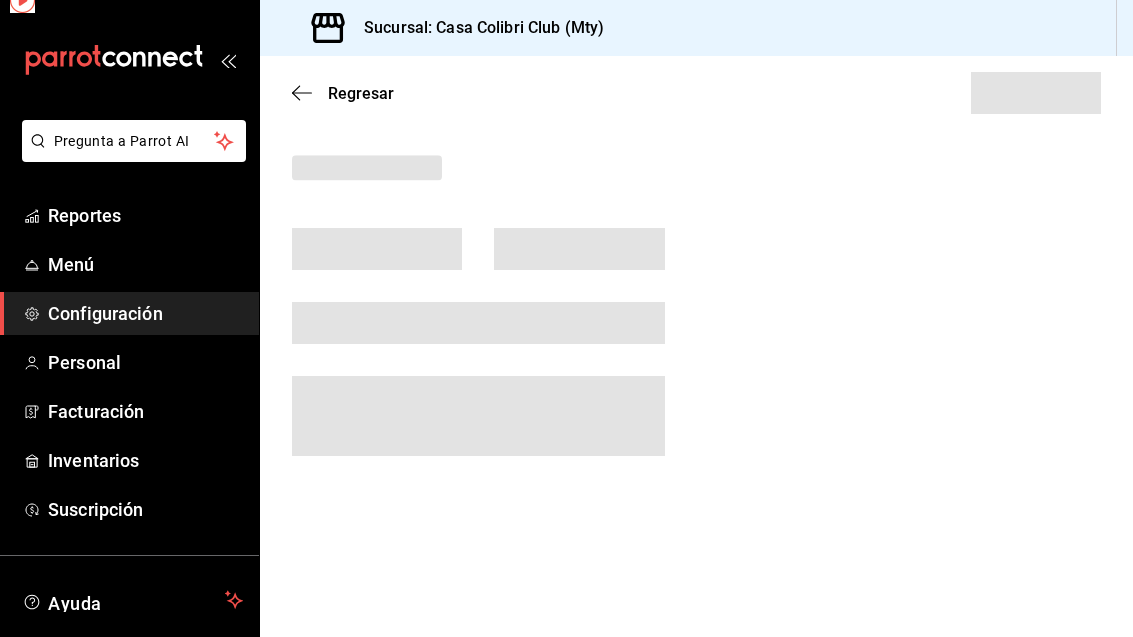 scroll, scrollTop: 0, scrollLeft: 0, axis: both 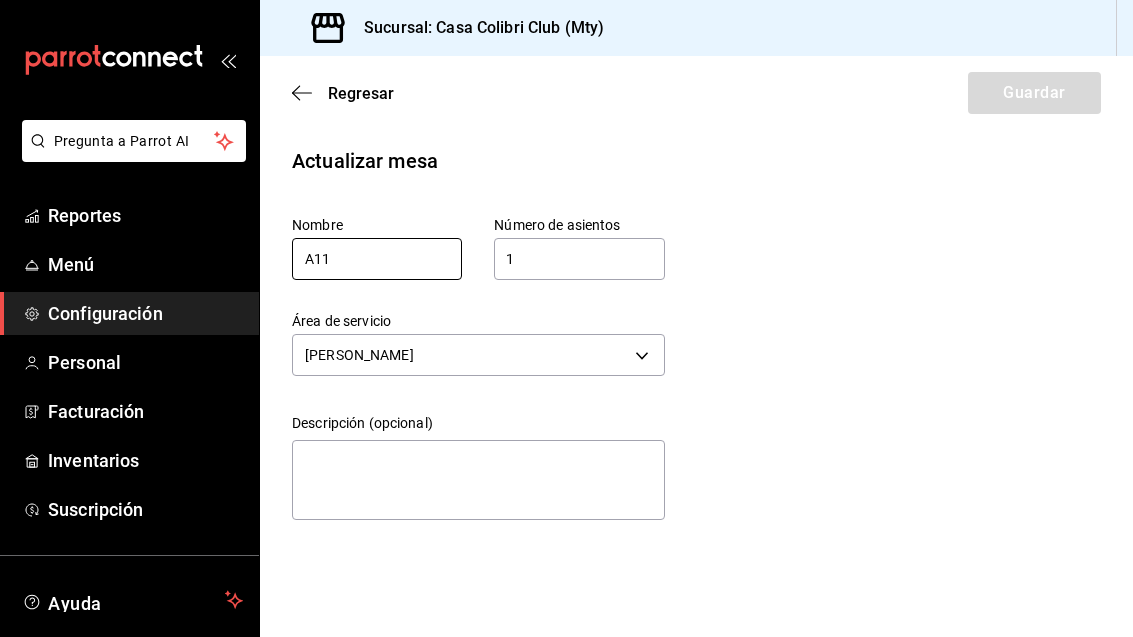 click on "A11" at bounding box center [377, 259] 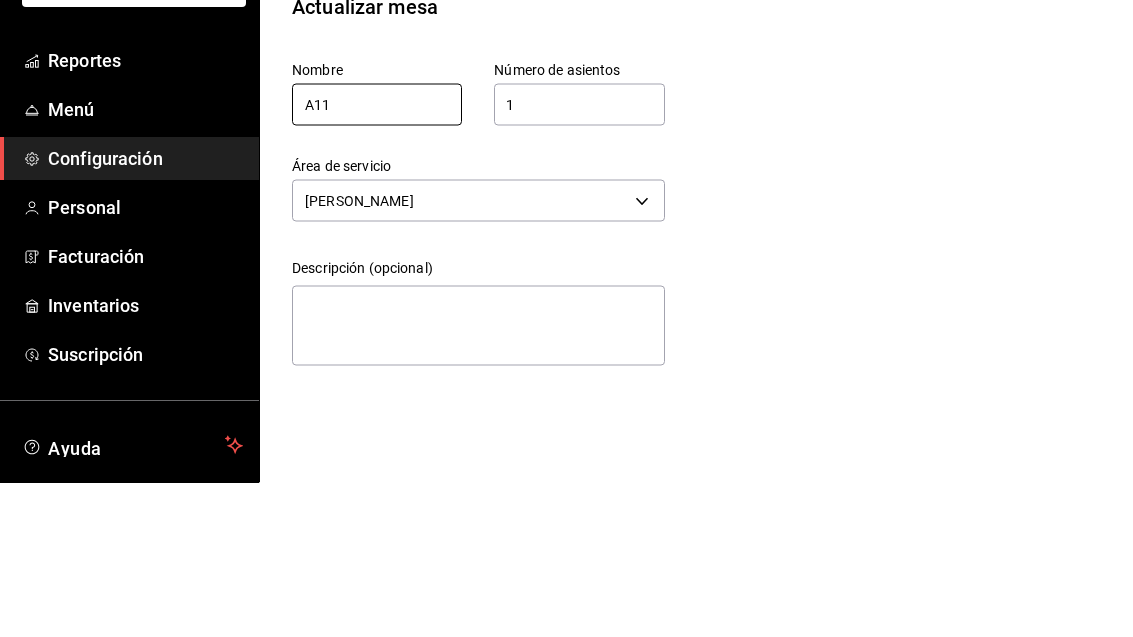 click on "A11" at bounding box center [377, 259] 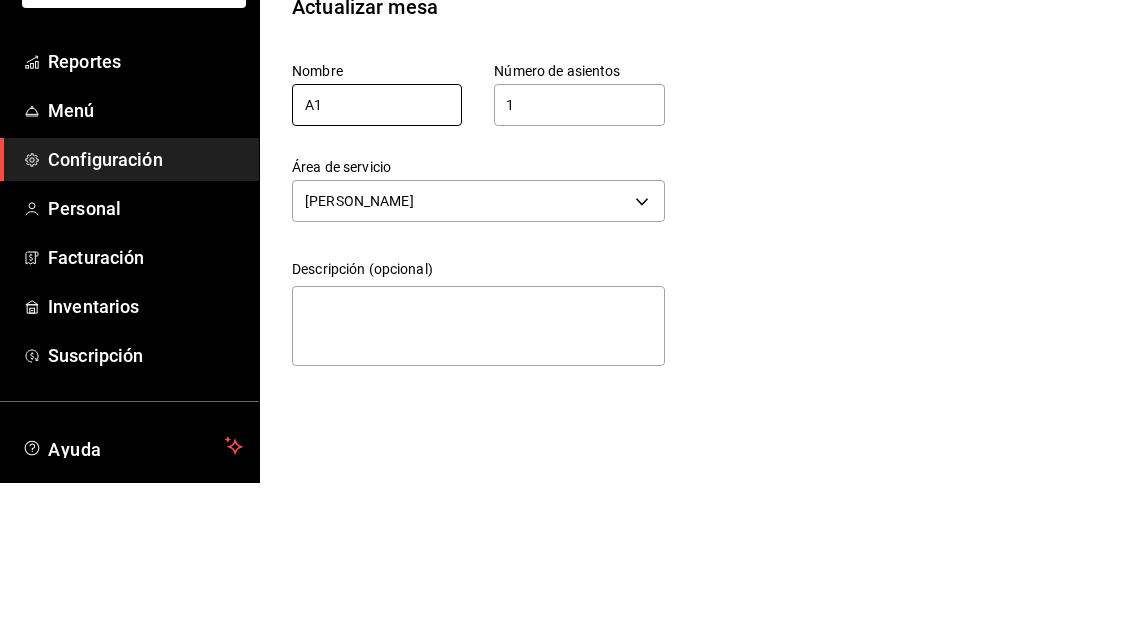 type on "A" 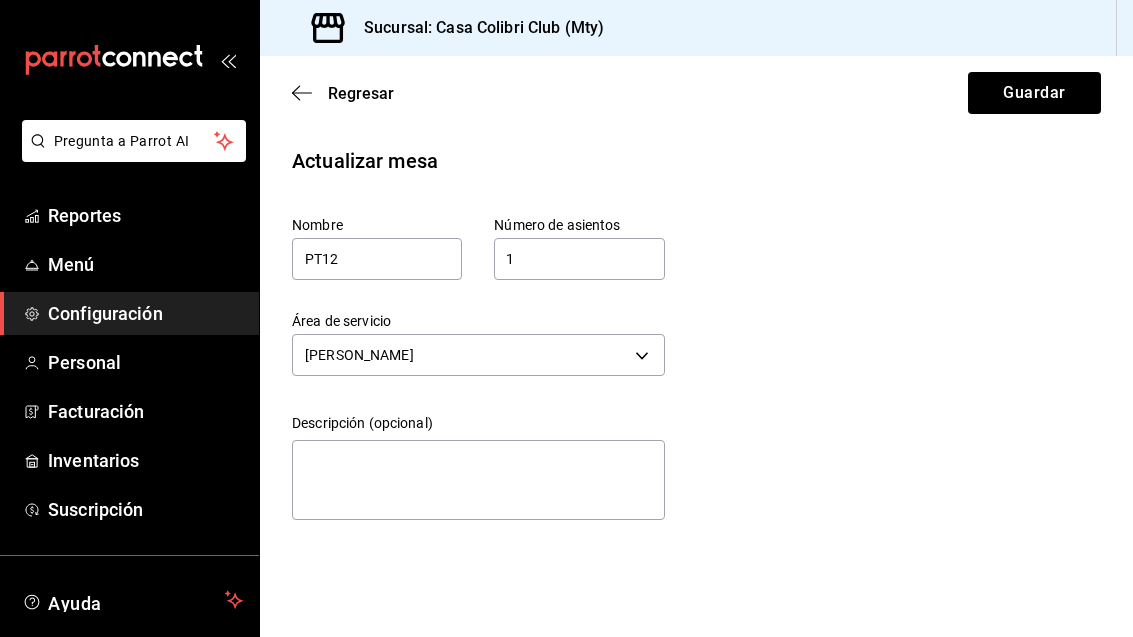 scroll, scrollTop: 0, scrollLeft: 0, axis: both 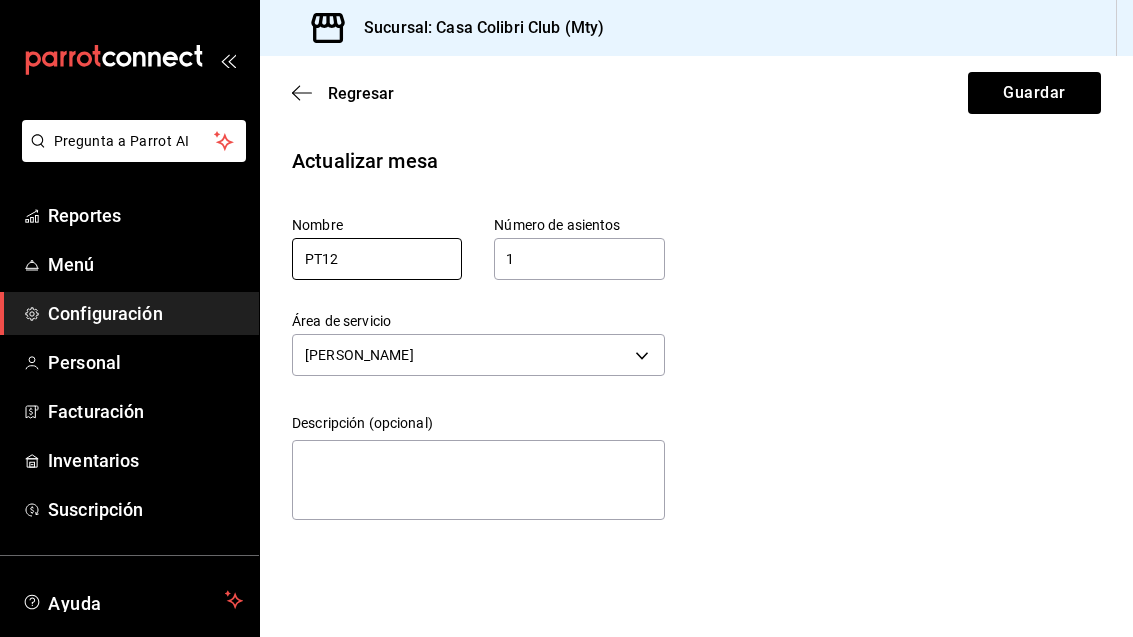 type on "PT12" 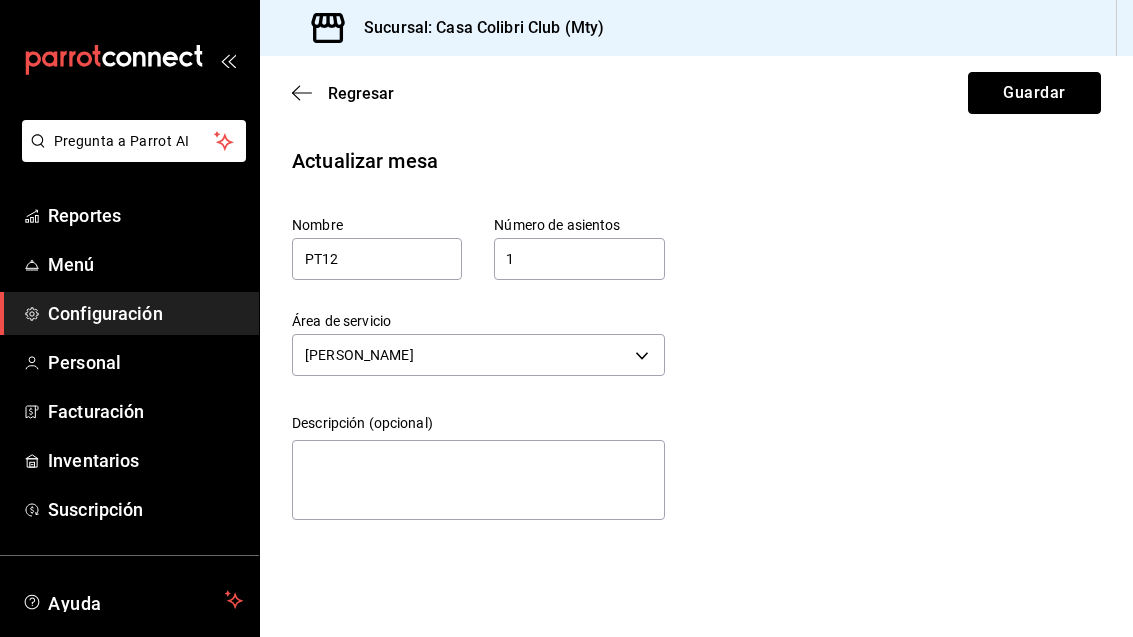 click on "Guardar" at bounding box center (1034, 93) 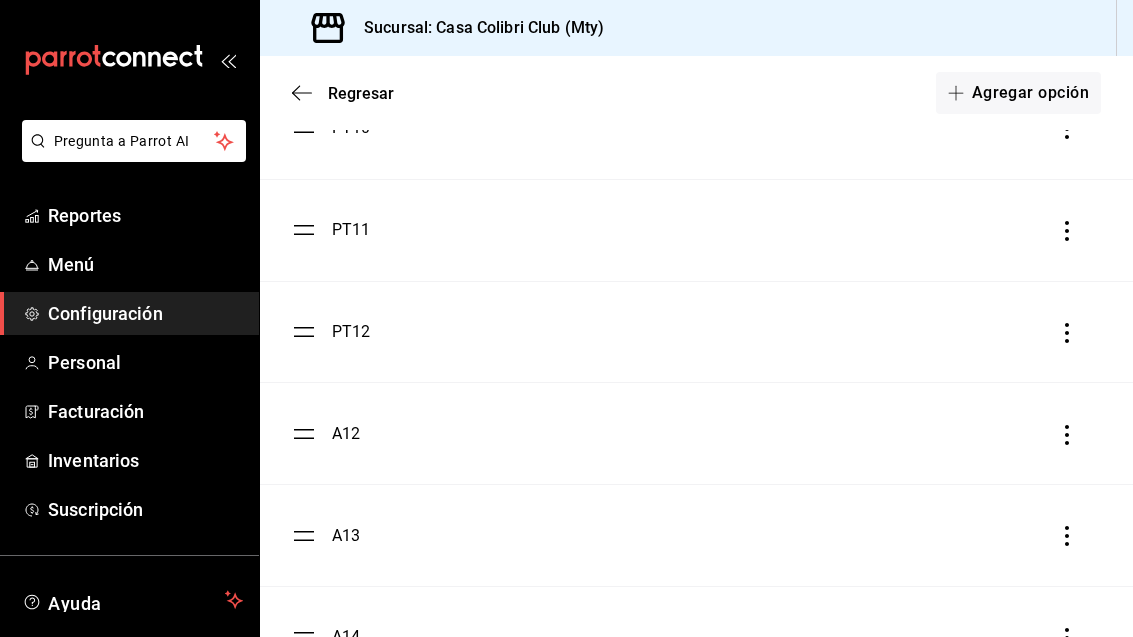 scroll, scrollTop: 1157, scrollLeft: 0, axis: vertical 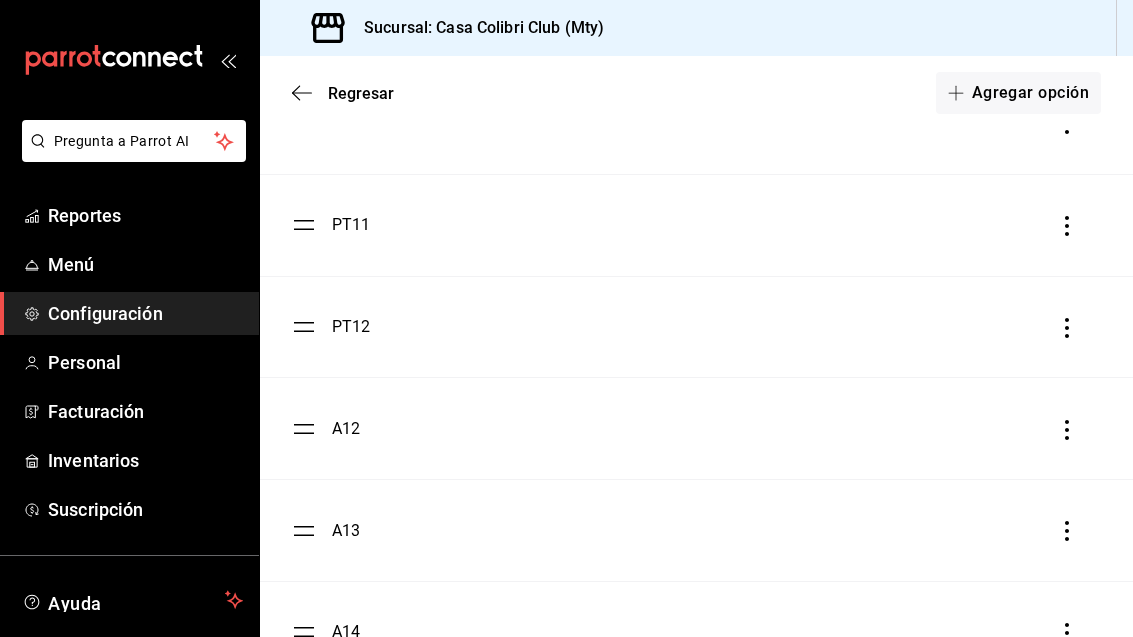 click on "A12" at bounding box center [346, 429] 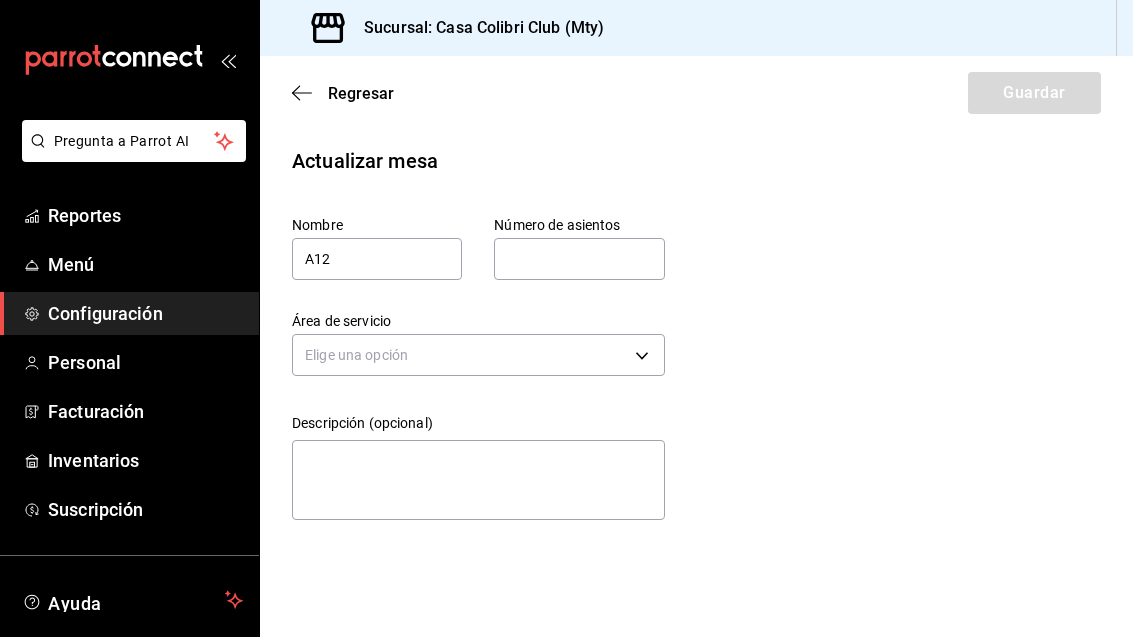 type on "1" 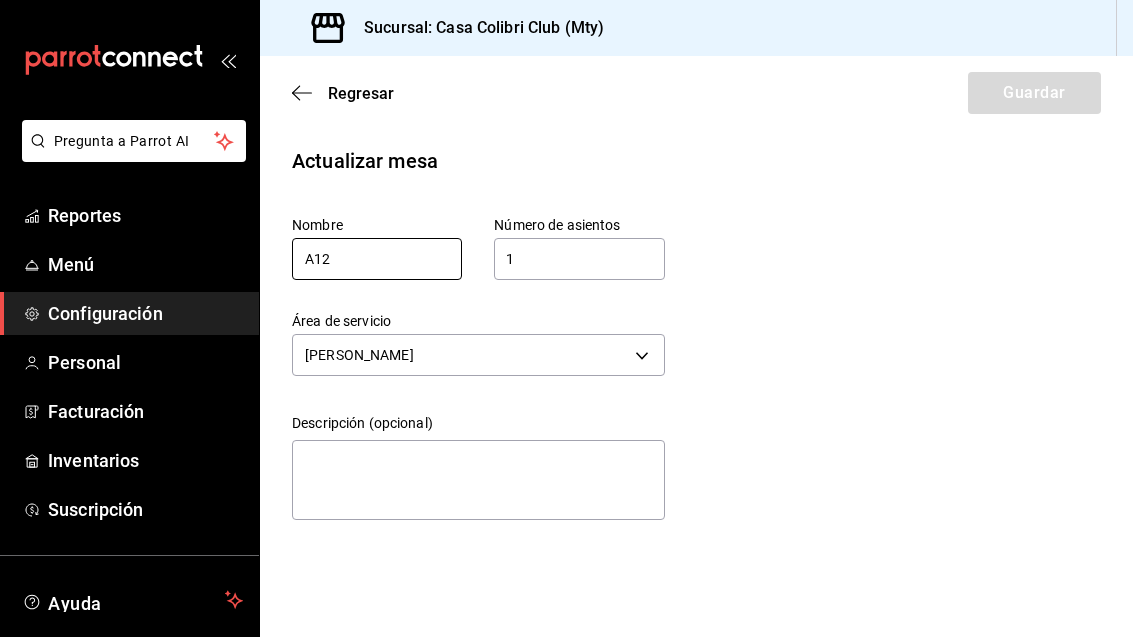 click on "A12" at bounding box center [377, 259] 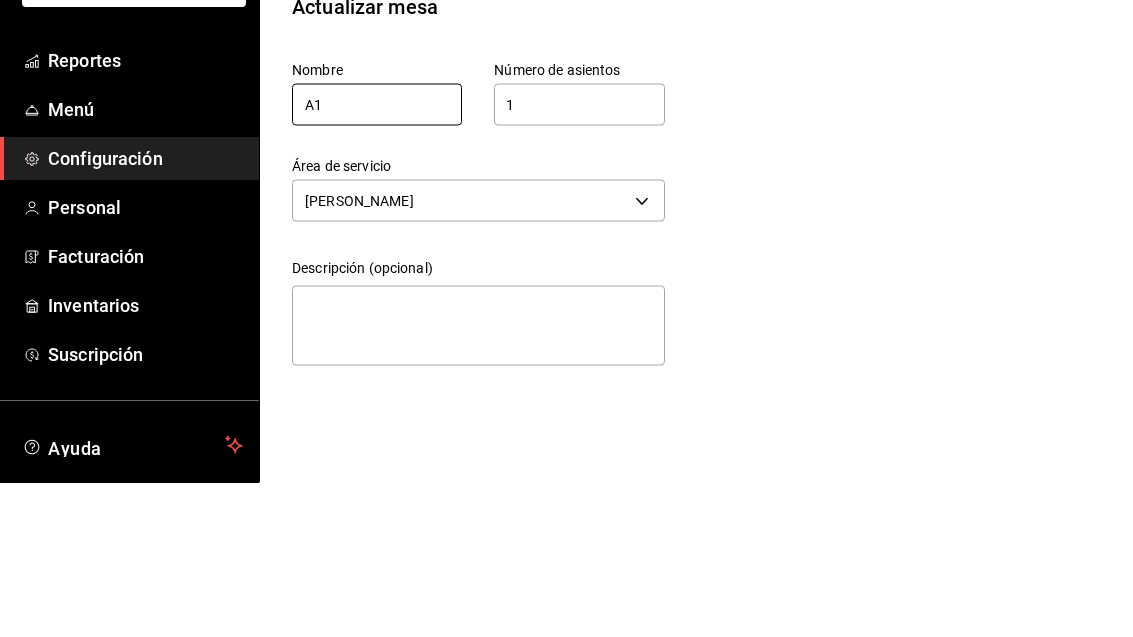 type on "A" 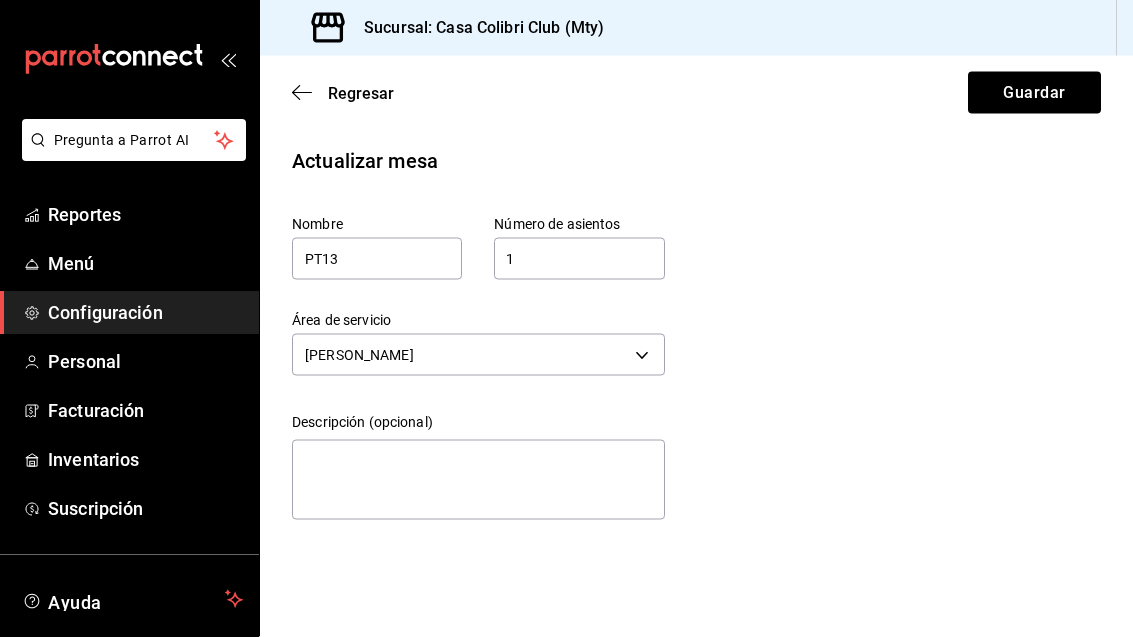 scroll, scrollTop: 0, scrollLeft: 0, axis: both 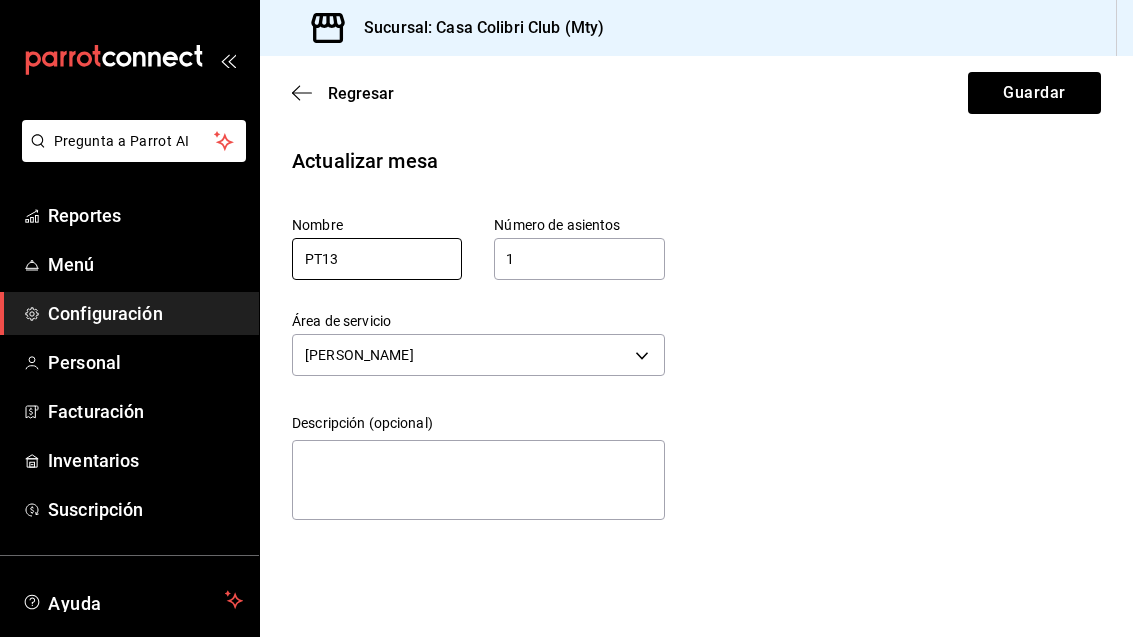 type on "PT13" 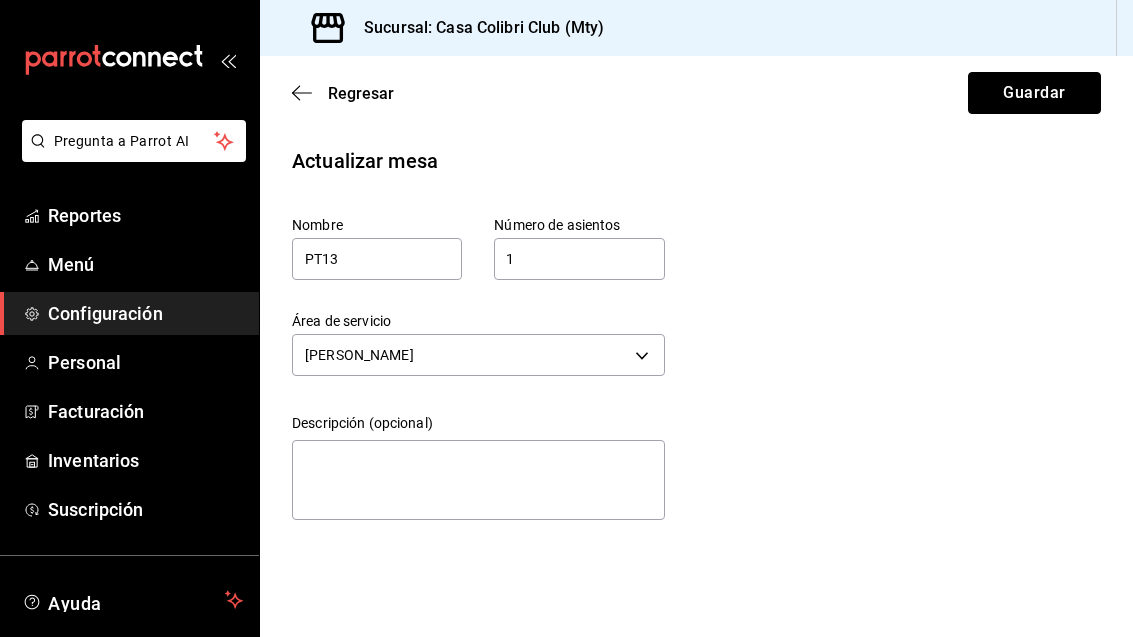 click on "Guardar" at bounding box center [1034, 93] 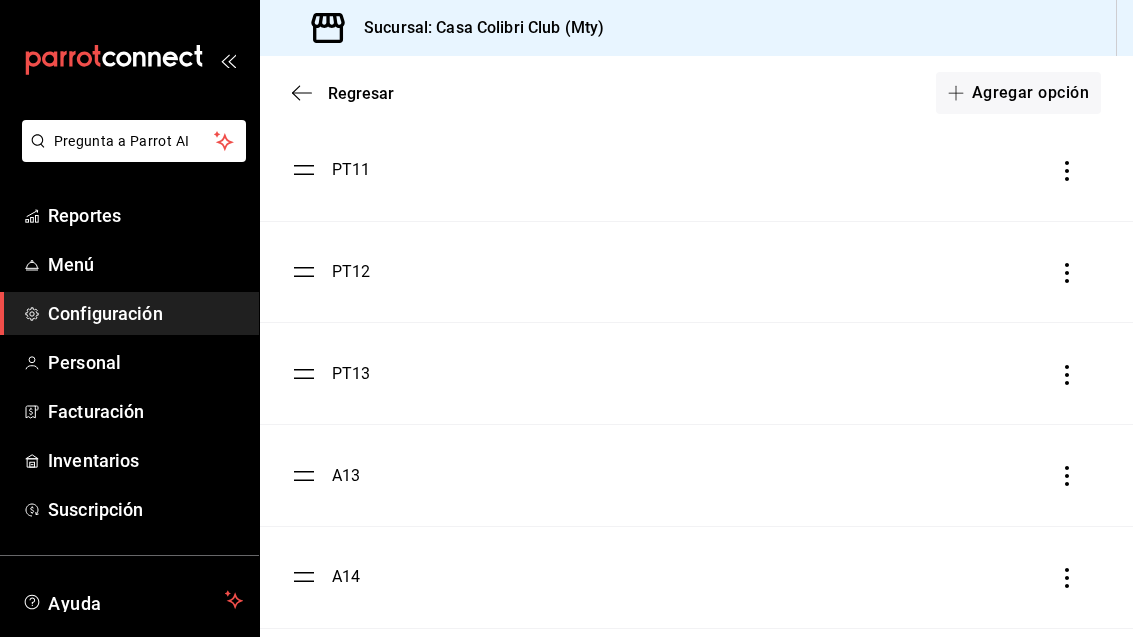scroll, scrollTop: 1211, scrollLeft: 0, axis: vertical 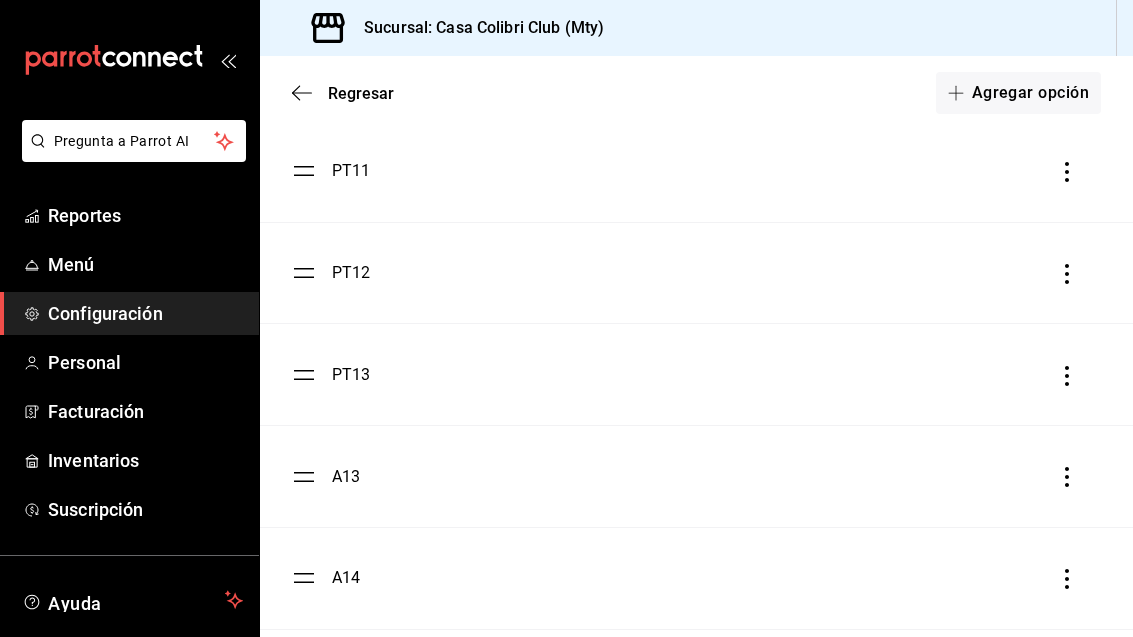 click on "A13" at bounding box center (346, 477) 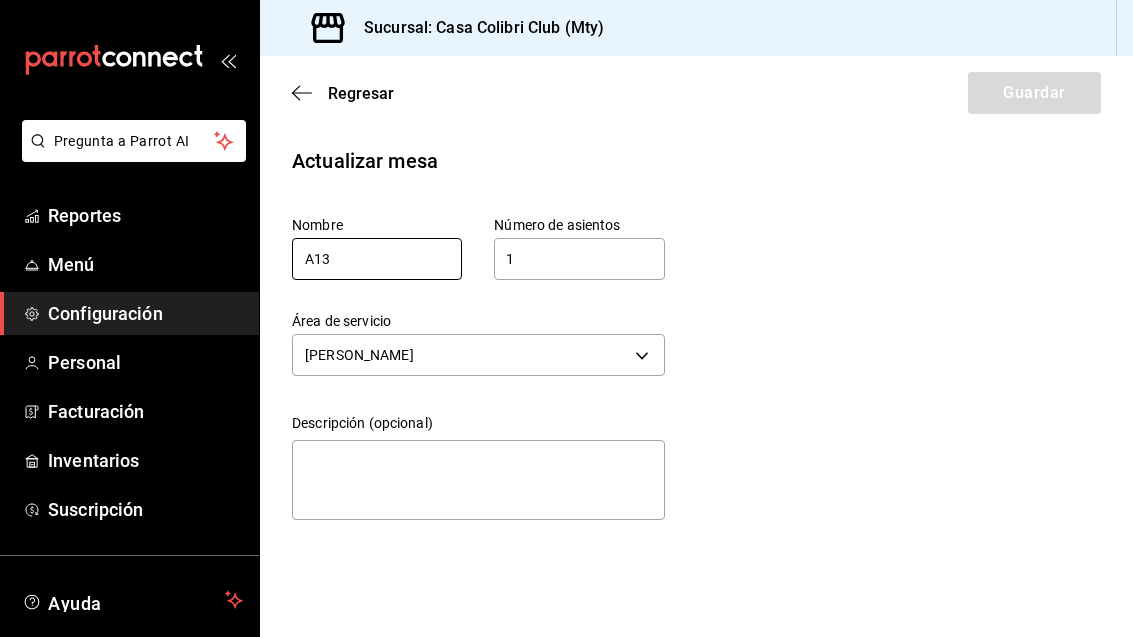 click on "A13" at bounding box center (377, 259) 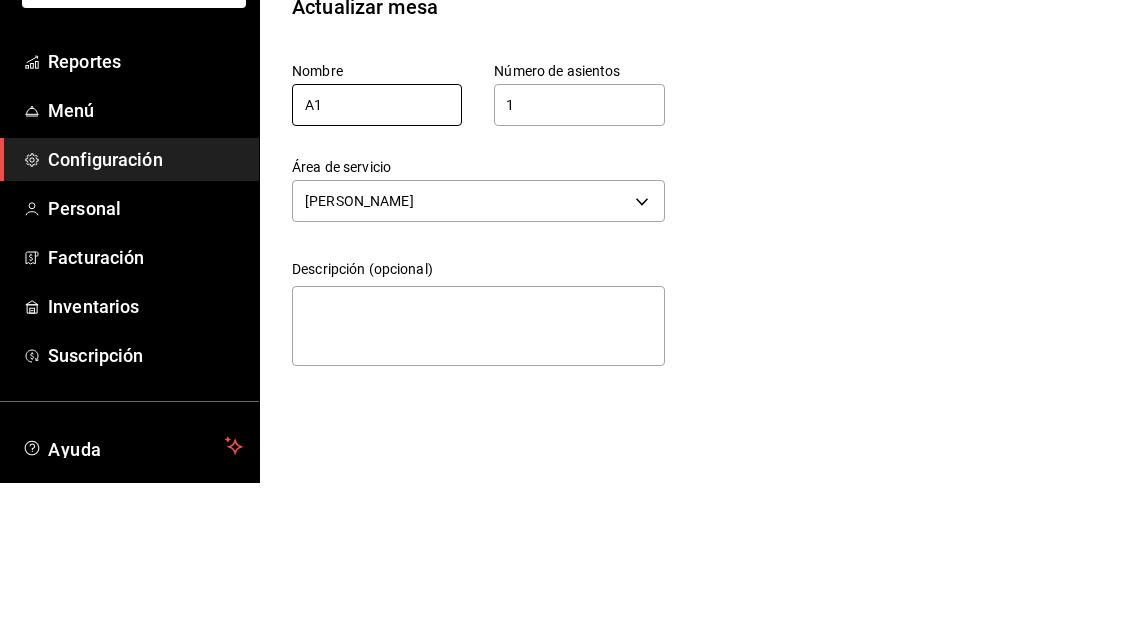 type on "A" 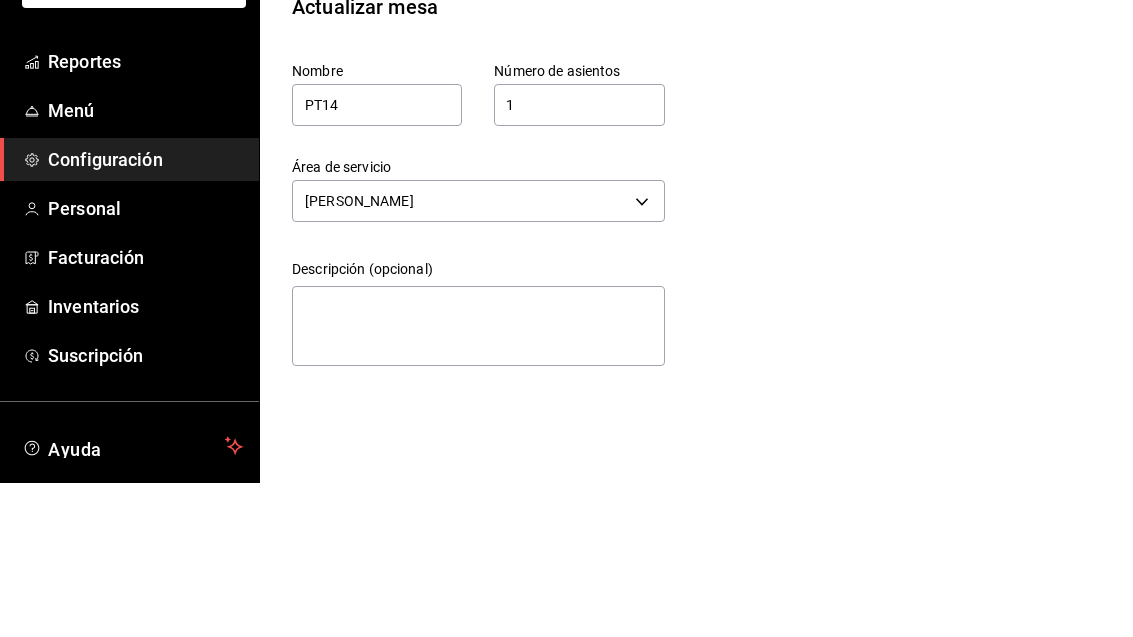 scroll, scrollTop: 64, scrollLeft: 0, axis: vertical 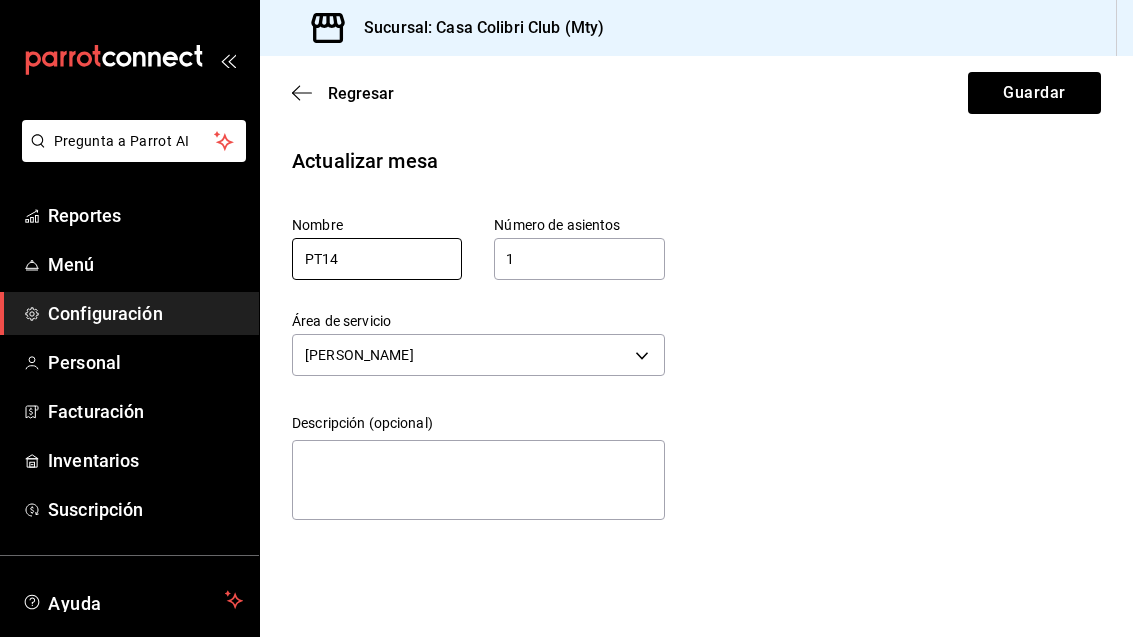 click on "PT14" at bounding box center [377, 259] 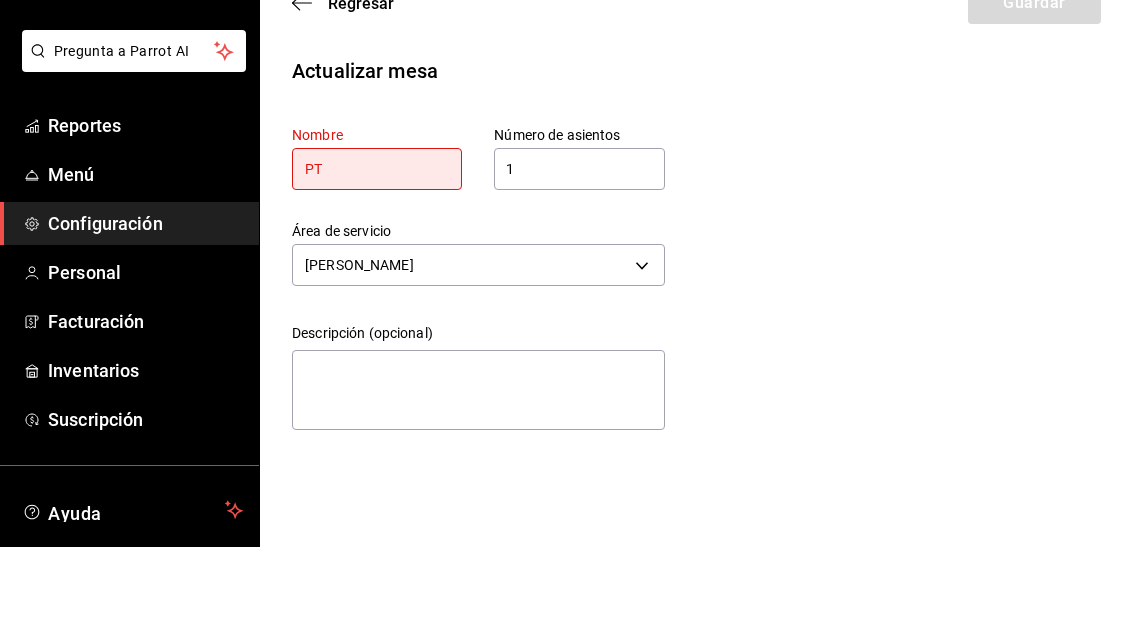 type on "P" 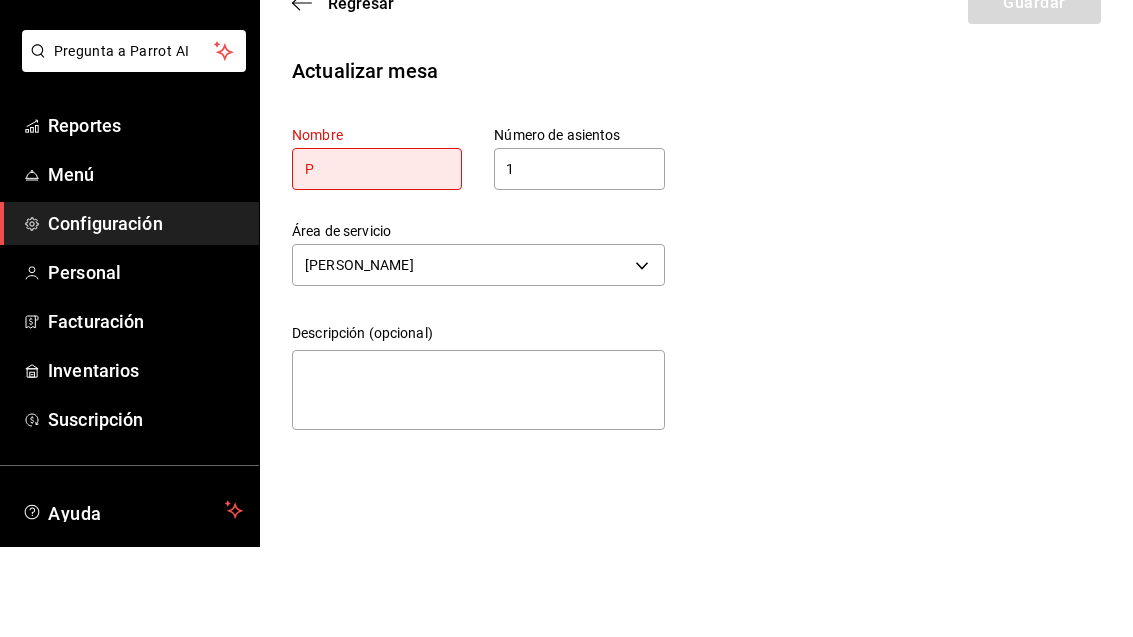 type 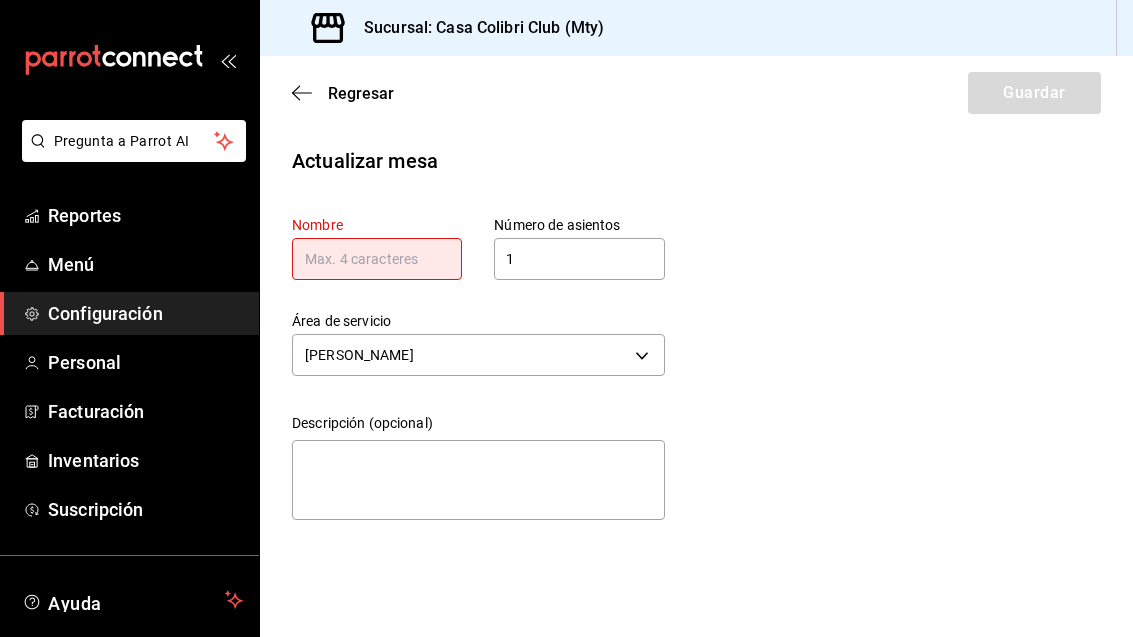 scroll, scrollTop: 0, scrollLeft: 0, axis: both 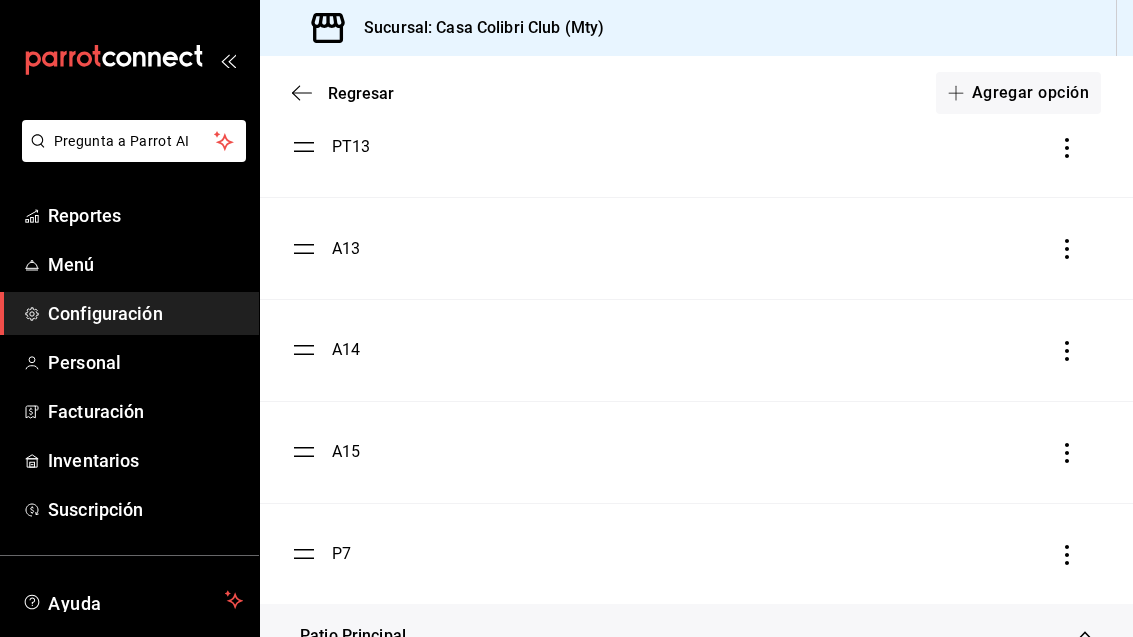click 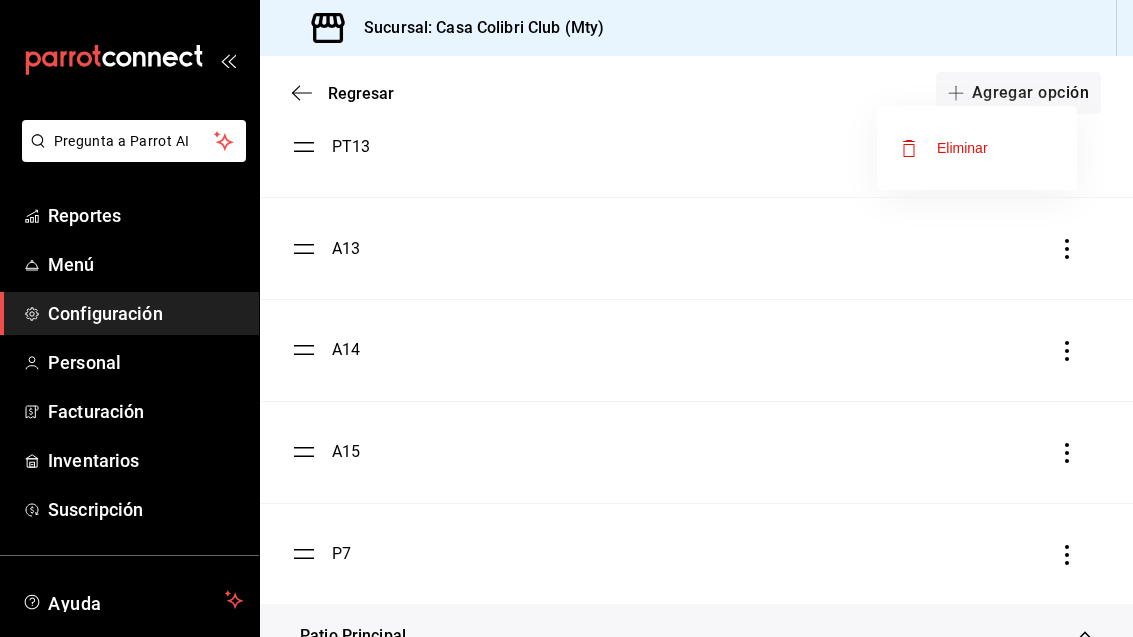 click at bounding box center (566, 318) 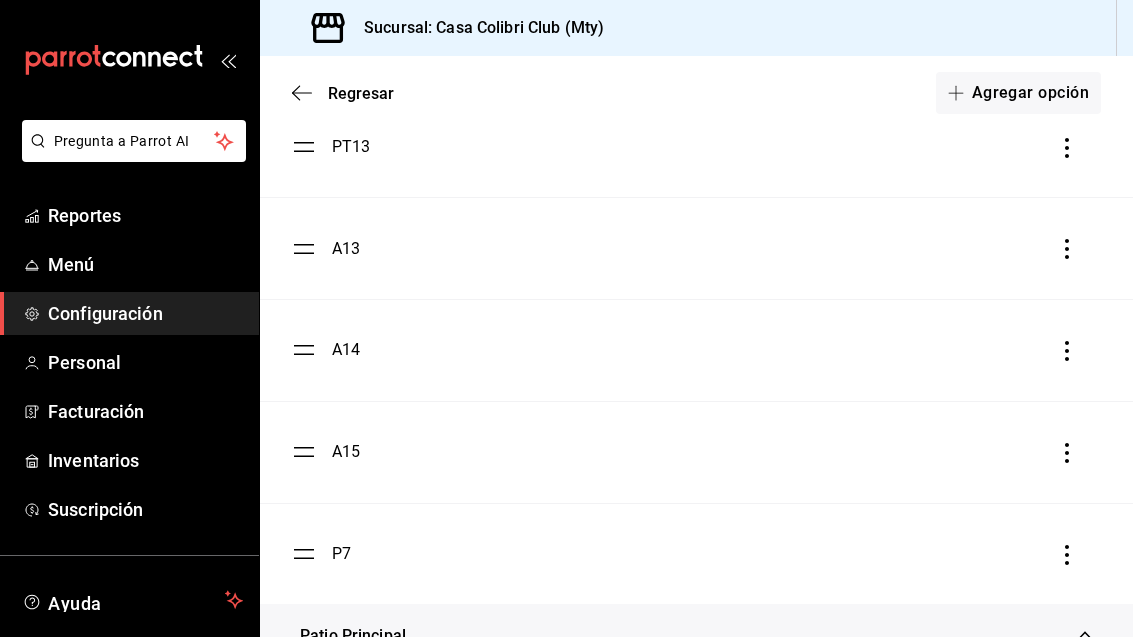 click 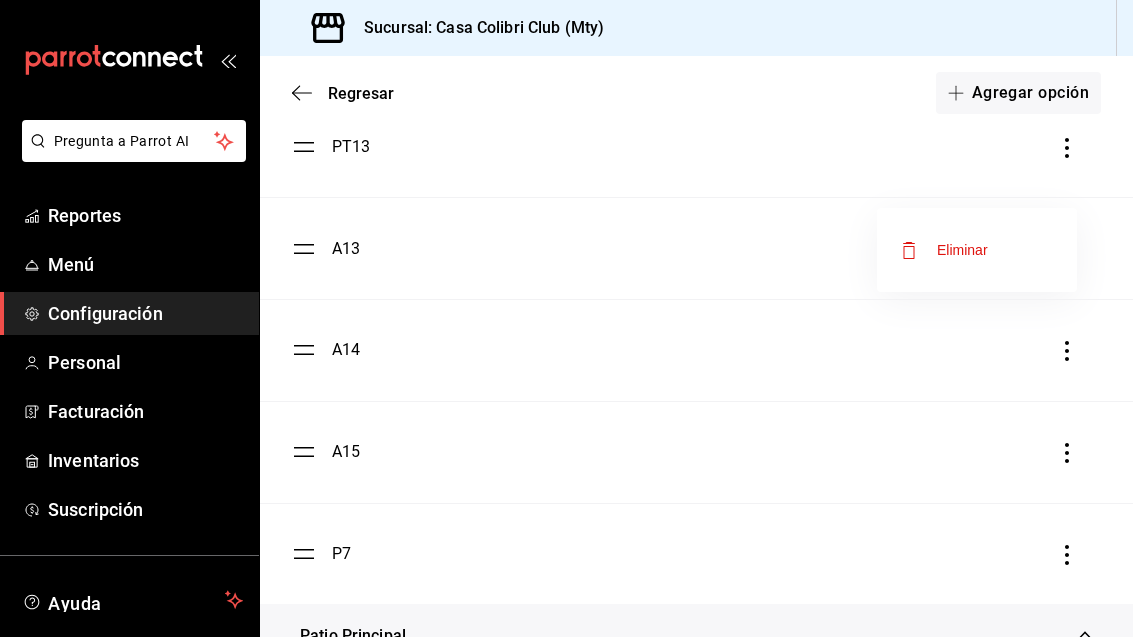click on "Eliminar" at bounding box center (962, 250) 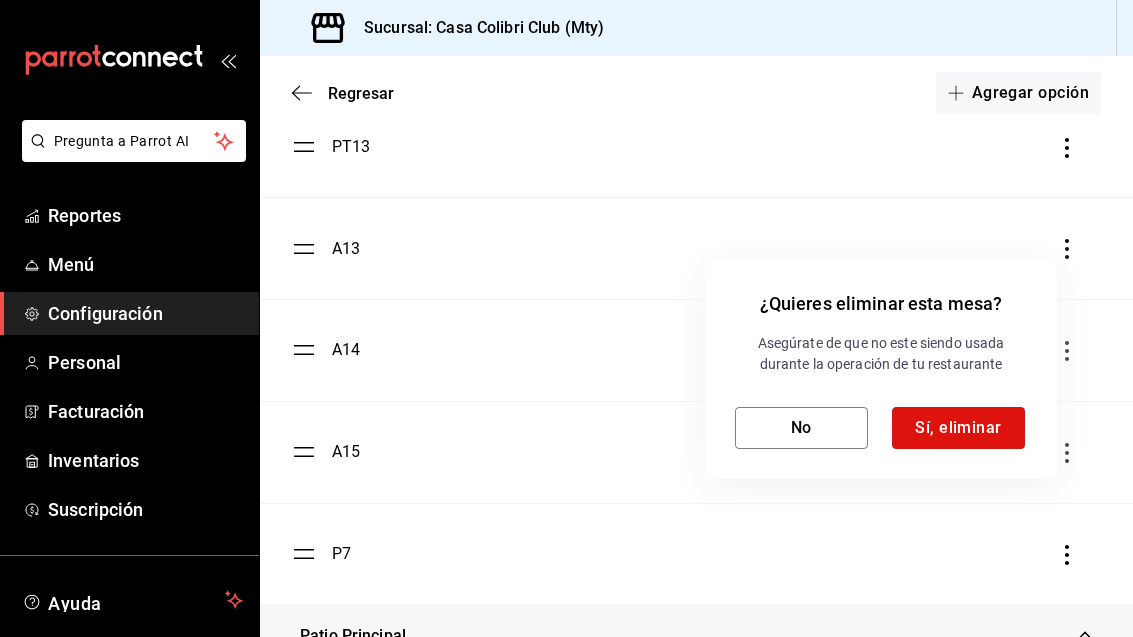 click on "Sí, eliminar" at bounding box center [958, 428] 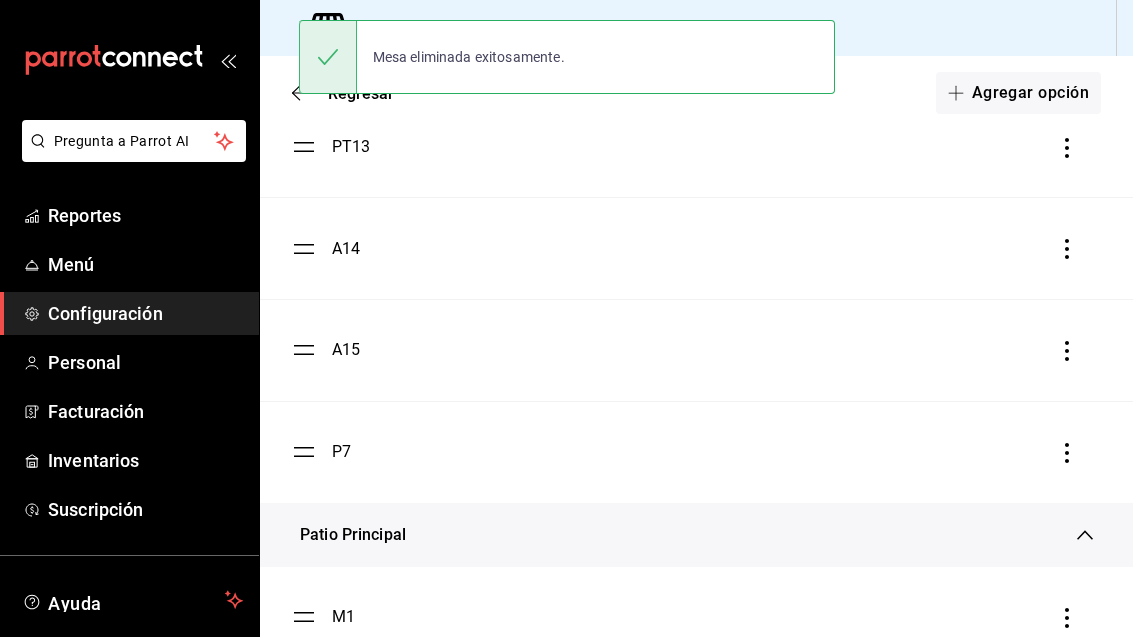 click on "A14" at bounding box center [696, 249] 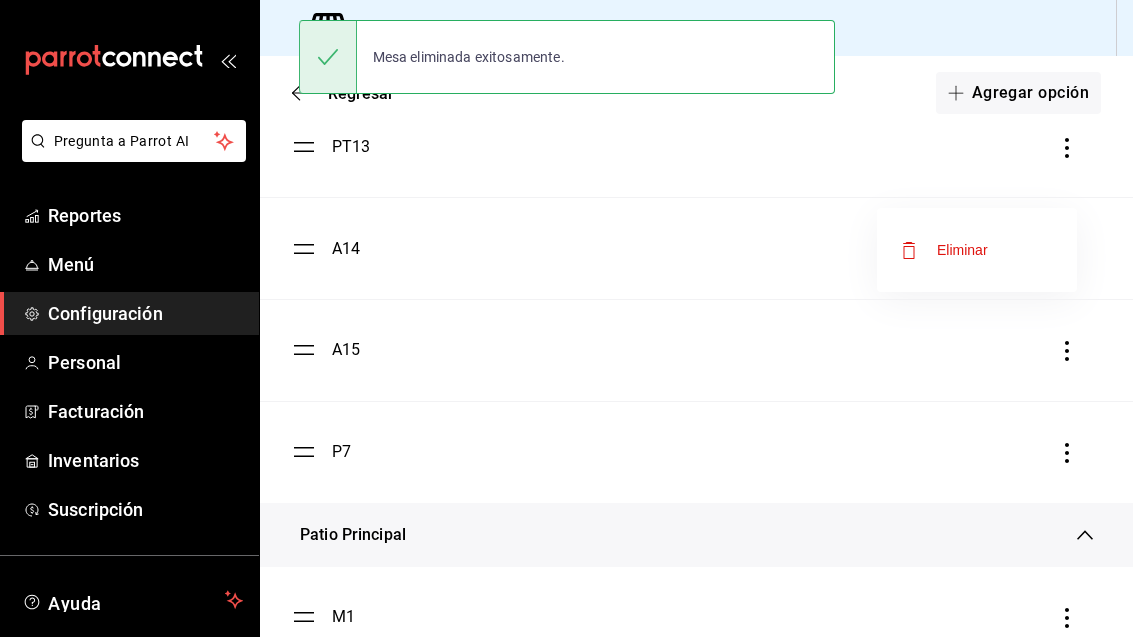 click on "Eliminar" at bounding box center (977, 250) 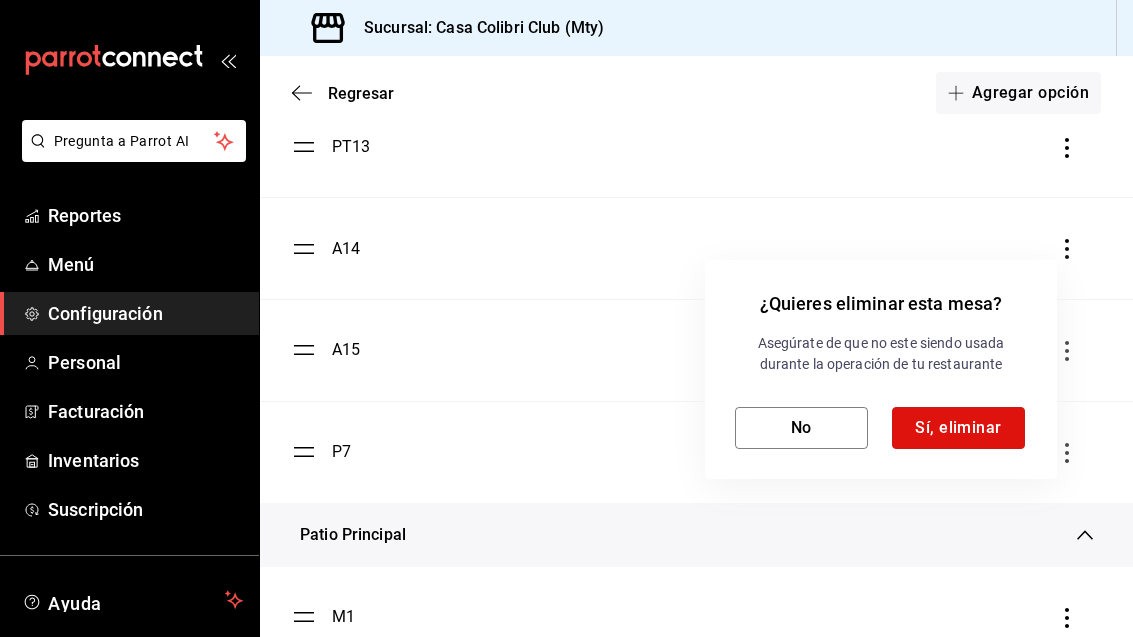 click on "Sí, eliminar" at bounding box center (958, 428) 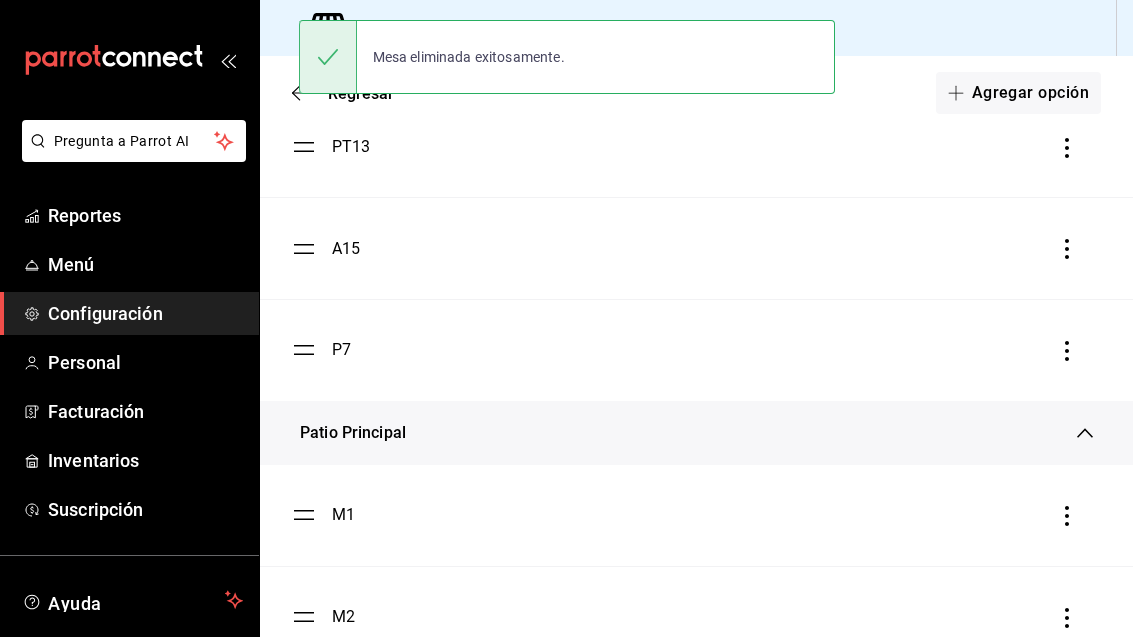 click 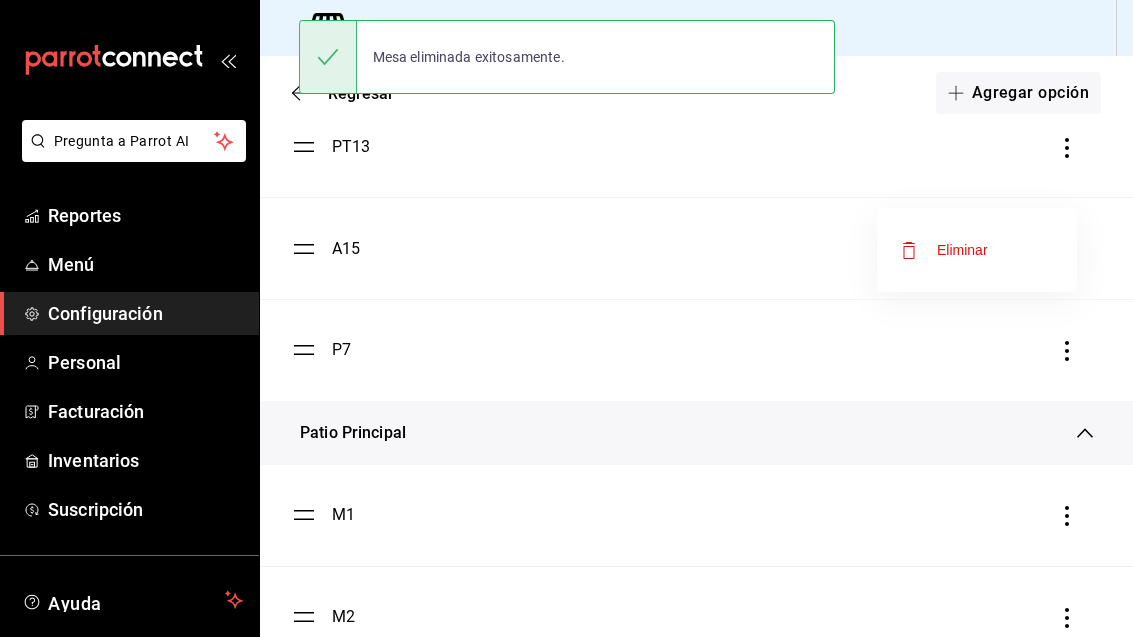 click on "Eliminar" at bounding box center [962, 250] 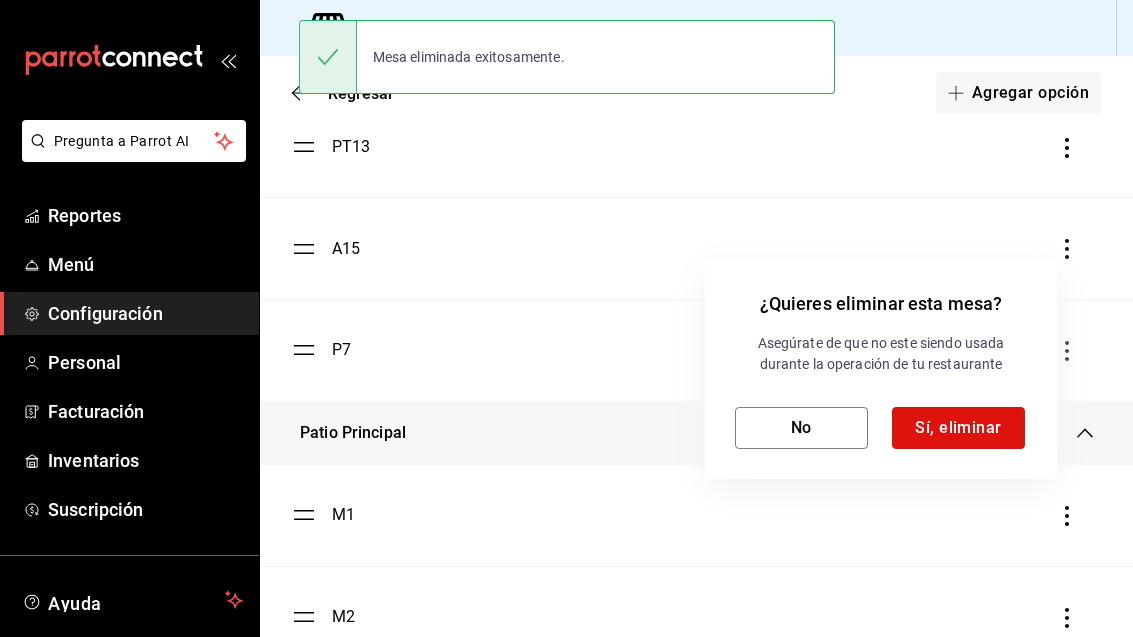 click on "Sí, eliminar" at bounding box center (958, 428) 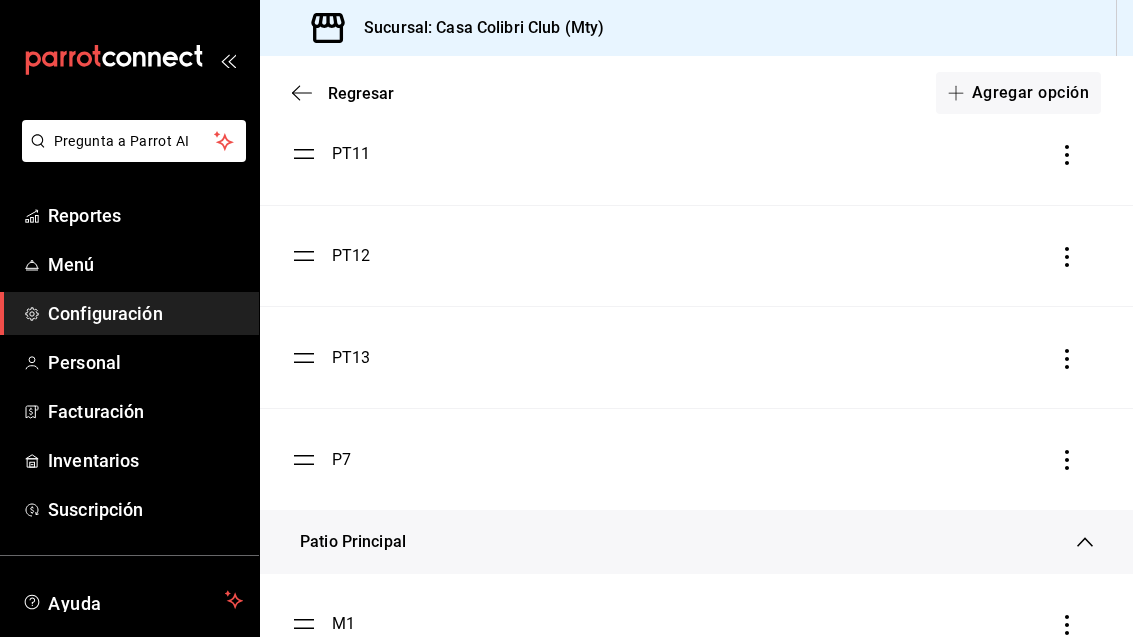 scroll, scrollTop: 1229, scrollLeft: 0, axis: vertical 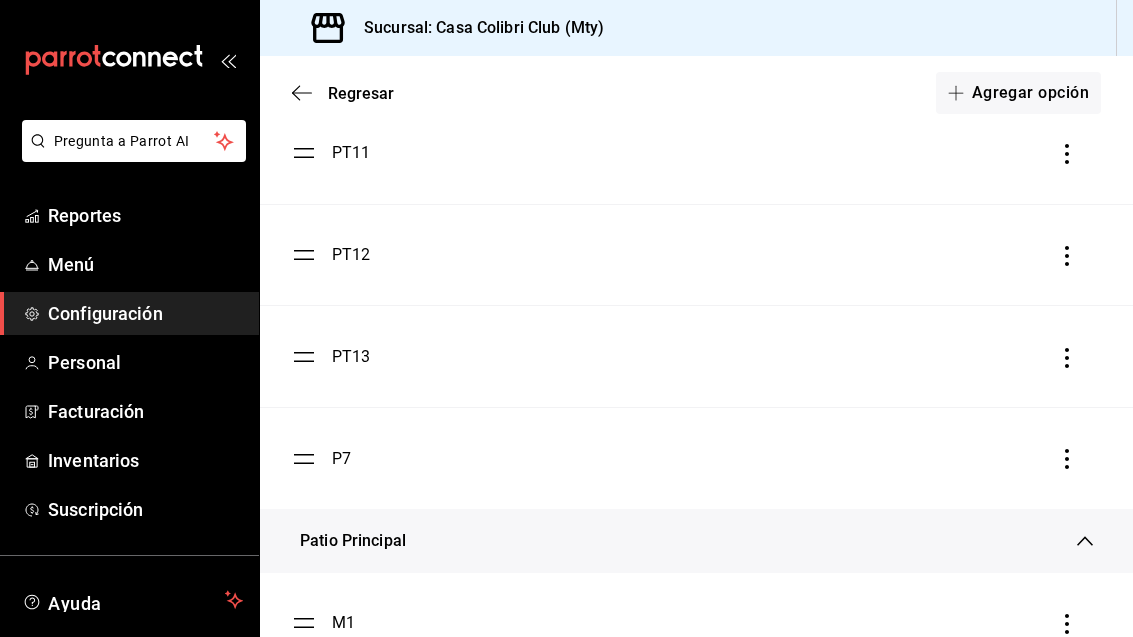 click 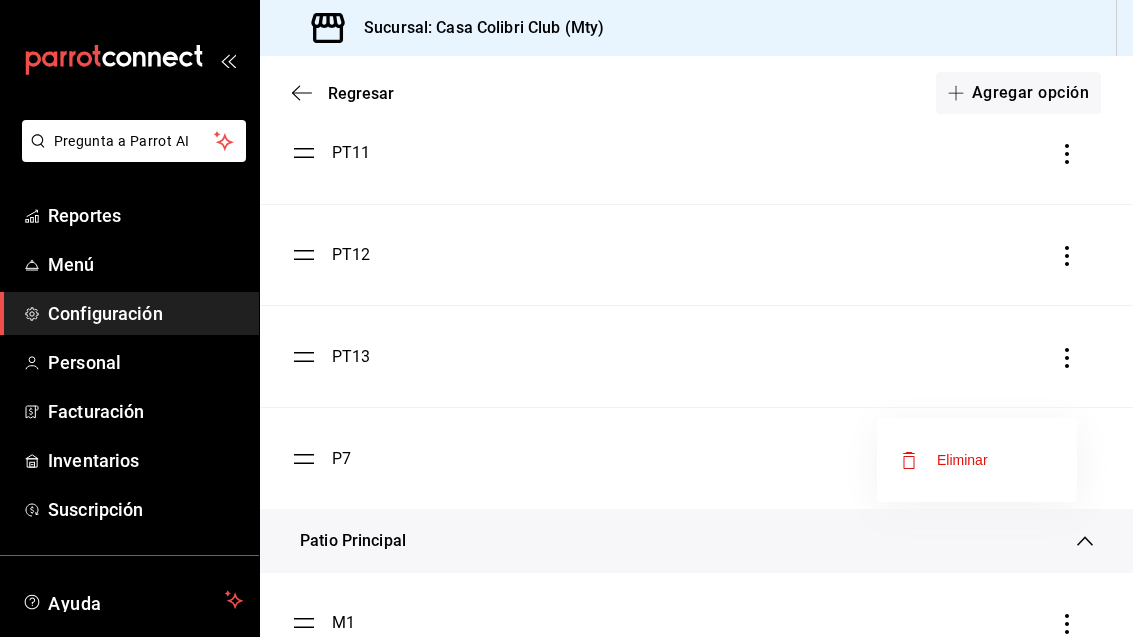 click on "Eliminar" at bounding box center (962, 460) 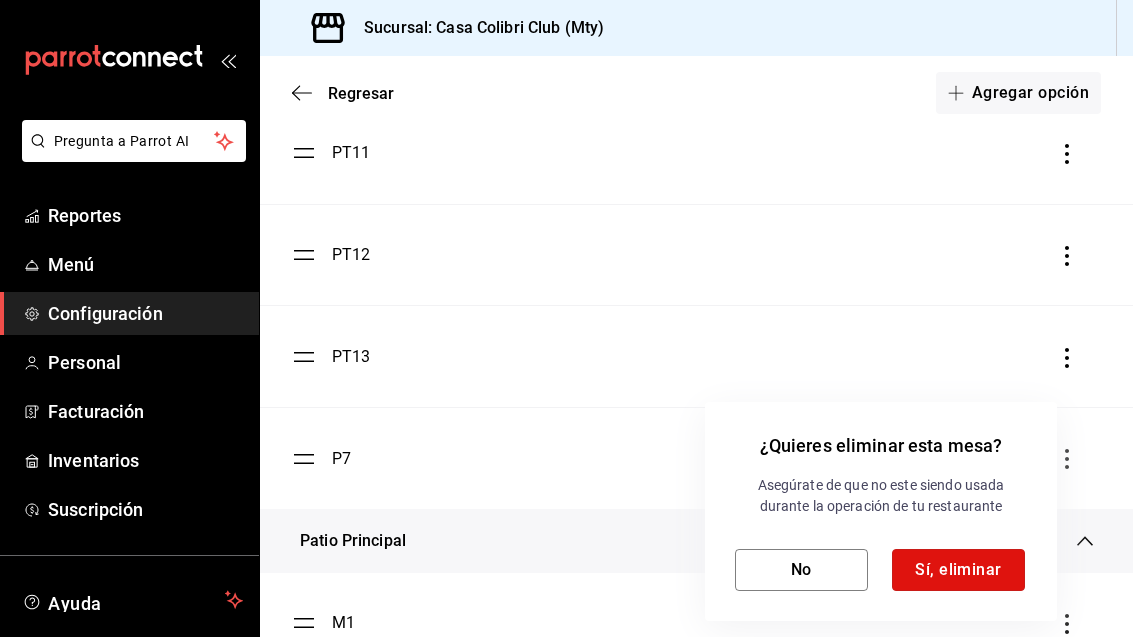 click on "Sí, eliminar" at bounding box center (958, 570) 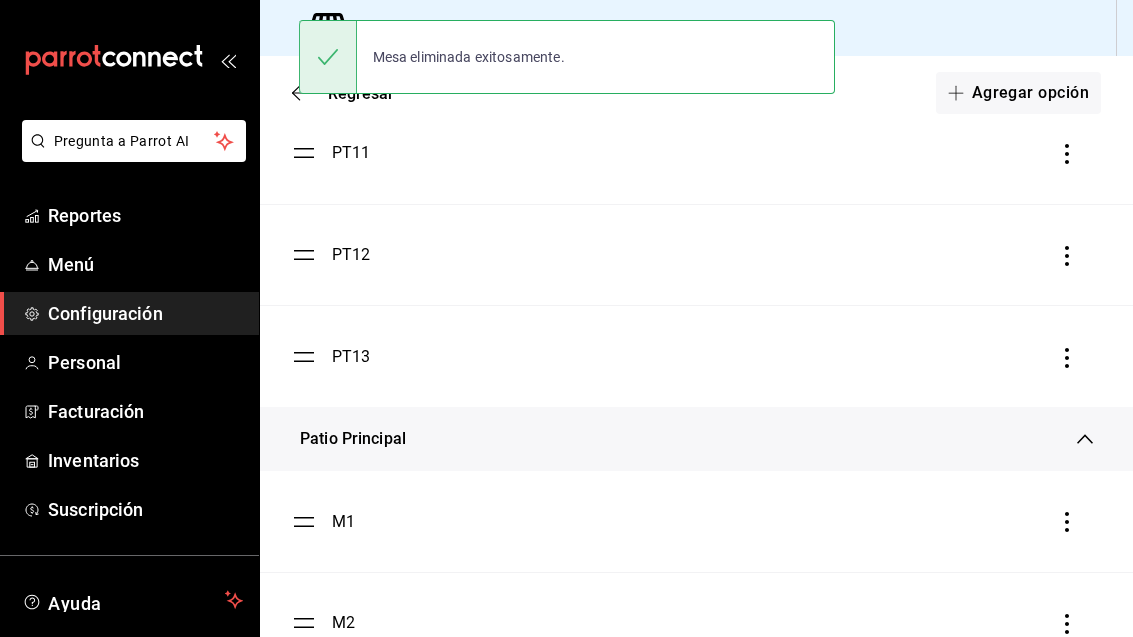 click on "Agregar opción" at bounding box center (1018, 93) 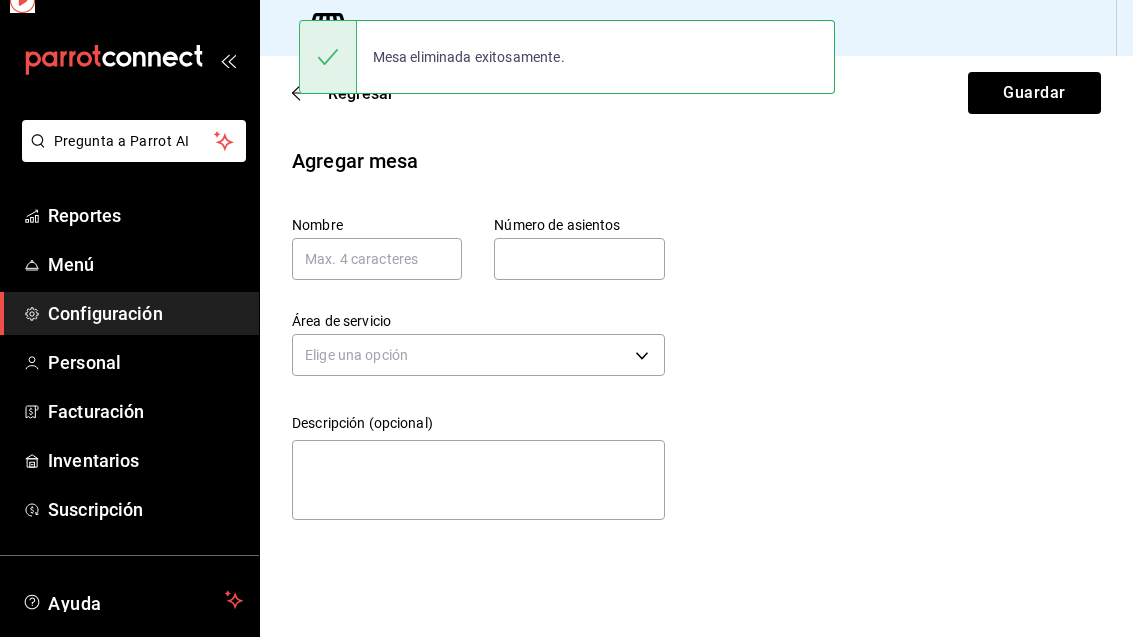 scroll, scrollTop: 0, scrollLeft: 0, axis: both 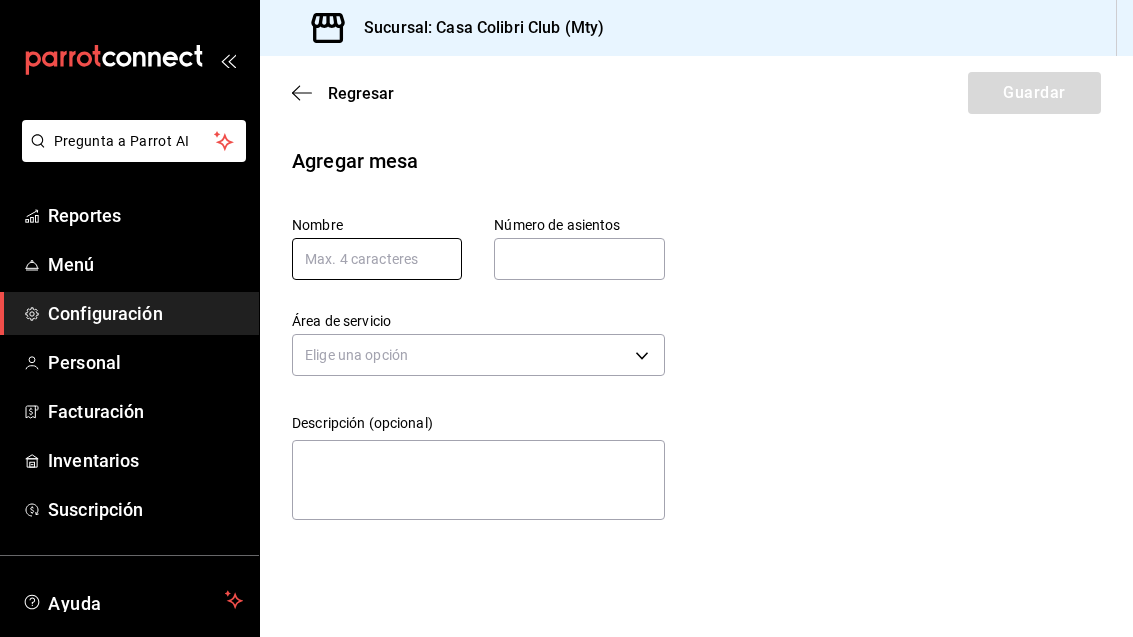 click at bounding box center [377, 259] 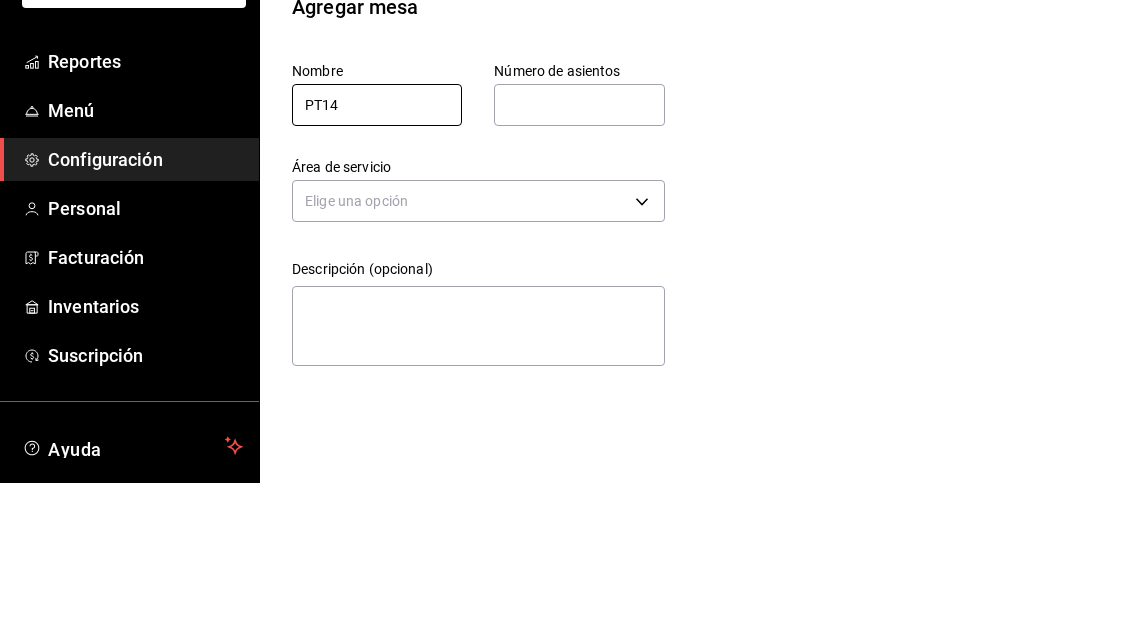 type on "PT14" 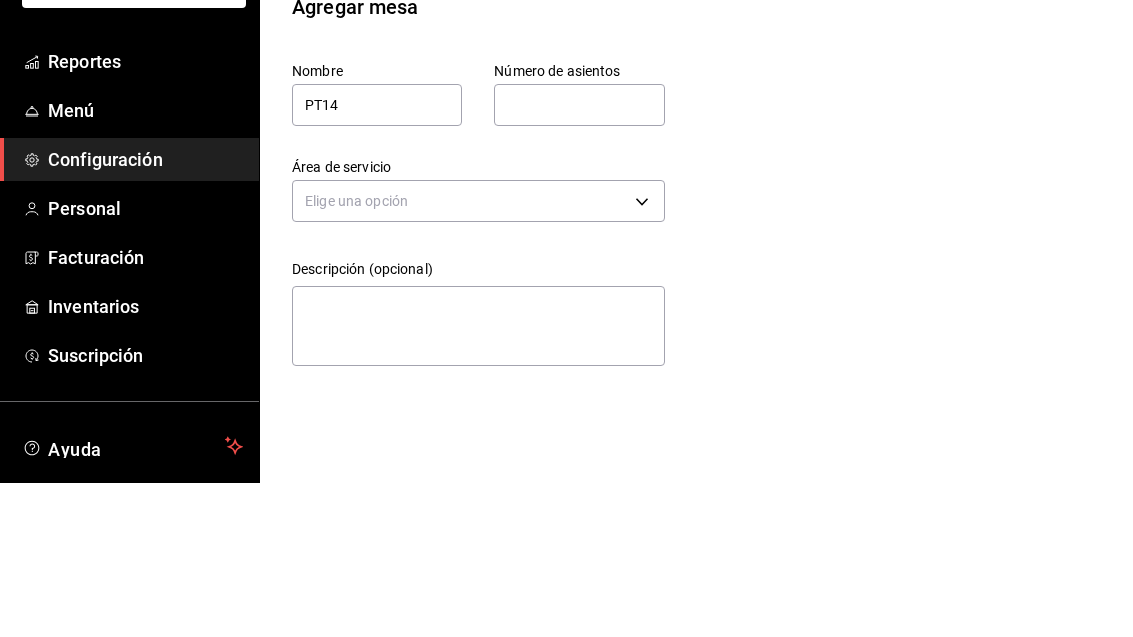 click at bounding box center [579, 259] 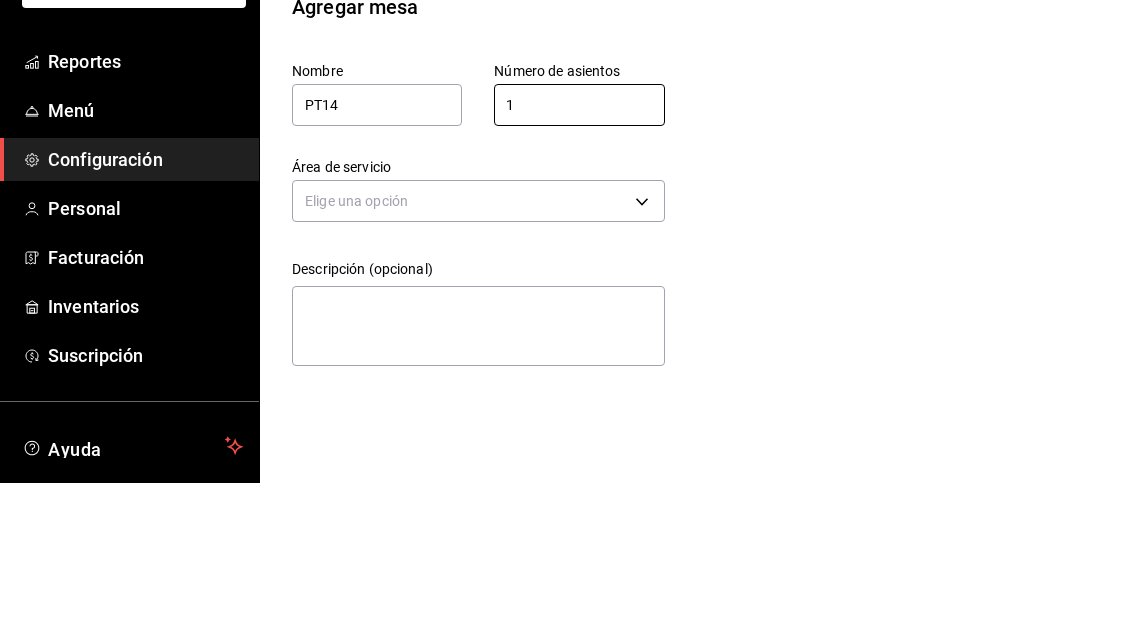 type on "1" 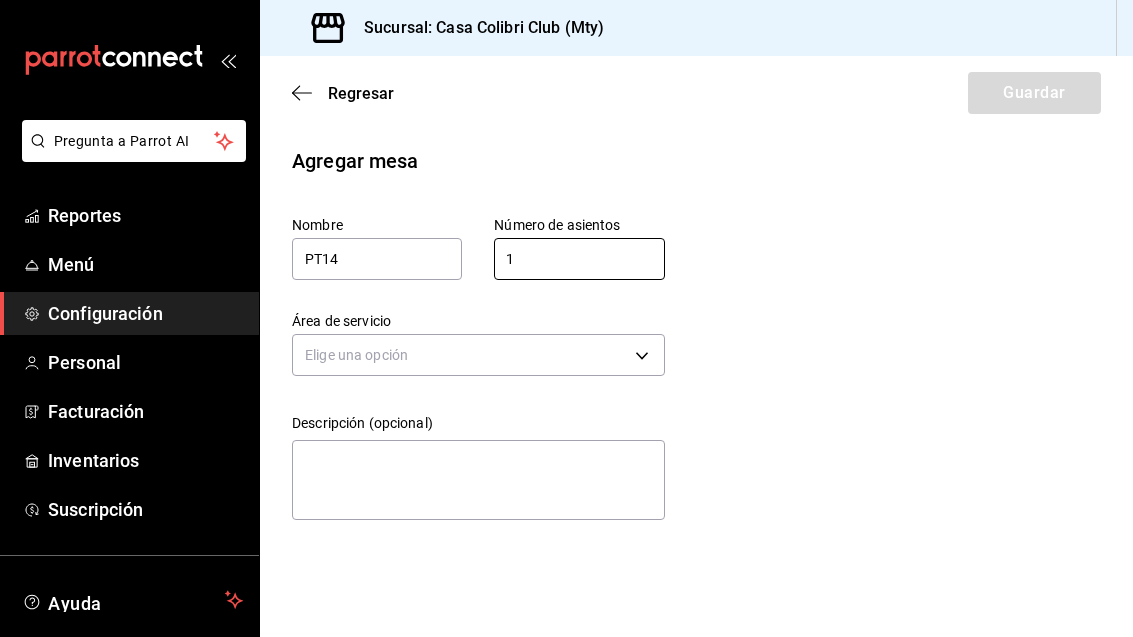 scroll, scrollTop: 0, scrollLeft: 0, axis: both 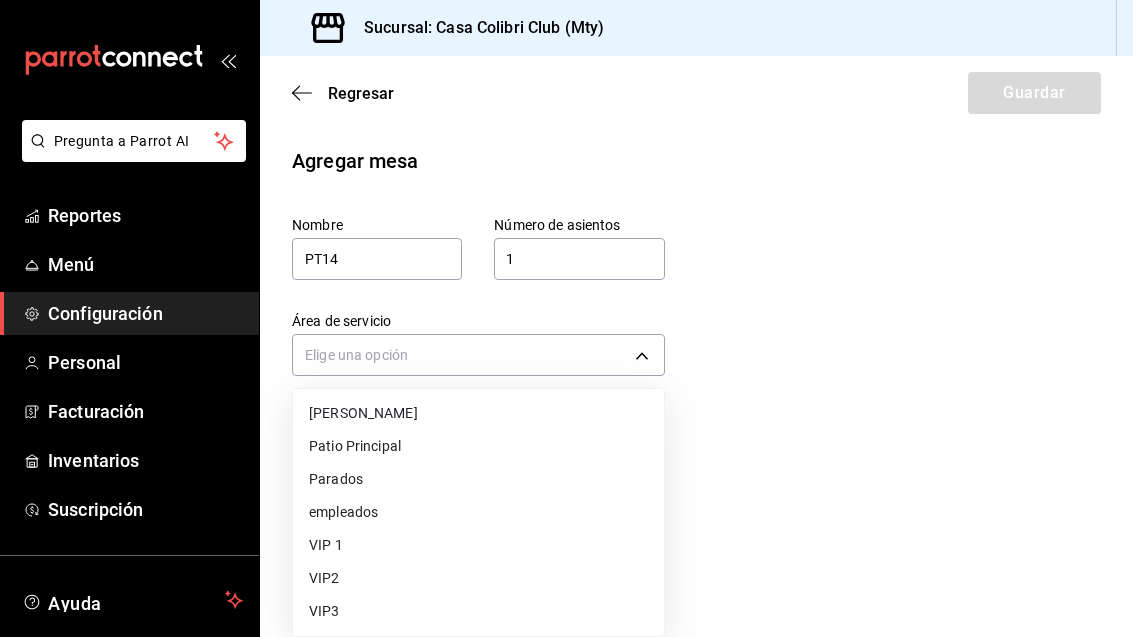 click on "Parados" at bounding box center [478, 479] 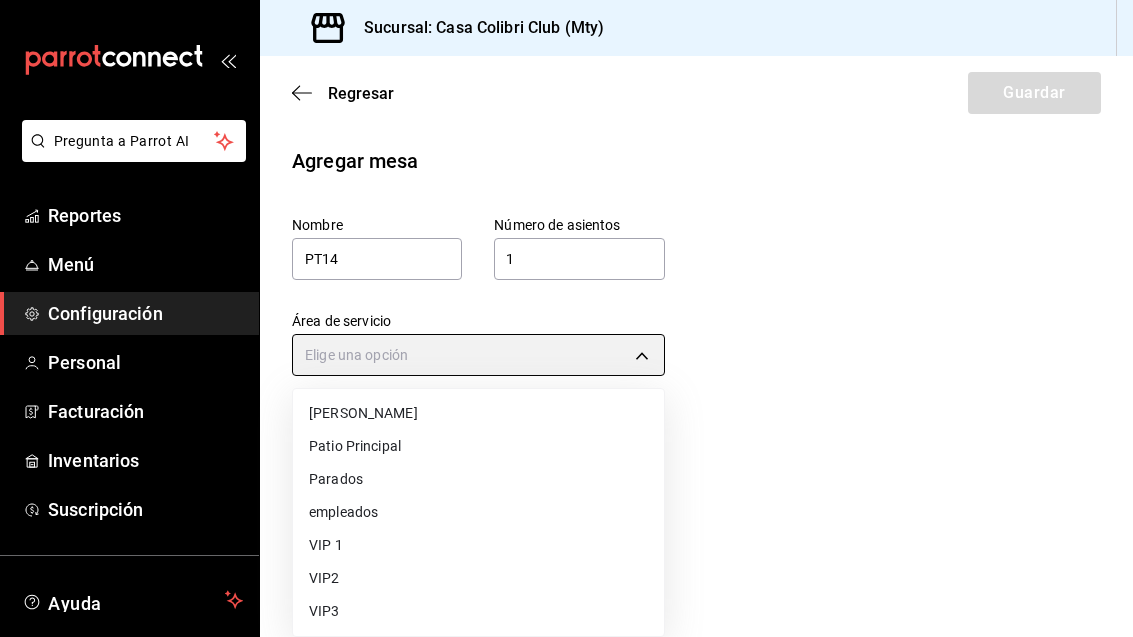 type on "72514ca1-1adc-4526-8444-83b08c034254" 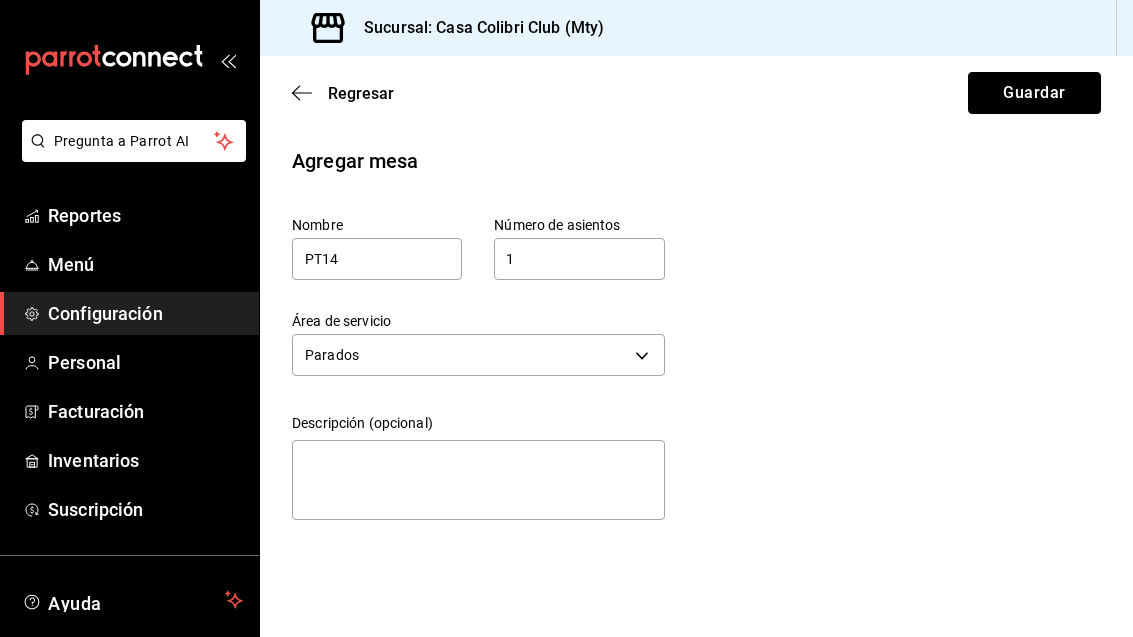 click on "Guardar" at bounding box center [1034, 93] 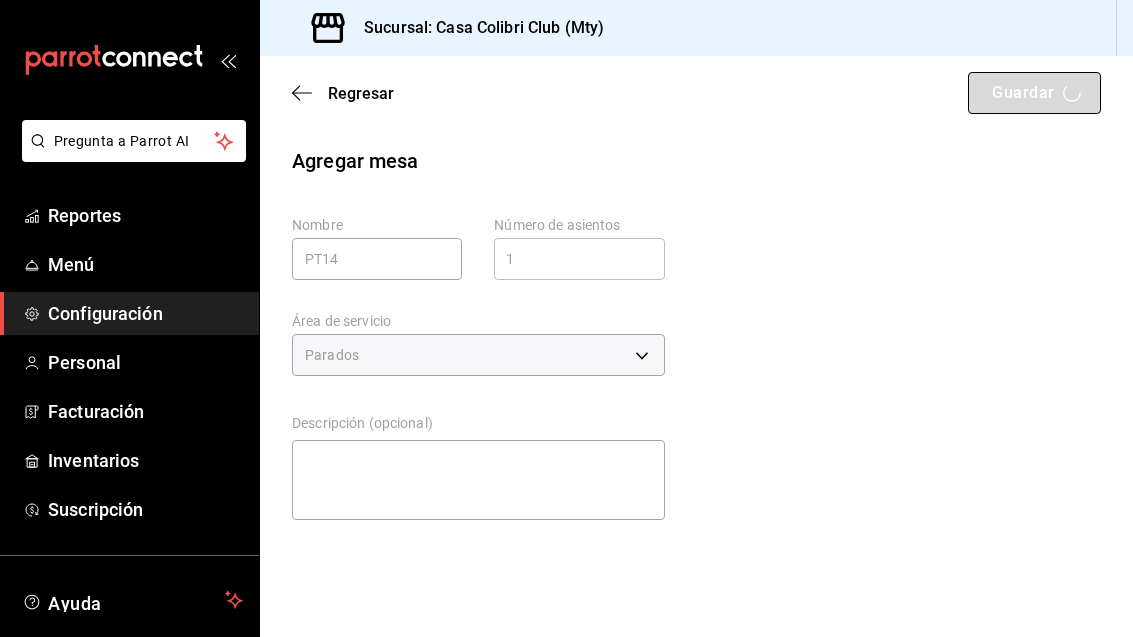 click on "Guardar" at bounding box center (1034, 93) 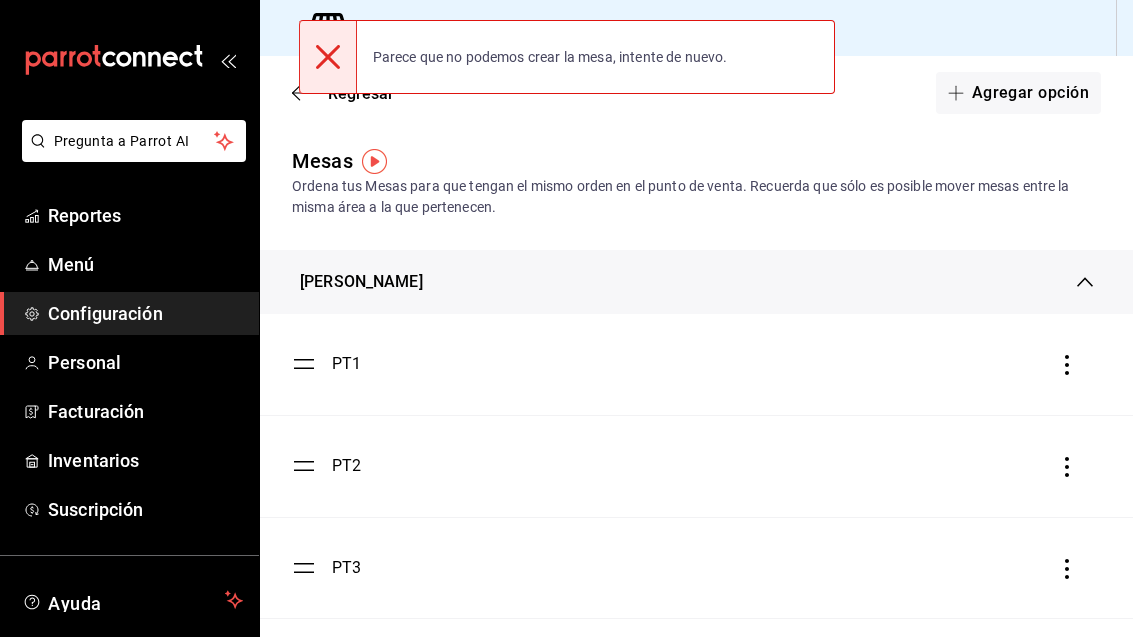 click on "Agregar opción" at bounding box center (1018, 93) 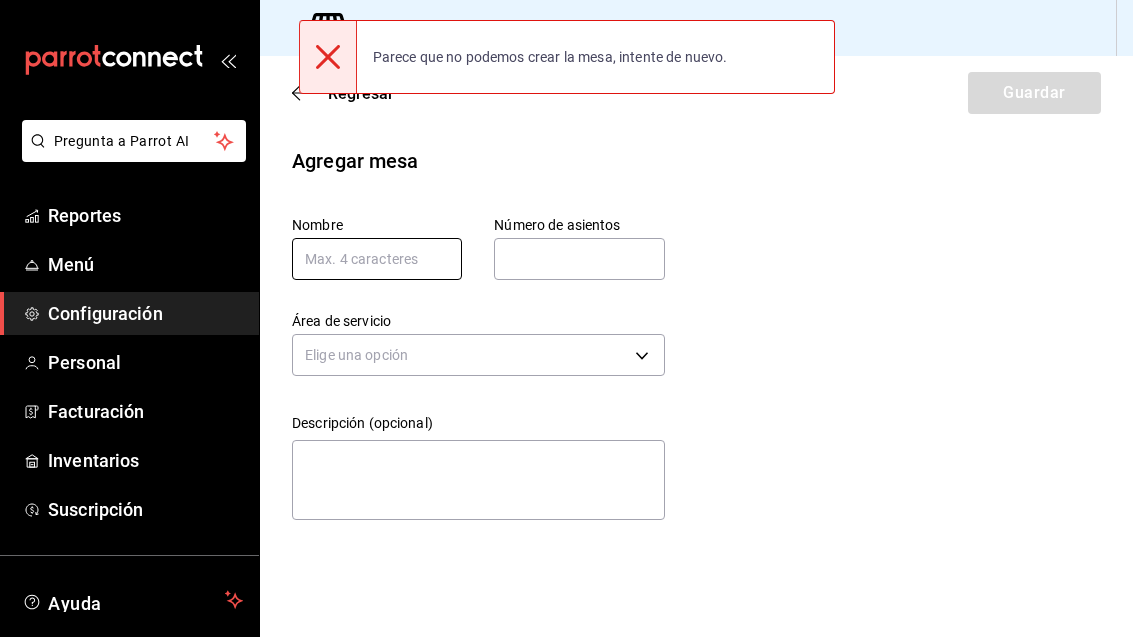 click at bounding box center (377, 259) 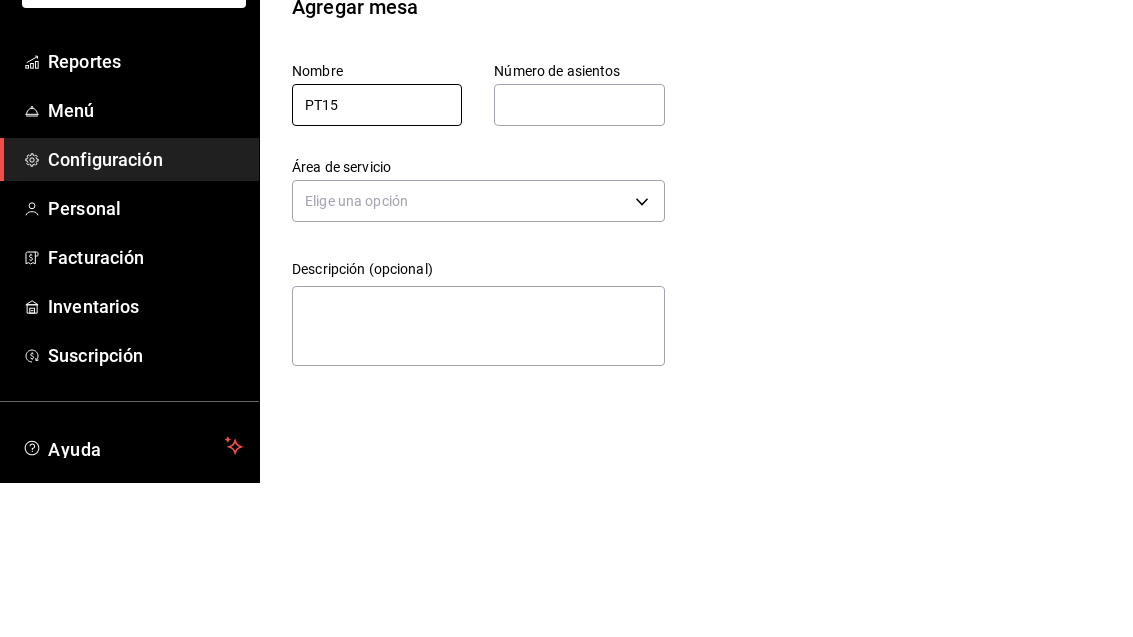 type on "PT15" 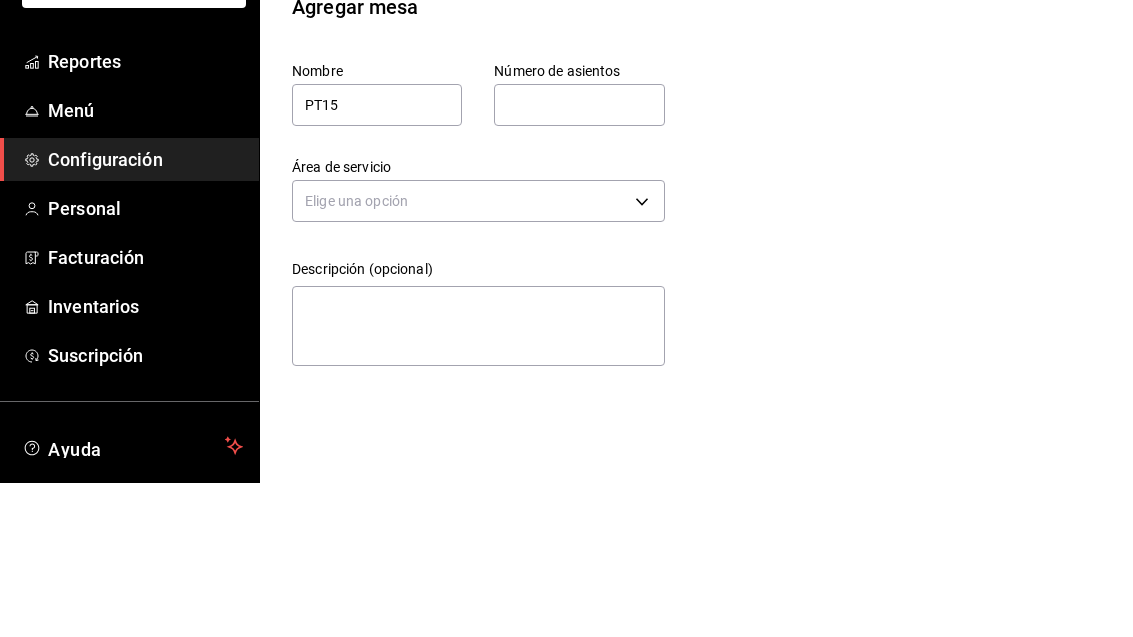click at bounding box center (579, 259) 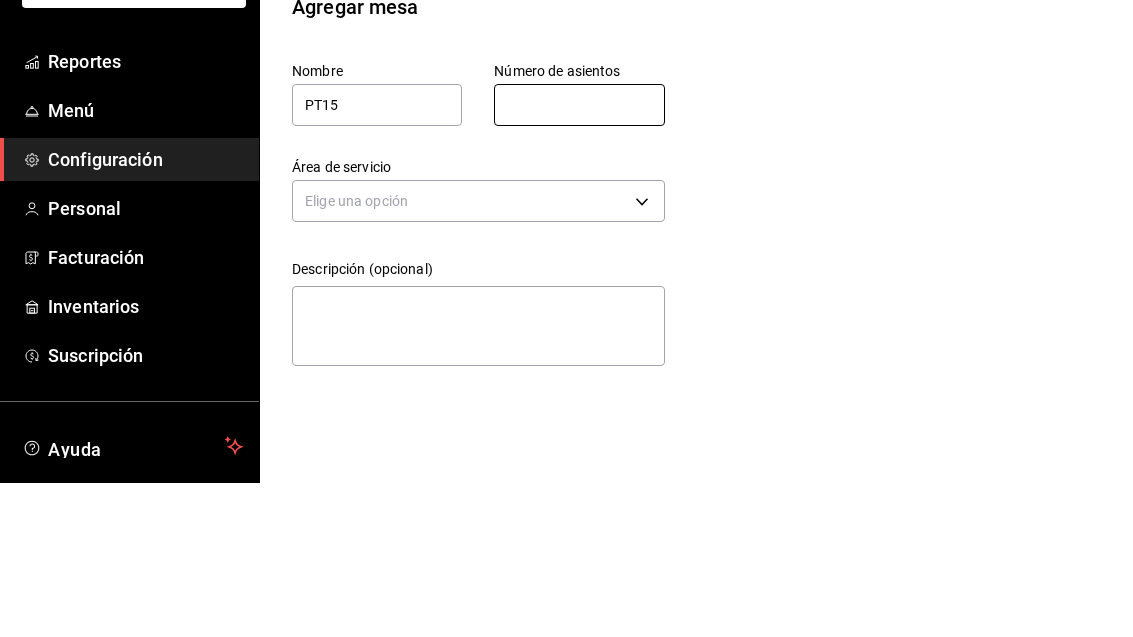 type on "1" 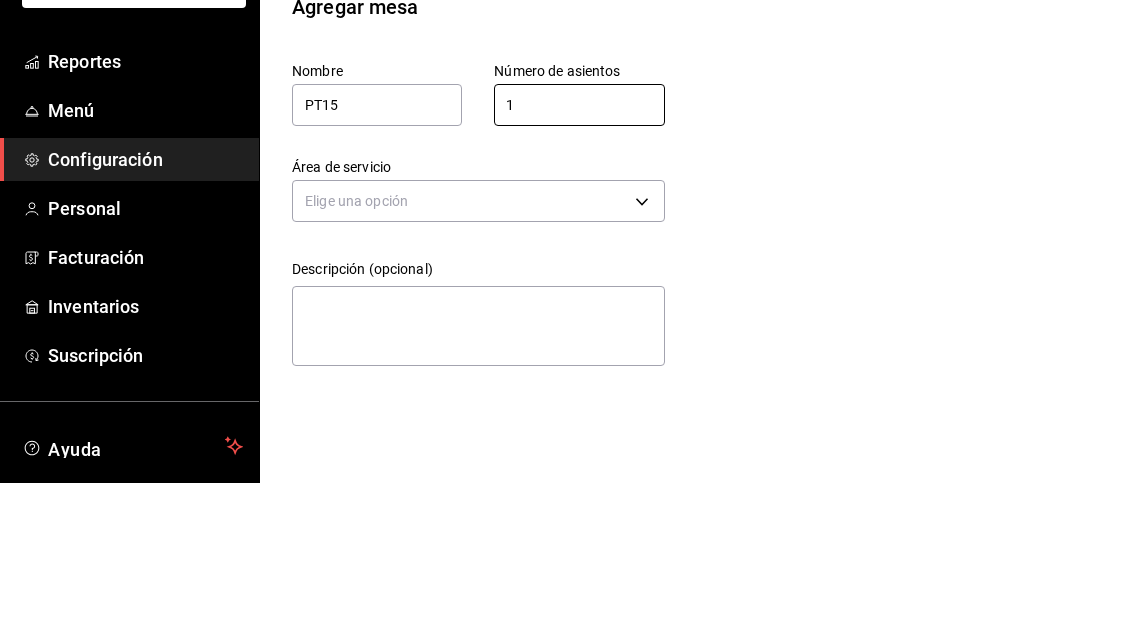 click on "Pregunta a Parrot AI Reportes   Menú   Configuración   Personal   Facturación   Inventarios   Suscripción   Ayuda Recomienda Parrot   [PERSON_NAME]   Sugerir nueva función   Sucursal: Casa Colibri Club (Mty) Regresar Guardar Agregar mesa Nombre PT15 Número de asientos 1 Número de asientos Área de servicio Elige una opción Descripción (opcional) x GANA 1 MES GRATIS EN TU SUSCRIPCIÓN AQUÍ ¿Recuerdas cómo empezó tu restaurante?
[DATE] puedes ayudar a un colega a tener el mismo cambio que tú viviste.
Recomienda Parrot directamente desde tu Portal Administrador.
Es fácil y rápido.
🎁 Por cada restaurante que se una, ganas 1 mes gratis. Ver video tutorial Ir a video Pregunta a Parrot AI Reportes   Menú   Configuración   Personal   Facturación   Inventarios   Suscripción   Ayuda Recomienda Parrot   [PERSON_NAME]   Sugerir nueva función   Visitar centro de ayuda [PHONE_NUMBER] [EMAIL_ADDRESS][DOMAIN_NAME] Visitar centro de ayuda [PHONE_NUMBER] [EMAIL_ADDRESS][DOMAIN_NAME]" at bounding box center (566, 318) 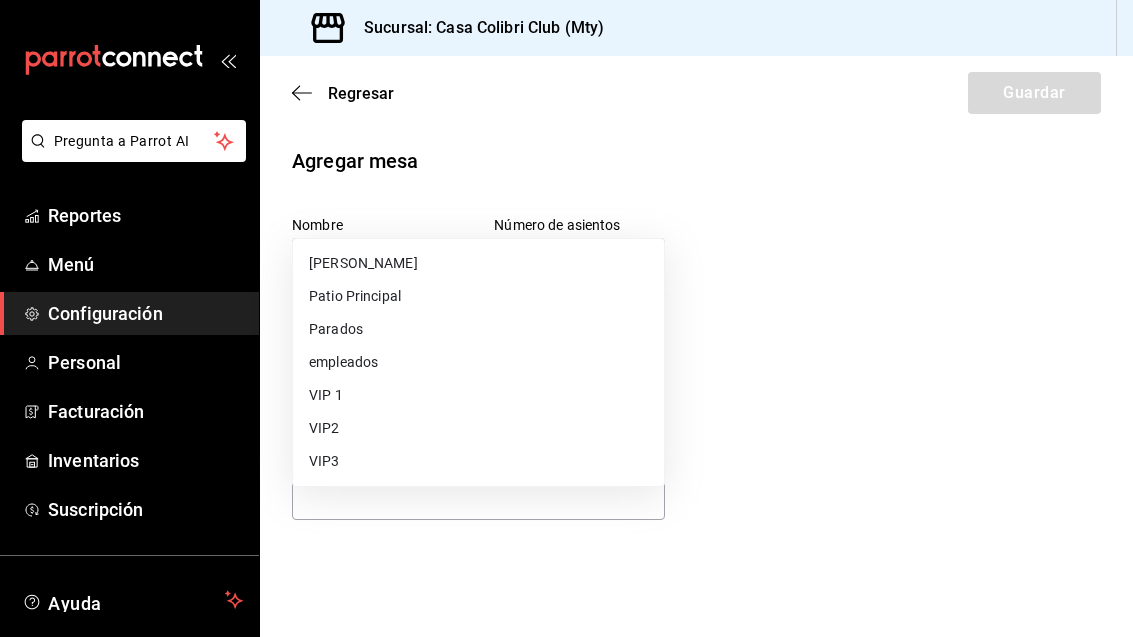 click on "Parados" at bounding box center (478, 329) 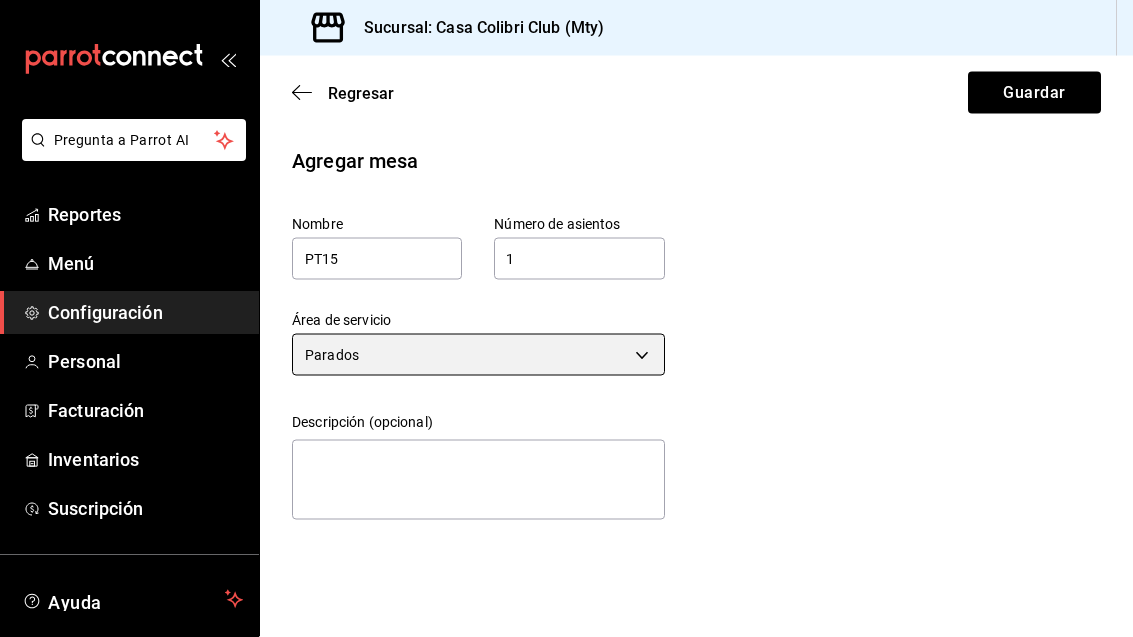 scroll, scrollTop: 0, scrollLeft: 0, axis: both 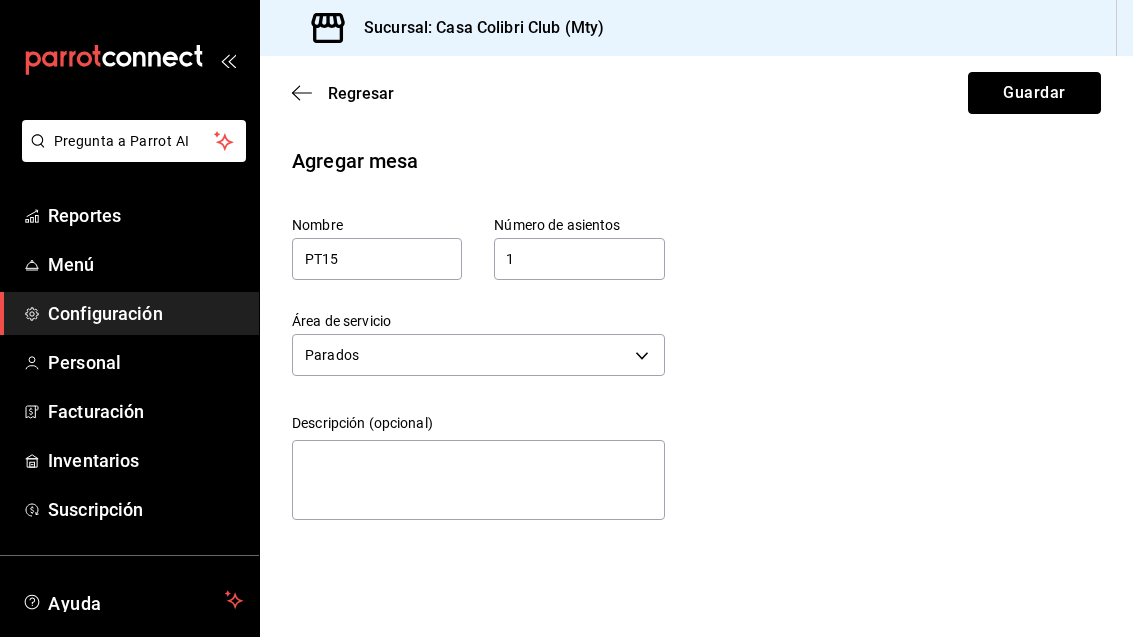 click on "Guardar" at bounding box center (1034, 93) 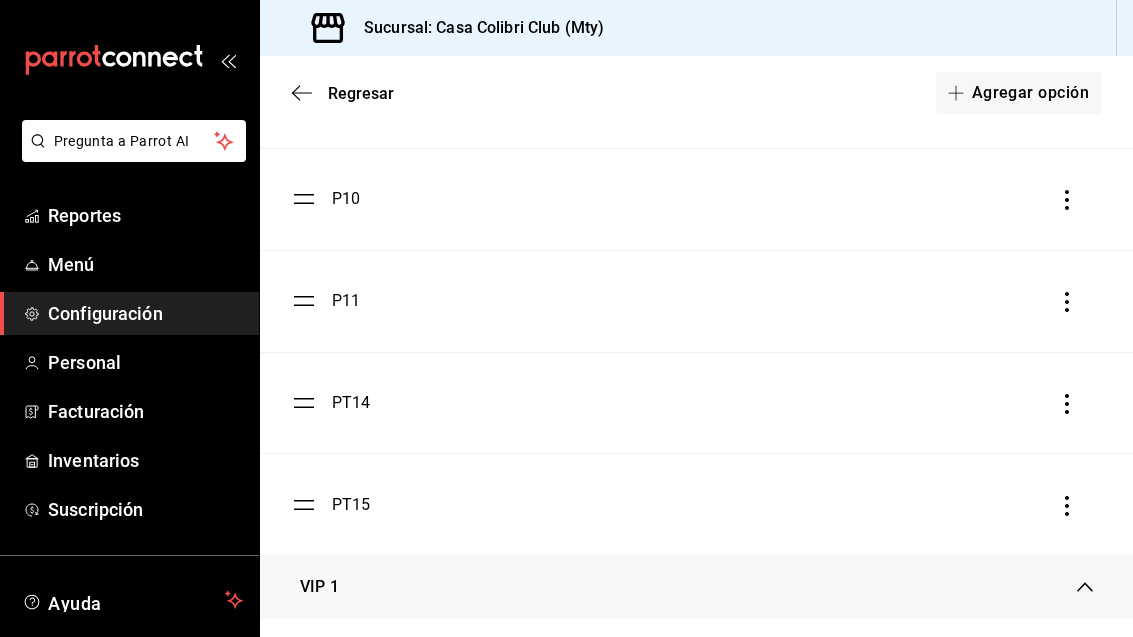 scroll, scrollTop: 3069, scrollLeft: 0, axis: vertical 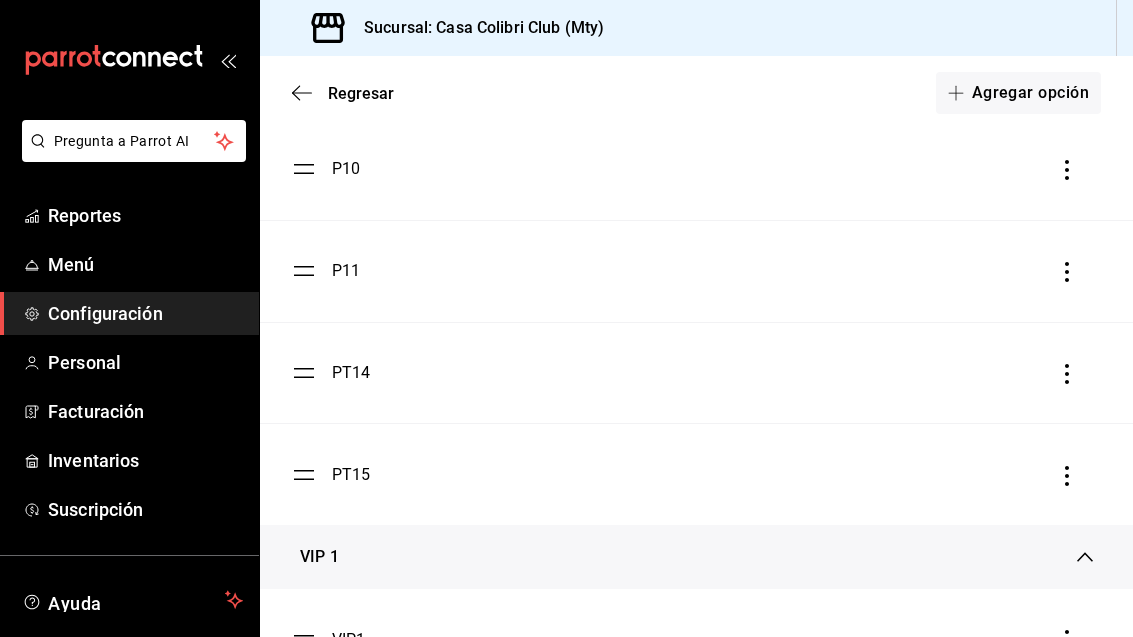 click on "PT14" at bounding box center [696, 373] 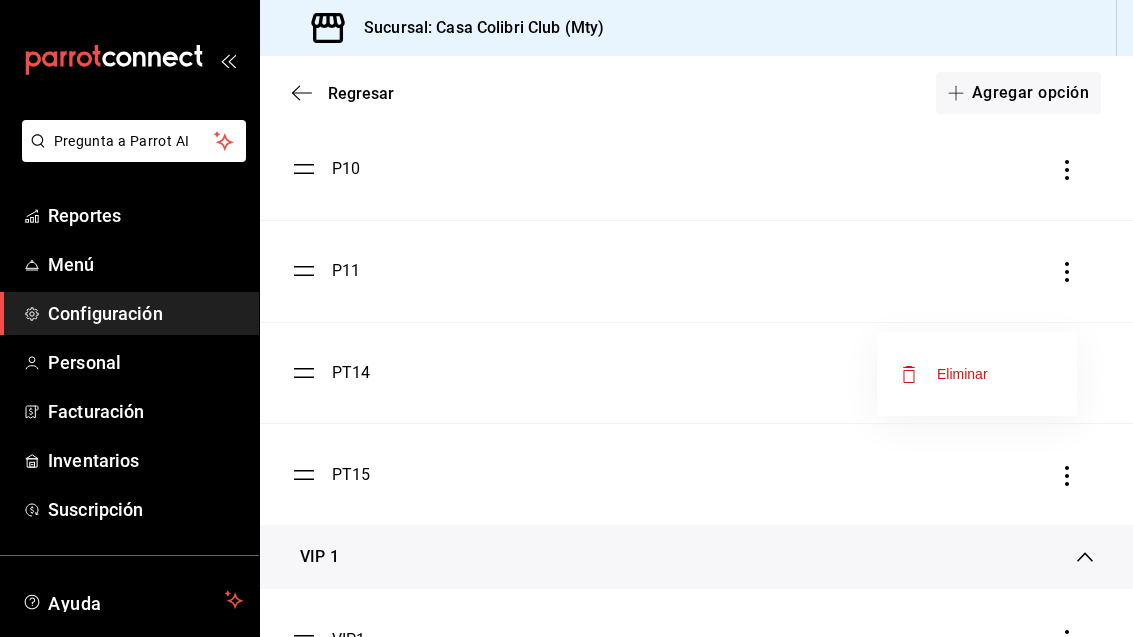 click on "Eliminar" at bounding box center [944, 374] 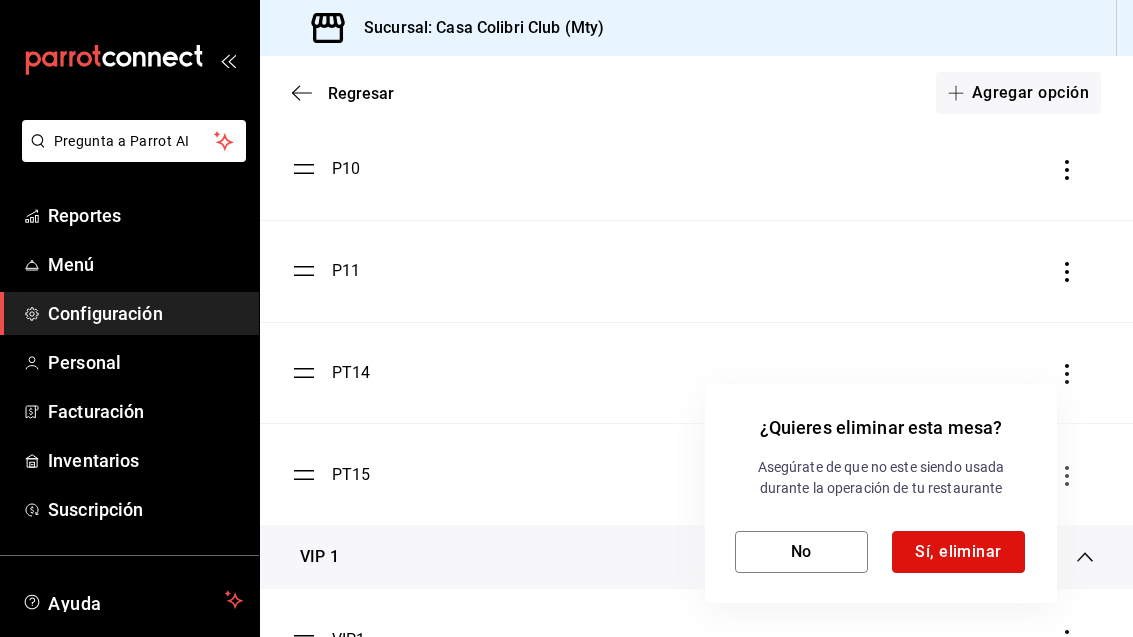 click on "Sí, eliminar" at bounding box center (958, 552) 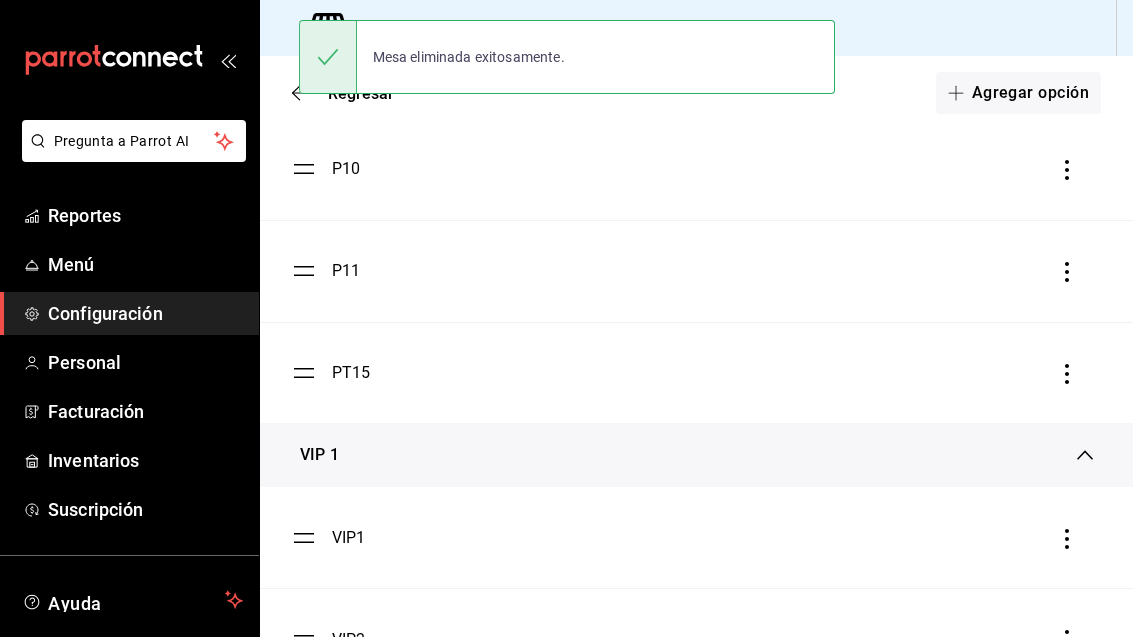 click on "PT15" at bounding box center [351, 373] 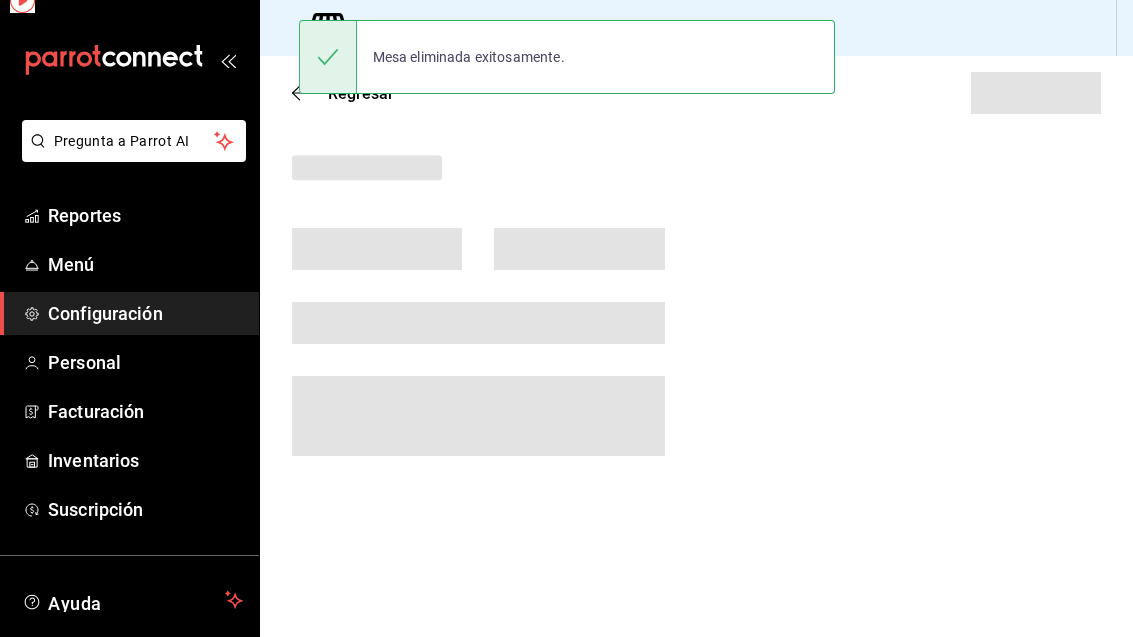 scroll, scrollTop: 0, scrollLeft: 0, axis: both 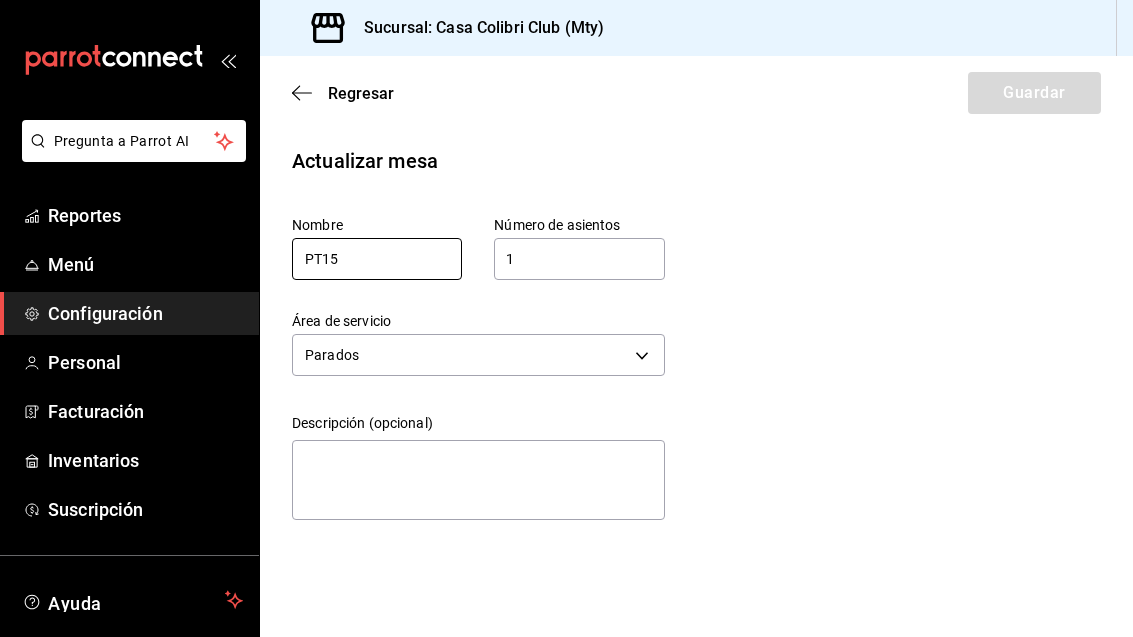 click on "PT15" at bounding box center [377, 259] 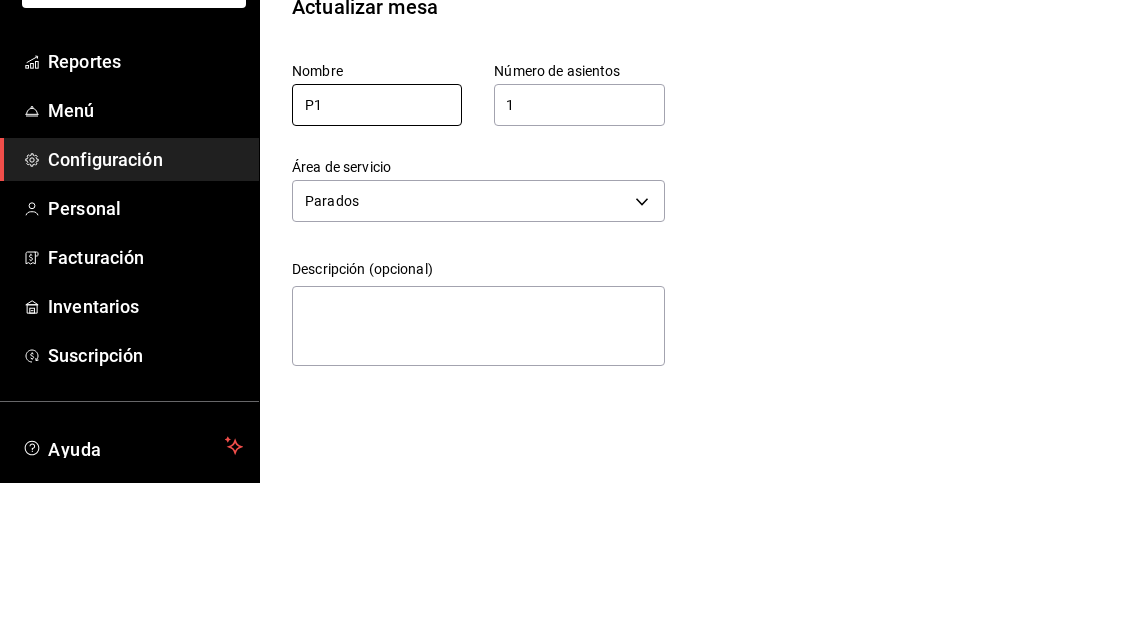 type on "P" 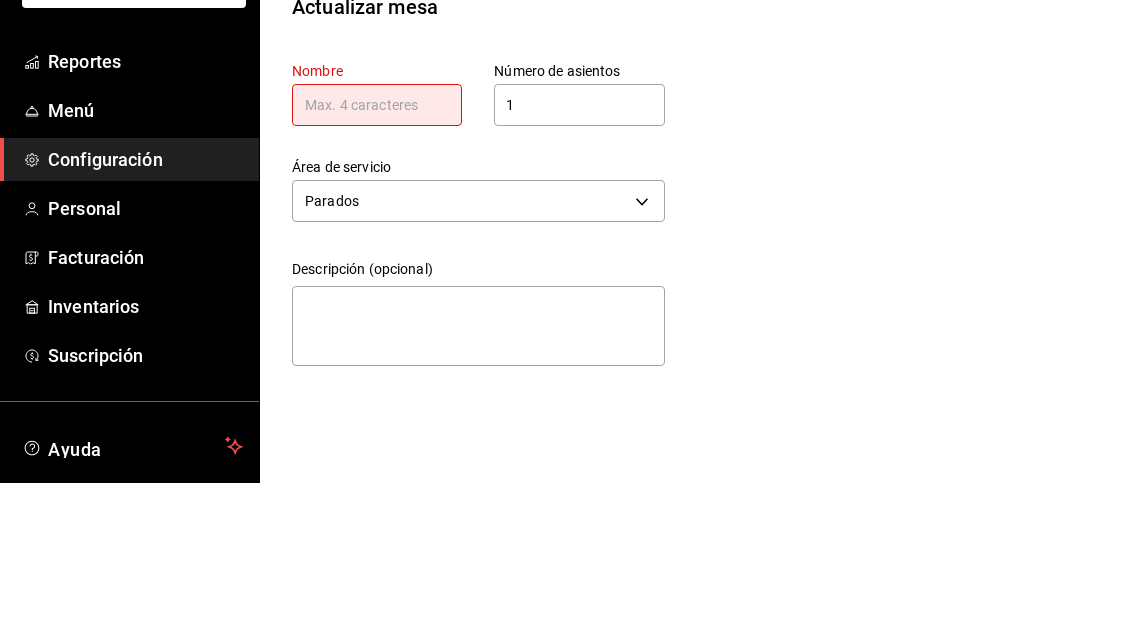 scroll, scrollTop: 64, scrollLeft: 0, axis: vertical 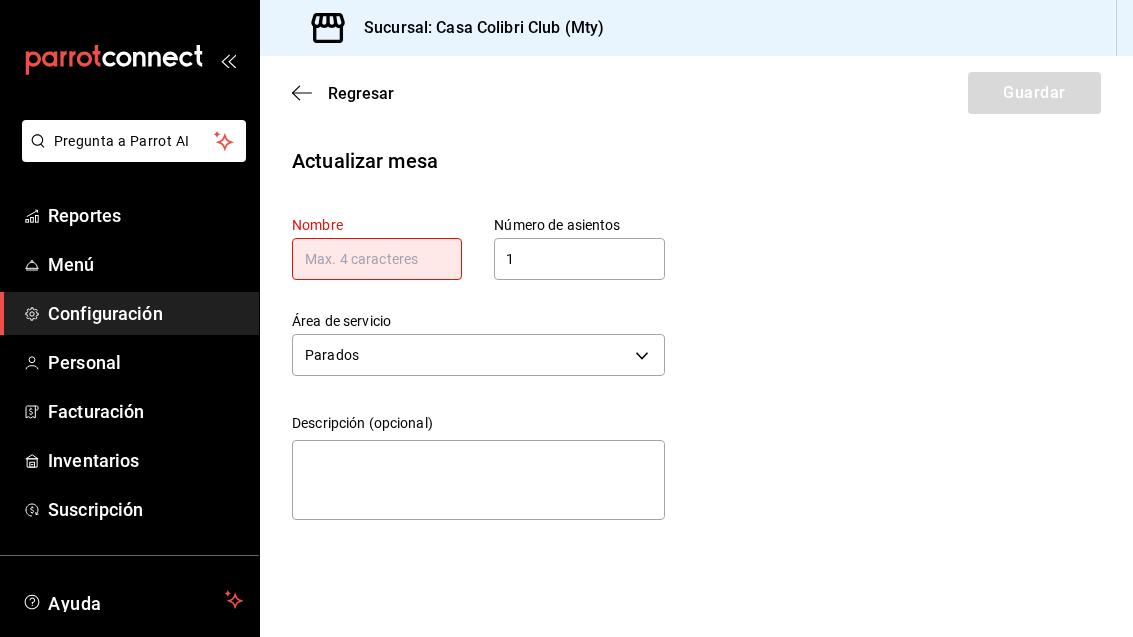 type 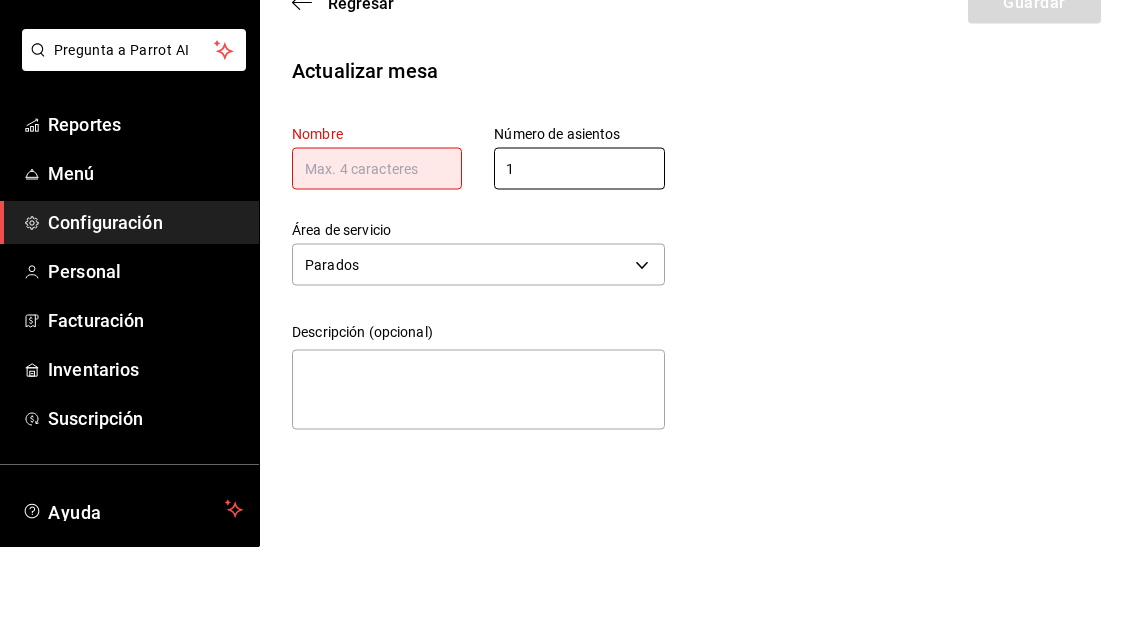type 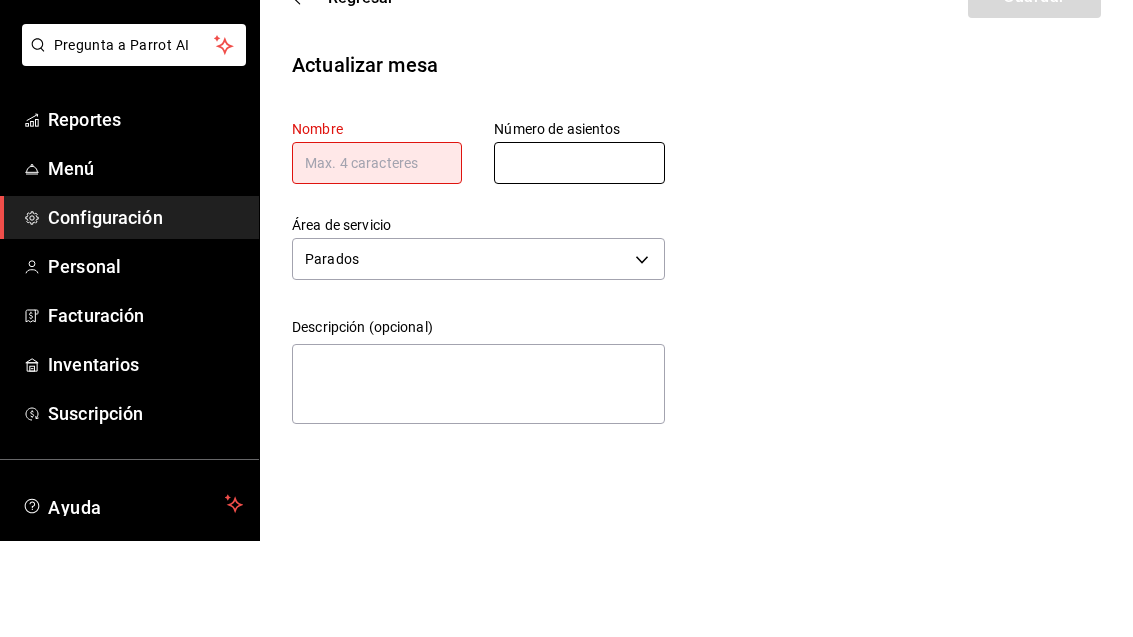 scroll, scrollTop: 13, scrollLeft: 0, axis: vertical 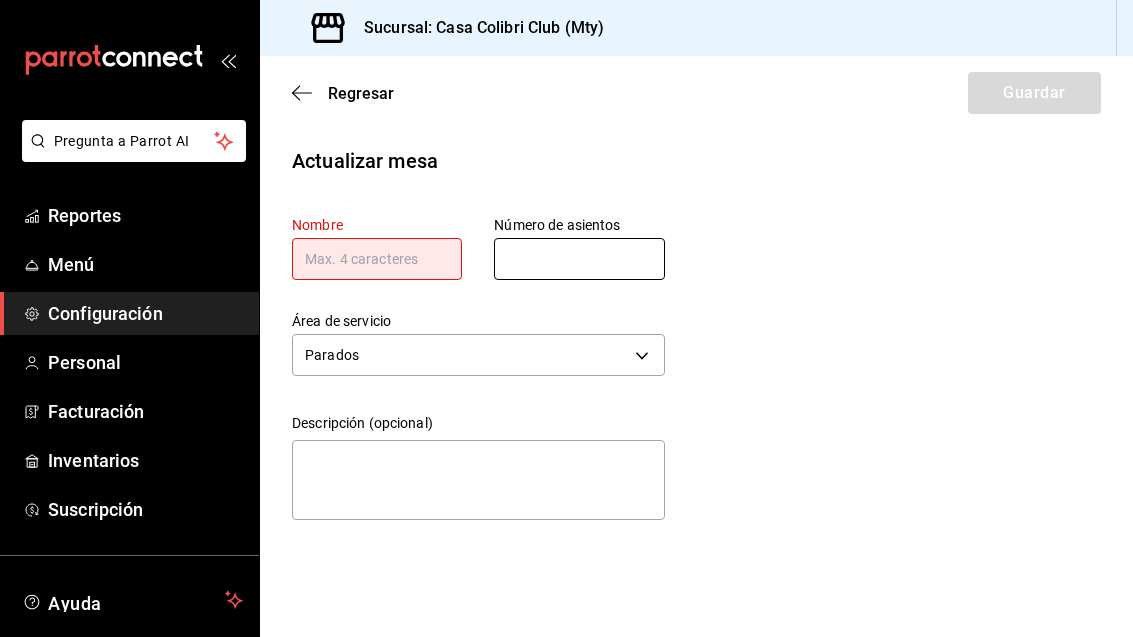 click 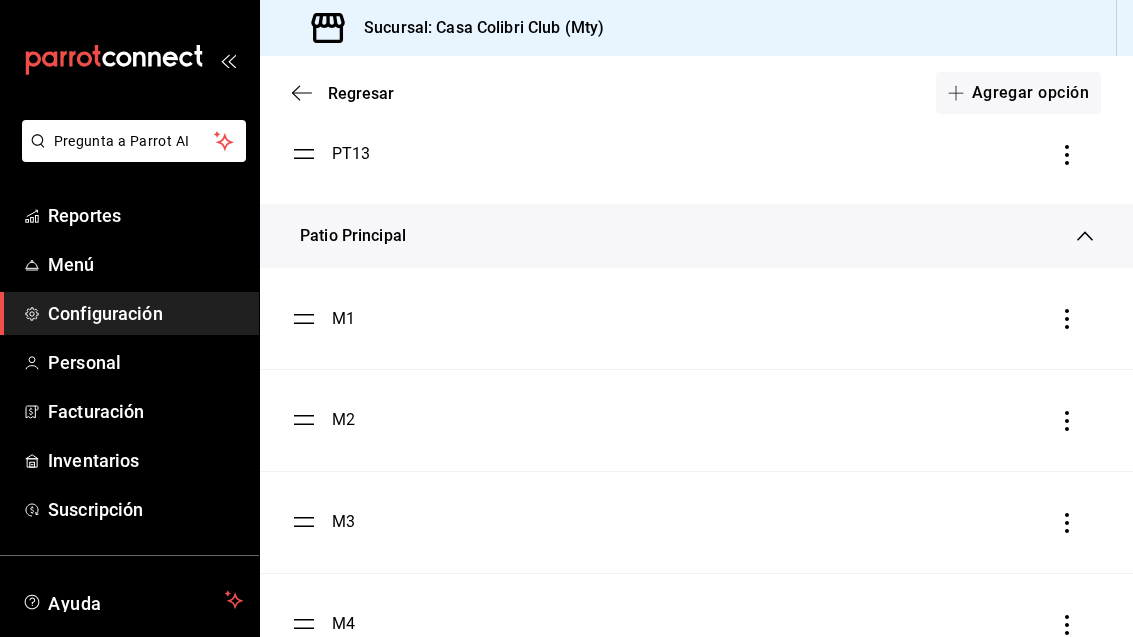 scroll, scrollTop: 1440, scrollLeft: 0, axis: vertical 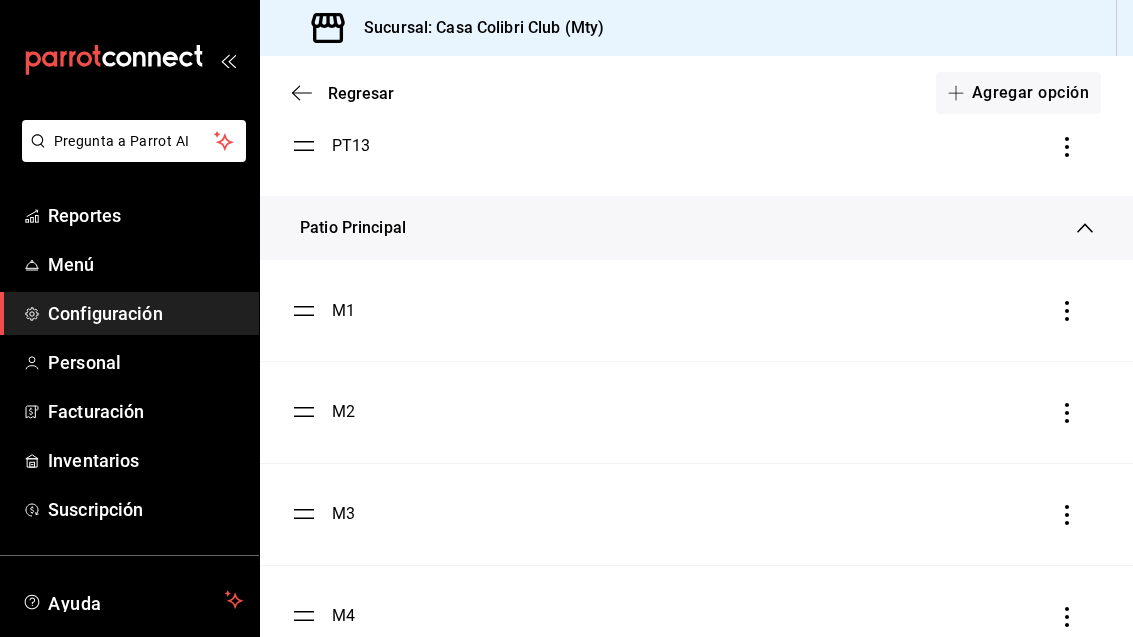 click on "Agregar opción" at bounding box center [1018, 93] 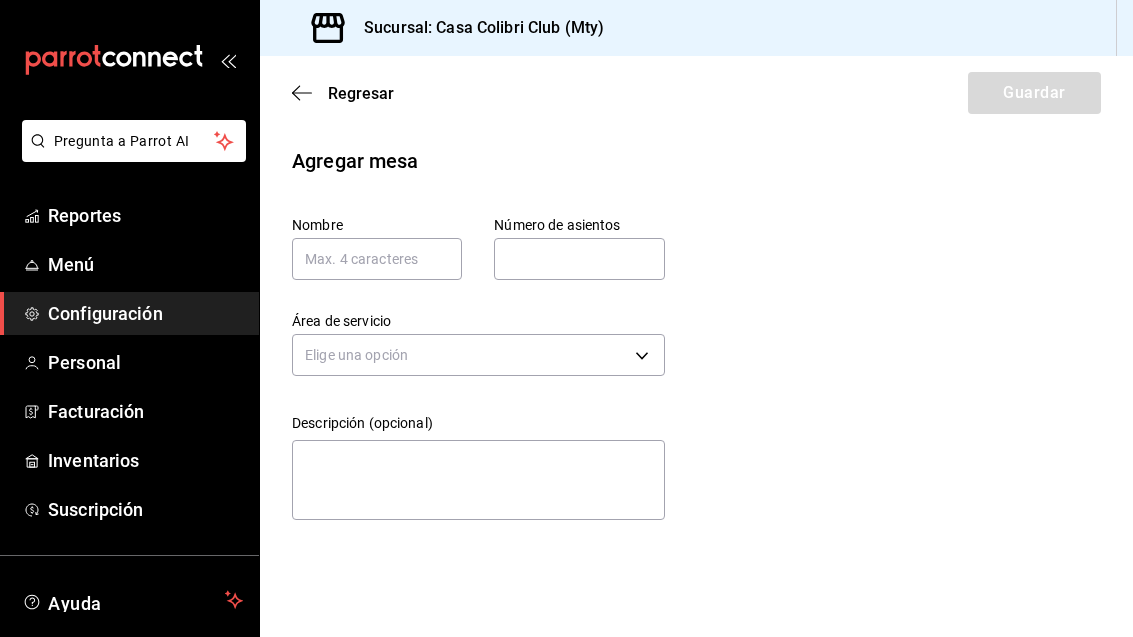 click 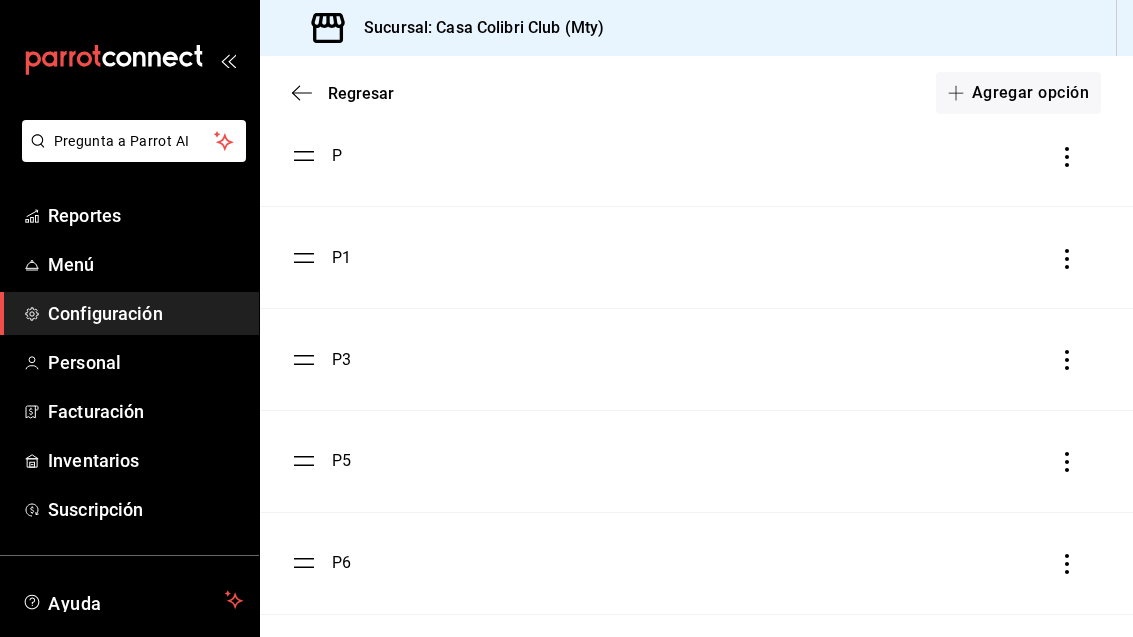 scroll, scrollTop: 2316, scrollLeft: 0, axis: vertical 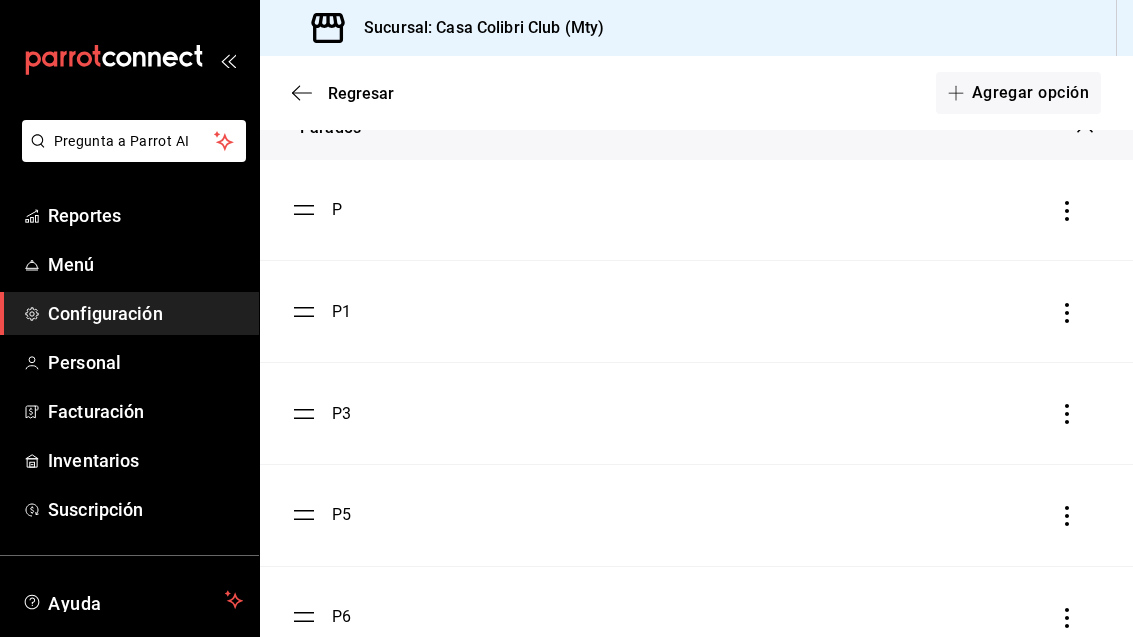 click on "P" at bounding box center [696, 210] 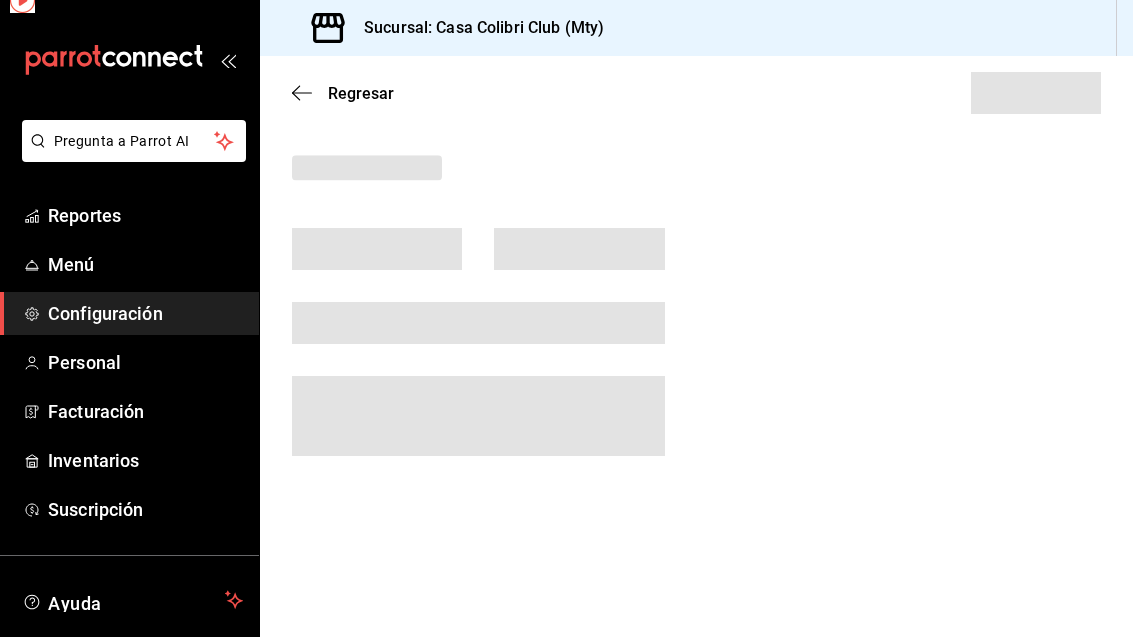 scroll, scrollTop: 0, scrollLeft: 0, axis: both 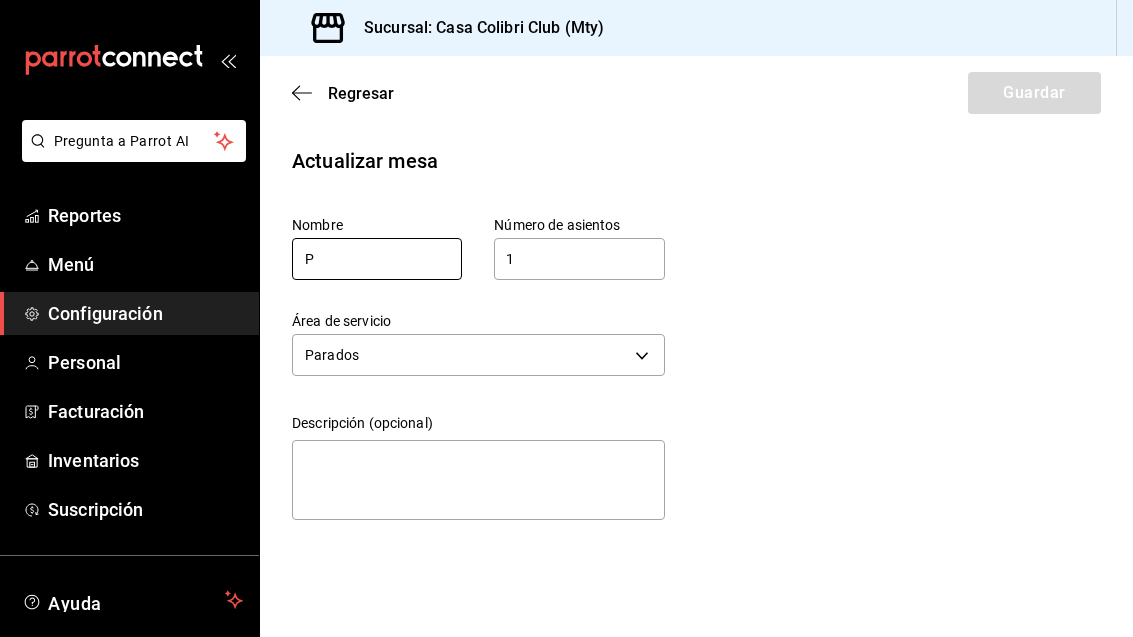 click on "P" at bounding box center [377, 259] 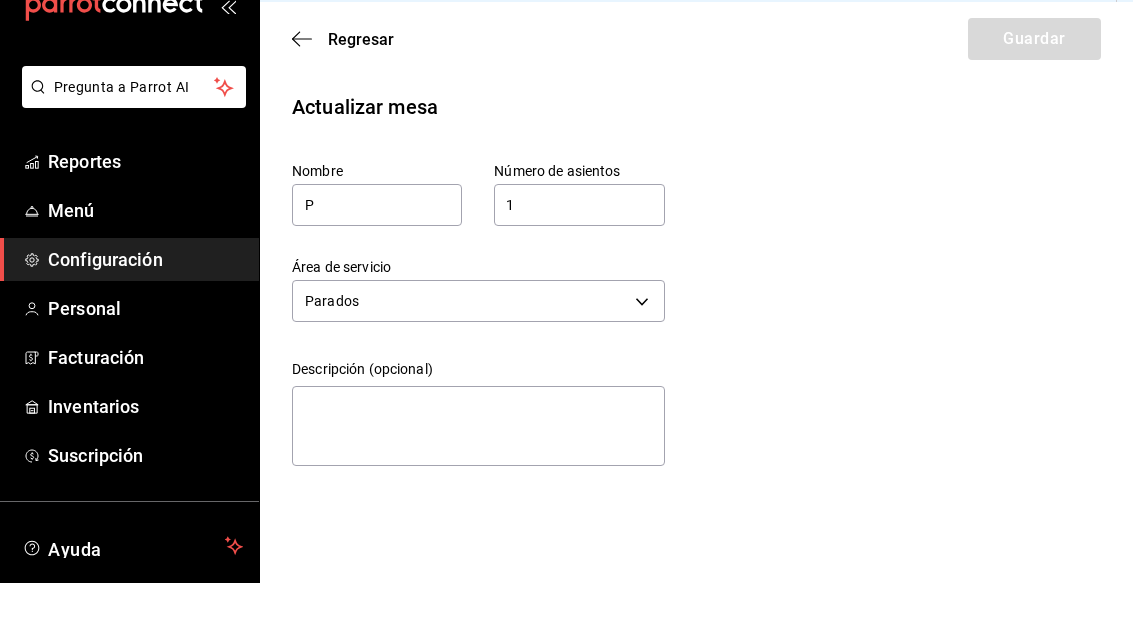click on "Regresar" at bounding box center (343, 93) 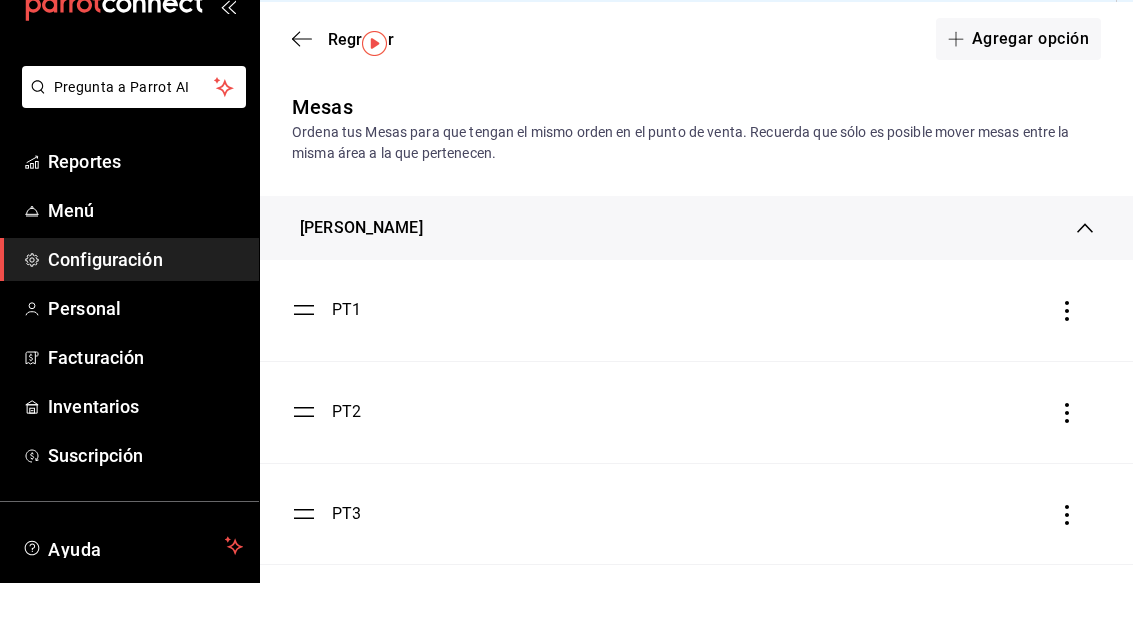 scroll, scrollTop: 64, scrollLeft: 0, axis: vertical 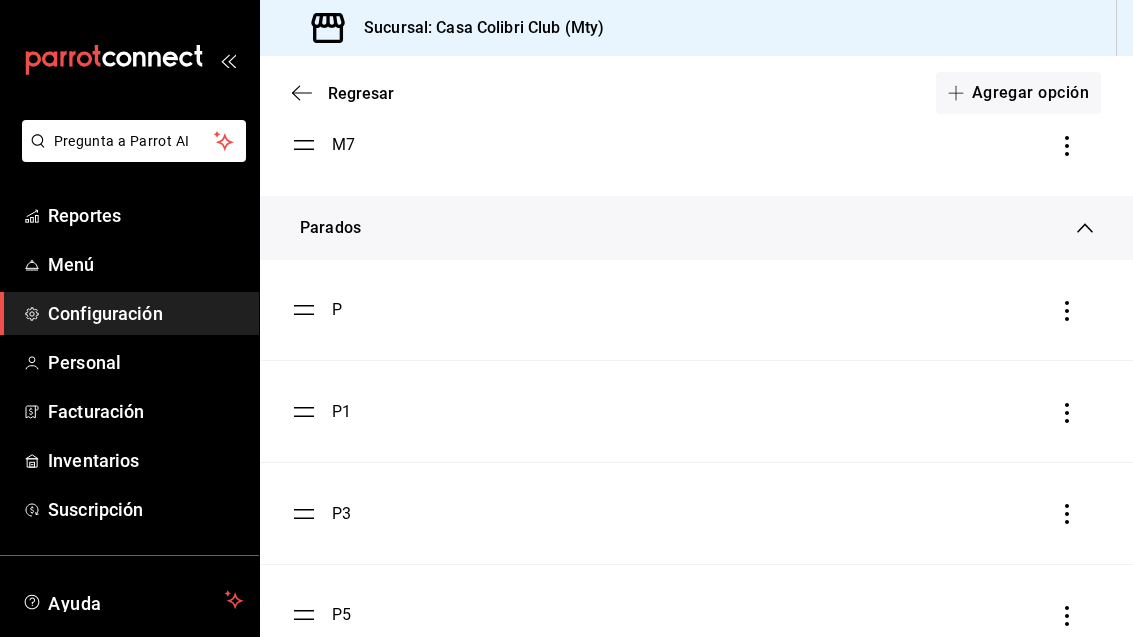 click on "P1" at bounding box center [696, 411] 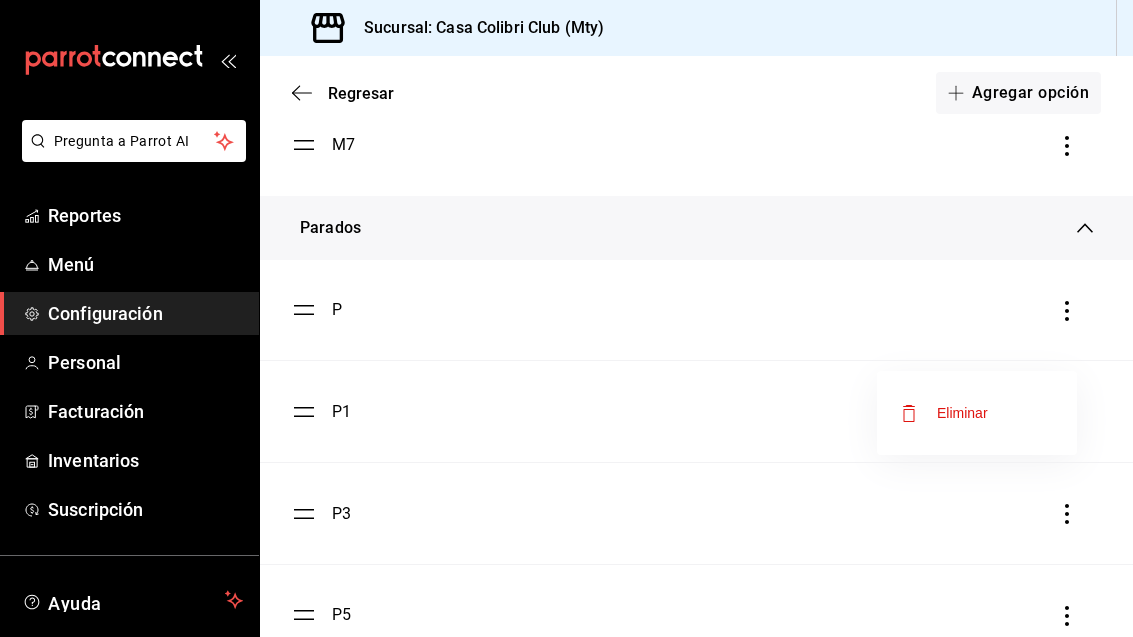 click on "Eliminar" at bounding box center (962, 413) 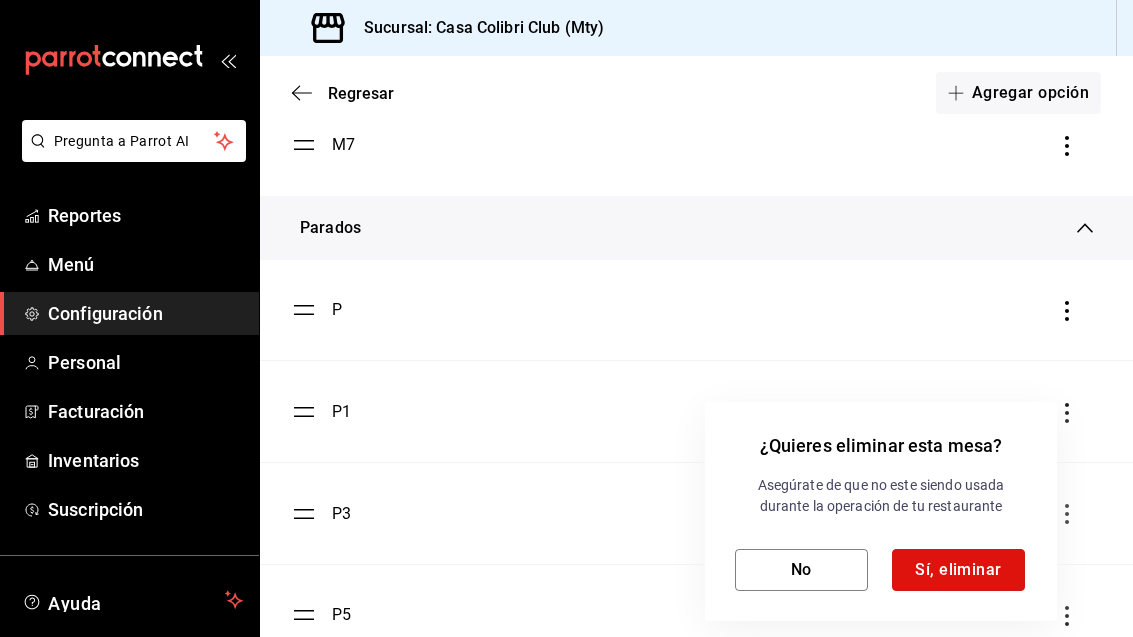 click on "Sí, eliminar" at bounding box center (958, 570) 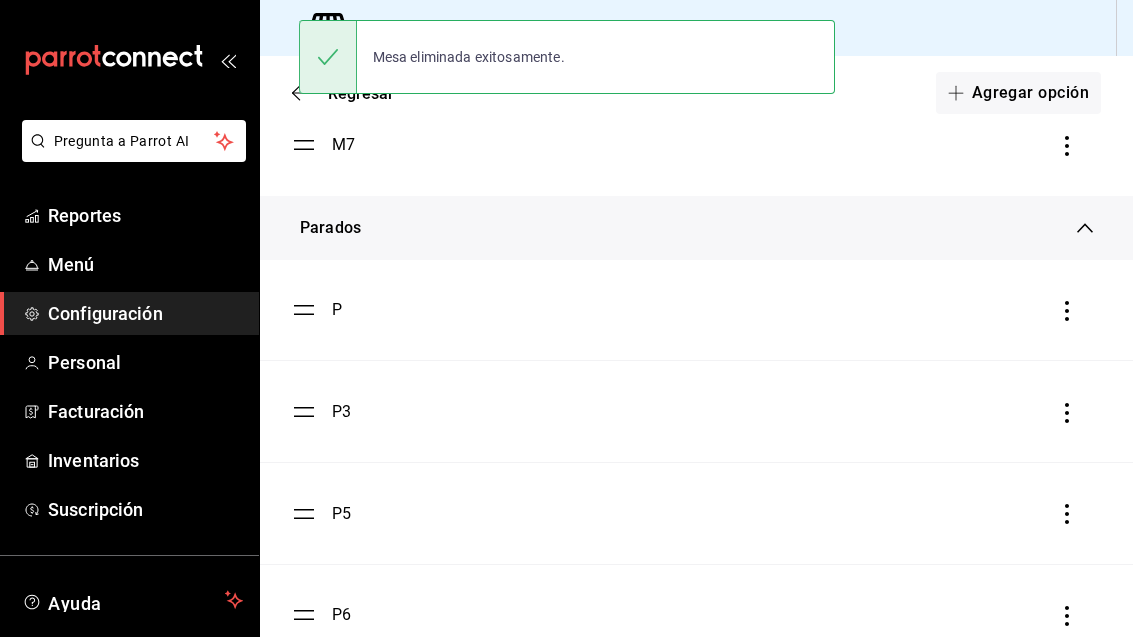 click on "P" at bounding box center (317, 310) 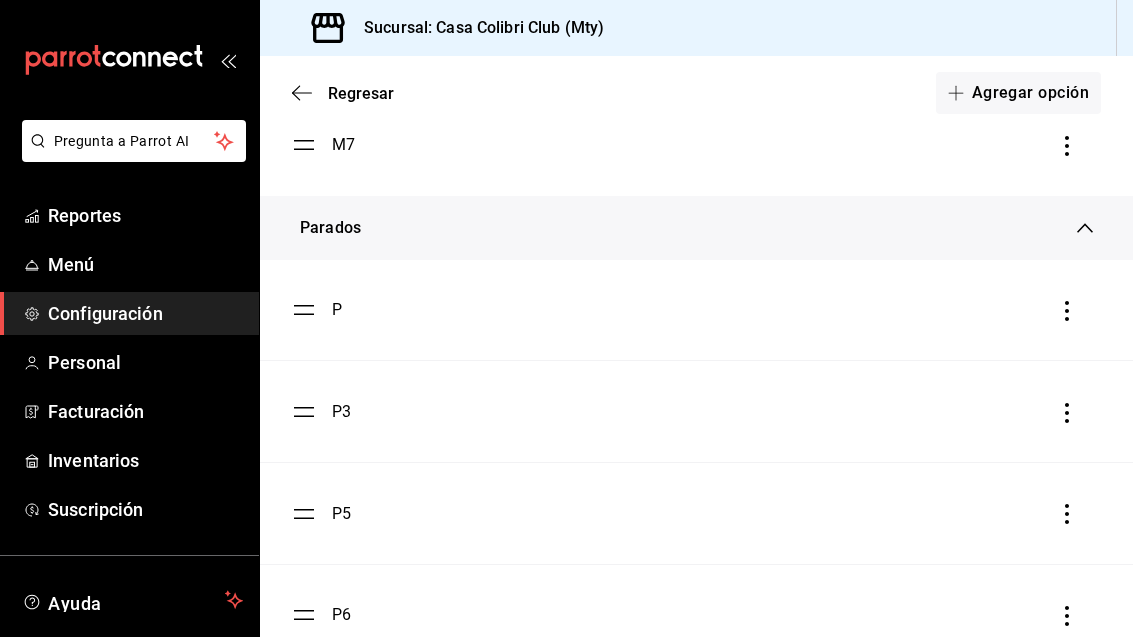 click on "P" at bounding box center [696, 310] 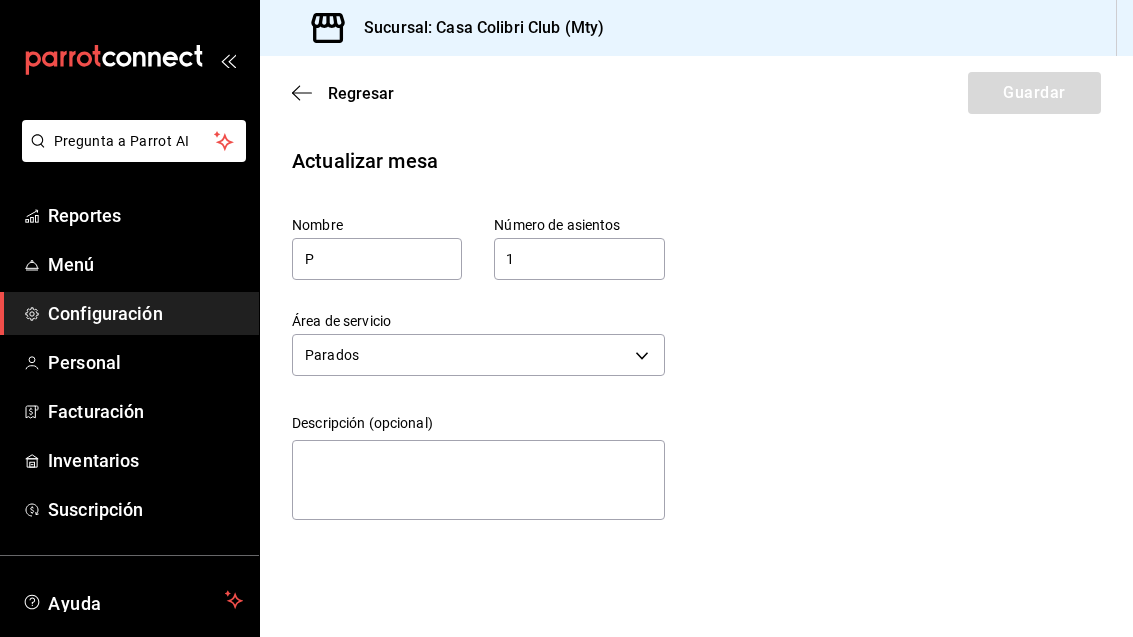 scroll, scrollTop: 0, scrollLeft: 0, axis: both 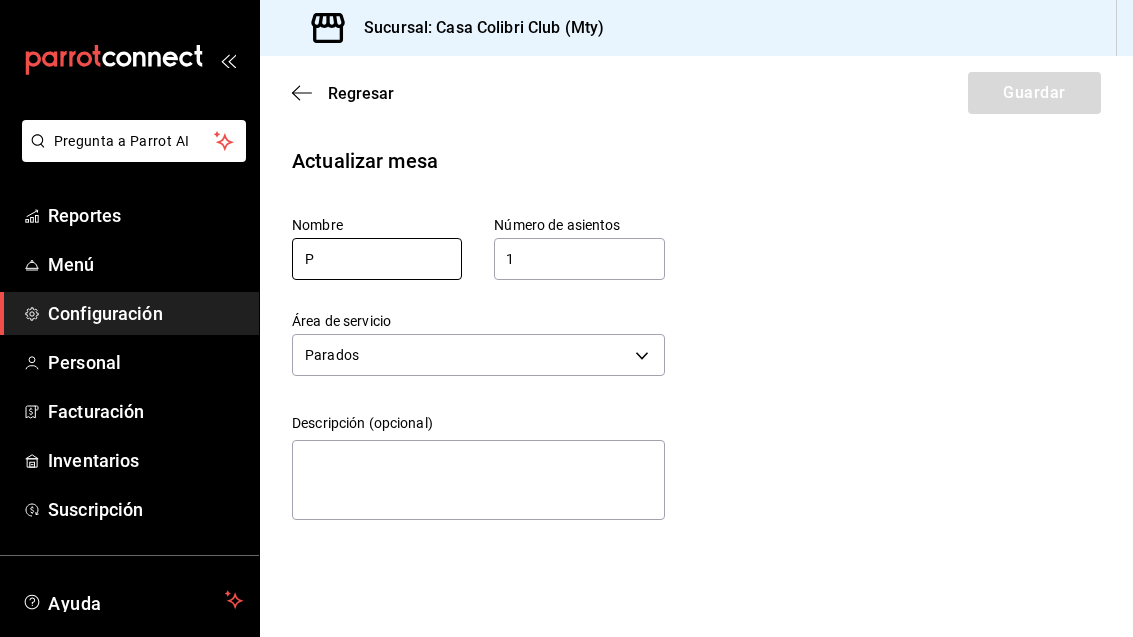 click on "P" at bounding box center [377, 259] 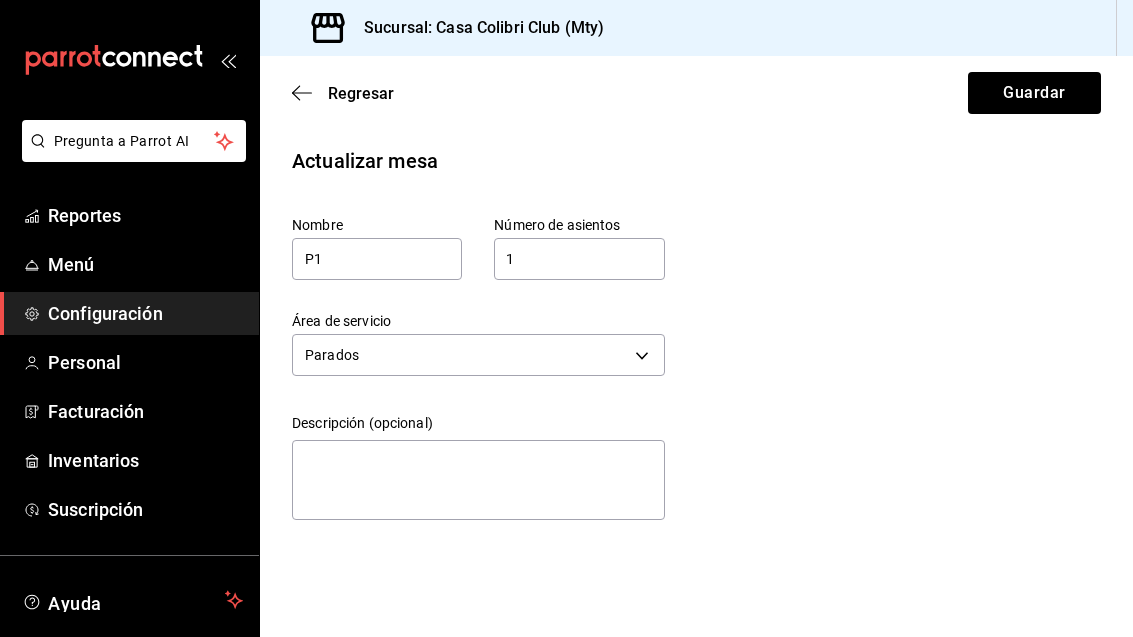 scroll, scrollTop: 0, scrollLeft: 0, axis: both 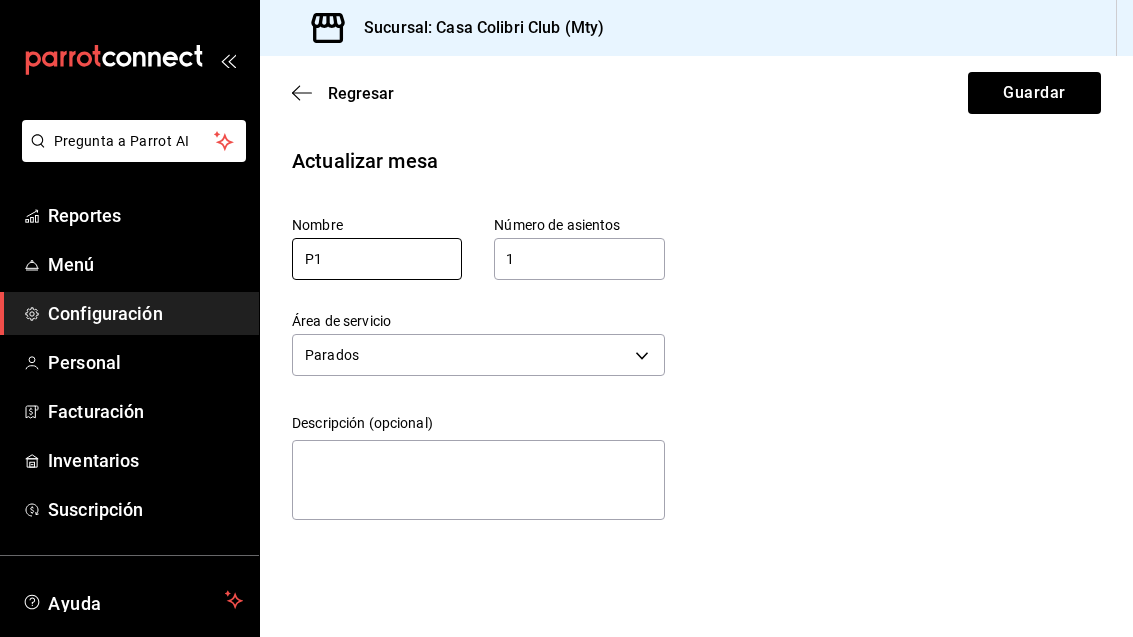 type on "P1" 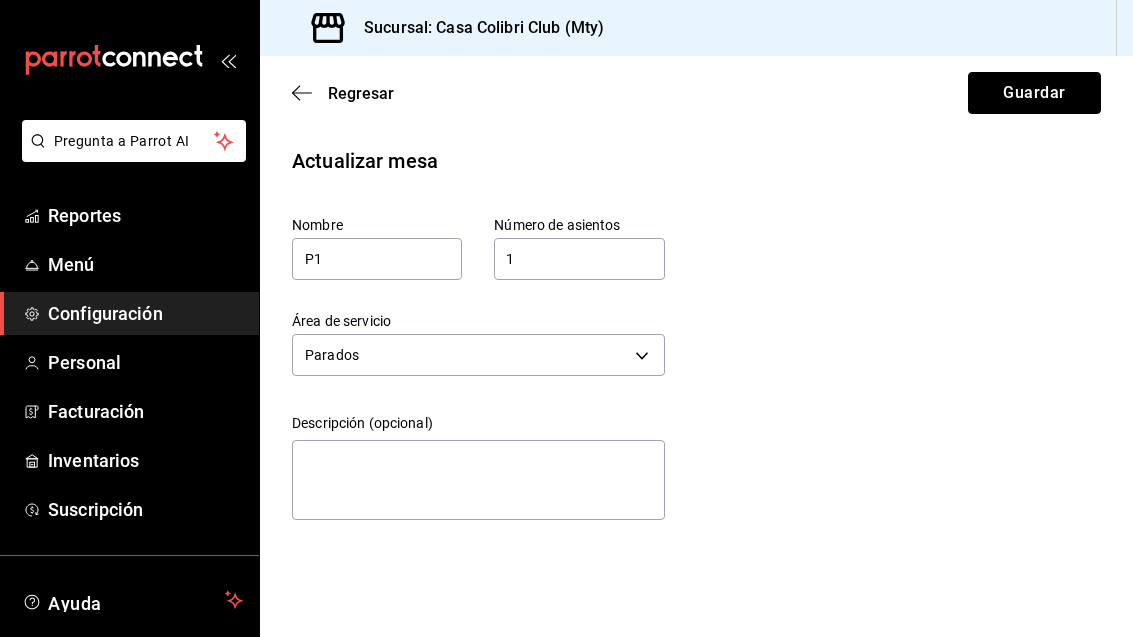 click on "Guardar" at bounding box center [1034, 93] 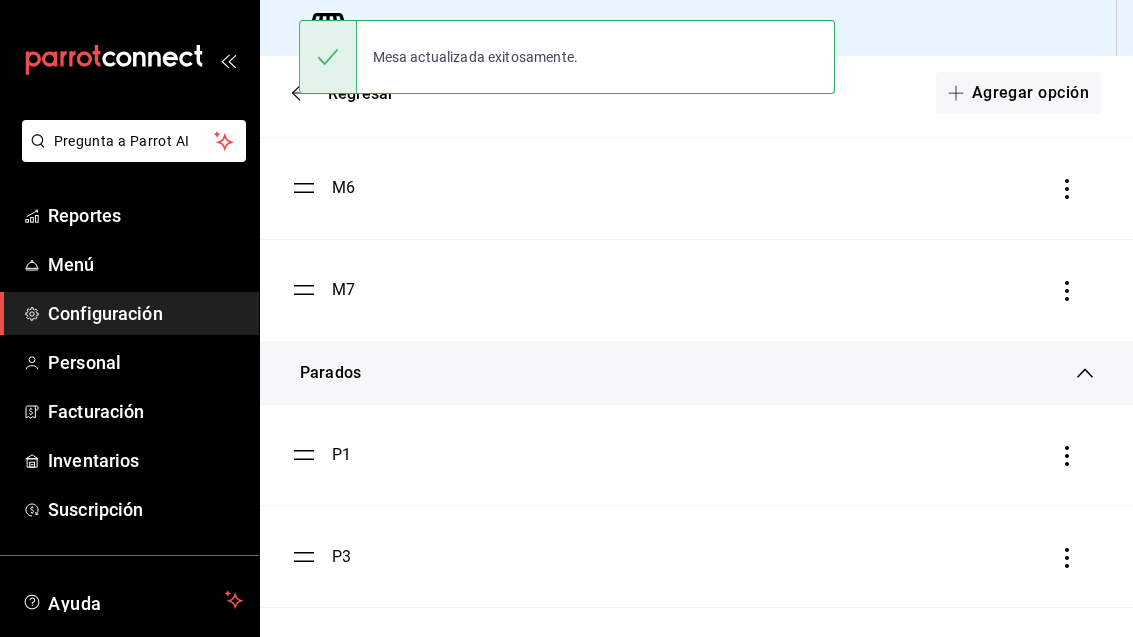 scroll, scrollTop: 2110, scrollLeft: 0, axis: vertical 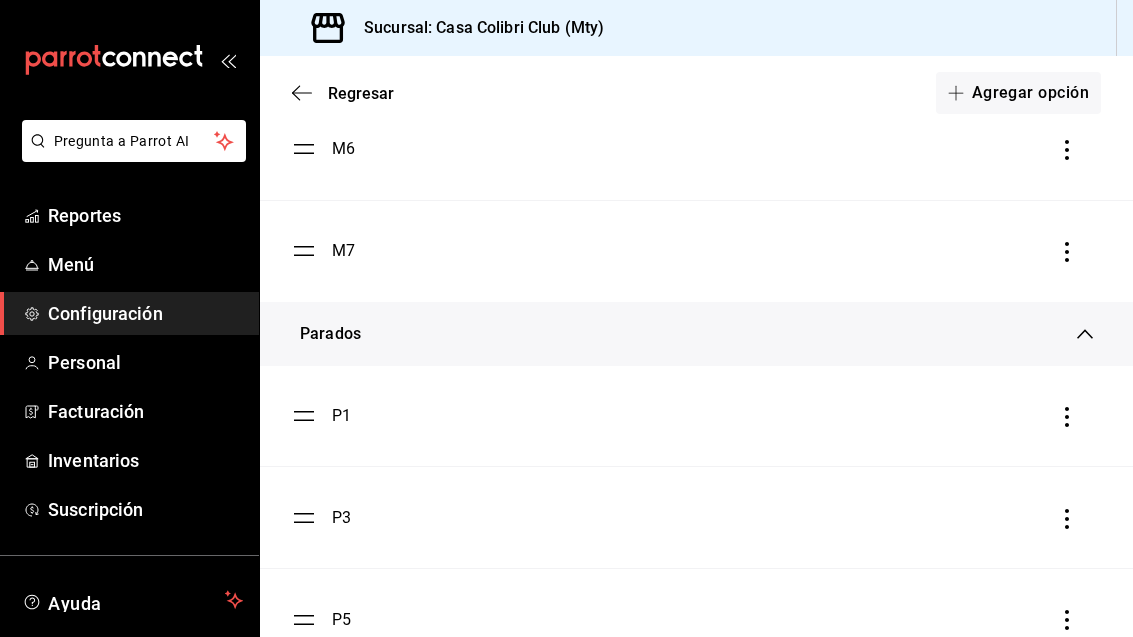 click on "Agregar opción" at bounding box center [1018, 93] 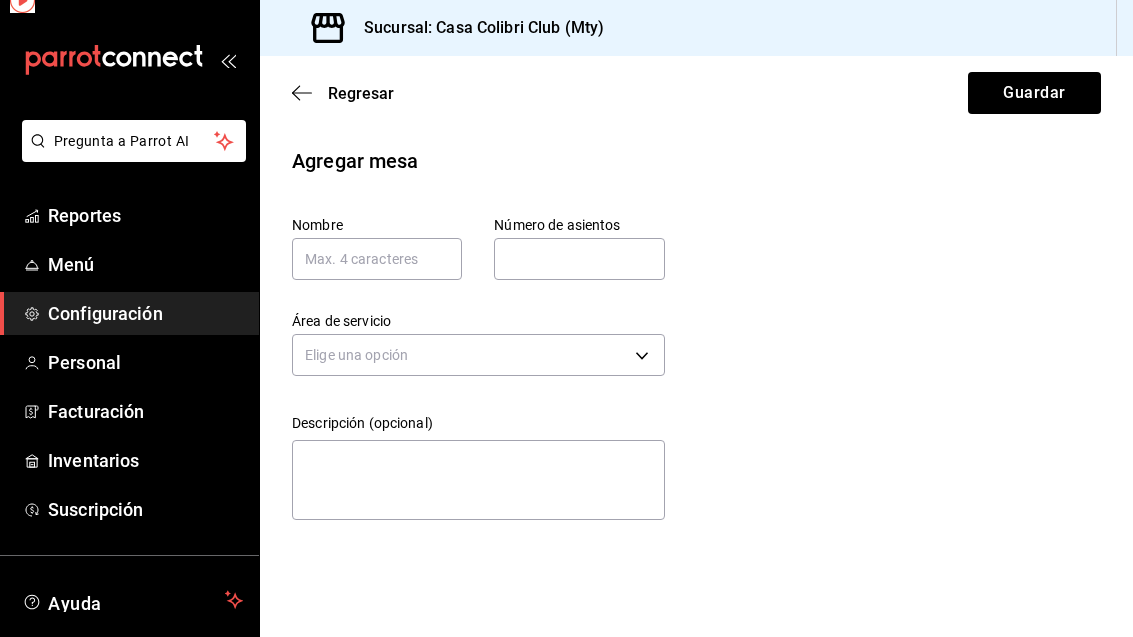 scroll, scrollTop: 0, scrollLeft: 0, axis: both 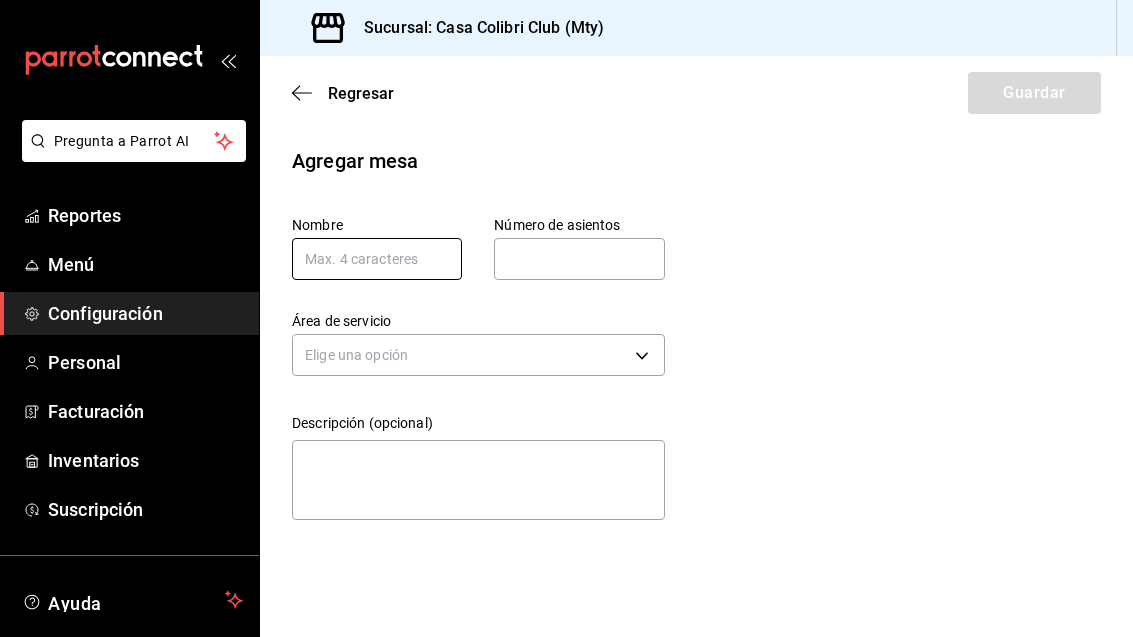 click at bounding box center (377, 259) 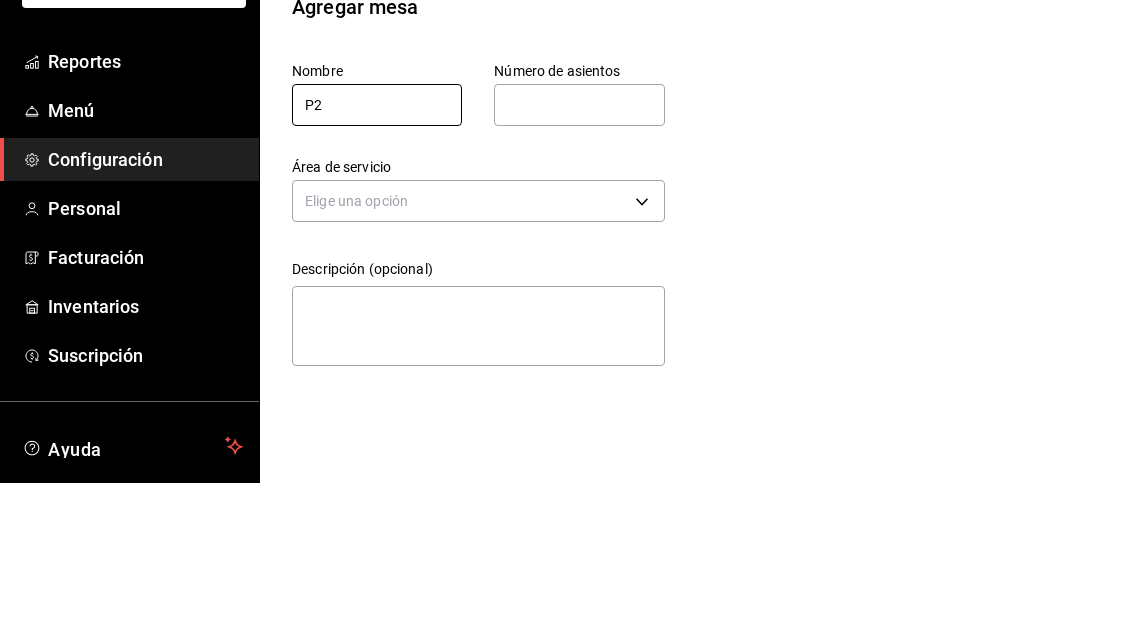 type on "P2" 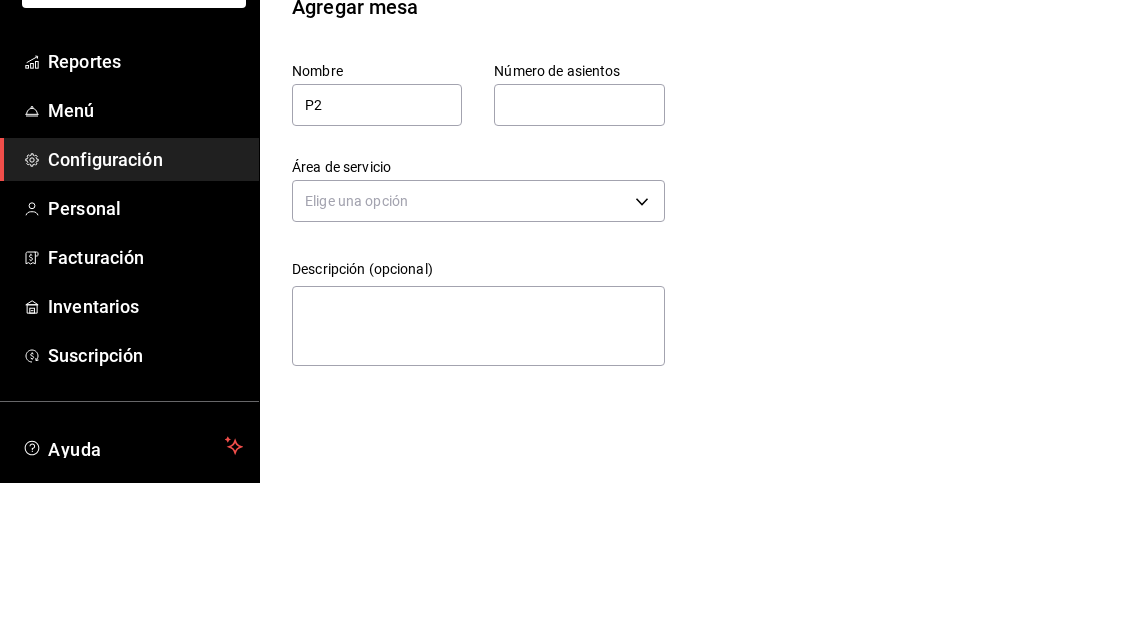 click at bounding box center [579, 259] 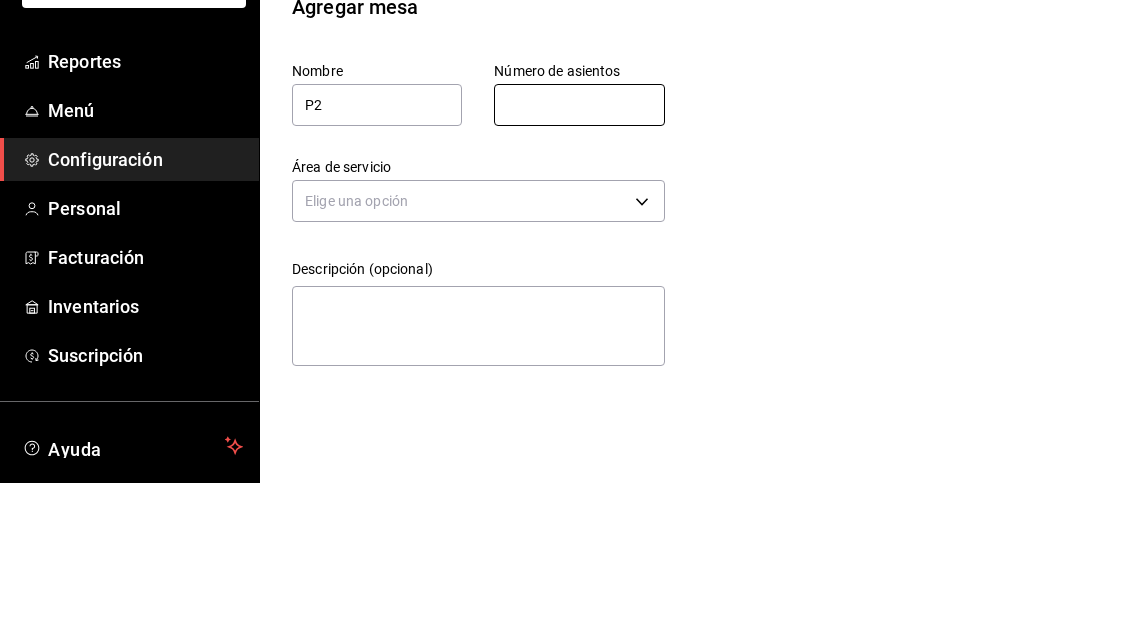 type on "1" 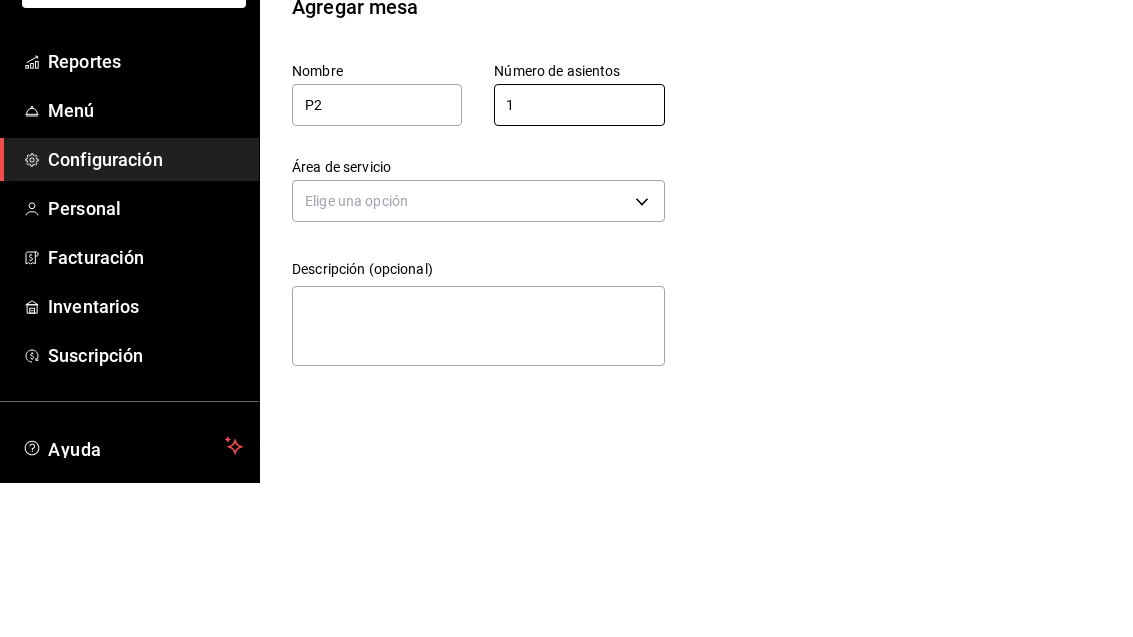 click on "Pregunta a Parrot AI Reportes   Menú   Configuración   Personal   Facturación   Inventarios   Suscripción   Ayuda Recomienda Parrot   [PERSON_NAME]   Sugerir nueva función   Sucursal: Casa Colibri Club (Mty) Regresar Guardar Agregar mesa Nombre P2 Número de asientos 1 Número de asientos Área de servicio Elige una opción Descripción (opcional) x GANA 1 MES GRATIS EN TU SUSCRIPCIÓN AQUÍ ¿Recuerdas cómo empezó tu restaurante?
[DATE] puedes ayudar a un colega a tener el mismo cambio que tú viviste.
Recomienda Parrot directamente desde tu Portal Administrador.
Es fácil y rápido.
🎁 Por cada restaurante que se una, ganas 1 mes gratis. Ver video tutorial Ir a video Pregunta a Parrot AI Reportes   Menú   Configuración   Personal   Facturación   Inventarios   Suscripción   Ayuda Recomienda Parrot   [PERSON_NAME]   Sugerir nueva función   Visitar centro de ayuda [PHONE_NUMBER] [EMAIL_ADDRESS][DOMAIN_NAME] Visitar centro de ayuda [PHONE_NUMBER] [EMAIL_ADDRESS][DOMAIN_NAME]" at bounding box center [566, 318] 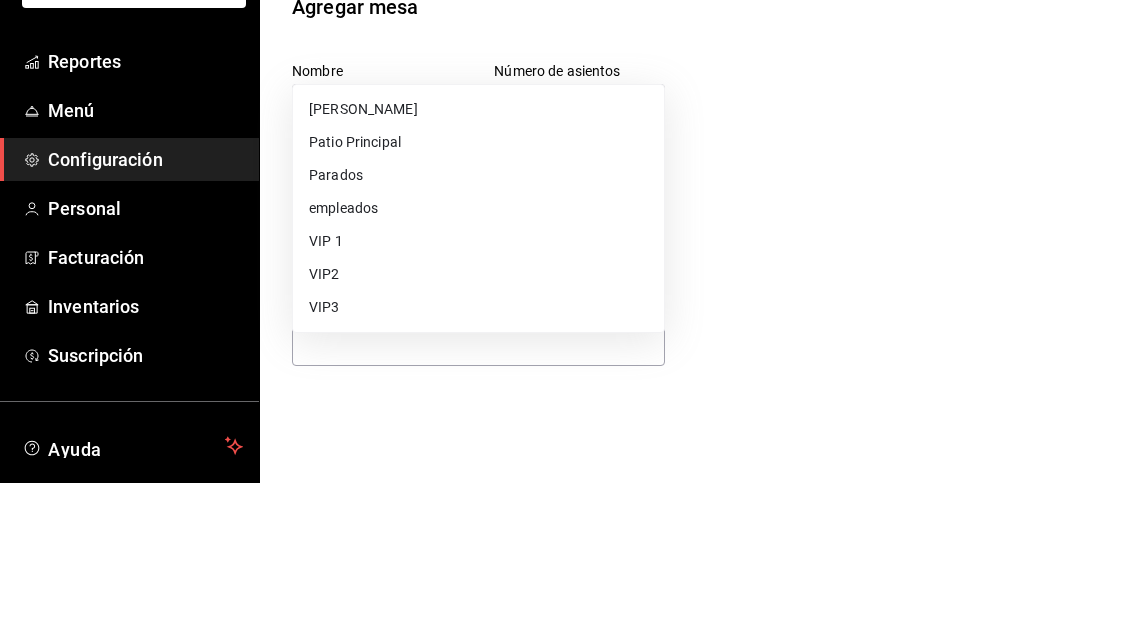 scroll, scrollTop: 64, scrollLeft: 0, axis: vertical 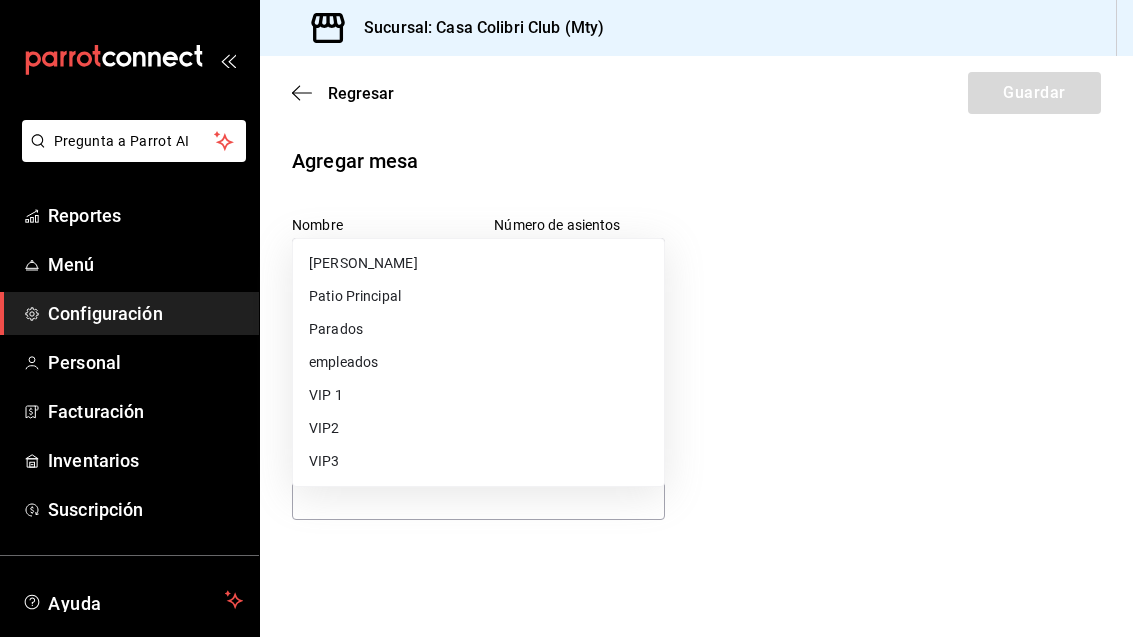 click on "Parados" at bounding box center [478, 329] 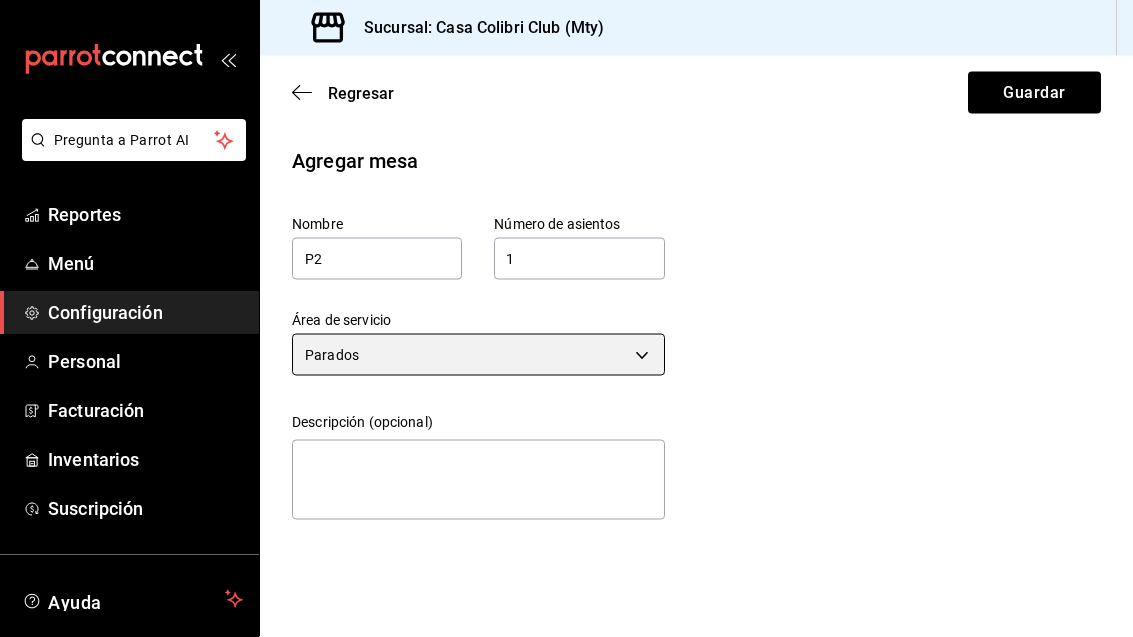 scroll, scrollTop: 0, scrollLeft: 0, axis: both 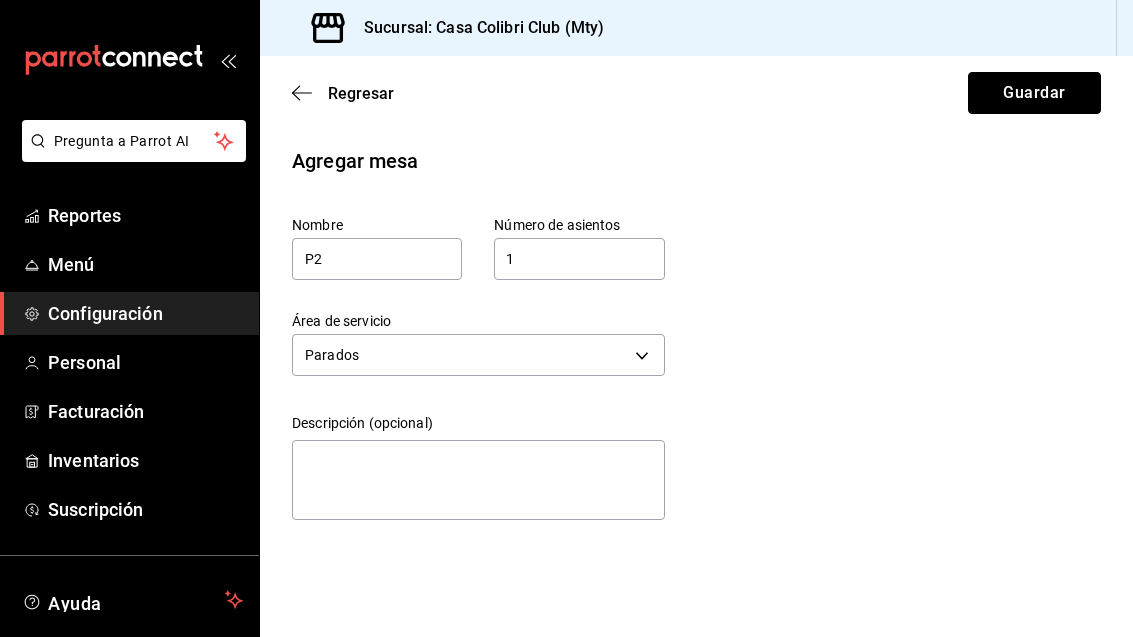 click on "Guardar" at bounding box center (1034, 93) 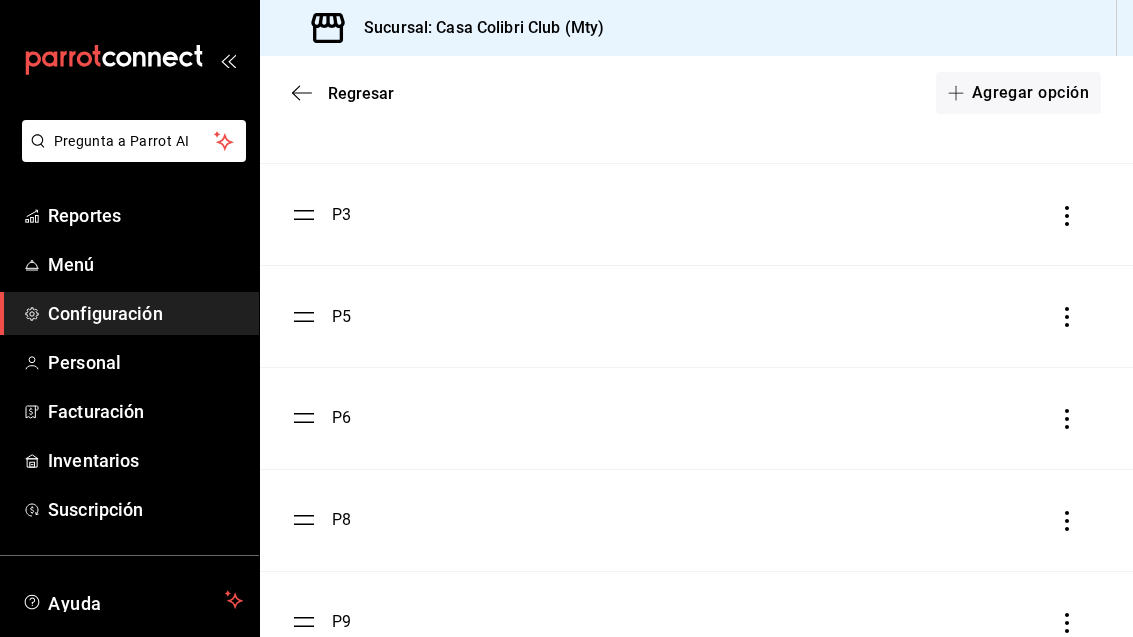 scroll, scrollTop: 2414, scrollLeft: 0, axis: vertical 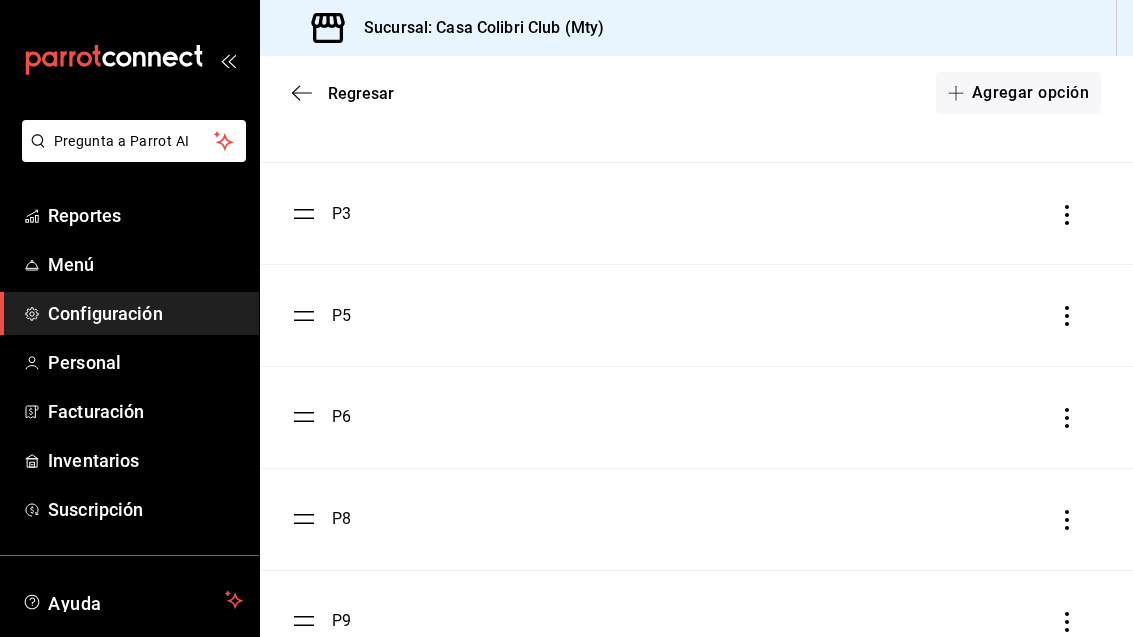 click on "Agregar opción" at bounding box center (1018, 93) 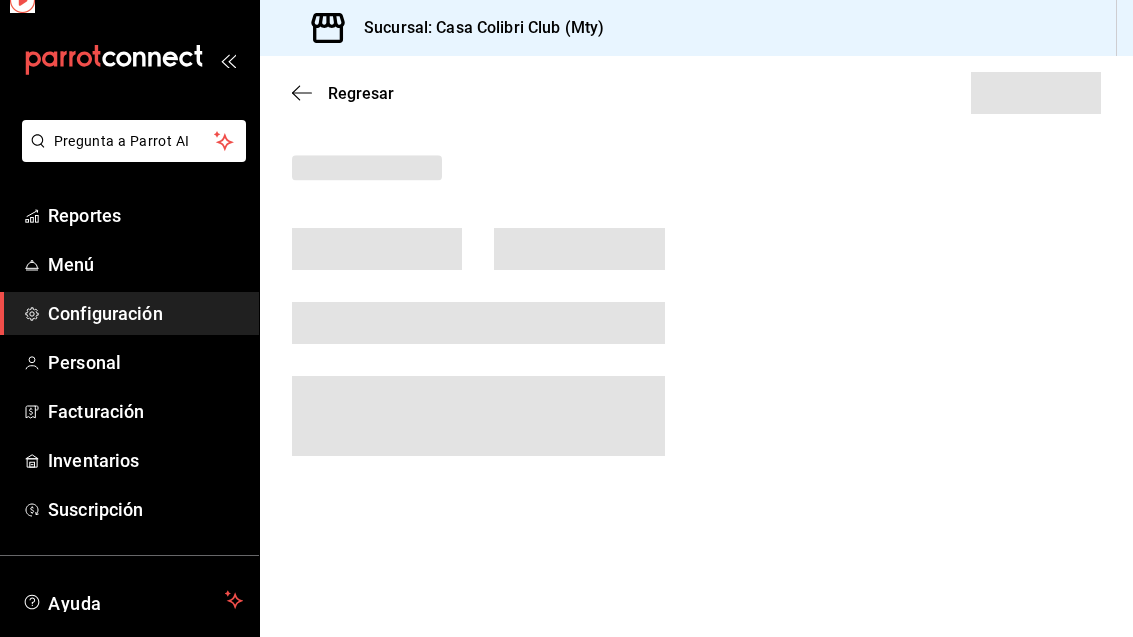 scroll, scrollTop: 0, scrollLeft: 0, axis: both 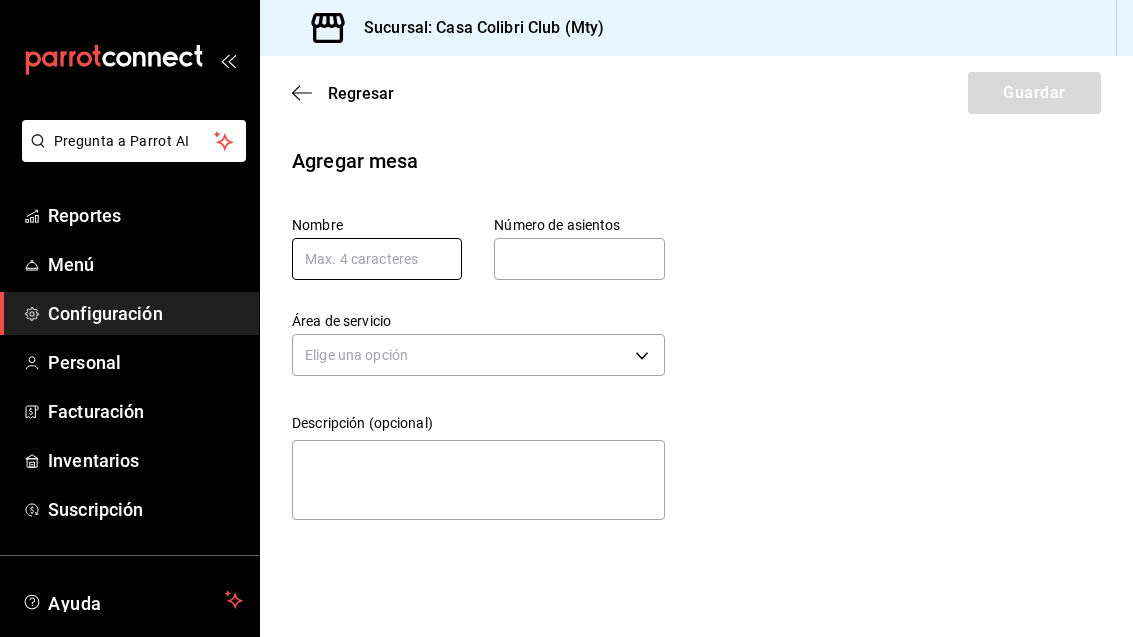click at bounding box center [377, 259] 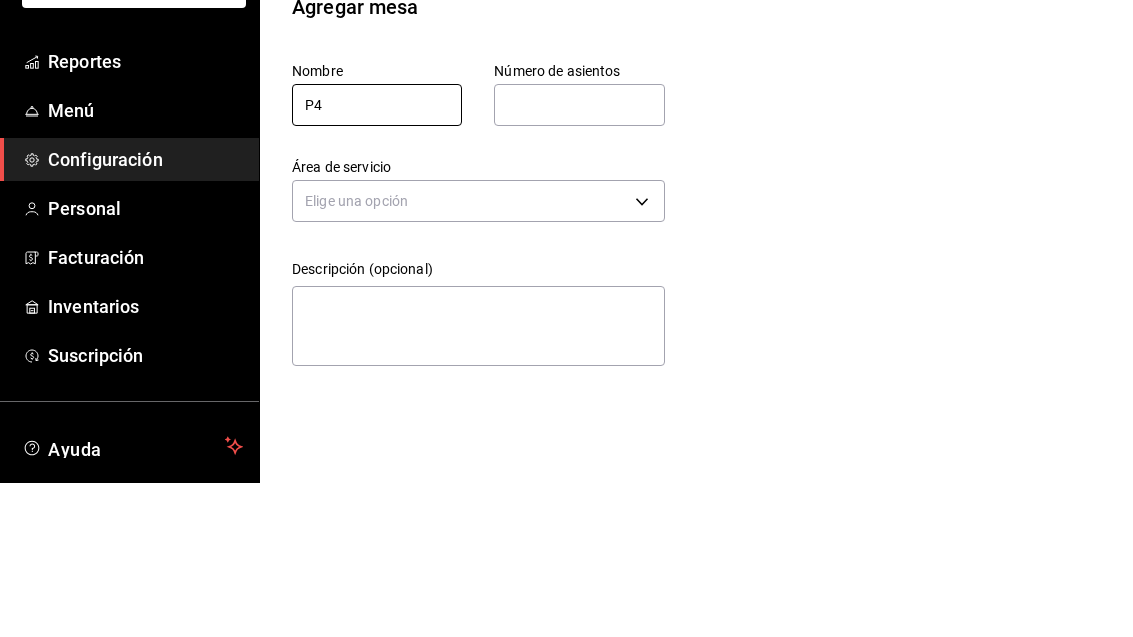 type on "P4" 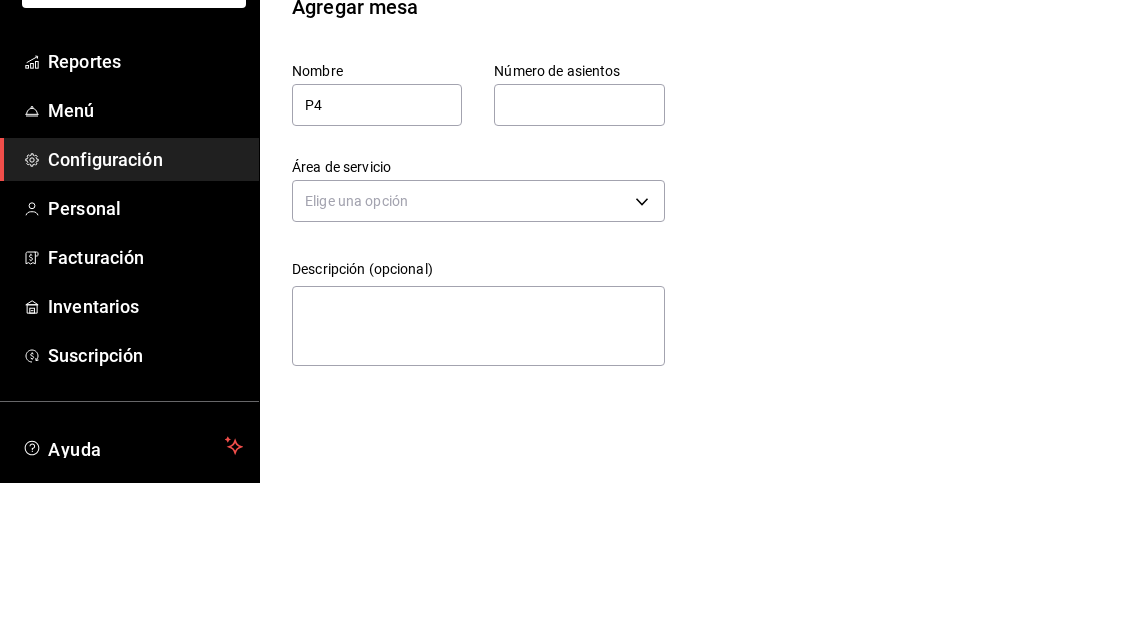 click at bounding box center (579, 259) 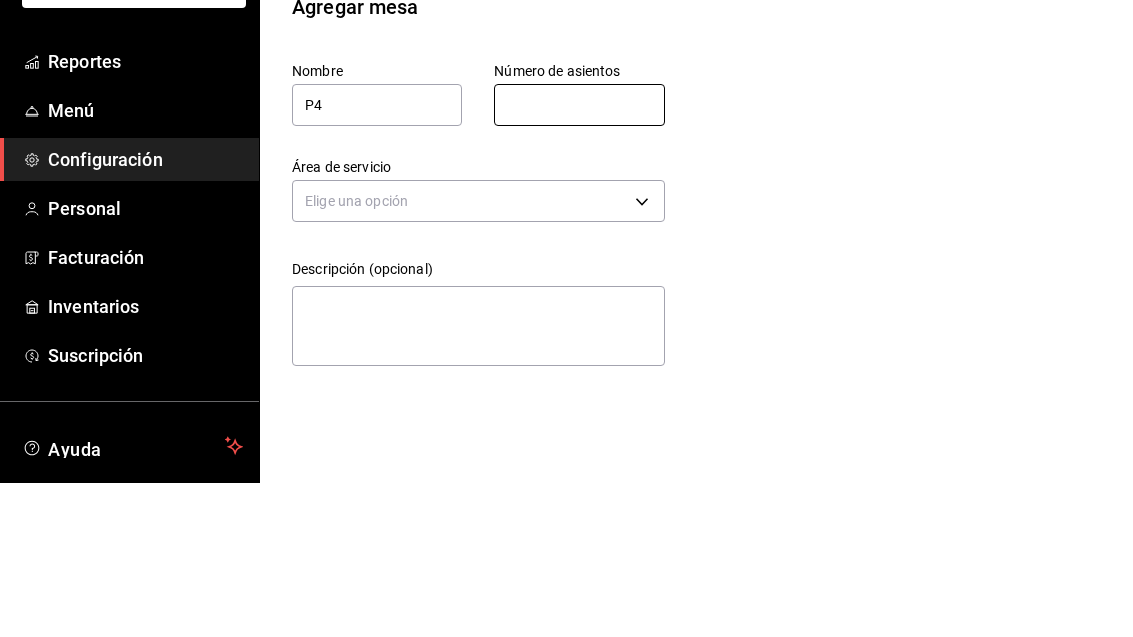 type on "1" 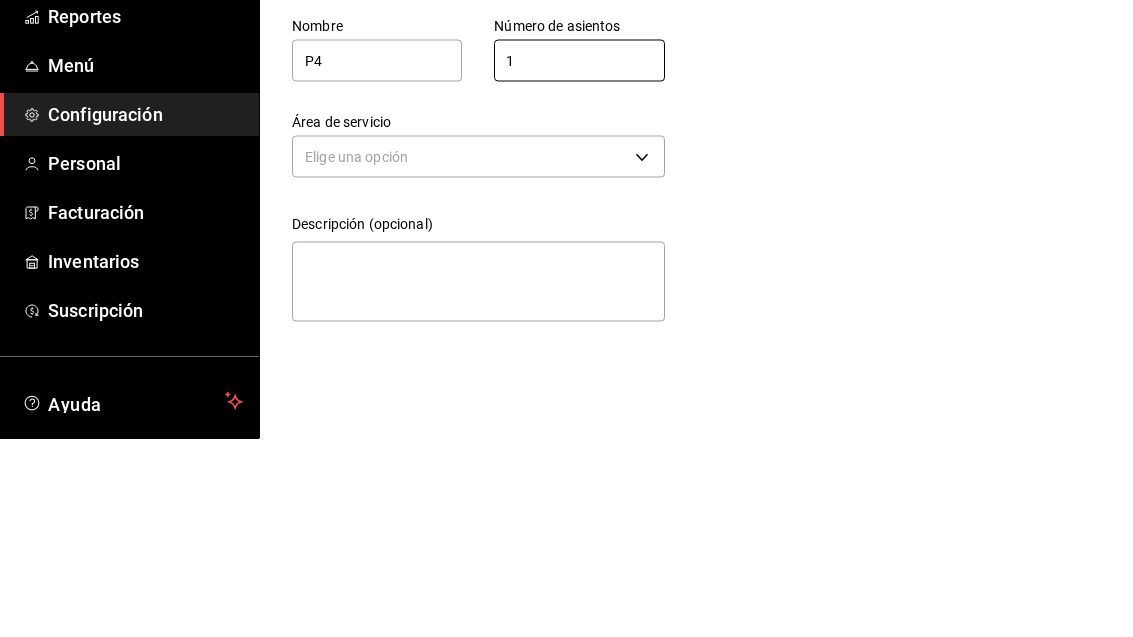 click on "Pregunta a Parrot AI Reportes   Menú   Configuración   Personal   Facturación   Inventarios   Suscripción   Ayuda Recomienda Parrot   [PERSON_NAME]   Sugerir nueva función   Sucursal: Casa Colibri Club (Mty) Regresar Guardar Agregar mesa Nombre P4 Número de asientos 1 Número de asientos Área de servicio Elige una opción Descripción (opcional) x GANA 1 MES GRATIS EN TU SUSCRIPCIÓN AQUÍ ¿Recuerdas cómo empezó tu restaurante?
[DATE] puedes ayudar a un colega a tener el mismo cambio que tú viviste.
Recomienda Parrot directamente desde tu Portal Administrador.
Es fácil y rápido.
🎁 Por cada restaurante que se una, ganas 1 mes gratis. Ver video tutorial Ir a video Pregunta a Parrot AI Reportes   Menú   Configuración   Personal   Facturación   Inventarios   Suscripción   Ayuda Recomienda Parrot   [PERSON_NAME]   Sugerir nueva función   Visitar centro de ayuda [PHONE_NUMBER] [EMAIL_ADDRESS][DOMAIN_NAME] Visitar centro de ayuda [PHONE_NUMBER] [EMAIL_ADDRESS][DOMAIN_NAME]" at bounding box center (566, 318) 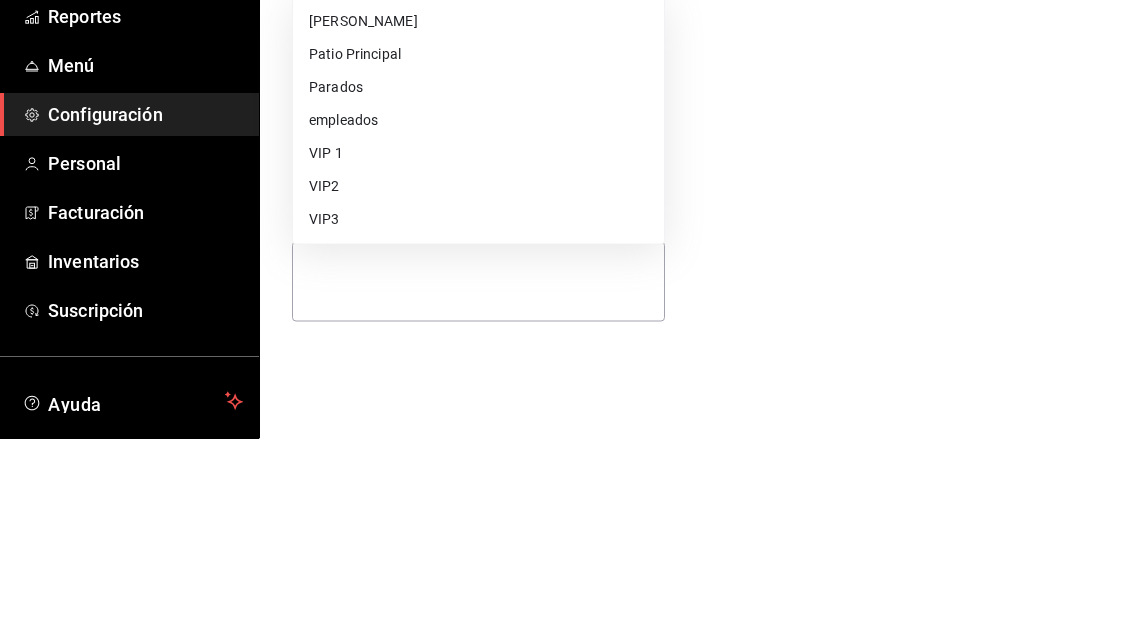 scroll, scrollTop: 64, scrollLeft: 0, axis: vertical 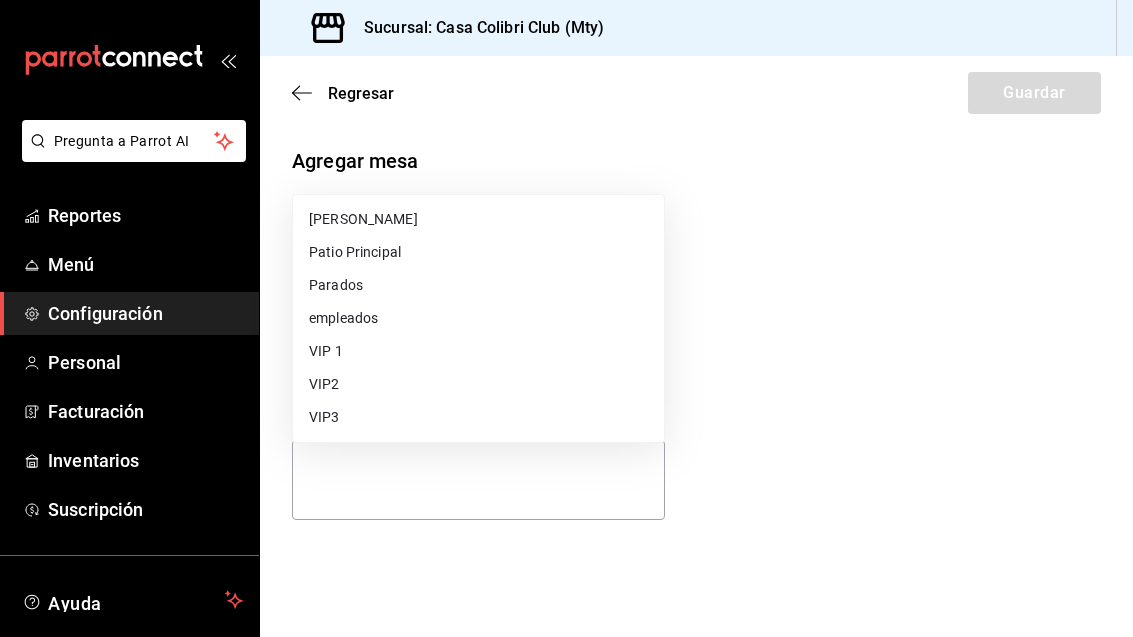 click on "Parados" at bounding box center [478, 285] 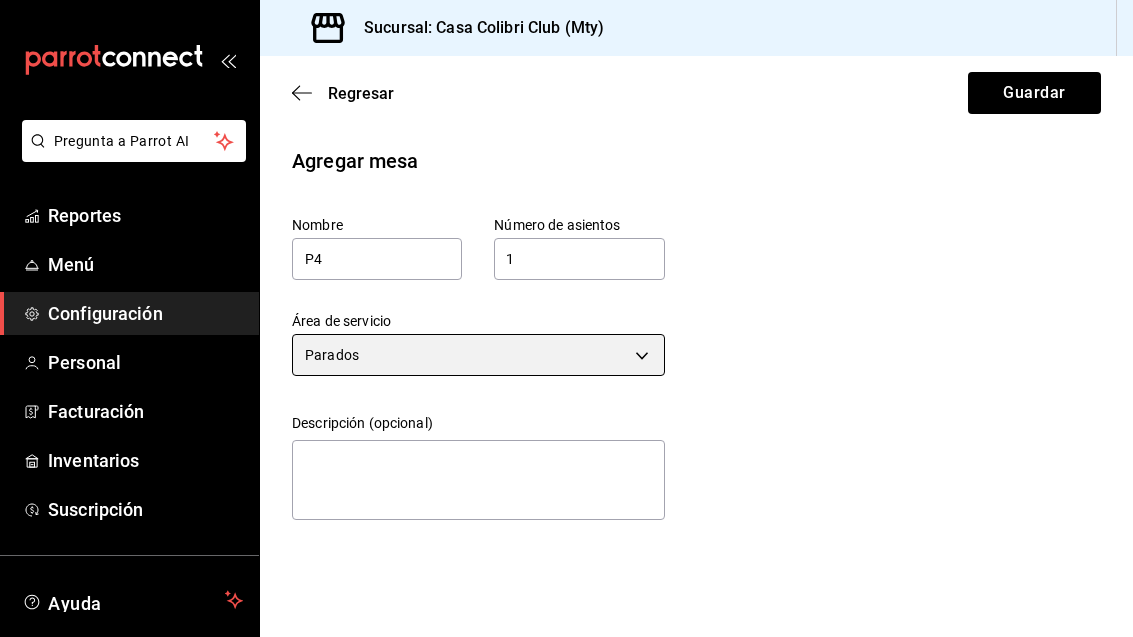 scroll, scrollTop: 0, scrollLeft: 0, axis: both 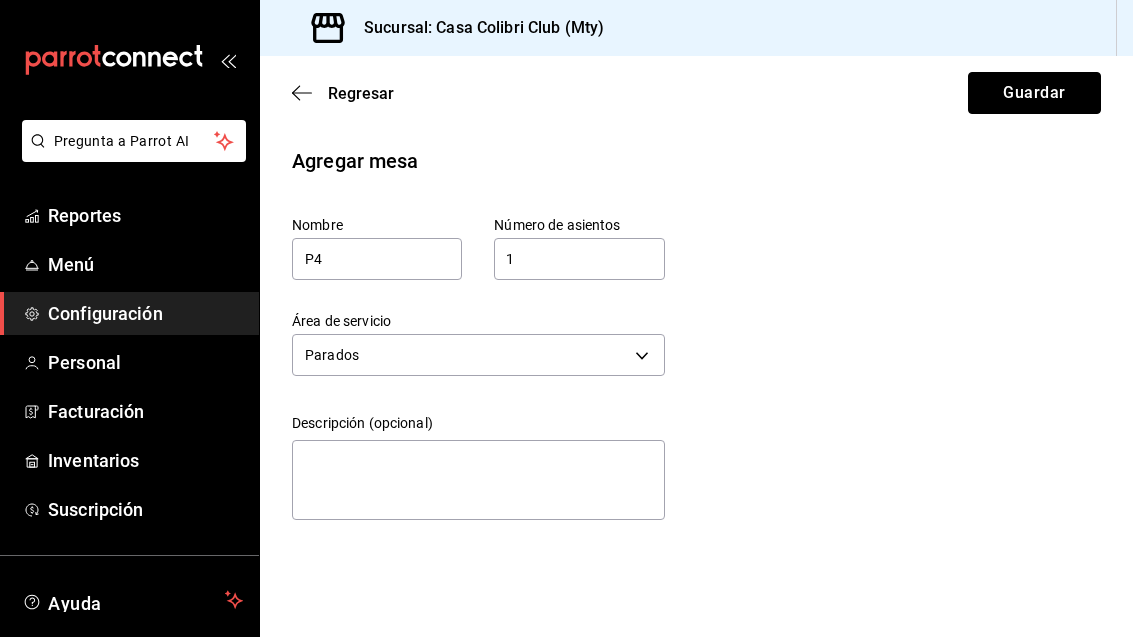 click on "Guardar" at bounding box center (1034, 93) 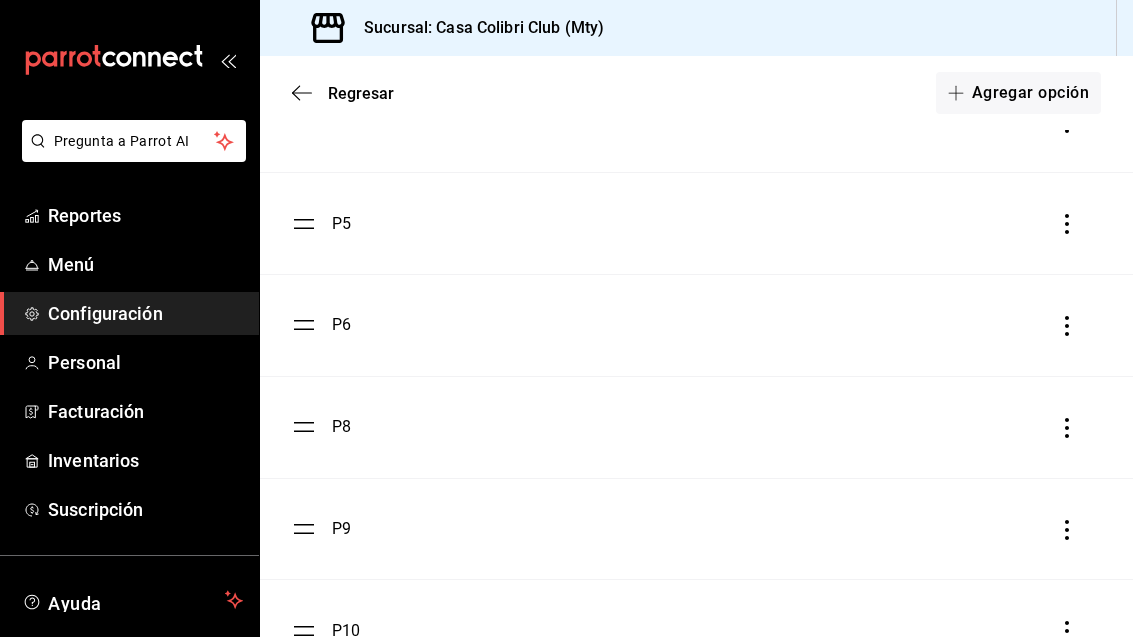 scroll, scrollTop: 2538, scrollLeft: 0, axis: vertical 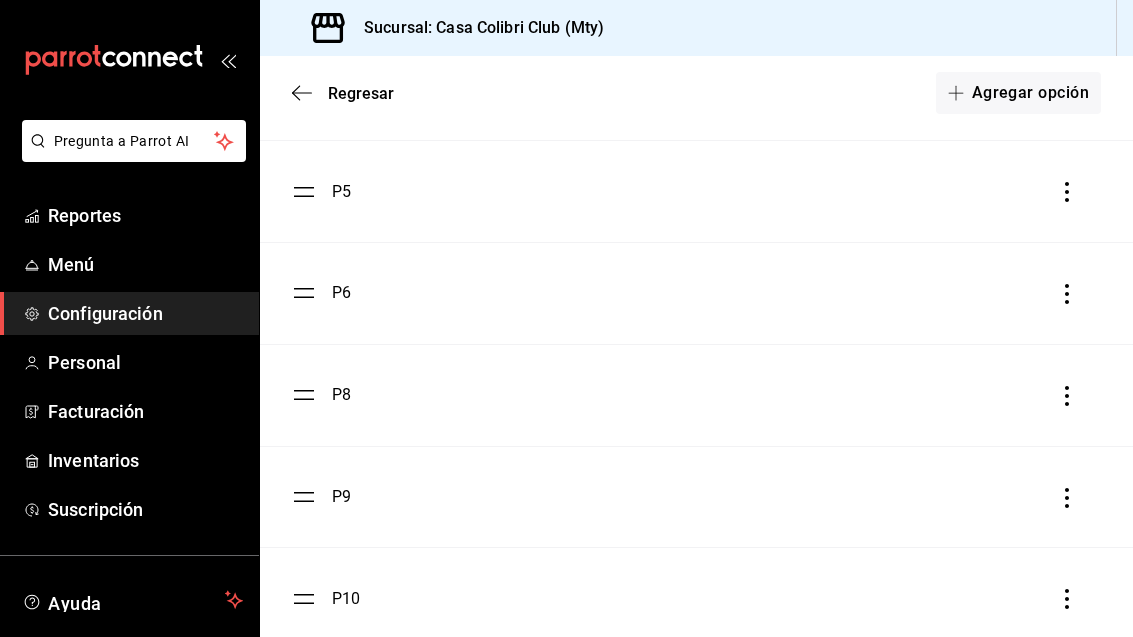 click on "Agregar opción" at bounding box center [1018, 93] 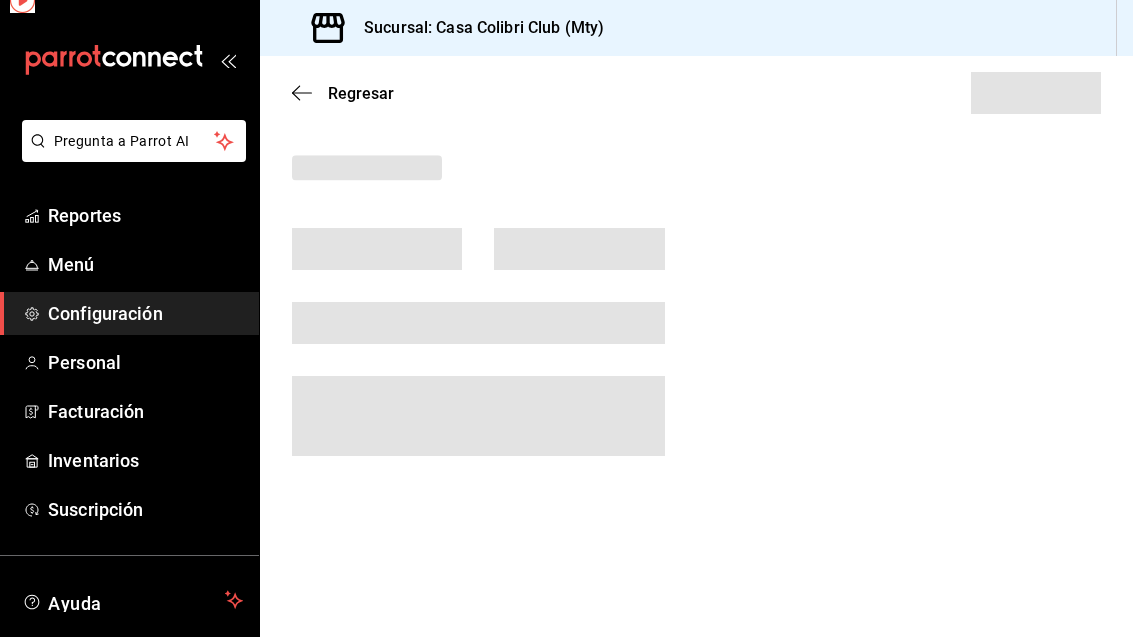 scroll, scrollTop: 0, scrollLeft: 0, axis: both 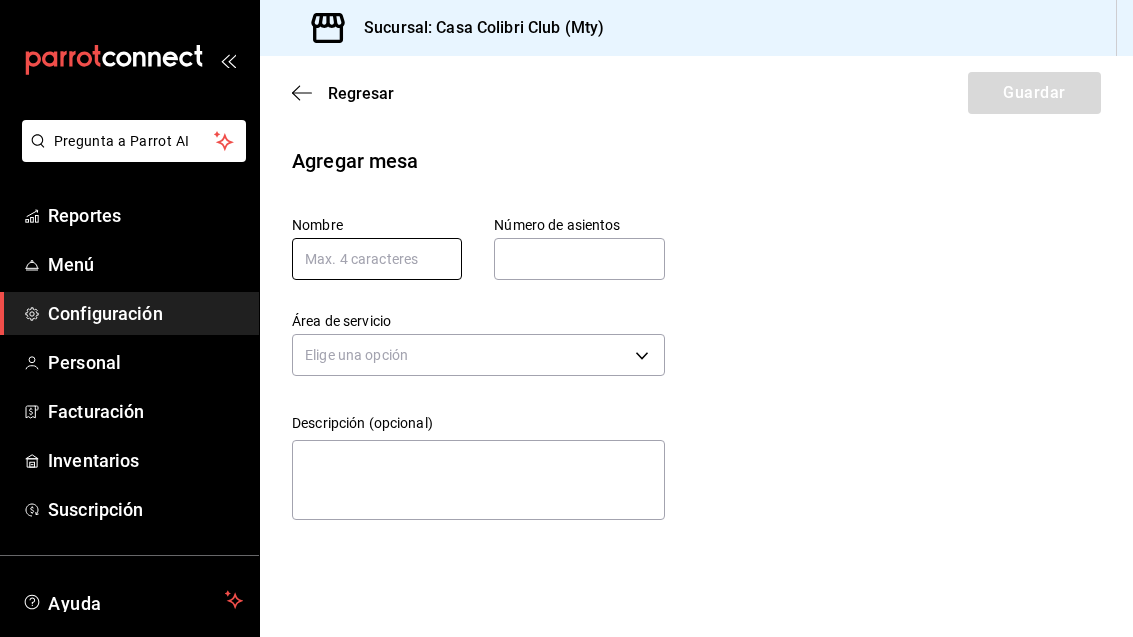 click at bounding box center [377, 259] 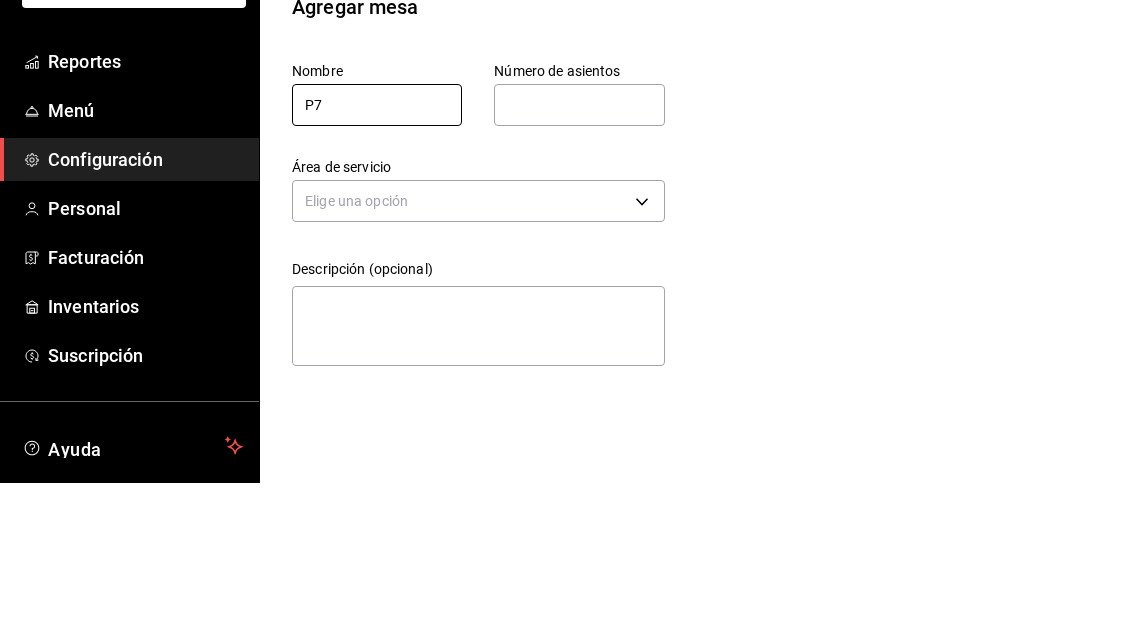 type on "P7" 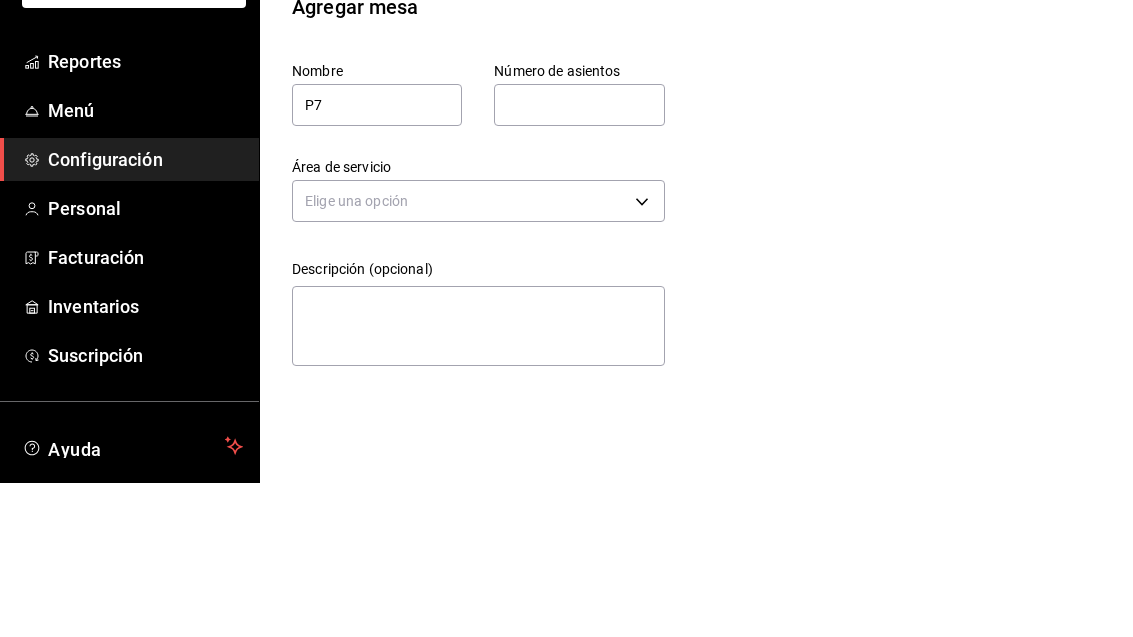 click at bounding box center (579, 259) 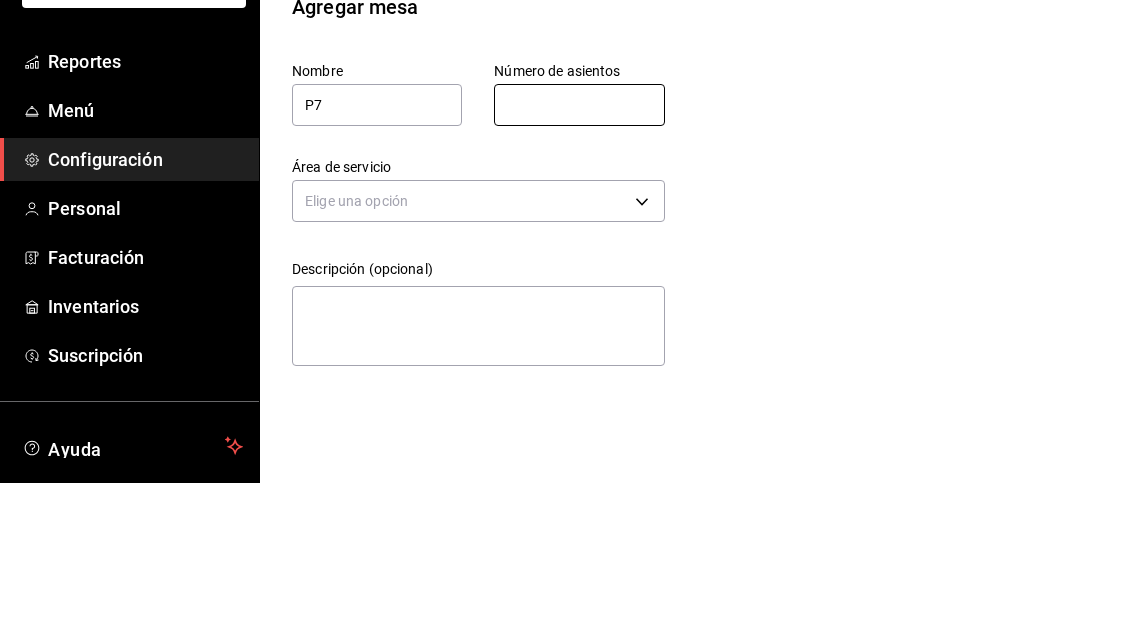 type on "1" 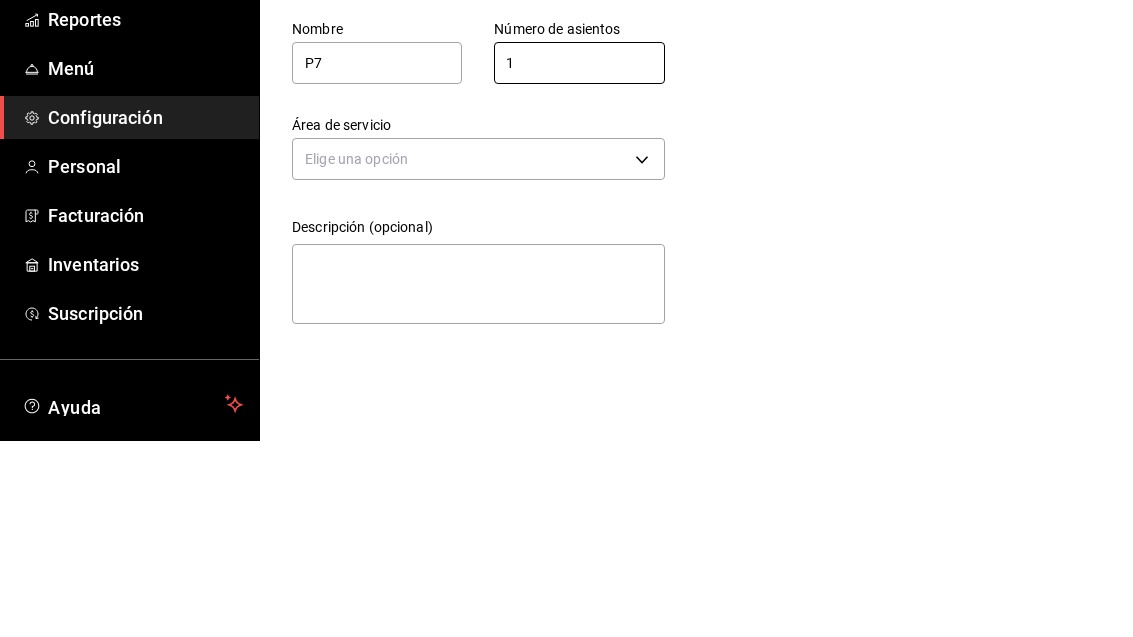 click on "Pregunta a Parrot AI Reportes   Menú   Configuración   Personal   Facturación   Inventarios   Suscripción   Ayuda Recomienda Parrot   [PERSON_NAME]   Sugerir nueva función   Sucursal: Casa Colibri Club (Mty) Regresar Guardar Agregar mesa Nombre P7 Número de asientos 1 Número de asientos Área de servicio Elige una opción Descripción (opcional) x GANA 1 MES GRATIS EN TU SUSCRIPCIÓN AQUÍ ¿Recuerdas cómo empezó tu restaurante?
[DATE] puedes ayudar a un colega a tener el mismo cambio que tú viviste.
Recomienda Parrot directamente desde tu Portal Administrador.
Es fácil y rápido.
🎁 Por cada restaurante que se una, ganas 1 mes gratis. Ver video tutorial Ir a video Pregunta a Parrot AI Reportes   Menú   Configuración   Personal   Facturación   Inventarios   Suscripción   Ayuda Recomienda Parrot   [PERSON_NAME]   Sugerir nueva función   Visitar centro de ayuda [PHONE_NUMBER] [EMAIL_ADDRESS][DOMAIN_NAME] Visitar centro de ayuda [PHONE_NUMBER] [EMAIL_ADDRESS][DOMAIN_NAME]" at bounding box center [566, 318] 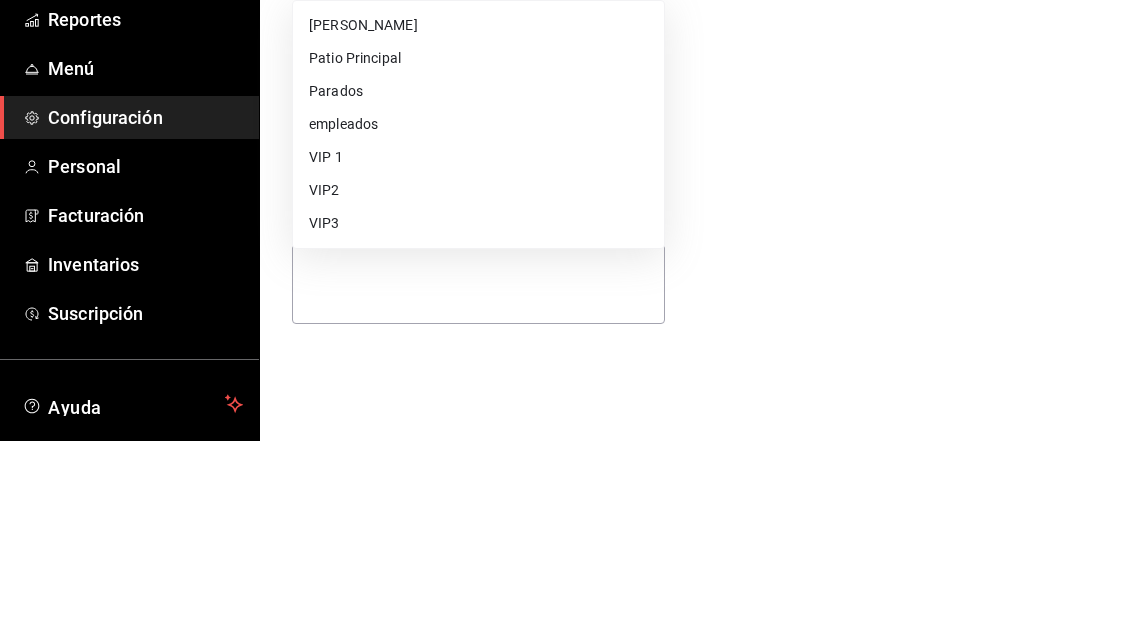 scroll, scrollTop: 64, scrollLeft: 0, axis: vertical 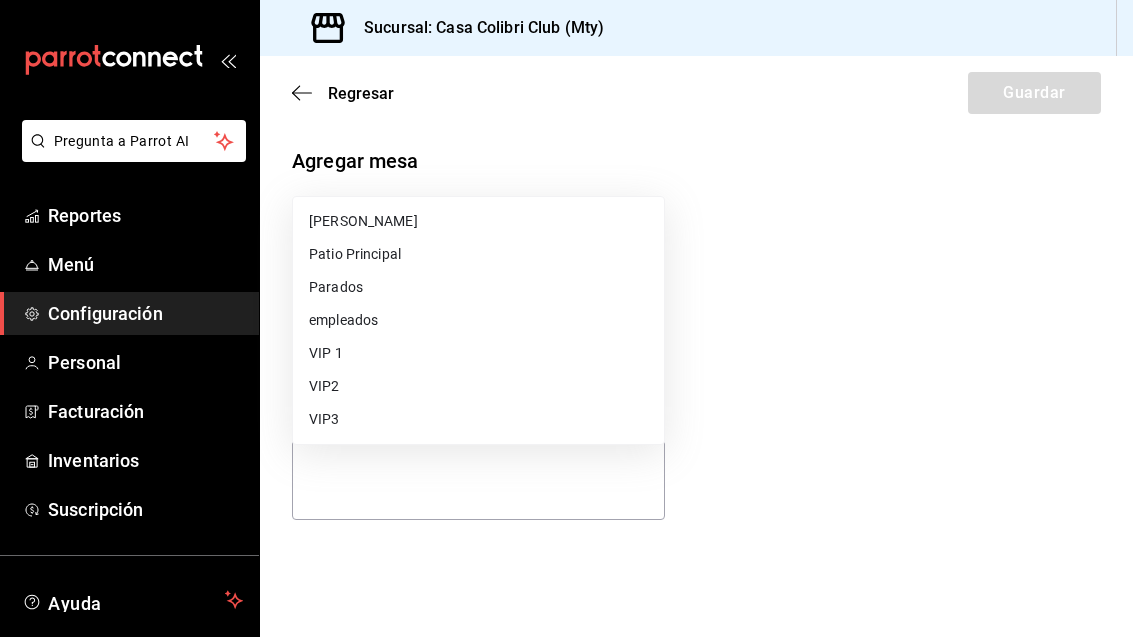 click on "Parados" at bounding box center [478, 287] 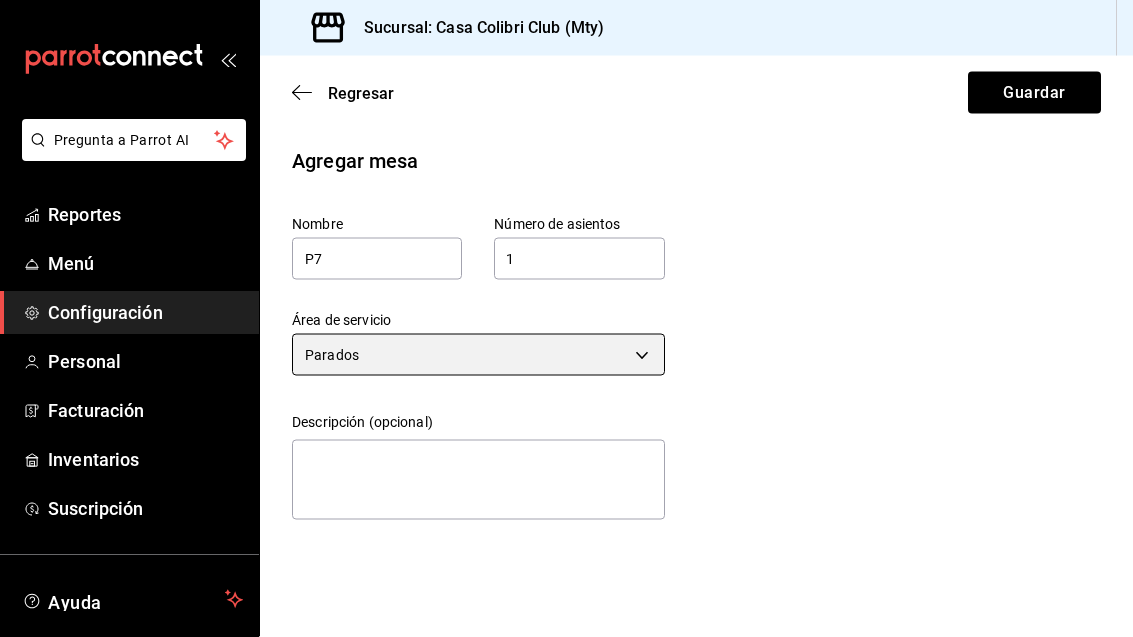 scroll, scrollTop: 0, scrollLeft: 0, axis: both 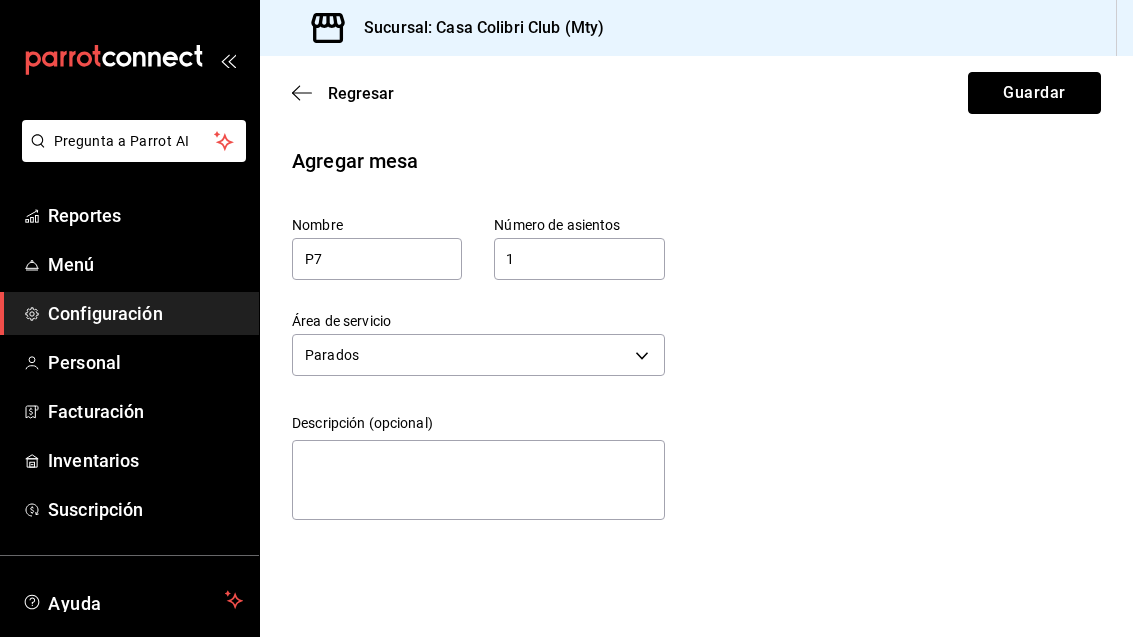click on "Guardar" at bounding box center (1034, 93) 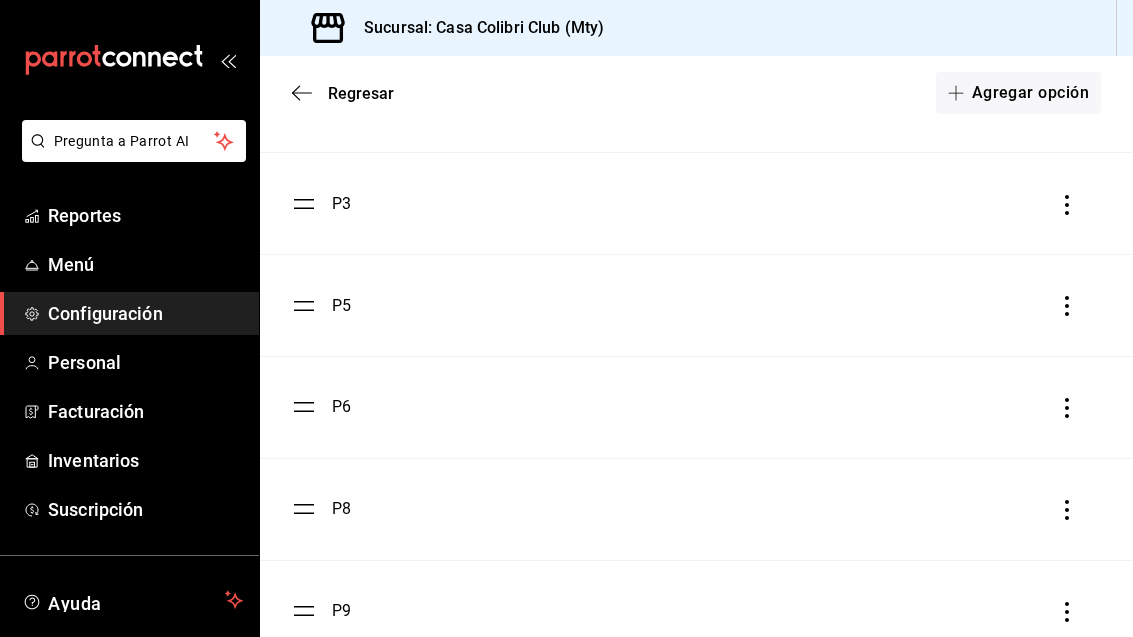 scroll, scrollTop: 2425, scrollLeft: 0, axis: vertical 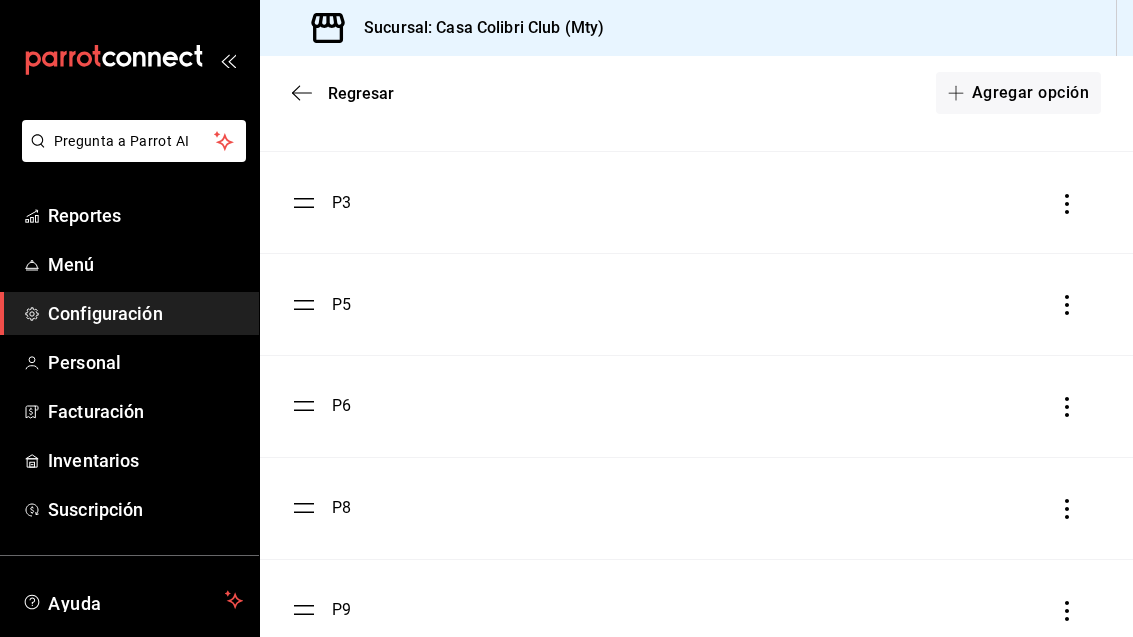click on "Agregar opción" at bounding box center (1018, 93) 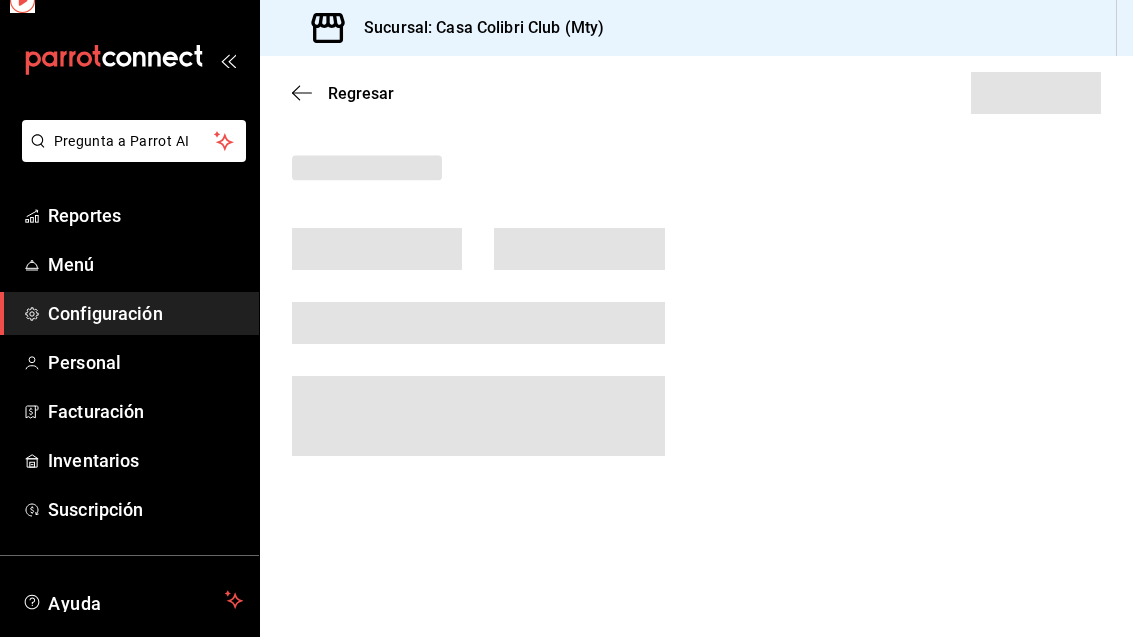 scroll, scrollTop: 0, scrollLeft: 0, axis: both 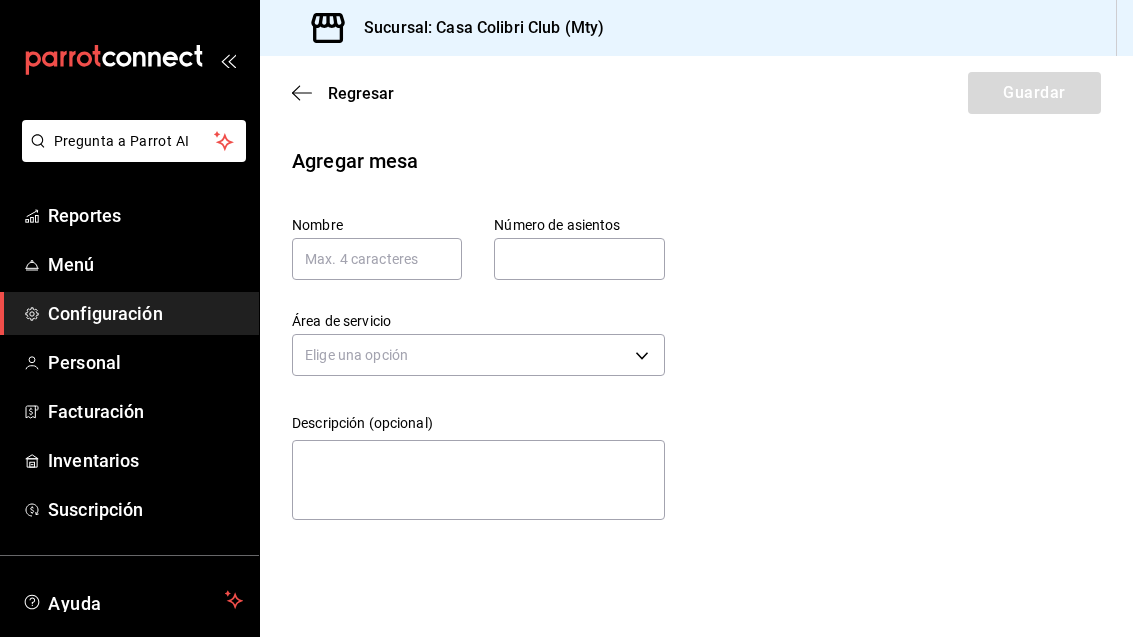 click on "Nombre" at bounding box center [377, 225] 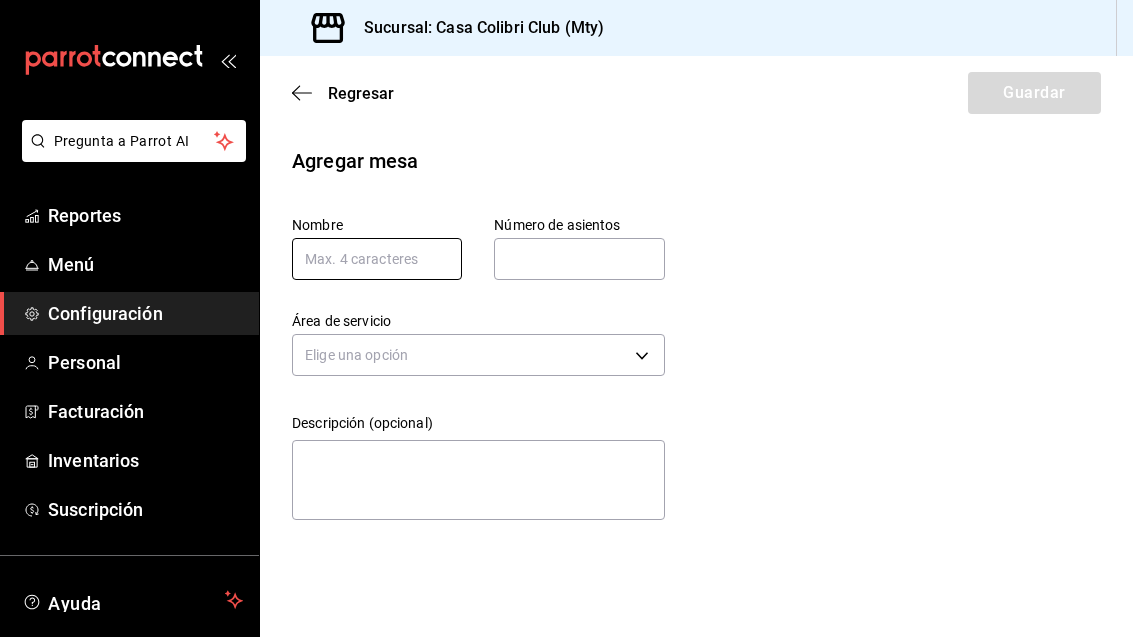 click at bounding box center [377, 259] 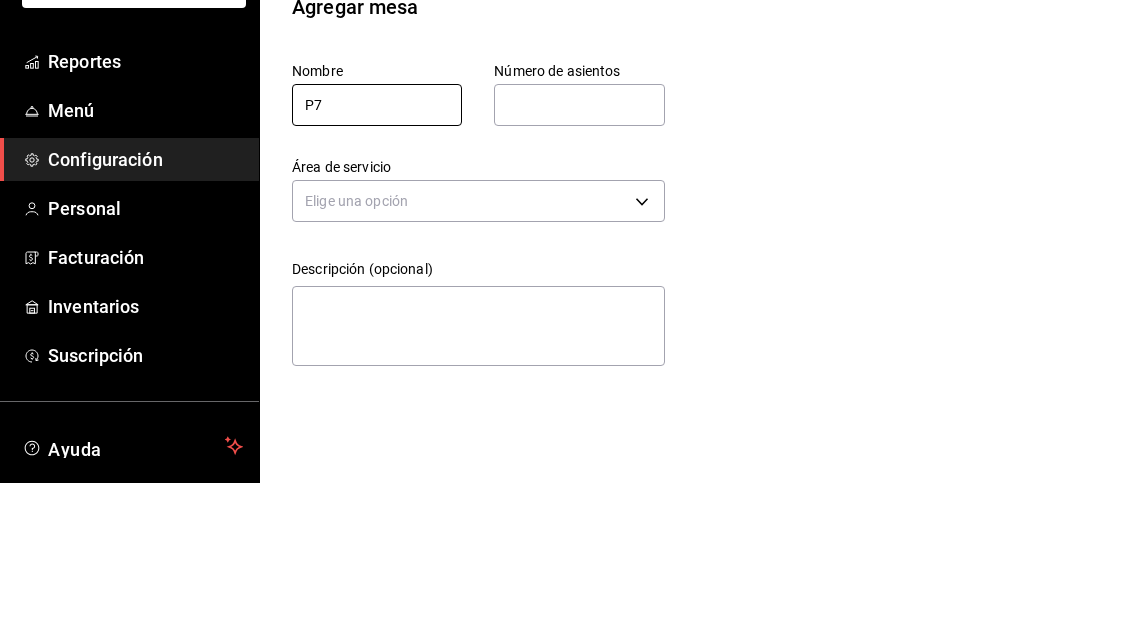 type on "P7" 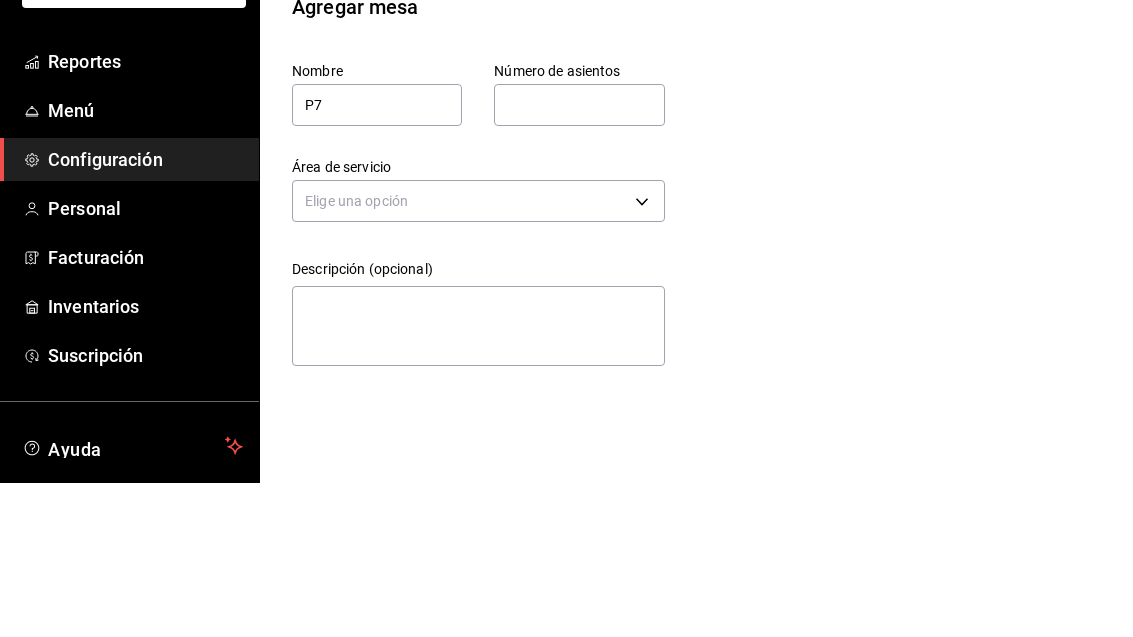 click at bounding box center (579, 259) 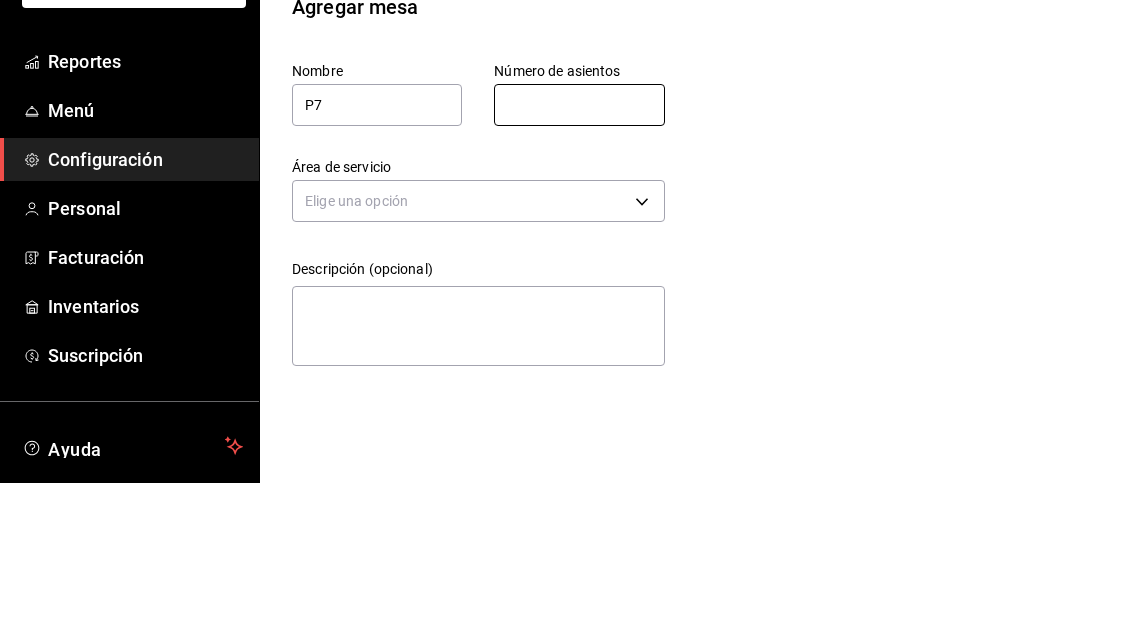type on "1" 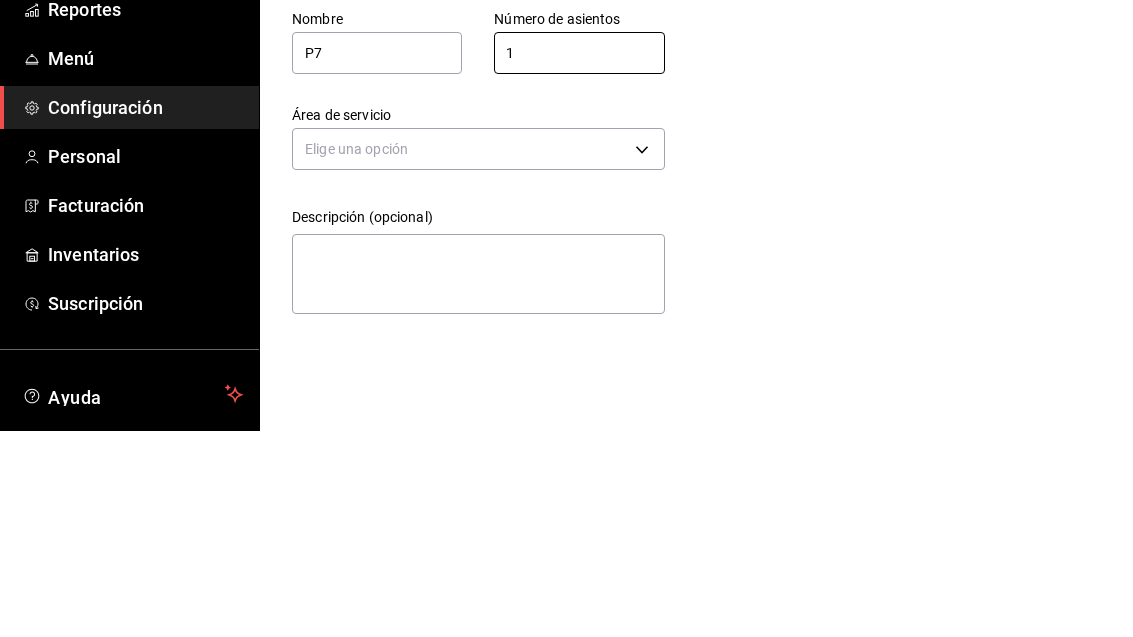 click on "Pregunta a Parrot AI Reportes   Menú   Configuración   Personal   Facturación   Inventarios   Suscripción   Ayuda Recomienda Parrot   [PERSON_NAME]   Sugerir nueva función   Sucursal: Casa Colibri Club (Mty) Regresar Guardar Agregar mesa Nombre P7 Número de asientos 1 Número de asientos Área de servicio Elige una opción Descripción (opcional) x GANA 1 MES GRATIS EN TU SUSCRIPCIÓN AQUÍ ¿Recuerdas cómo empezó tu restaurante?
[DATE] puedes ayudar a un colega a tener el mismo cambio que tú viviste.
Recomienda Parrot directamente desde tu Portal Administrador.
Es fácil y rápido.
🎁 Por cada restaurante que se una, ganas 1 mes gratis. Ver video tutorial Ir a video Pregunta a Parrot AI Reportes   Menú   Configuración   Personal   Facturación   Inventarios   Suscripción   Ayuda Recomienda Parrot   [PERSON_NAME]   Sugerir nueva función   Visitar centro de ayuda [PHONE_NUMBER] [EMAIL_ADDRESS][DOMAIN_NAME] Visitar centro de ayuda [PHONE_NUMBER] [EMAIL_ADDRESS][DOMAIN_NAME]" at bounding box center (566, 318) 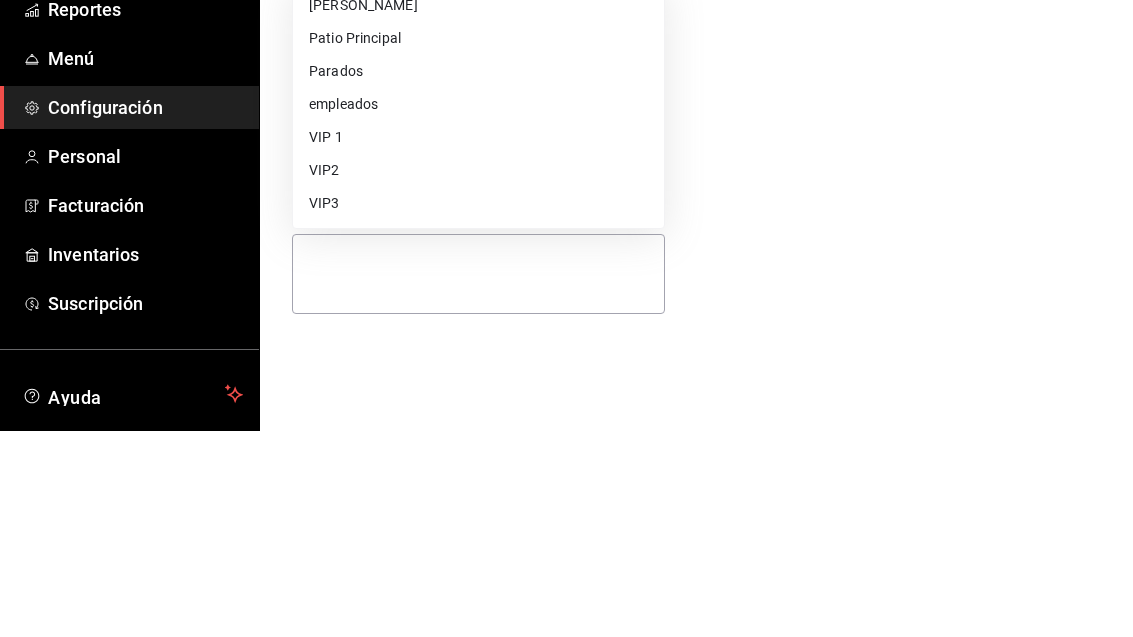 scroll, scrollTop: 64, scrollLeft: 0, axis: vertical 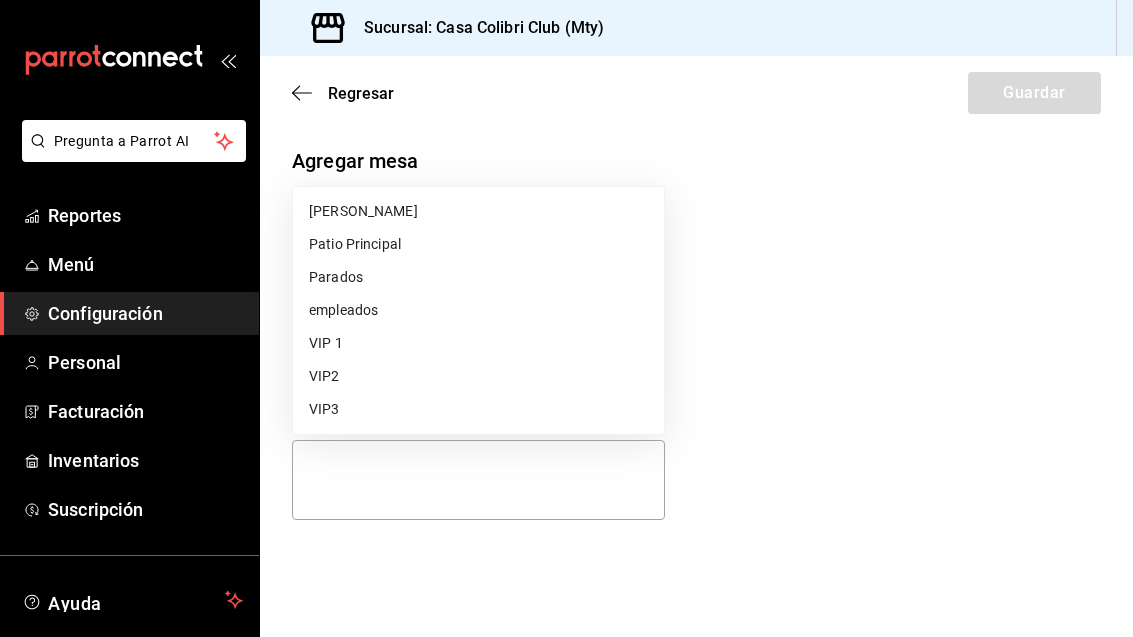 click on "Parados" at bounding box center (478, 277) 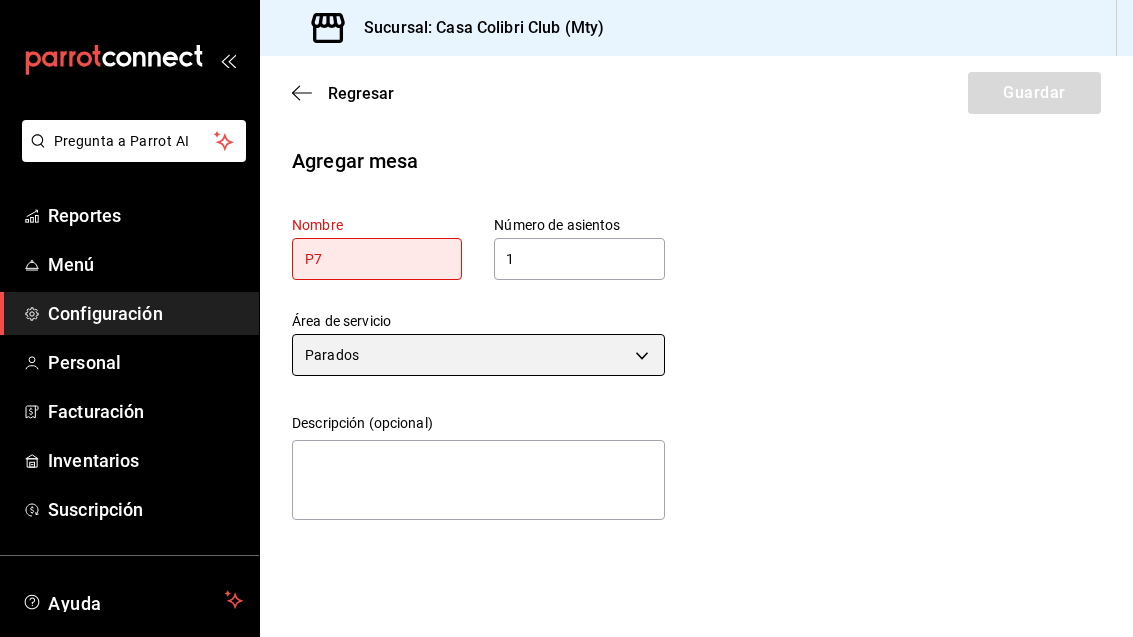 scroll, scrollTop: 0, scrollLeft: 0, axis: both 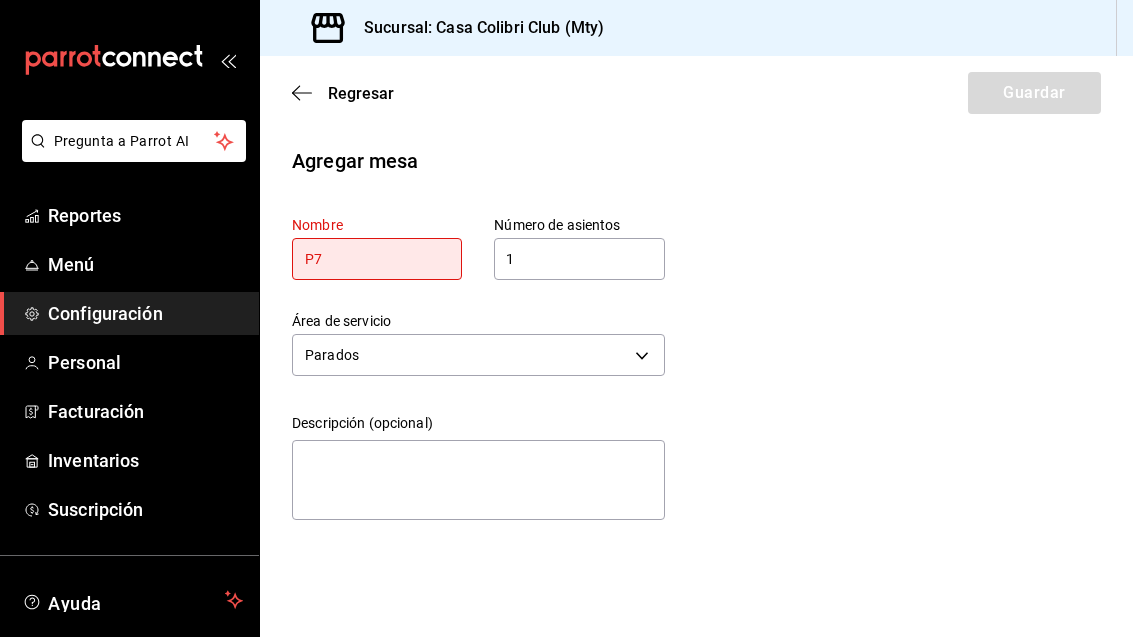 click on "P7" at bounding box center (377, 259) 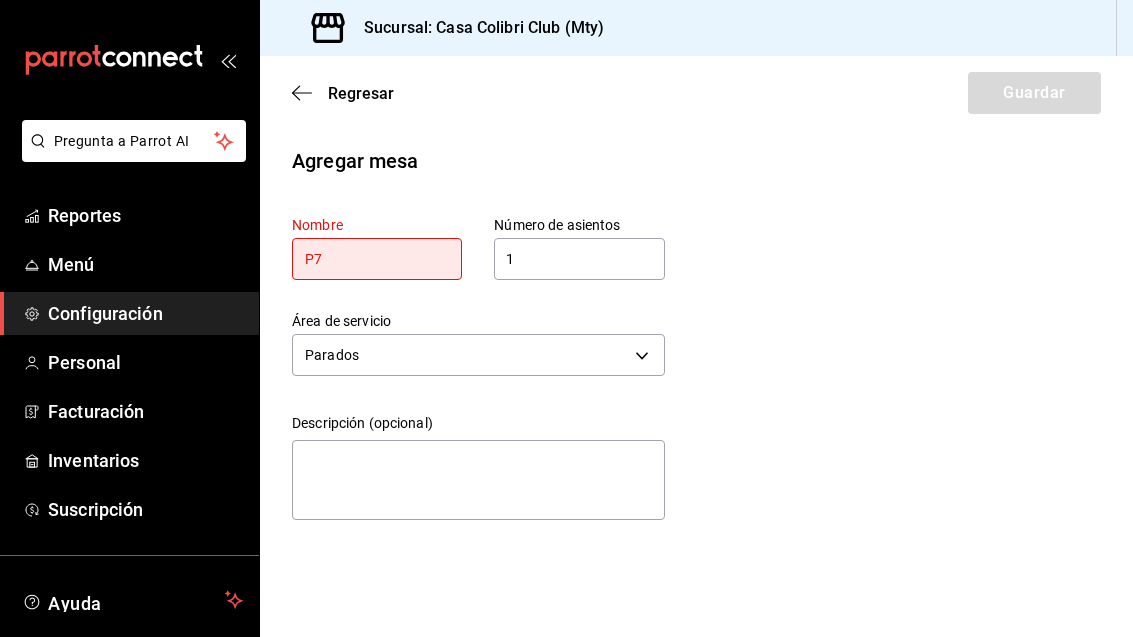 click 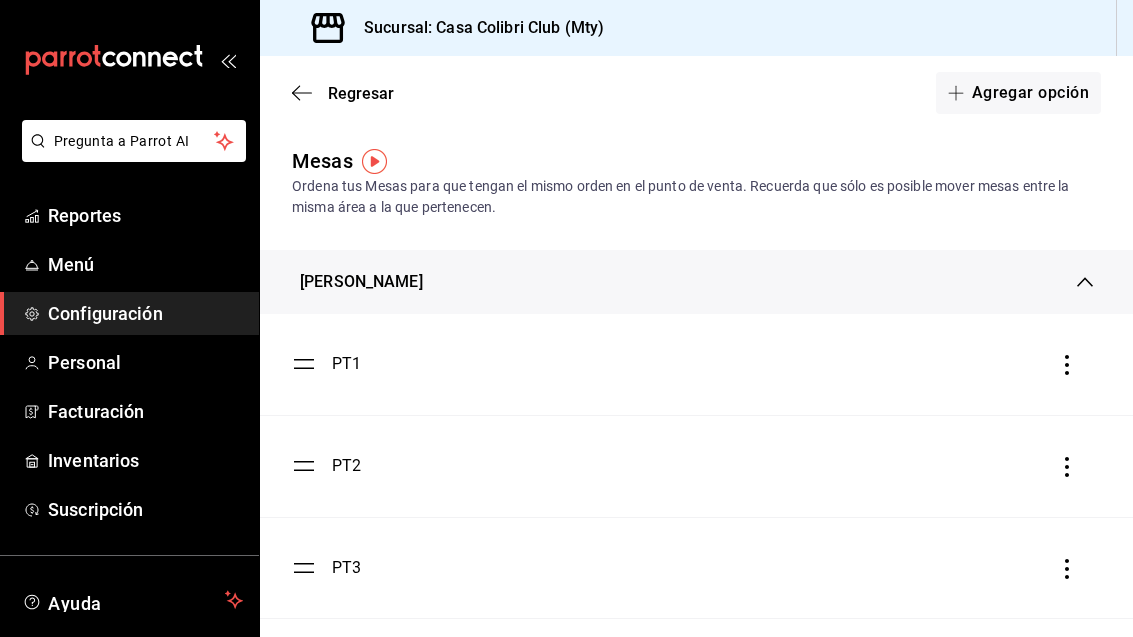 click 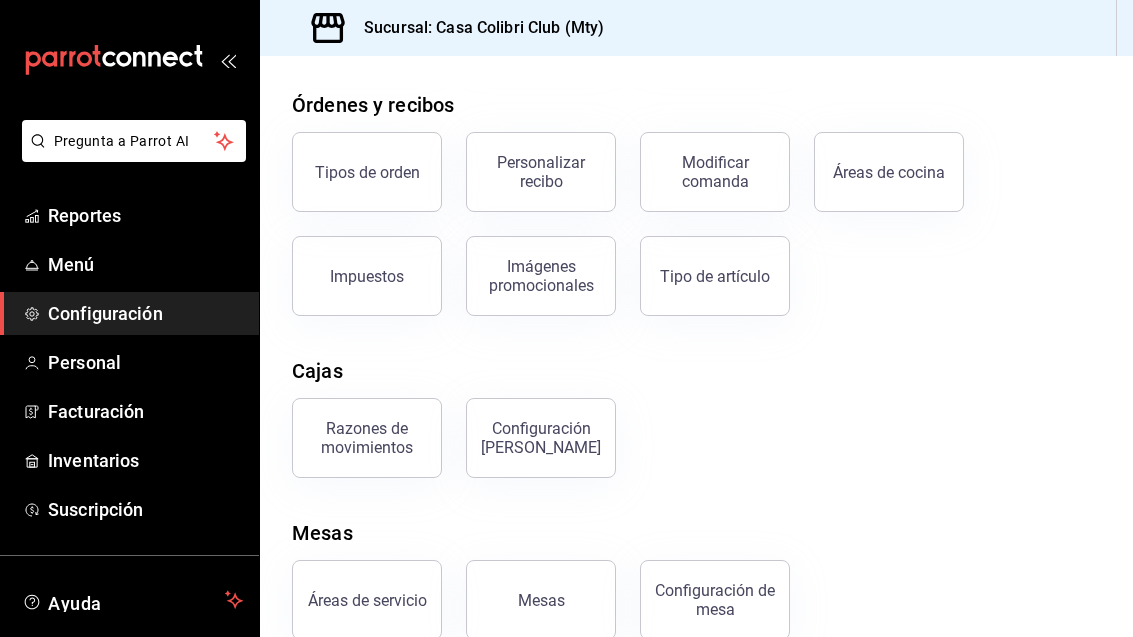 scroll, scrollTop: 313, scrollLeft: 0, axis: vertical 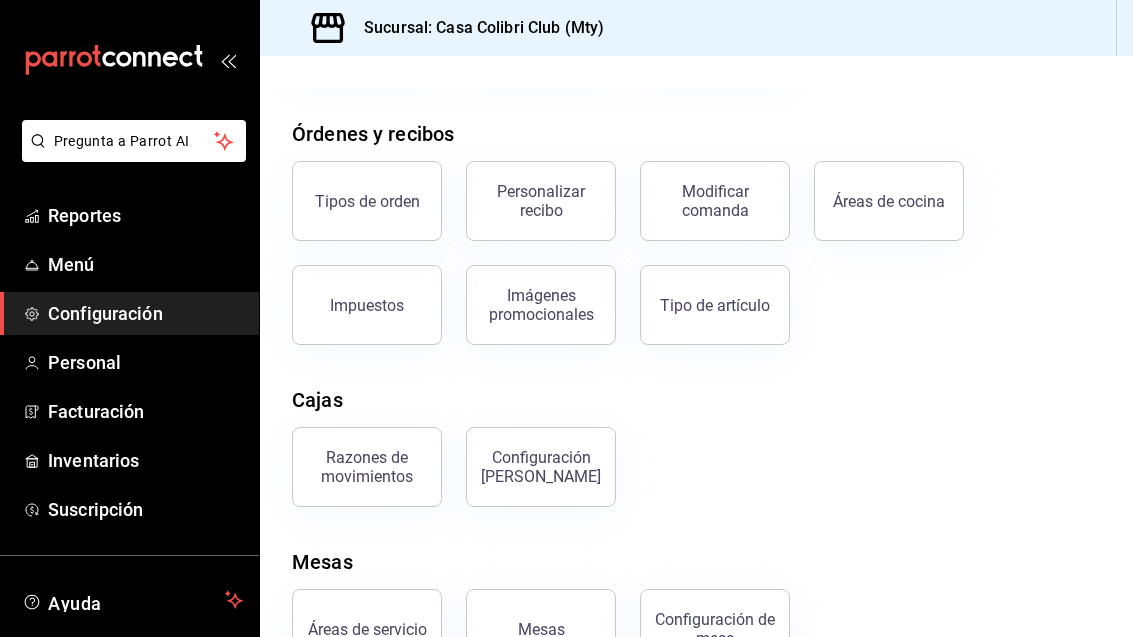 click on "Mesas" at bounding box center [541, 629] 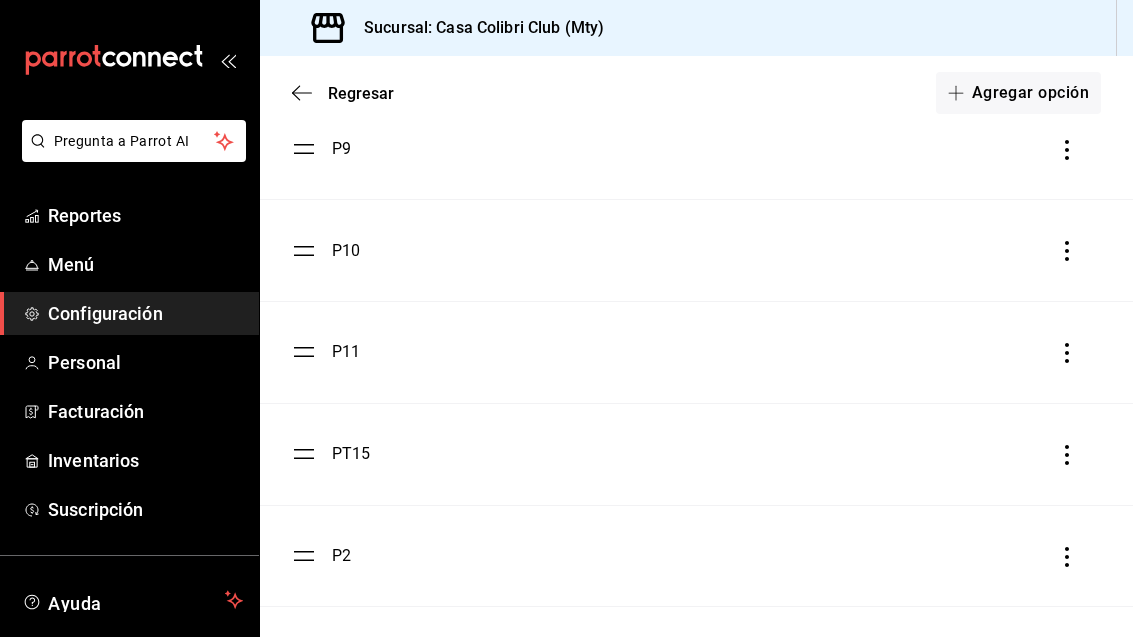 scroll, scrollTop: 2888, scrollLeft: 0, axis: vertical 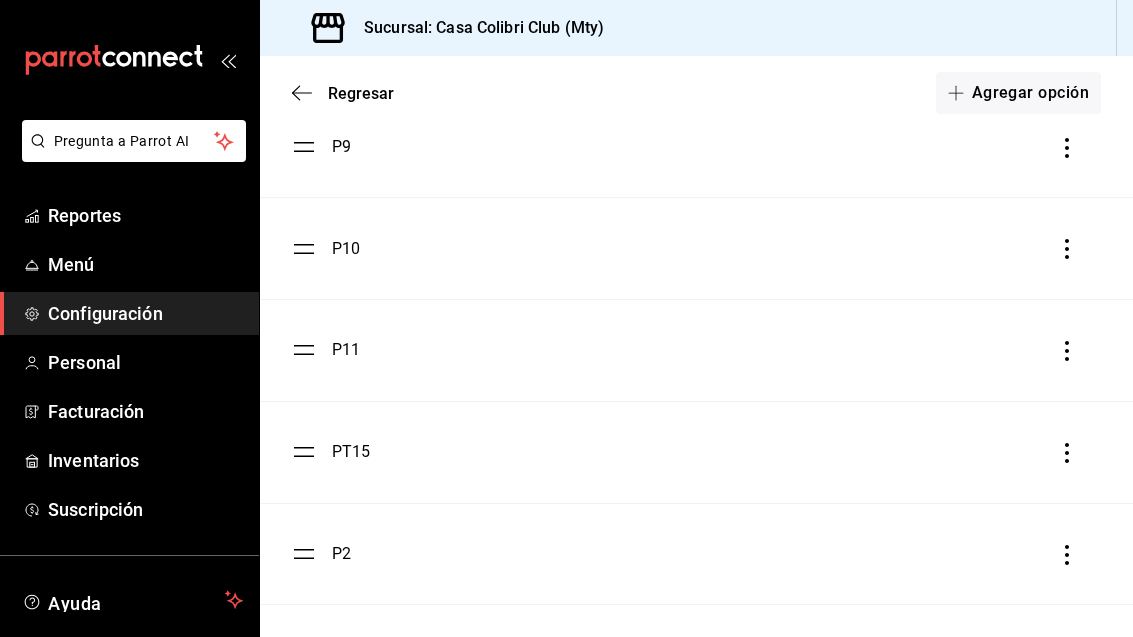 click on "PT15" at bounding box center (351, 452) 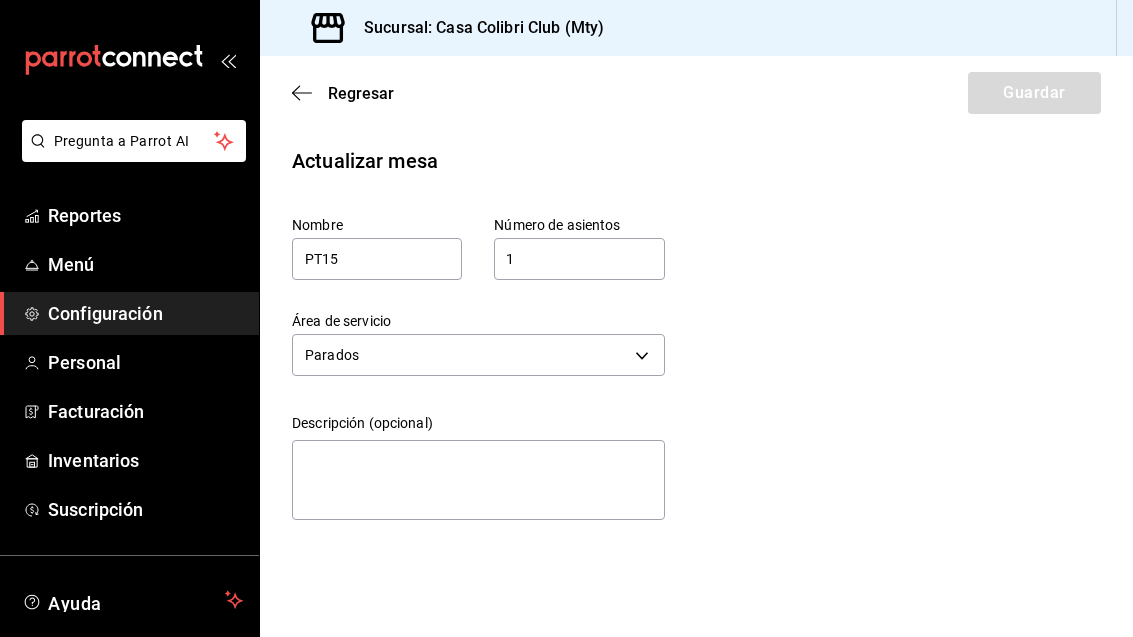 scroll, scrollTop: 0, scrollLeft: 0, axis: both 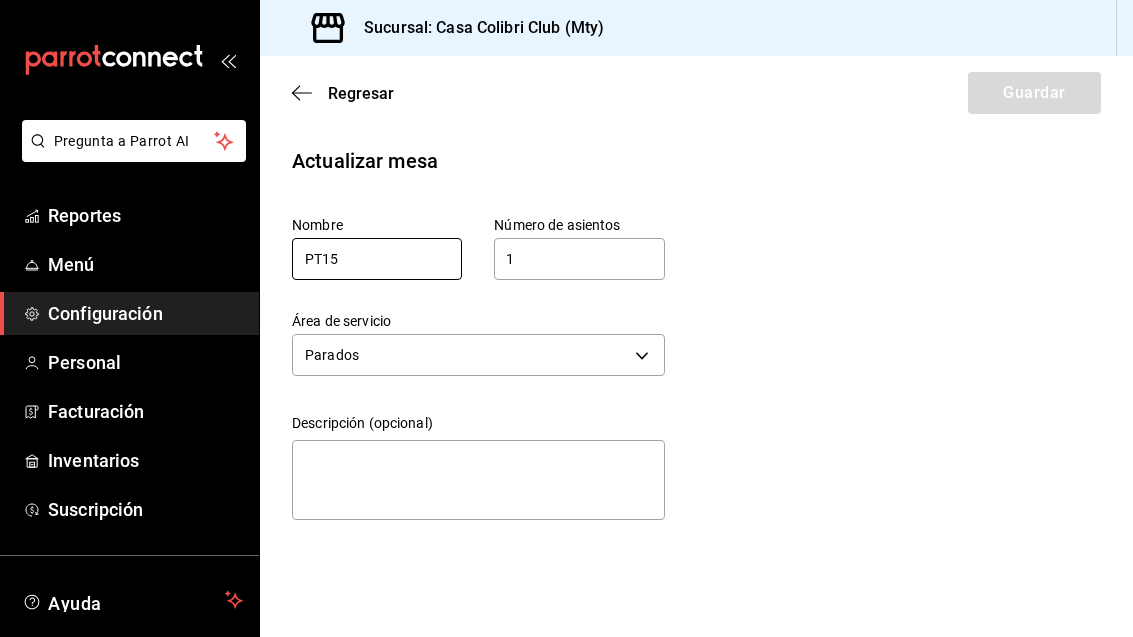 click on "PT15" at bounding box center [377, 259] 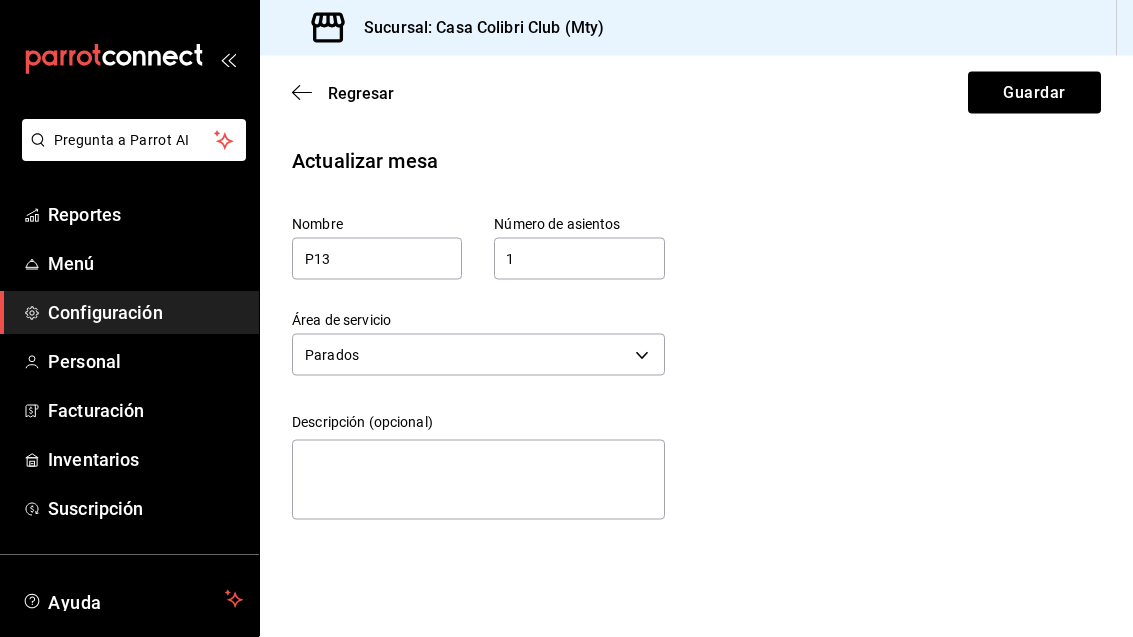 scroll, scrollTop: 6, scrollLeft: 0, axis: vertical 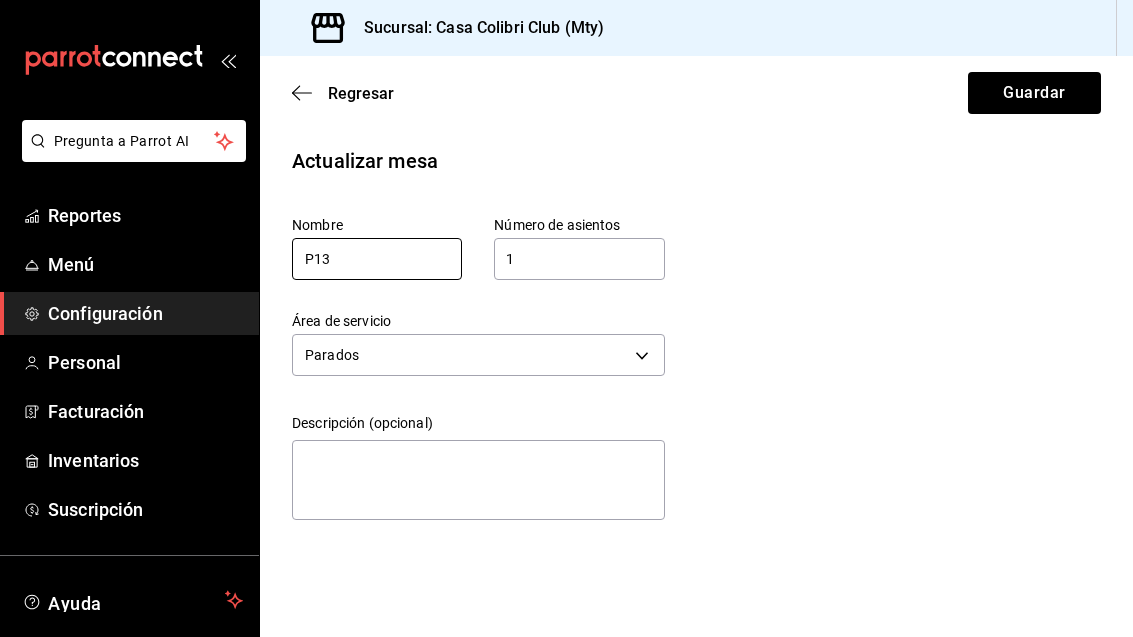 type on "P13" 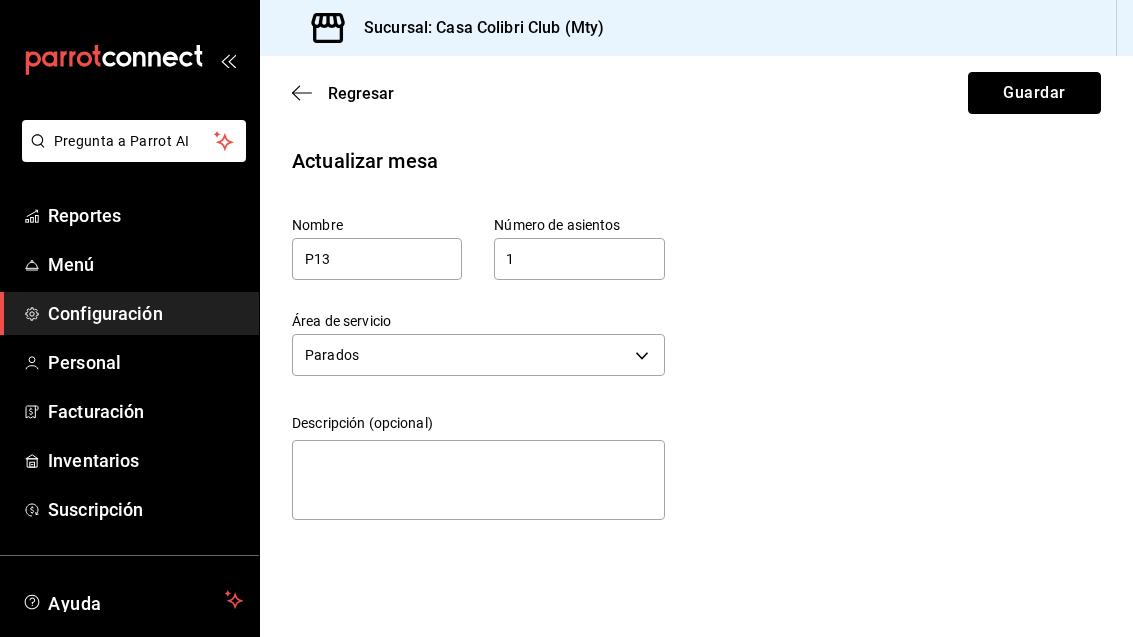 click on "Guardar" at bounding box center (1034, 93) 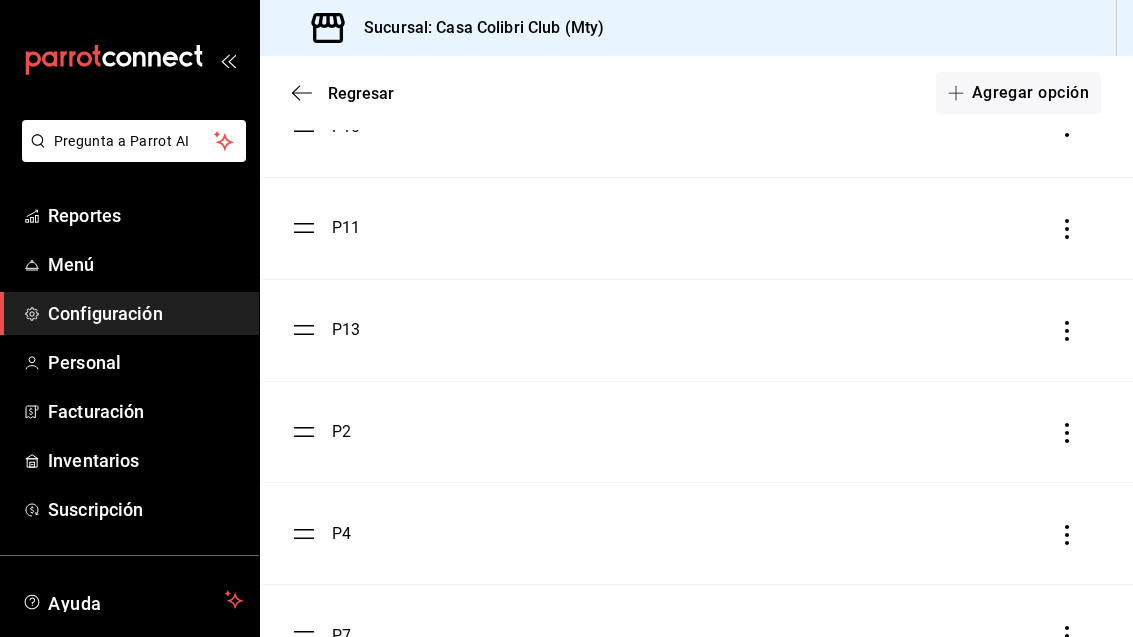 scroll, scrollTop: 3029, scrollLeft: 0, axis: vertical 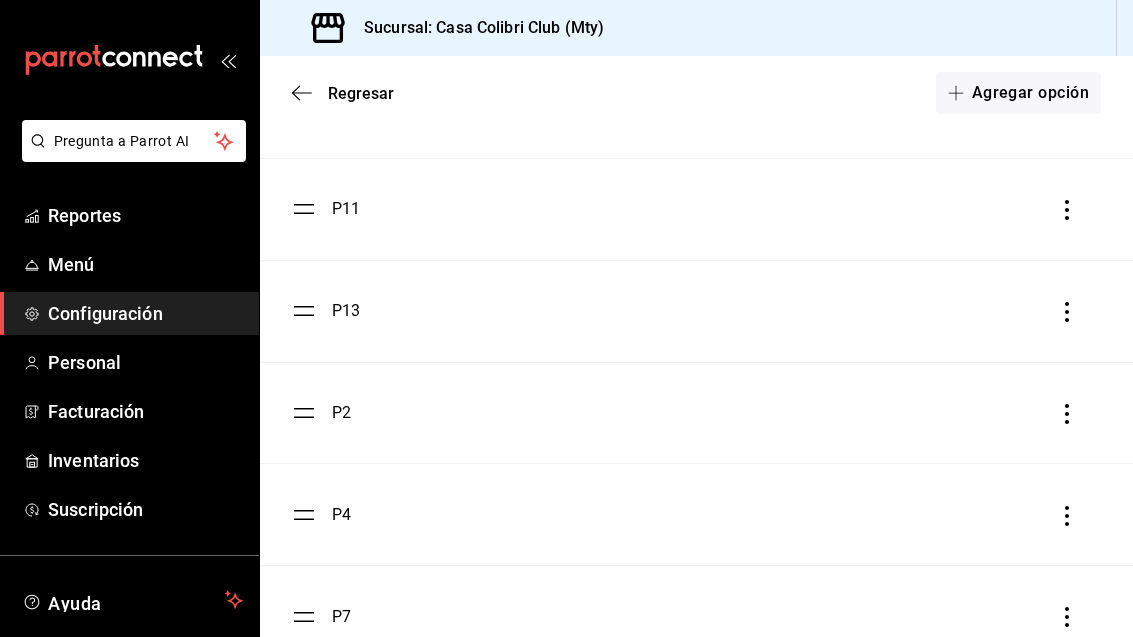click on "Agregar opción" at bounding box center (1018, 93) 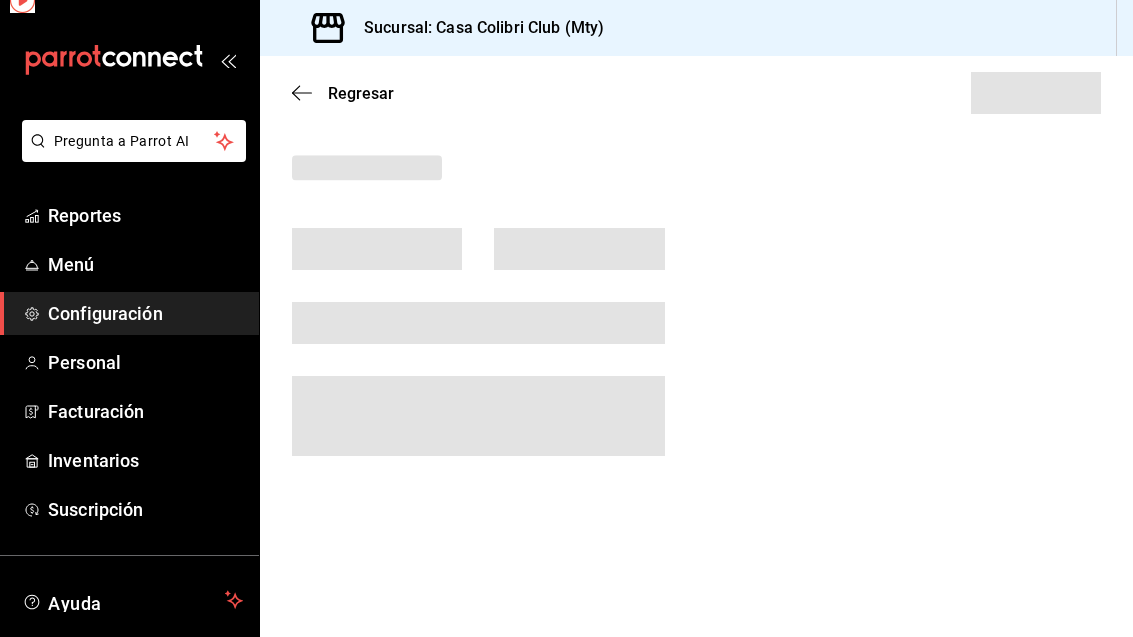 scroll, scrollTop: 0, scrollLeft: 0, axis: both 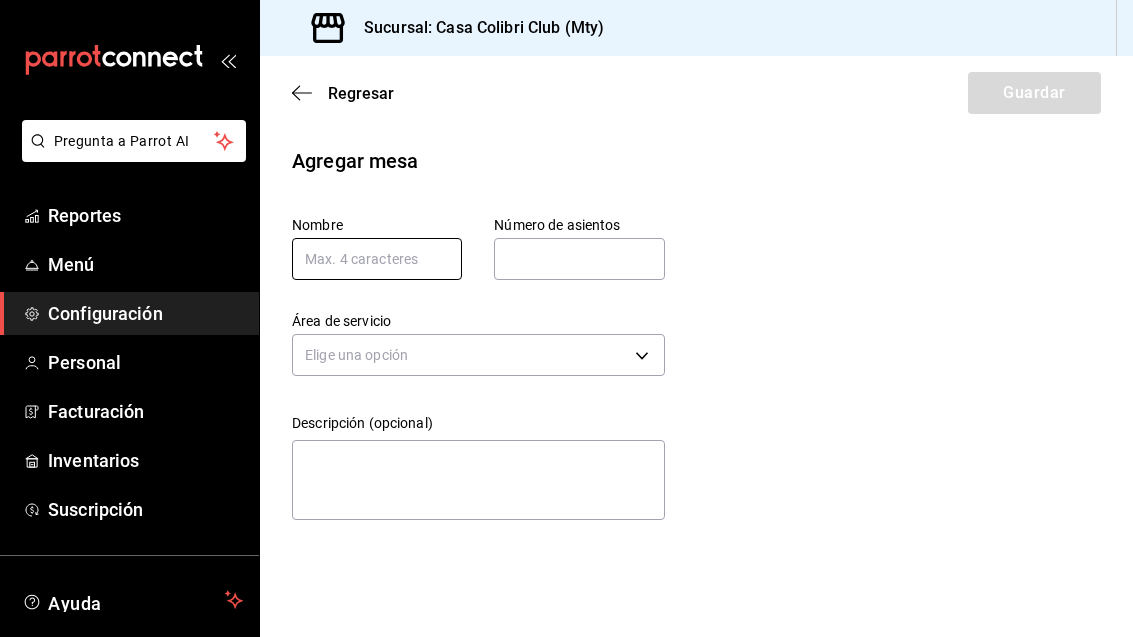click at bounding box center (377, 259) 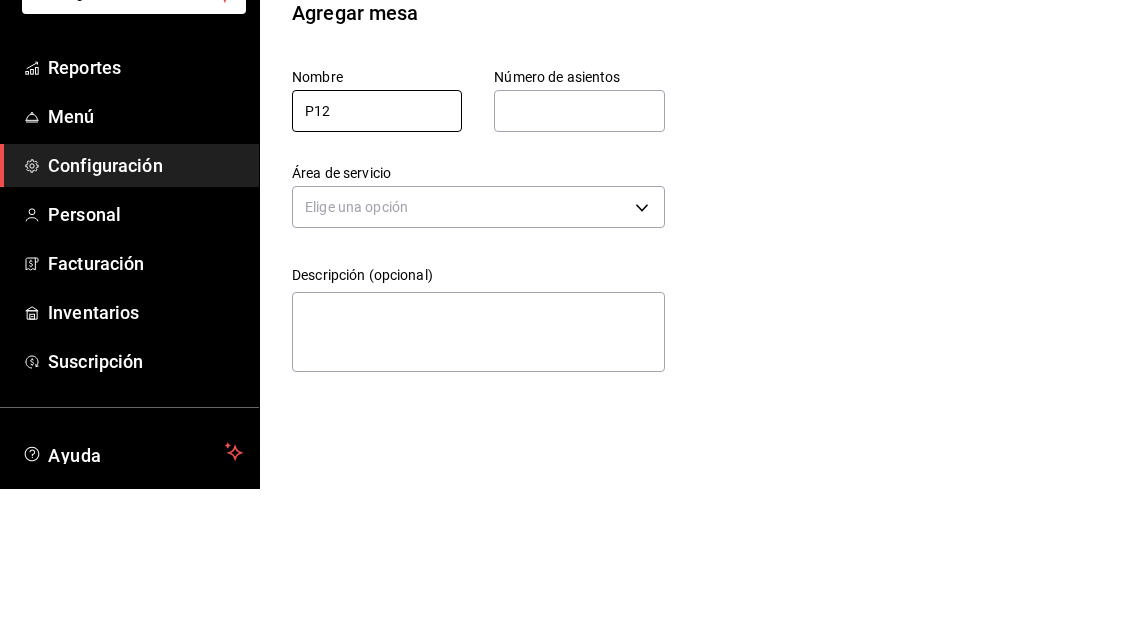 type on "P12" 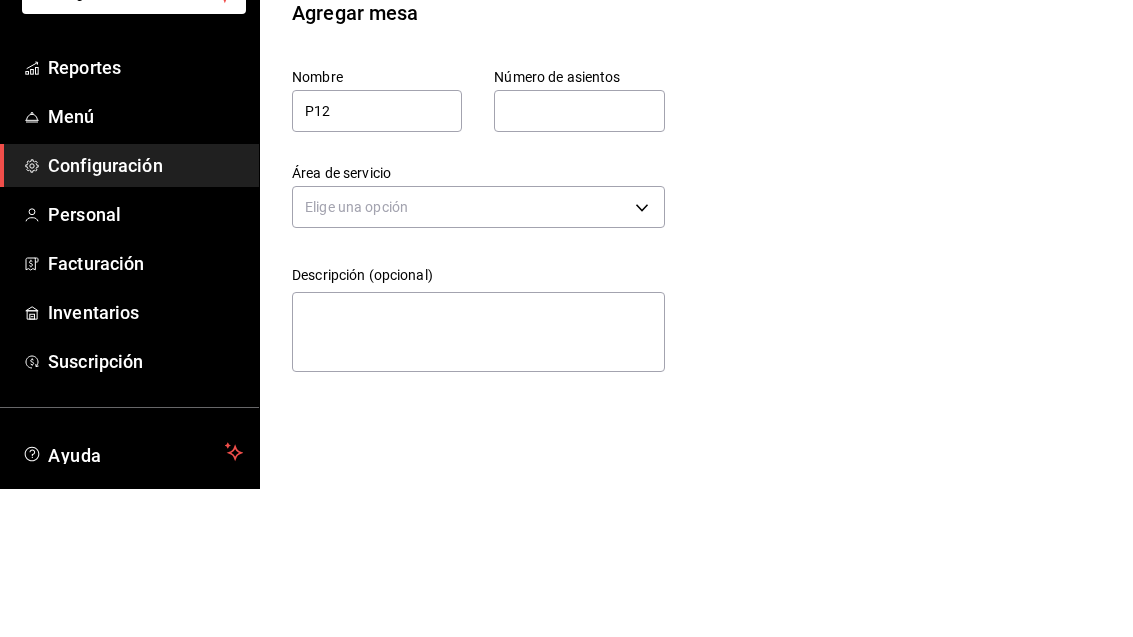 click at bounding box center (579, 259) 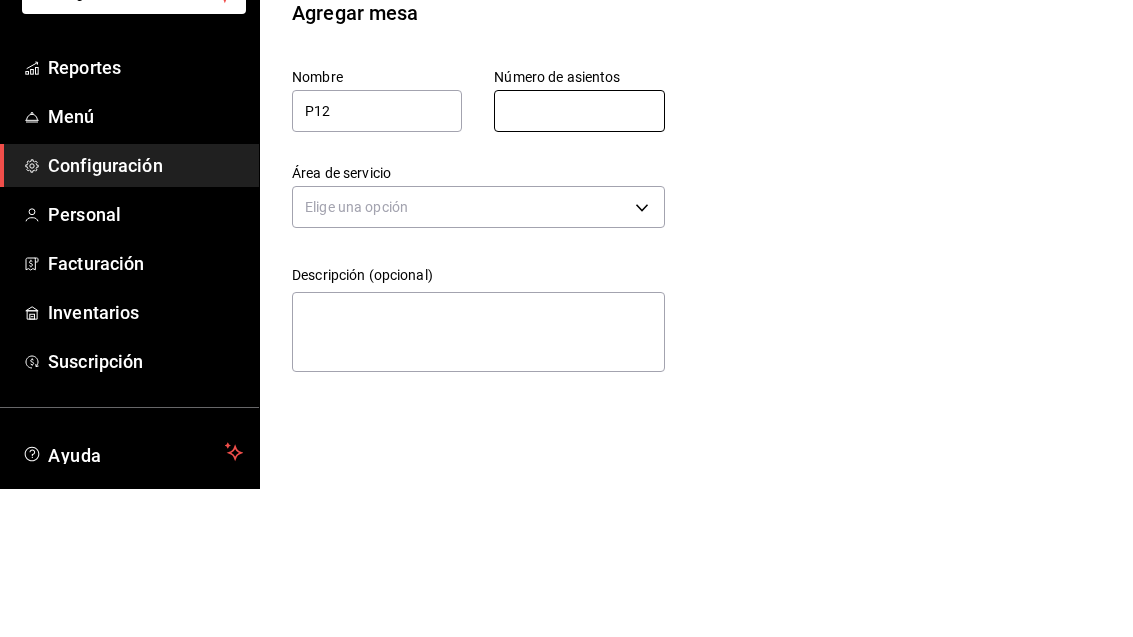type on "1" 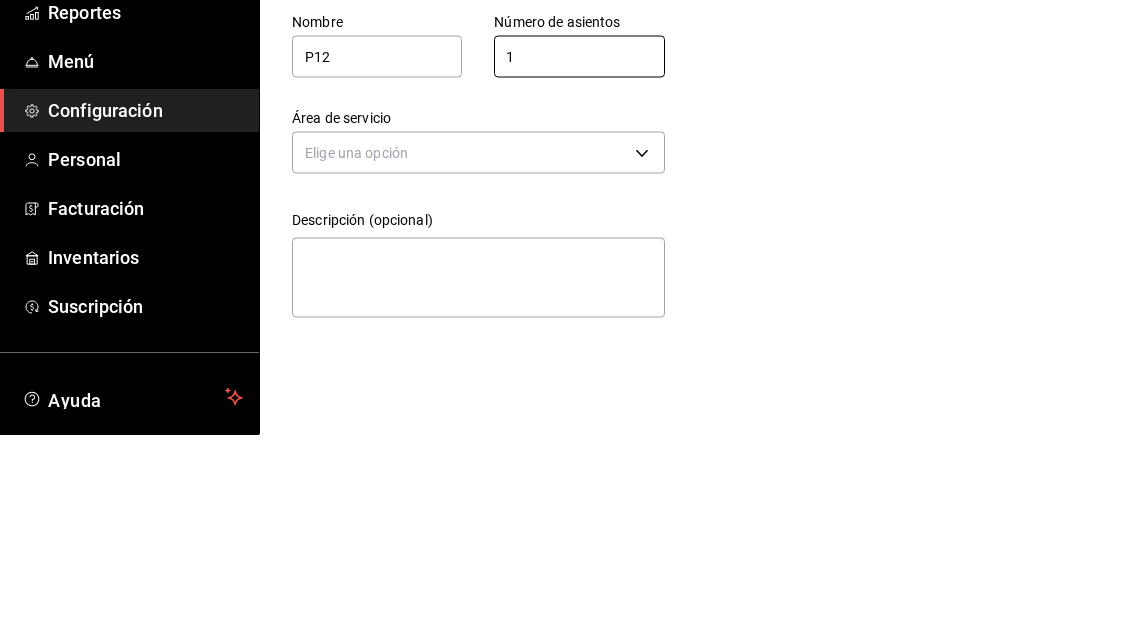 click on "Pregunta a Parrot AI Reportes   Menú   Configuración   Personal   Facturación   Inventarios   Suscripción   Ayuda Recomienda Parrot   [PERSON_NAME]   Sugerir nueva función   Sucursal: Casa Colibri Club (Mty) Regresar Guardar Agregar mesa Nombre P12 Número de asientos 1 Número de asientos Área de servicio Elige una opción Descripción (opcional) x GANA 1 MES GRATIS EN TU SUSCRIPCIÓN AQUÍ ¿Recuerdas cómo empezó tu restaurante?
[DATE] puedes ayudar a un colega a tener el mismo cambio que tú viviste.
Recomienda Parrot directamente desde tu Portal Administrador.
Es fácil y rápido.
🎁 Por cada restaurante que se una, ganas 1 mes gratis. Ver video tutorial Ir a video Pregunta a Parrot AI Reportes   Menú   Configuración   Personal   Facturación   Inventarios   Suscripción   Ayuda Recomienda Parrot   [PERSON_NAME]   Sugerir nueva función   Visitar centro de ayuda [PHONE_NUMBER] [EMAIL_ADDRESS][DOMAIN_NAME] Visitar centro de ayuda [PHONE_NUMBER] [EMAIL_ADDRESS][DOMAIN_NAME]" at bounding box center [566, 318] 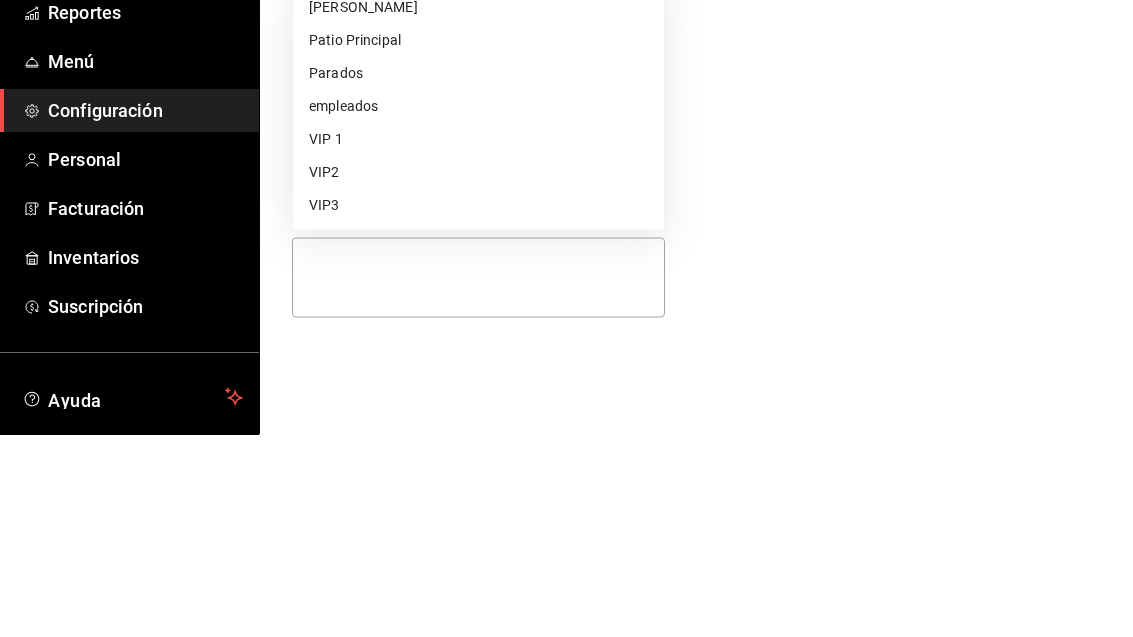 scroll, scrollTop: 64, scrollLeft: 0, axis: vertical 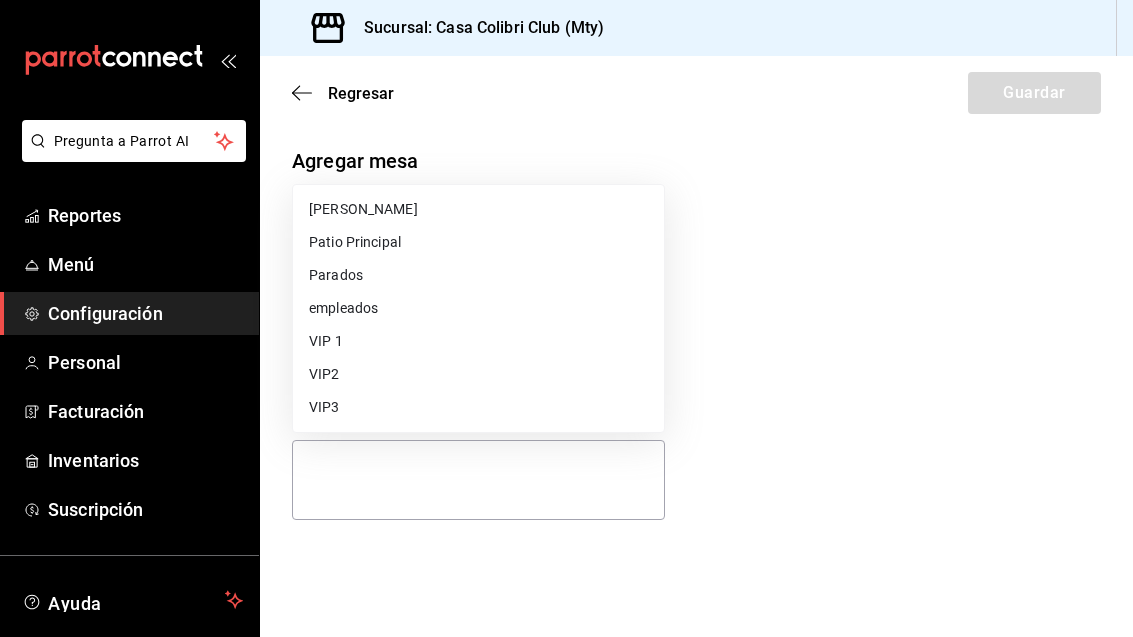 click on "Parados" at bounding box center (478, 275) 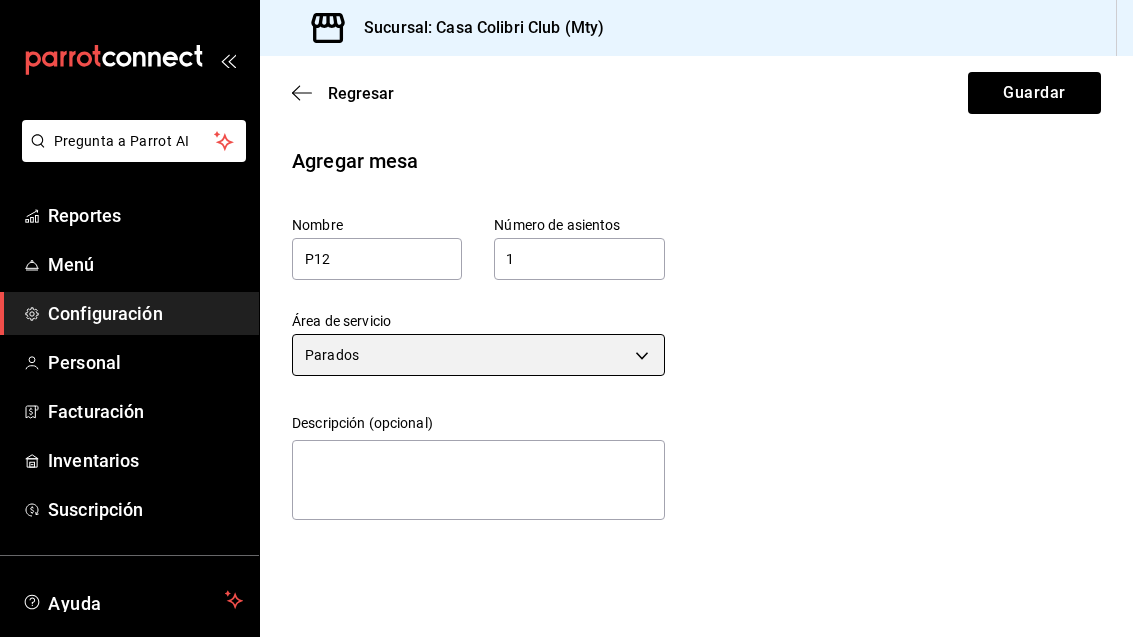 scroll, scrollTop: 0, scrollLeft: 0, axis: both 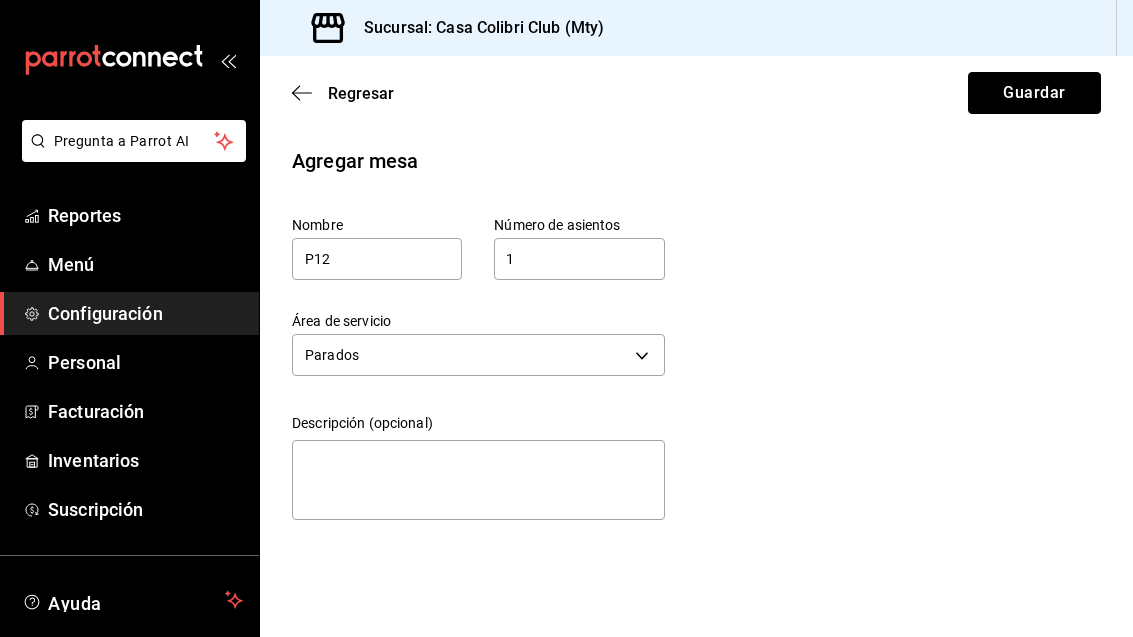 click on "Guardar" at bounding box center (1034, 93) 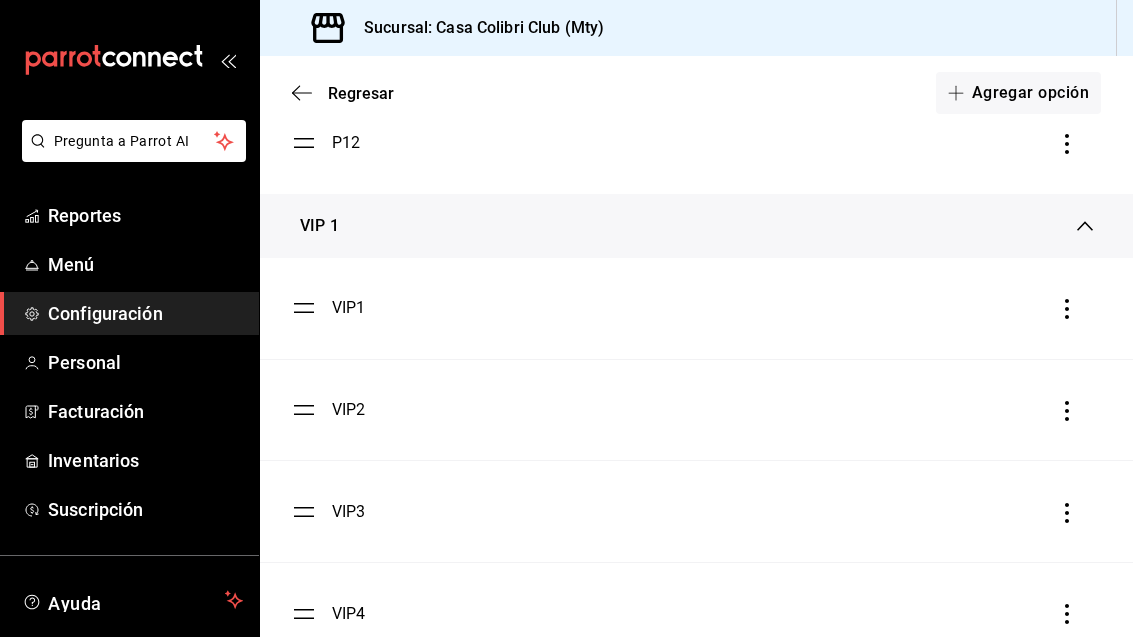 scroll, scrollTop: 3609, scrollLeft: 0, axis: vertical 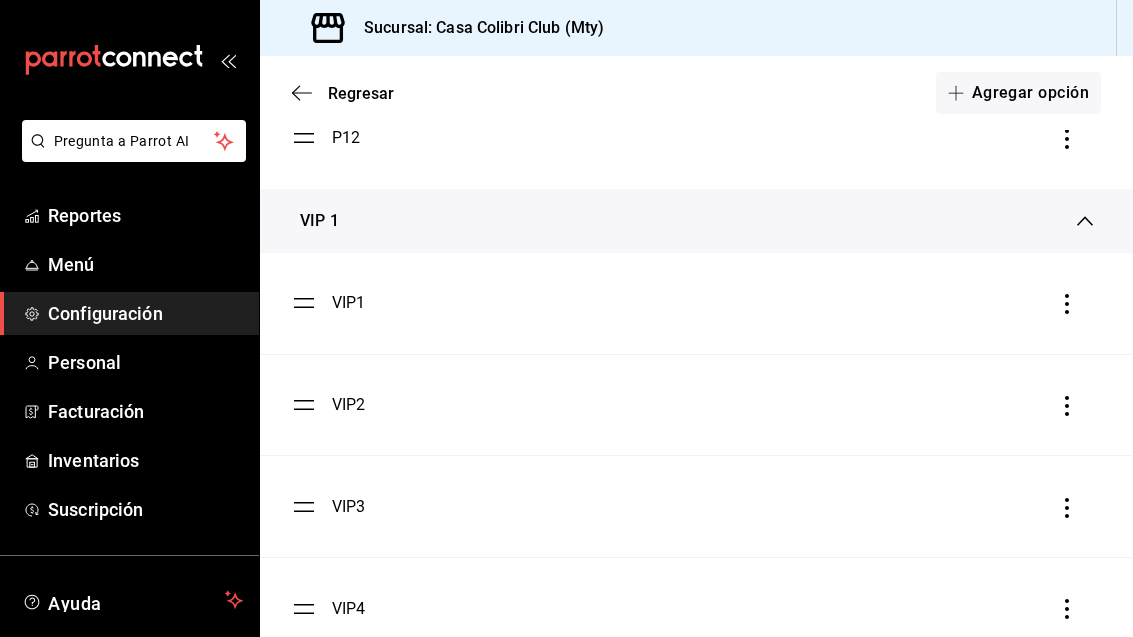 click on "VIP1" at bounding box center (696, 303) 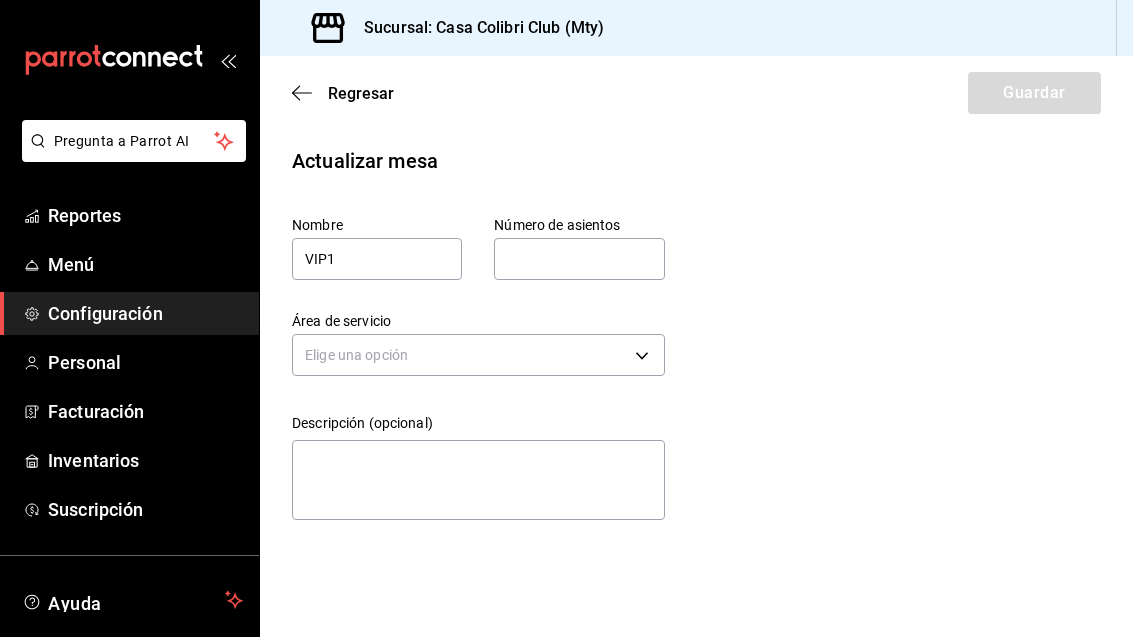 type on "1" 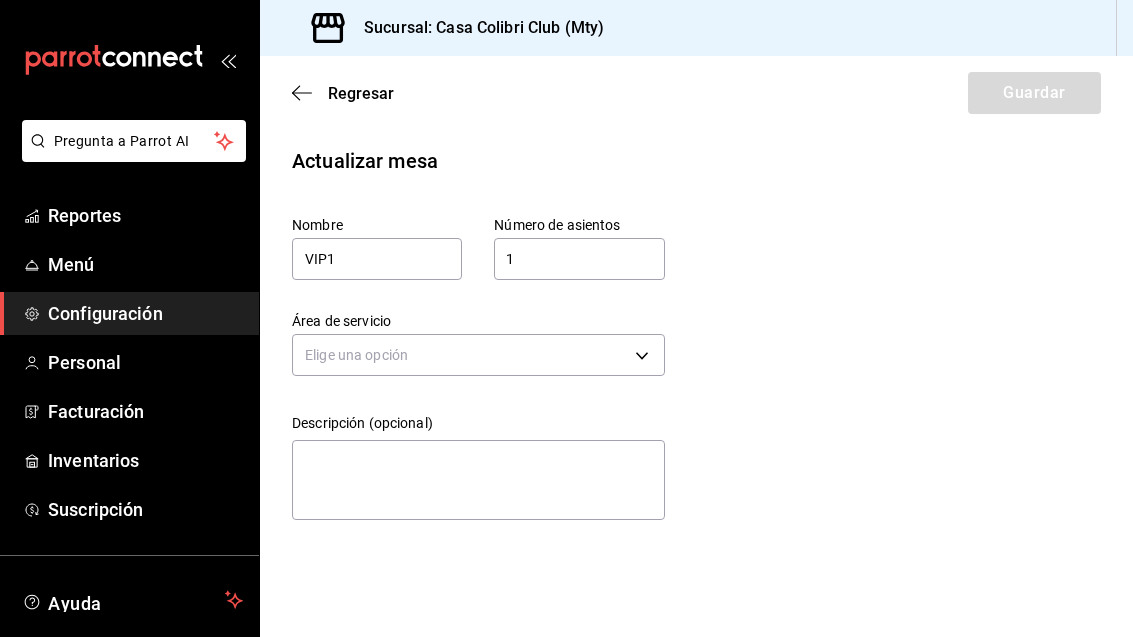 scroll, scrollTop: 0, scrollLeft: 0, axis: both 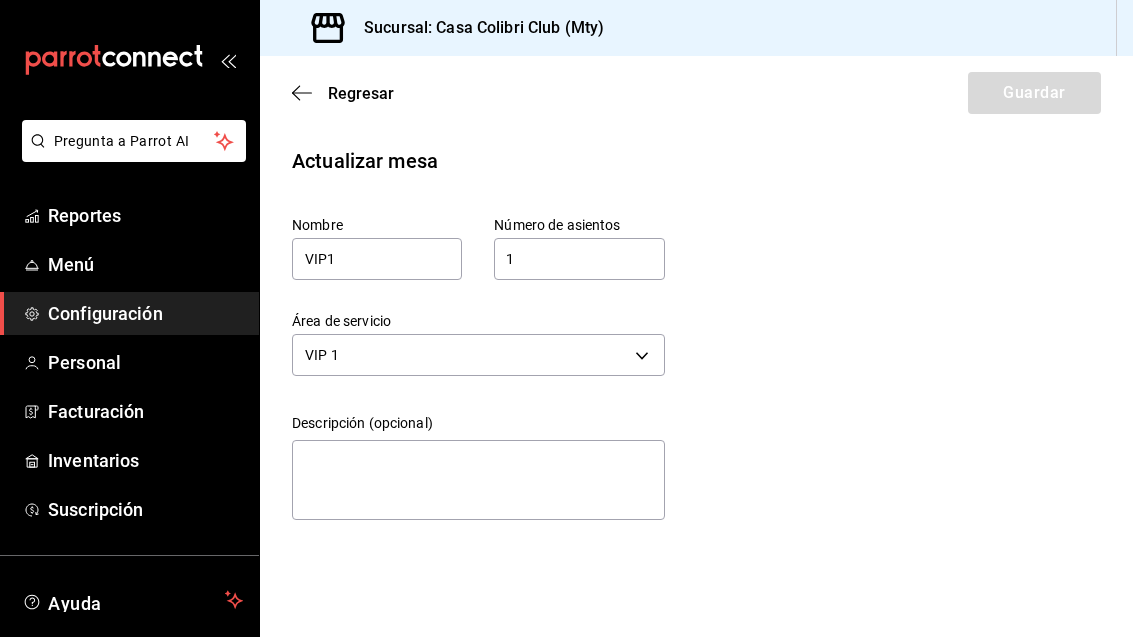 click on "Regresar" at bounding box center (343, 93) 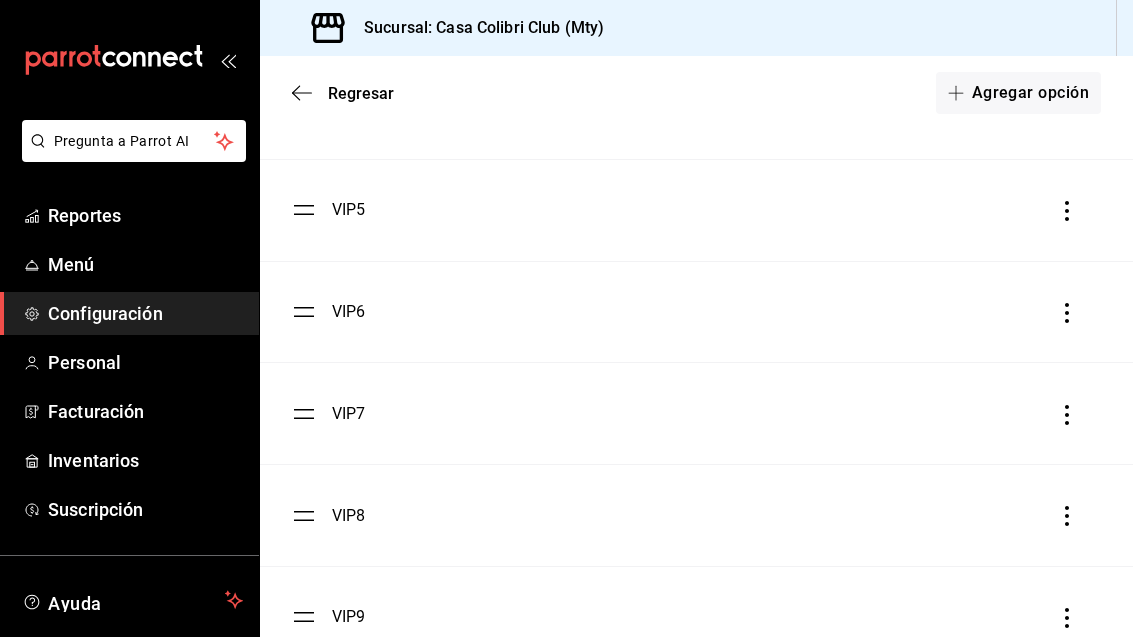 scroll, scrollTop: 4108, scrollLeft: 0, axis: vertical 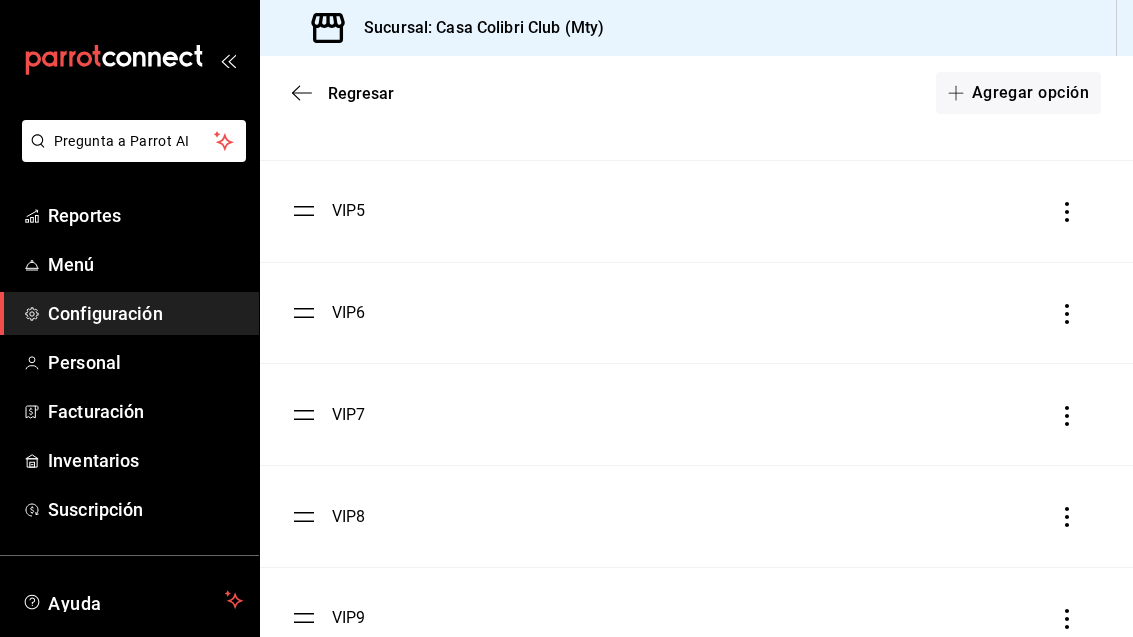 click on "Agregar opción" at bounding box center (1018, 93) 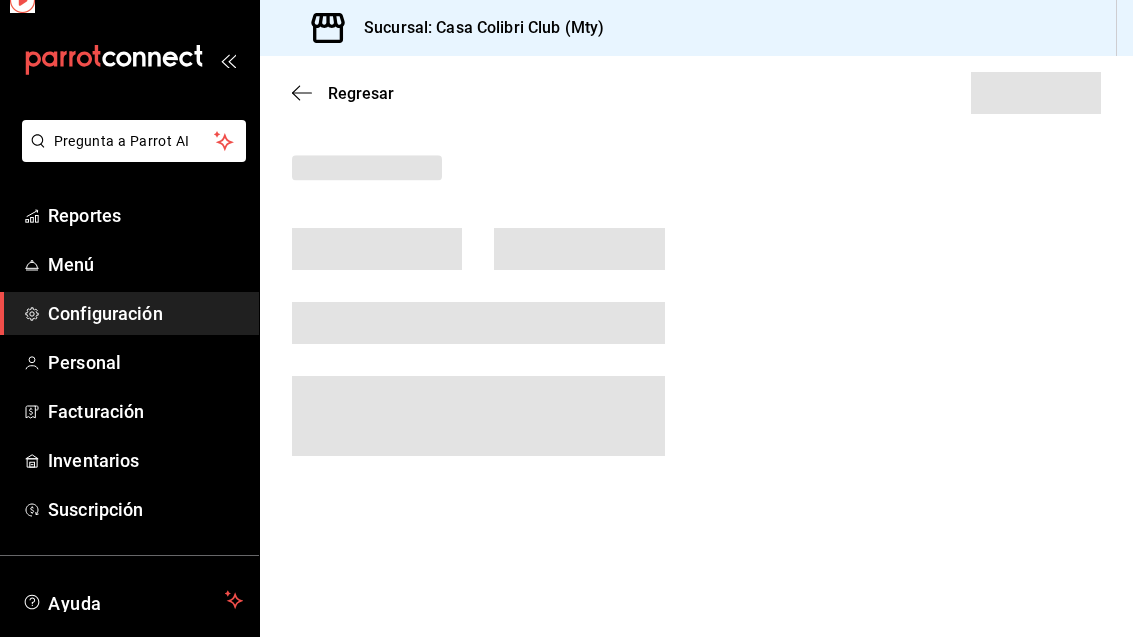 scroll, scrollTop: 0, scrollLeft: 0, axis: both 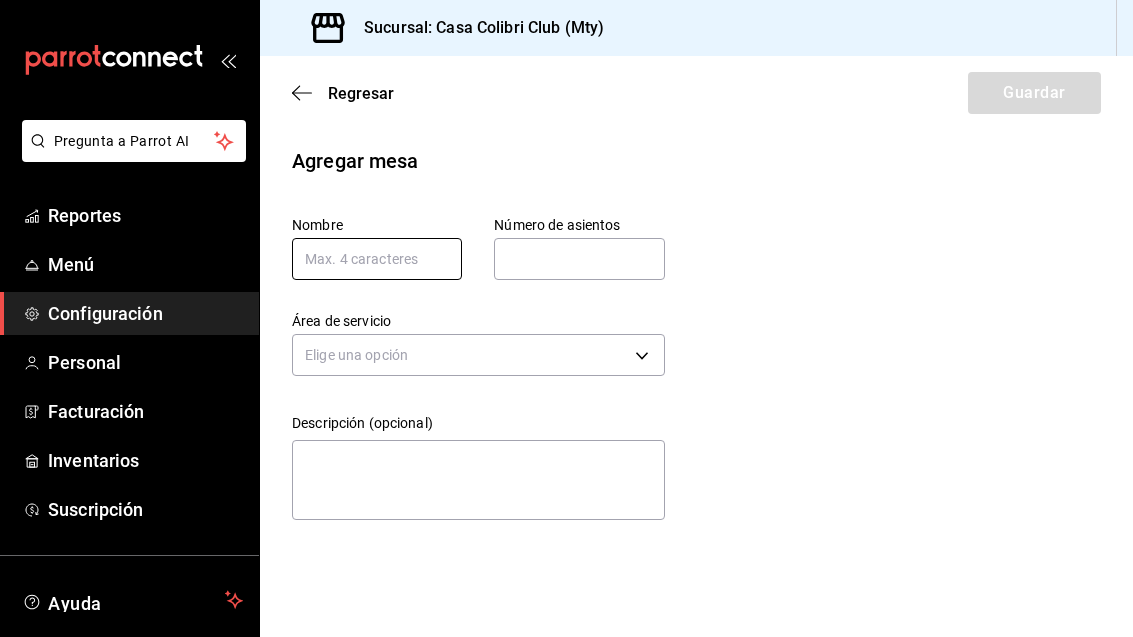 click at bounding box center (377, 259) 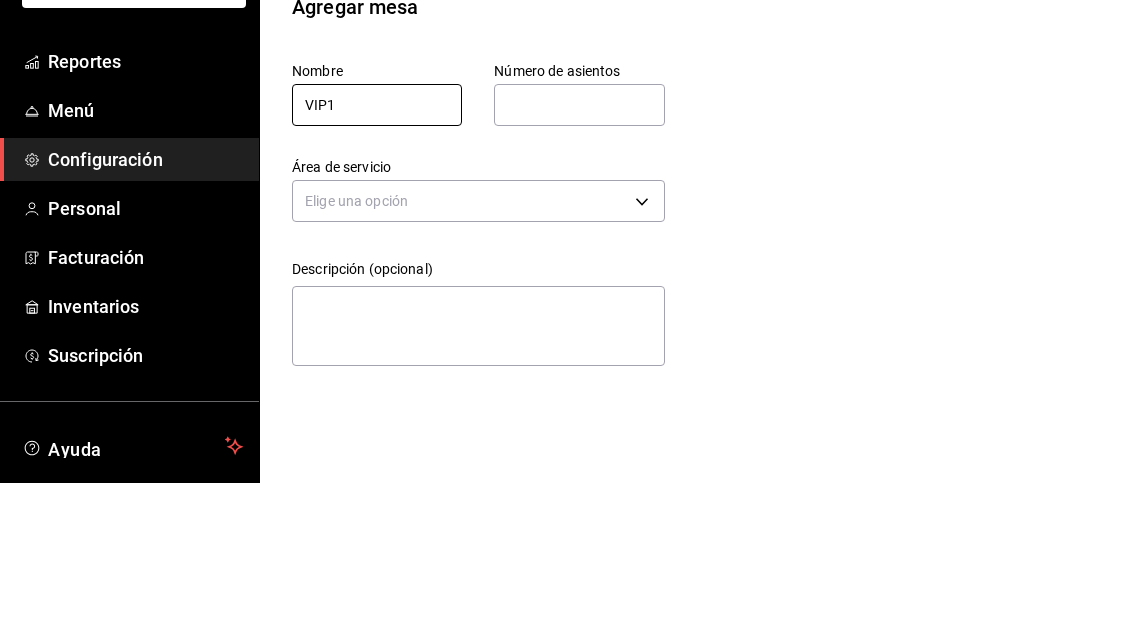 type on "VIP1" 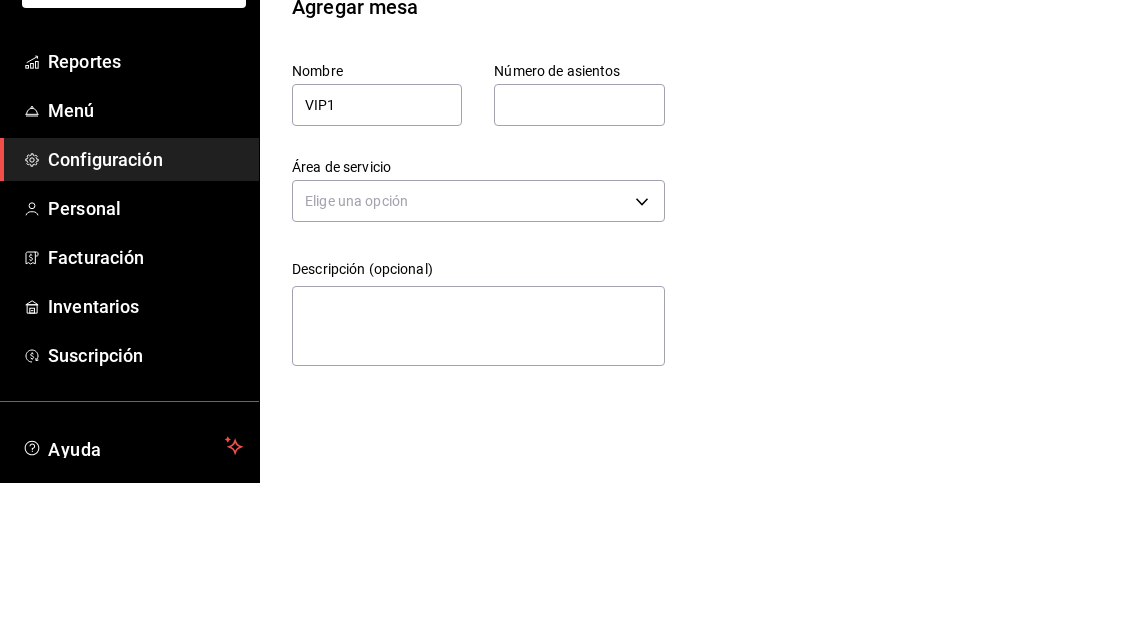 click at bounding box center (579, 259) 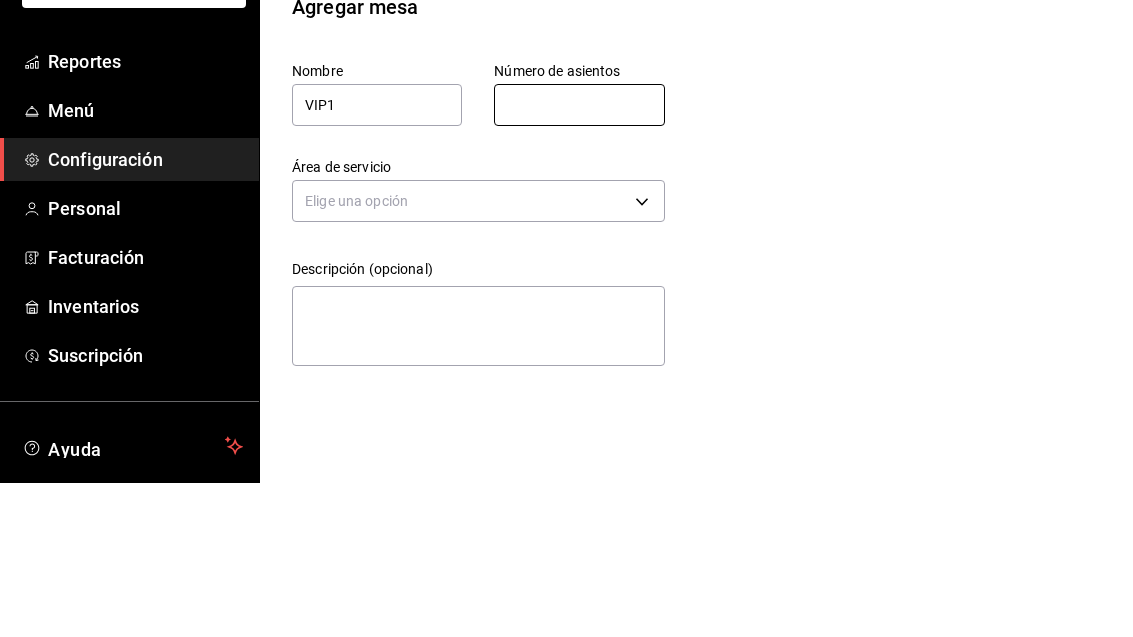 type on "1" 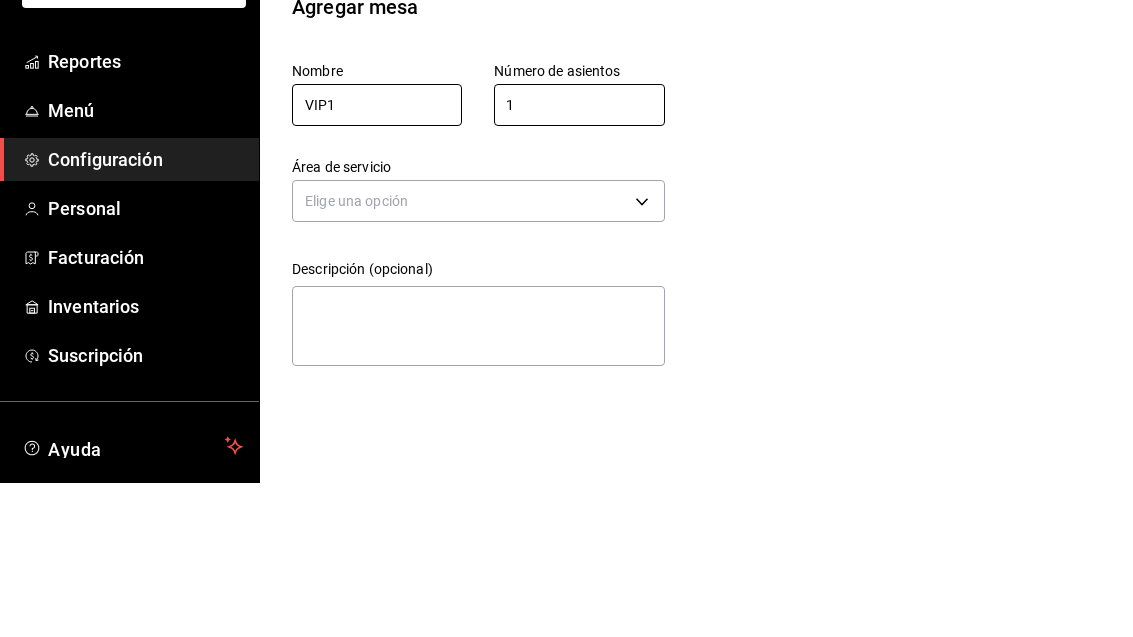 click on "VIP1" at bounding box center (377, 259) 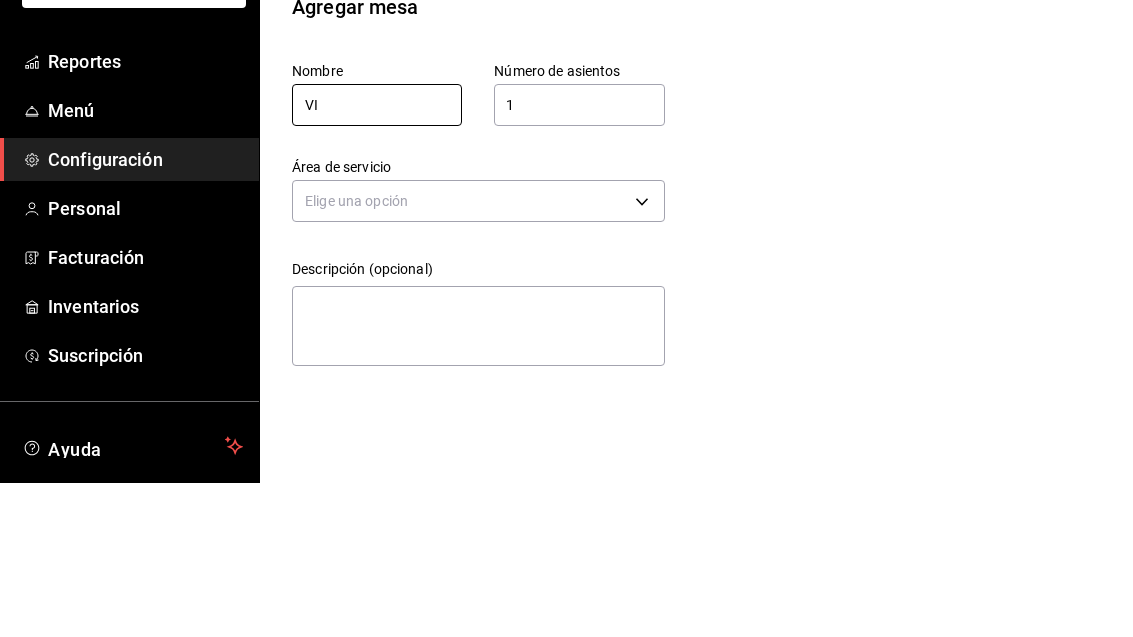 type on "V" 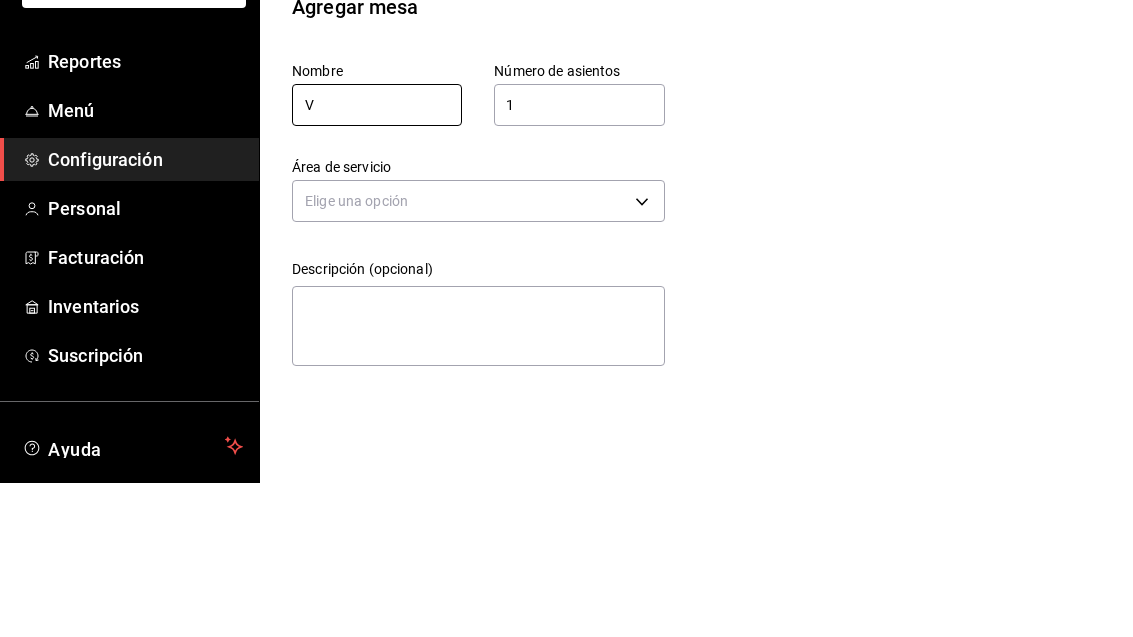 type 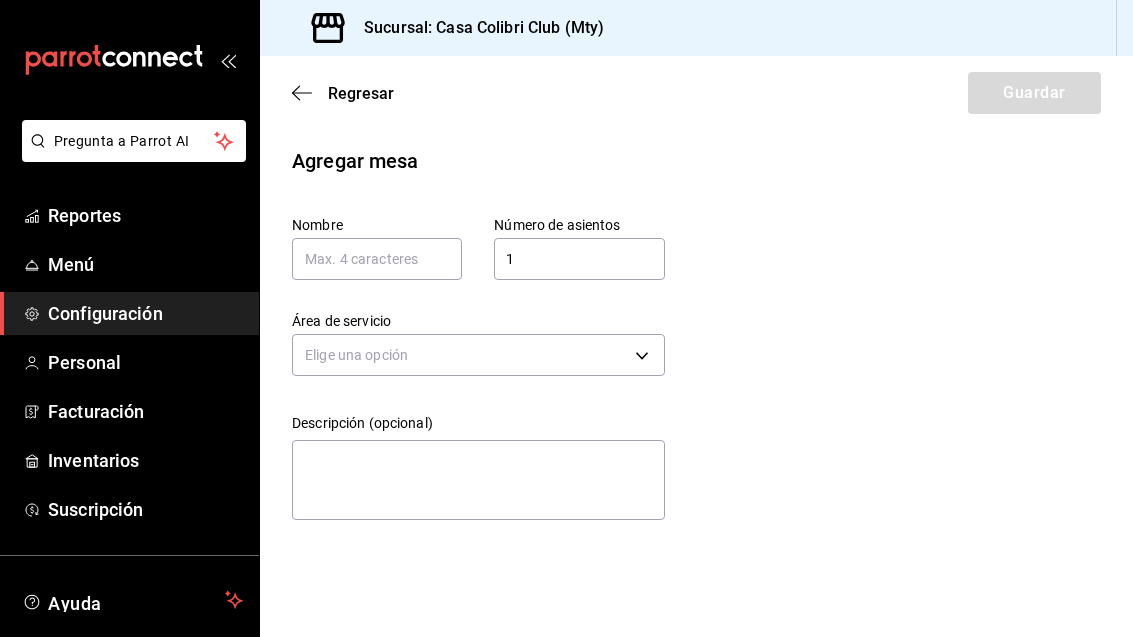scroll, scrollTop: 0, scrollLeft: 0, axis: both 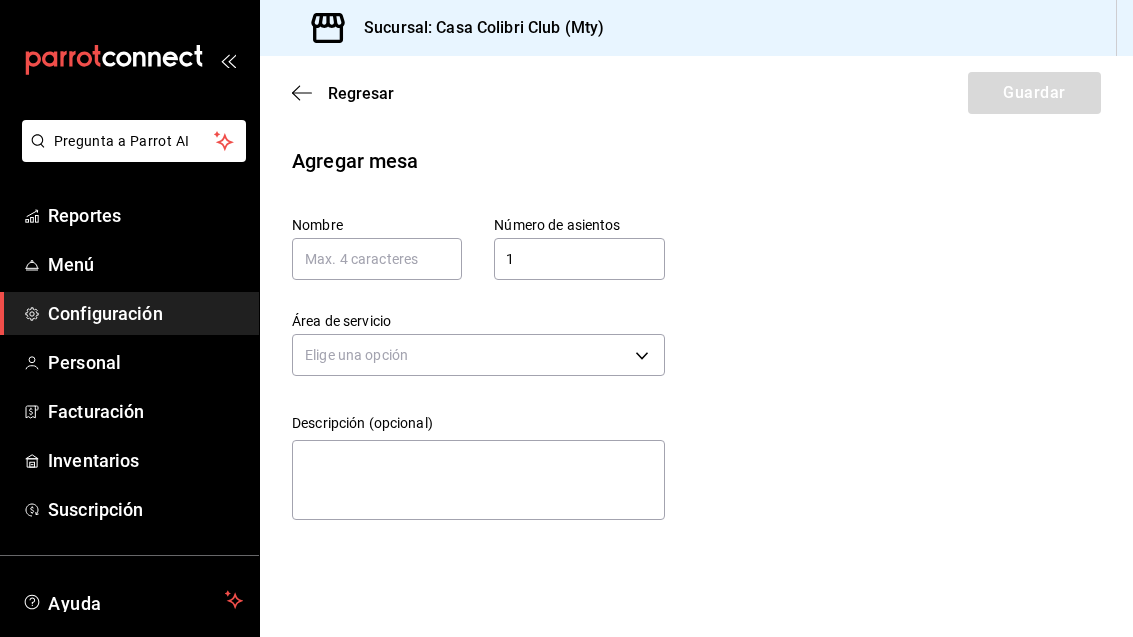 click 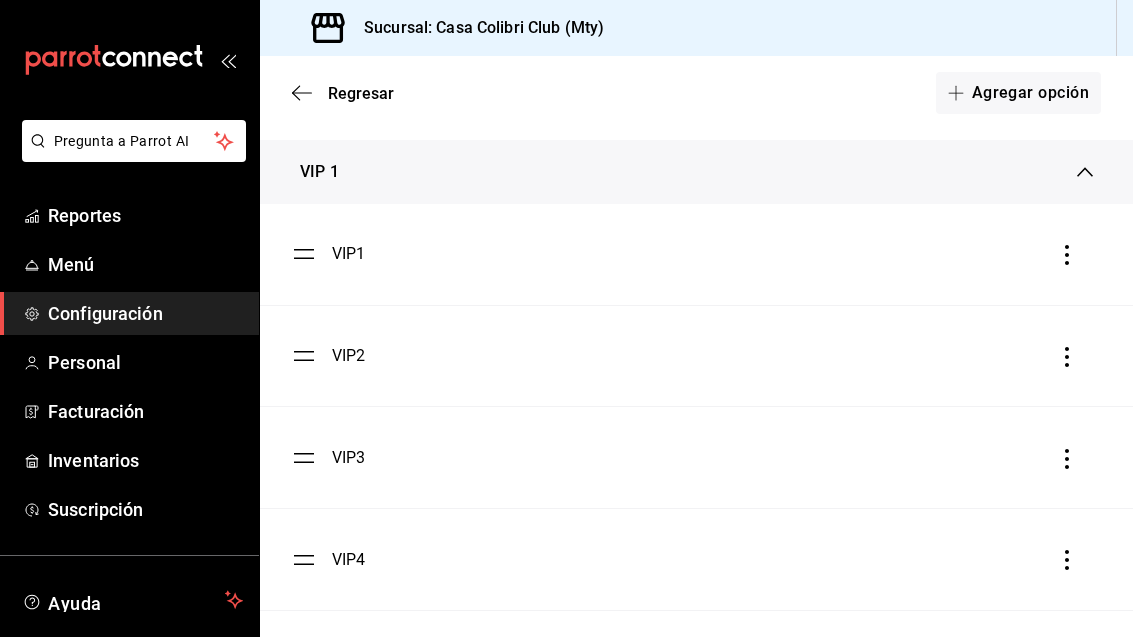 scroll, scrollTop: 3660, scrollLeft: 0, axis: vertical 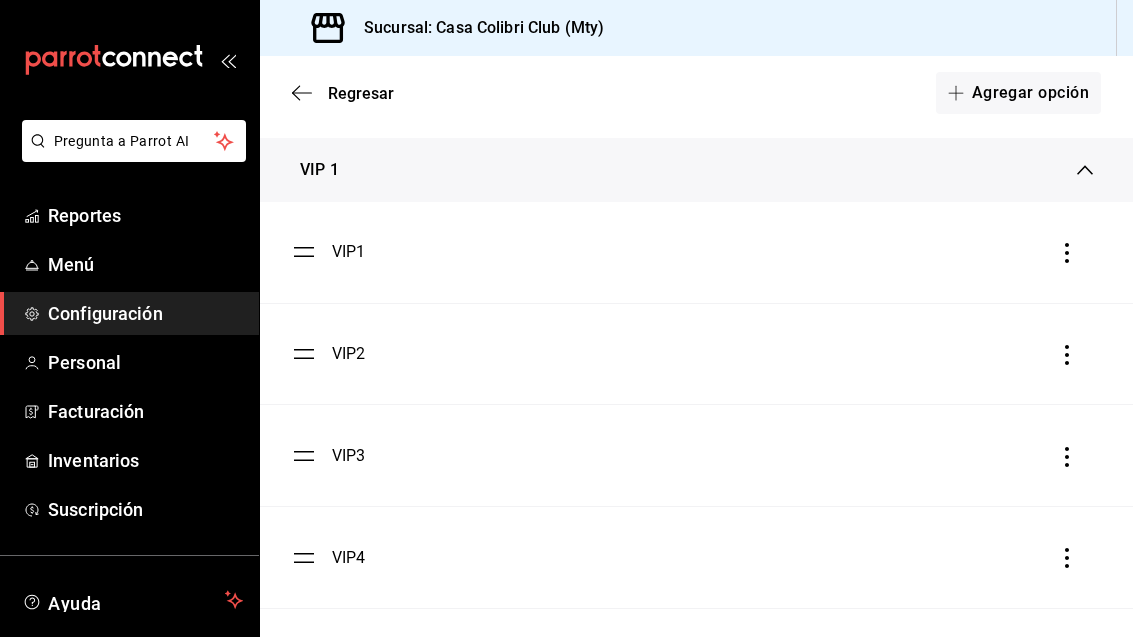 click 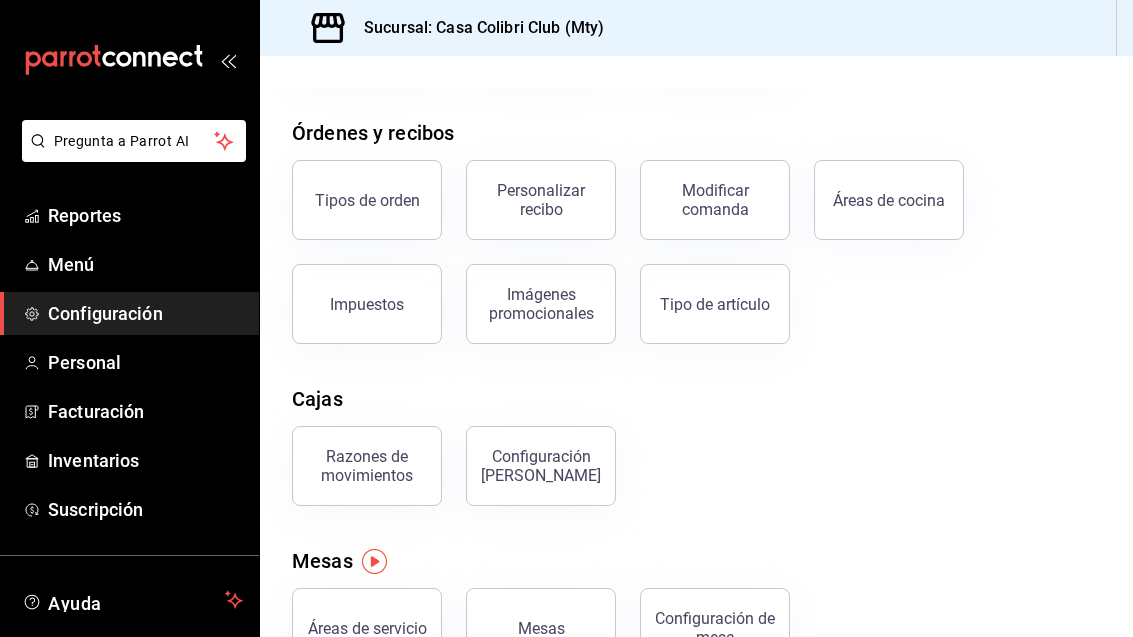 scroll, scrollTop: 313, scrollLeft: 0, axis: vertical 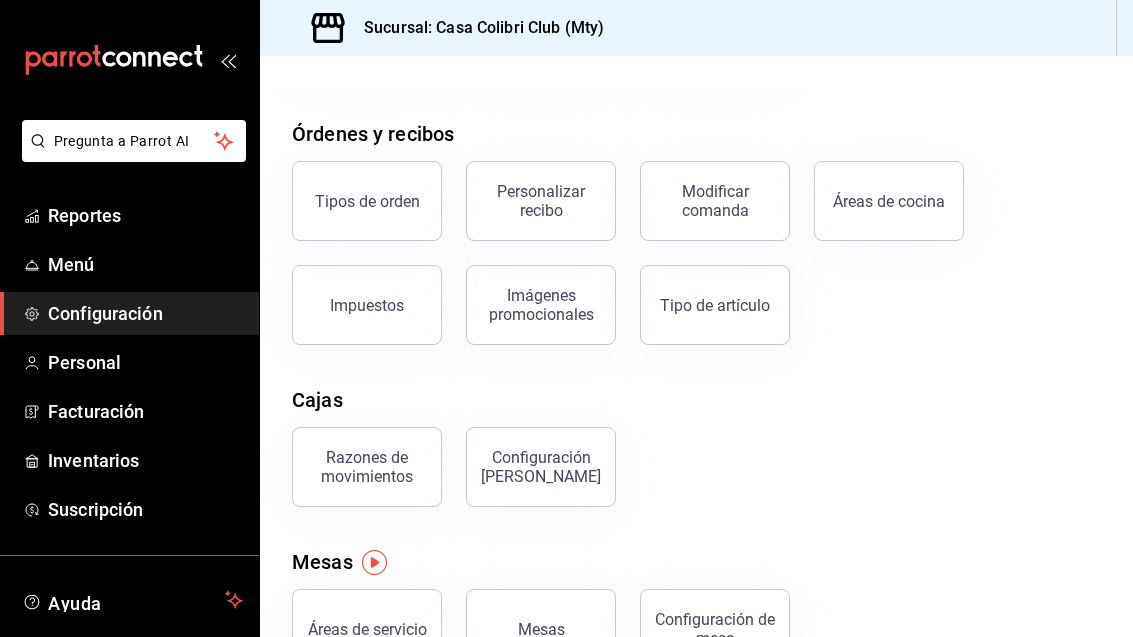 click on "Configuración de mesa" at bounding box center [715, 629] 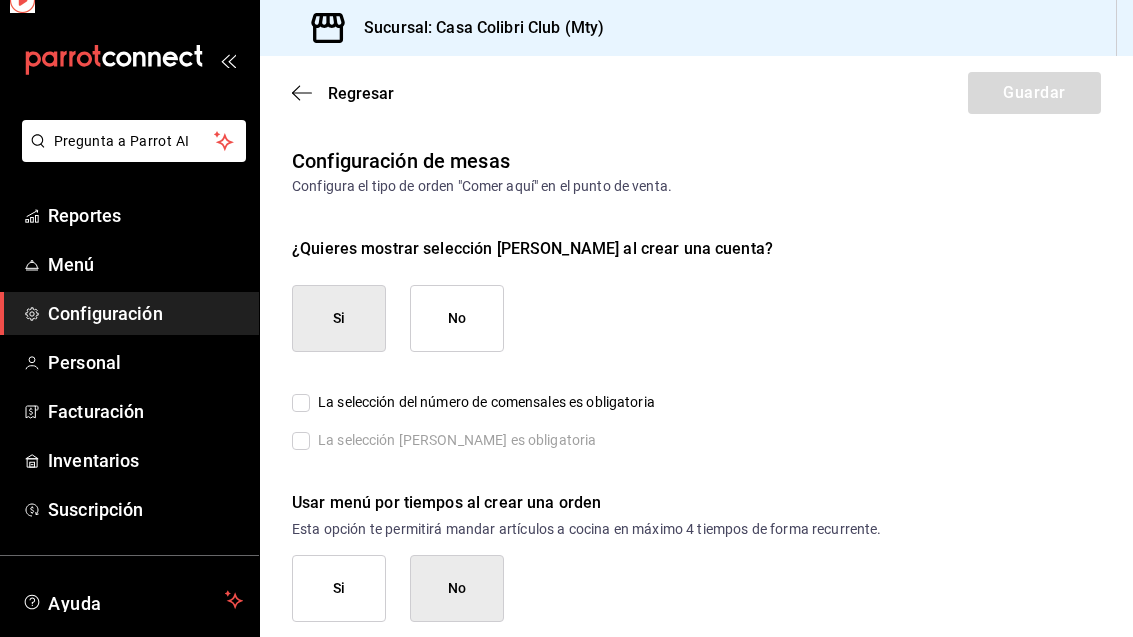 checkbox on "true" 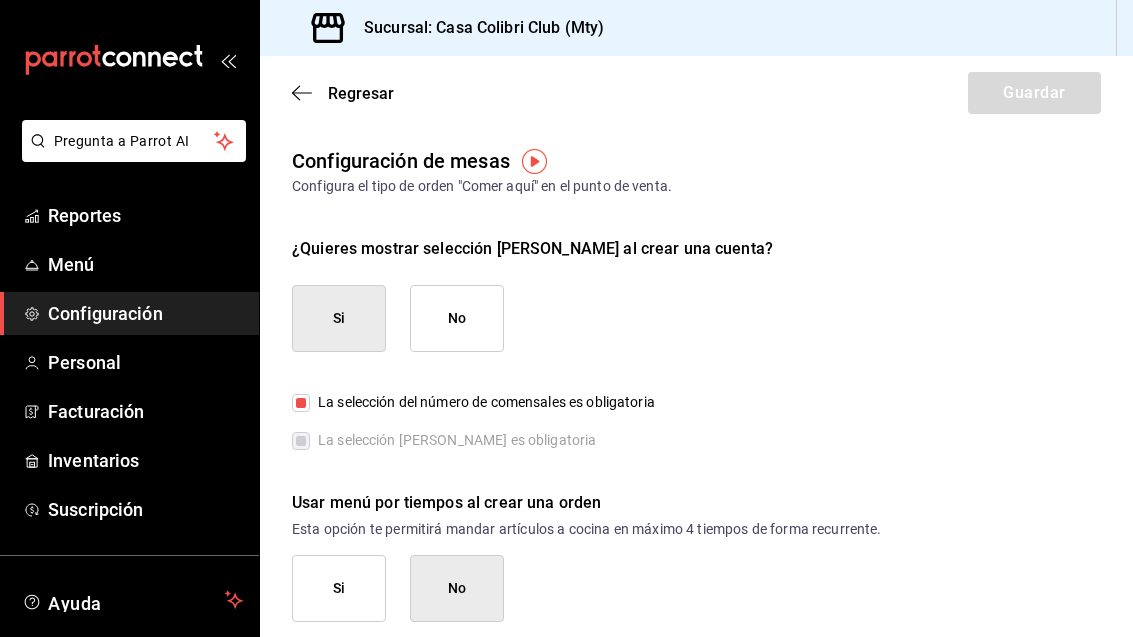 click on "Regresar" at bounding box center (343, 93) 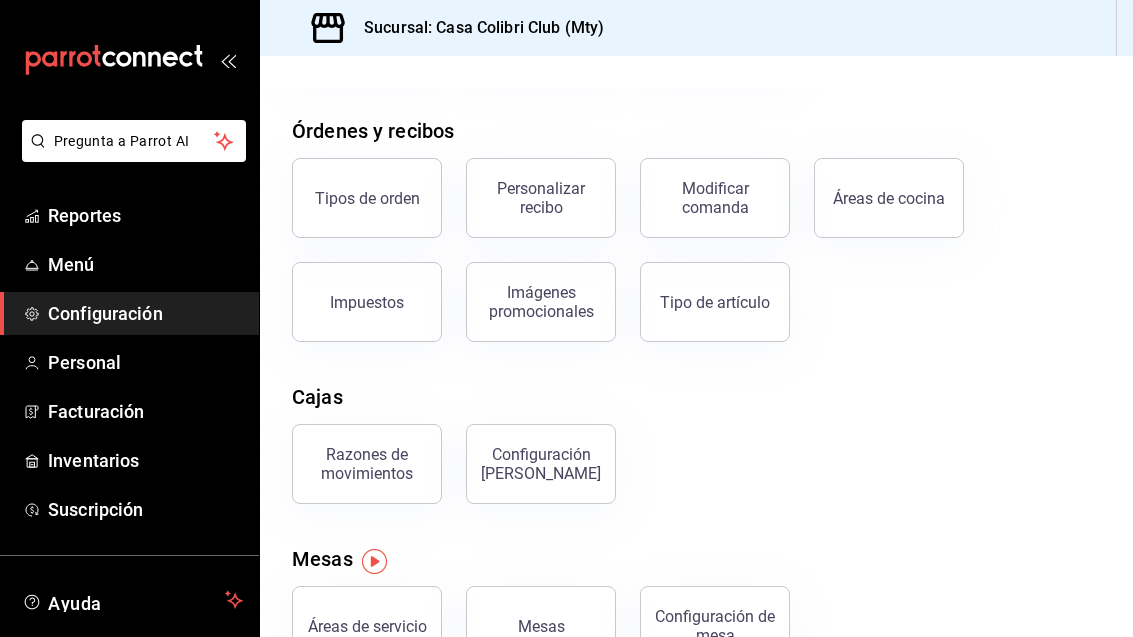 scroll, scrollTop: 313, scrollLeft: 0, axis: vertical 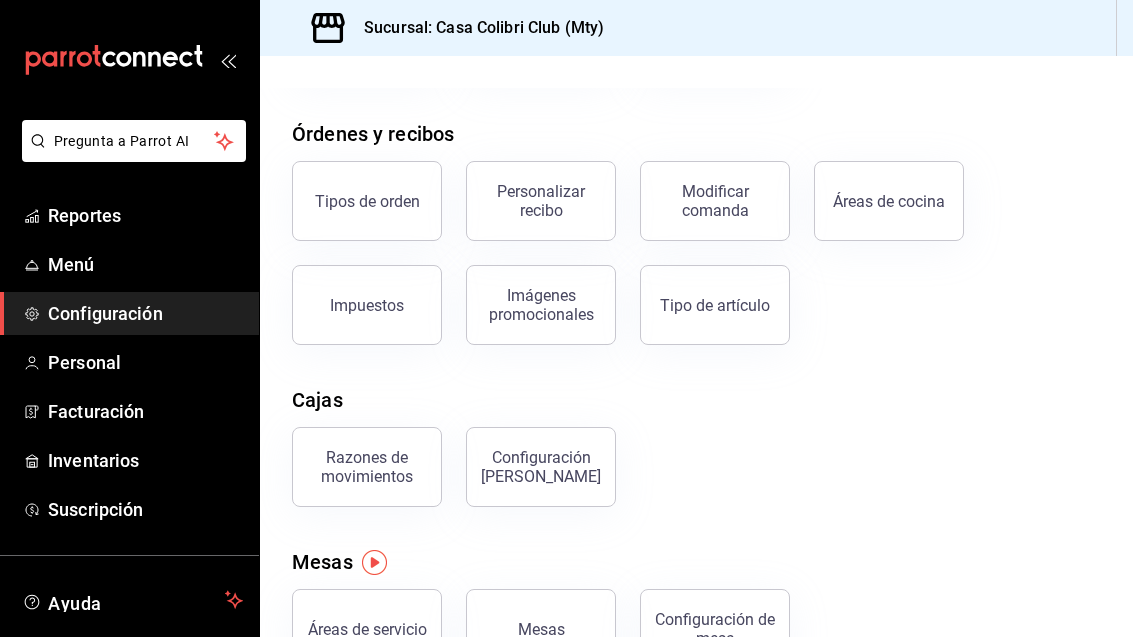 click on "Áreas de servicio" at bounding box center [367, 629] 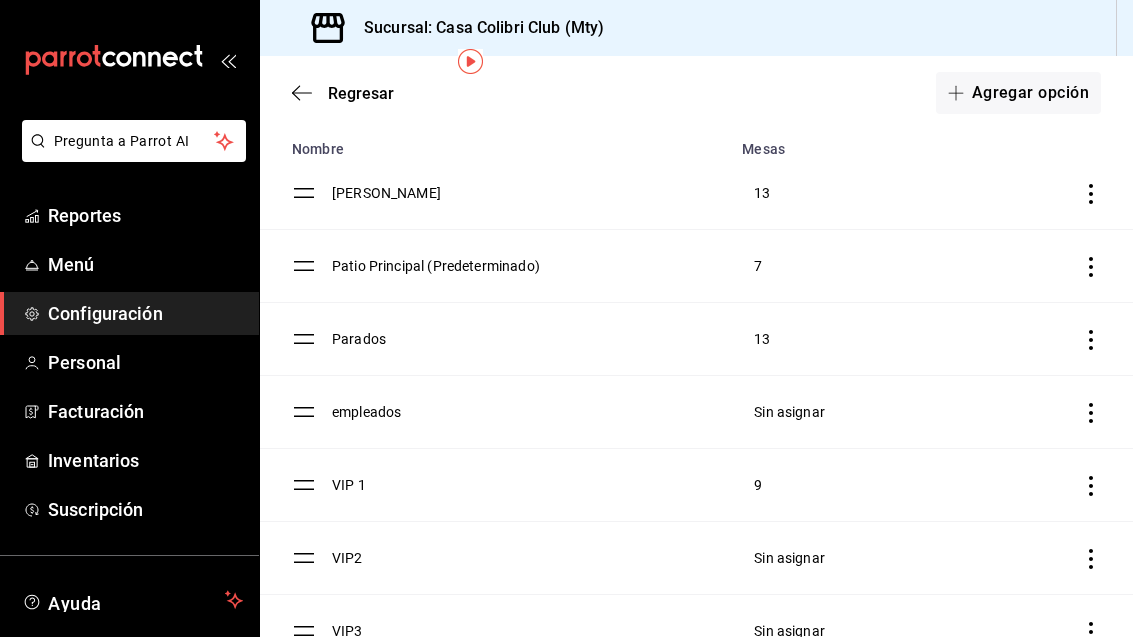 scroll, scrollTop: 99, scrollLeft: 0, axis: vertical 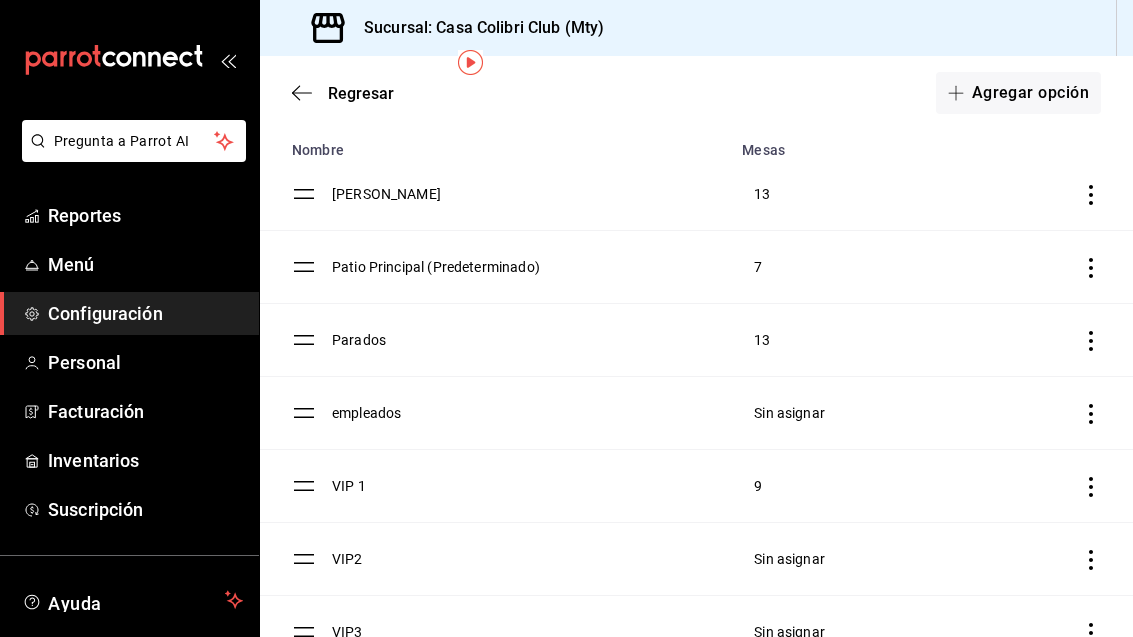 click on "Sin asignar" at bounding box center [831, 559] 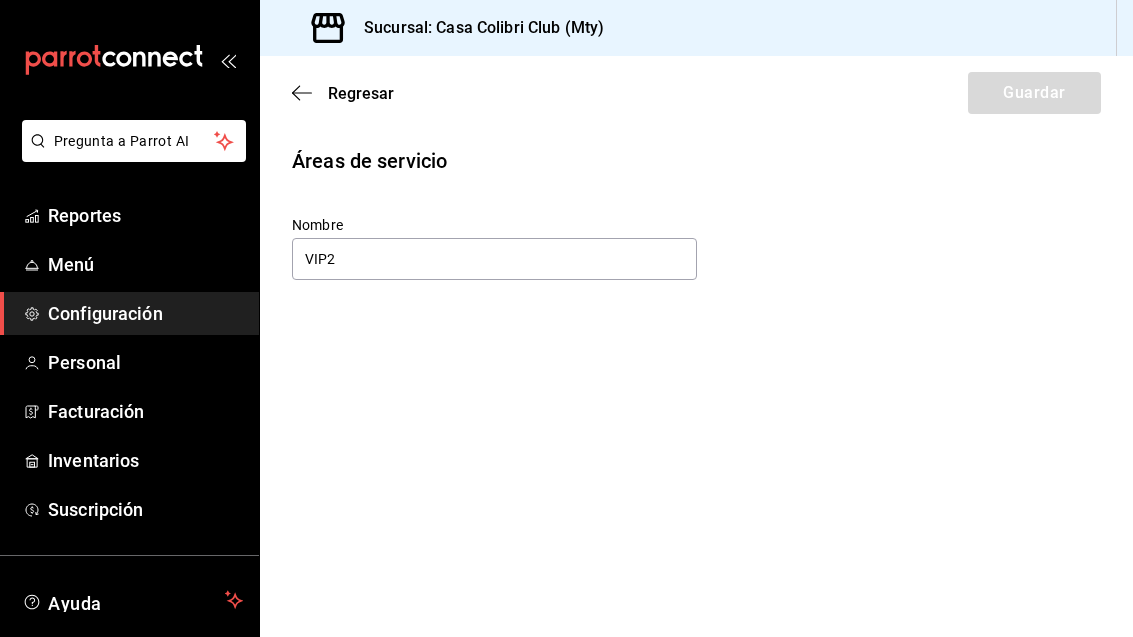 scroll, scrollTop: 0, scrollLeft: 0, axis: both 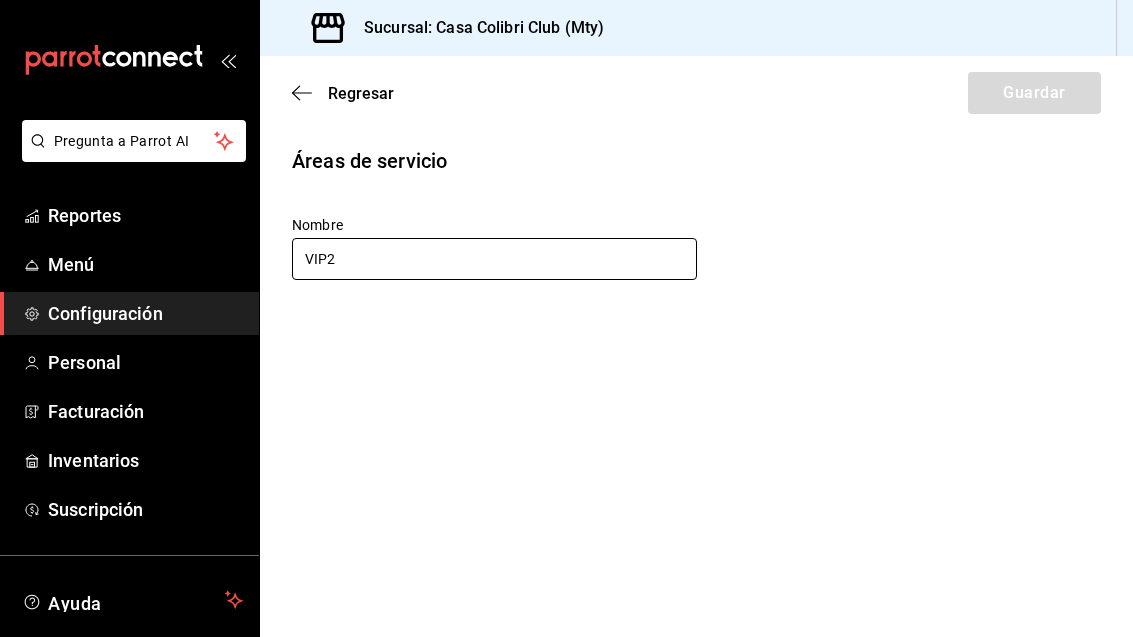 click on "VIP2" at bounding box center [494, 259] 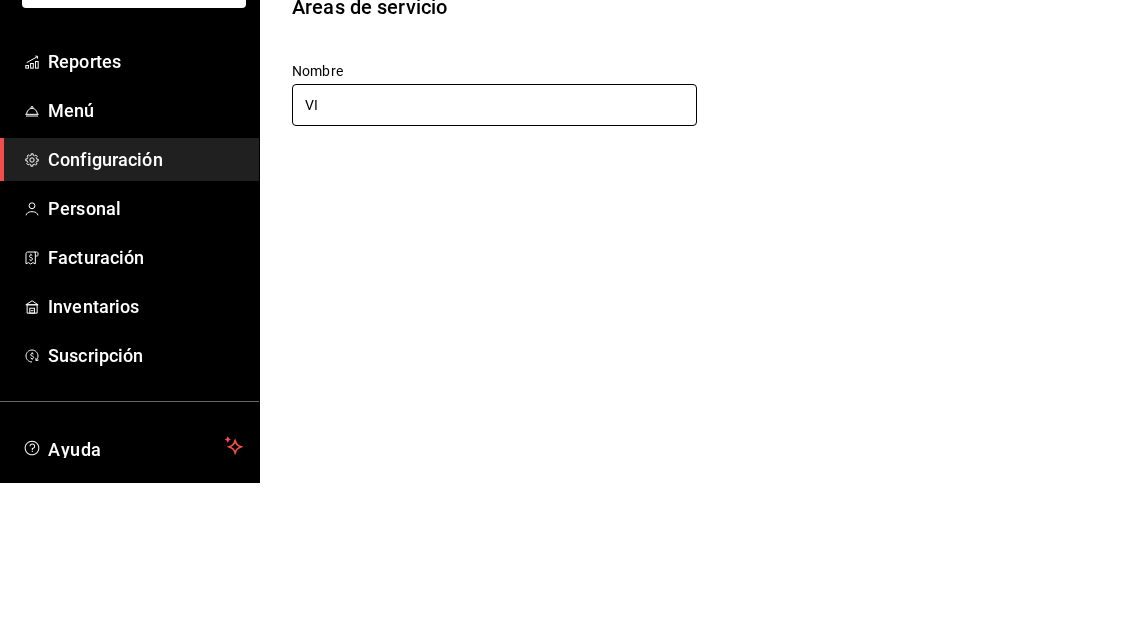 type on "V" 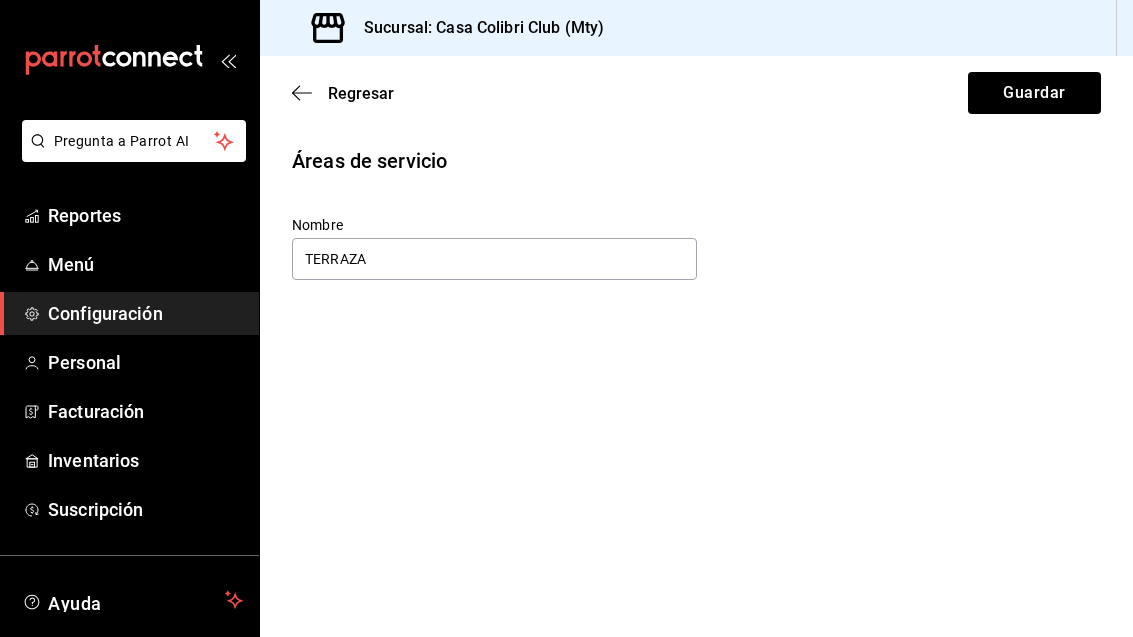 scroll, scrollTop: 0, scrollLeft: 0, axis: both 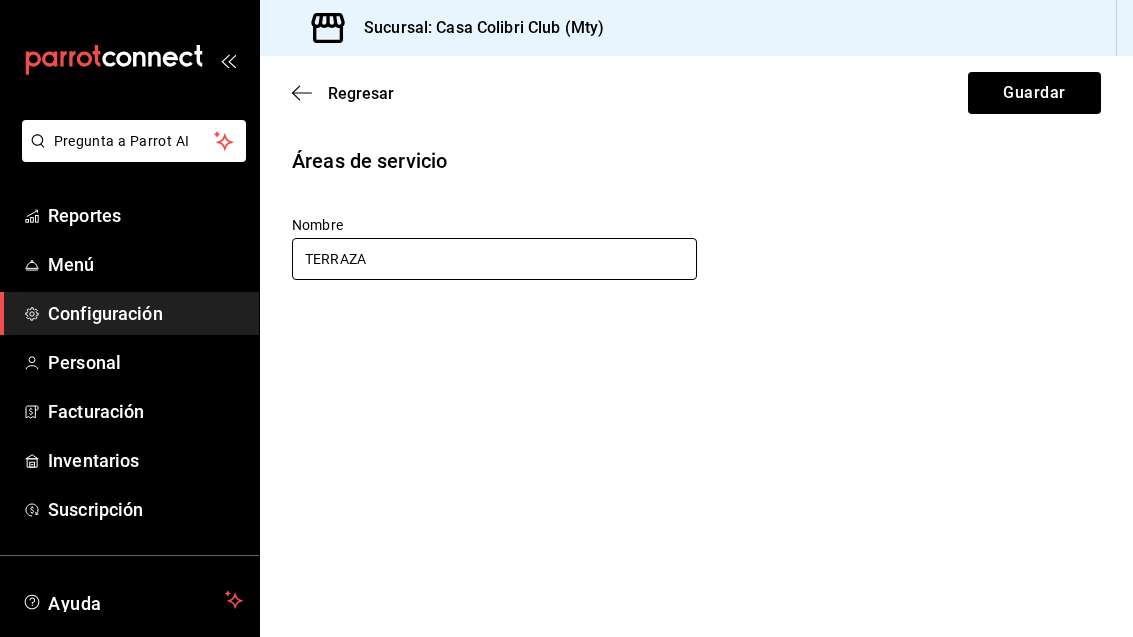 type on "TERRAZA" 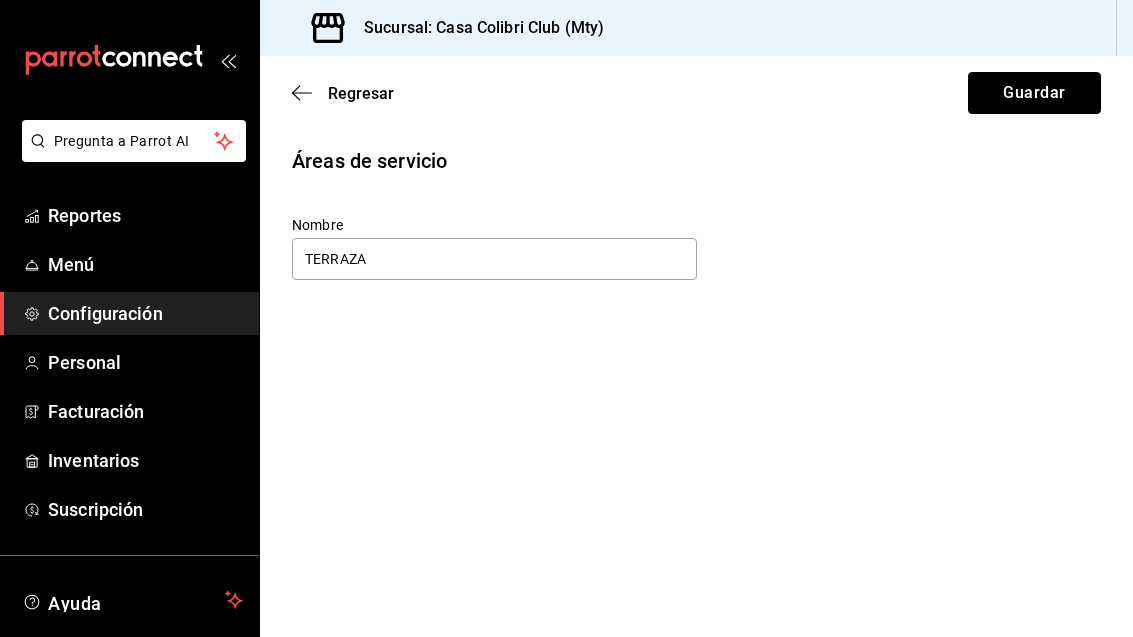 click on "Guardar" at bounding box center [1034, 93] 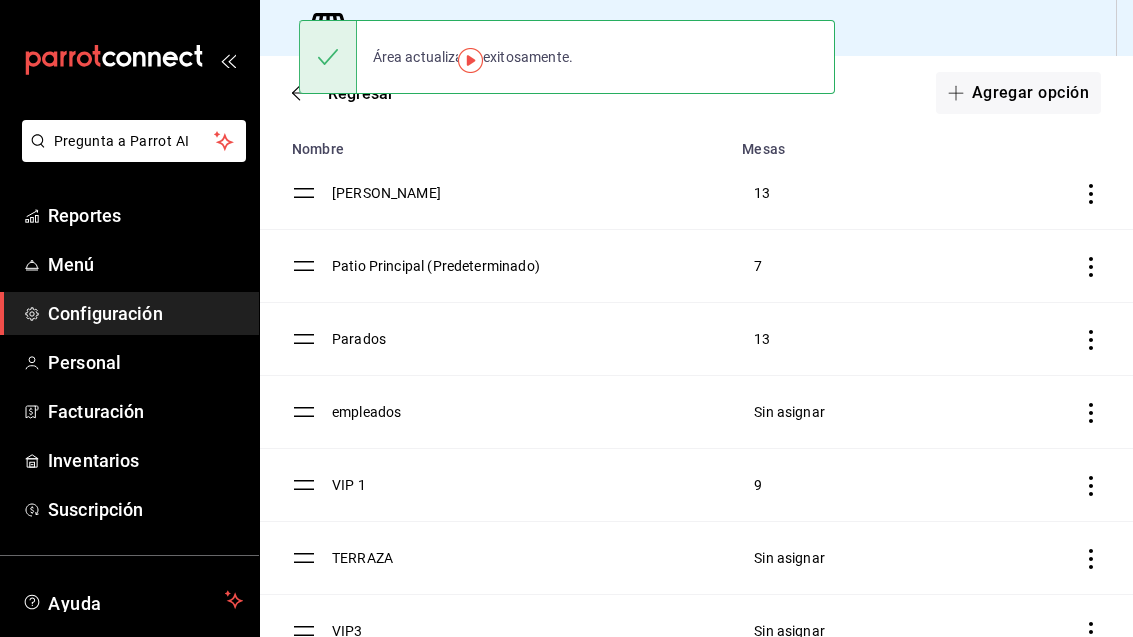 scroll, scrollTop: 99, scrollLeft: 0, axis: vertical 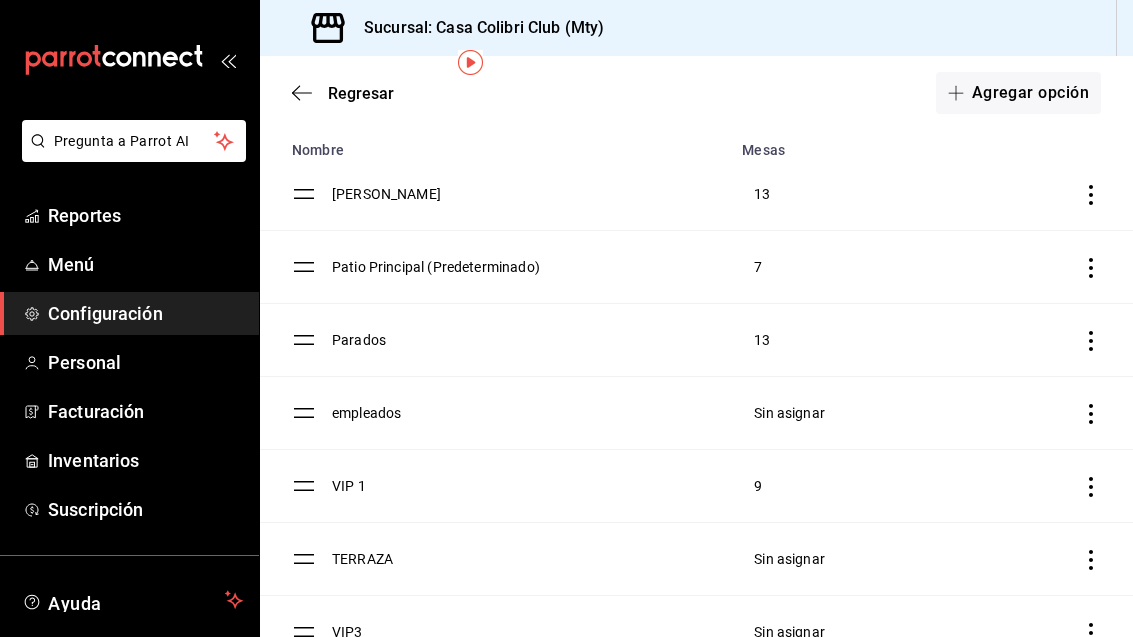 click on "Agregar opción" at bounding box center (1018, 93) 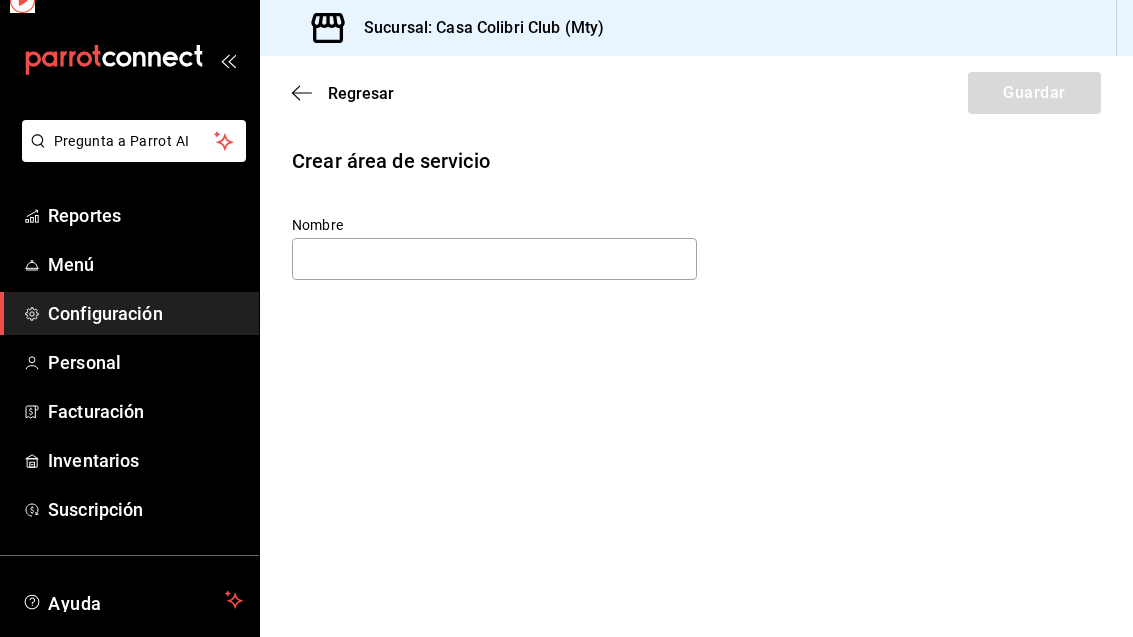 scroll, scrollTop: 0, scrollLeft: 0, axis: both 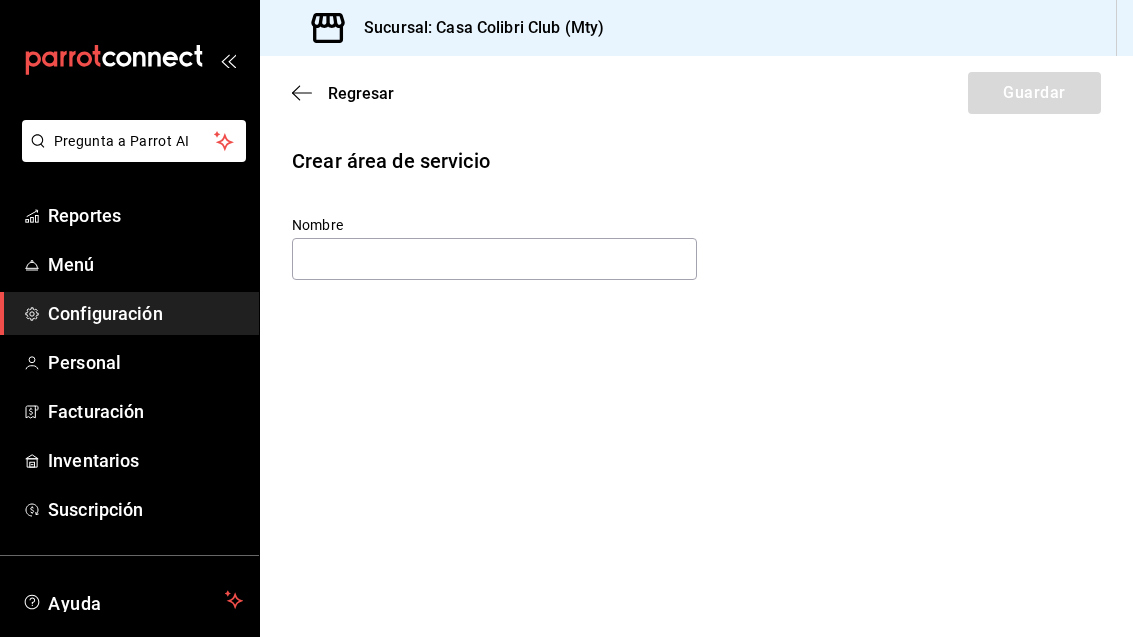 click on "Regresar Guardar" at bounding box center (696, 93) 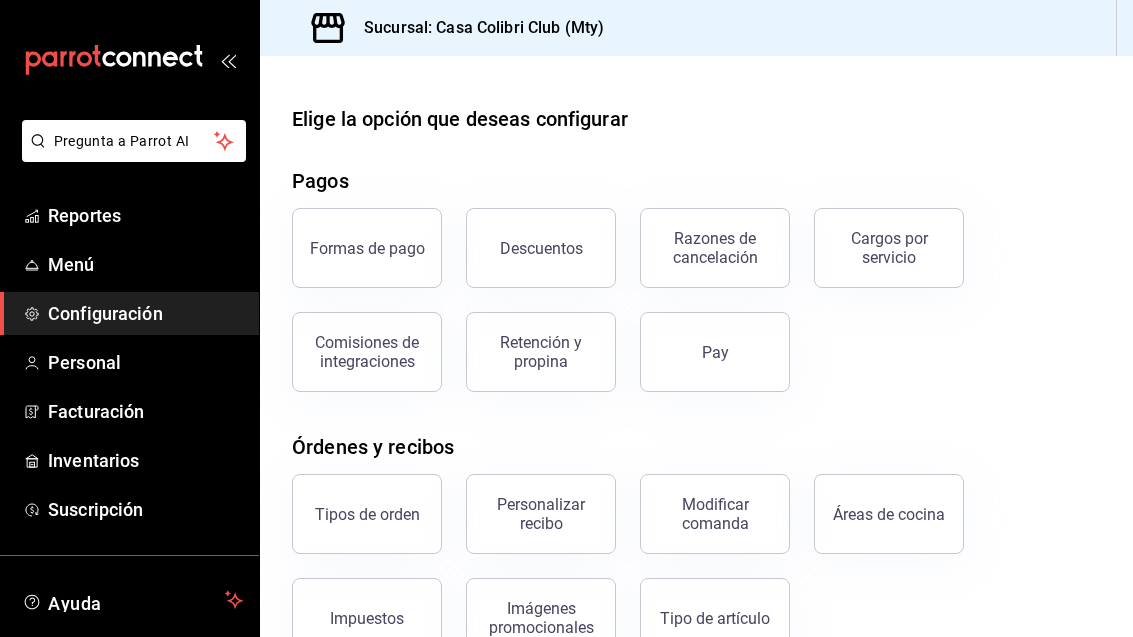 click on "Elige la opción que deseas configurar Pagos Formas de pago Descuentos Razones de cancelación Cargos por servicio Comisiones de integraciones Retención y propina Pay Órdenes y recibos Tipos de orden Personalizar recibo Modificar comanda Áreas de cocina Impuestos Imágenes promocionales Tipo de artículo Cajas Razones de movimientos Configuración [PERSON_NAME] Mesas Áreas de servicio Mesas Configuración [PERSON_NAME]" at bounding box center [696, 535] 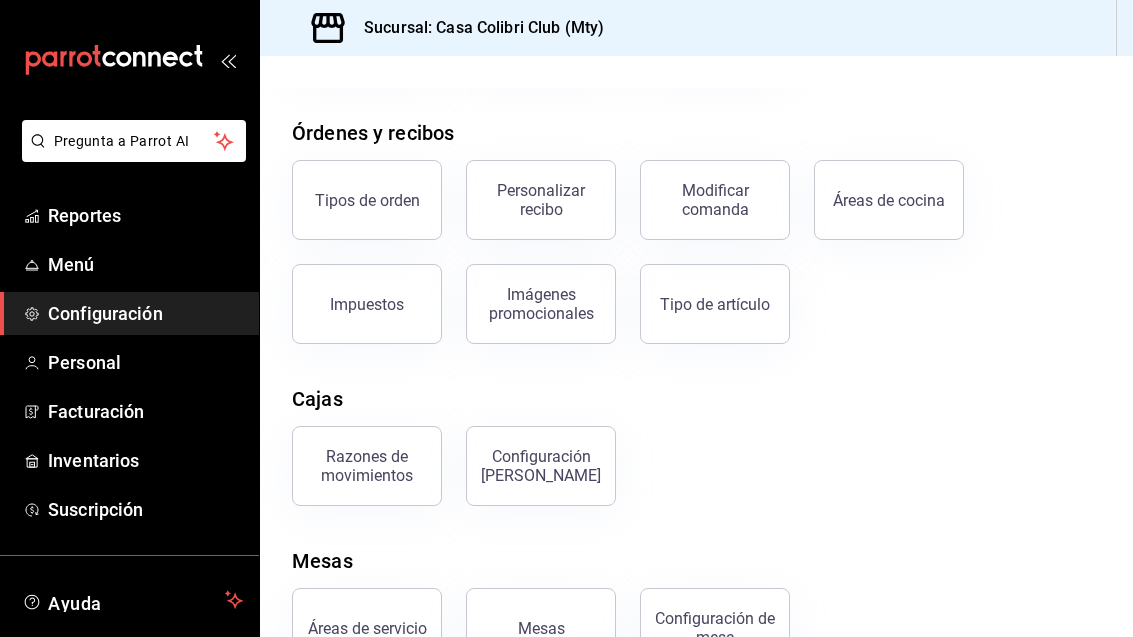 scroll, scrollTop: 313, scrollLeft: 0, axis: vertical 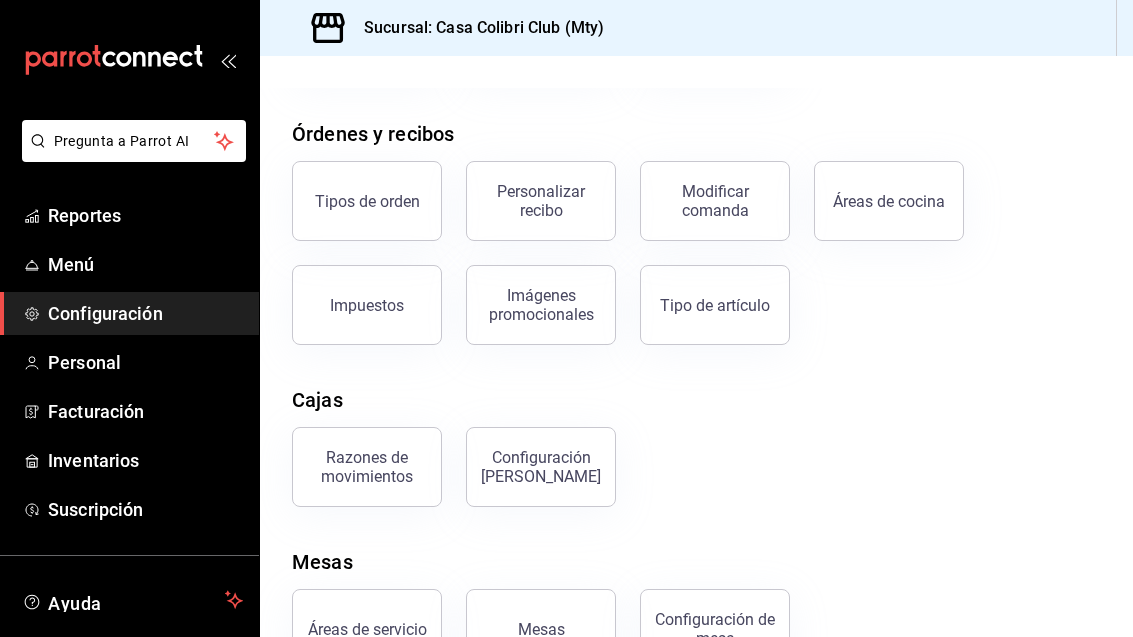 click on "Mesas" at bounding box center (541, 629) 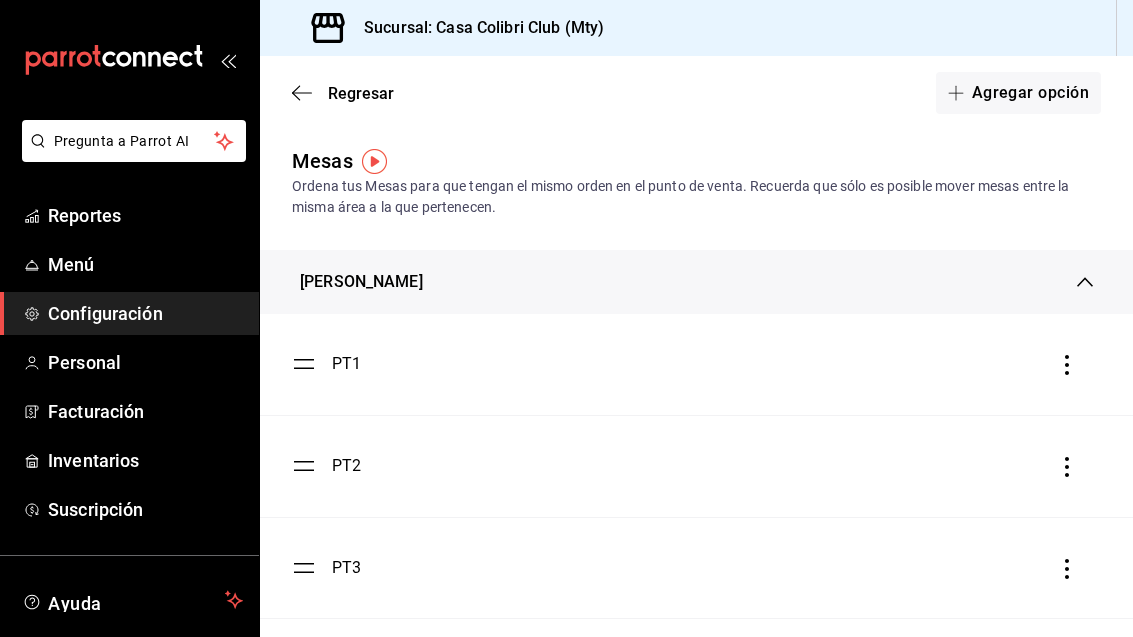 click on "Agregar opción" at bounding box center (1018, 93) 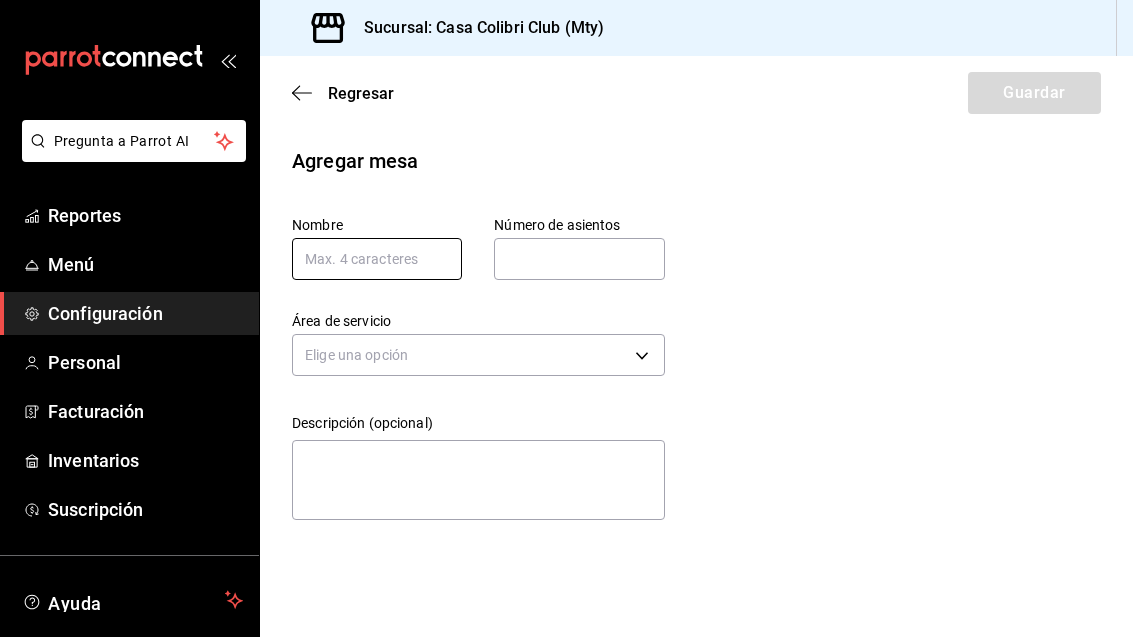 click at bounding box center [377, 259] 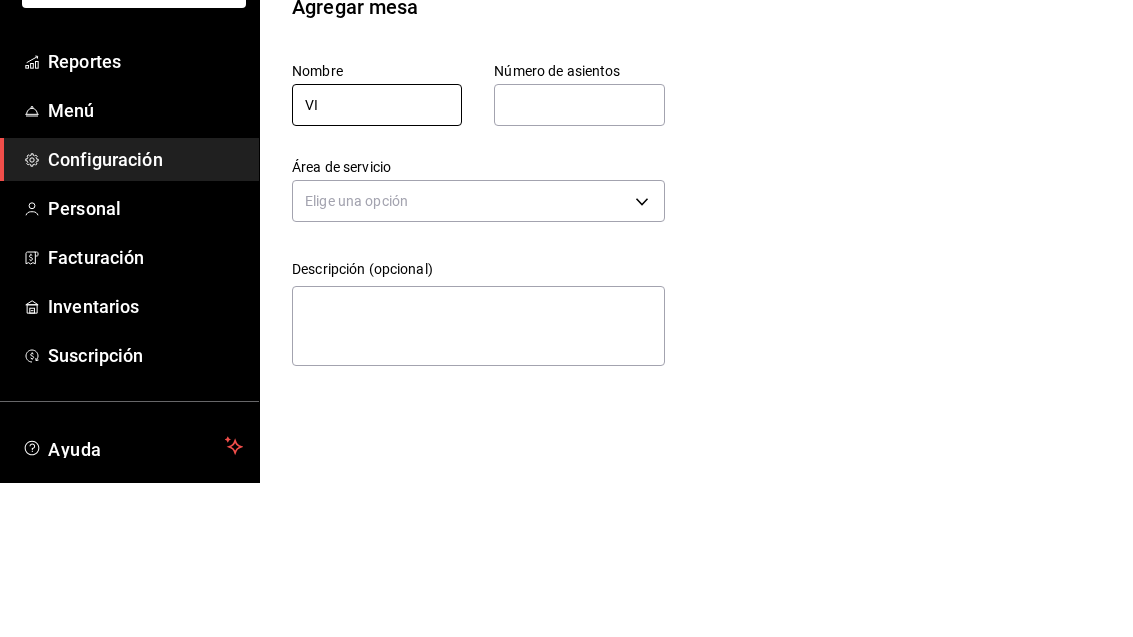 type on "V" 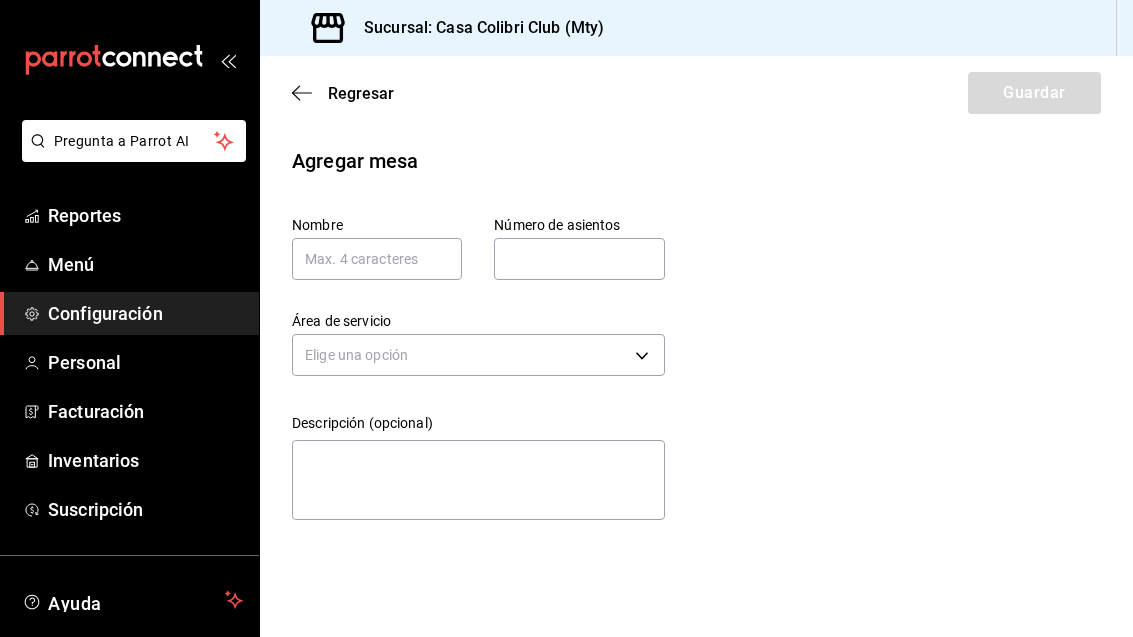 scroll, scrollTop: 0, scrollLeft: 0, axis: both 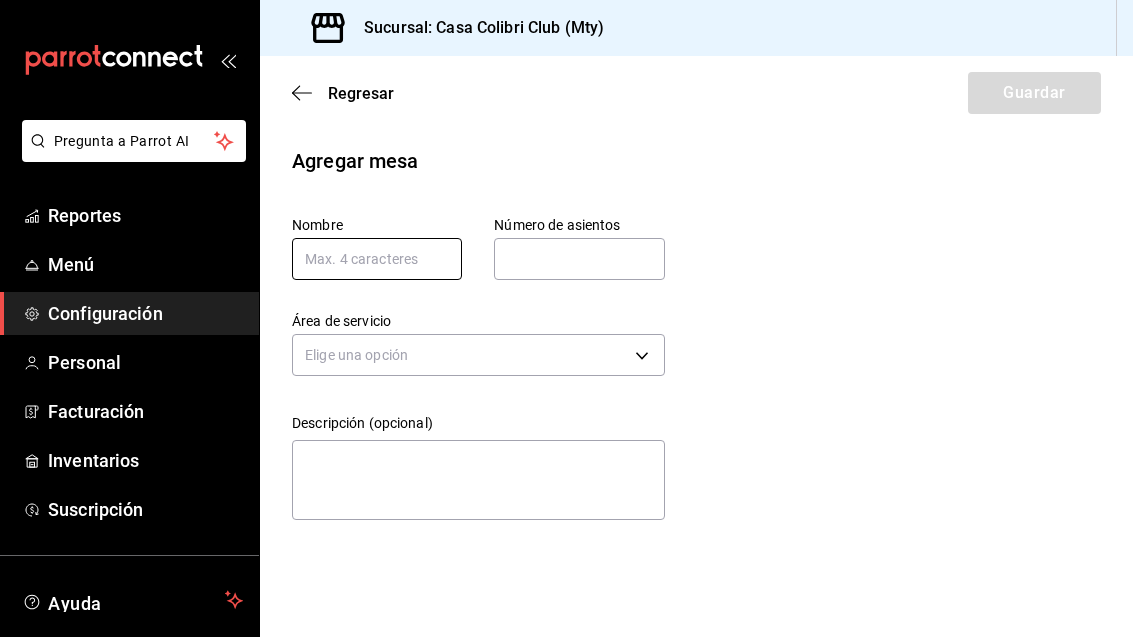 click at bounding box center (377, 259) 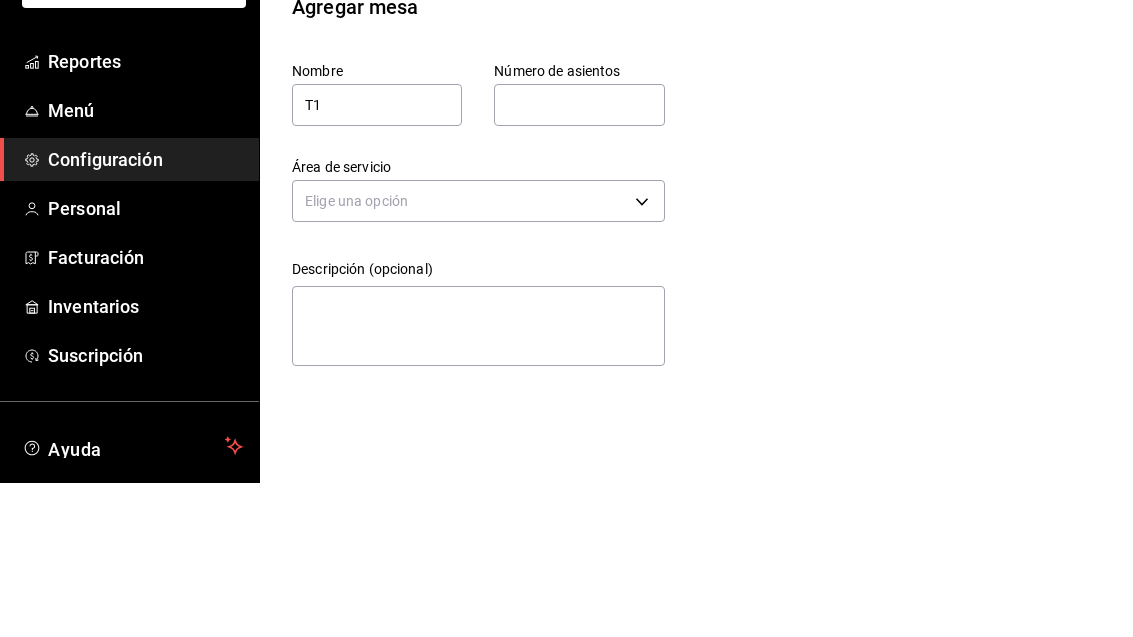 scroll, scrollTop: 64, scrollLeft: 0, axis: vertical 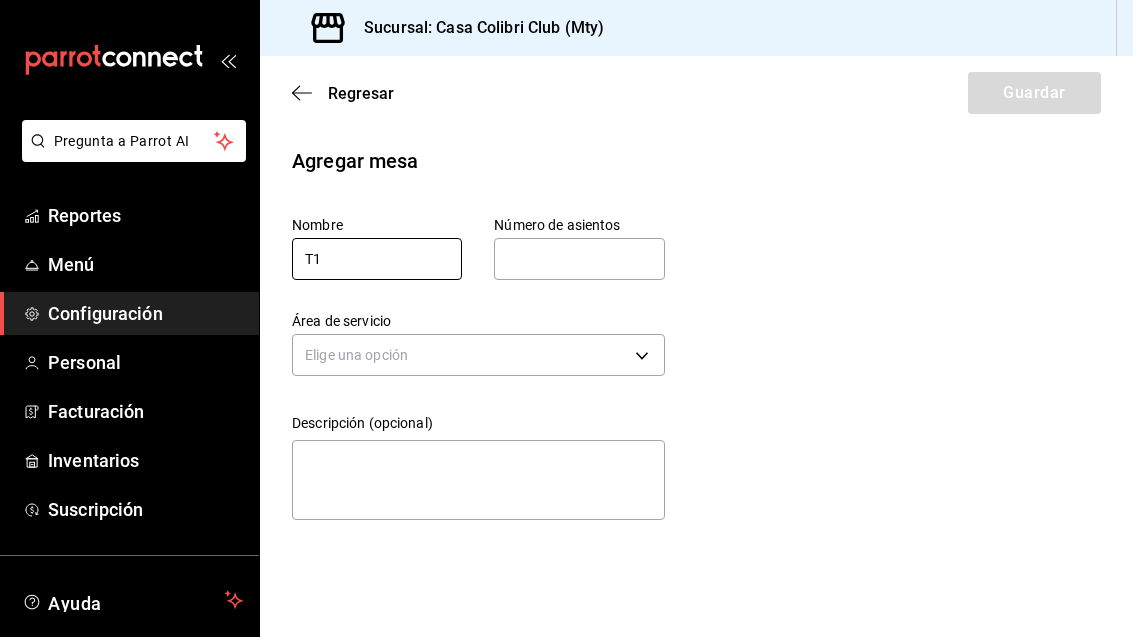 type on "T1" 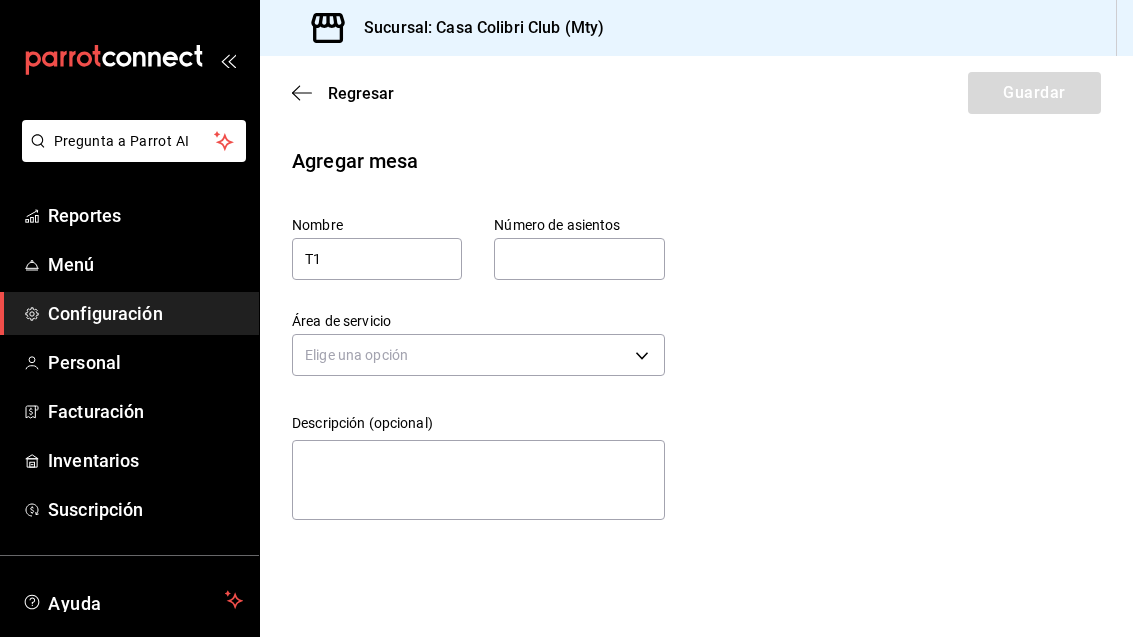 click at bounding box center (579, 259) 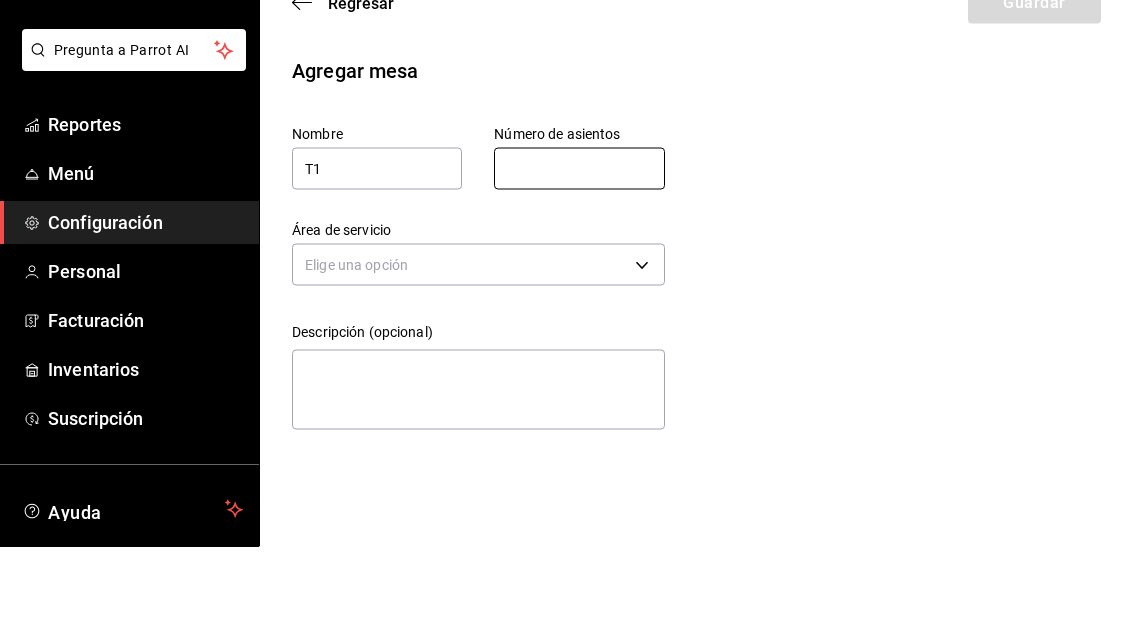 type on "1" 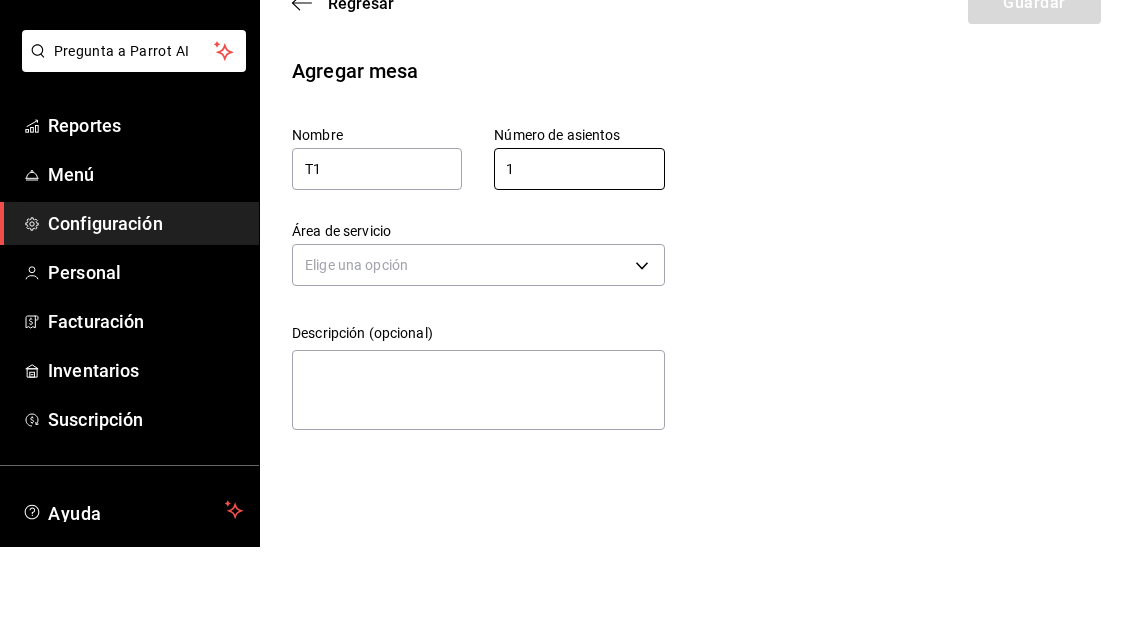 click on "Pregunta a Parrot AI Reportes   Menú   Configuración   Personal   Facturación   Inventarios   Suscripción   Ayuda Recomienda Parrot   [PERSON_NAME]   Sugerir nueva función   Sucursal: Casa Colibri Club (Mty) Regresar Guardar Agregar mesa Nombre T1 Número de asientos 1 Número de asientos Área de servicio Elige una opción Descripción (opcional) x GANA 1 MES GRATIS EN TU SUSCRIPCIÓN AQUÍ ¿Recuerdas cómo empezó tu restaurante?
[DATE] puedes ayudar a un colega a tener el mismo cambio que tú viviste.
Recomienda Parrot directamente desde tu Portal Administrador.
Es fácil y rápido.
🎁 Por cada restaurante que se una, ganas 1 mes gratis. Ver video tutorial Ir a video Pregunta a Parrot AI Reportes   Menú   Configuración   Personal   Facturación   Inventarios   Suscripción   Ayuda Recomienda Parrot   [PERSON_NAME]   Sugerir nueva función   Visitar centro de ayuda [PHONE_NUMBER] [EMAIL_ADDRESS][DOMAIN_NAME] Visitar centro de ayuda [PHONE_NUMBER] [EMAIL_ADDRESS][DOMAIN_NAME]" at bounding box center (566, 318) 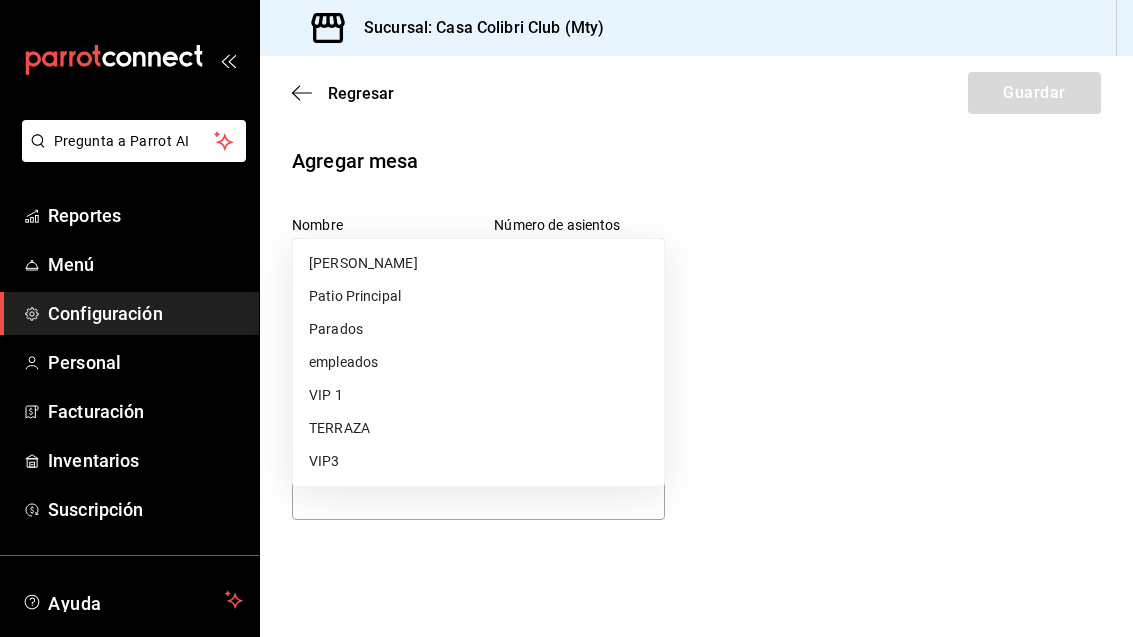 click on "TERRAZA" at bounding box center [478, 428] 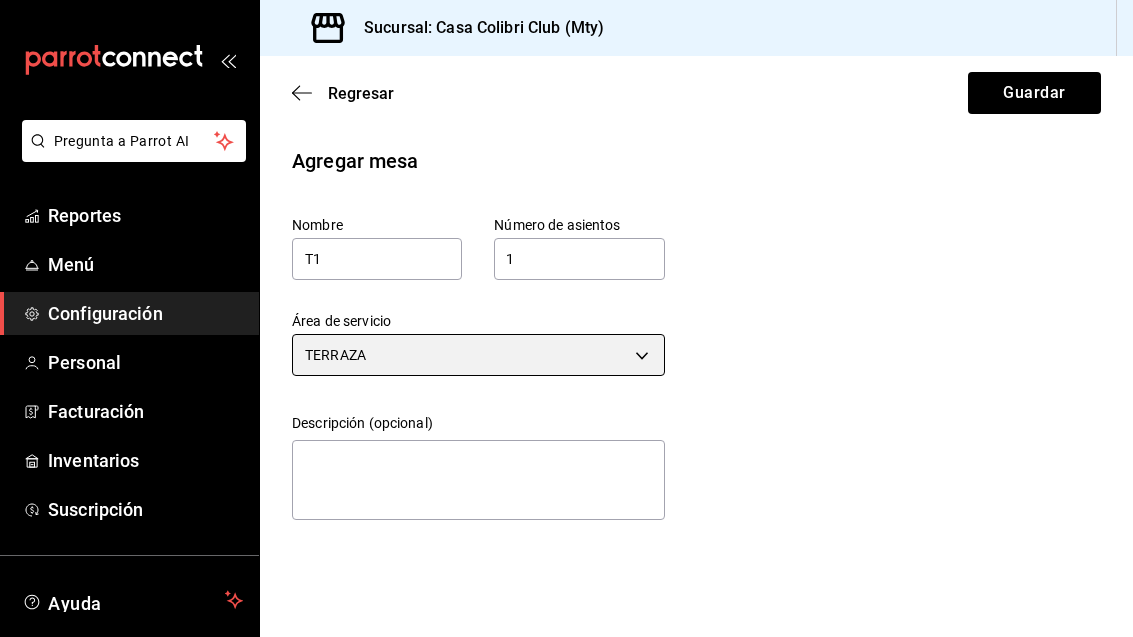 scroll, scrollTop: 0, scrollLeft: 0, axis: both 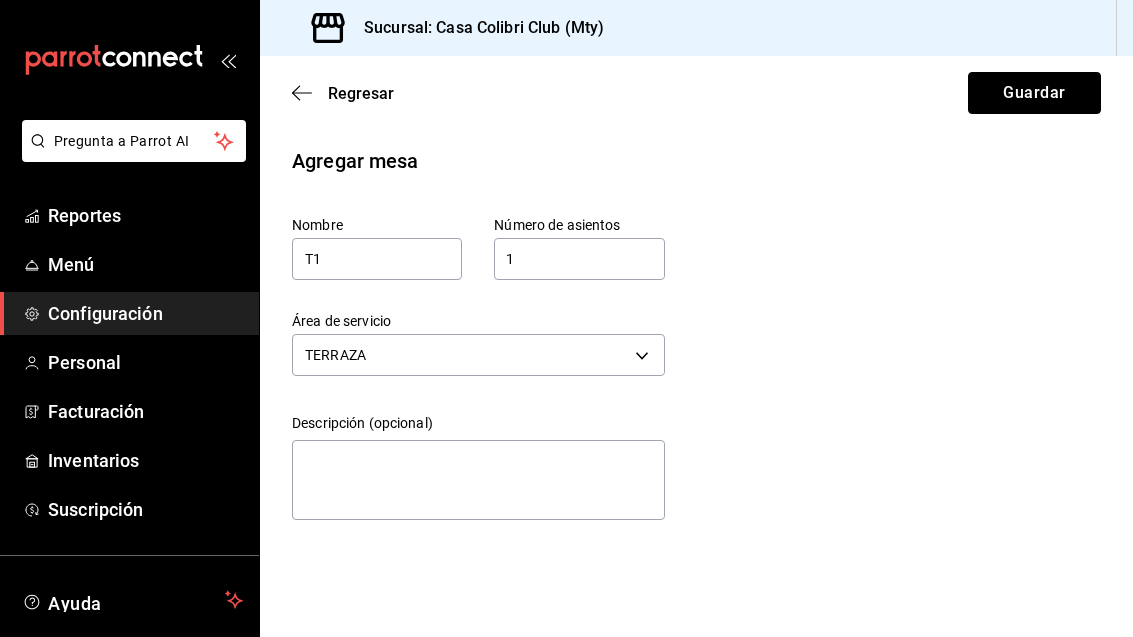 click on "Guardar" at bounding box center [1034, 93] 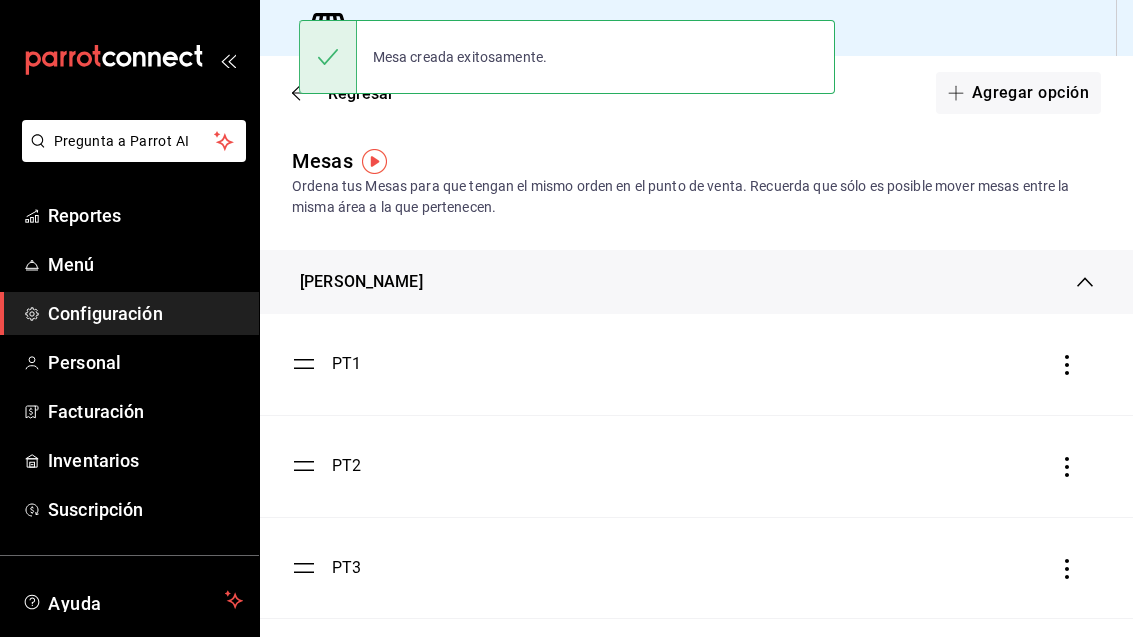 click on "Agregar opción" at bounding box center (1018, 93) 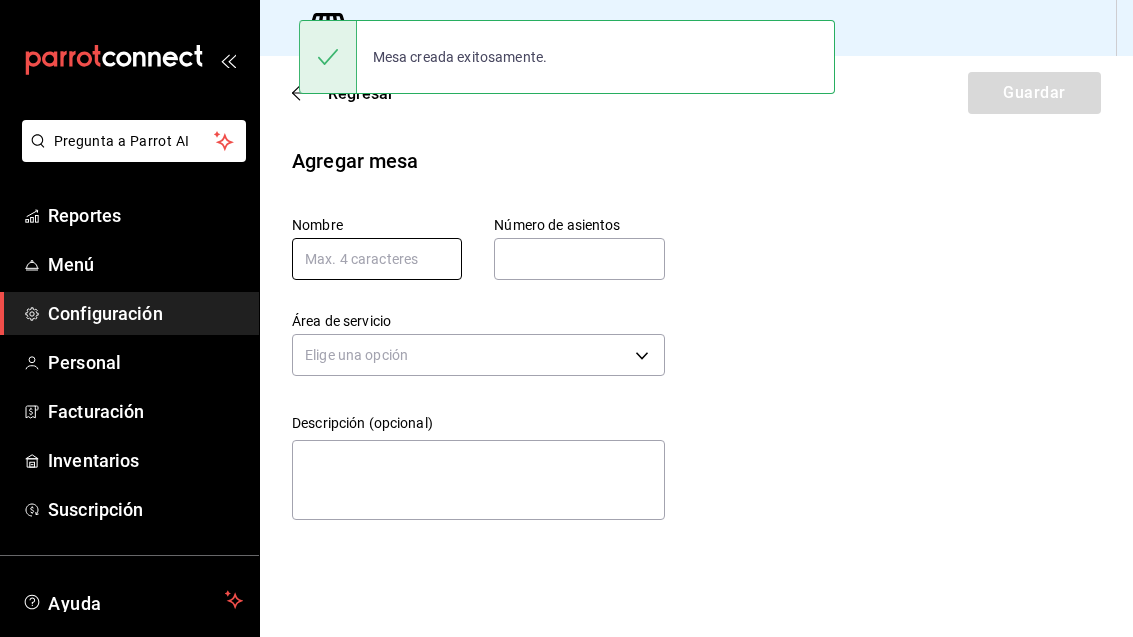 click at bounding box center [377, 259] 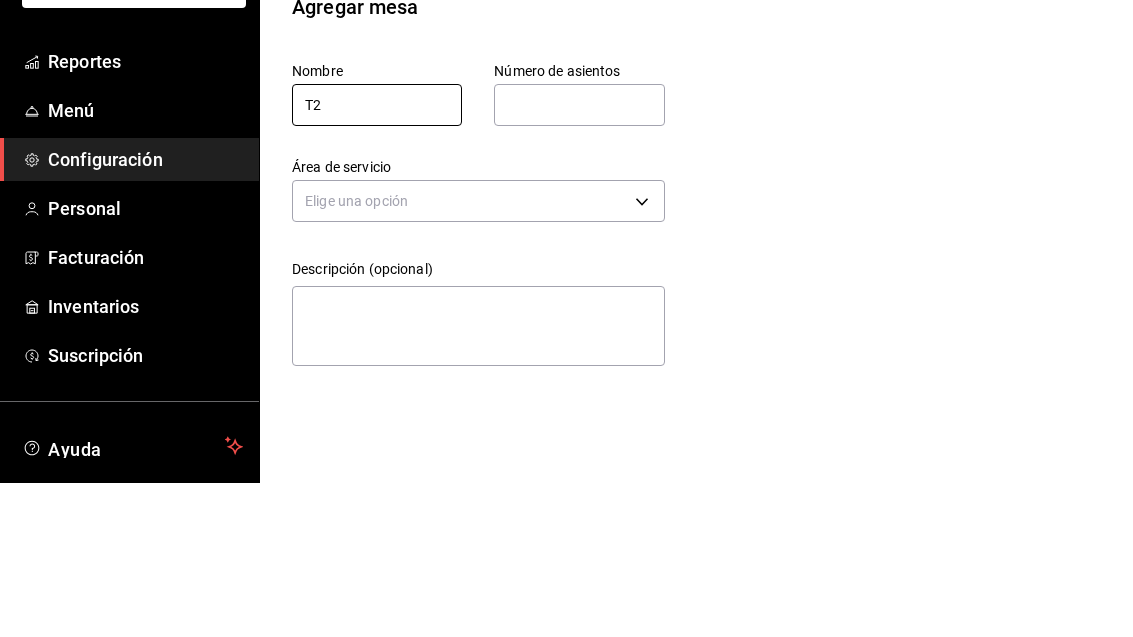 type on "T2" 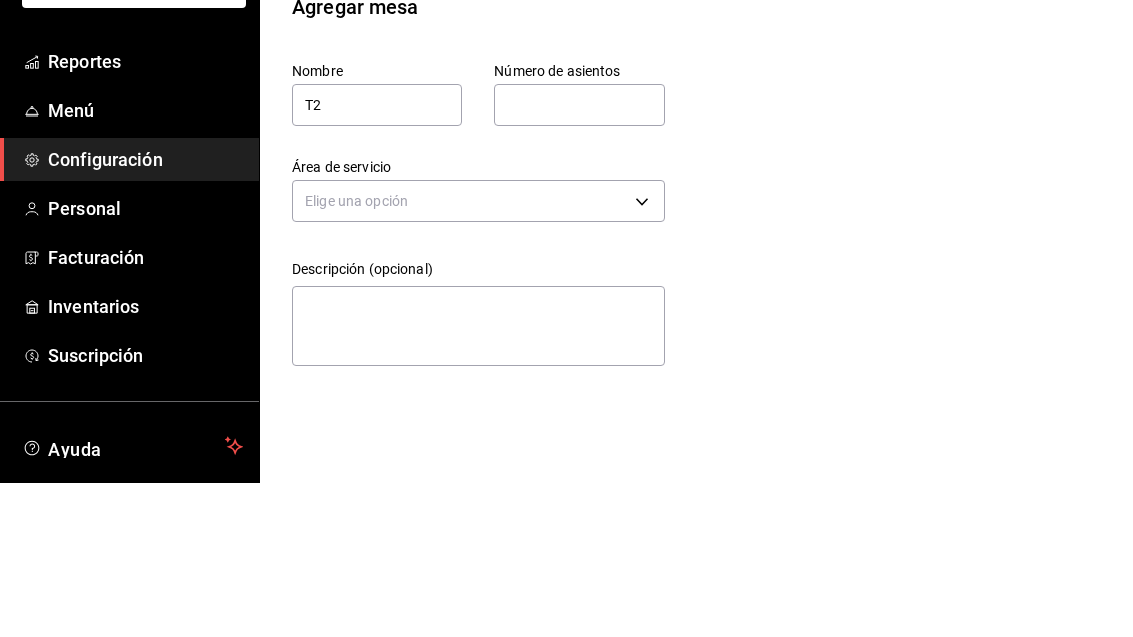 click at bounding box center [579, 259] 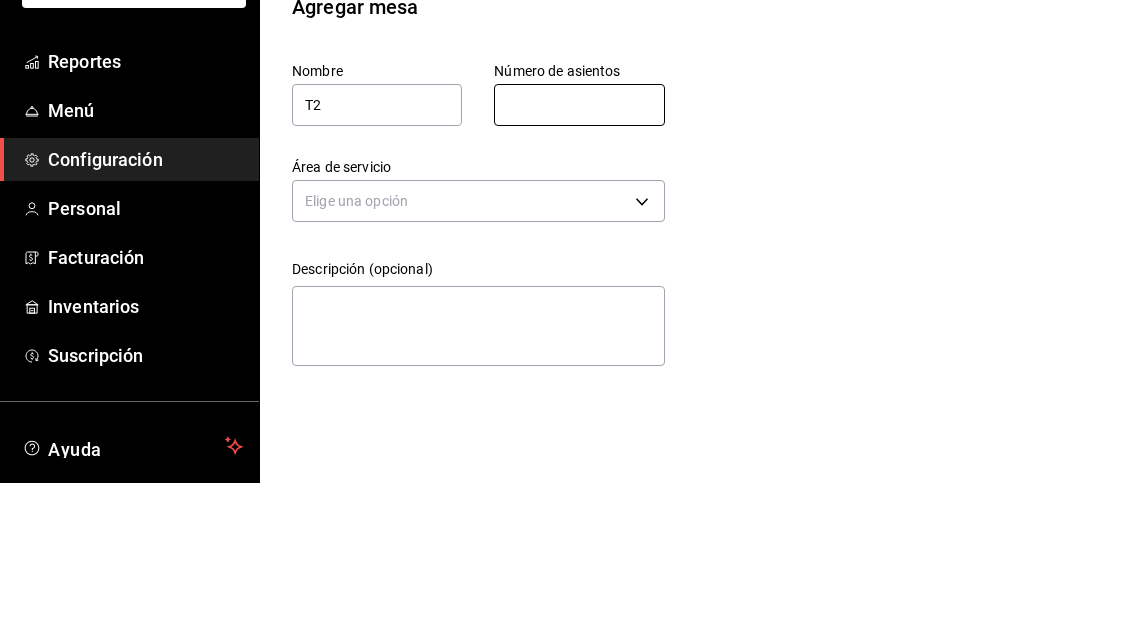 type on "1" 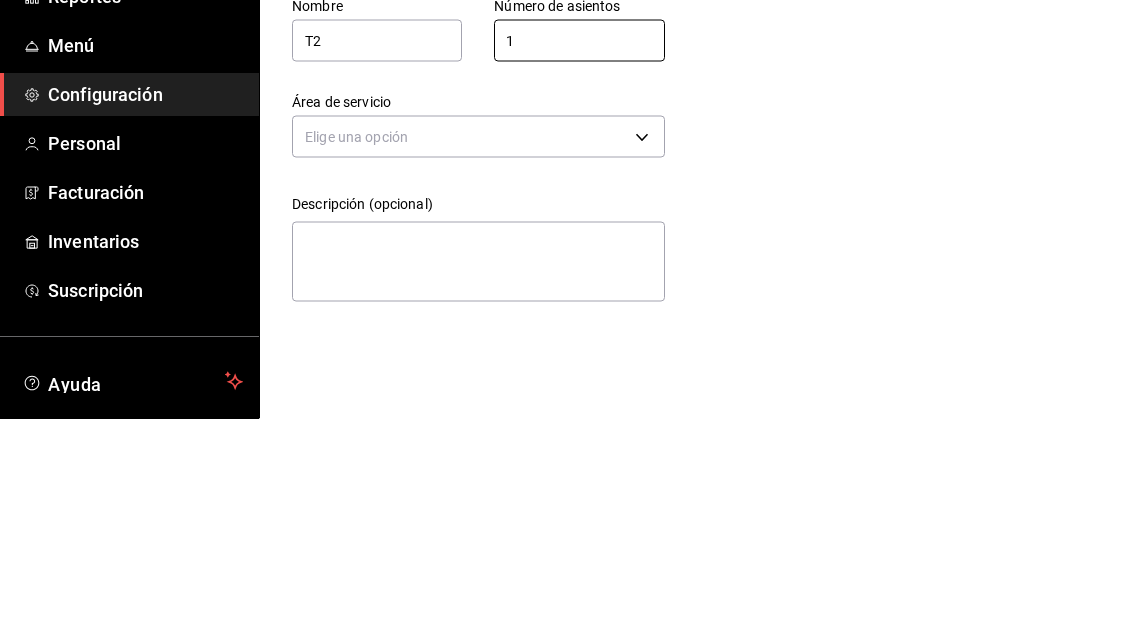 click on "Pregunta a Parrot AI Reportes   Menú   Configuración   Personal   Facturación   Inventarios   Suscripción   Ayuda Recomienda Parrot   [PERSON_NAME]   Sugerir nueva función   Sucursal: Casa Colibri Club (Mty) Regresar Guardar Agregar mesa Nombre T2 Número de asientos 1 Número de asientos Área de servicio Elige una opción Descripción (opcional) x GANA 1 MES GRATIS EN TU SUSCRIPCIÓN AQUÍ ¿Recuerdas cómo empezó tu restaurante?
[DATE] puedes ayudar a un colega a tener el mismo cambio que tú viviste.
Recomienda Parrot directamente desde tu Portal Administrador.
Es fácil y rápido.
🎁 Por cada restaurante que se una, ganas 1 mes gratis. Ver video tutorial Ir a video Pregunta a Parrot AI Reportes   Menú   Configuración   Personal   Facturación   Inventarios   Suscripción   Ayuda Recomienda Parrot   [PERSON_NAME]   Sugerir nueva función   Visitar centro de ayuda [PHONE_NUMBER] [EMAIL_ADDRESS][DOMAIN_NAME] Visitar centro de ayuda [PHONE_NUMBER] [EMAIL_ADDRESS][DOMAIN_NAME]" at bounding box center [566, 318] 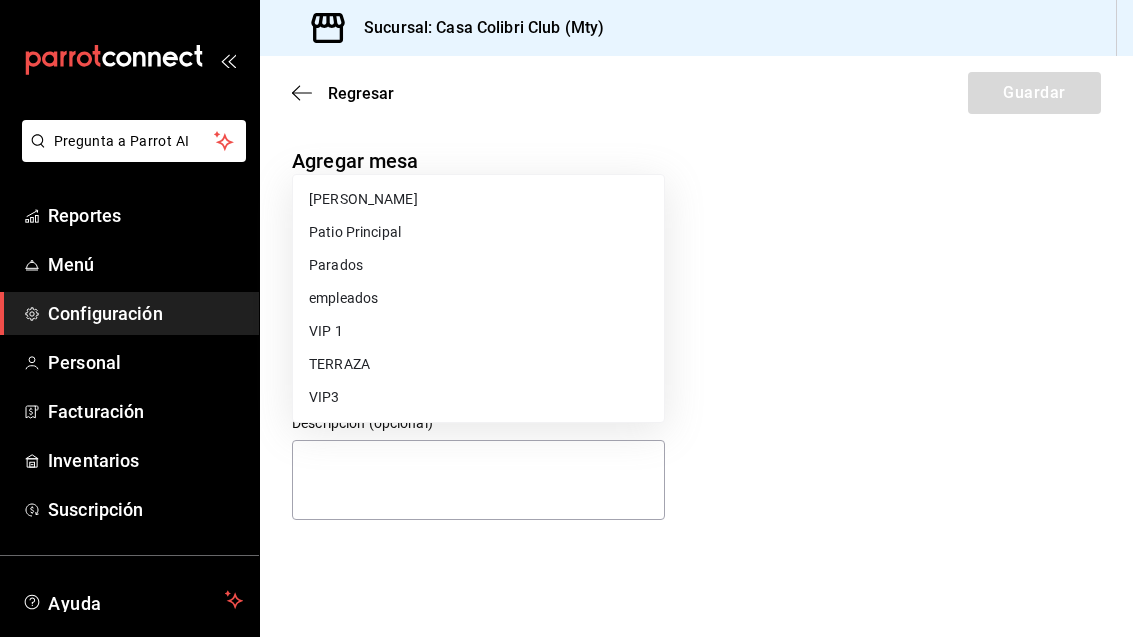 click on "TERRAZA" at bounding box center [478, 364] 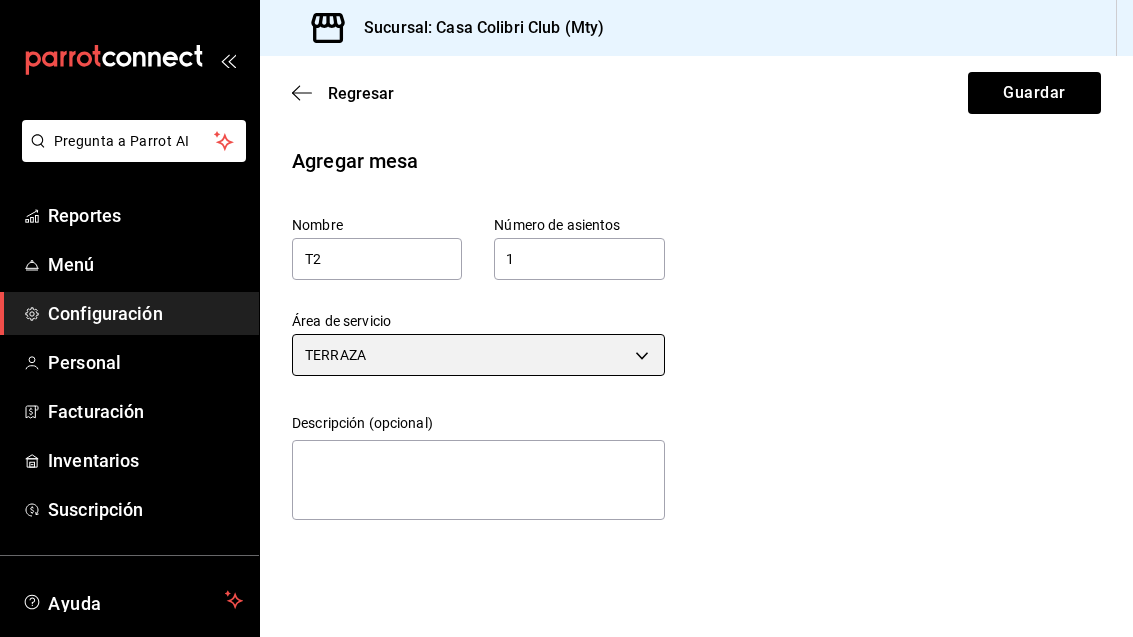 scroll, scrollTop: 0, scrollLeft: 0, axis: both 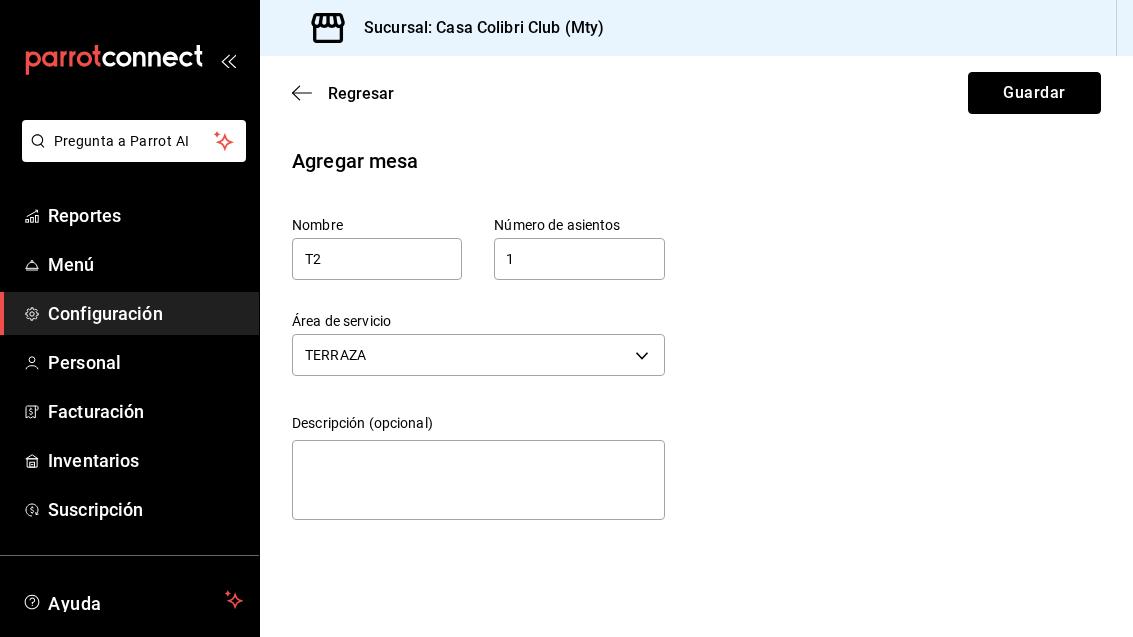 click on "Guardar" at bounding box center (1034, 93) 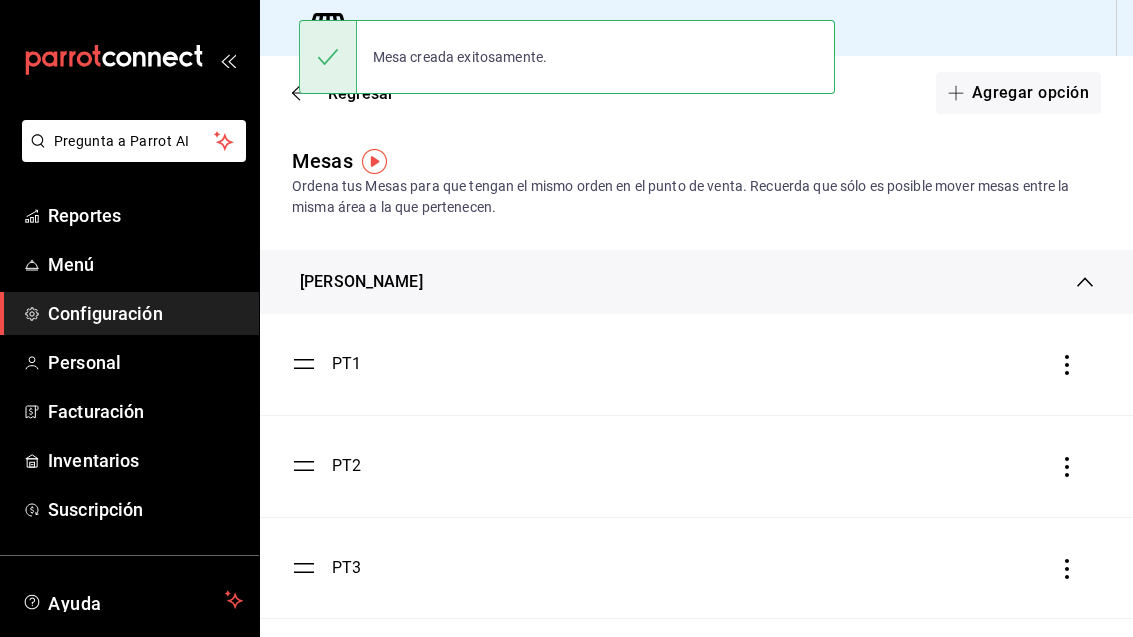 click on "Agregar opción" at bounding box center [1018, 93] 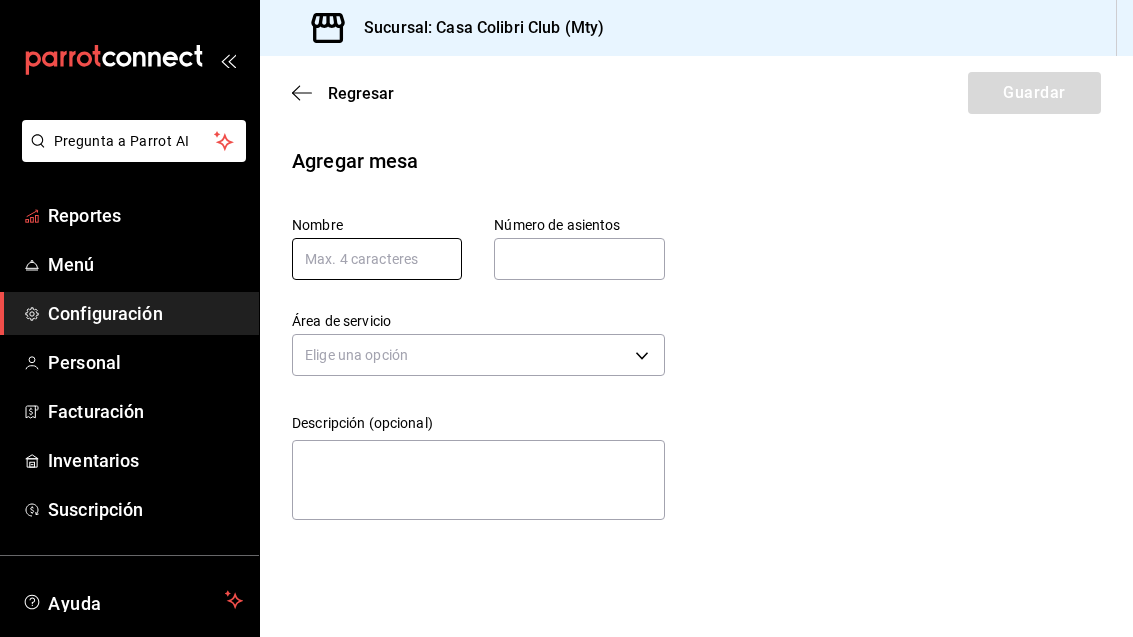 click at bounding box center [377, 259] 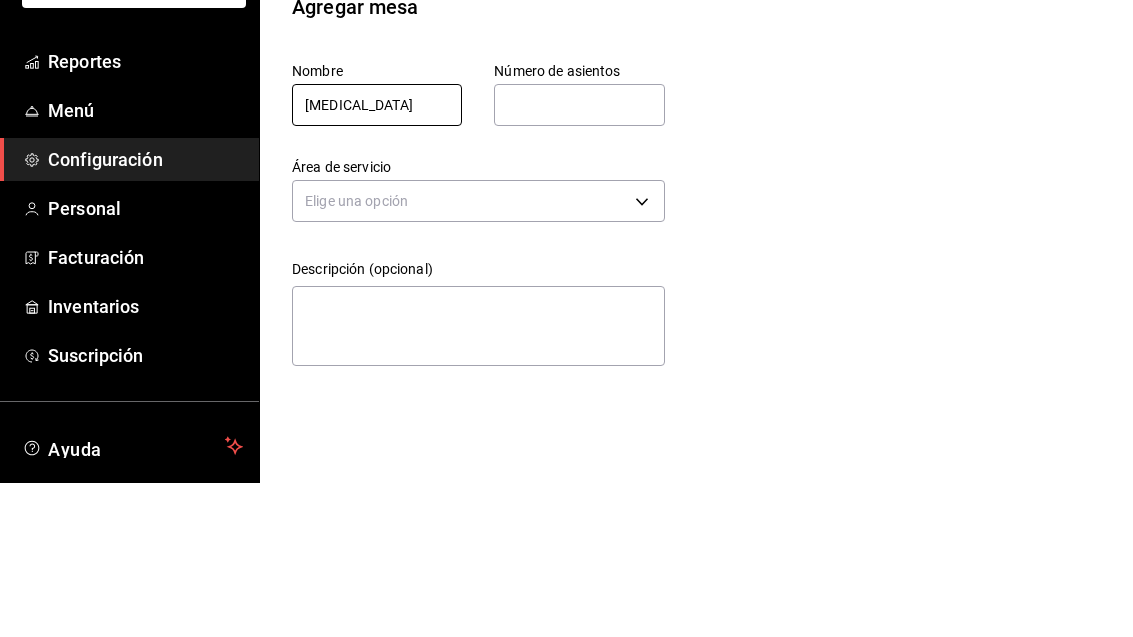 type on "[MEDICAL_DATA]" 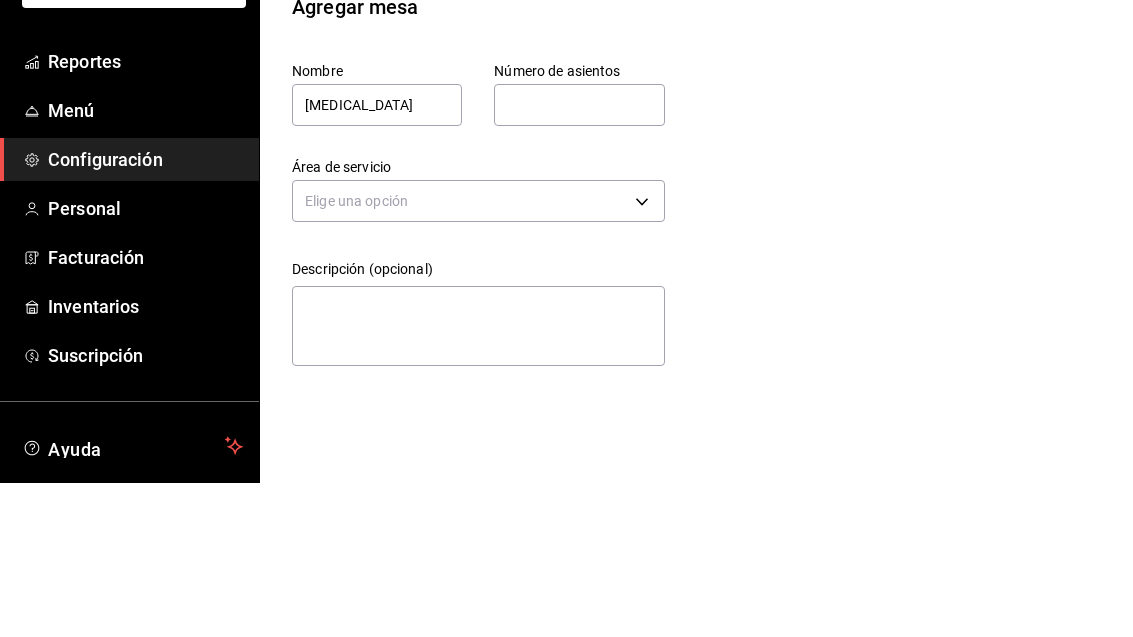 click at bounding box center [579, 259] 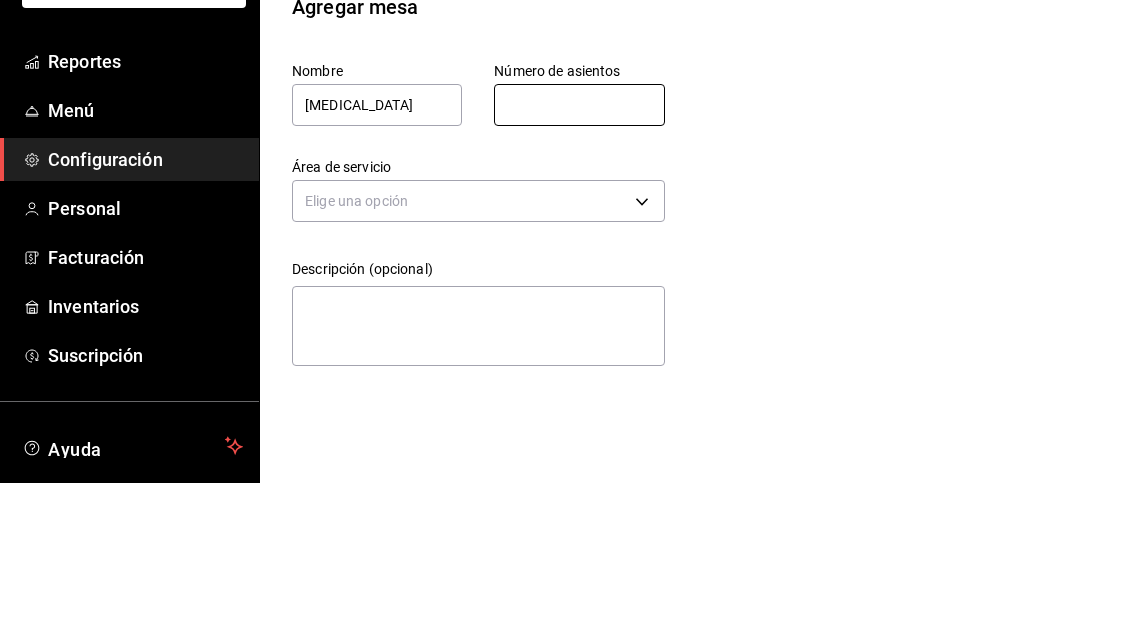 type on "1" 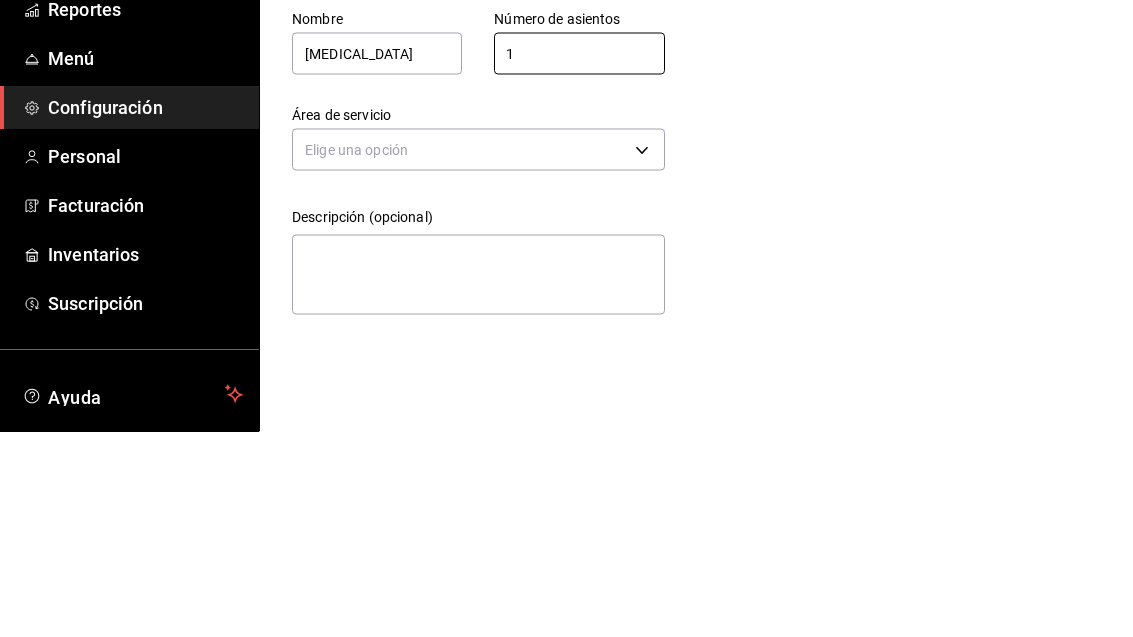 click on "Pregunta a Parrot AI Reportes   Menú   Configuración   Personal   Facturación   Inventarios   Suscripción   Ayuda Recomienda Parrot   [PERSON_NAME]   Sugerir nueva función   Sucursal: Casa Colibri Club (Mty) Regresar Guardar Agregar mesa Nombre [MEDICAL_DATA] Número de asientos 1 Número de asientos Área de servicio Elige una opción Descripción (opcional) x GANA 1 MES GRATIS EN TU SUSCRIPCIÓN AQUÍ ¿Recuerdas cómo empezó tu restaurante?
[DATE] puedes ayudar a un colega a tener el mismo cambio que tú viviste.
Recomienda Parrot directamente desde tu Portal Administrador.
Es fácil y rápido.
🎁 Por cada restaurante que se una, ganas 1 mes gratis. Ver video tutorial Ir a video Pregunta a Parrot AI Reportes   Menú   Configuración   Personal   Facturación   Inventarios   Suscripción   Ayuda Recomienda Parrot   [PERSON_NAME]   Sugerir nueva función   Visitar centro de ayuda [PHONE_NUMBER] [EMAIL_ADDRESS][DOMAIN_NAME] Visitar centro de ayuda [PHONE_NUMBER] [EMAIL_ADDRESS][DOMAIN_NAME]" at bounding box center [566, 318] 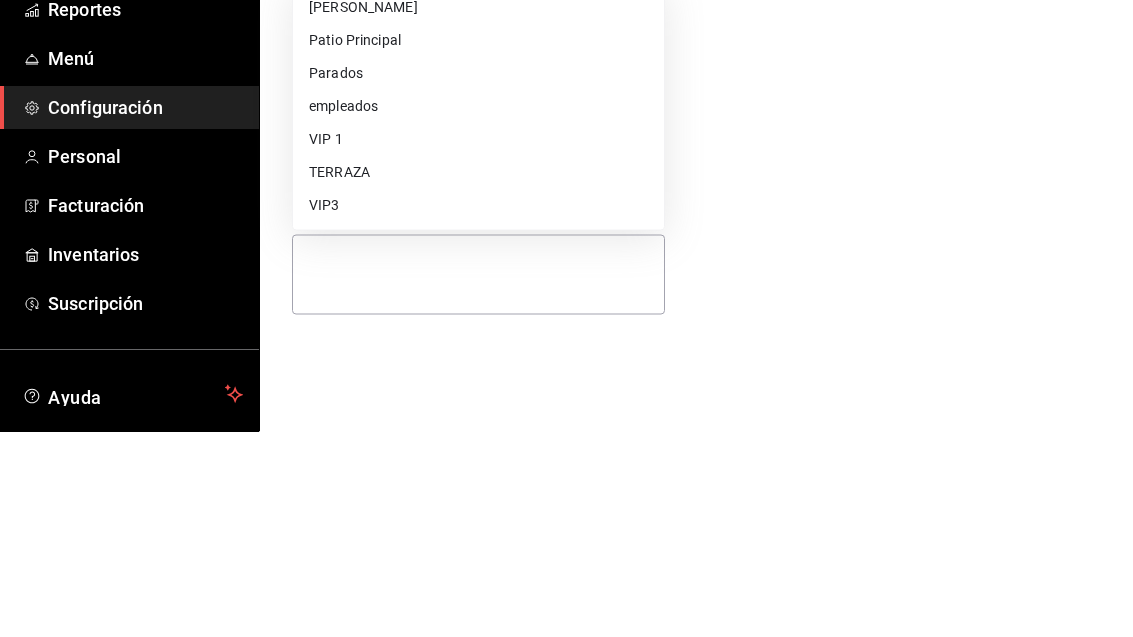 scroll, scrollTop: 64, scrollLeft: 0, axis: vertical 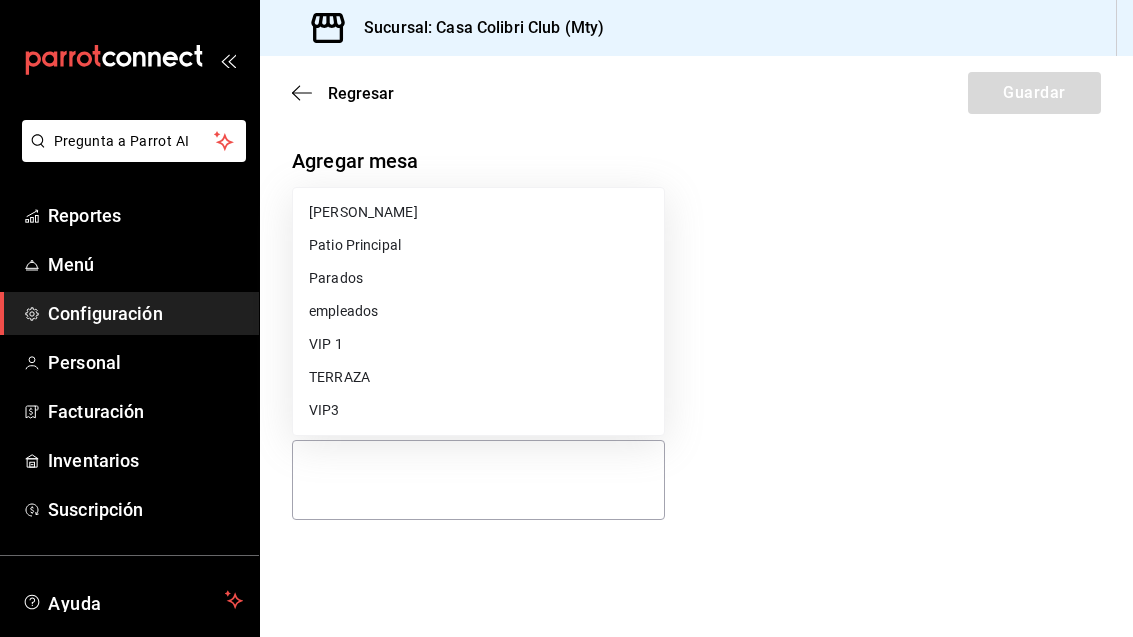 click on "TERRAZA" at bounding box center (478, 377) 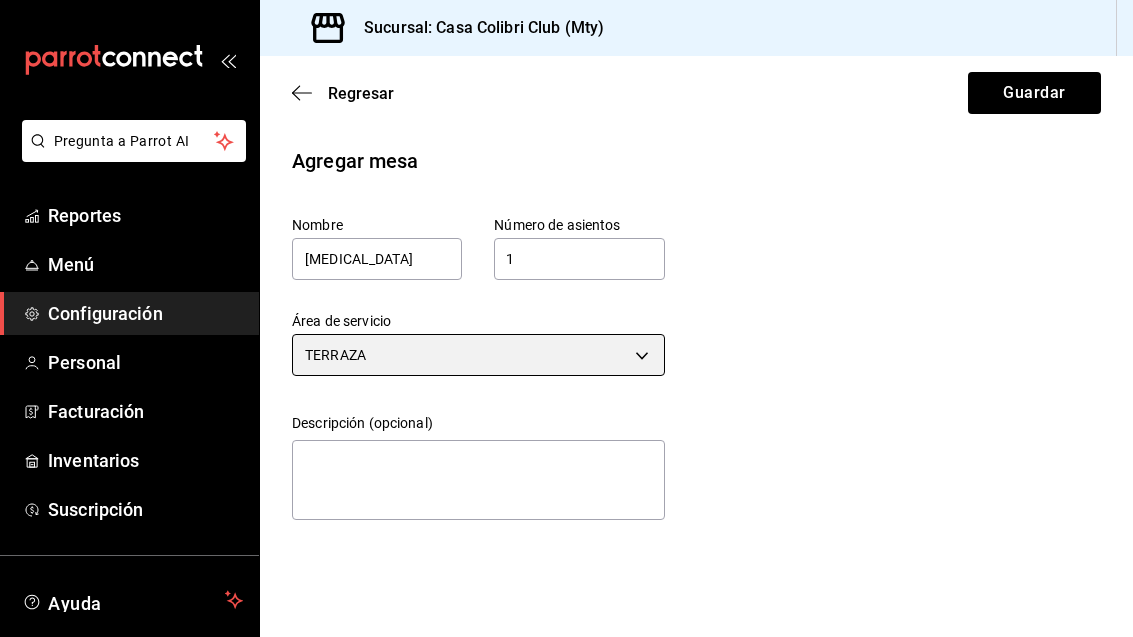 scroll, scrollTop: 0, scrollLeft: 0, axis: both 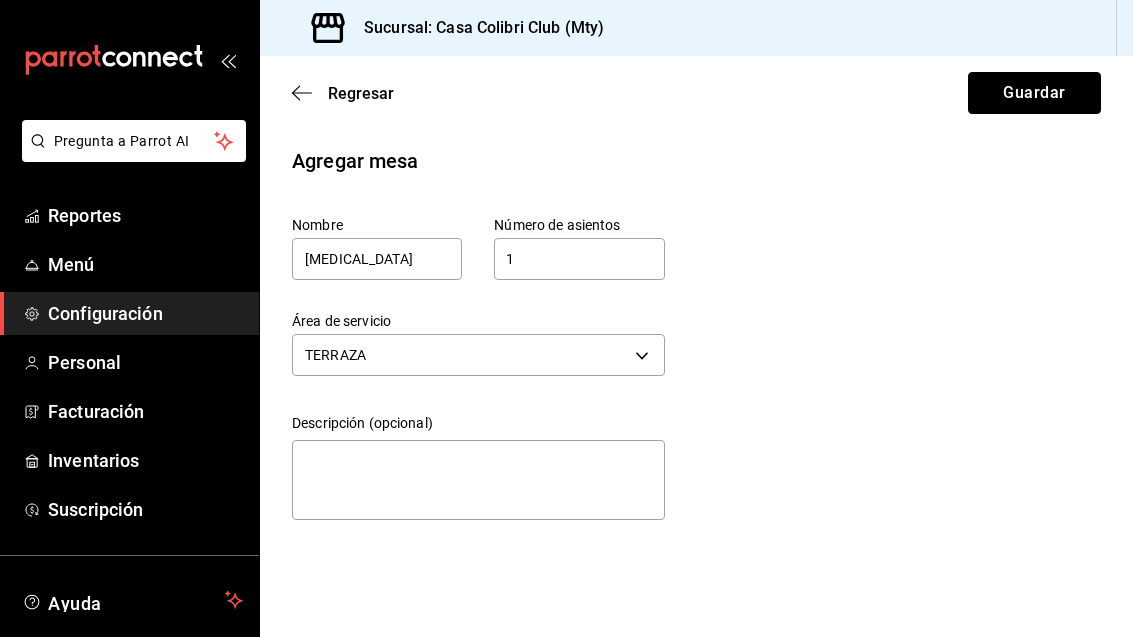 click on "Guardar" at bounding box center (1034, 93) 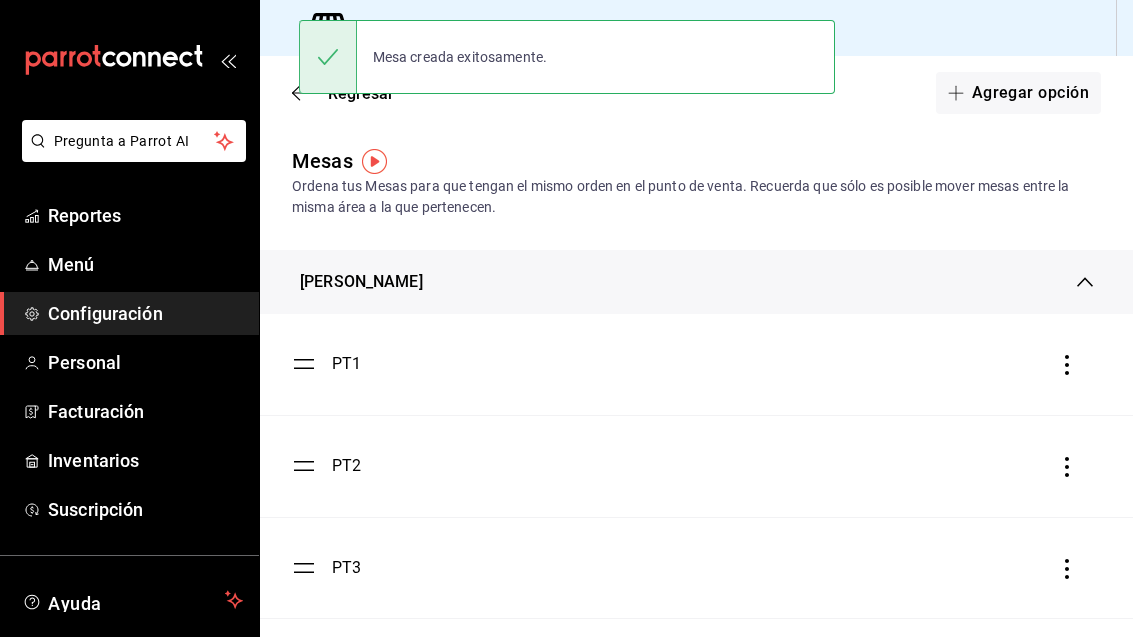 click on "Agregar opción" at bounding box center [1018, 93] 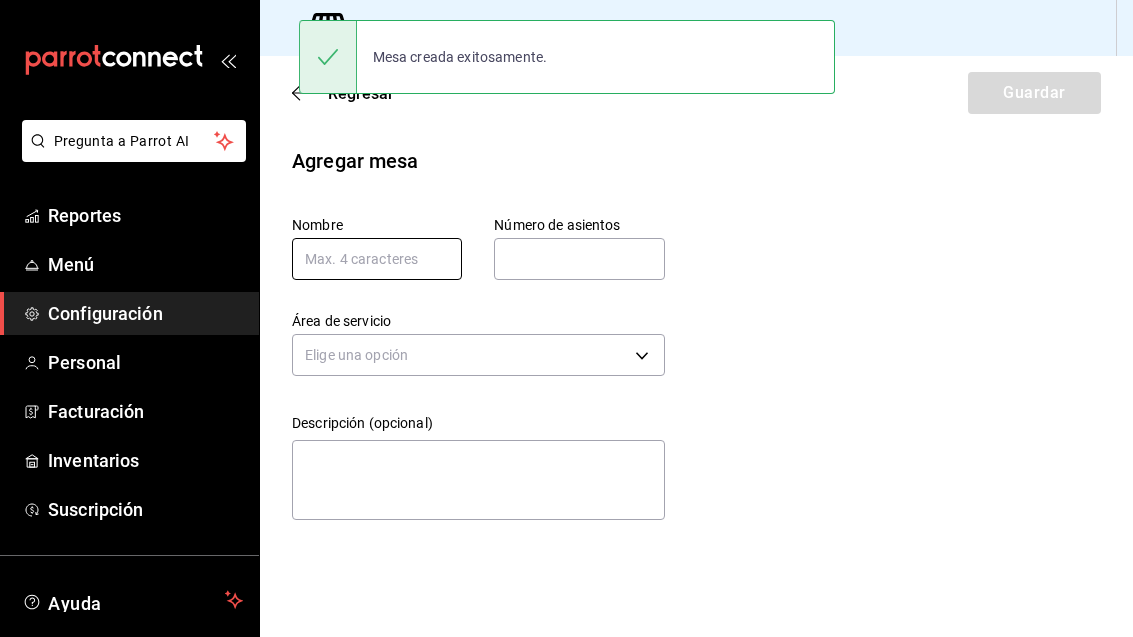 click at bounding box center [377, 259] 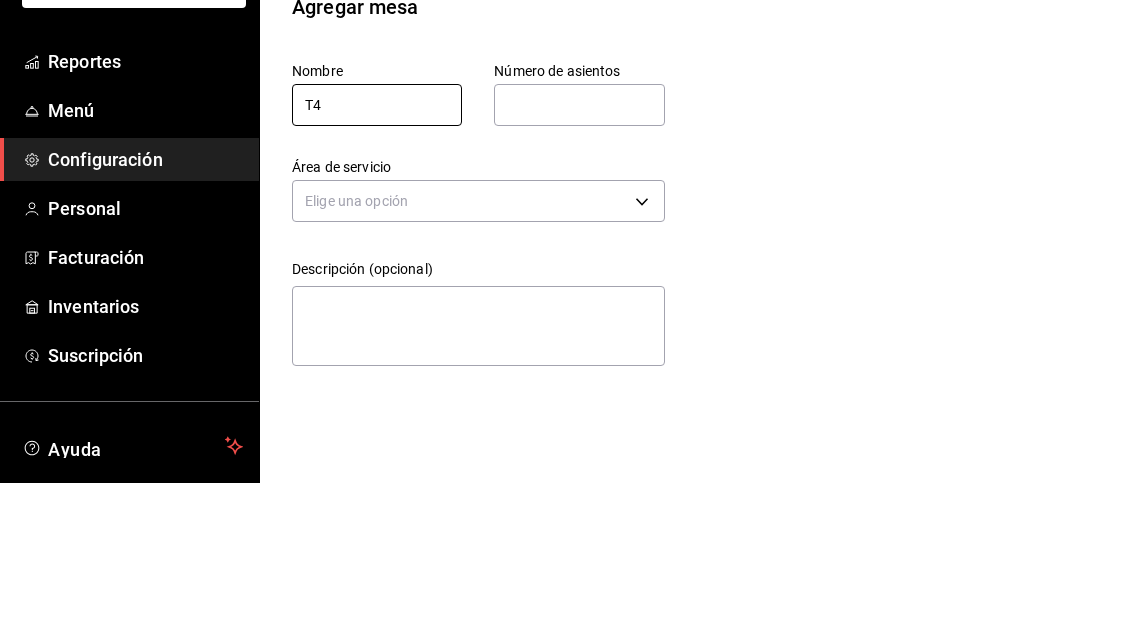 type on "T4" 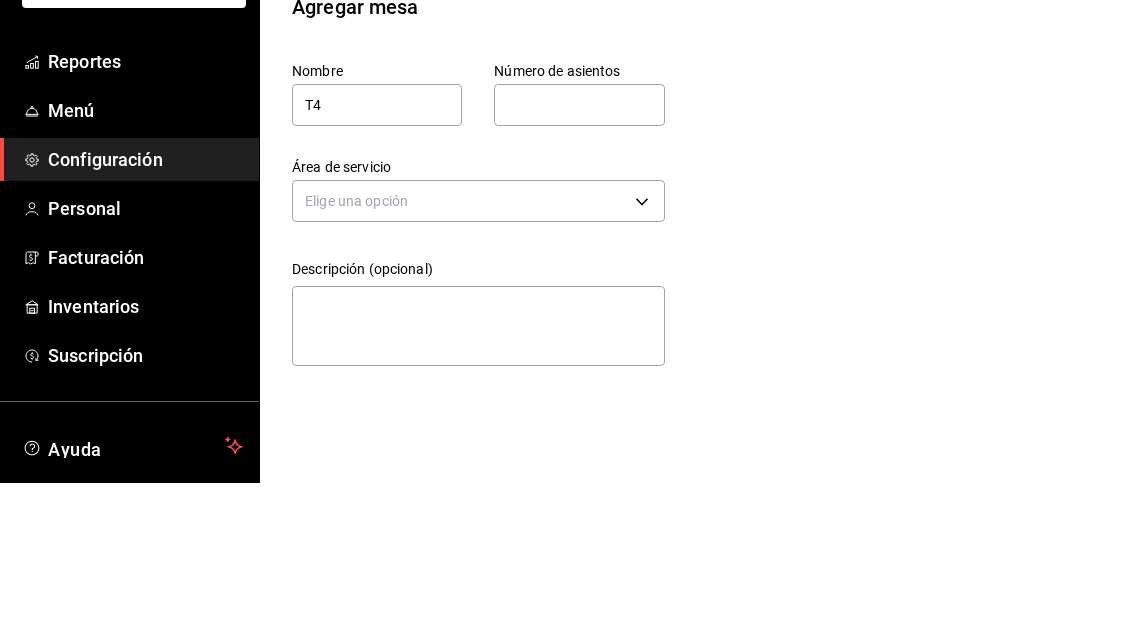 click at bounding box center [579, 259] 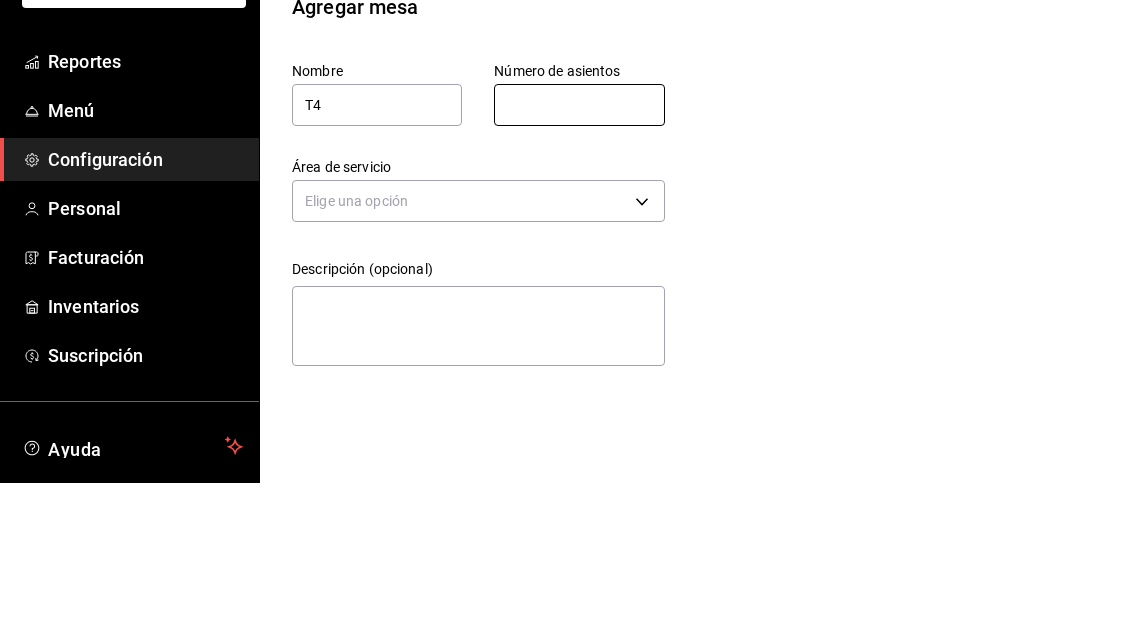 type on "1" 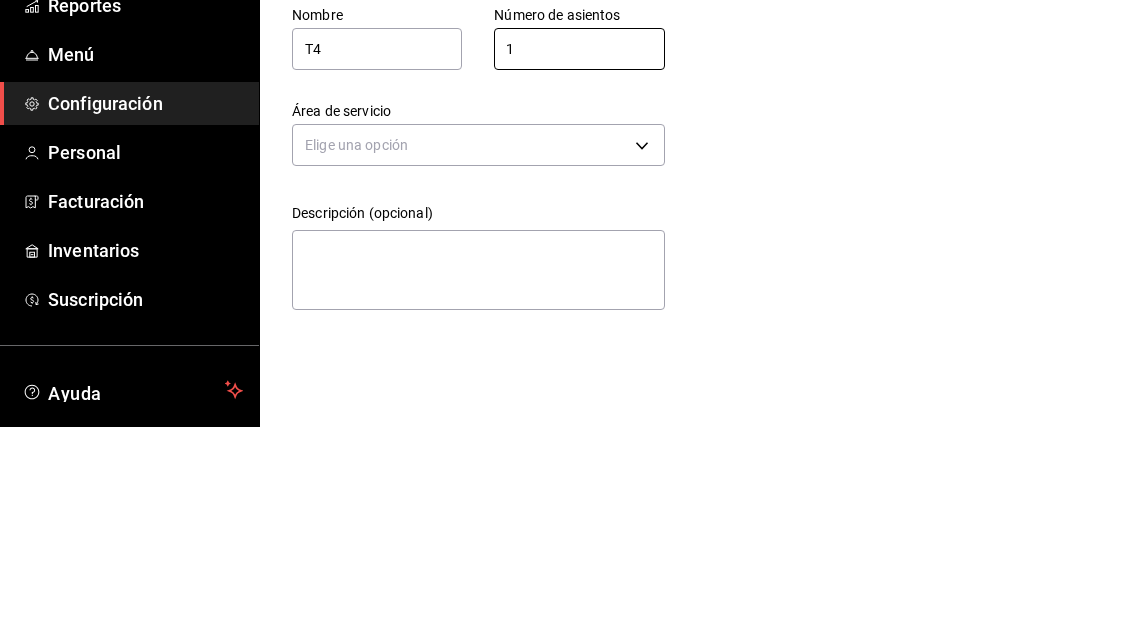 click on "Pregunta a Parrot AI Reportes   Menú   Configuración   Personal   Facturación   Inventarios   Suscripción   Ayuda Recomienda Parrot   [PERSON_NAME]   Sugerir nueva función   Sucursal: Casa Colibri Club (Mty) Regresar Guardar Agregar mesa Nombre T4 Número de asientos 1 Número de asientos Área de servicio Elige una opción Descripción (opcional) x GANA 1 MES GRATIS EN TU SUSCRIPCIÓN AQUÍ ¿Recuerdas cómo empezó tu restaurante?
[DATE] puedes ayudar a un colega a tener el mismo cambio que tú viviste.
Recomienda Parrot directamente desde tu Portal Administrador.
Es fácil y rápido.
🎁 Por cada restaurante que se una, ganas 1 mes gratis. Ver video tutorial Ir a video Pregunta a Parrot AI Reportes   Menú   Configuración   Personal   Facturación   Inventarios   Suscripción   Ayuda Recomienda Parrot   [PERSON_NAME]   Sugerir nueva función   Visitar centro de ayuda [PHONE_NUMBER] [EMAIL_ADDRESS][DOMAIN_NAME] Visitar centro de ayuda [PHONE_NUMBER] [EMAIL_ADDRESS][DOMAIN_NAME]" at bounding box center [566, 318] 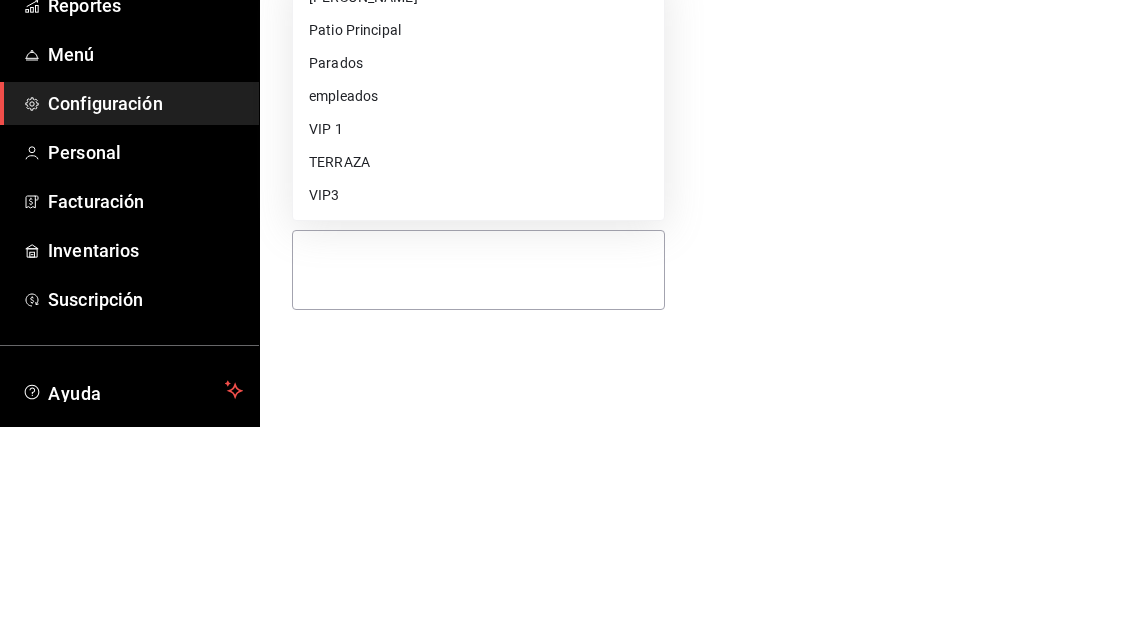 scroll, scrollTop: 64, scrollLeft: 0, axis: vertical 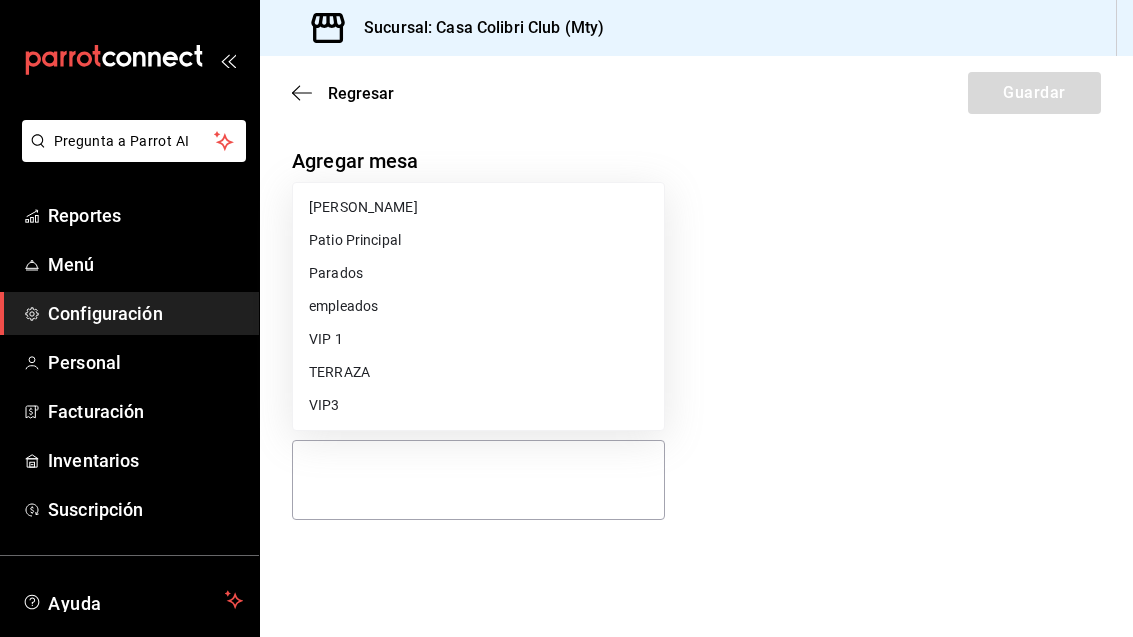 click on "TERRAZA" at bounding box center [478, 372] 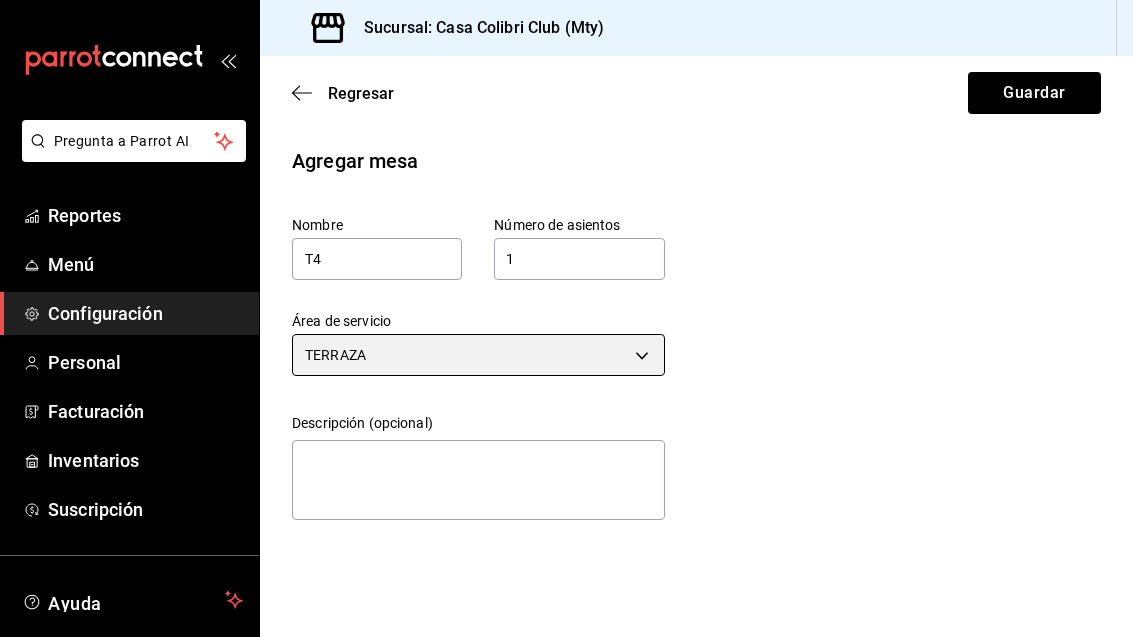 scroll, scrollTop: 0, scrollLeft: 0, axis: both 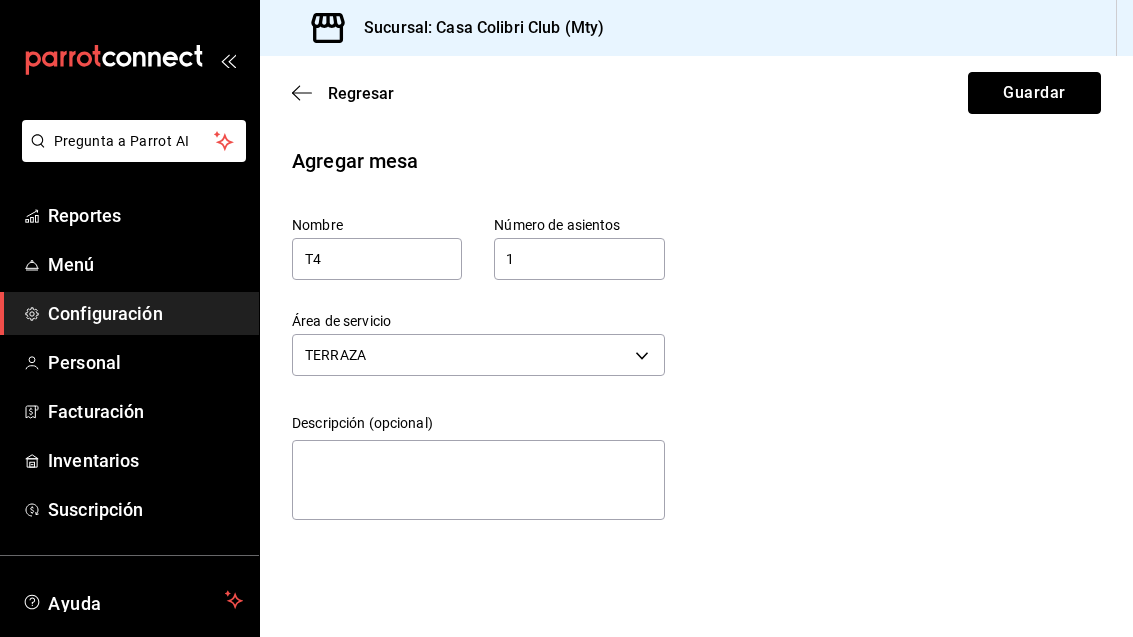 click on "Guardar" at bounding box center (1034, 93) 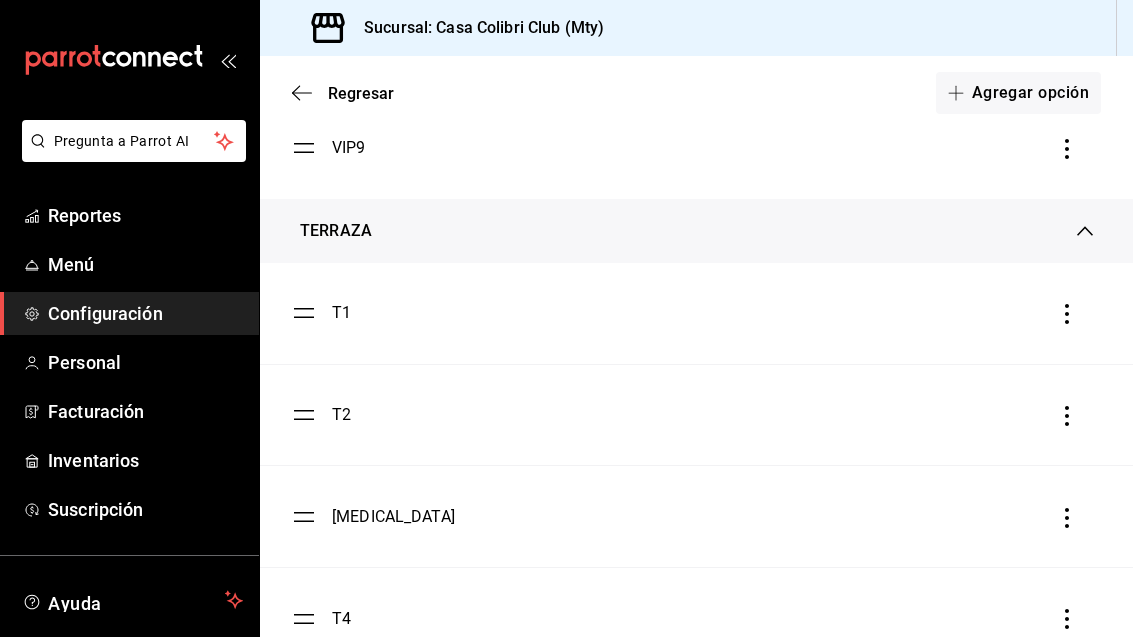scroll, scrollTop: 4578, scrollLeft: 0, axis: vertical 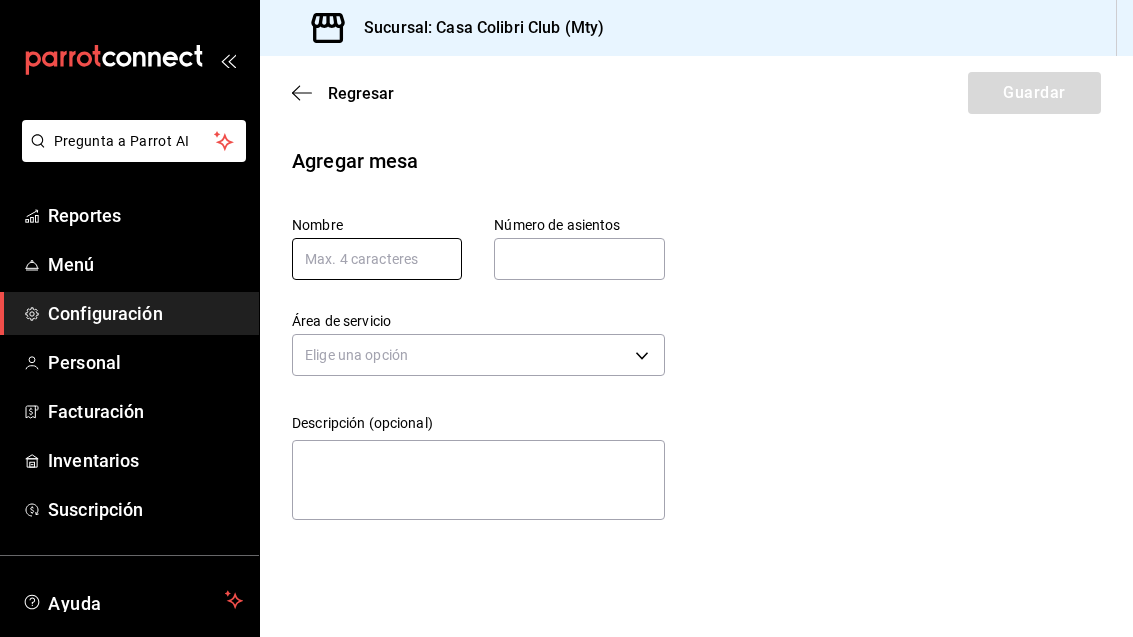 click at bounding box center (377, 259) 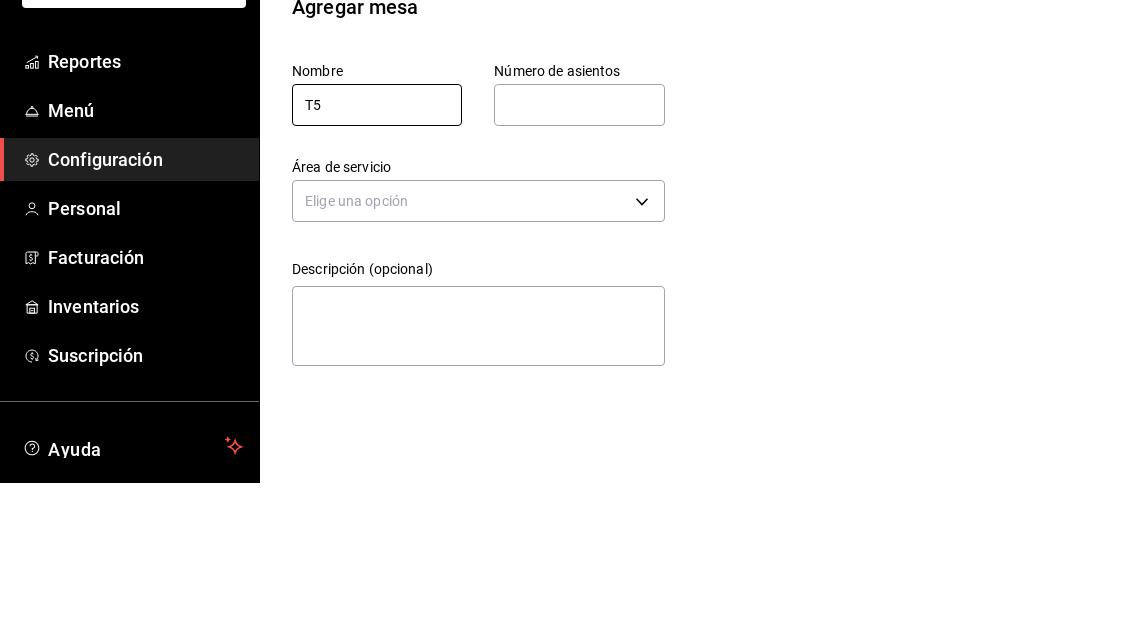 type on "T5" 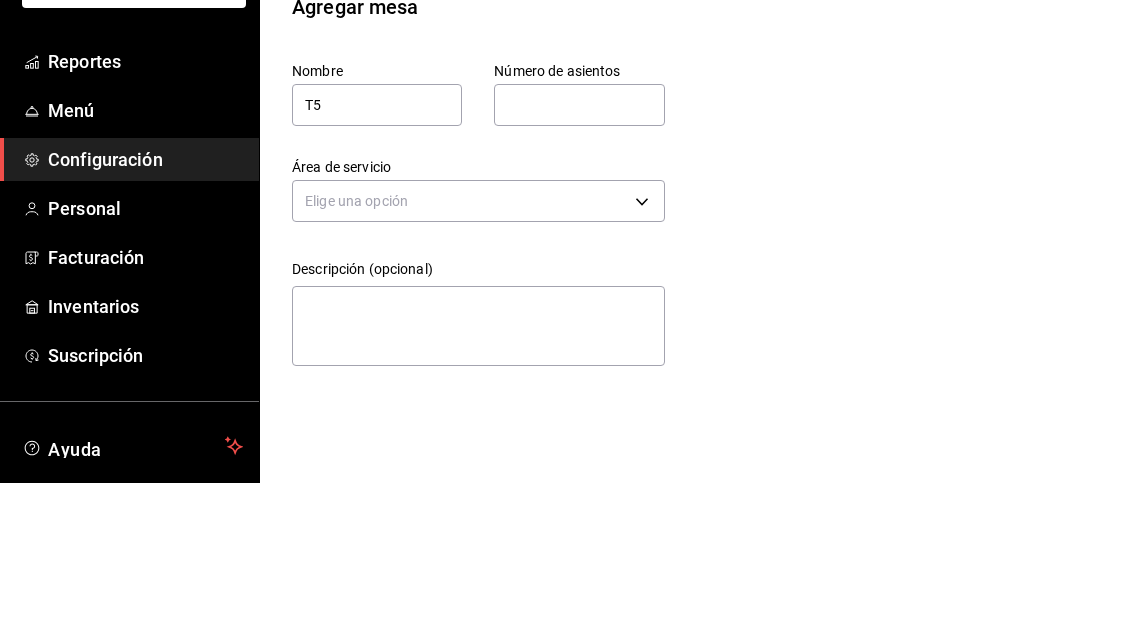 click at bounding box center [579, 259] 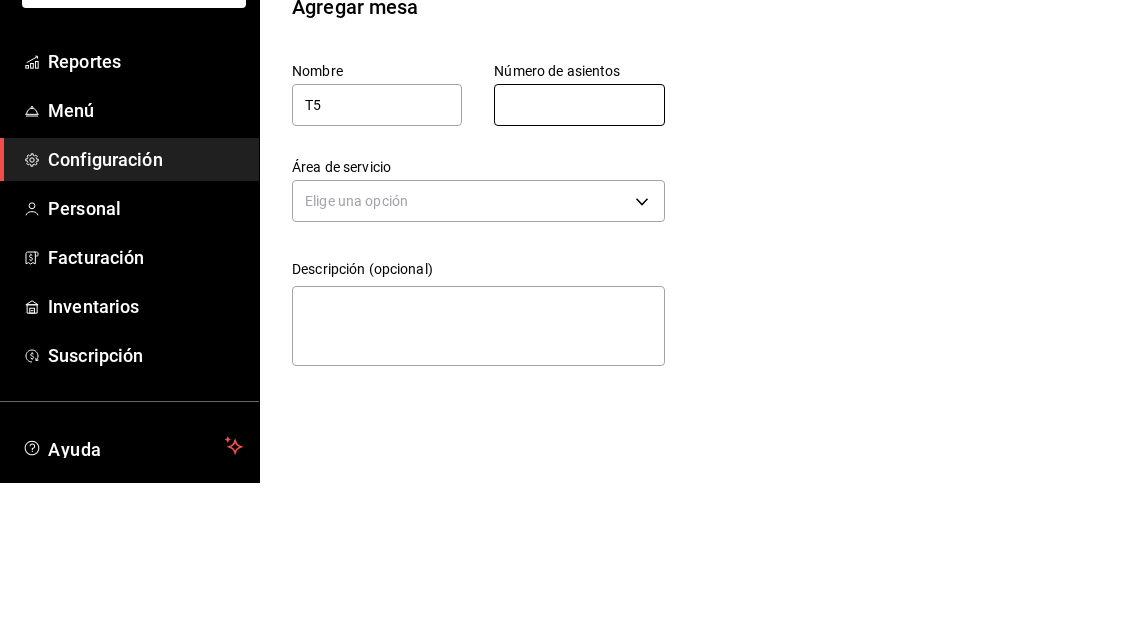 type on "1" 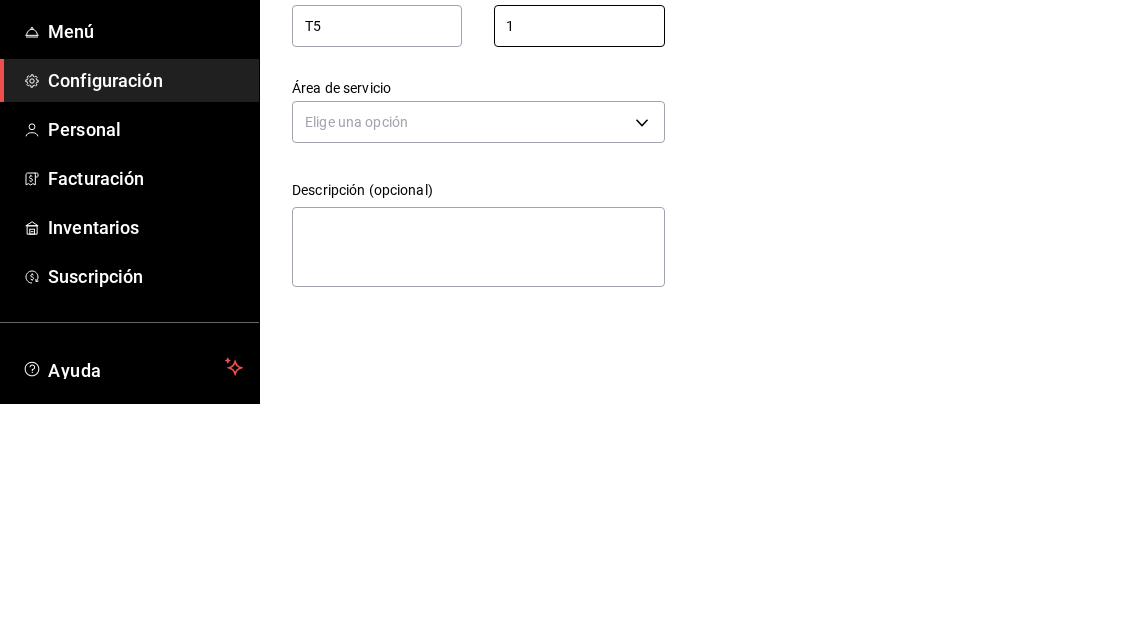 click on "Pregunta a Parrot AI Reportes   Menú   Configuración   Personal   Facturación   Inventarios   Suscripción   Ayuda Recomienda Parrot   [PERSON_NAME]   Sugerir nueva función   Sucursal: Casa Colibri Club (Mty) Regresar Guardar Agregar mesa Nombre T5 Número de asientos 1 Número de asientos Área de servicio Elige una opción Descripción (opcional) x GANA 1 MES GRATIS EN TU SUSCRIPCIÓN AQUÍ ¿Recuerdas cómo empezó tu restaurante?
[DATE] puedes ayudar a un colega a tener el mismo cambio que tú viviste.
Recomienda Parrot directamente desde tu Portal Administrador.
Es fácil y rápido.
🎁 Por cada restaurante que se una, ganas 1 mes gratis. Ver video tutorial Ir a video Pregunta a Parrot AI Reportes   Menú   Configuración   Personal   Facturación   Inventarios   Suscripción   Ayuda Recomienda Parrot   [PERSON_NAME]   Sugerir nueva función   Visitar centro de ayuda [PHONE_NUMBER] [EMAIL_ADDRESS][DOMAIN_NAME] Visitar centro de ayuda [PHONE_NUMBER] [EMAIL_ADDRESS][DOMAIN_NAME]" at bounding box center (566, 318) 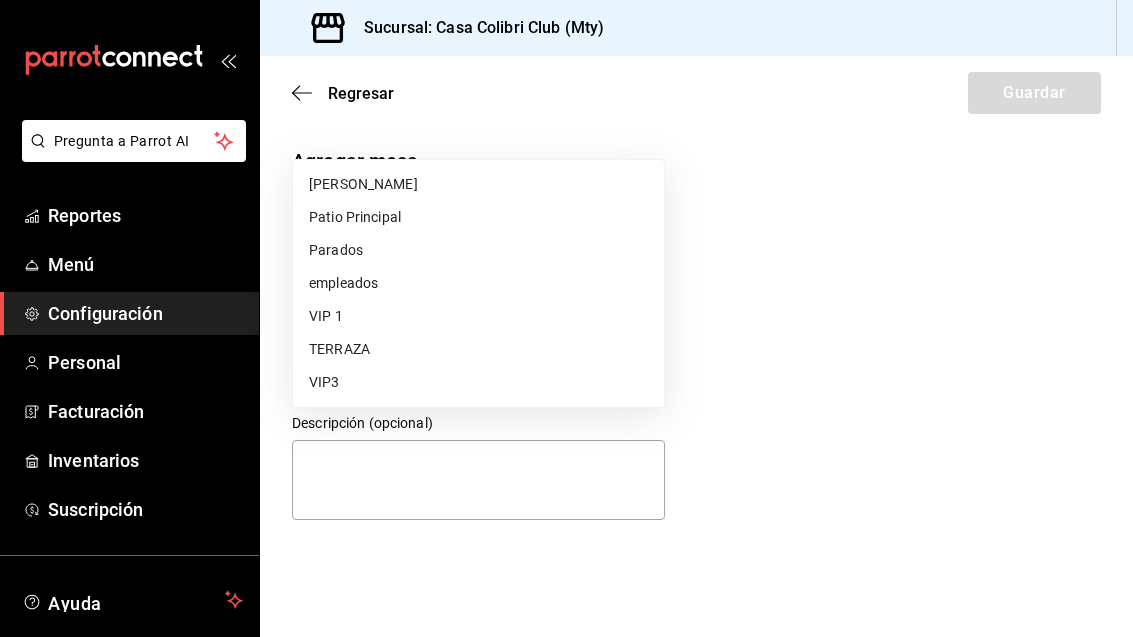 click on "TERRAZA" at bounding box center (478, 349) 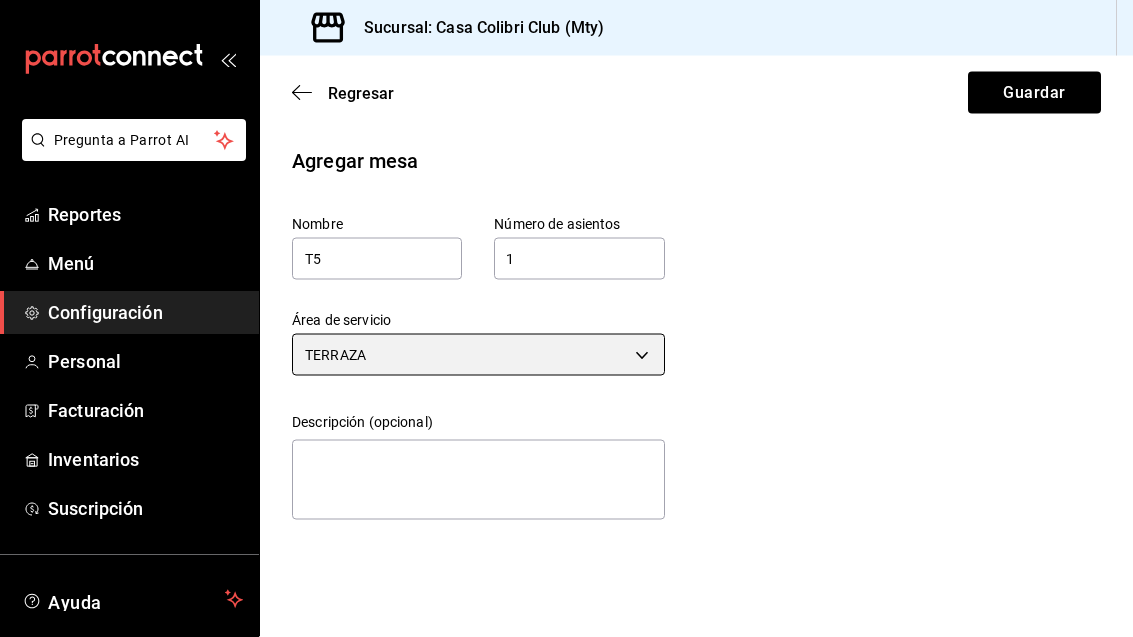 scroll, scrollTop: 0, scrollLeft: 0, axis: both 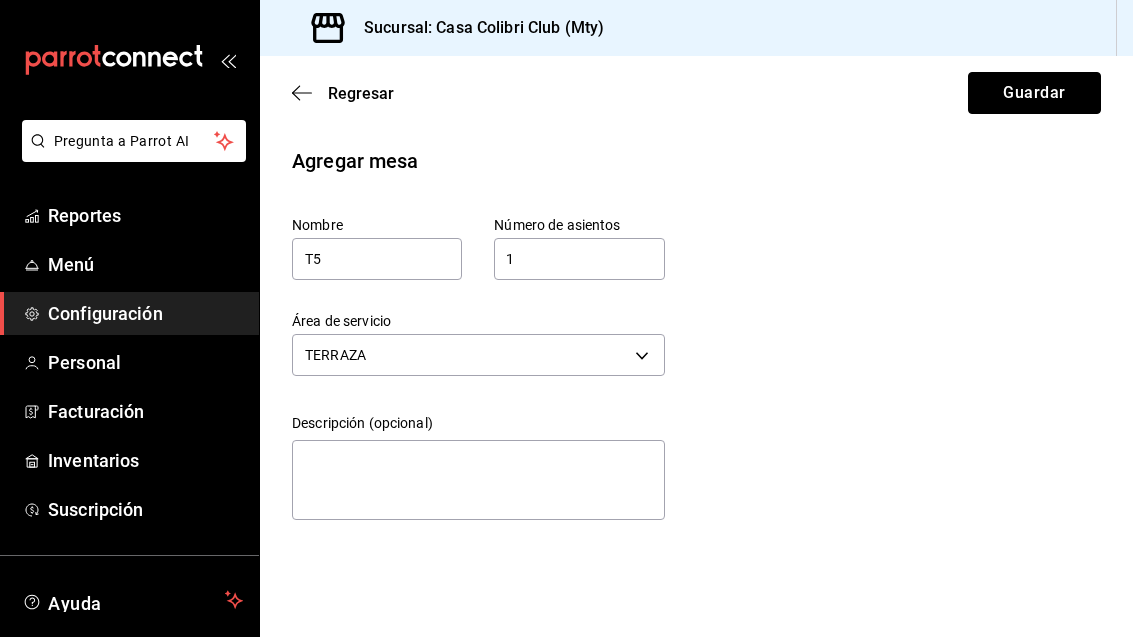 click on "Guardar" at bounding box center (1034, 93) 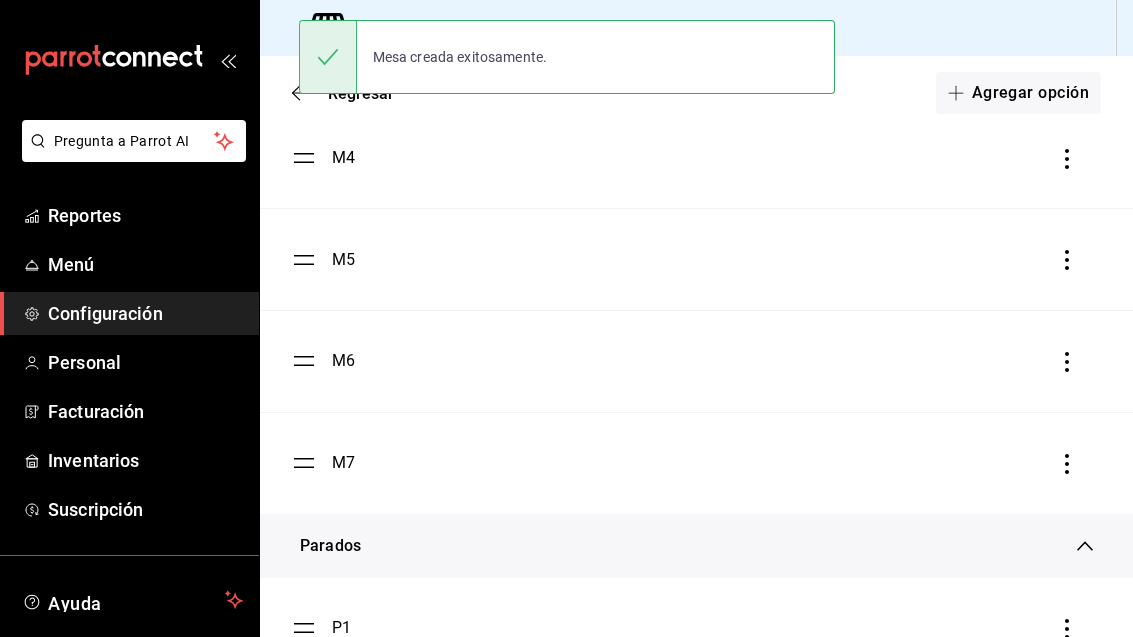 scroll, scrollTop: 2049, scrollLeft: 0, axis: vertical 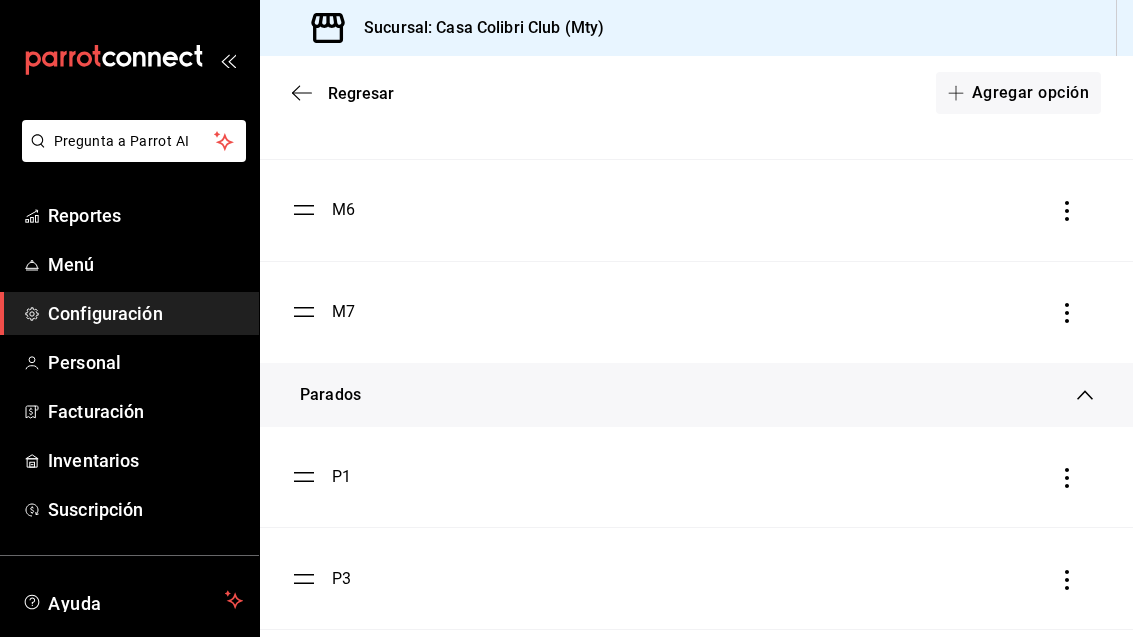 click on "Agregar opción" at bounding box center [1018, 93] 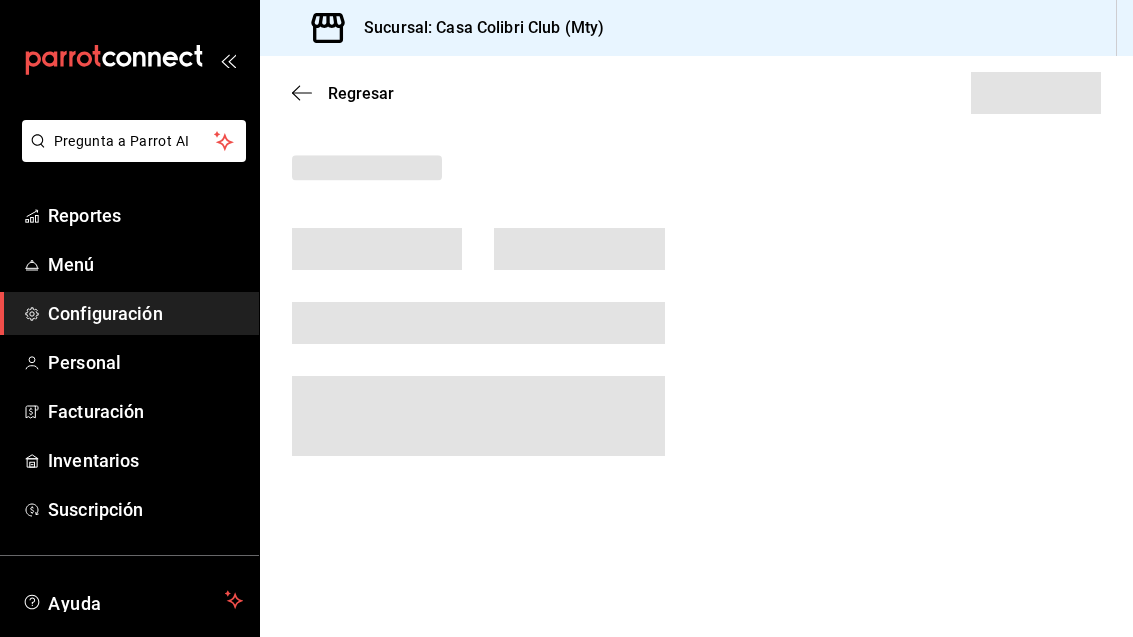 scroll, scrollTop: 0, scrollLeft: 0, axis: both 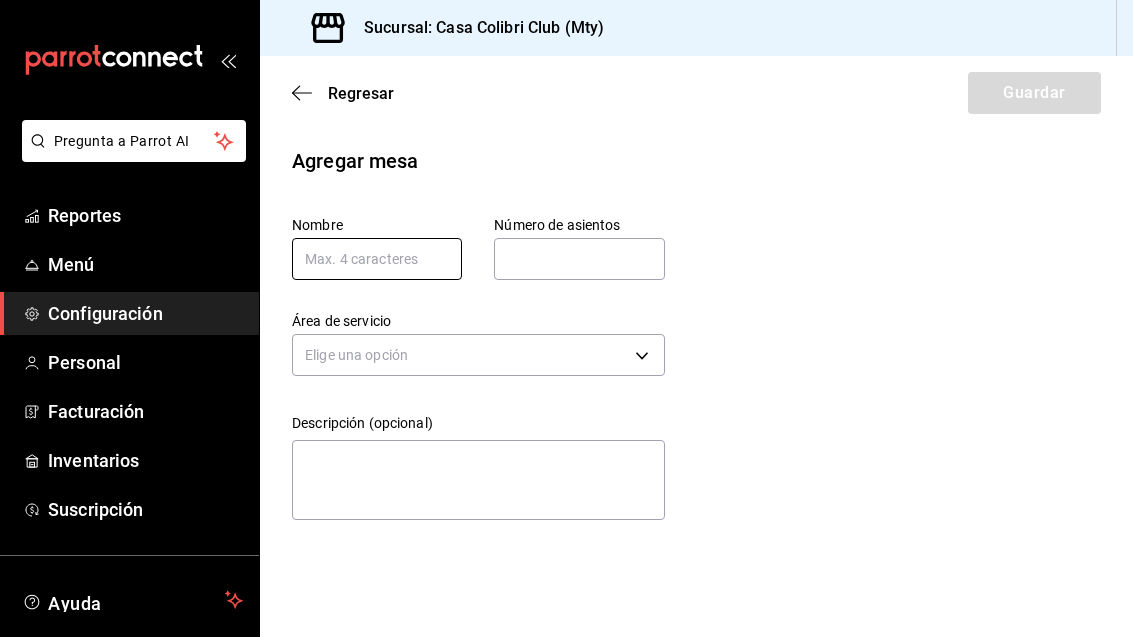 click at bounding box center [377, 259] 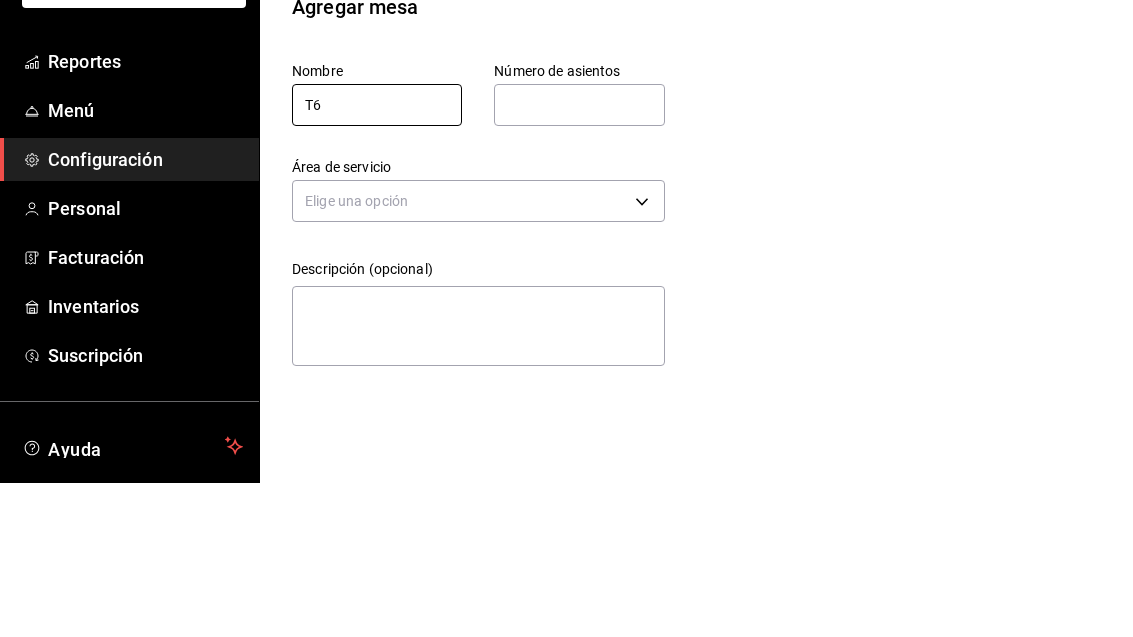 type on "T6" 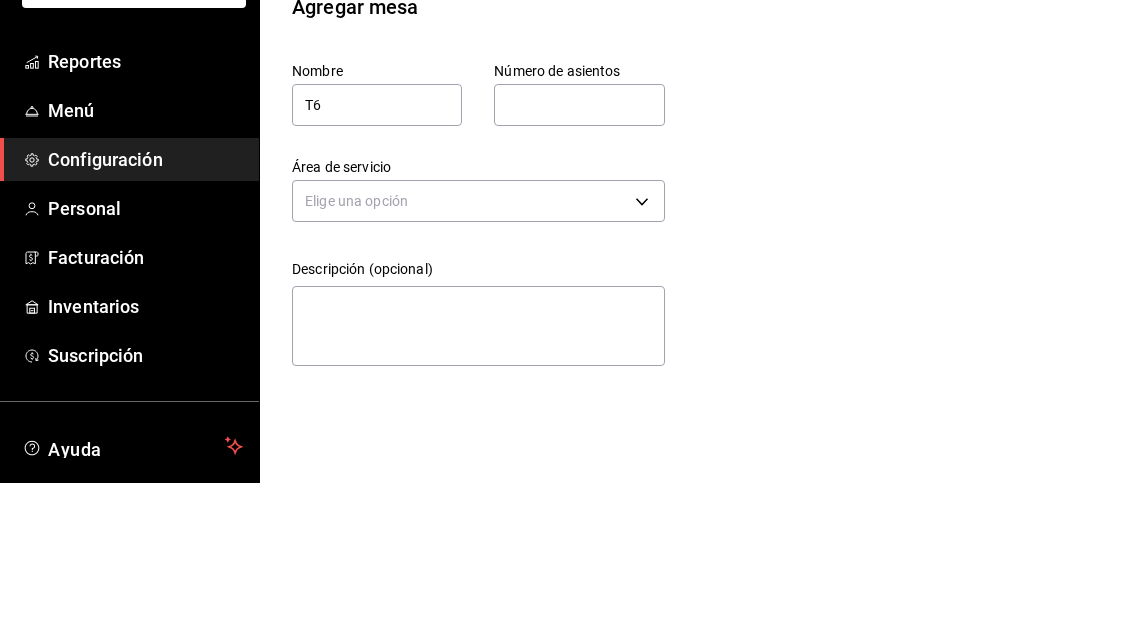click at bounding box center [579, 259] 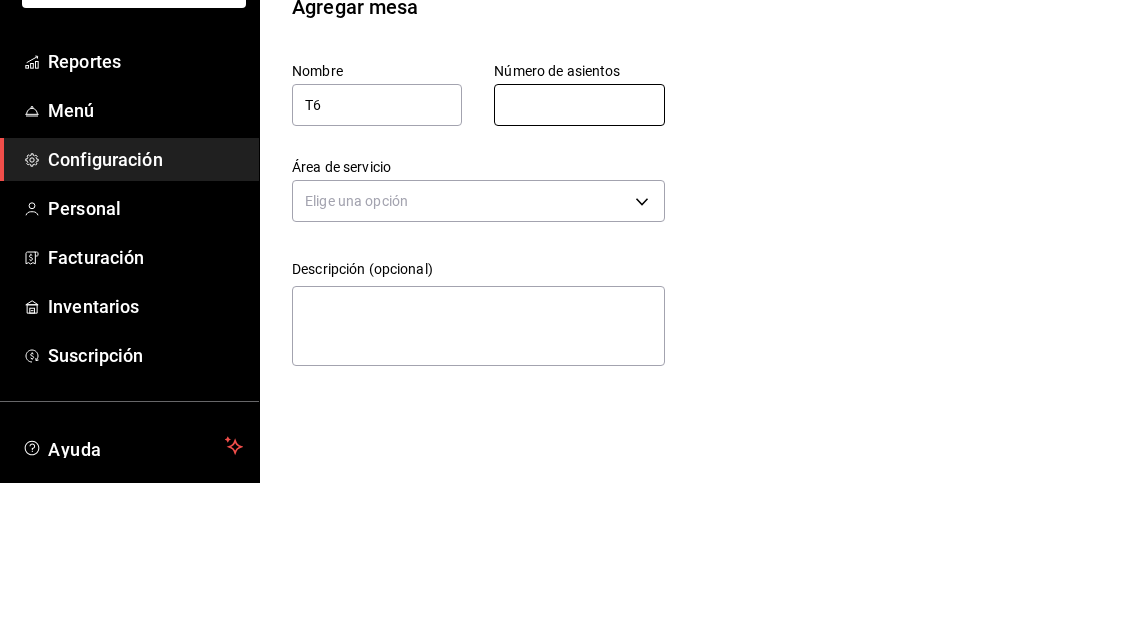 type on "1" 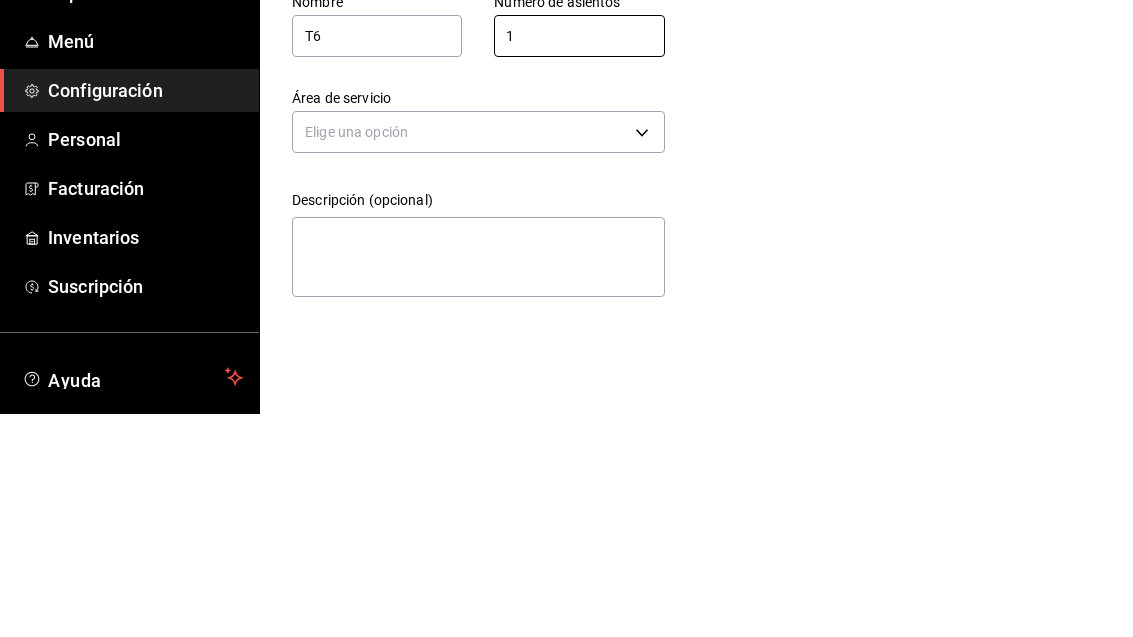 click on "Pregunta a Parrot AI Reportes   Menú   Configuración   Personal   Facturación   Inventarios   Suscripción   Ayuda Recomienda Parrot   [PERSON_NAME]   Sugerir nueva función   Sucursal: Casa Colibri Club (Mty) Regresar Guardar Agregar mesa Nombre T6 Número de asientos 1 Número de asientos Área de servicio Elige una opción Descripción (opcional) x GANA 1 MES GRATIS EN TU SUSCRIPCIÓN AQUÍ ¿Recuerdas cómo empezó tu restaurante?
[DATE] puedes ayudar a un colega a tener el mismo cambio que tú viviste.
Recomienda Parrot directamente desde tu Portal Administrador.
Es fácil y rápido.
🎁 Por cada restaurante que se una, ganas 1 mes gratis. Ver video tutorial Ir a video Pregunta a Parrot AI Reportes   Menú   Configuración   Personal   Facturación   Inventarios   Suscripción   Ayuda Recomienda Parrot   [PERSON_NAME]   Sugerir nueva función   Visitar centro de ayuda [PHONE_NUMBER] [EMAIL_ADDRESS][DOMAIN_NAME] Visitar centro de ayuda [PHONE_NUMBER] [EMAIL_ADDRESS][DOMAIN_NAME]" at bounding box center (566, 318) 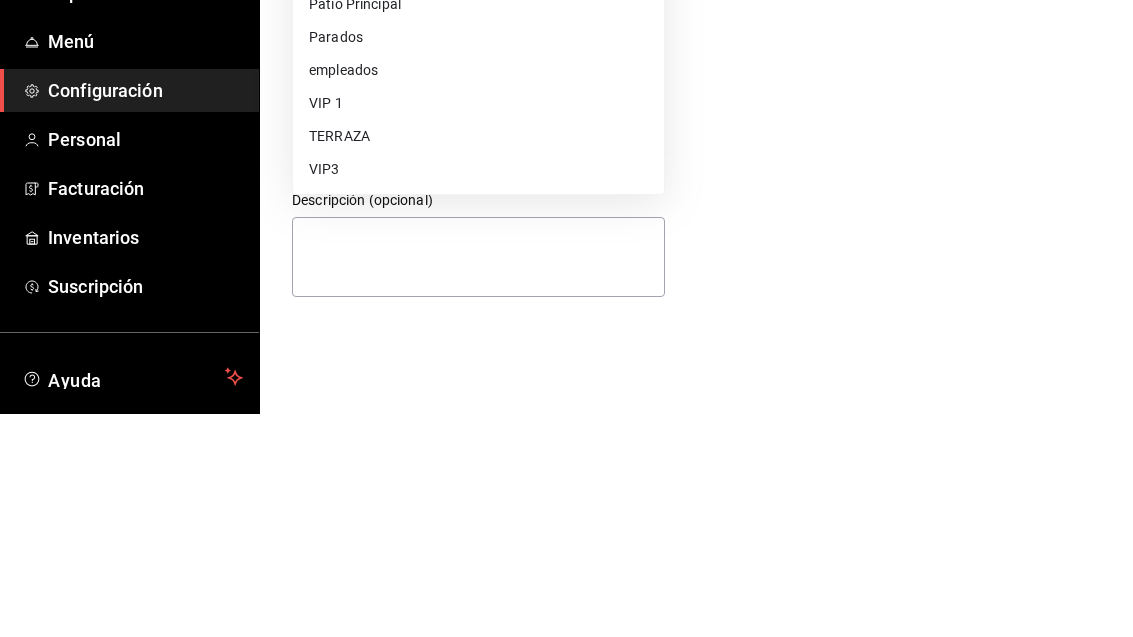 scroll, scrollTop: 64, scrollLeft: 0, axis: vertical 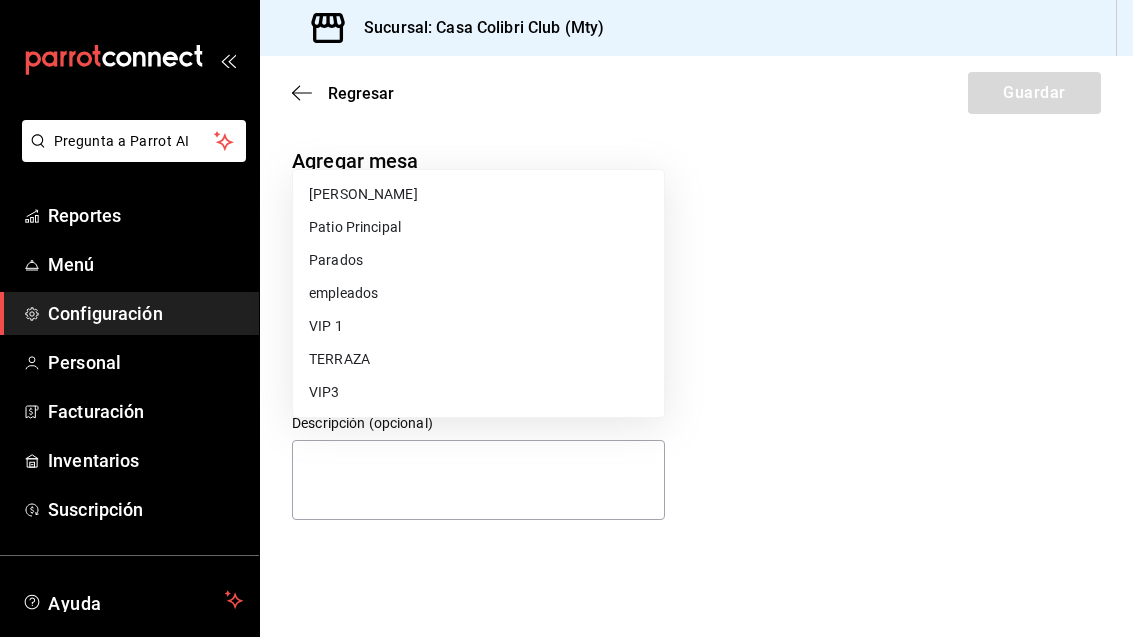 click on "TERRAZA" at bounding box center [478, 359] 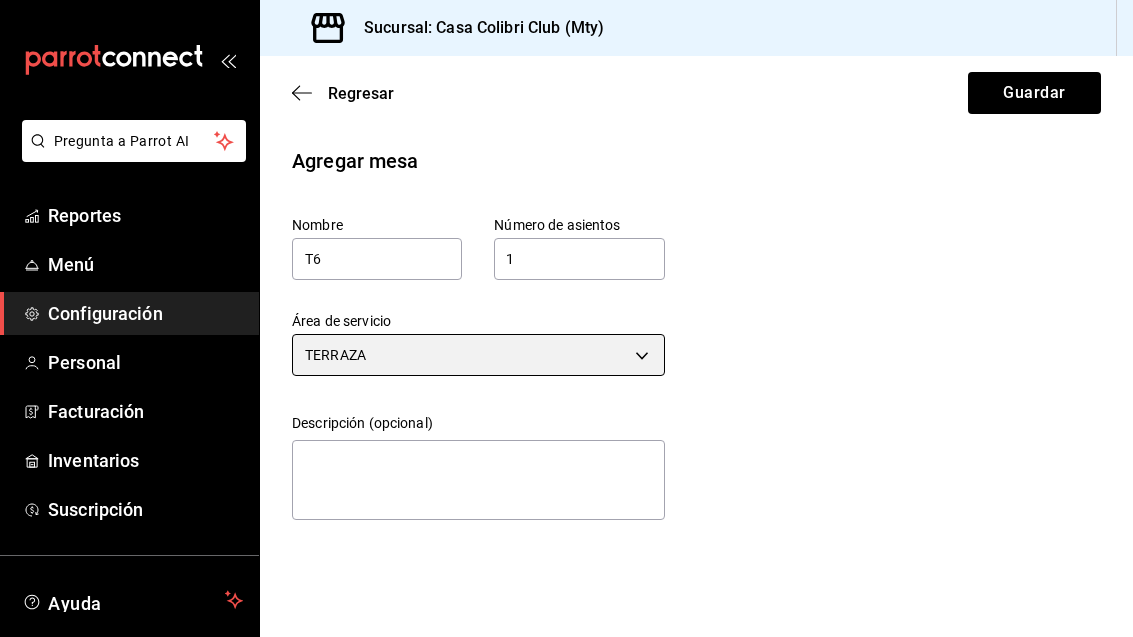 scroll, scrollTop: 0, scrollLeft: 0, axis: both 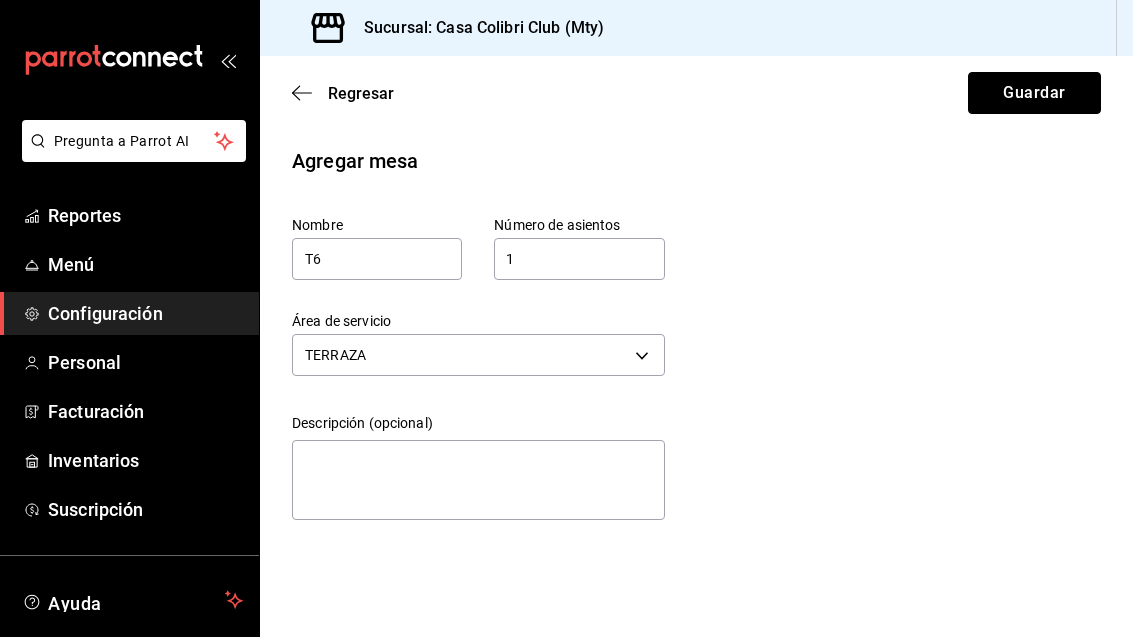 click on "Guardar" at bounding box center [1034, 93] 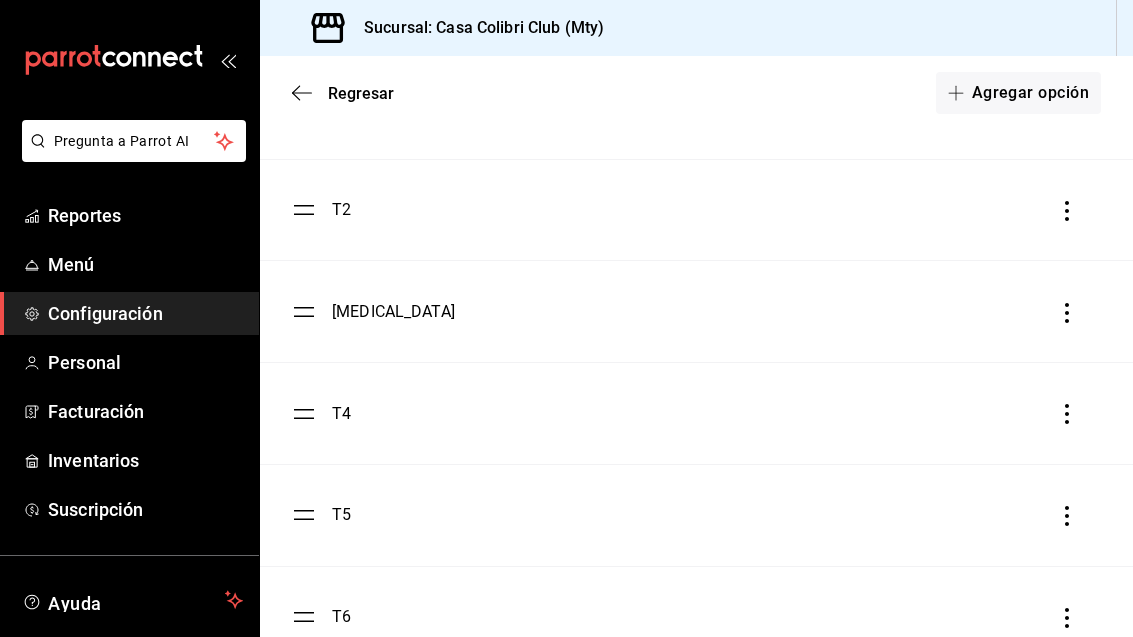 scroll, scrollTop: 4782, scrollLeft: 0, axis: vertical 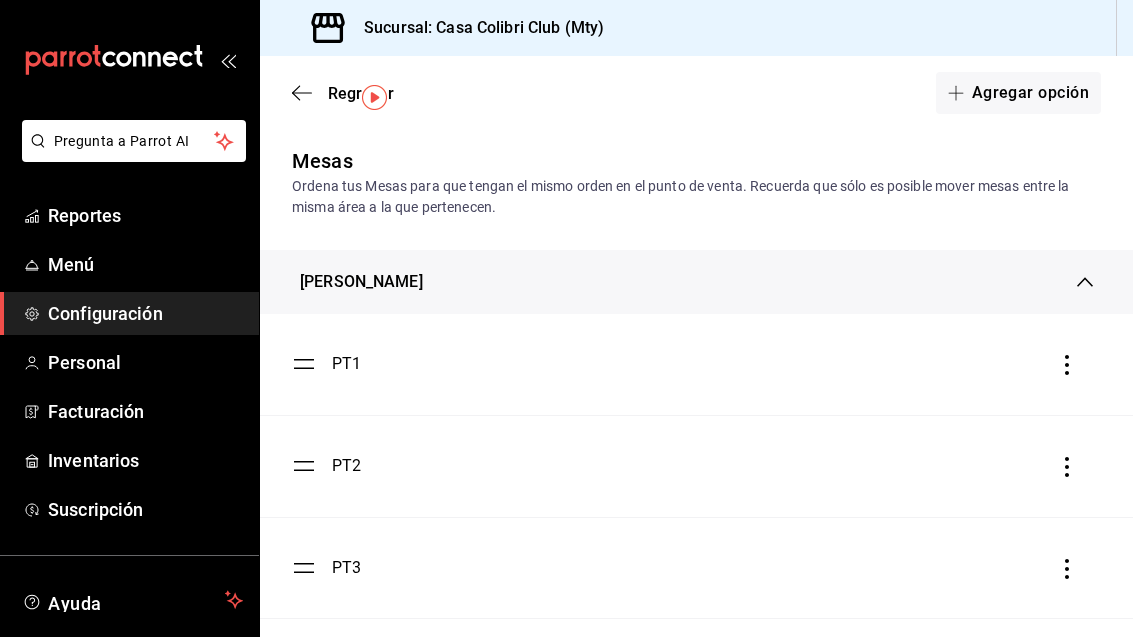 click on "Mesas Ordena tus Mesas para que tengan el mismo orden en el punto de venta.
Recuerda que sólo es posible mover mesas entre la misma área a la que pertenecen." at bounding box center [696, 182] 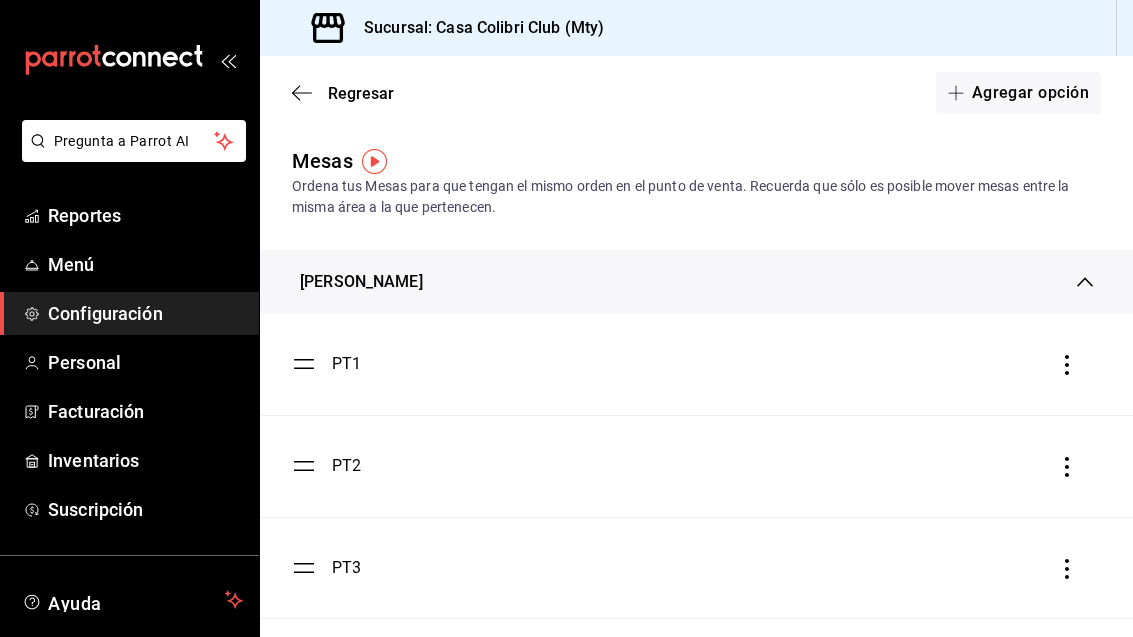 click on "Agregar opción" at bounding box center [1018, 93] 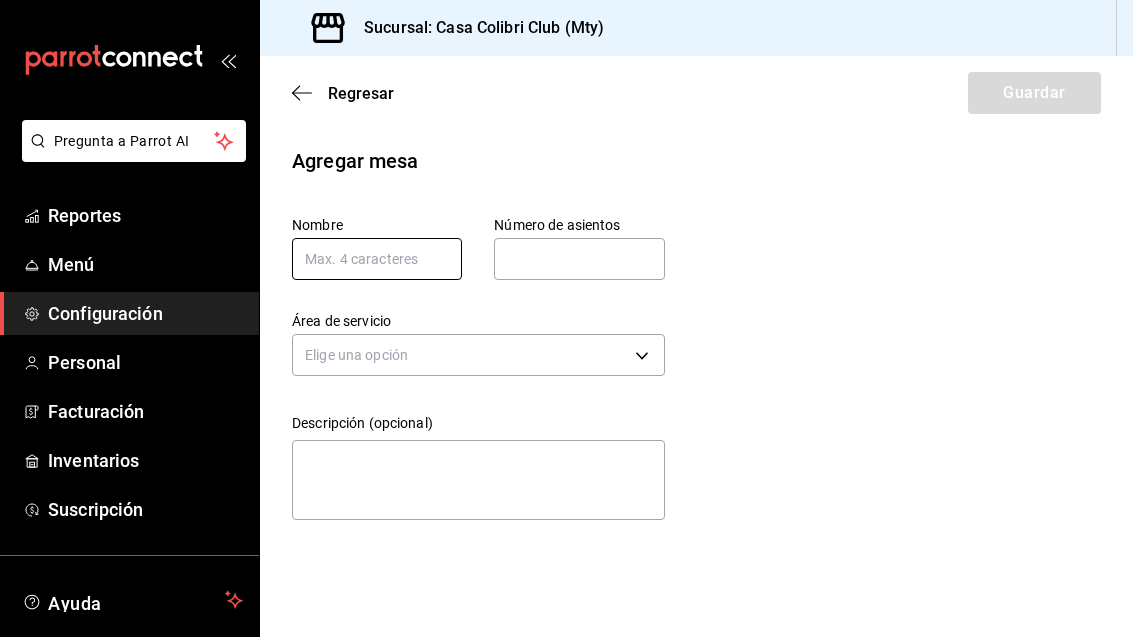 click at bounding box center [377, 259] 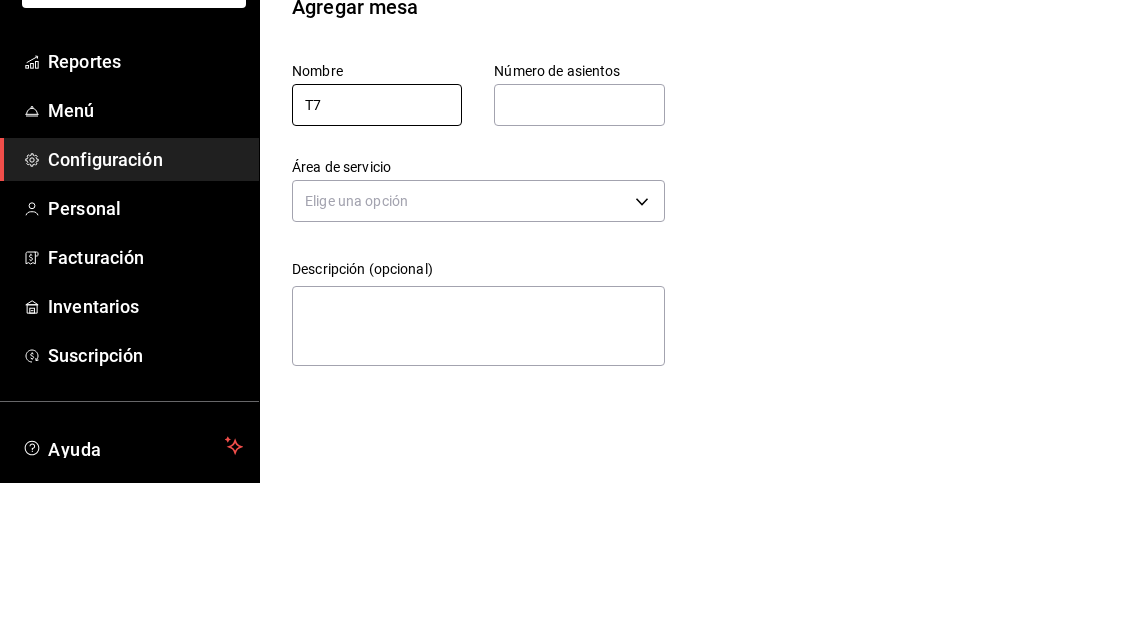 type on "T7" 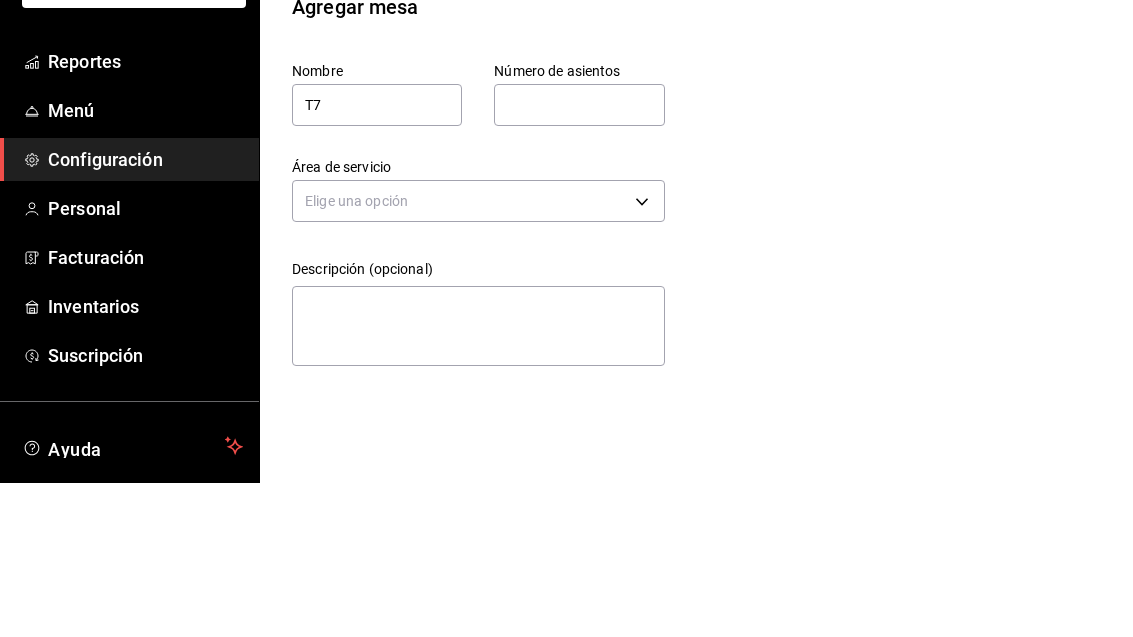 click at bounding box center (579, 259) 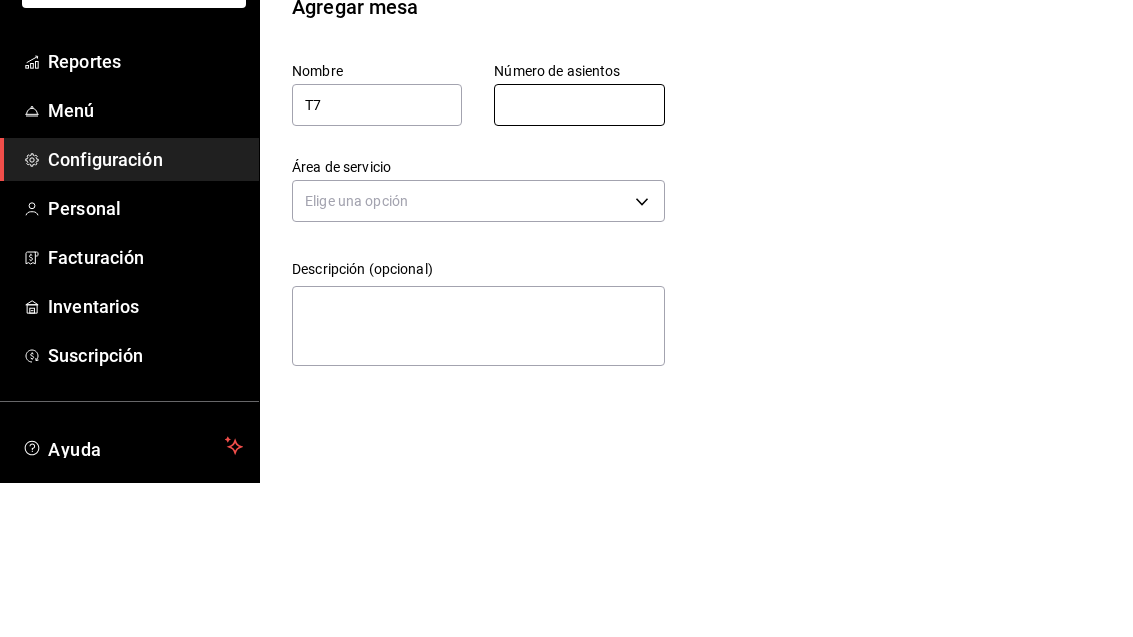 type on "1" 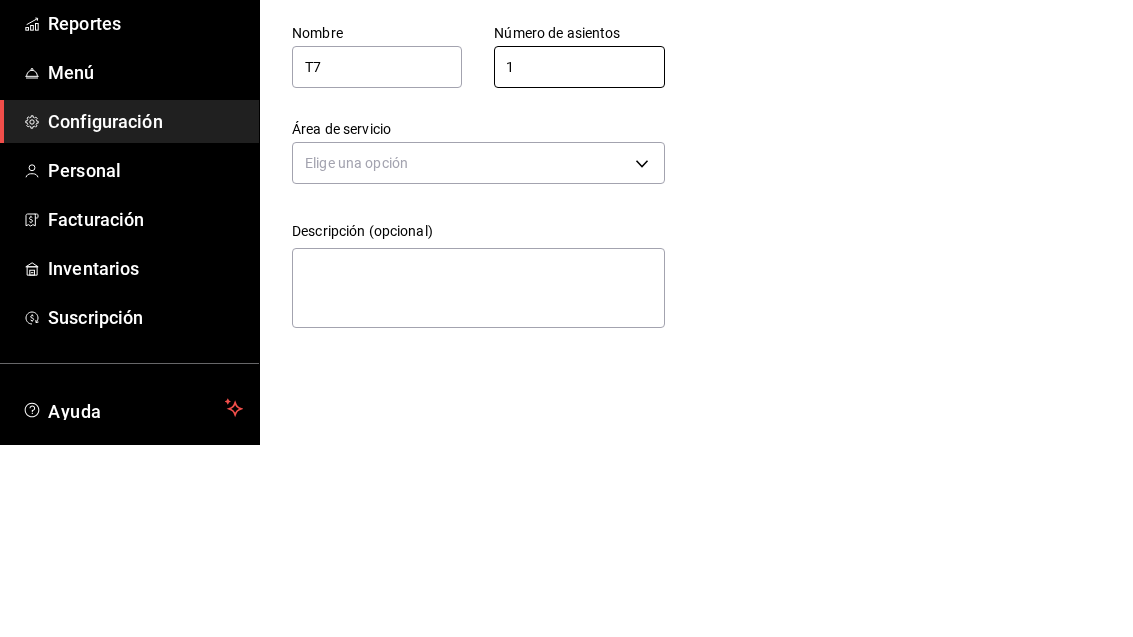 click on "Pregunta a Parrot AI Reportes   Menú   Configuración   Personal   Facturación   Inventarios   Suscripción   Ayuda Recomienda Parrot   [PERSON_NAME]   Sugerir nueva función   Sucursal: Casa Colibri Club (Mty) Regresar Guardar Agregar mesa Nombre T7 Número de asientos 1 Número de asientos Área de servicio Elige una opción Descripción (opcional) x GANA 1 MES GRATIS EN TU SUSCRIPCIÓN AQUÍ ¿Recuerdas cómo empezó tu restaurante?
[DATE] puedes ayudar a un colega a tener el mismo cambio que tú viviste.
Recomienda Parrot directamente desde tu Portal Administrador.
Es fácil y rápido.
🎁 Por cada restaurante que se una, ganas 1 mes gratis. Ver video tutorial Ir a video Pregunta a Parrot AI Reportes   Menú   Configuración   Personal   Facturación   Inventarios   Suscripción   Ayuda Recomienda Parrot   [PERSON_NAME]   Sugerir nueva función   Visitar centro de ayuda [PHONE_NUMBER] [EMAIL_ADDRESS][DOMAIN_NAME] Visitar centro de ayuda [PHONE_NUMBER] [EMAIL_ADDRESS][DOMAIN_NAME]" at bounding box center [566, 318] 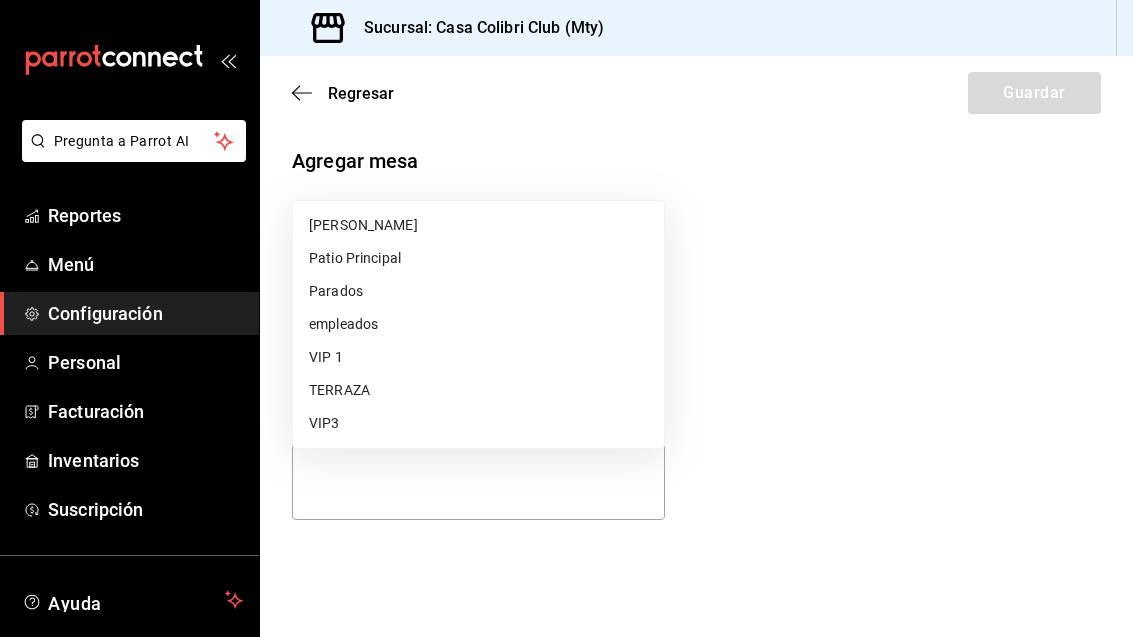 click on "empleados" at bounding box center [478, 324] 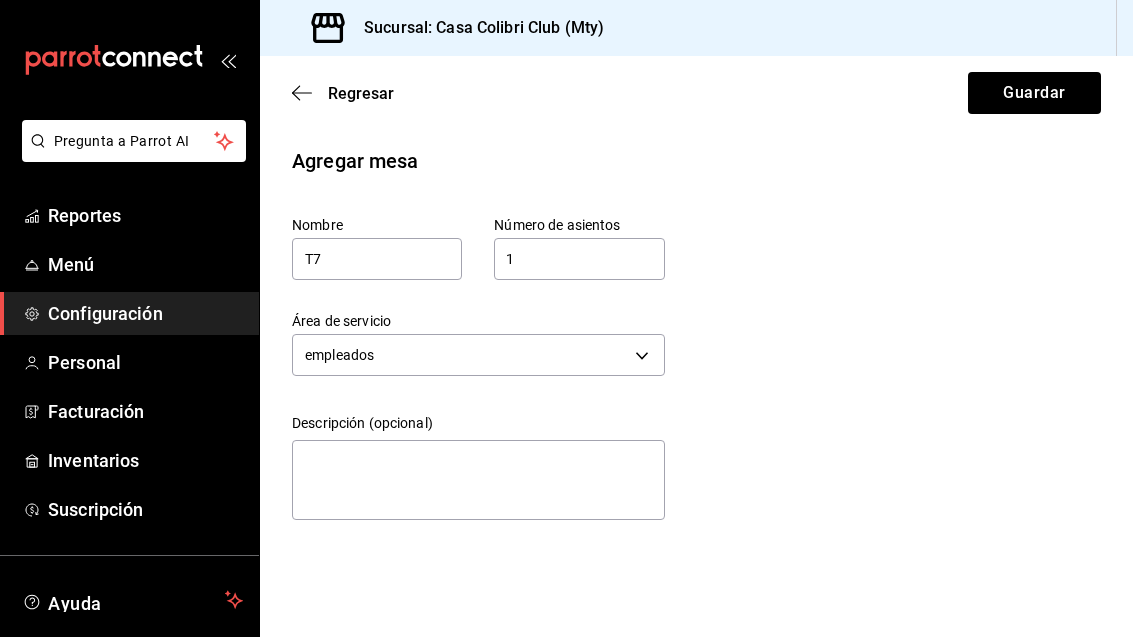 click on "Pregunta a Parrot AI Reportes   Menú   Configuración   Personal   Facturación   Inventarios   Suscripción   Ayuda Recomienda Parrot   [PERSON_NAME]   Sugerir nueva función   Sucursal: Casa Colibri Club (Mty) Regresar Guardar Agregar mesa Nombre T7 Número de asientos 1 Número de asientos Área de servicio empleados a675b37f-3d63-4445-a64b-93fe2b7f9e3a Descripción (opcional) x GANA 1 MES GRATIS EN TU SUSCRIPCIÓN AQUÍ ¿Recuerdas cómo empezó tu restaurante?
[DATE] puedes ayudar a un colega a tener el mismo cambio que tú viviste.
Recomienda Parrot directamente desde tu Portal Administrador.
Es fácil y rápido.
🎁 Por cada restaurante que se una, ganas 1 mes gratis. Ver video tutorial Ir a video Pregunta a Parrot AI Reportes   Menú   Configuración   Personal   Facturación   Inventarios   Suscripción   Ayuda Recomienda Parrot   [PERSON_NAME]   Sugerir nueva función   Visitar centro de ayuda [PHONE_NUMBER] [EMAIL_ADDRESS][DOMAIN_NAME] Visitar centro de ayuda [PHONE_NUMBER] [EMAIL_ADDRESS][DOMAIN_NAME]" at bounding box center [566, 318] 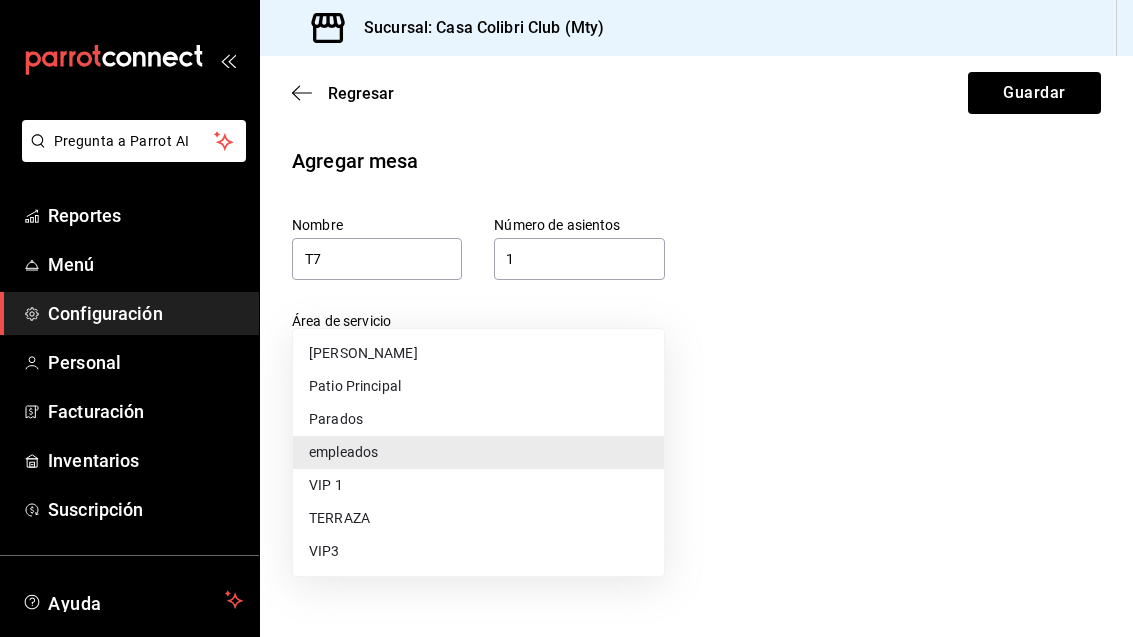 click on "TERRAZA" at bounding box center [478, 518] 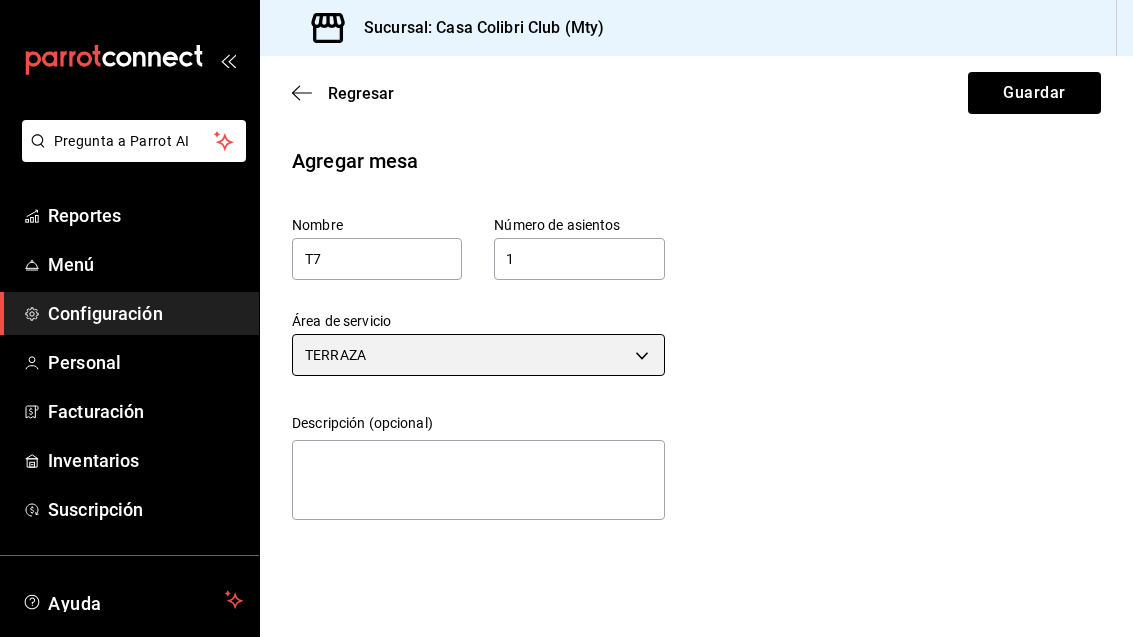 type on "2281c406-61e7-4703-bdae-3f8281d607e3" 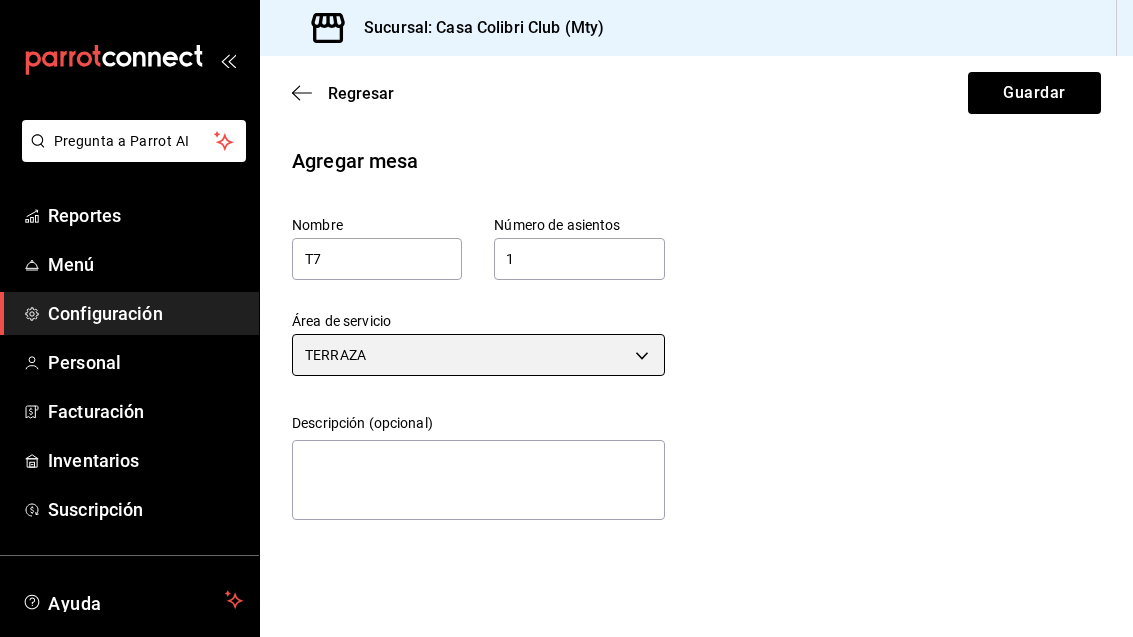 scroll, scrollTop: 0, scrollLeft: 0, axis: both 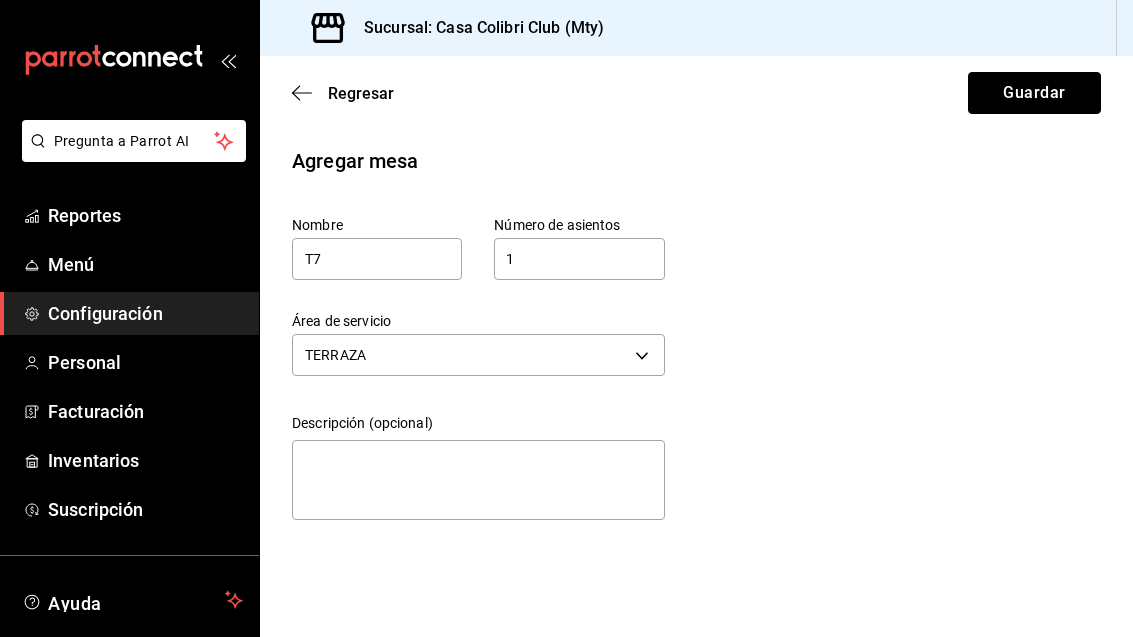 click on "Guardar" at bounding box center (1034, 93) 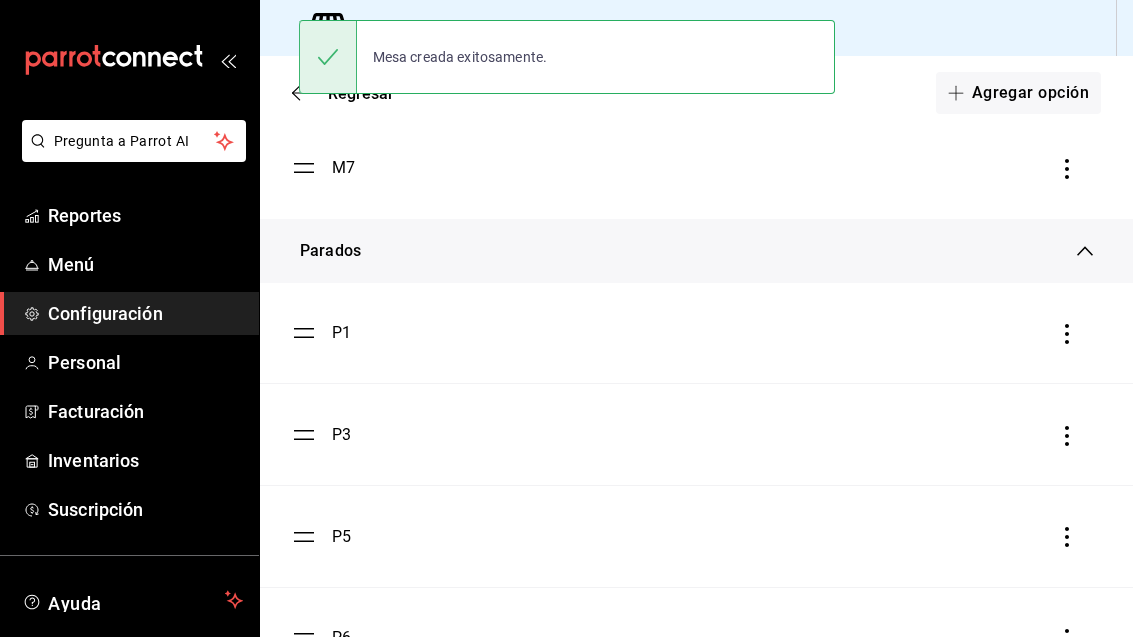 scroll, scrollTop: 2203, scrollLeft: 0, axis: vertical 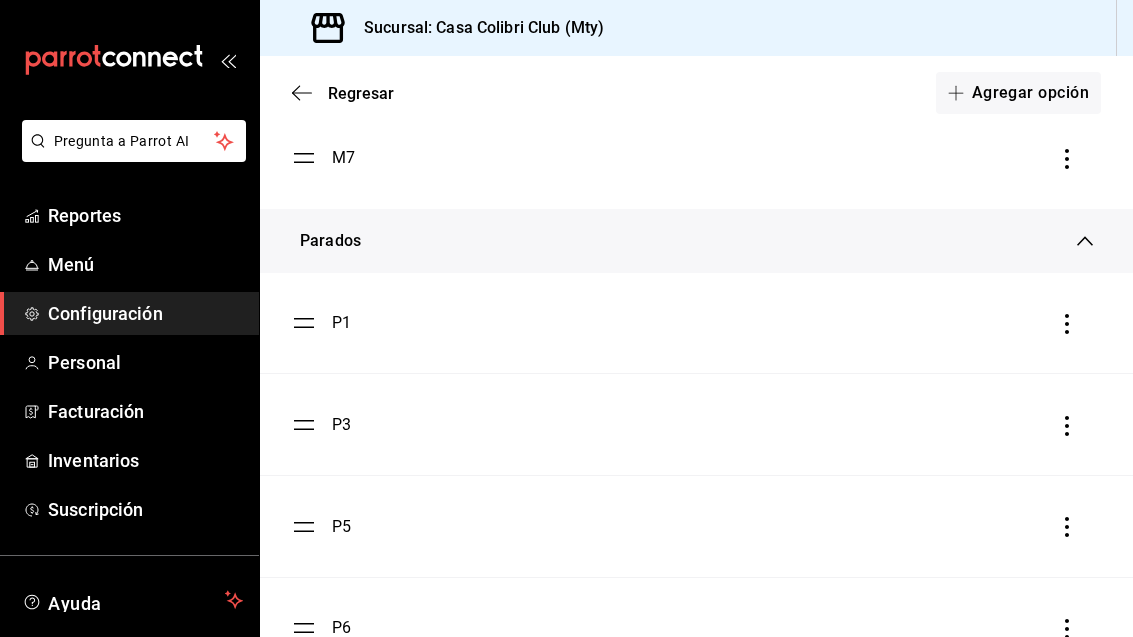 click on "Agregar opción" at bounding box center (1018, 93) 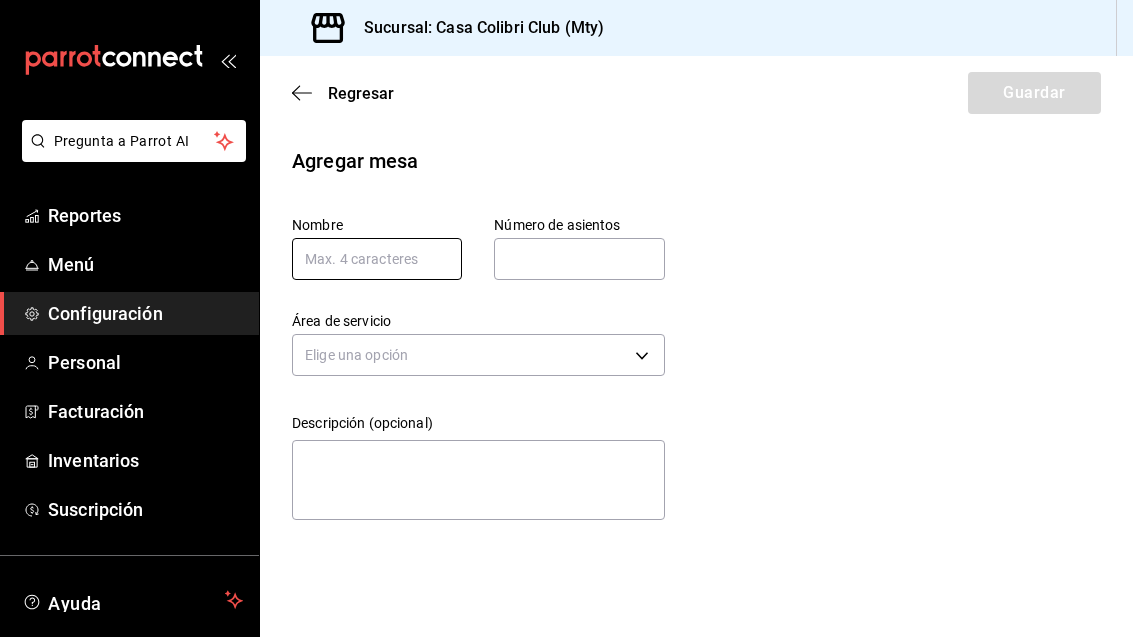 click at bounding box center (377, 259) 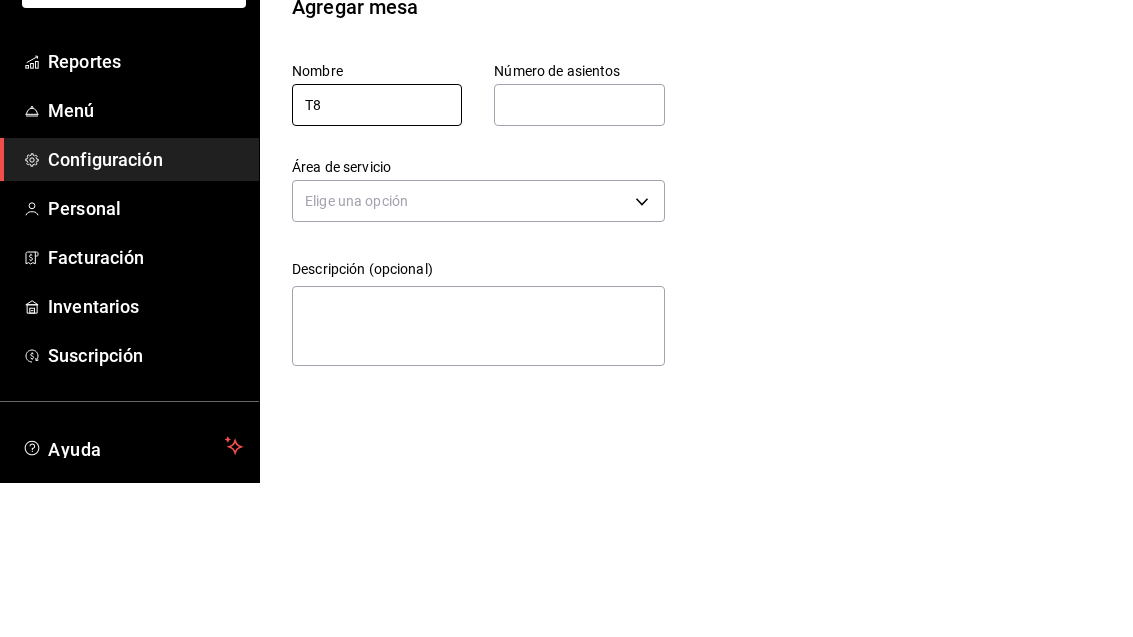 type on "T8" 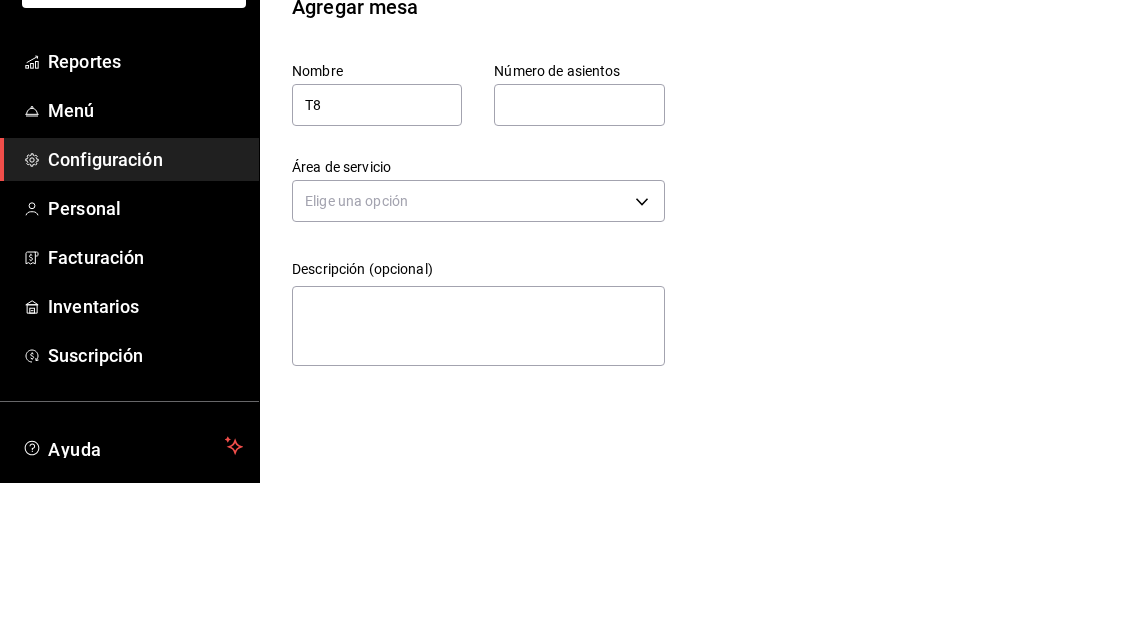 click at bounding box center [579, 259] 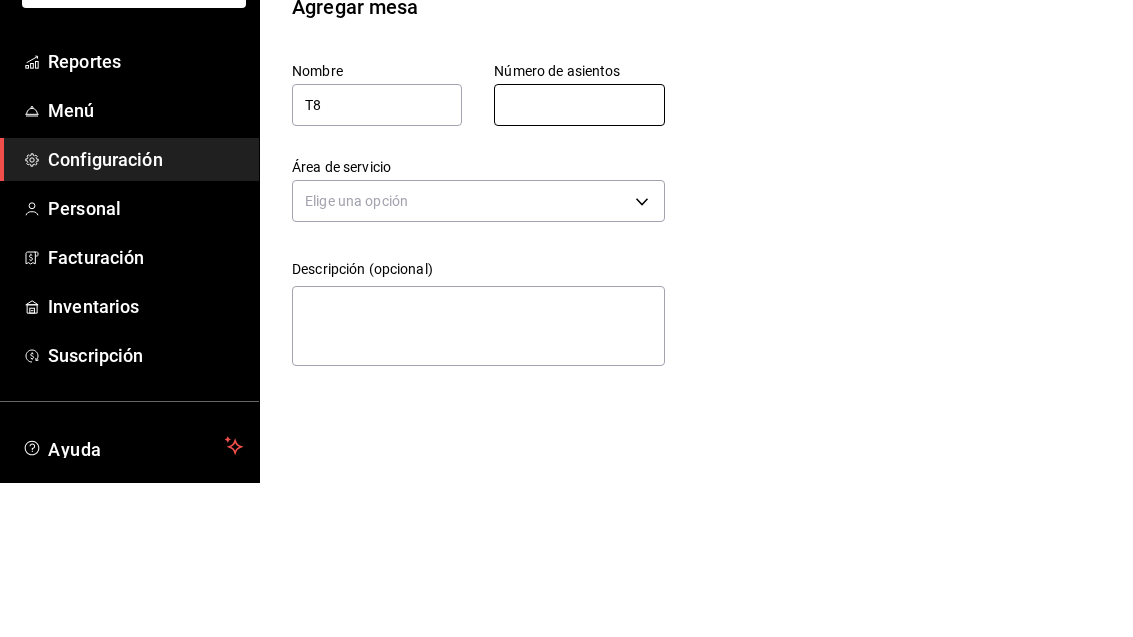 type on "1" 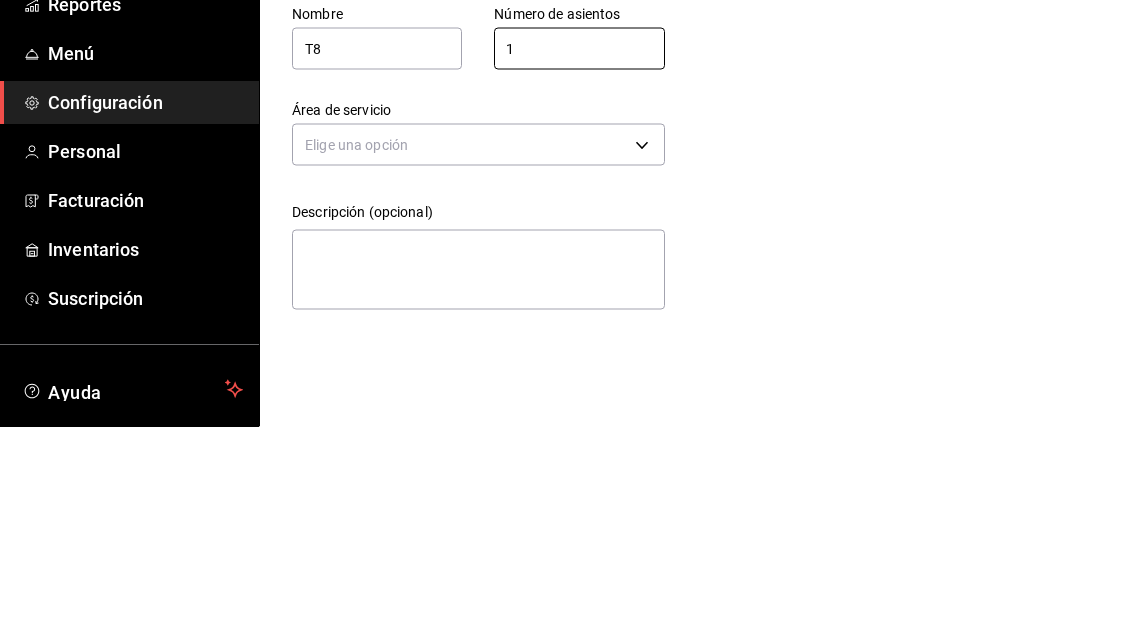 click on "Pregunta a Parrot AI Reportes   Menú   Configuración   Personal   Facturación   Inventarios   Suscripción   Ayuda Recomienda Parrot   [PERSON_NAME]   Sugerir nueva función   Sucursal: Casa Colibri Club (Mty) Regresar Guardar Agregar mesa Nombre T8 Número de asientos 1 Número de asientos Área de servicio Elige una opción Descripción (opcional) x GANA 1 MES GRATIS EN TU SUSCRIPCIÓN AQUÍ ¿Recuerdas cómo empezó tu restaurante?
[DATE] puedes ayudar a un colega a tener el mismo cambio que tú viviste.
Recomienda Parrot directamente desde tu Portal Administrador.
Es fácil y rápido.
🎁 Por cada restaurante que se una, ganas 1 mes gratis. Ver video tutorial Ir a video Pregunta a Parrot AI Reportes   Menú   Configuración   Personal   Facturación   Inventarios   Suscripción   Ayuda Recomienda Parrot   [PERSON_NAME]   Sugerir nueva función   Visitar centro de ayuda [PHONE_NUMBER] [EMAIL_ADDRESS][DOMAIN_NAME] Visitar centro de ayuda [PHONE_NUMBER] [EMAIL_ADDRESS][DOMAIN_NAME]" at bounding box center [566, 318] 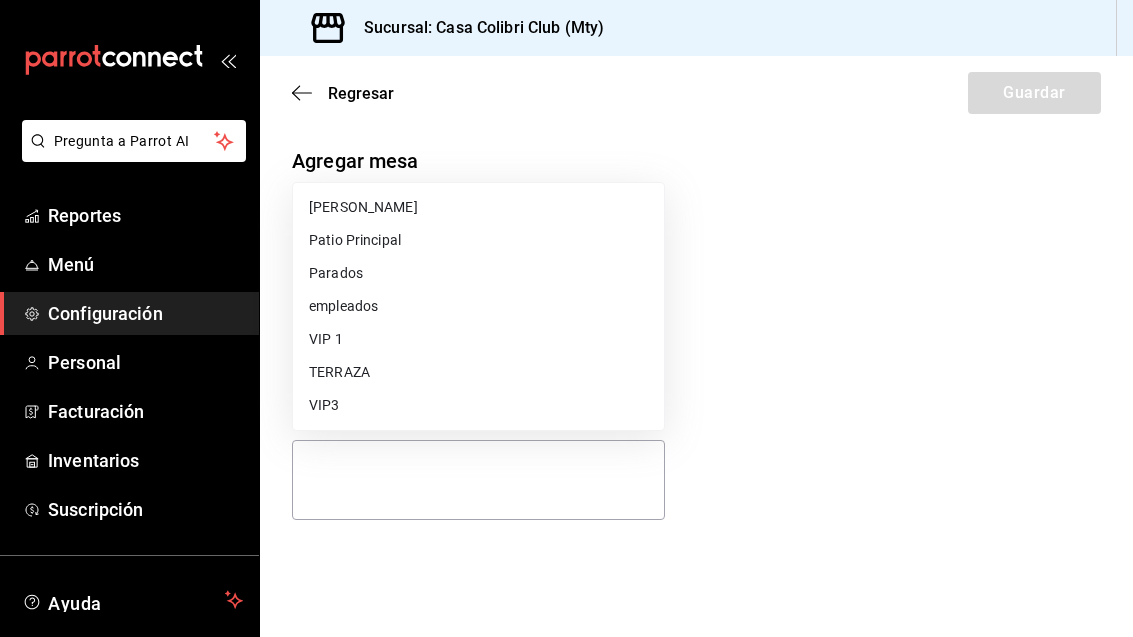 click on "TERRAZA" at bounding box center (478, 372) 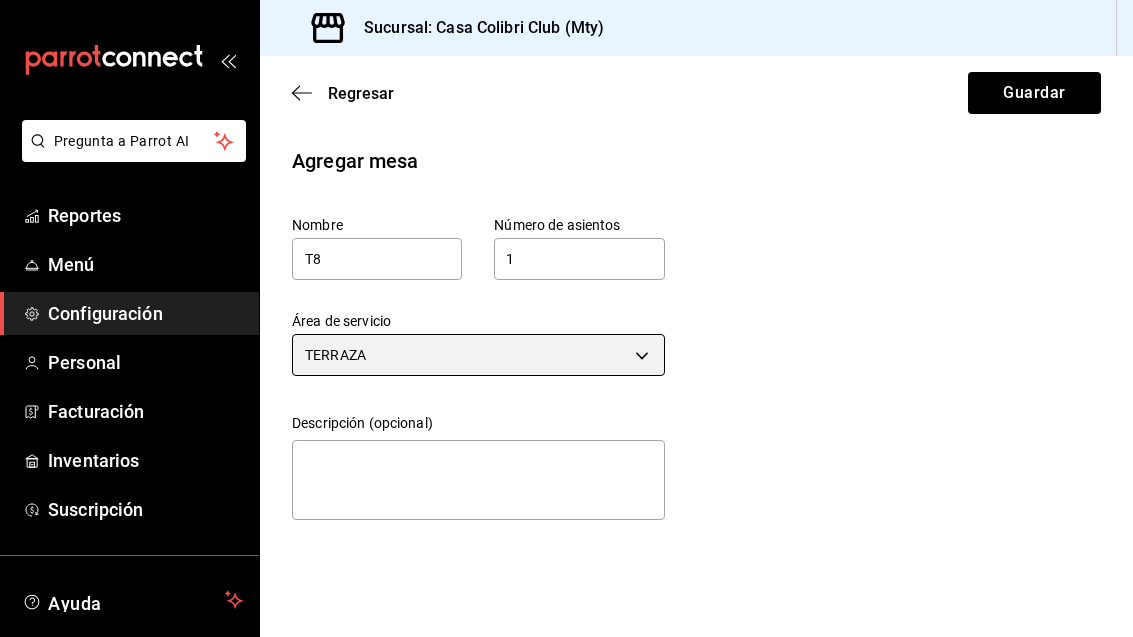 scroll, scrollTop: 0, scrollLeft: 0, axis: both 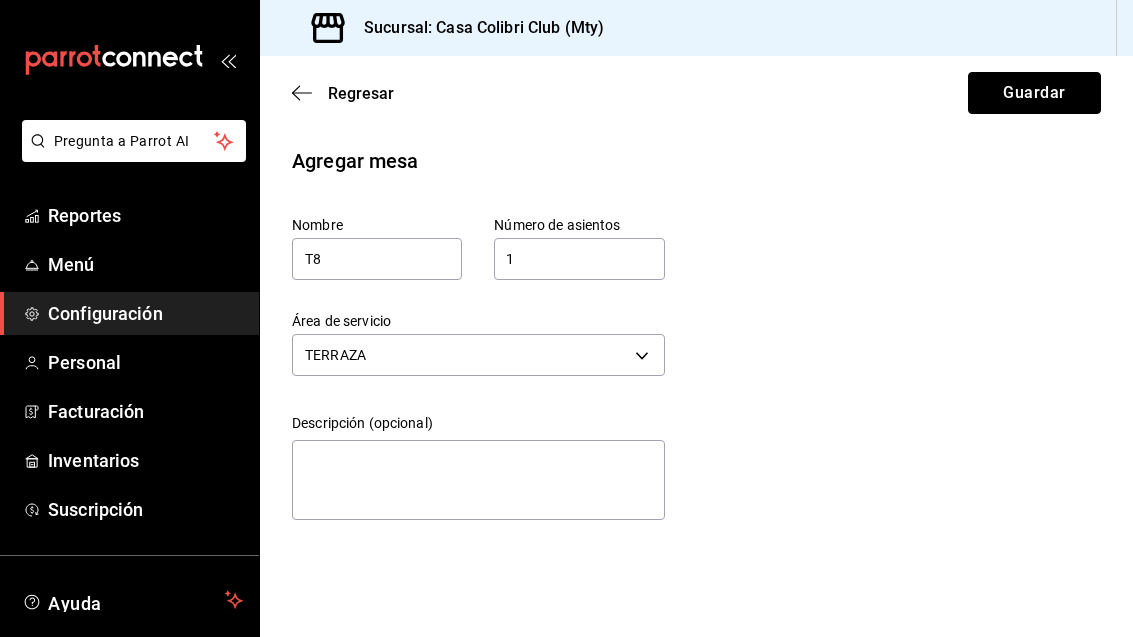 click on "Guardar" at bounding box center (1034, 93) 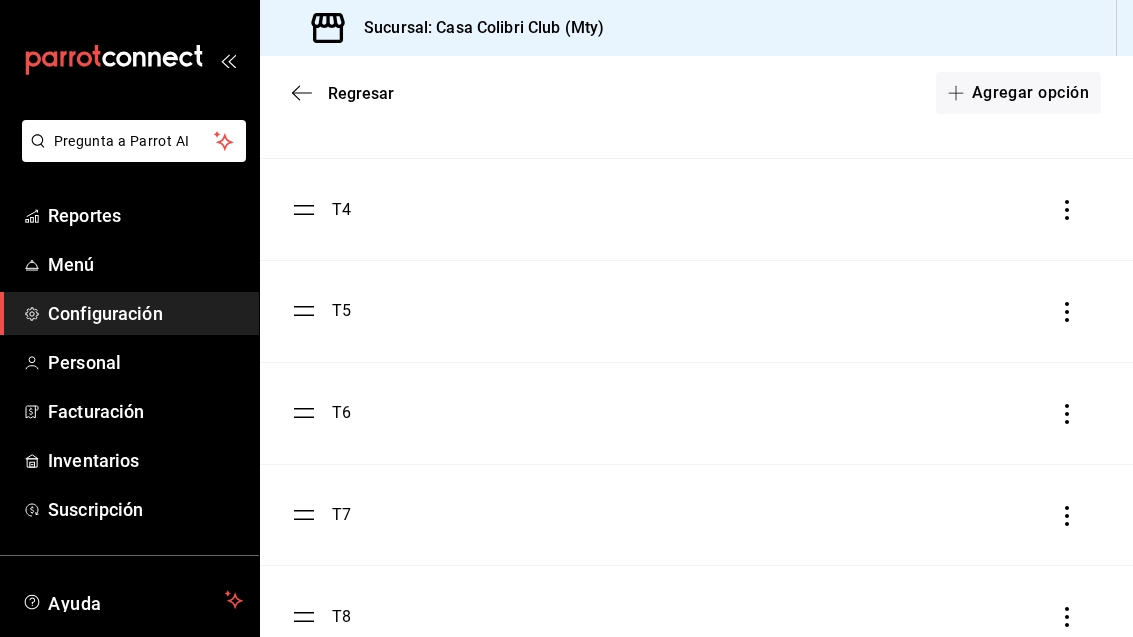 scroll, scrollTop: 4985, scrollLeft: 0, axis: vertical 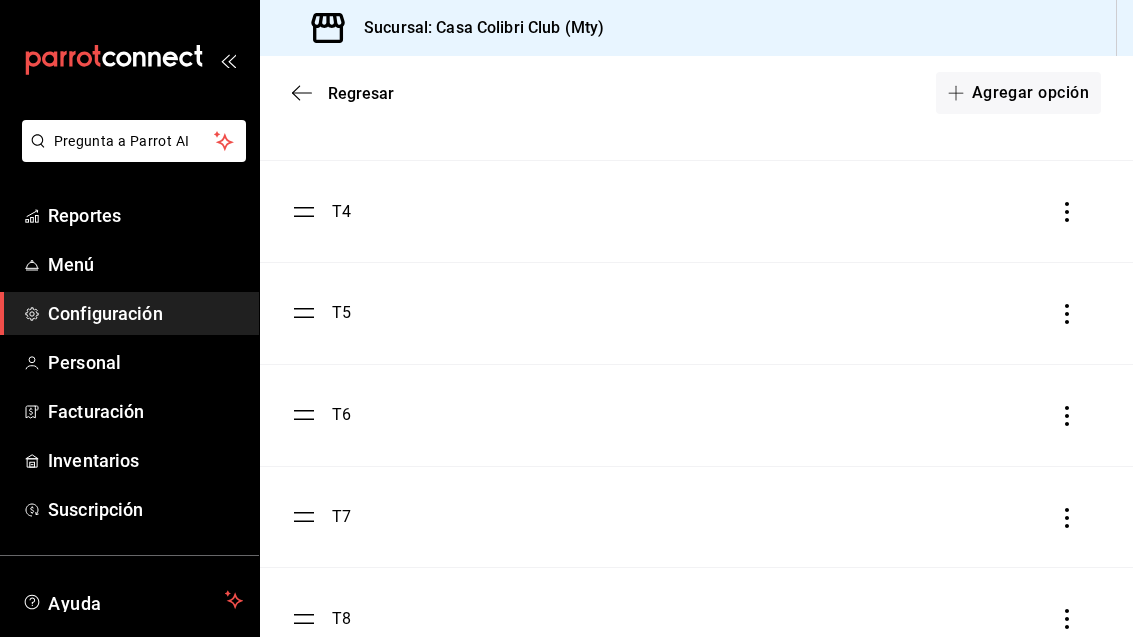 click on "Agregar opción" at bounding box center [1018, 93] 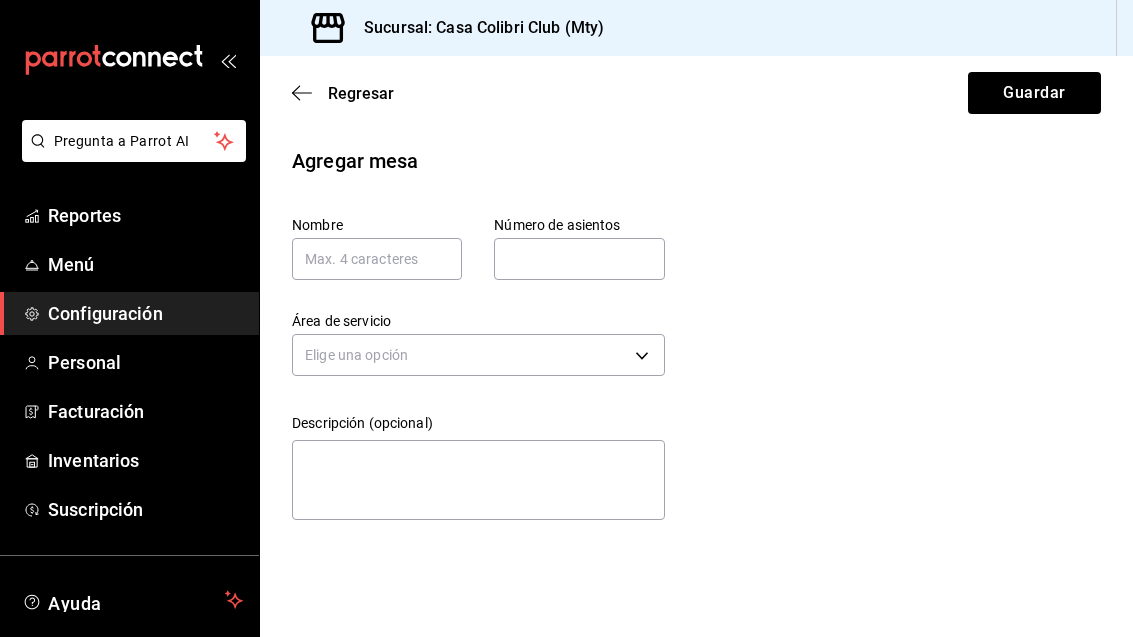 scroll, scrollTop: 0, scrollLeft: 0, axis: both 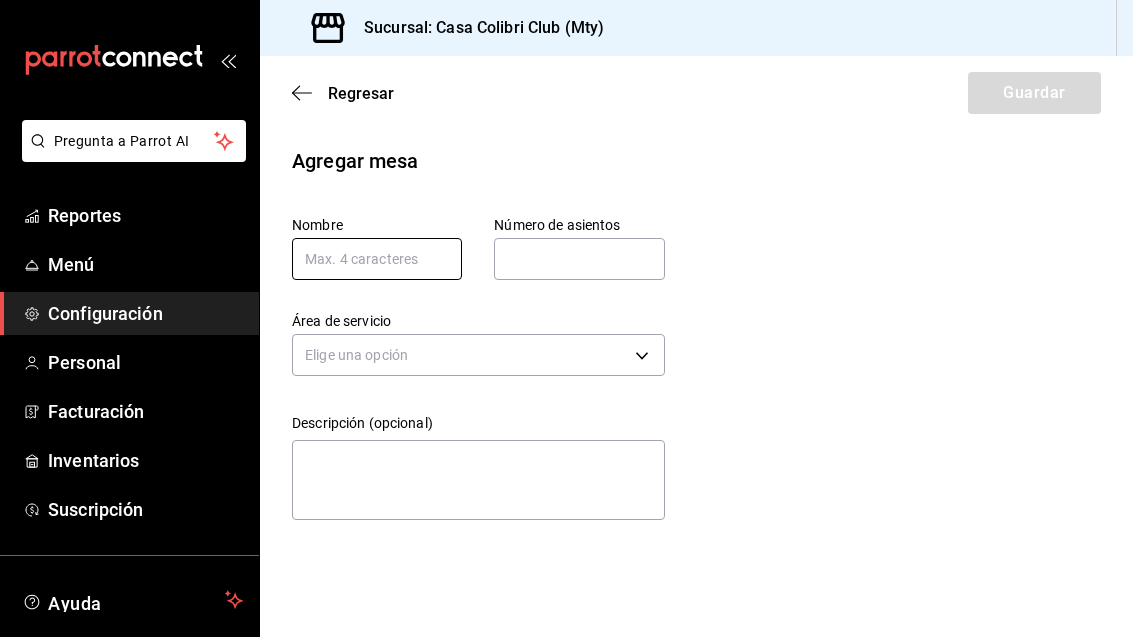 click at bounding box center [377, 259] 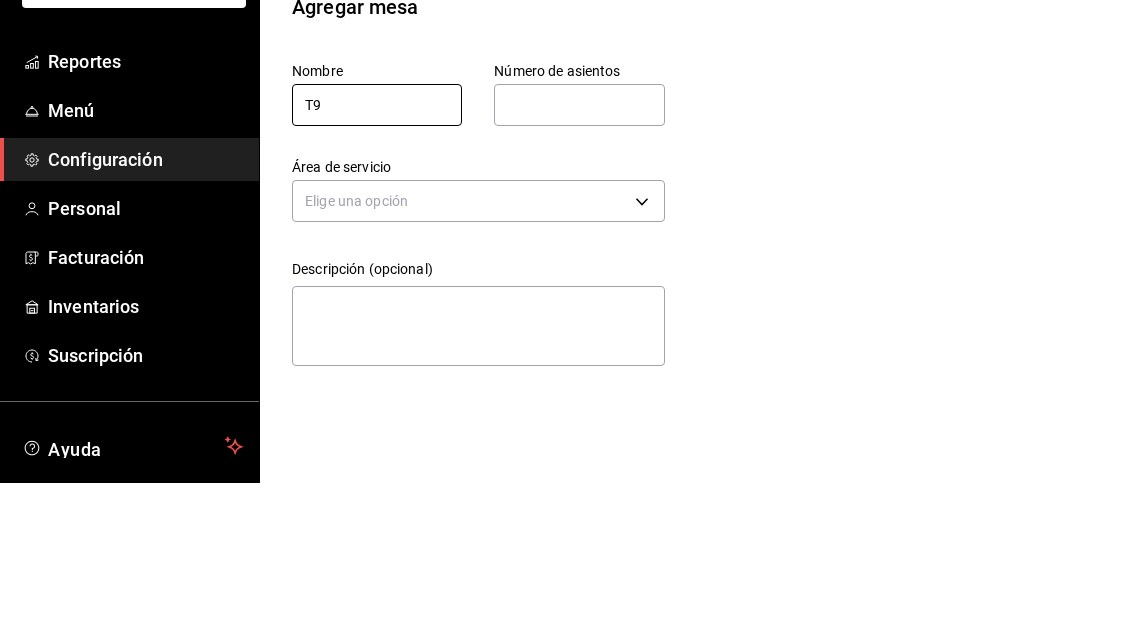 type on "T9" 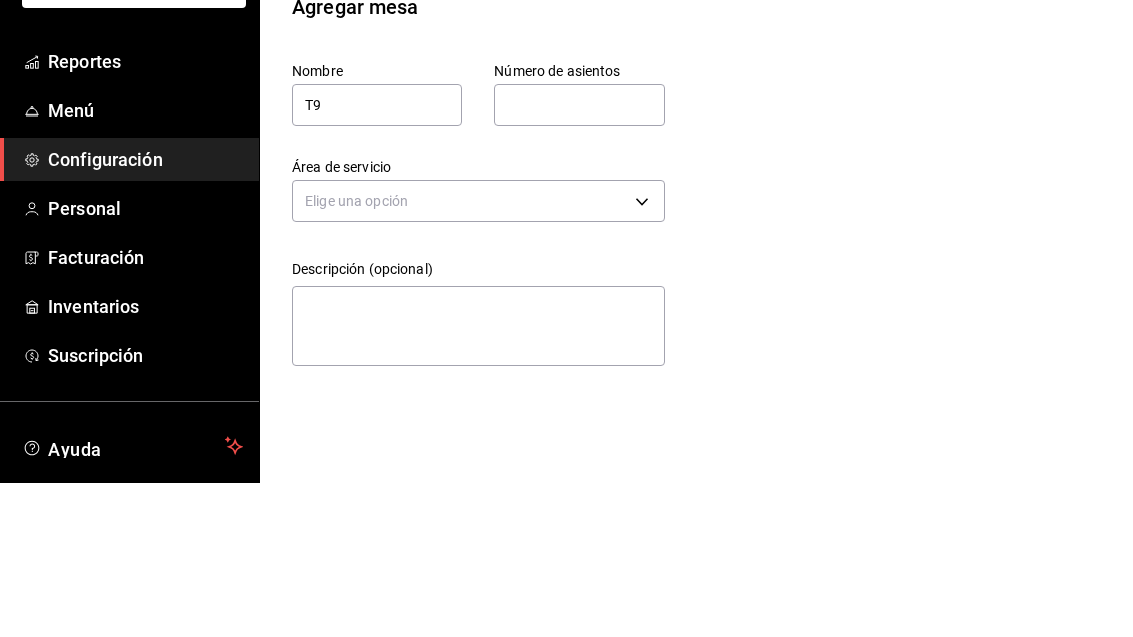 click at bounding box center (579, 259) 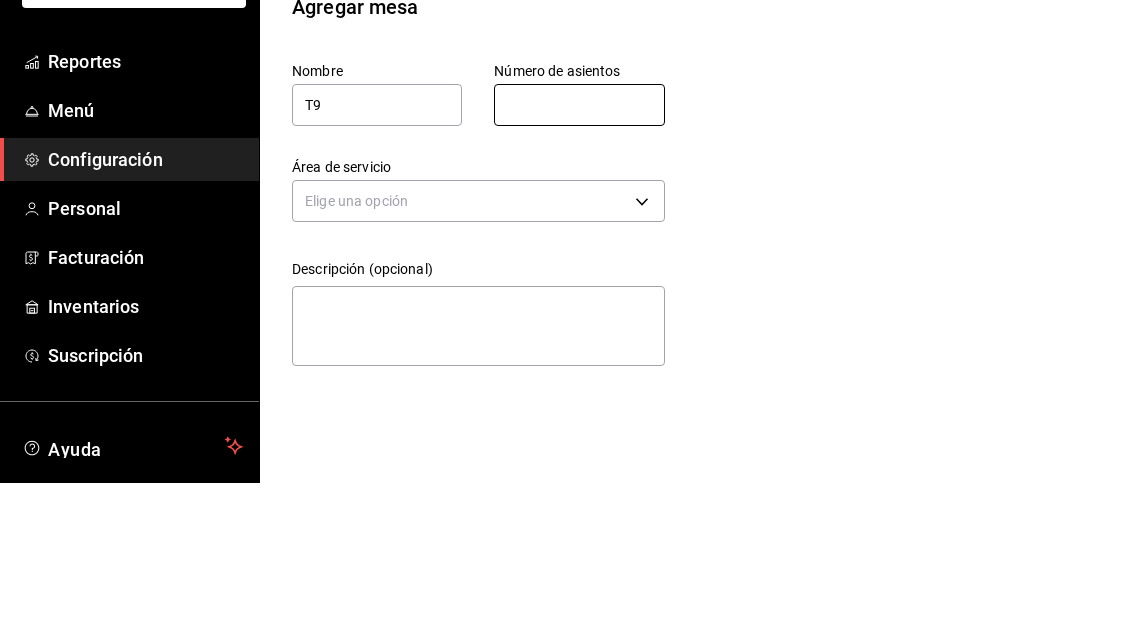 type on "1" 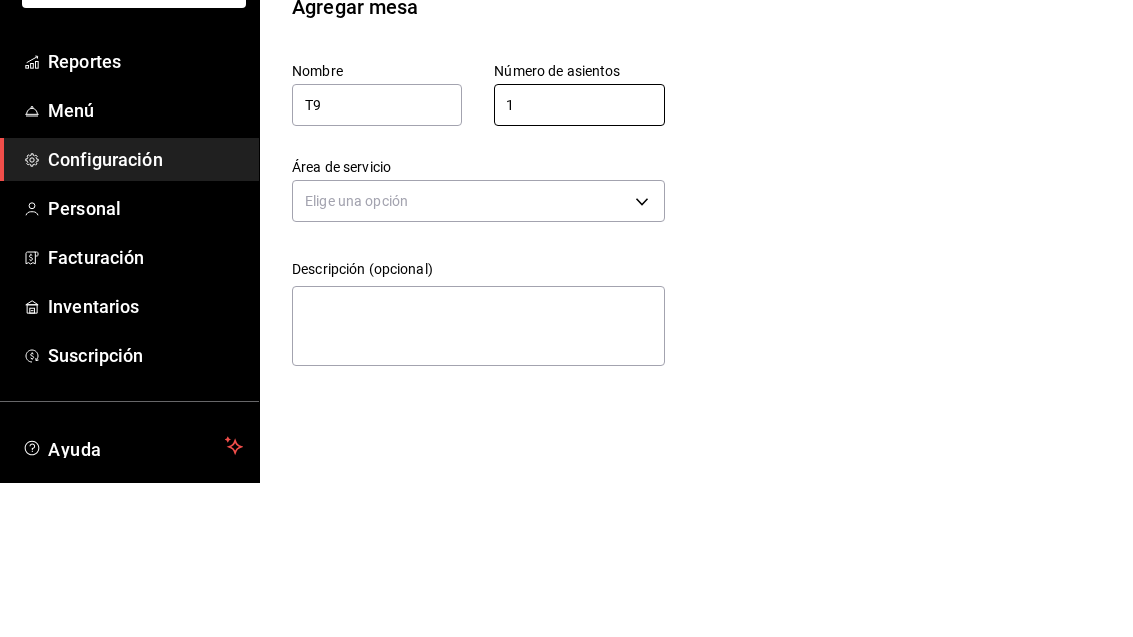click on "Pregunta a Parrot AI Reportes   Menú   Configuración   Personal   Facturación   Inventarios   Suscripción   Ayuda Recomienda Parrot   [PERSON_NAME]   Sugerir nueva función   Sucursal: Casa Colibri Club (Mty) Regresar Guardar Agregar mesa Nombre T9 Número de asientos 1 Número de asientos Área de servicio Elige una opción Descripción (opcional) x GANA 1 MES GRATIS EN TU SUSCRIPCIÓN AQUÍ ¿Recuerdas cómo empezó tu restaurante?
[DATE] puedes ayudar a un colega a tener el mismo cambio que tú viviste.
Recomienda Parrot directamente desde tu Portal Administrador.
Es fácil y rápido.
🎁 Por cada restaurante que se una, ganas 1 mes gratis. Ver video tutorial Ir a video Pregunta a Parrot AI Reportes   Menú   Configuración   Personal   Facturación   Inventarios   Suscripción   Ayuda Recomienda Parrot   [PERSON_NAME]   Sugerir nueva función   Visitar centro de ayuda [PHONE_NUMBER] [EMAIL_ADDRESS][DOMAIN_NAME] Visitar centro de ayuda [PHONE_NUMBER] [EMAIL_ADDRESS][DOMAIN_NAME]" at bounding box center (566, 318) 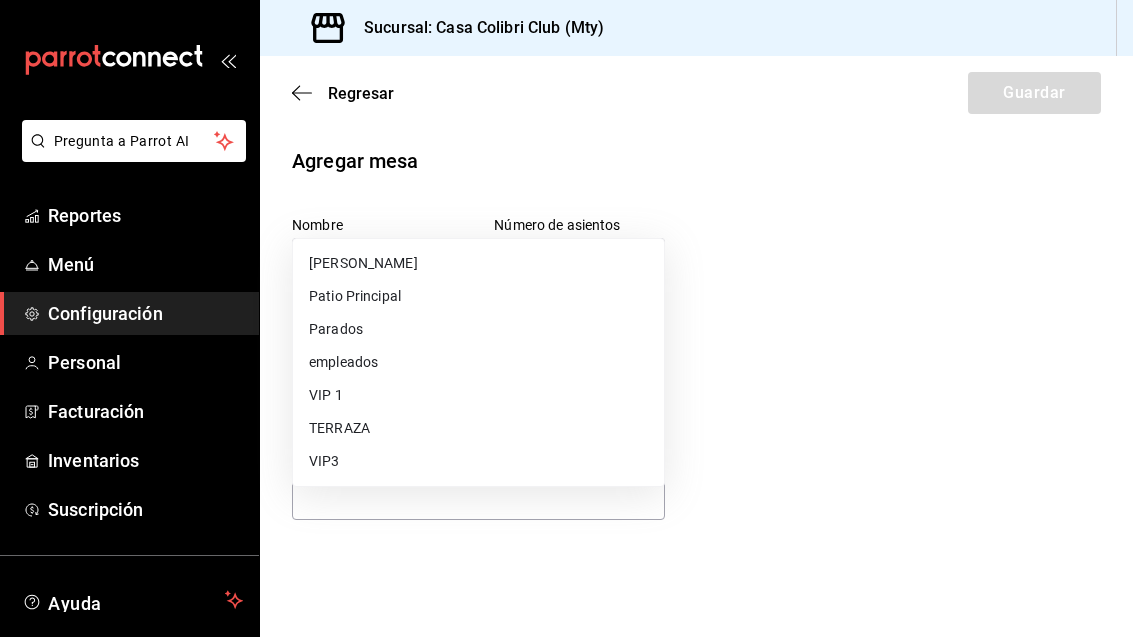 click on "TERRAZA" at bounding box center [478, 428] 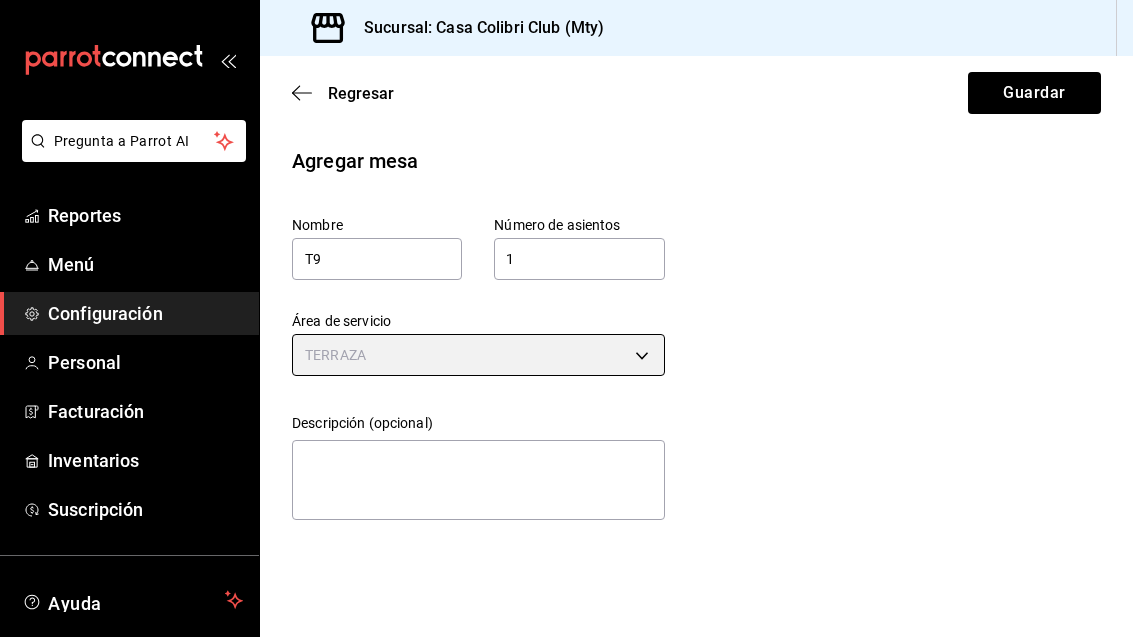 type on "2281c406-61e7-4703-bdae-3f8281d607e3" 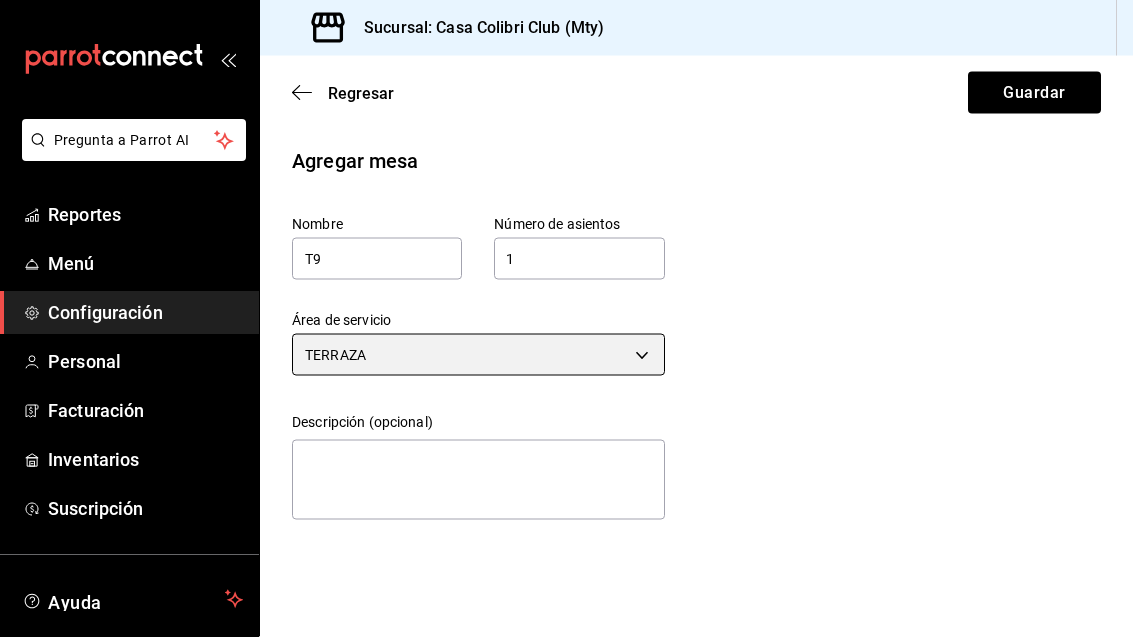 scroll, scrollTop: 14, scrollLeft: 0, axis: vertical 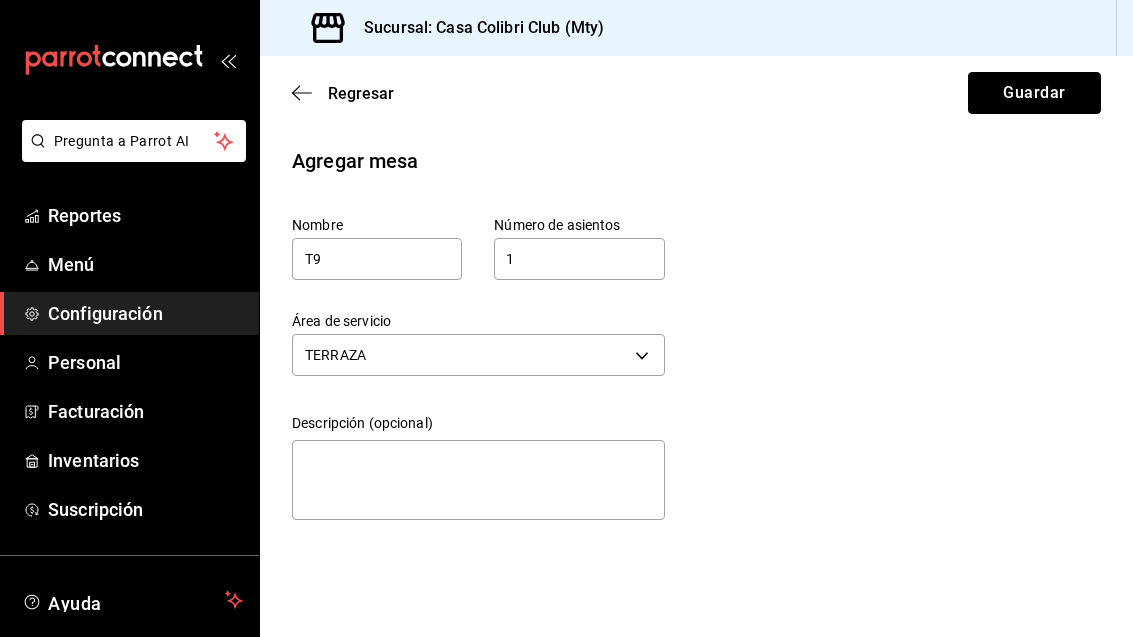 click on "Guardar" at bounding box center (1034, 93) 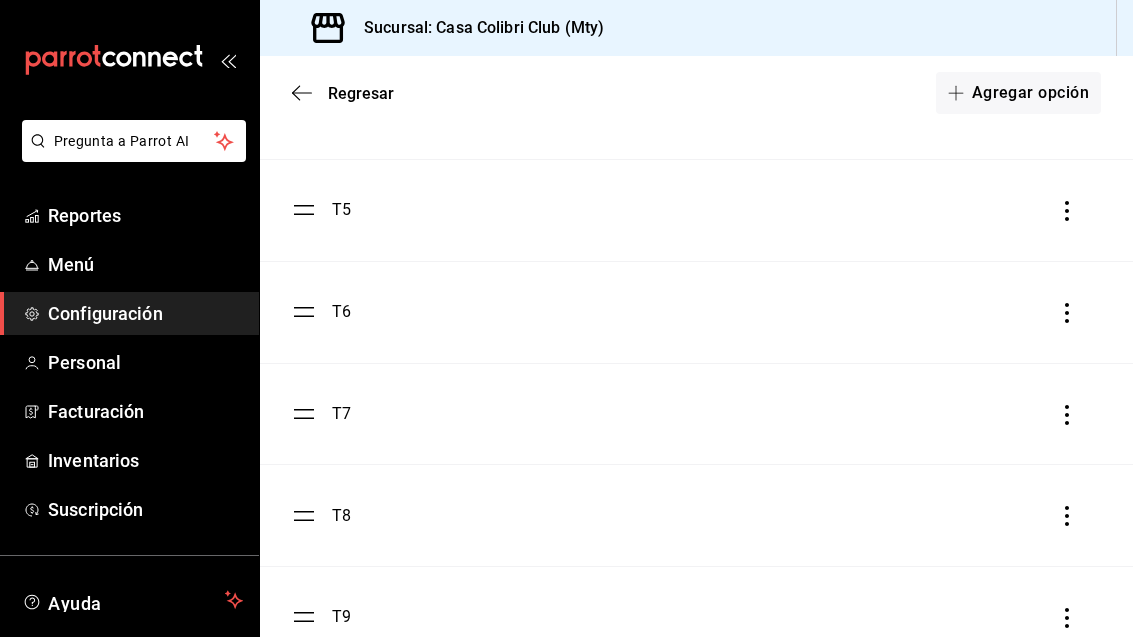 scroll, scrollTop: 5087, scrollLeft: 0, axis: vertical 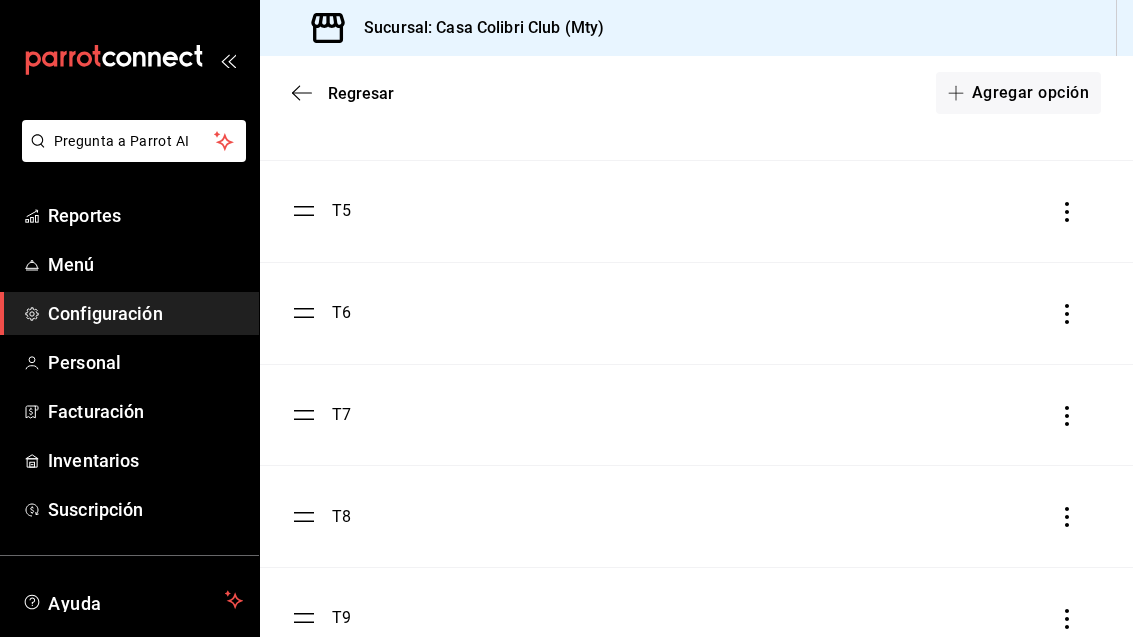 click on "Agregar opción" at bounding box center [1018, 93] 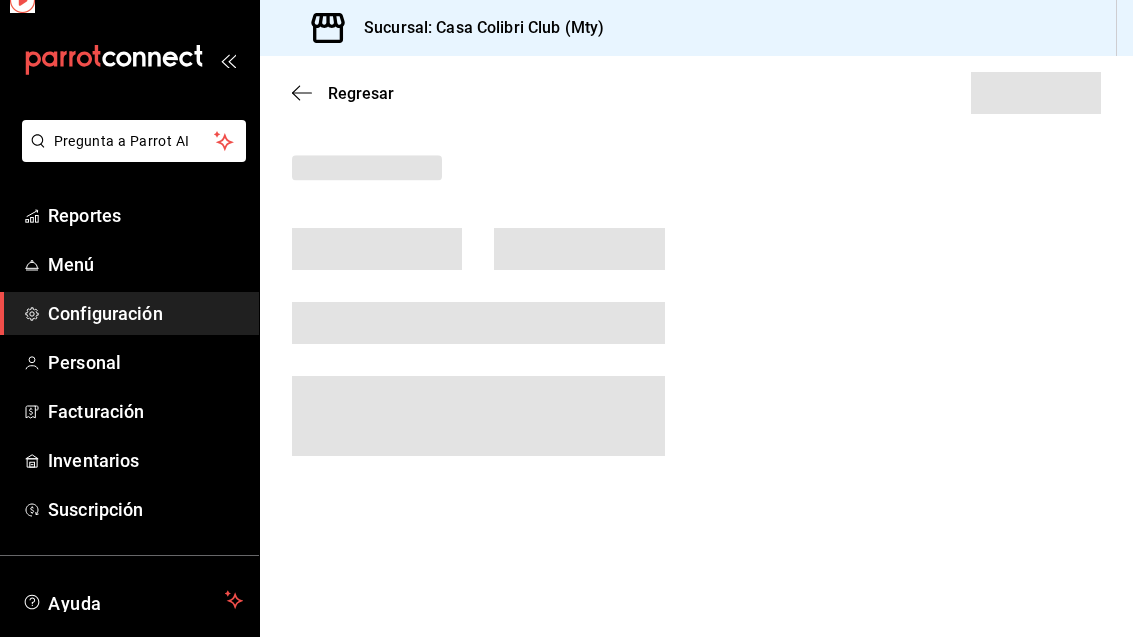 scroll, scrollTop: 0, scrollLeft: 0, axis: both 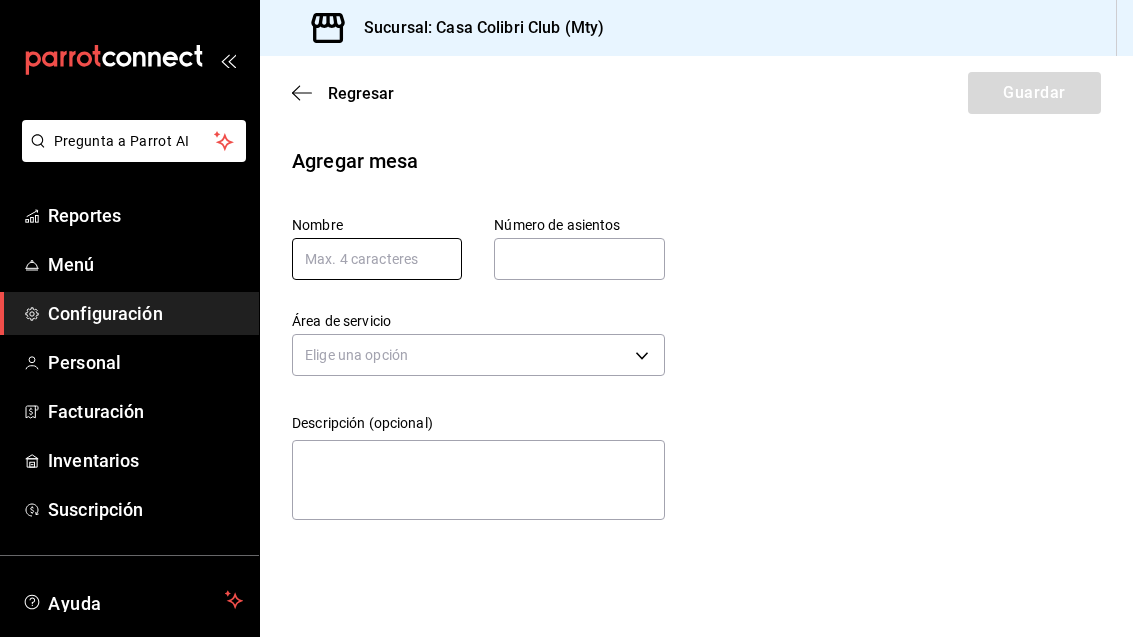 click at bounding box center (377, 259) 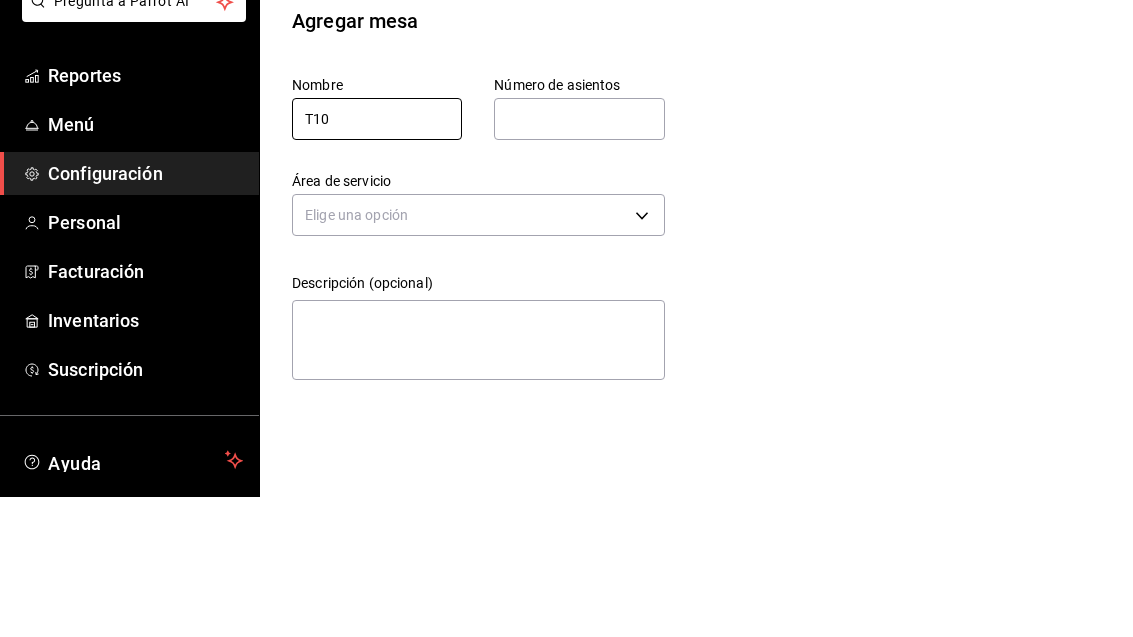type on "T10" 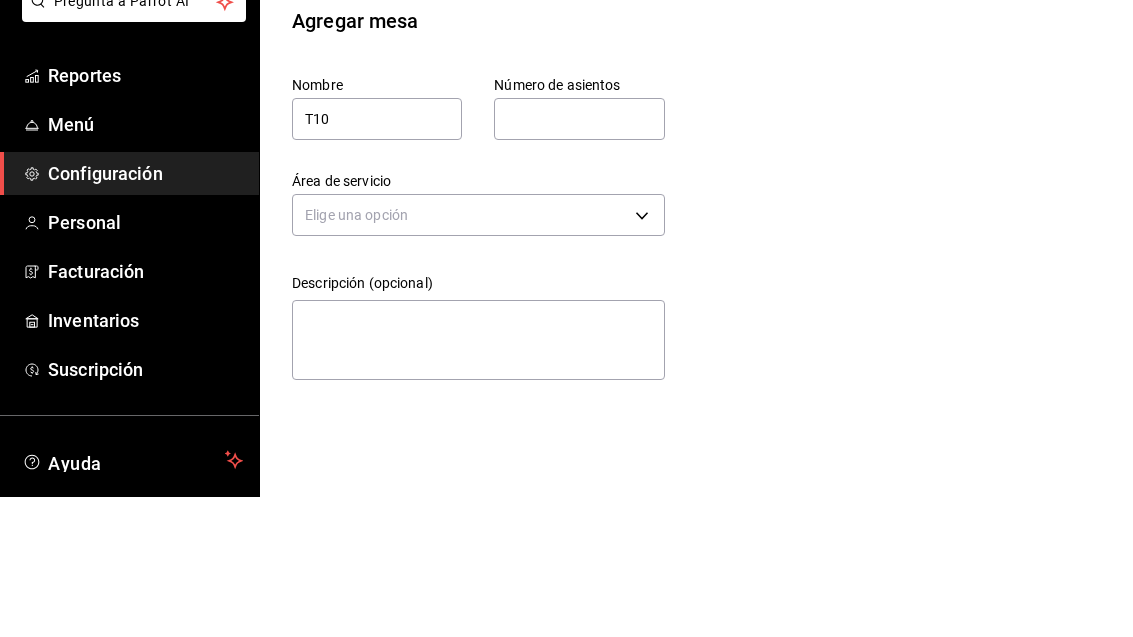 click at bounding box center [579, 259] 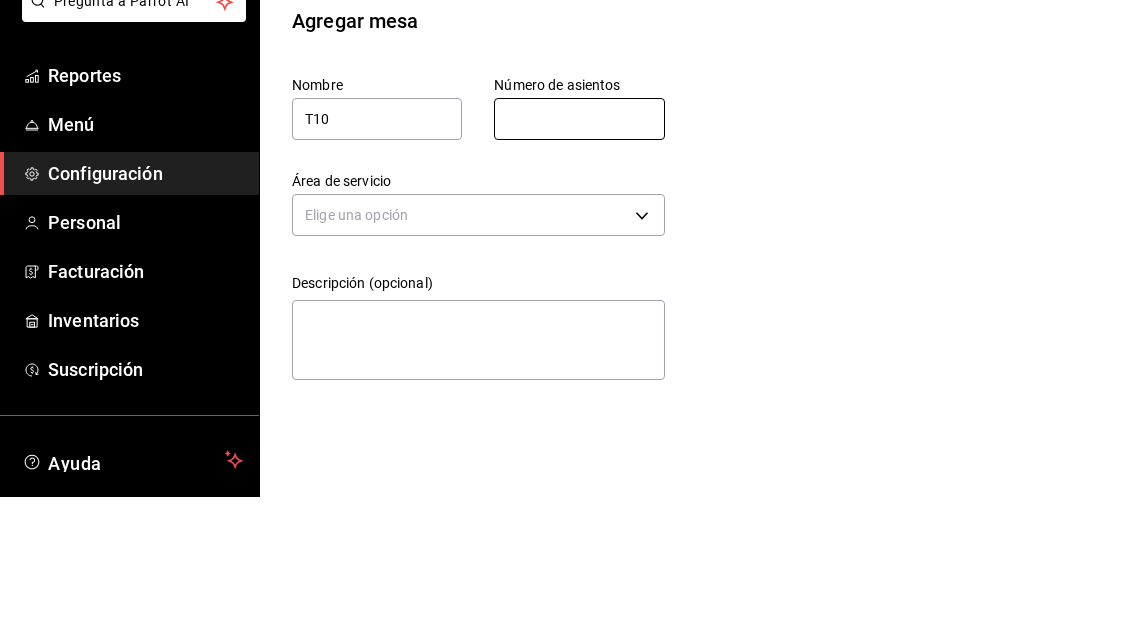 type on "1" 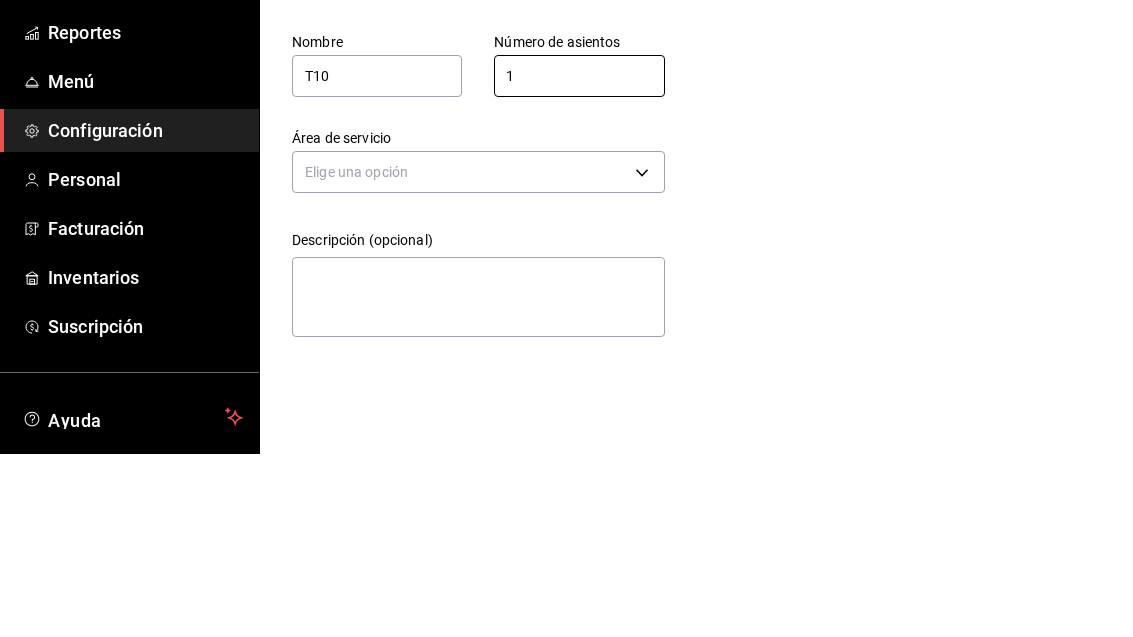 click on "Pregunta a Parrot AI Reportes   Menú   Configuración   Personal   Facturación   Inventarios   Suscripción   Ayuda Recomienda Parrot   [PERSON_NAME]   Sugerir nueva función   Sucursal: Casa Colibri Club (Mty) Regresar Guardar Agregar mesa Nombre T10 Número de asientos 1 Número de asientos Área de servicio Elige una opción Descripción (opcional) x GANA 1 MES GRATIS EN TU SUSCRIPCIÓN AQUÍ ¿Recuerdas cómo empezó tu restaurante?
[DATE] puedes ayudar a un colega a tener el mismo cambio que tú viviste.
Recomienda Parrot directamente desde tu Portal Administrador.
Es fácil y rápido.
🎁 Por cada restaurante que se una, ganas 1 mes gratis. Ver video tutorial Ir a video Pregunta a Parrot AI Reportes   Menú   Configuración   Personal   Facturación   Inventarios   Suscripción   Ayuda Recomienda Parrot   [PERSON_NAME]   Sugerir nueva función   Visitar centro de ayuda [PHONE_NUMBER] [EMAIL_ADDRESS][DOMAIN_NAME] Visitar centro de ayuda [PHONE_NUMBER] [EMAIL_ADDRESS][DOMAIN_NAME]" at bounding box center (566, 318) 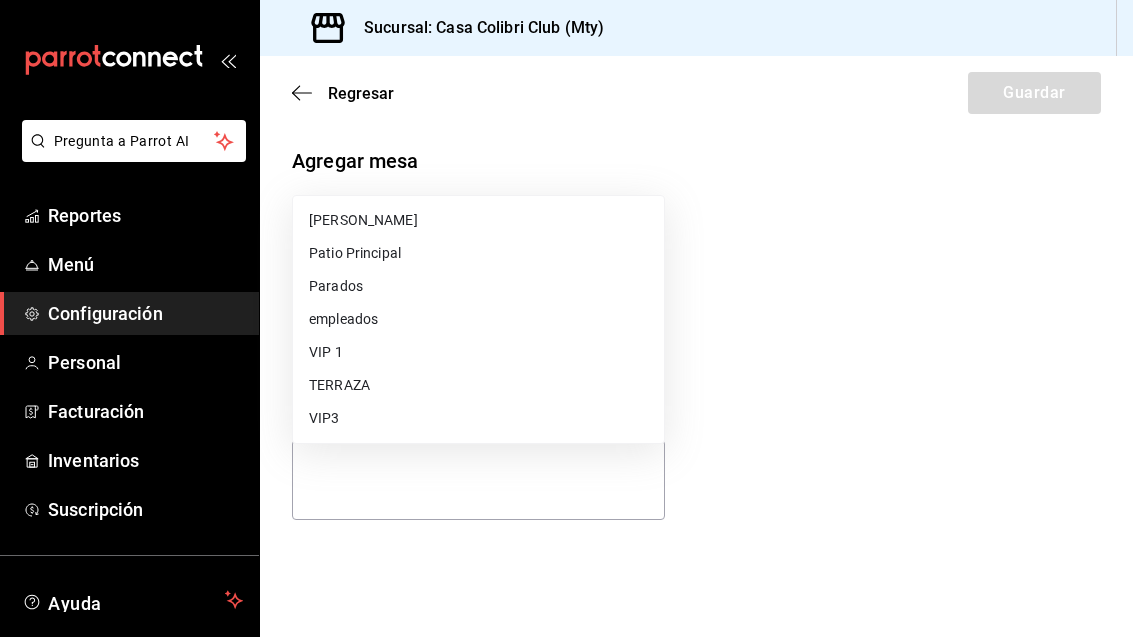 click on "TERRAZA" at bounding box center [478, 385] 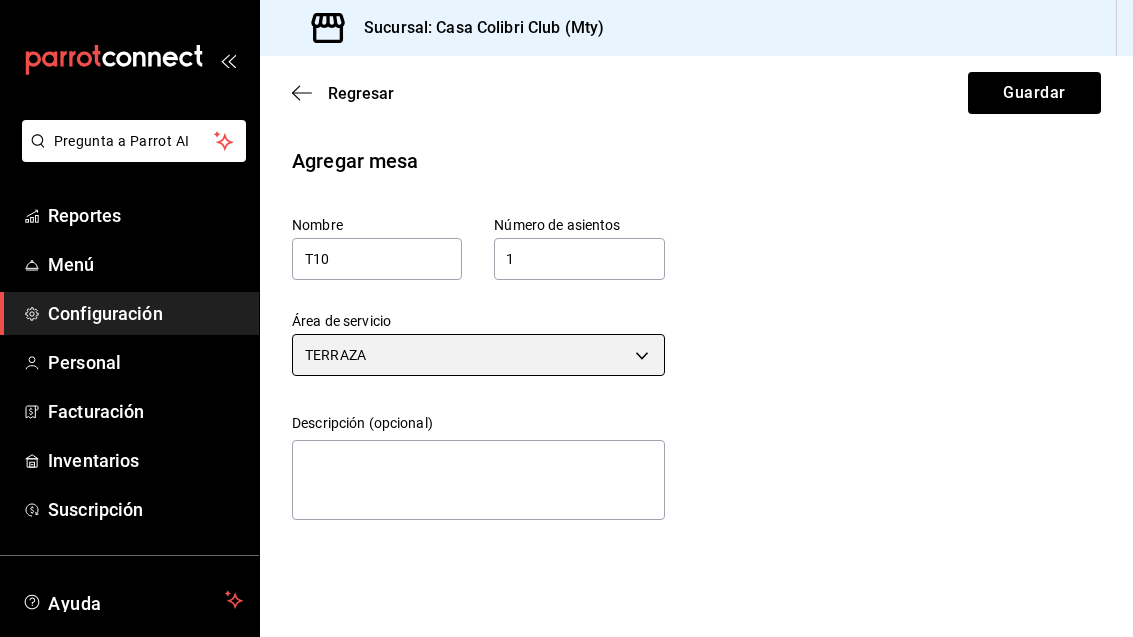 scroll, scrollTop: 0, scrollLeft: 0, axis: both 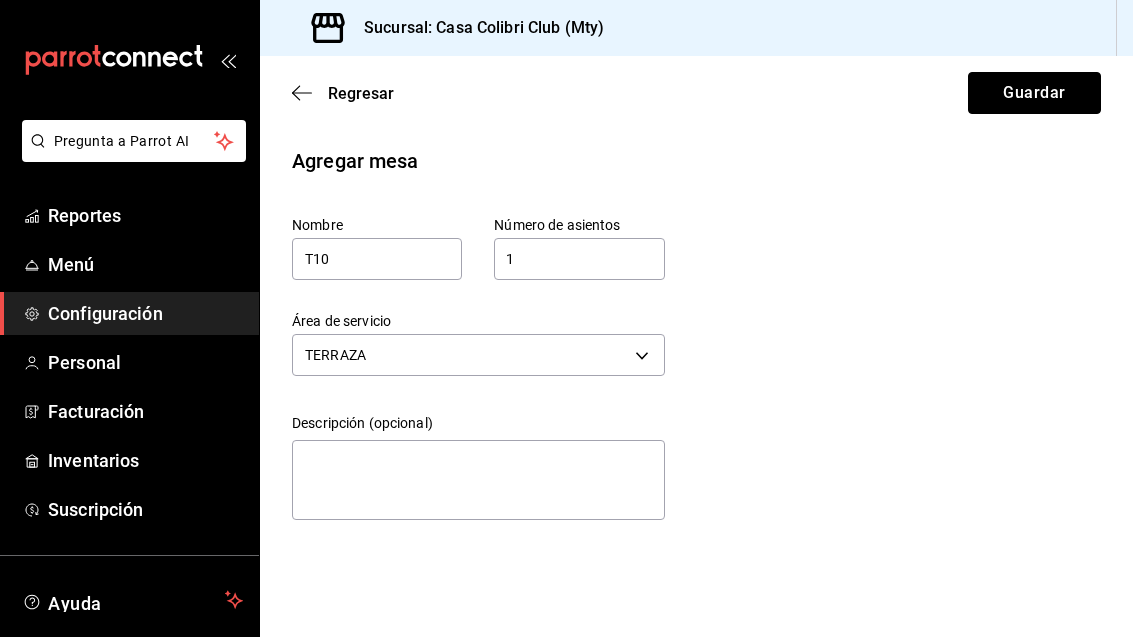 click on "Guardar" at bounding box center (1034, 93) 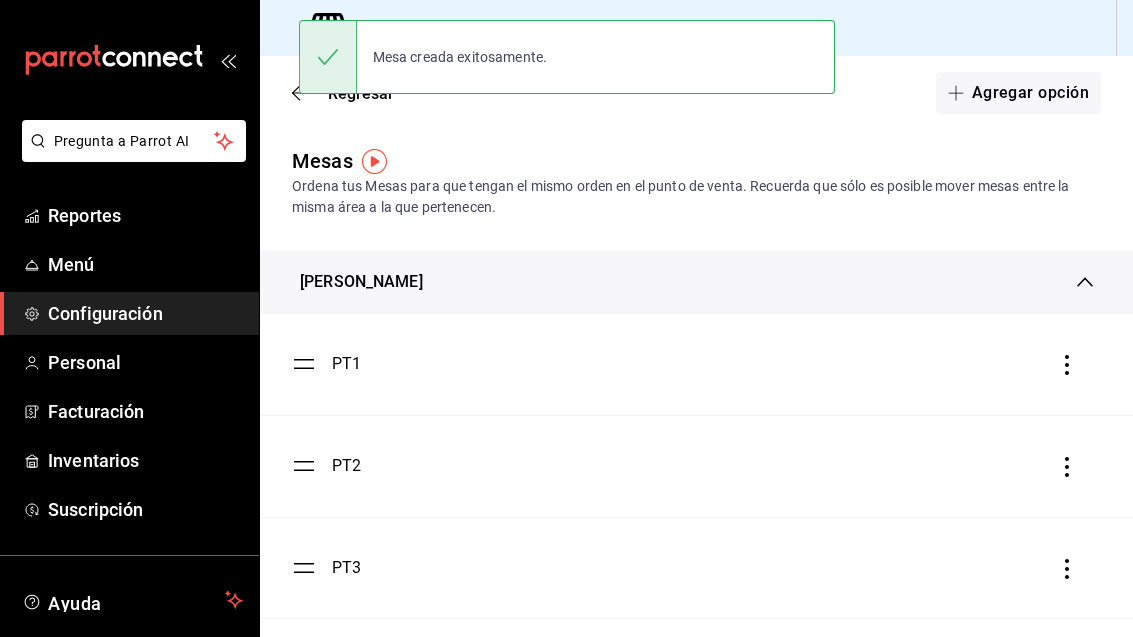 click on "Agregar opción" at bounding box center (1018, 93) 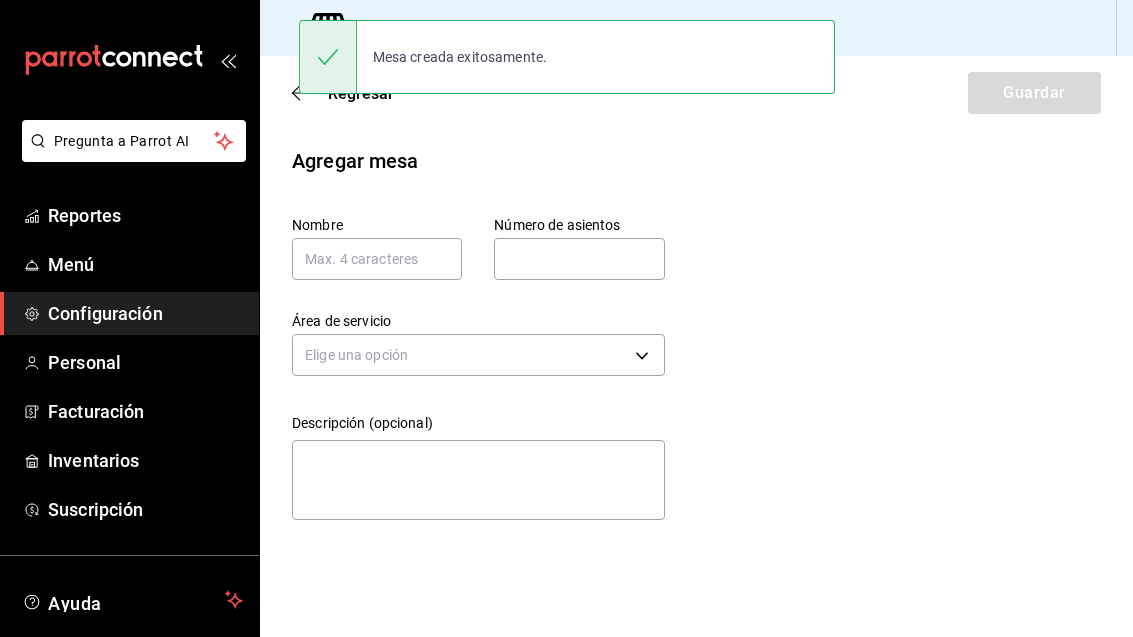 click on "Regresar Guardar" at bounding box center (696, 93) 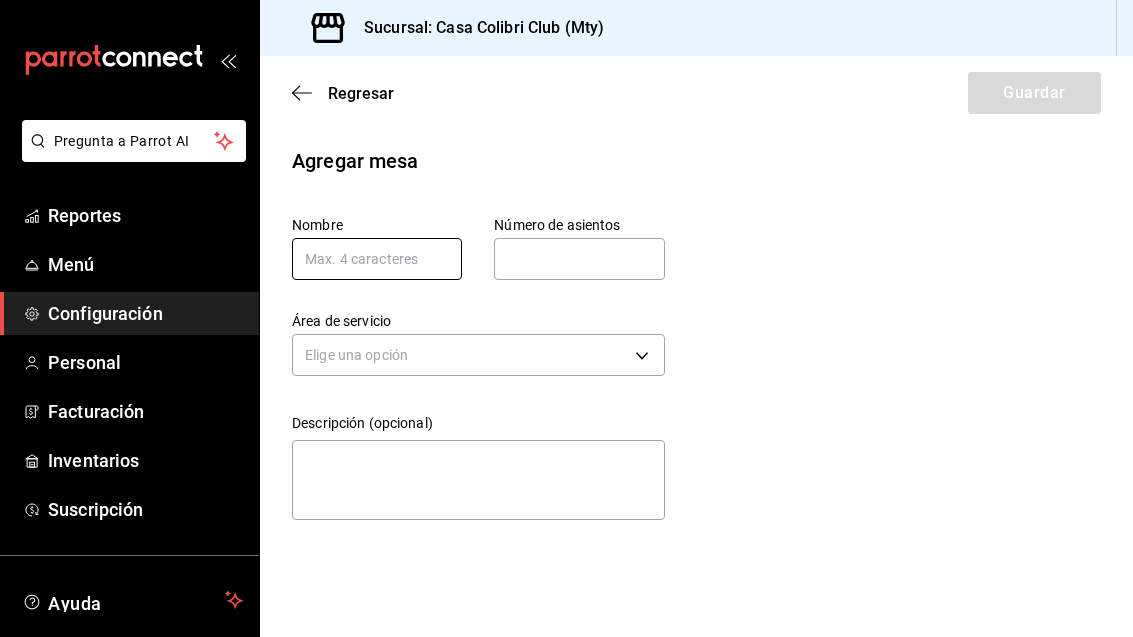 click at bounding box center (377, 259) 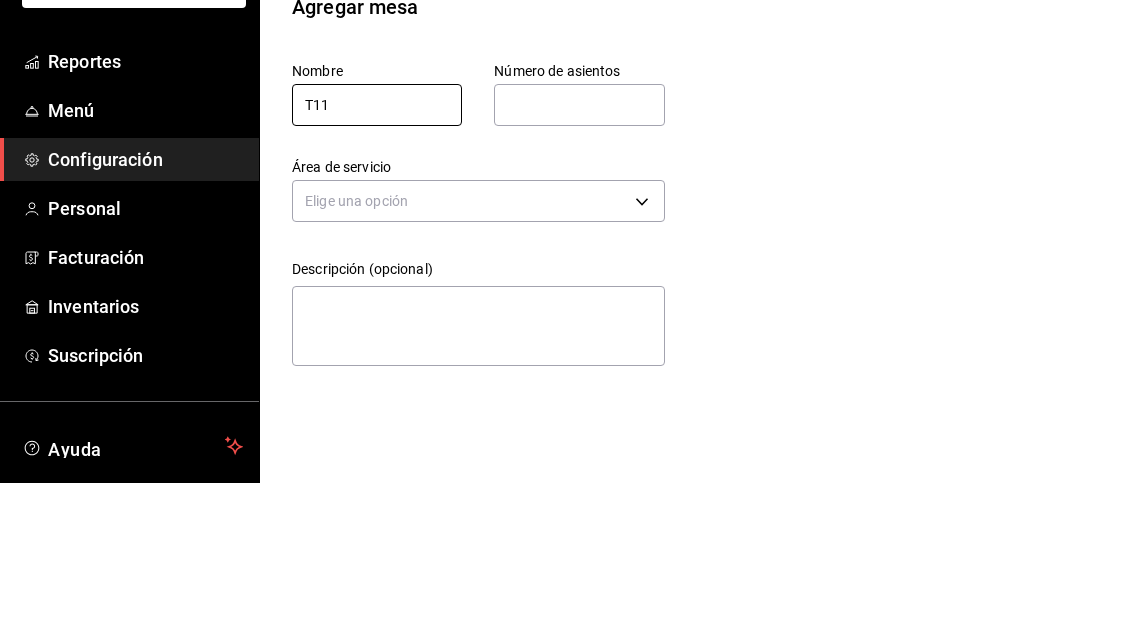 type on "T11" 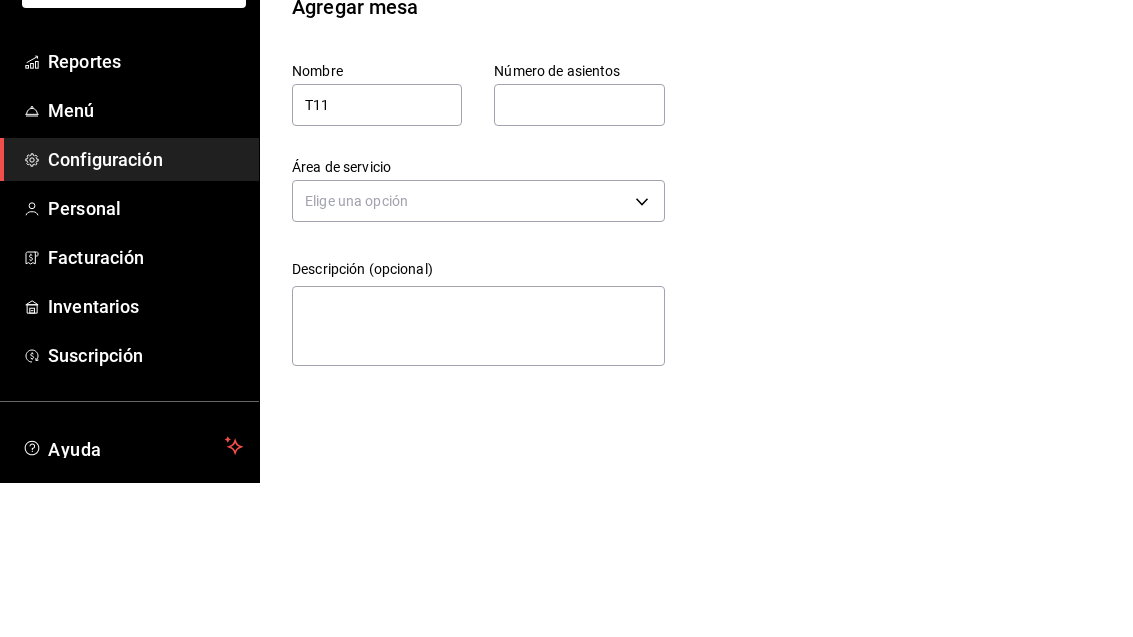click at bounding box center [579, 259] 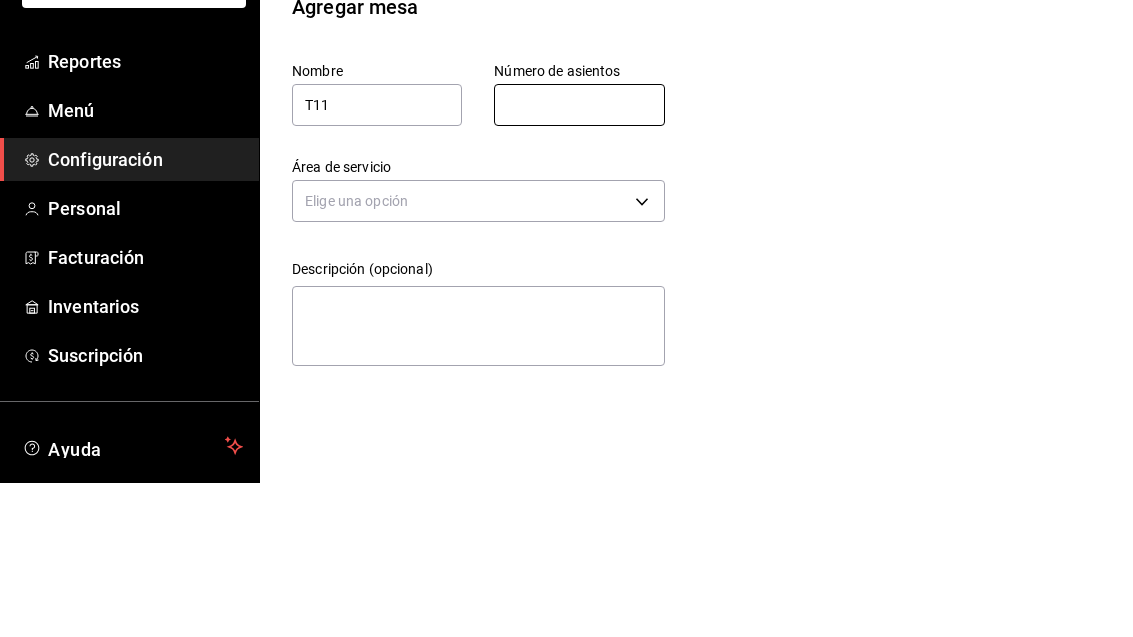 type on "1" 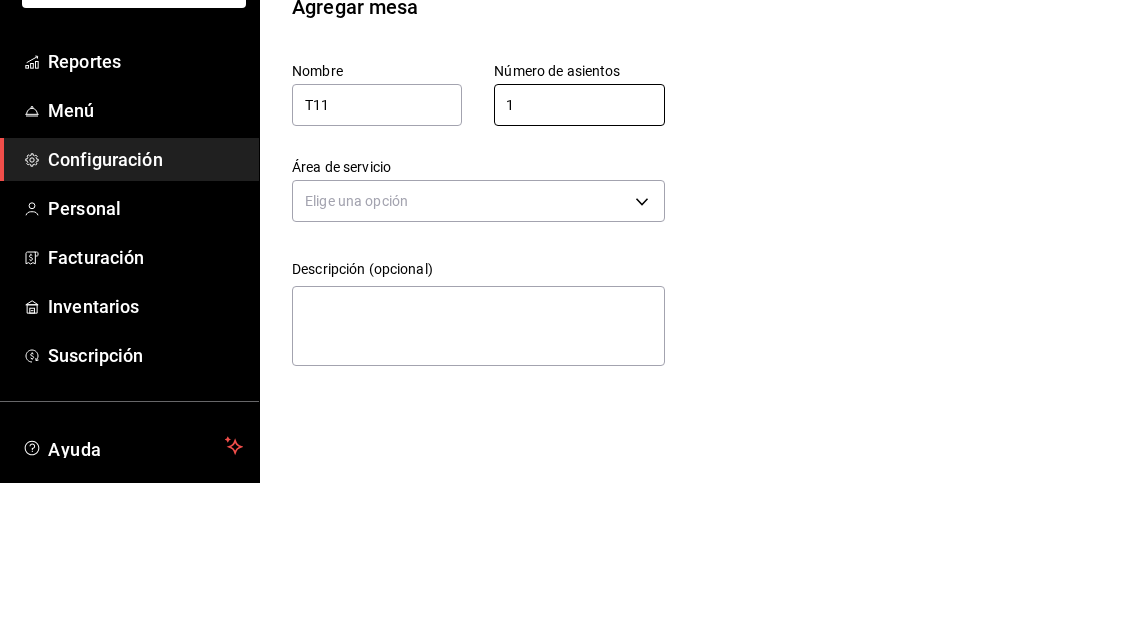 click on "Pregunta a Parrot AI Reportes   Menú   Configuración   Personal   Facturación   Inventarios   Suscripción   Ayuda Recomienda Parrot   [PERSON_NAME]   Sugerir nueva función   Sucursal: Casa Colibri Club (Mty) Regresar Guardar Agregar mesa Nombre T11 Número de asientos 1 Número de asientos Área de servicio Elige una opción Descripción (opcional) x GANA 1 MES GRATIS EN TU SUSCRIPCIÓN AQUÍ ¿Recuerdas cómo empezó tu restaurante?
[DATE] puedes ayudar a un colega a tener el mismo cambio que tú viviste.
Recomienda Parrot directamente desde tu Portal Administrador.
Es fácil y rápido.
🎁 Por cada restaurante que se una, ganas 1 mes gratis. Ver video tutorial Ir a video Pregunta a Parrot AI Reportes   Menú   Configuración   Personal   Facturación   Inventarios   Suscripción   Ayuda Recomienda Parrot   [PERSON_NAME]   Sugerir nueva función   Visitar centro de ayuda [PHONE_NUMBER] [EMAIL_ADDRESS][DOMAIN_NAME] Visitar centro de ayuda [PHONE_NUMBER] [EMAIL_ADDRESS][DOMAIN_NAME]" at bounding box center (566, 318) 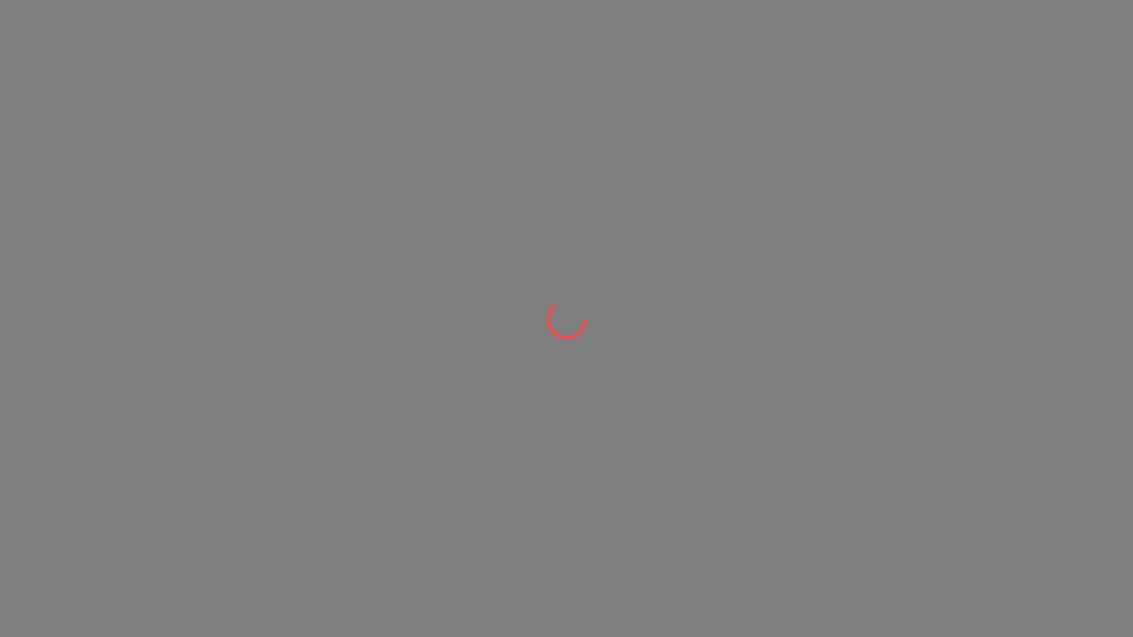 scroll, scrollTop: 0, scrollLeft: 0, axis: both 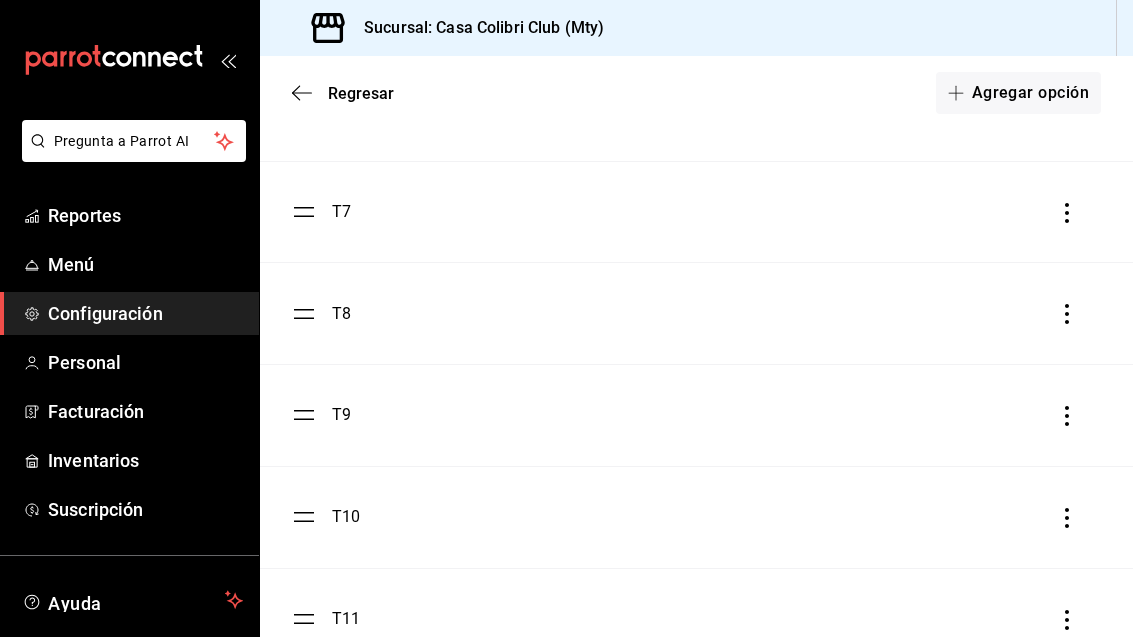 click on "Agregar opción" at bounding box center [1018, 93] 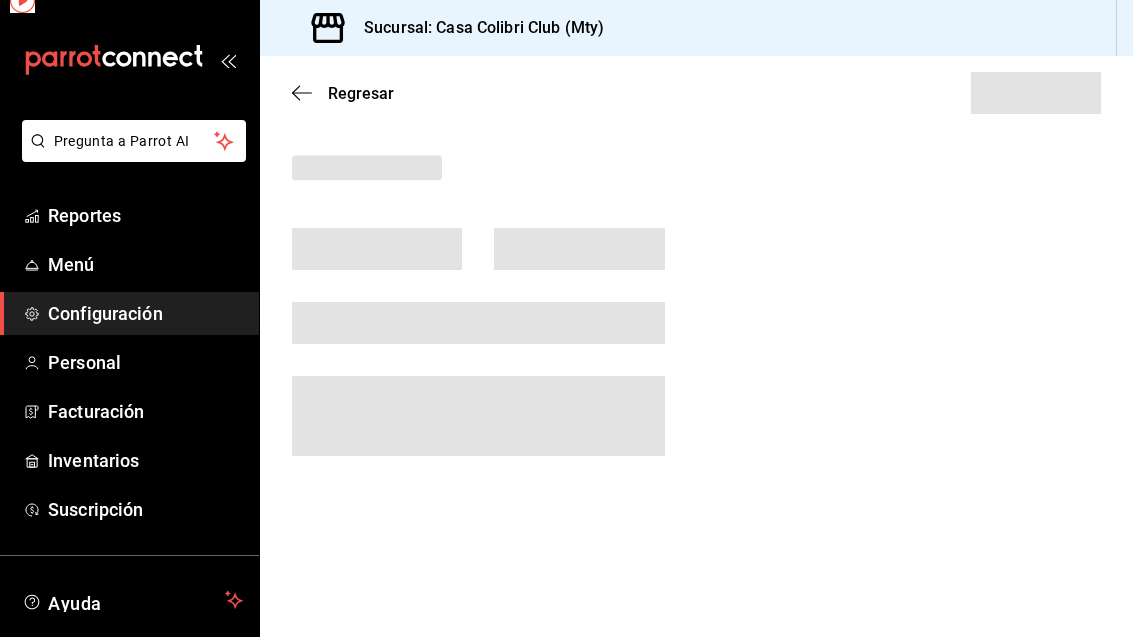 scroll, scrollTop: 0, scrollLeft: 0, axis: both 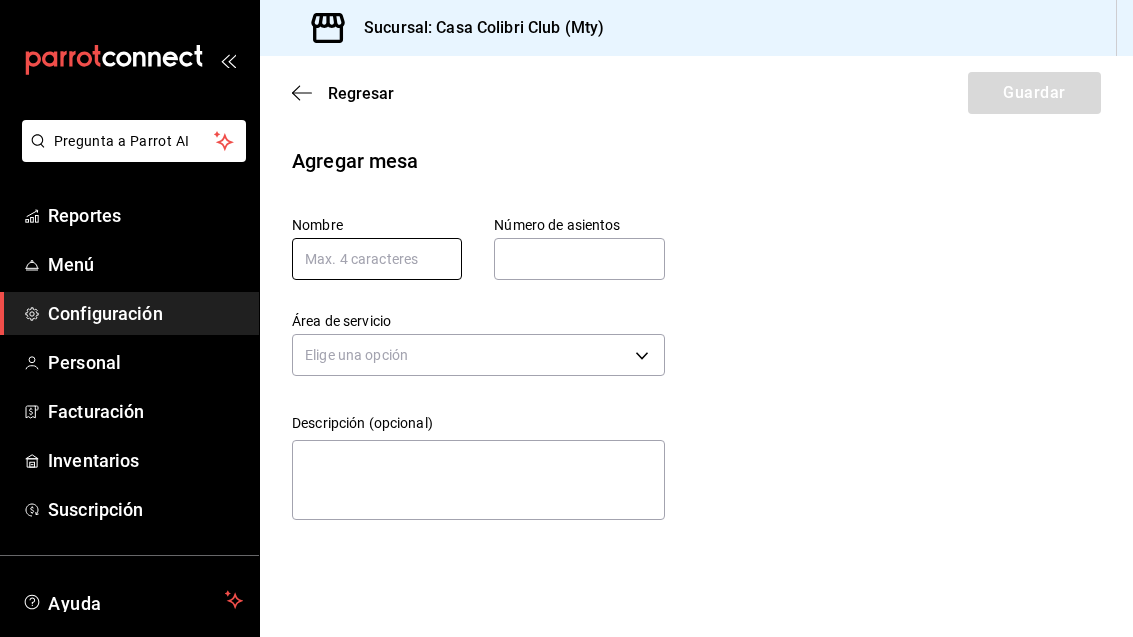 click at bounding box center (377, 259) 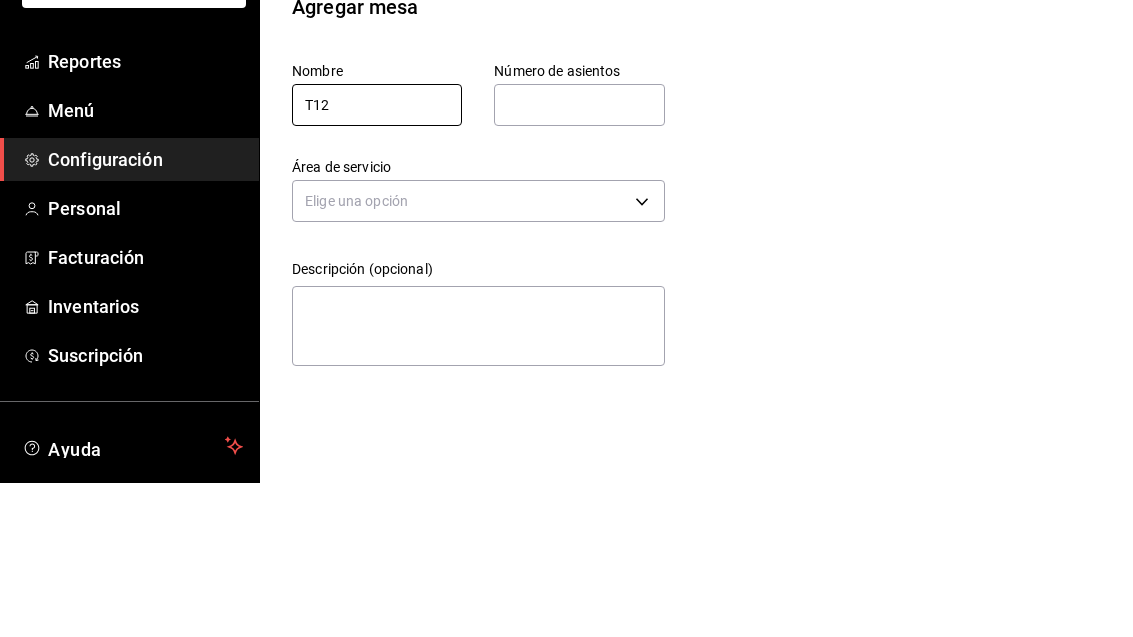 type on "T12" 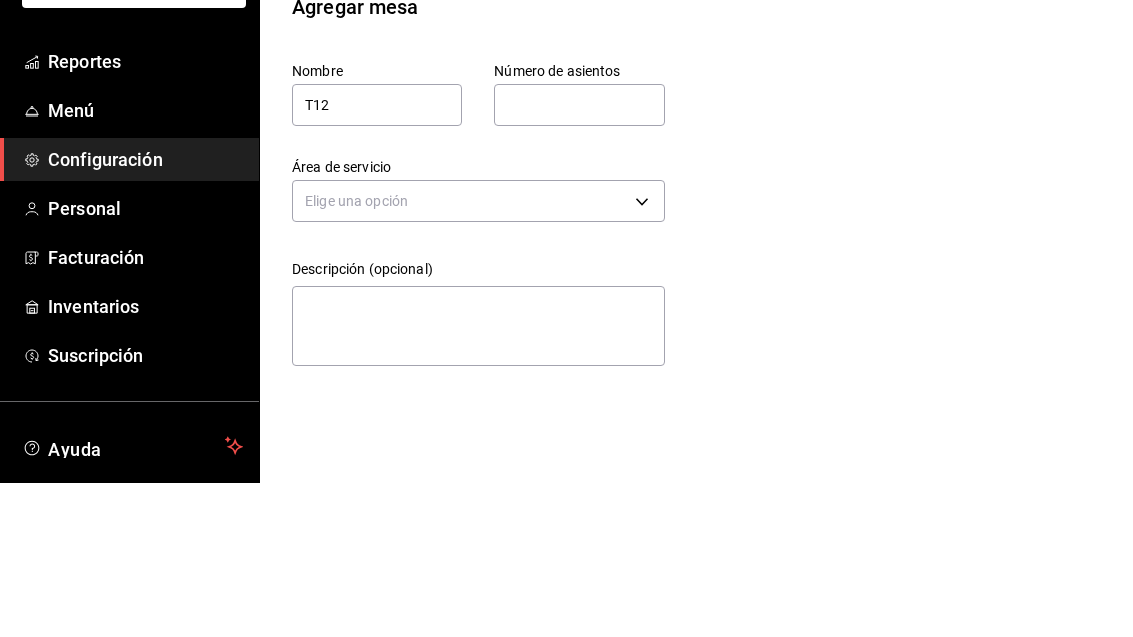 click at bounding box center [579, 259] 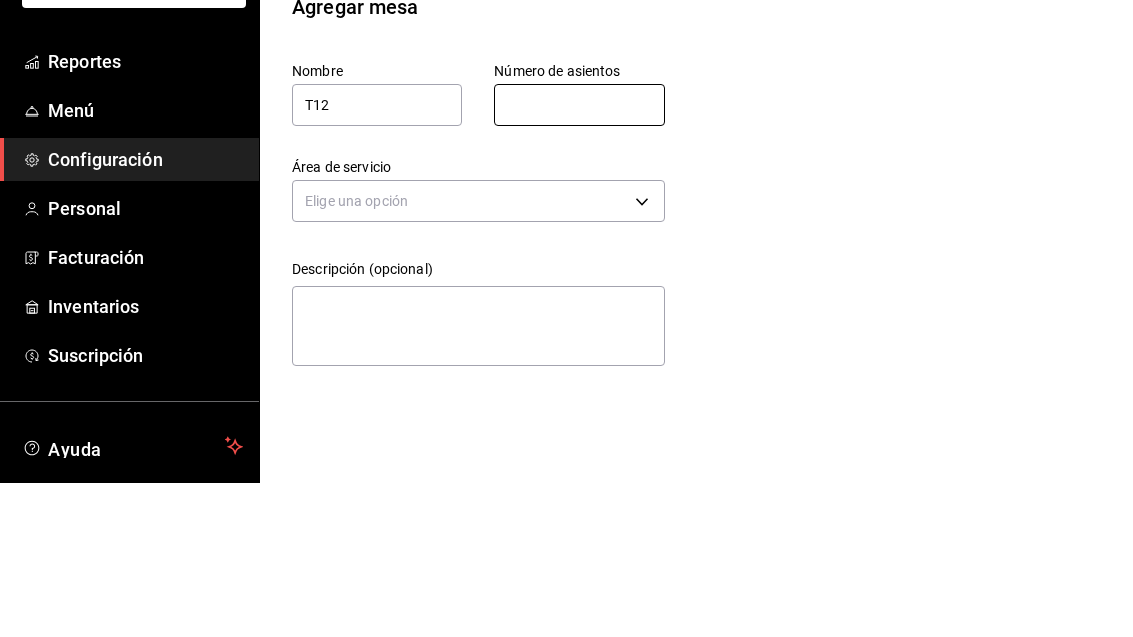 type on "1" 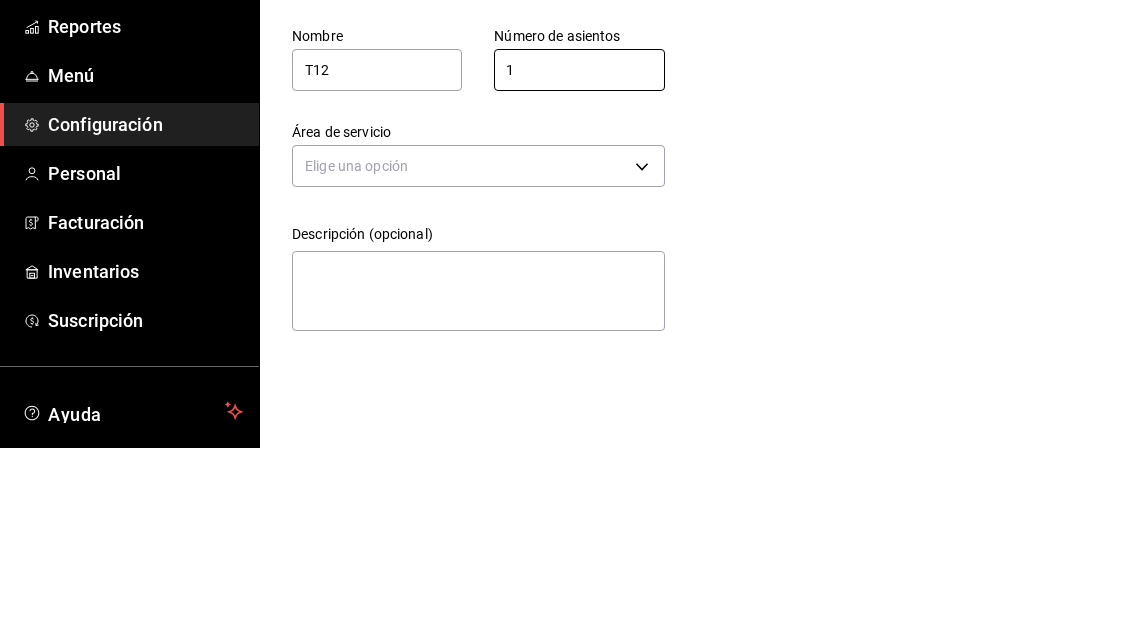 click on "Pregunta a Parrot AI Reportes   Menú   Configuración   Personal   Facturación   Inventarios   Suscripción   Ayuda Recomienda Parrot   Adolfo Flores   Sugerir nueva función   Sucursal: Casa Colibri Club (Mty) Regresar Guardar Agregar mesa Nombre T12 Número de asientos 1 Número de asientos Área de servicio Elige una opción Descripción (opcional) x Pregunta a Parrot AI Reportes   Menú   Configuración   Personal   Facturación   Inventarios   Suscripción   Ayuda Recomienda Parrot   Adolfo Flores   Sugerir nueva función   GANA 1 MES GRATIS EN TU SUSCRIPCIÓN AQUÍ ¿Recuerdas cómo empezó tu restaurante?
Hoy puedes ayudar a un colega a tener el mismo cambio que tú viviste.
Recomienda Parrot directamente desde tu Portal Administrador.
Es fácil y rápido.
🎁 Por cada restaurante que se una, ganas 1 mes gratis. Ver video tutorial Ir a video Visitar centro de ayuda (81) 2046 6363 soporte@parrotsoftware.io Visitar centro de ayuda (81) 2046 6363 soporte@parrotsoftware.io" at bounding box center (566, 318) 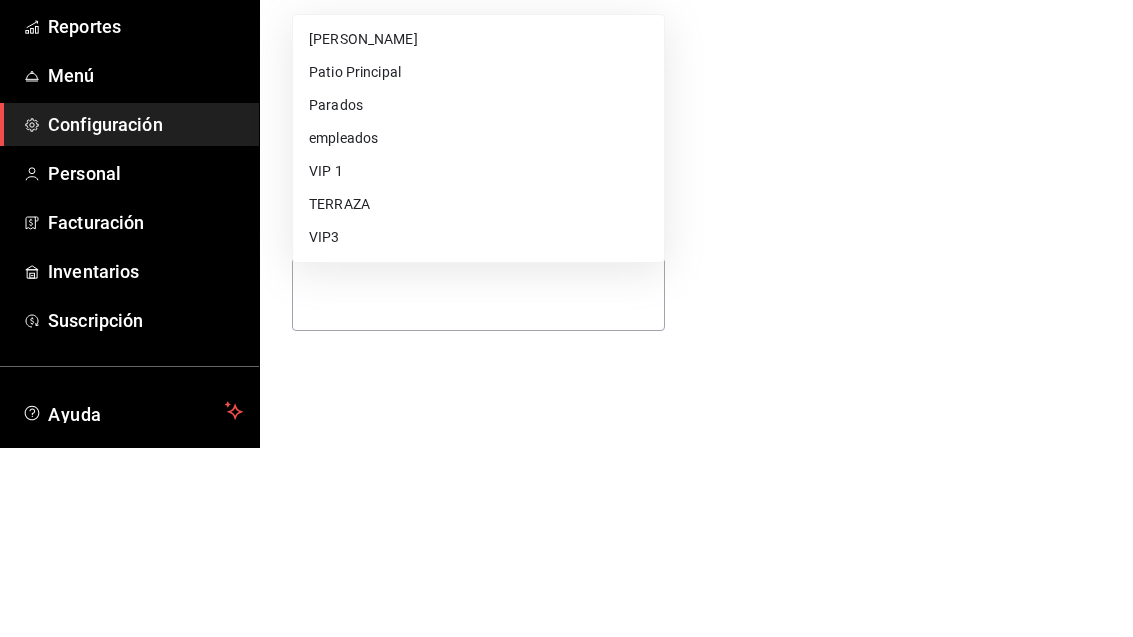 scroll, scrollTop: 64, scrollLeft: 0, axis: vertical 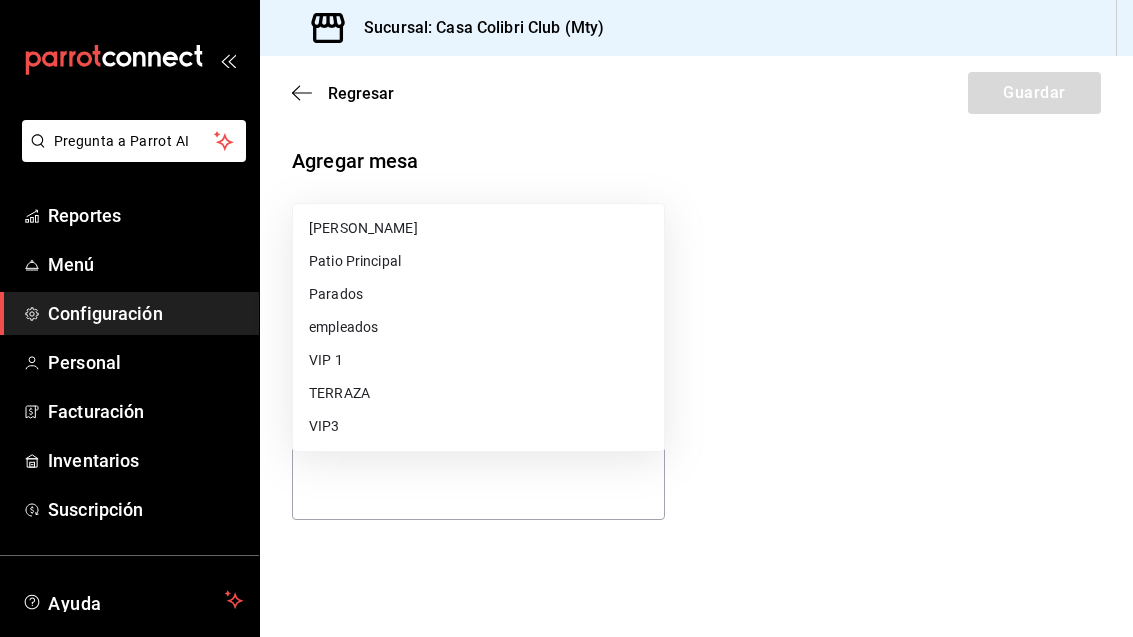 click on "TERRAZA" at bounding box center (478, 393) 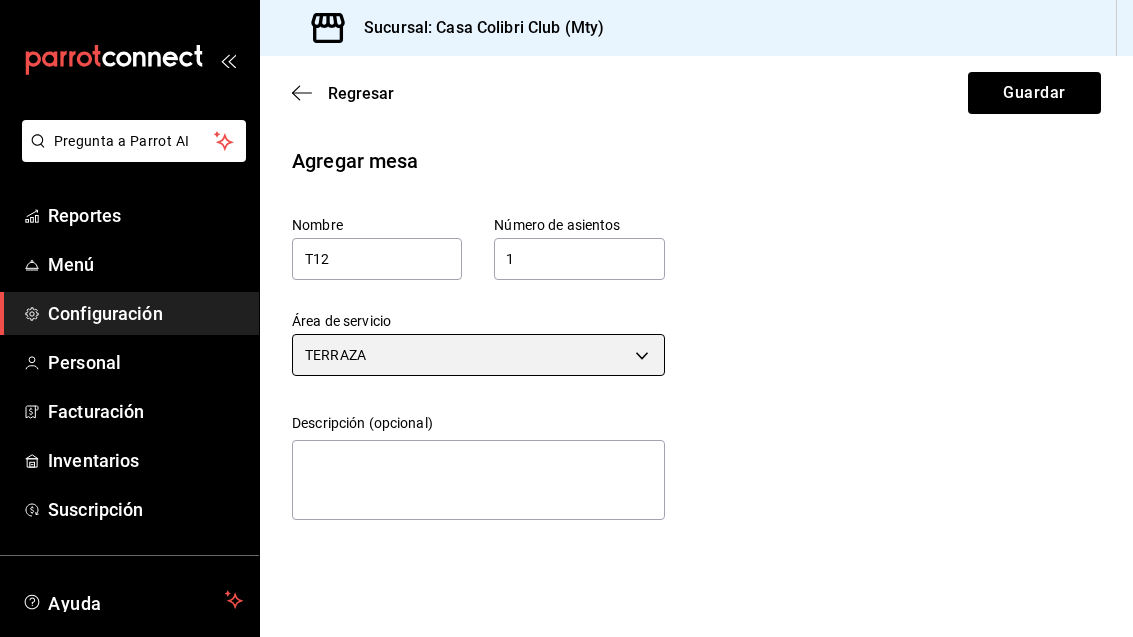 scroll, scrollTop: 0, scrollLeft: 0, axis: both 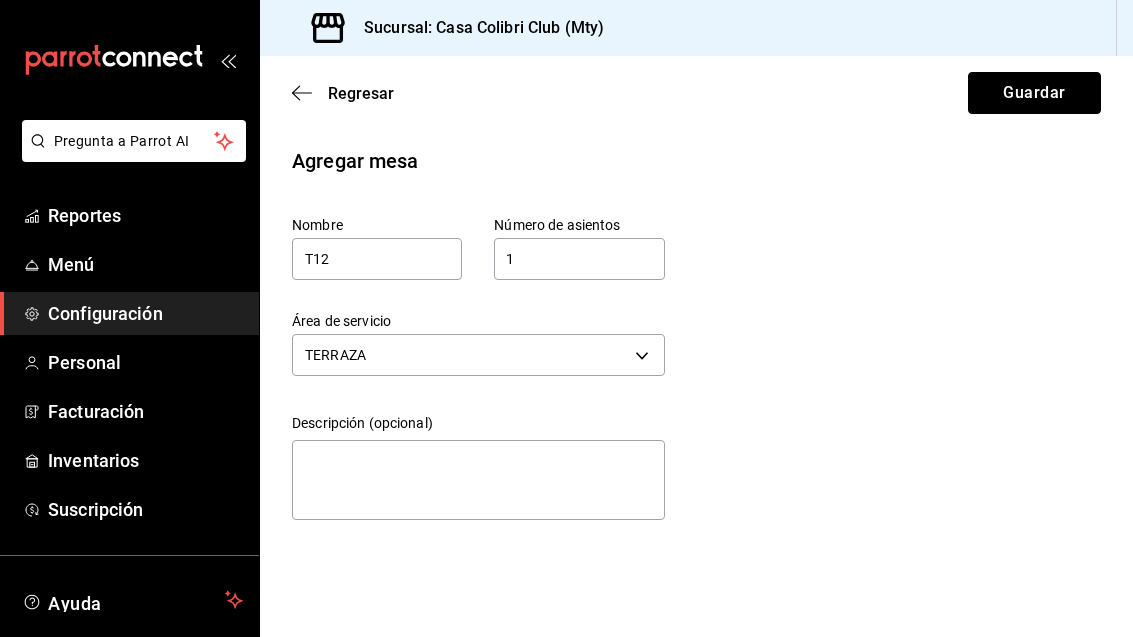 click on "Guardar" at bounding box center [1034, 93] 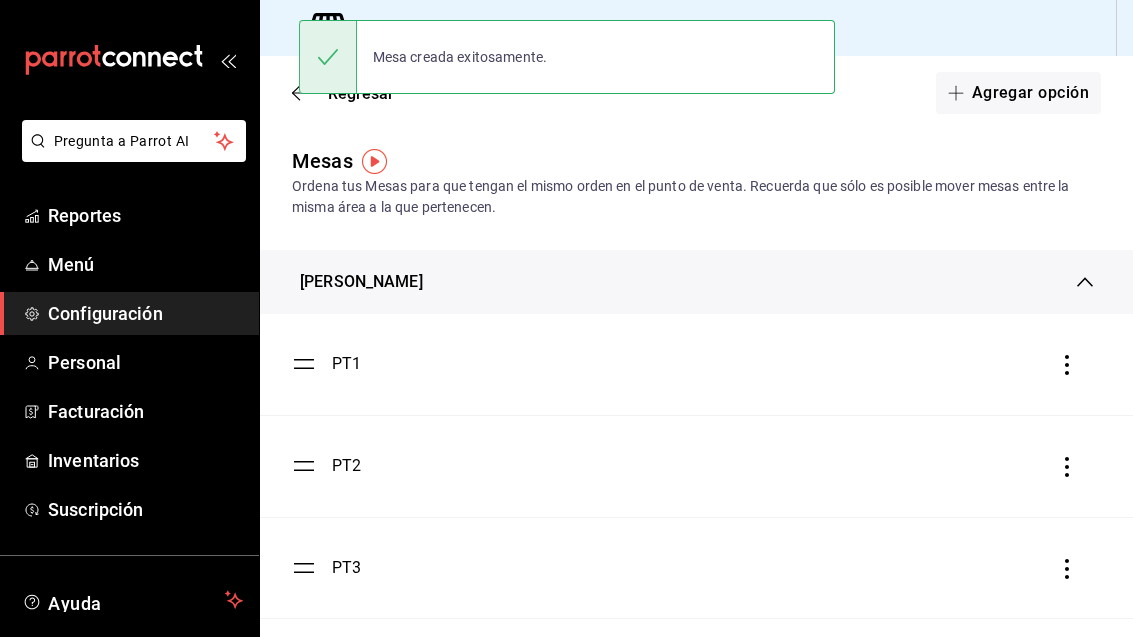 click on "Agregar opción" at bounding box center (1018, 93) 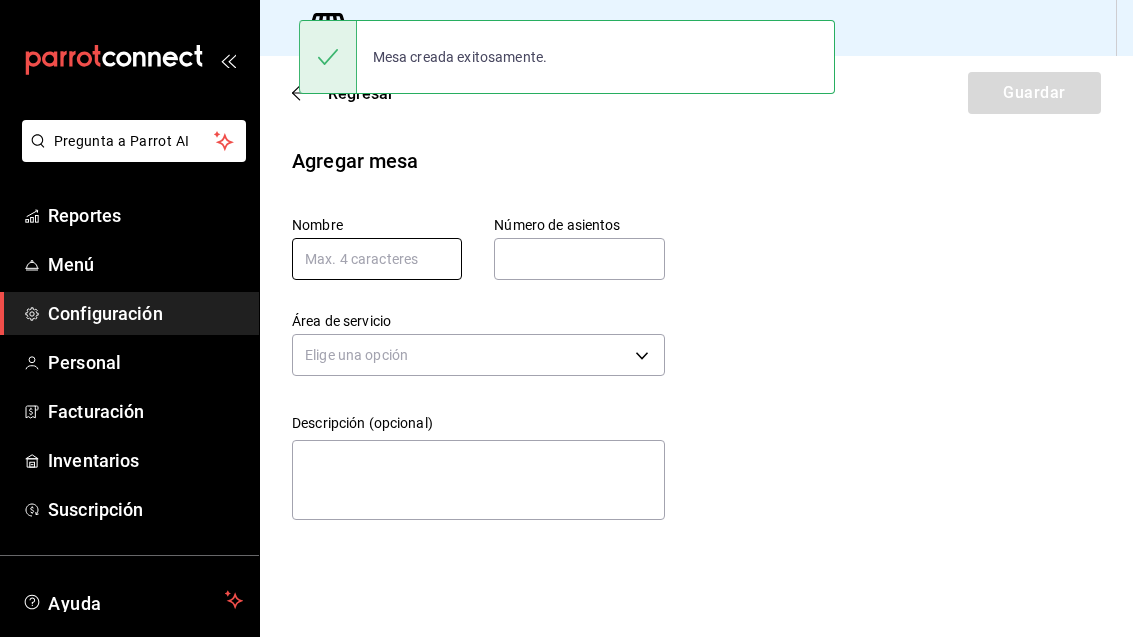 click at bounding box center [377, 259] 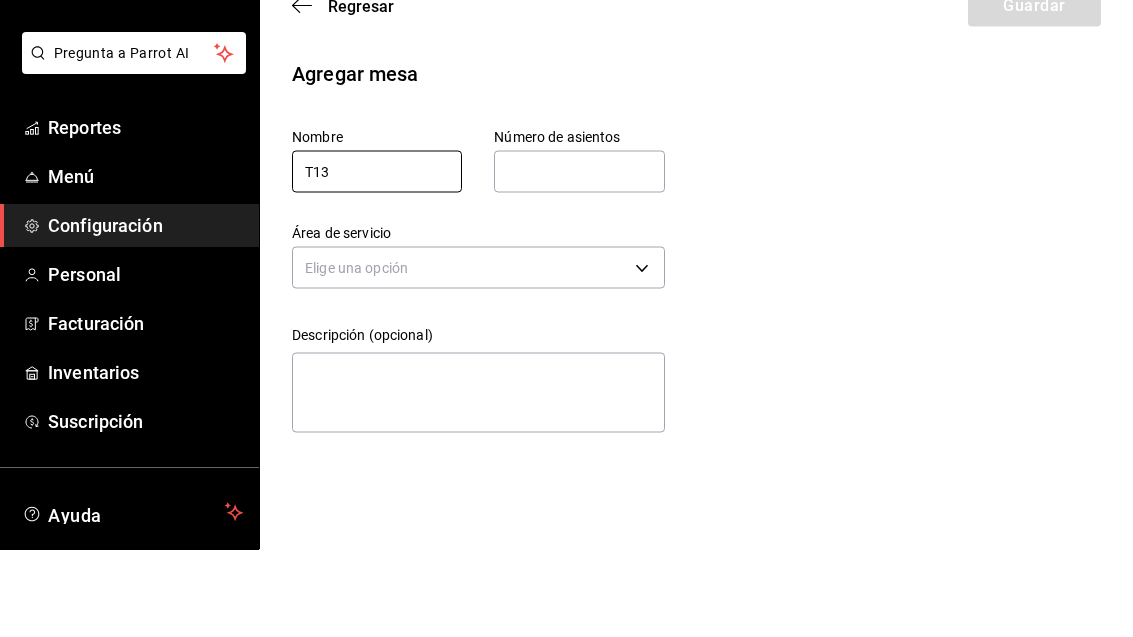 type on "T13" 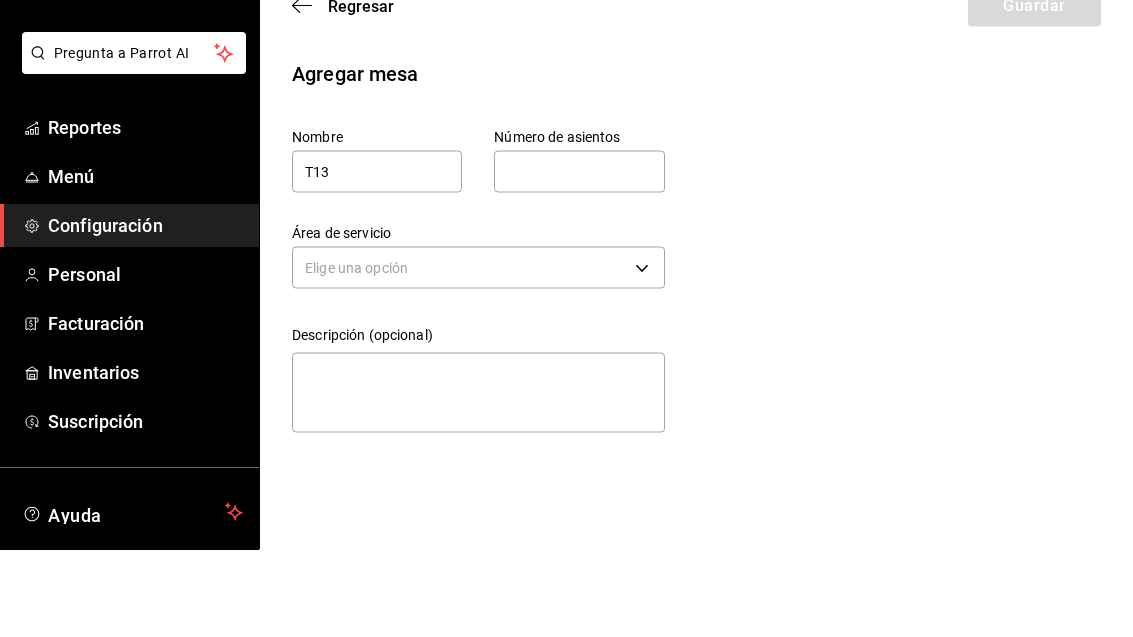 click at bounding box center [579, 259] 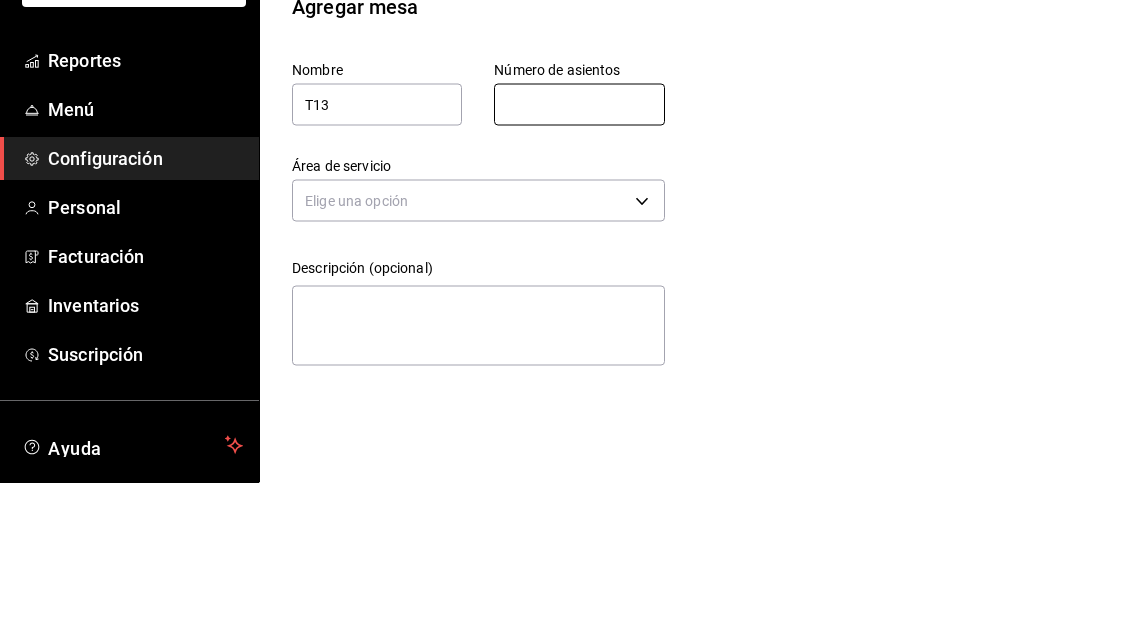 type on "1" 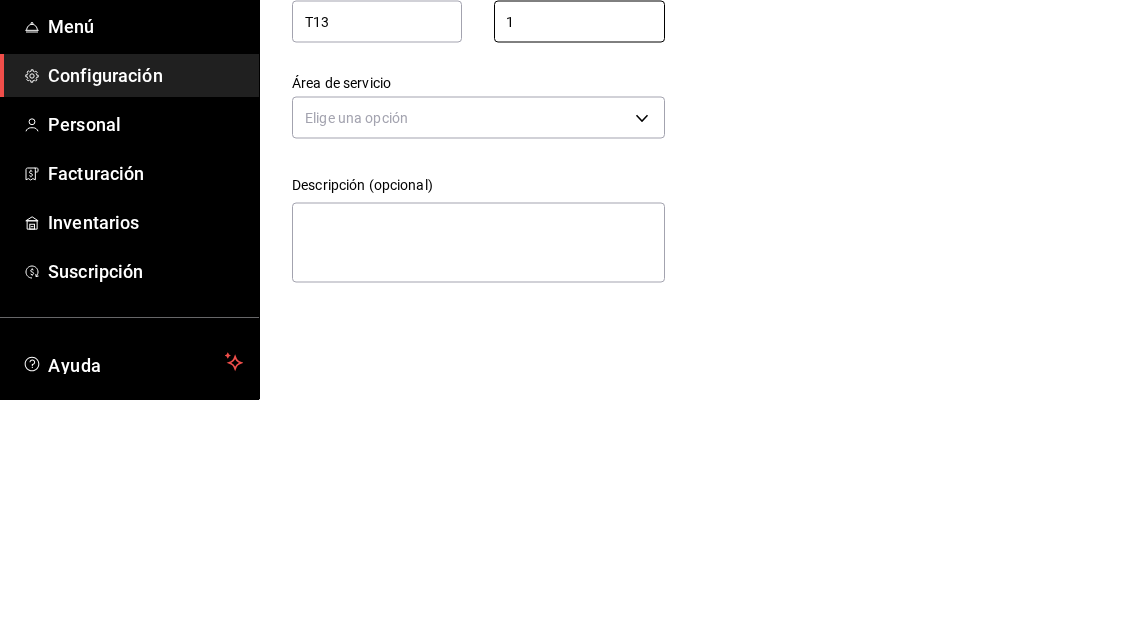 click on "Pregunta a Parrot AI Reportes   Menú   Configuración   Personal   Facturación   Inventarios   Suscripción   Ayuda Recomienda Parrot   Adolfo Flores   Sugerir nueva función   Sucursal: Casa Colibri Club (Mty) Regresar Guardar Agregar mesa Nombre T13 Número de asientos 1 Número de asientos Área de servicio Elige una opción Descripción (opcional) x Pregunta a Parrot AI Reportes   Menú   Configuración   Personal   Facturación   Inventarios   Suscripción   Ayuda Recomienda Parrot   Adolfo Flores   Sugerir nueva función   GANA 1 MES GRATIS EN TU SUSCRIPCIÓN AQUÍ ¿Recuerdas cómo empezó tu restaurante?
Hoy puedes ayudar a un colega a tener el mismo cambio que tú viviste.
Recomienda Parrot directamente desde tu Portal Administrador.
Es fácil y rápido.
🎁 Por cada restaurante que se una, ganas 1 mes gratis. Ver video tutorial Ir a video Visitar centro de ayuda (81) 2046 6363 soporte@parrotsoftware.io Visitar centro de ayuda (81) 2046 6363 soporte@parrotsoftware.io" at bounding box center [566, 318] 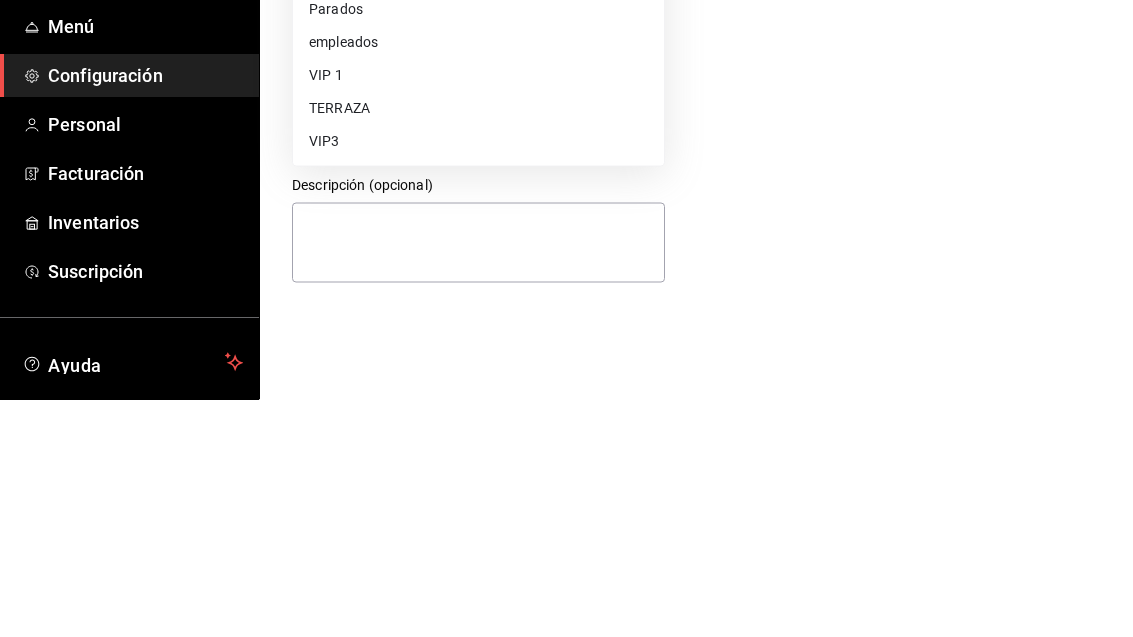 scroll, scrollTop: 64, scrollLeft: 0, axis: vertical 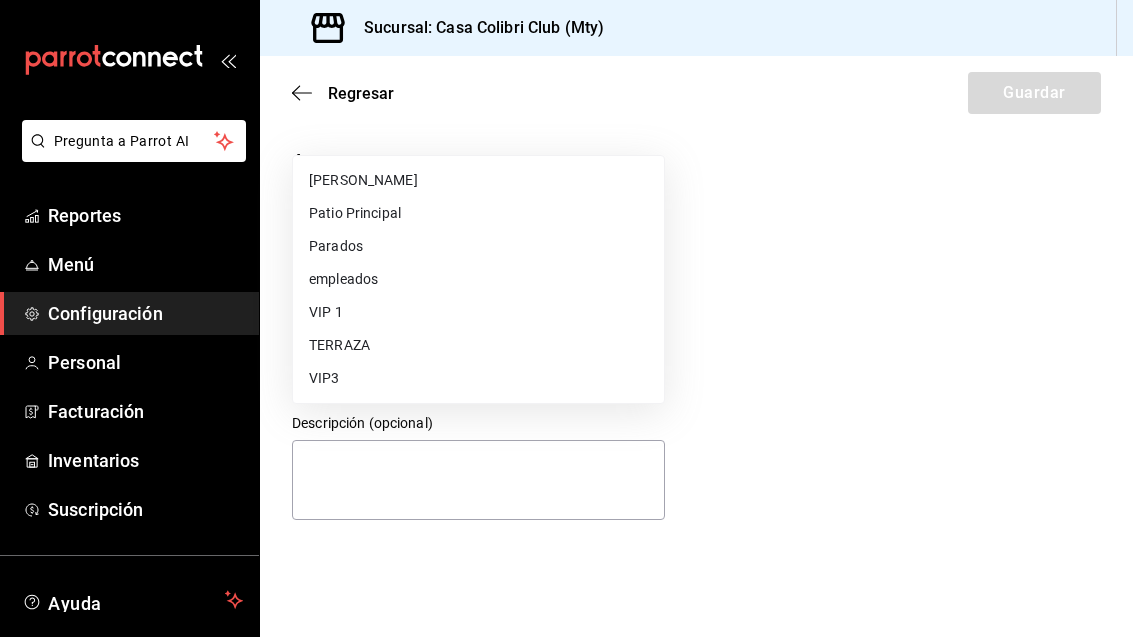 click on "TERRAZA" at bounding box center [478, 345] 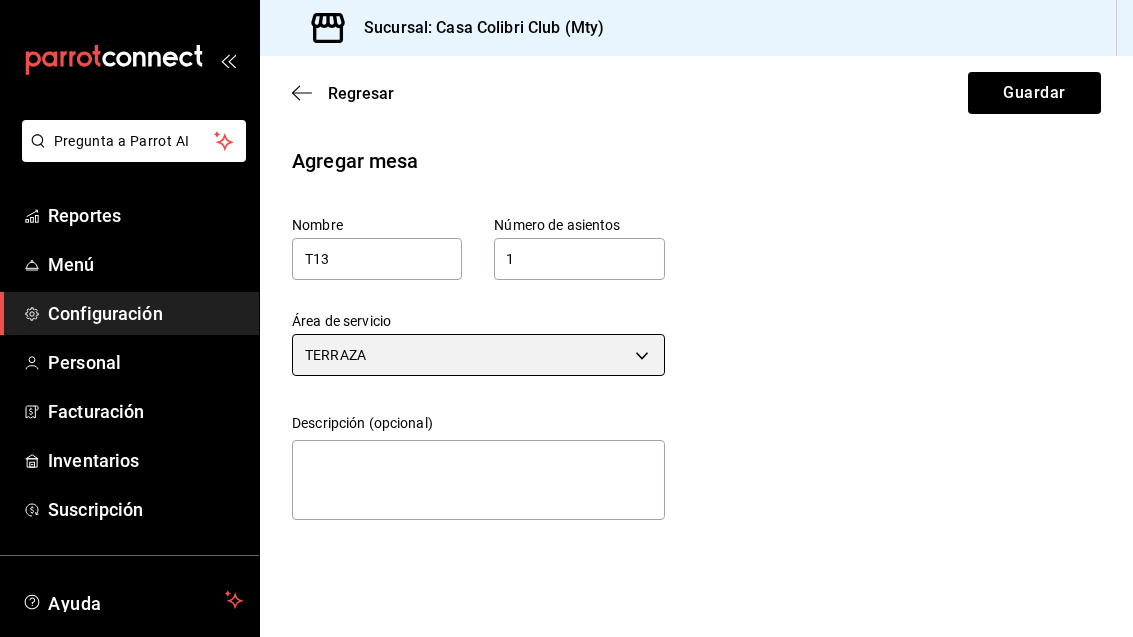 scroll, scrollTop: 0, scrollLeft: 0, axis: both 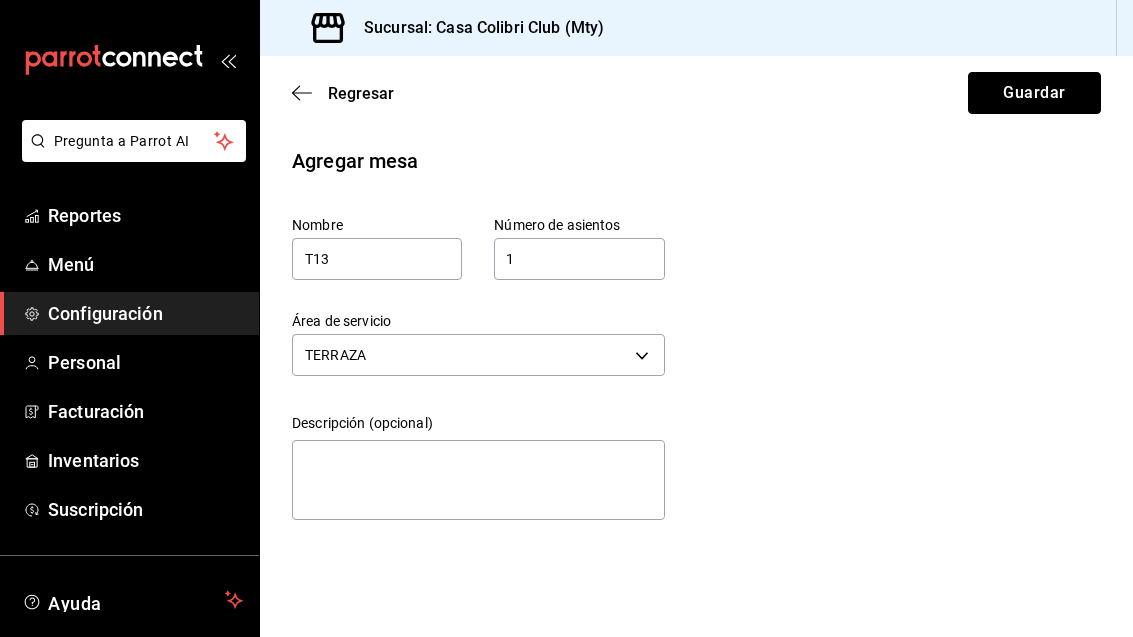 click on "Guardar" at bounding box center [1034, 93] 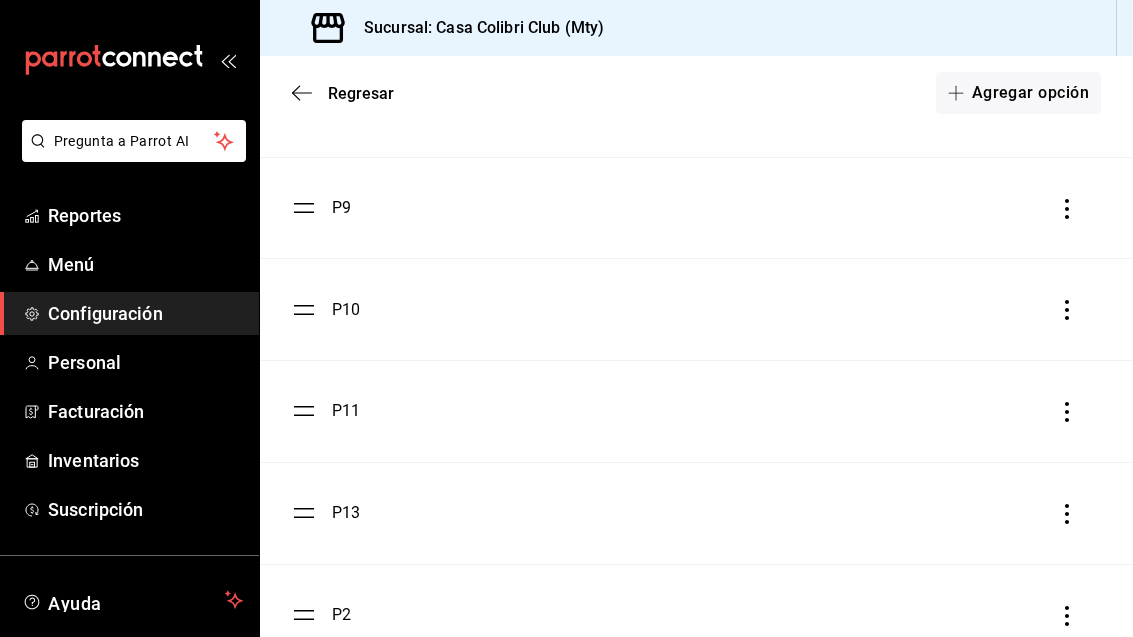 scroll, scrollTop: 2848, scrollLeft: 0, axis: vertical 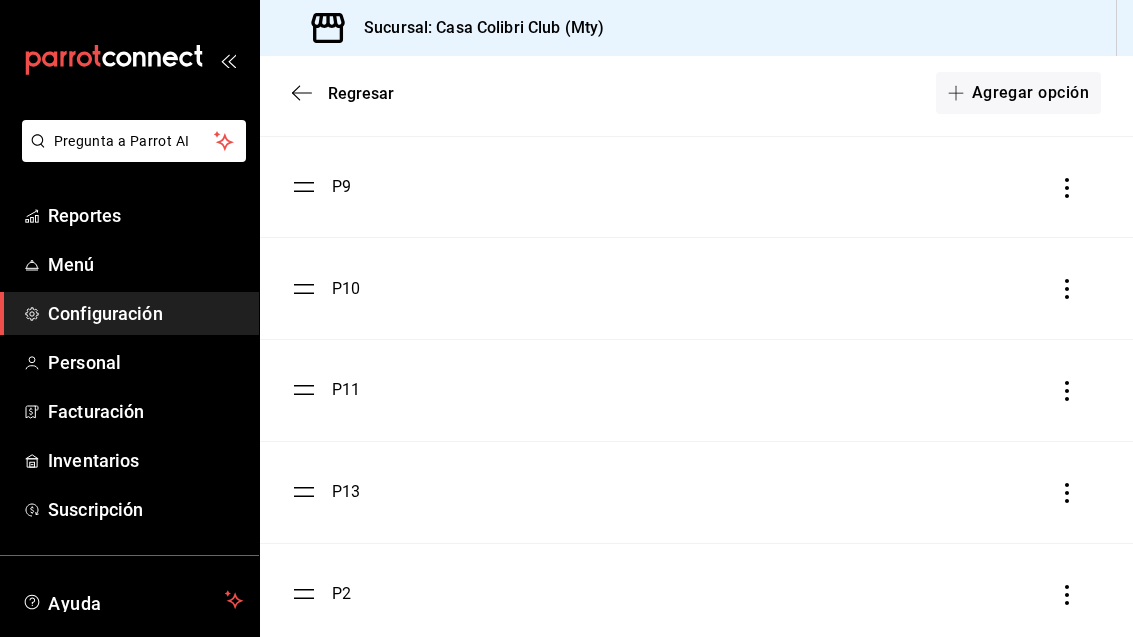 click on "Agregar opción" at bounding box center (1018, 93) 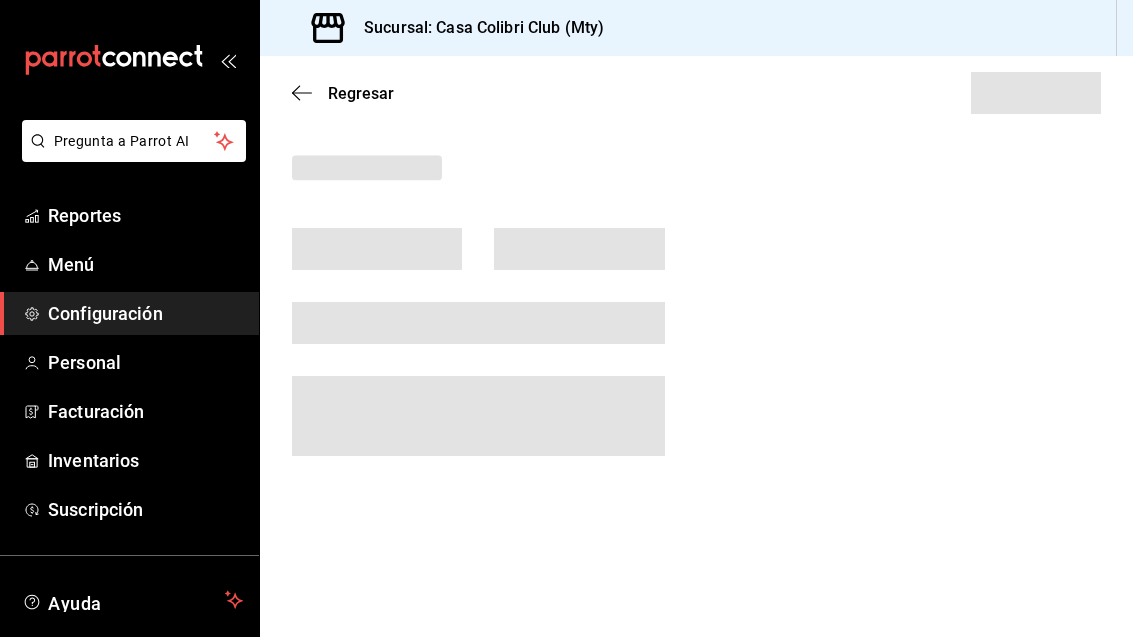 scroll, scrollTop: 0, scrollLeft: 0, axis: both 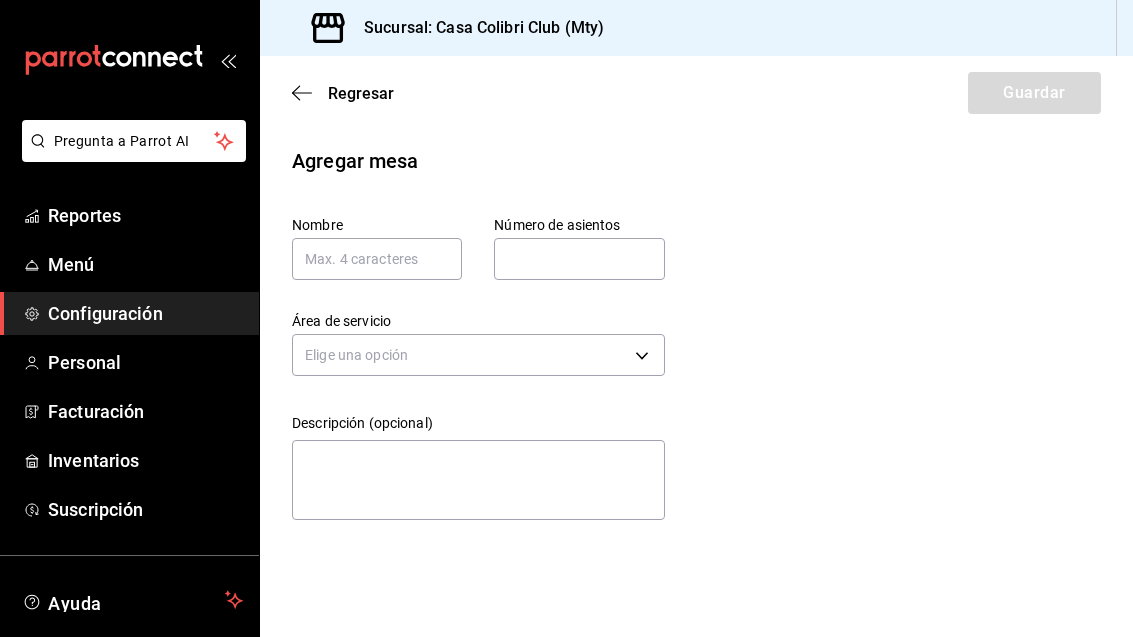 click 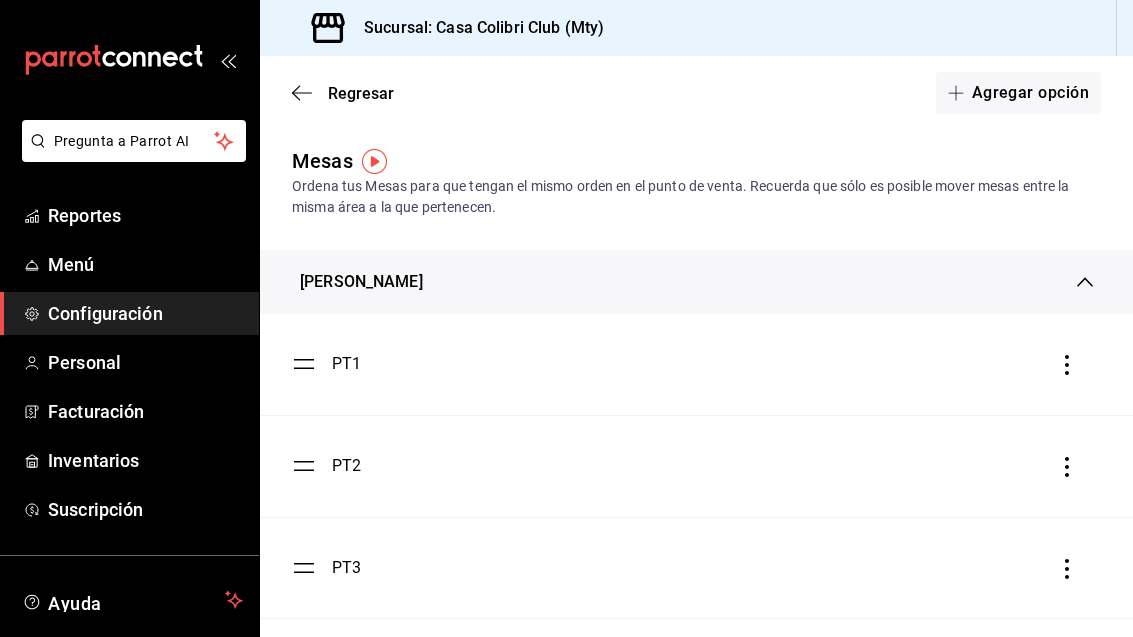 click on "Agregar opción" at bounding box center [1018, 93] 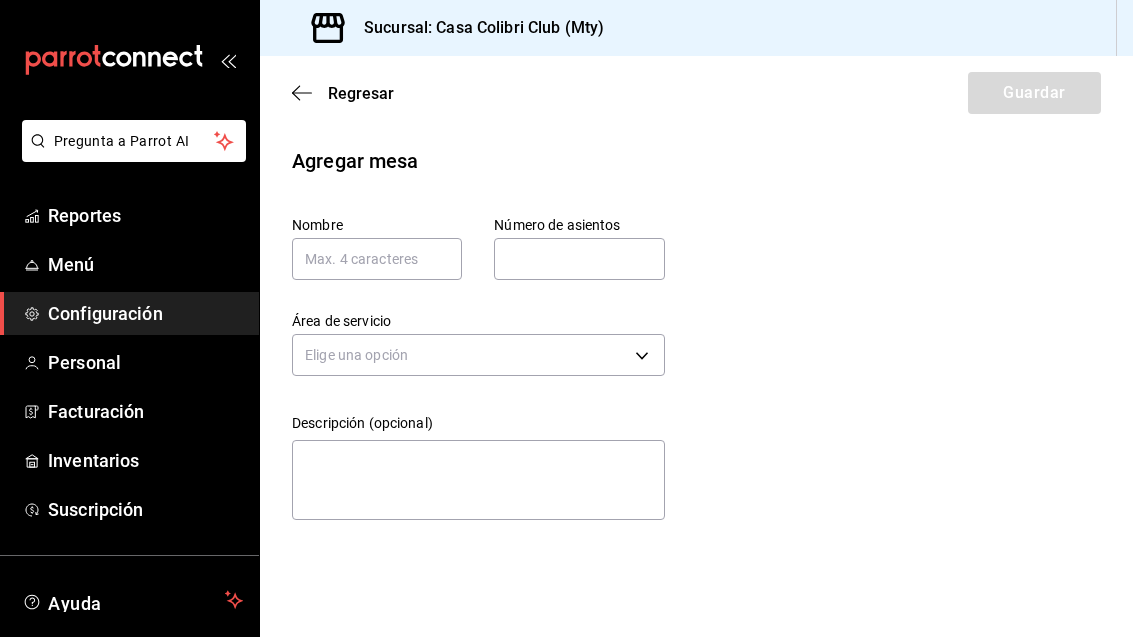 click 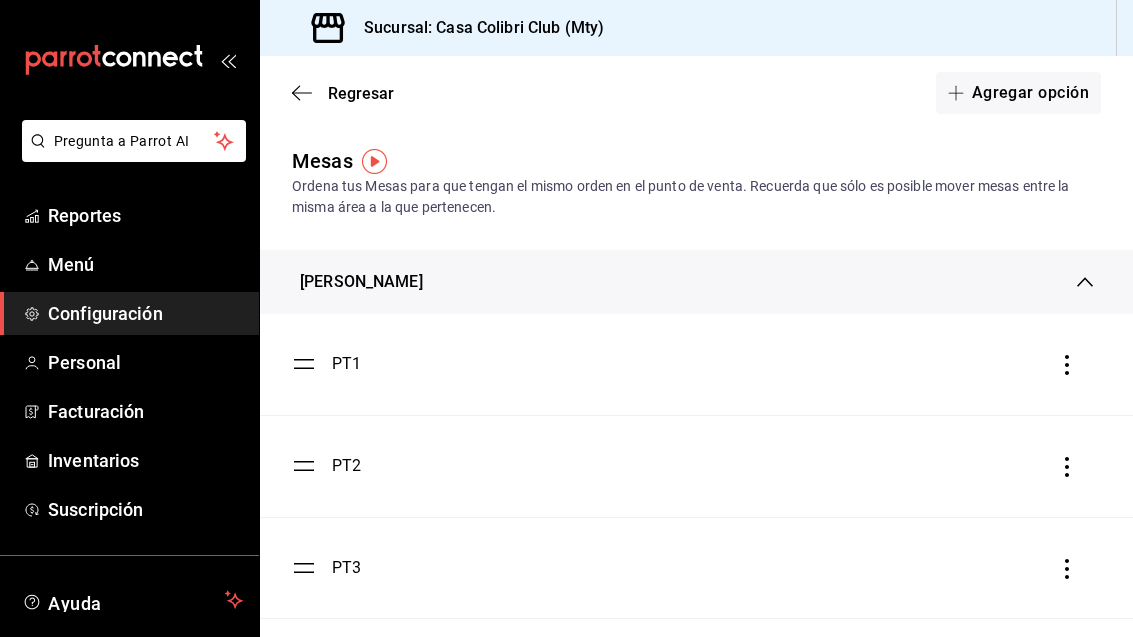 click 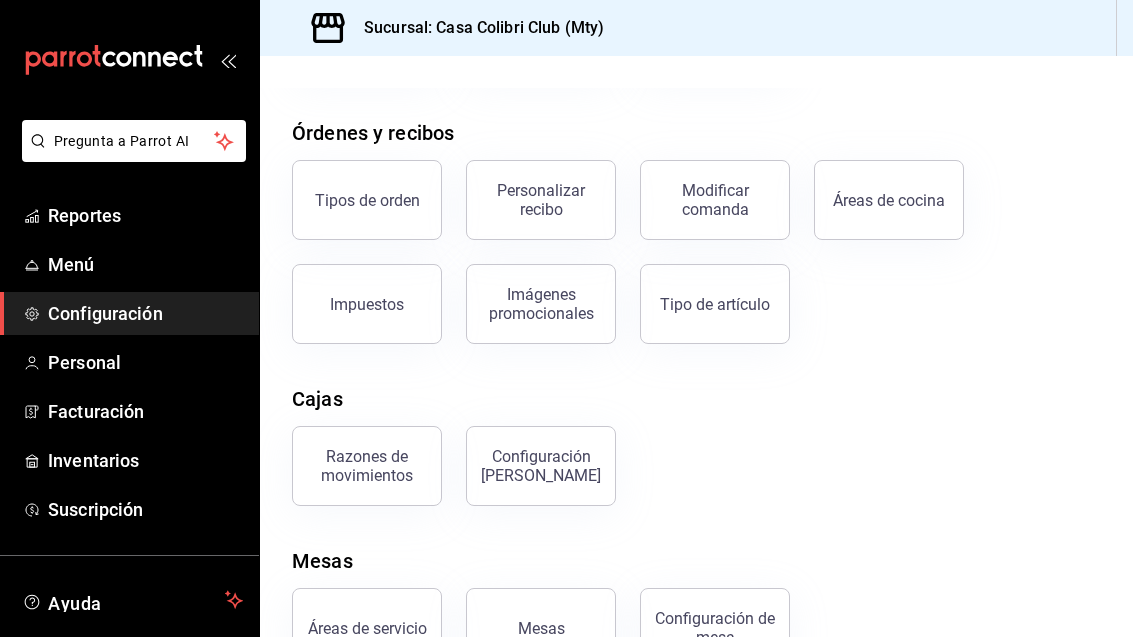 scroll, scrollTop: 313, scrollLeft: 0, axis: vertical 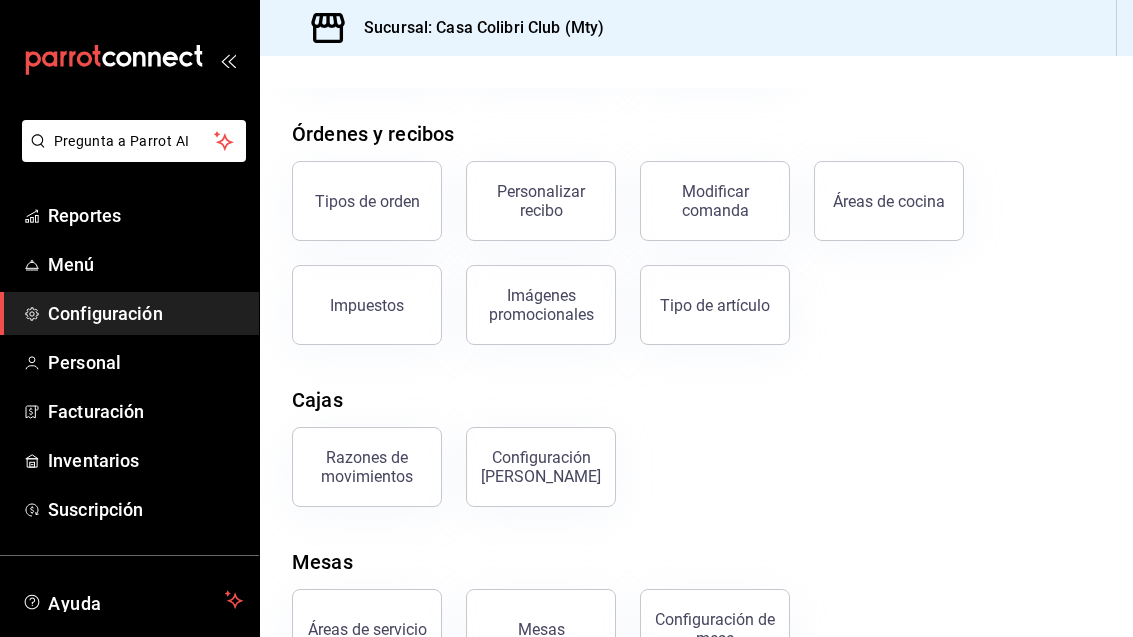 click on "Áreas de servicio" at bounding box center (367, 629) 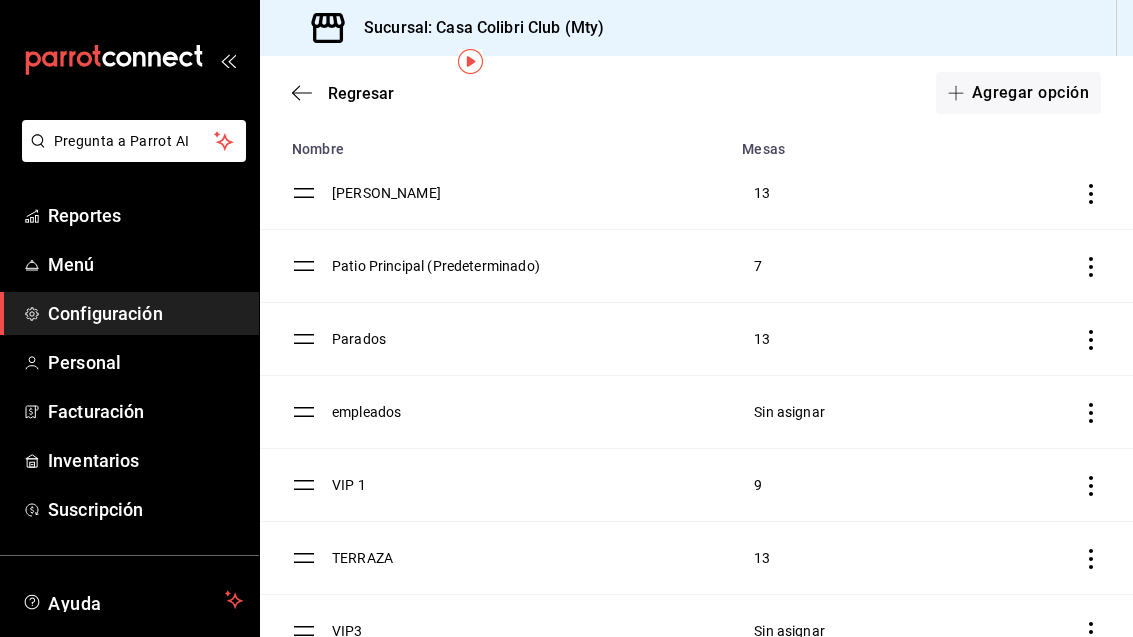 scroll, scrollTop: 99, scrollLeft: 0, axis: vertical 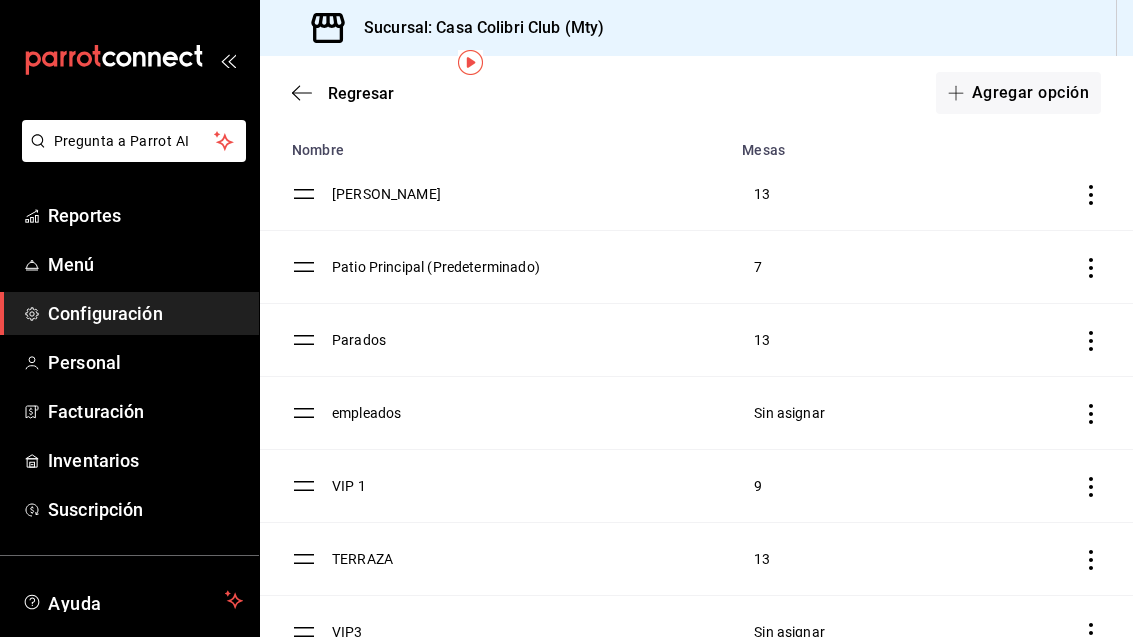 click on "VIP3" at bounding box center (531, 632) 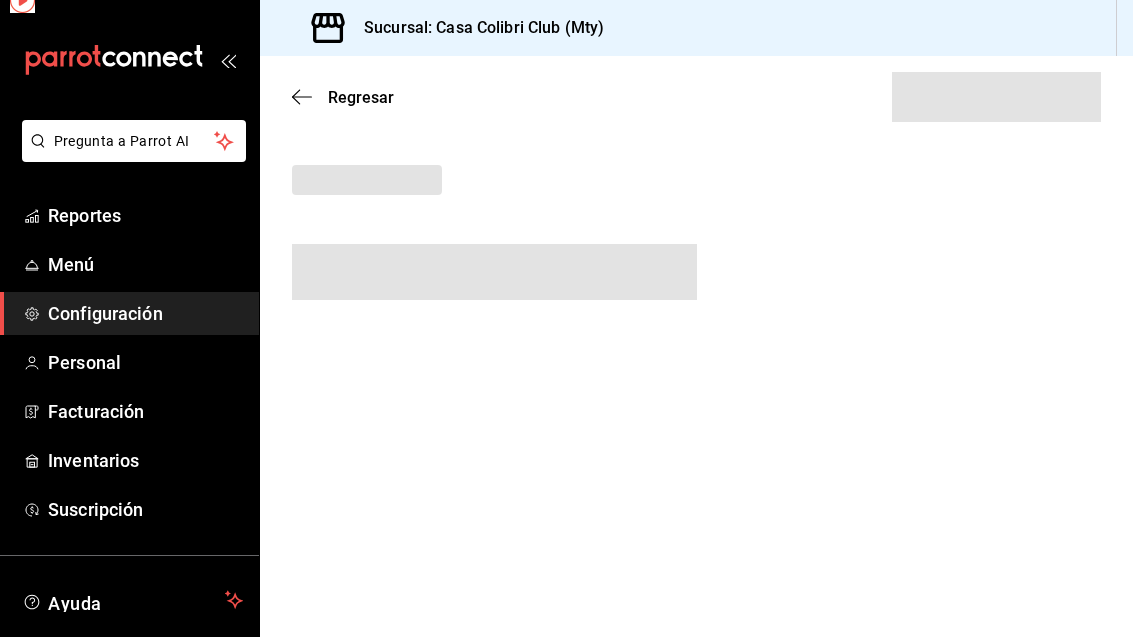 scroll, scrollTop: 0, scrollLeft: 0, axis: both 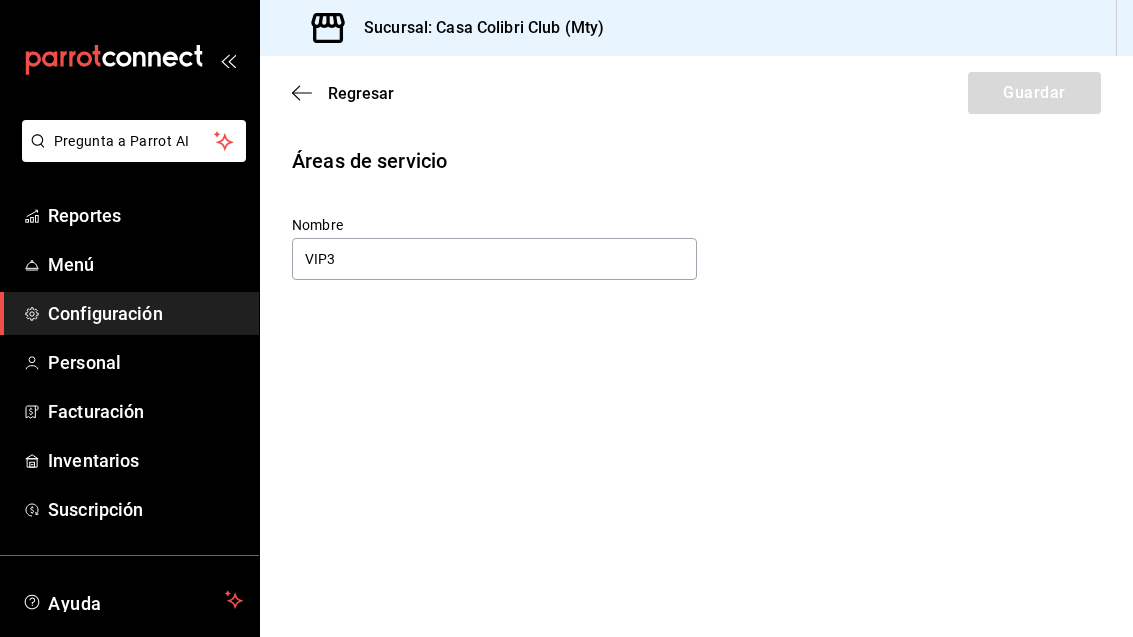 click on "VIP3" at bounding box center [494, 259] 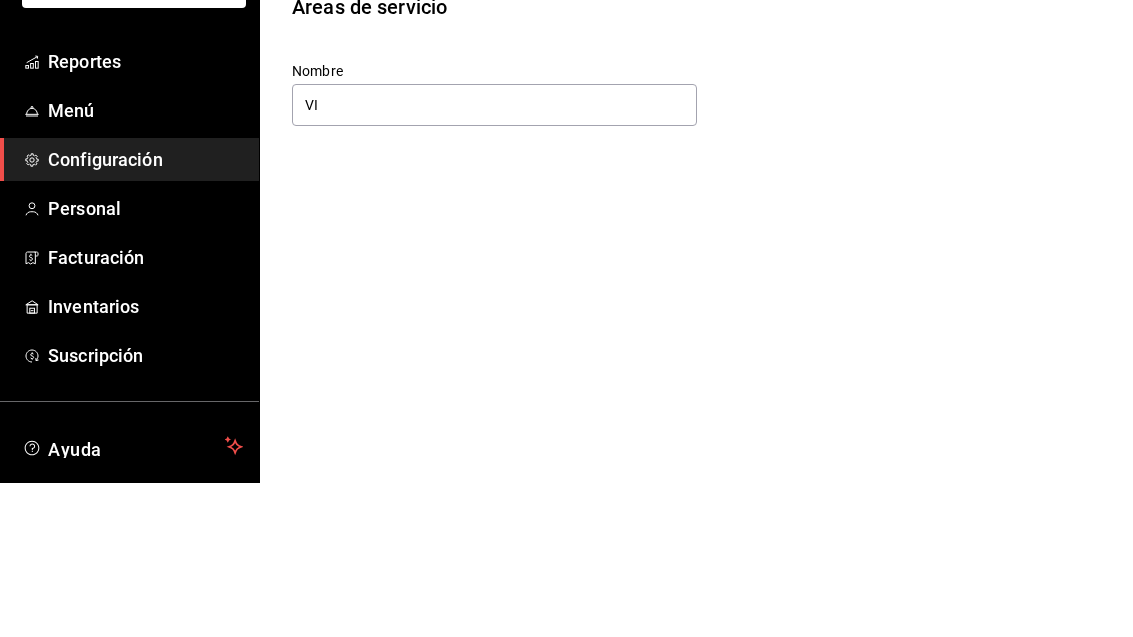type on "V" 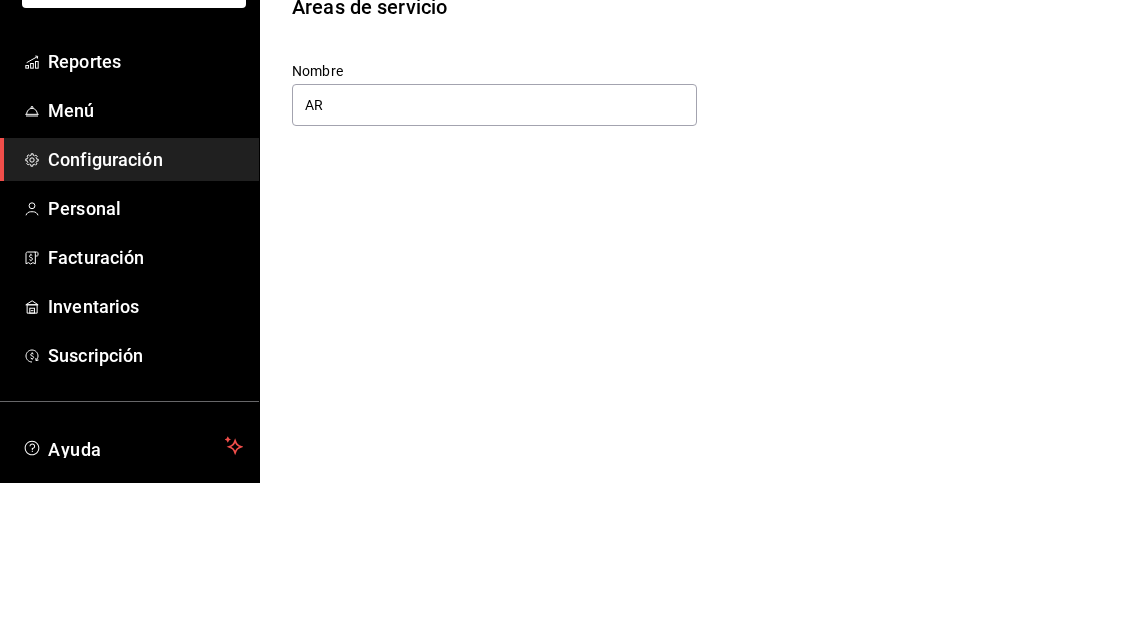 type on "A" 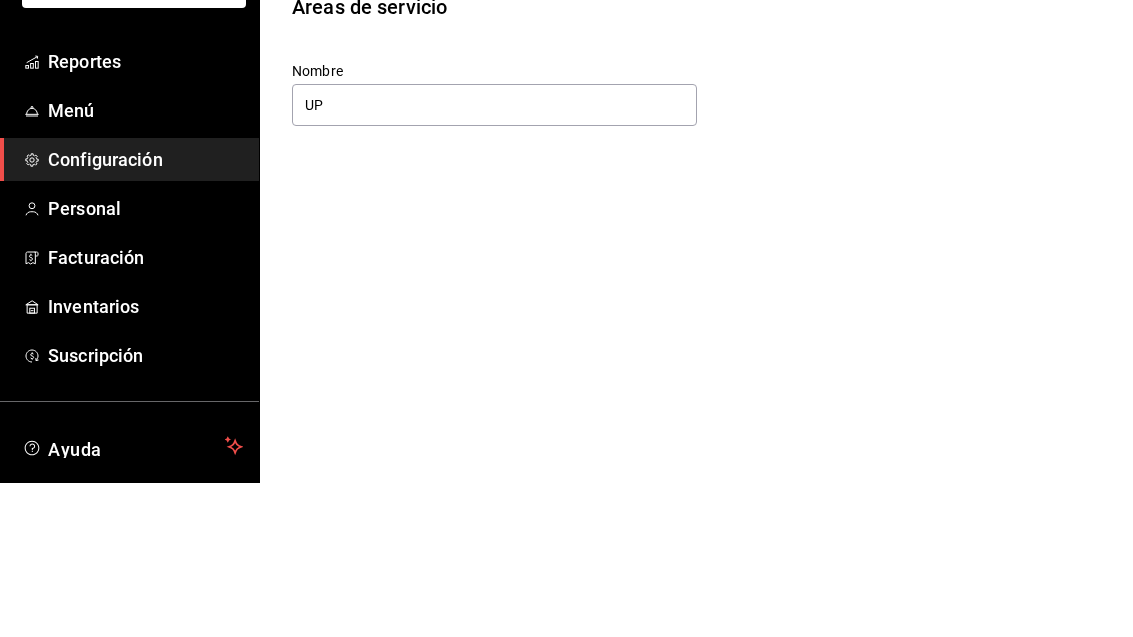 type on "U" 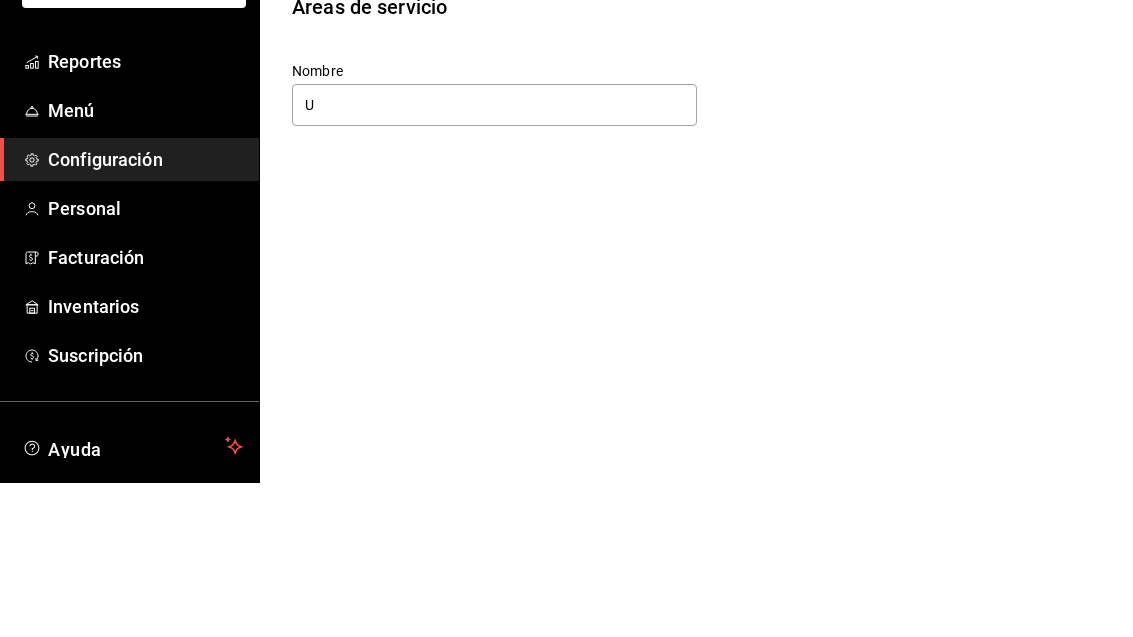 type 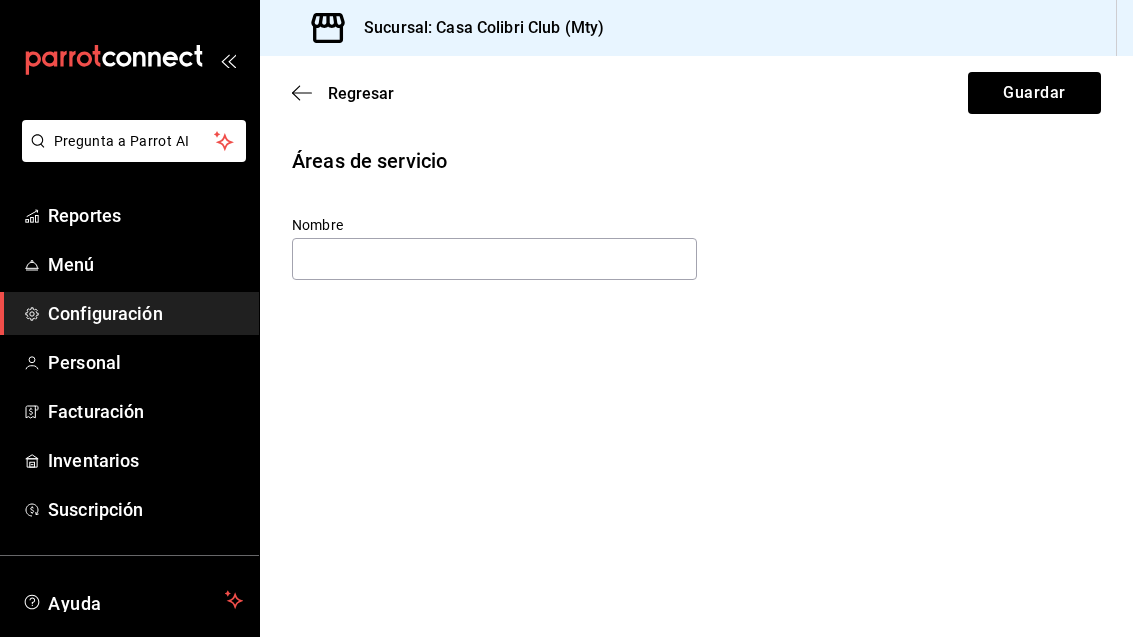 scroll, scrollTop: 0, scrollLeft: 0, axis: both 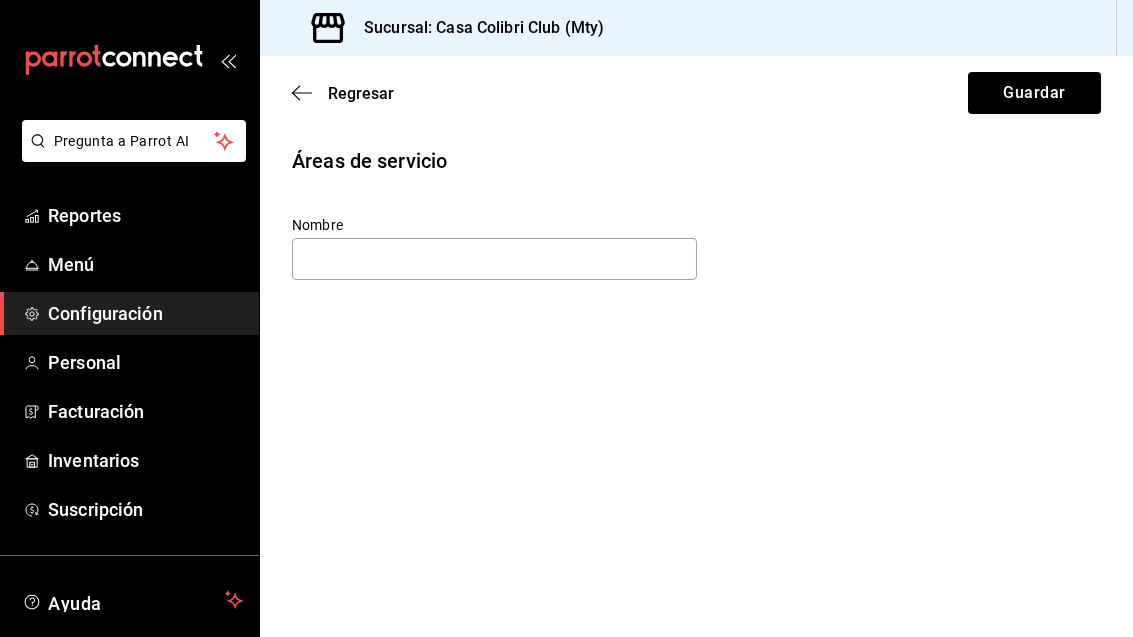 click on "Regresar" at bounding box center [343, 93] 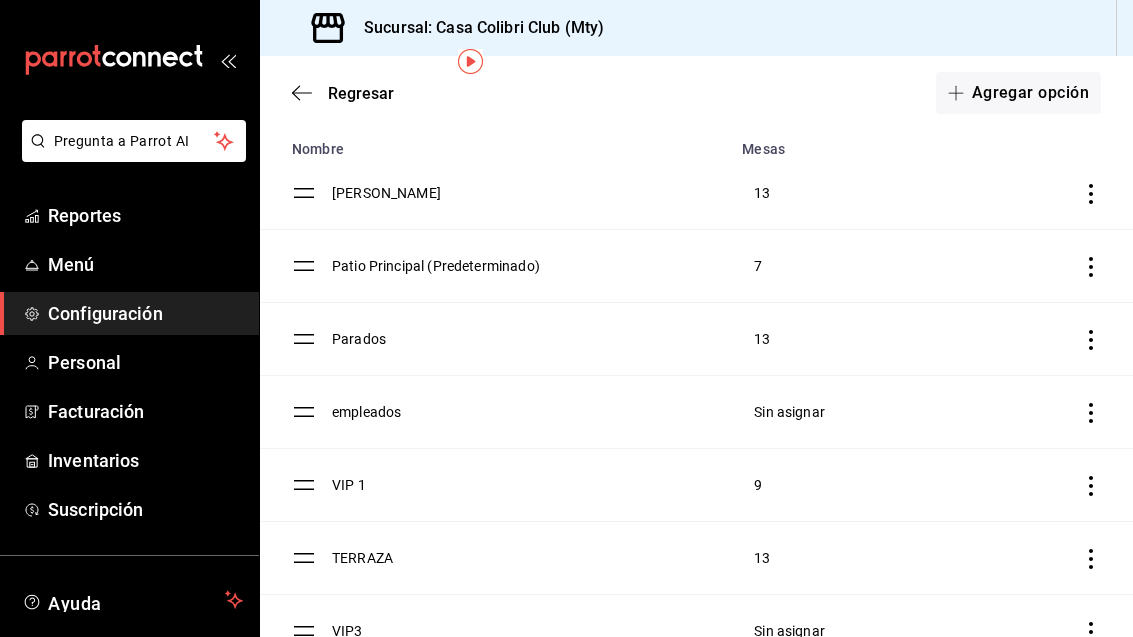 scroll, scrollTop: 99, scrollLeft: 0, axis: vertical 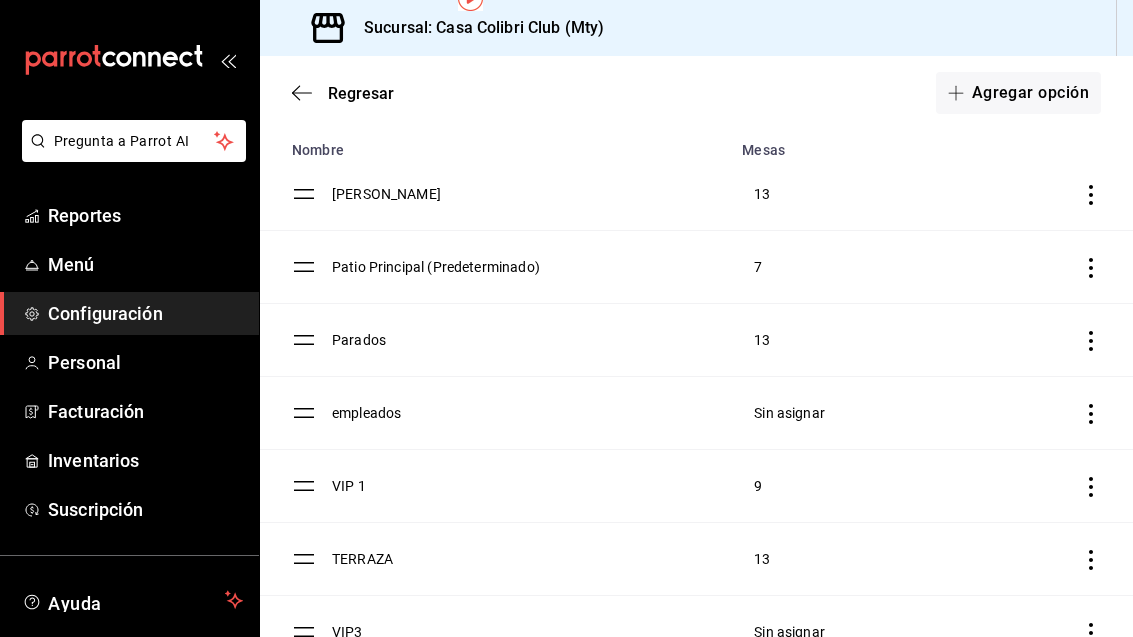 click 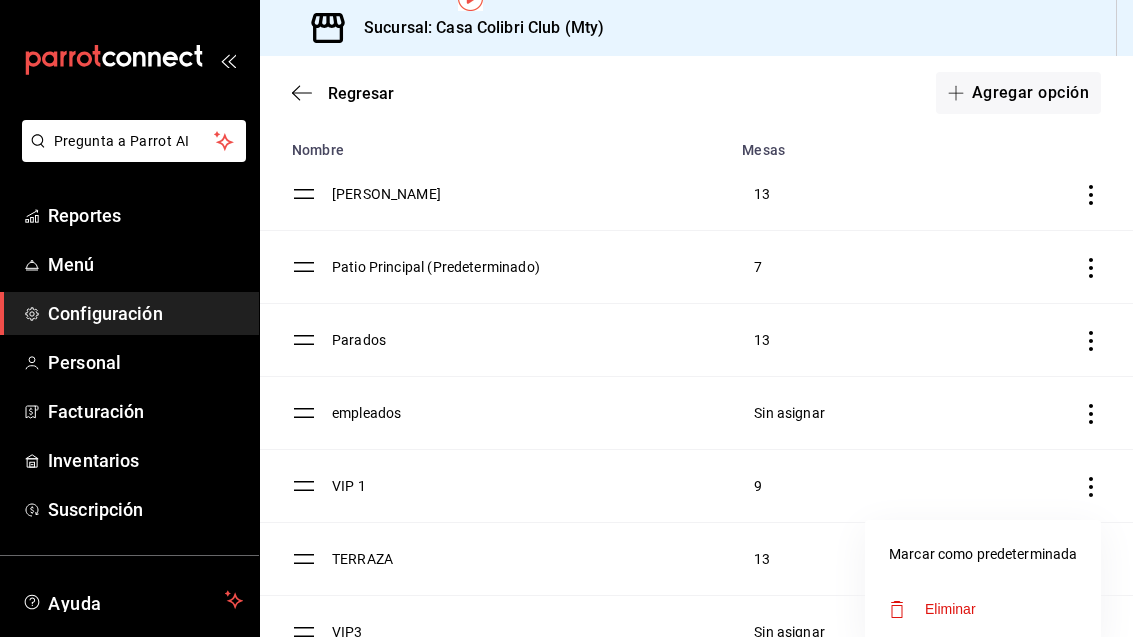 click on "Eliminar" at bounding box center [950, 609] 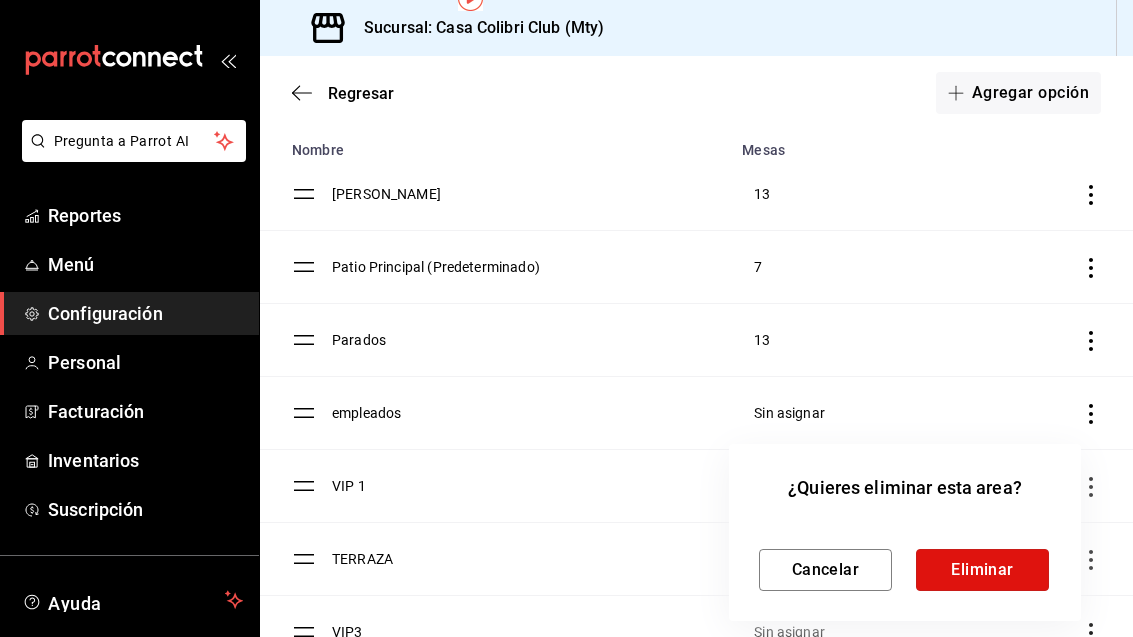 click on "Eliminar" at bounding box center [982, 570] 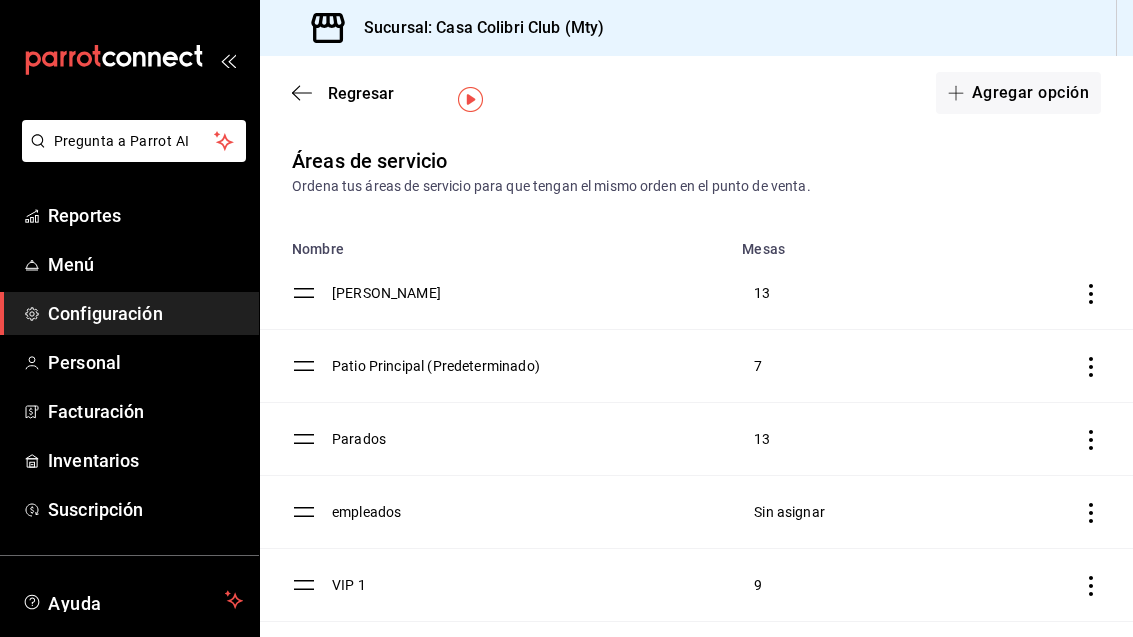 scroll, scrollTop: 0, scrollLeft: 0, axis: both 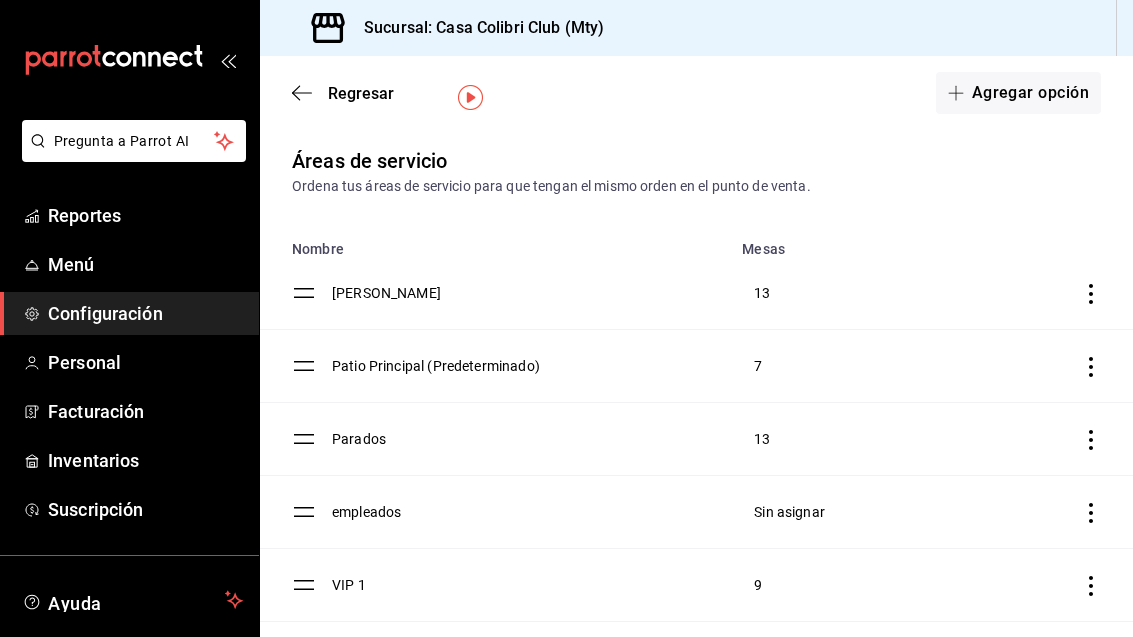 click at bounding box center (1033, 366) 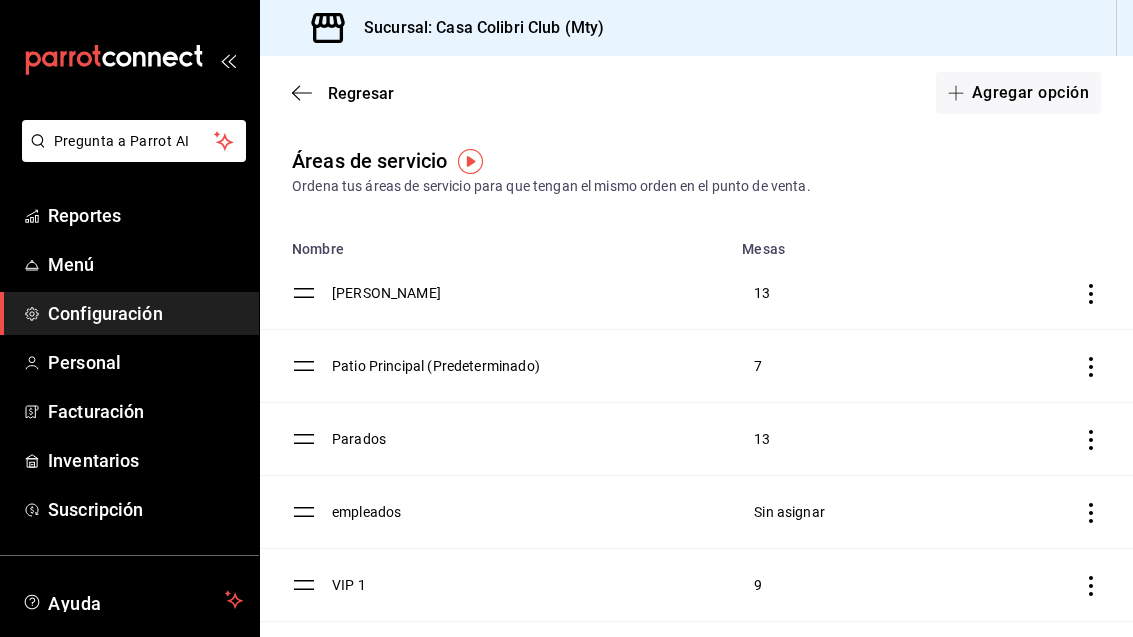 scroll, scrollTop: 0, scrollLeft: 0, axis: both 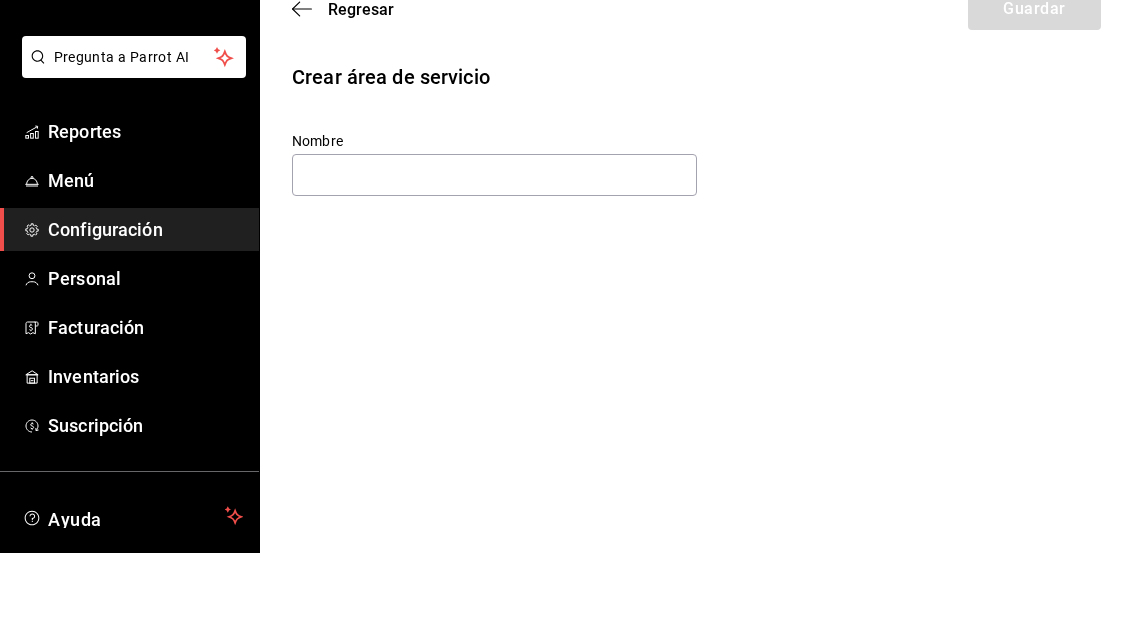 click on "Regresar" at bounding box center [343, 93] 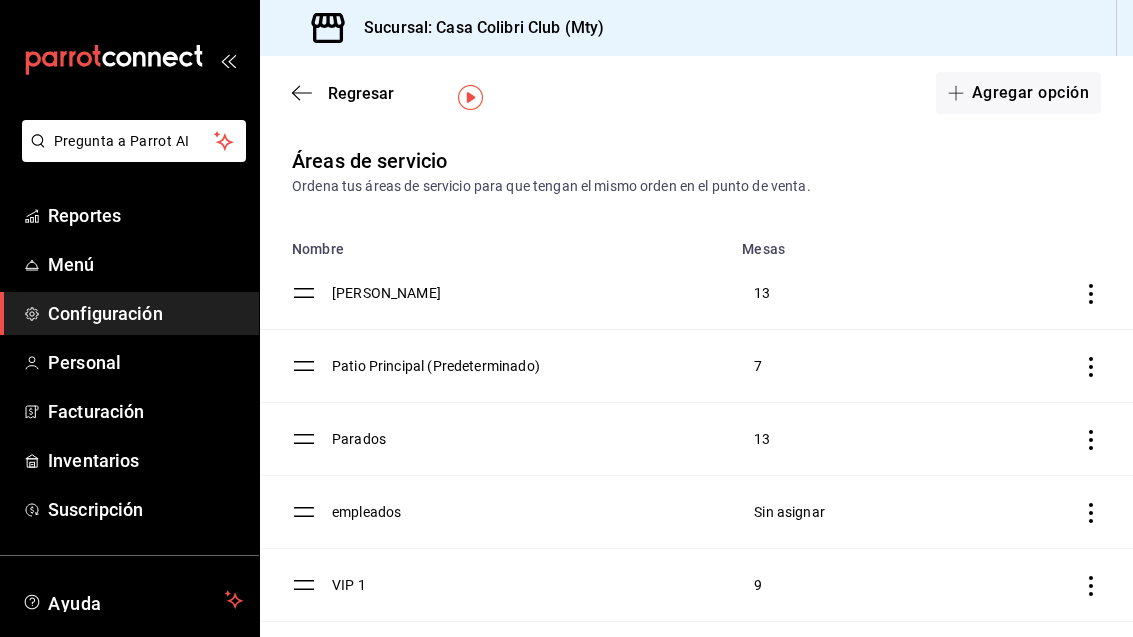 scroll, scrollTop: 0, scrollLeft: 0, axis: both 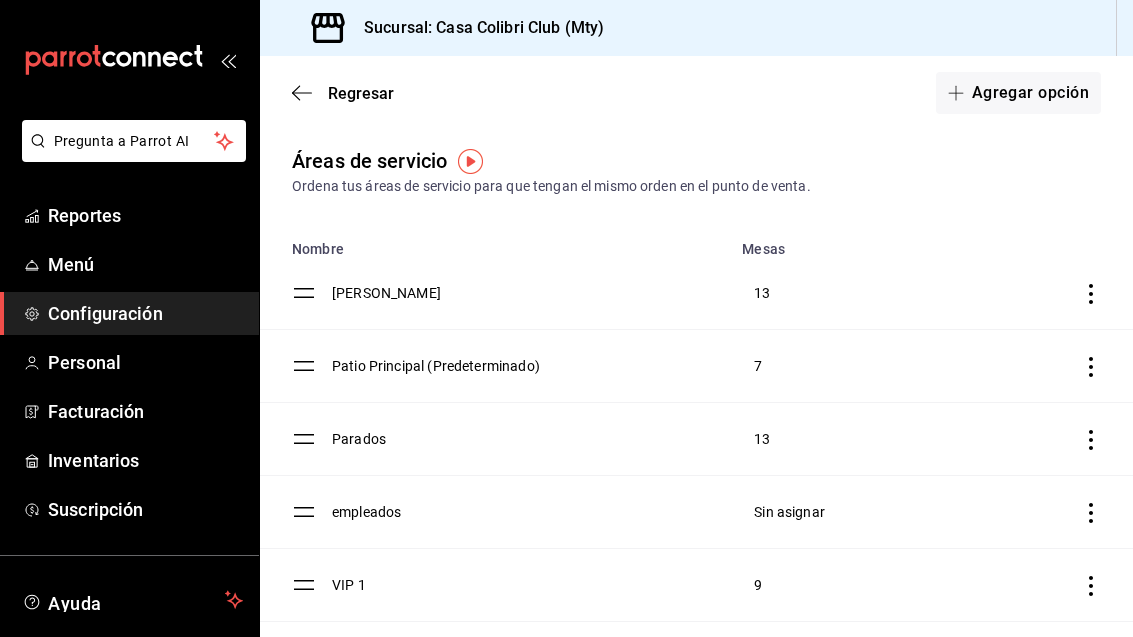 click on "Agregar opción" at bounding box center [1018, 93] 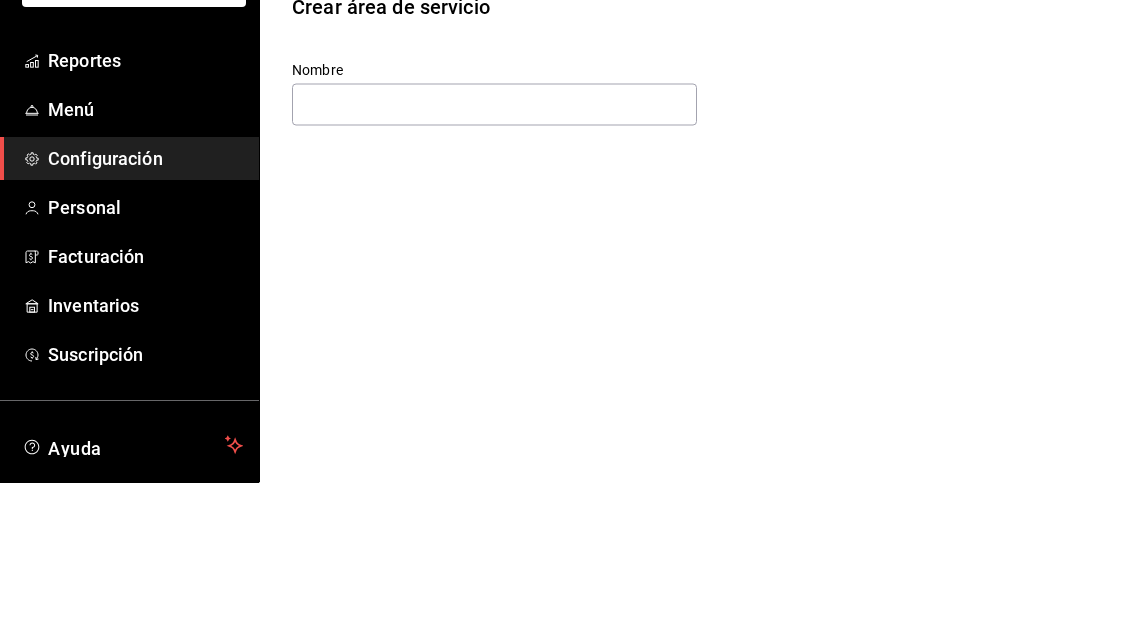 click on "Nombre" at bounding box center (696, 249) 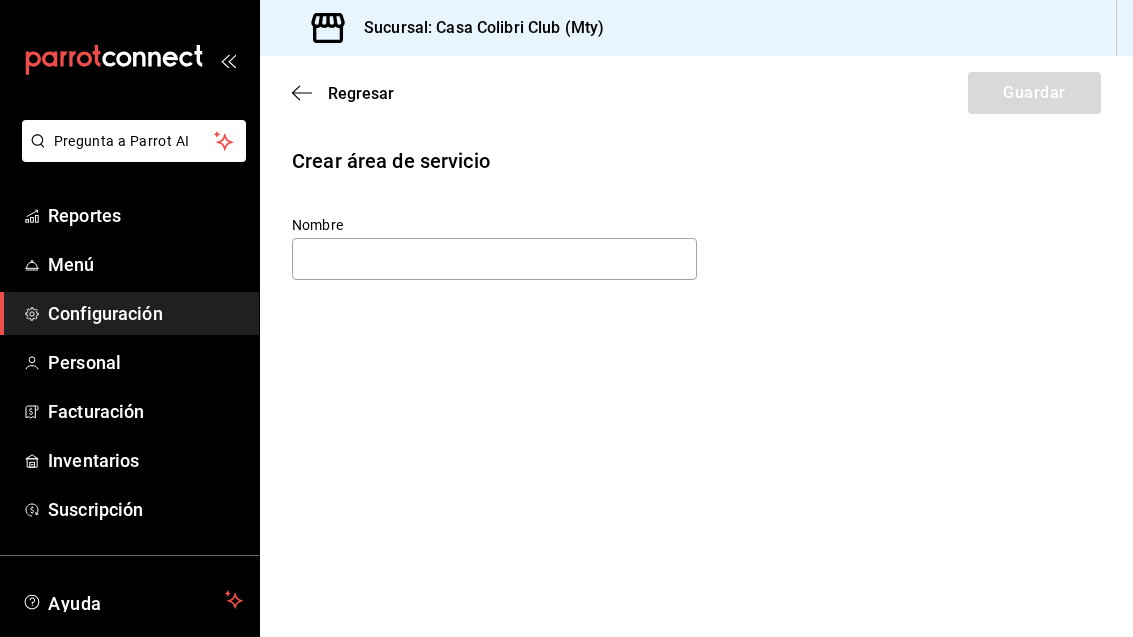scroll, scrollTop: 0, scrollLeft: 0, axis: both 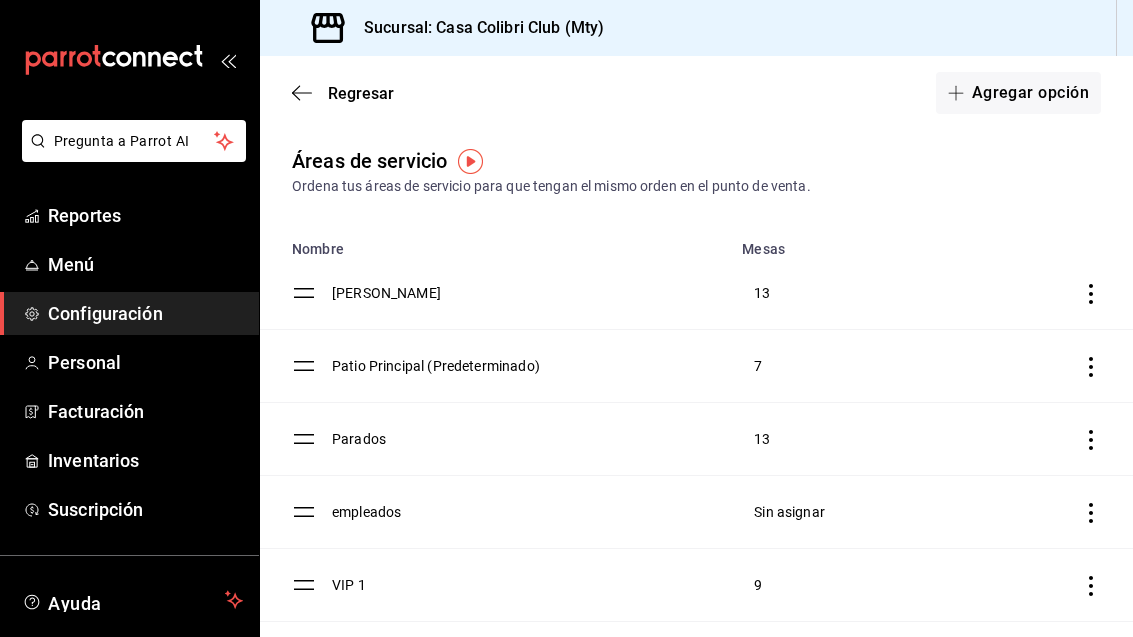 click 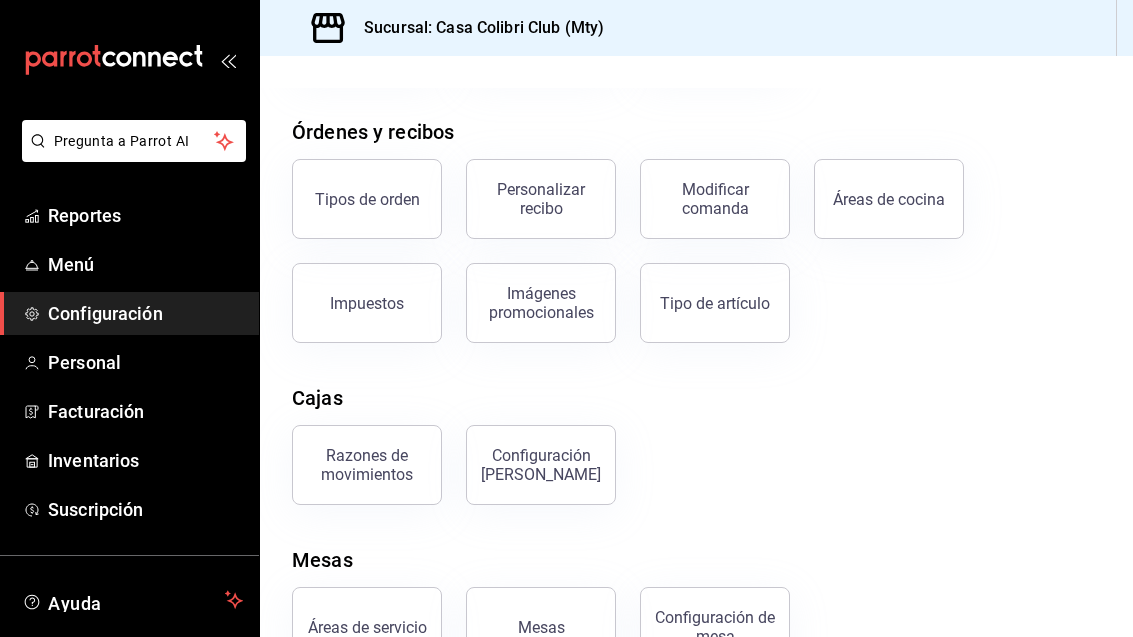 scroll, scrollTop: 313, scrollLeft: 0, axis: vertical 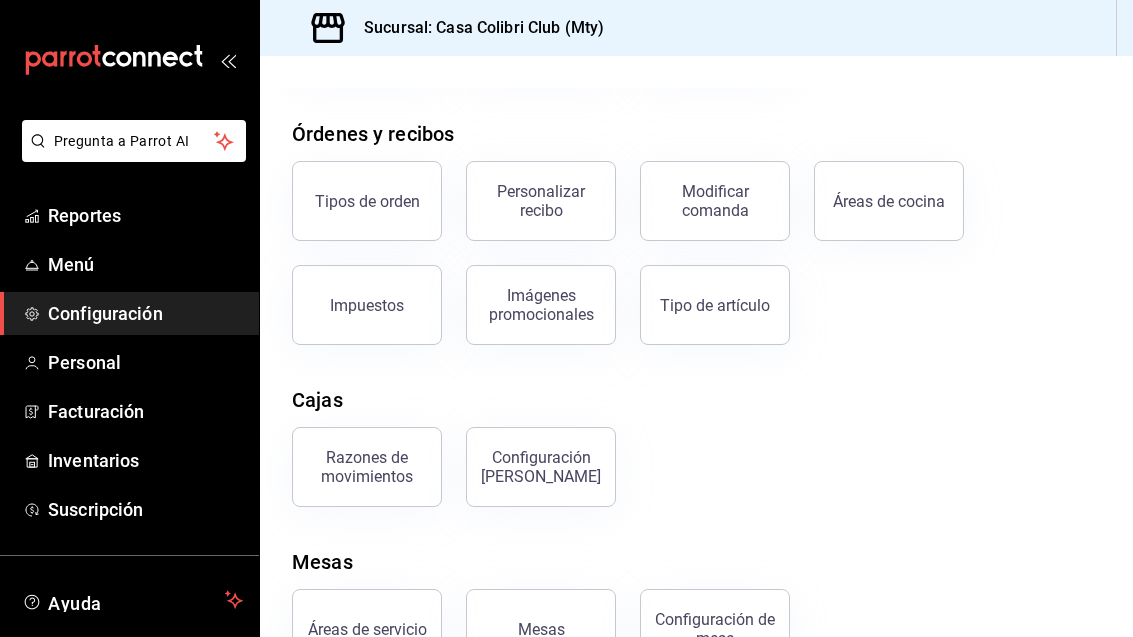 click on "Mesas" at bounding box center [541, 629] 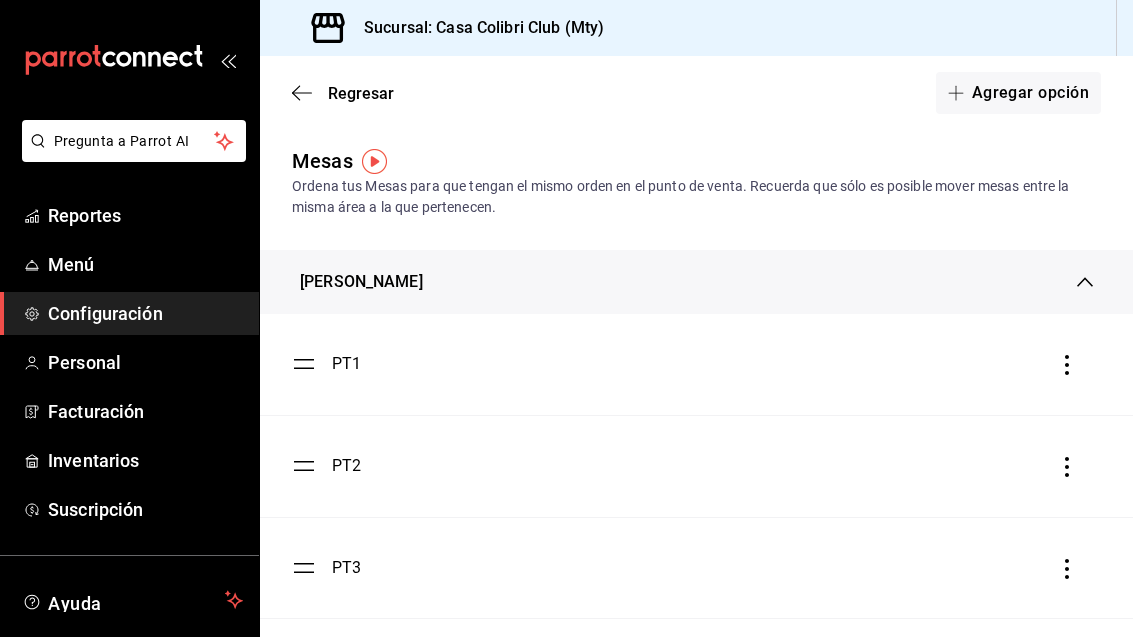 click on "Agregar opción" at bounding box center [1018, 93] 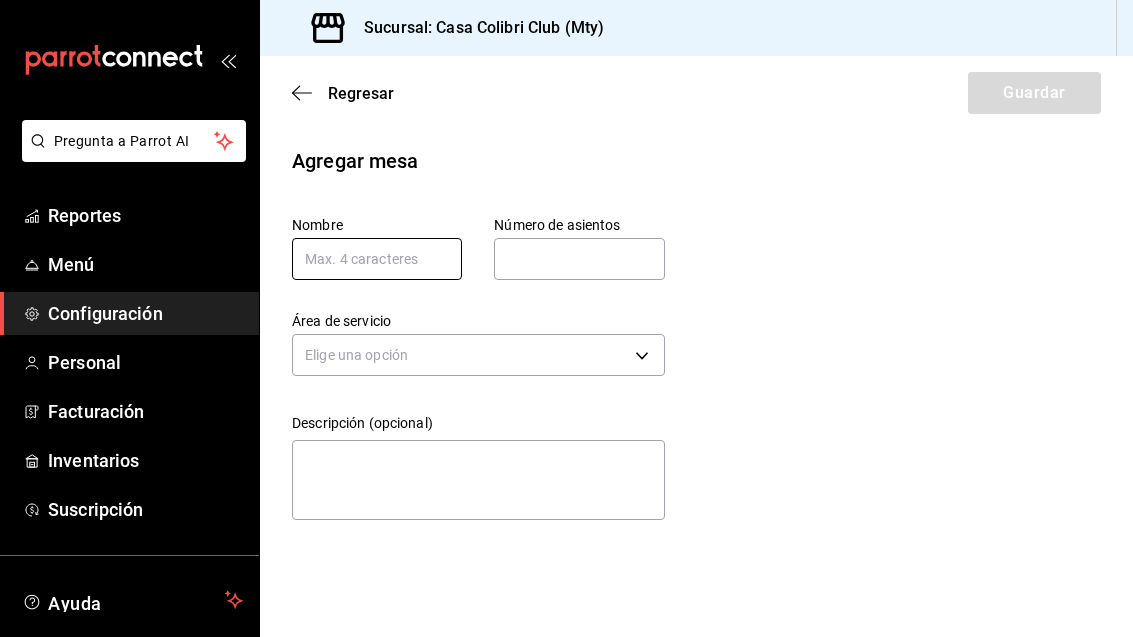 click at bounding box center [377, 259] 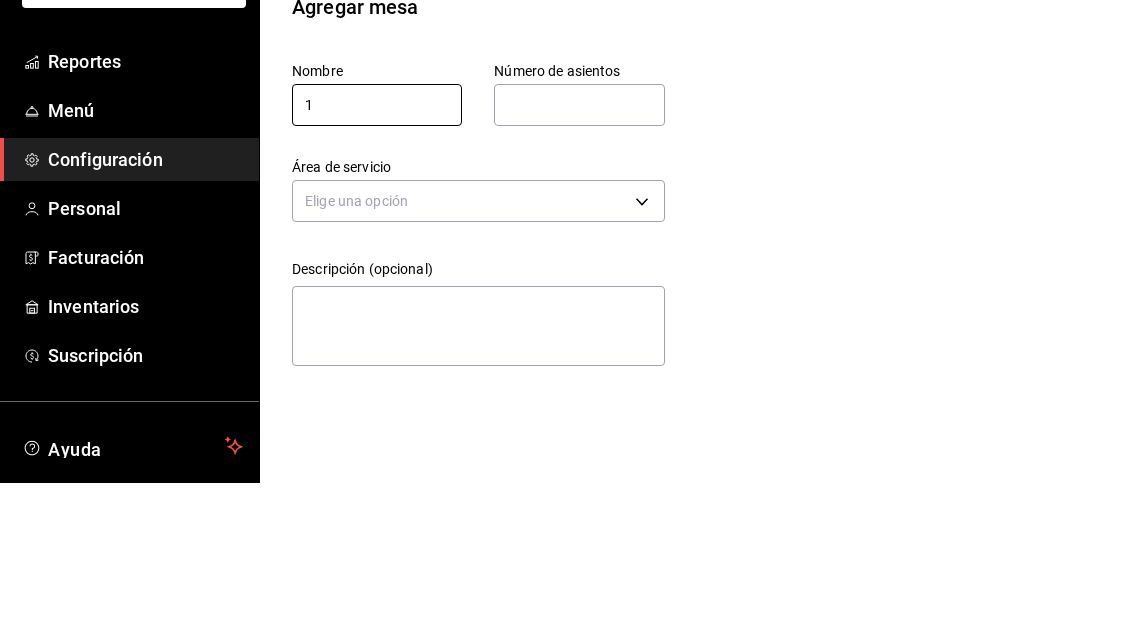 type on "1" 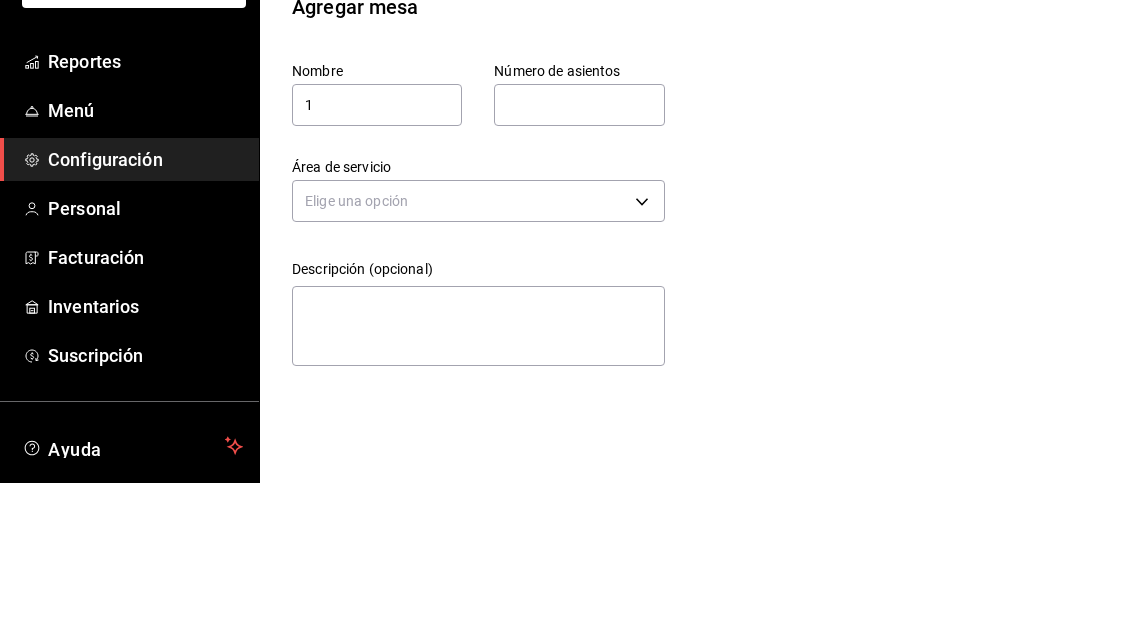 click at bounding box center (579, 259) 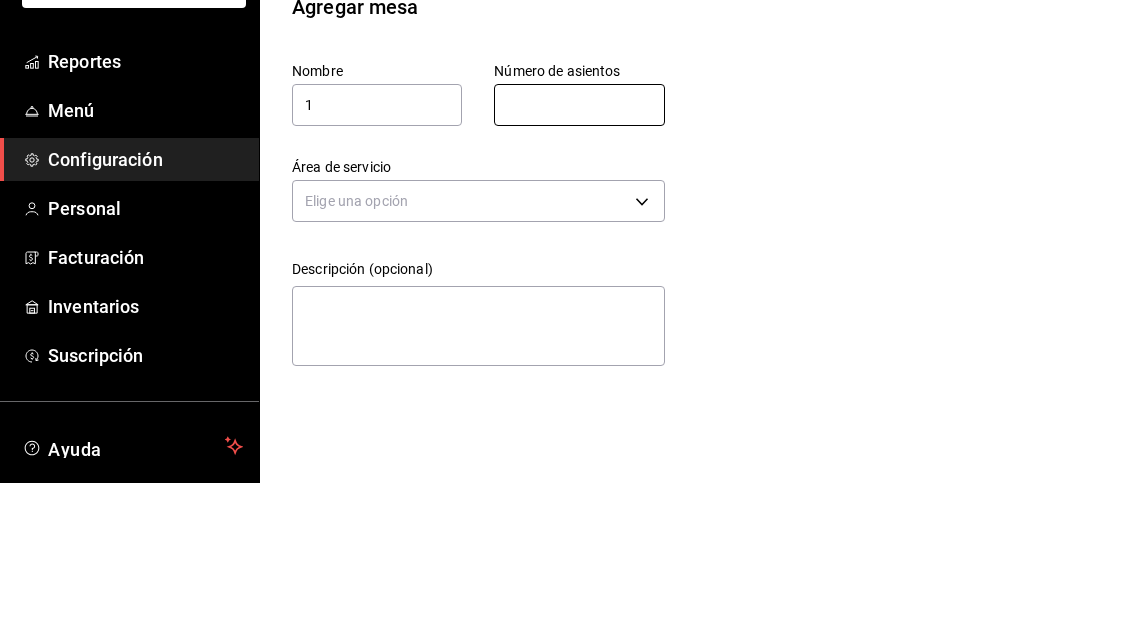type on "1" 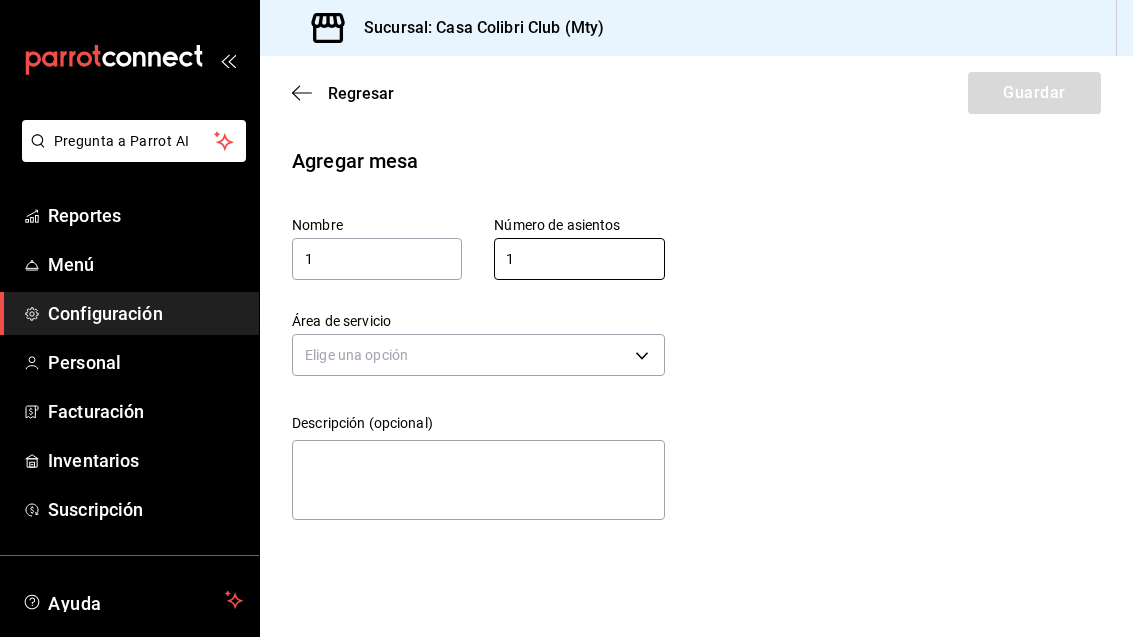 scroll, scrollTop: 0, scrollLeft: 0, axis: both 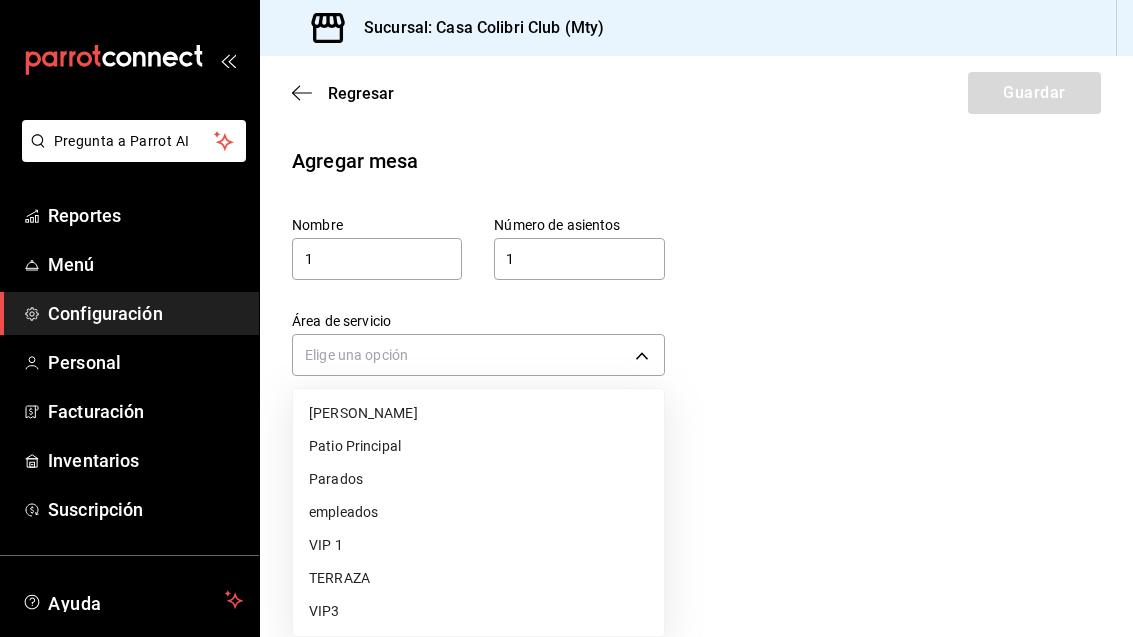 click on "empleados" at bounding box center [478, 512] 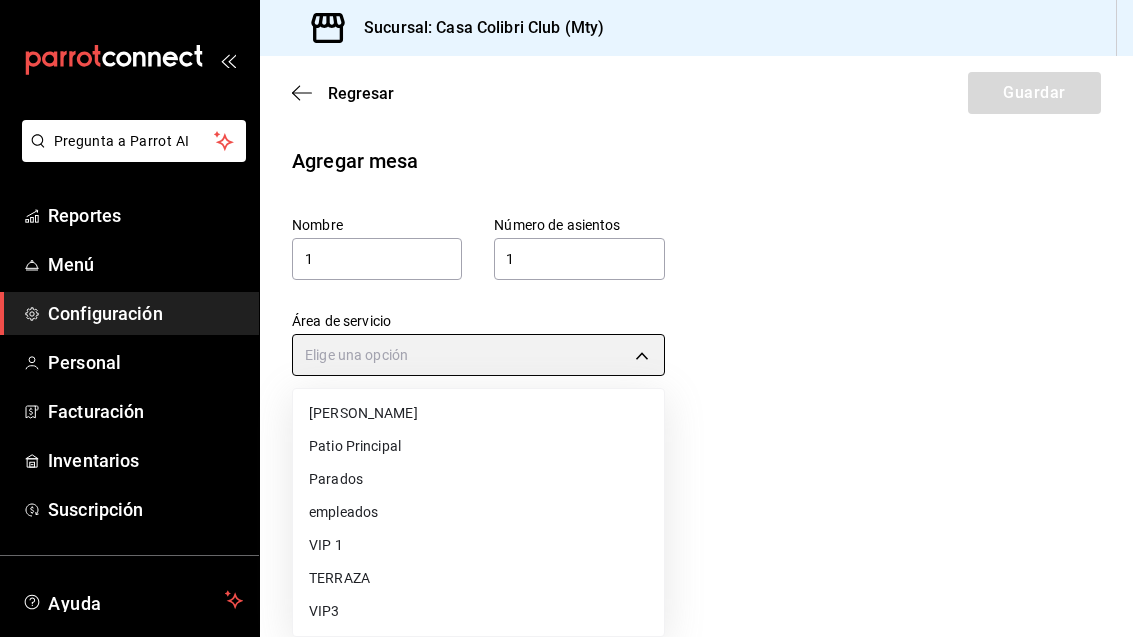 type on "a675b37f-3d63-4445-a64b-93fe2b7f9e3a" 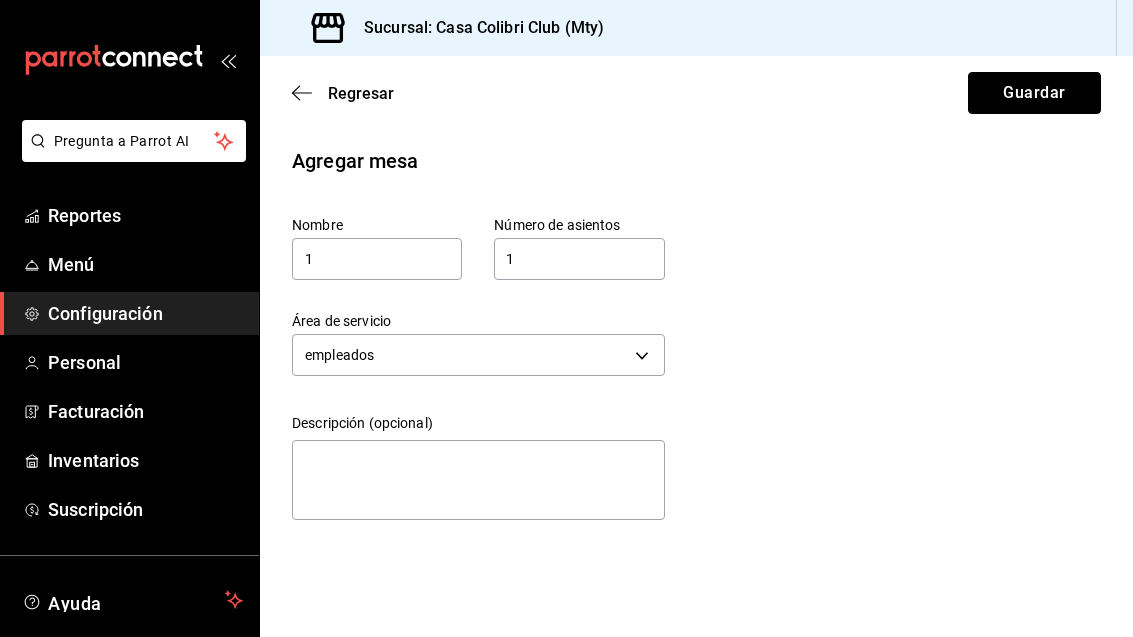 click on "Guardar" at bounding box center [1034, 93] 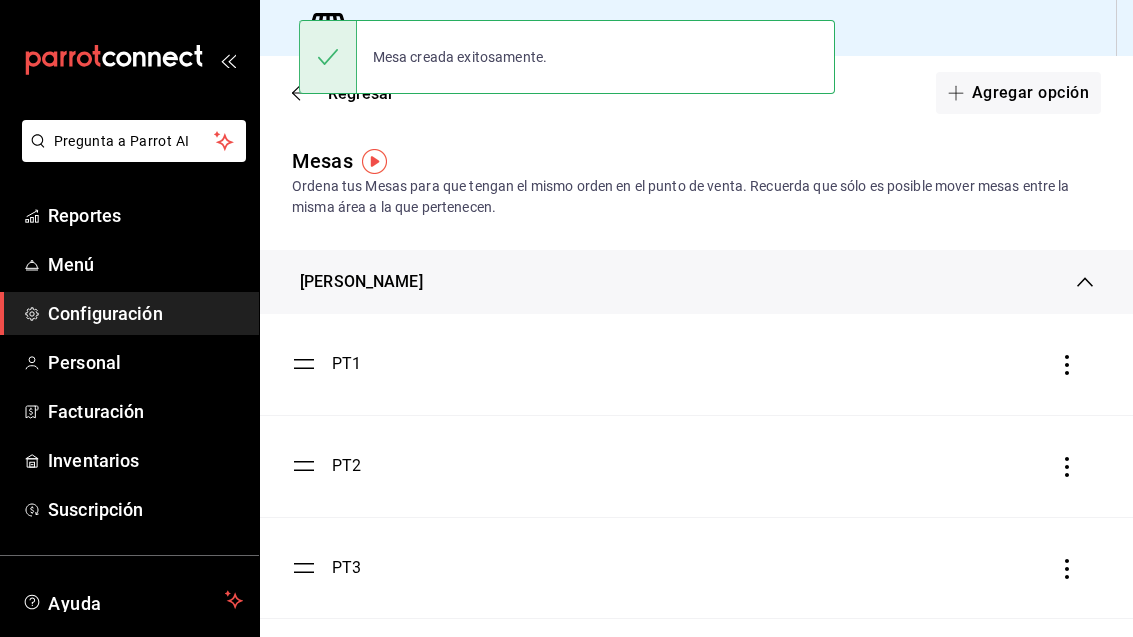 click on "Agregar opción" at bounding box center (1018, 93) 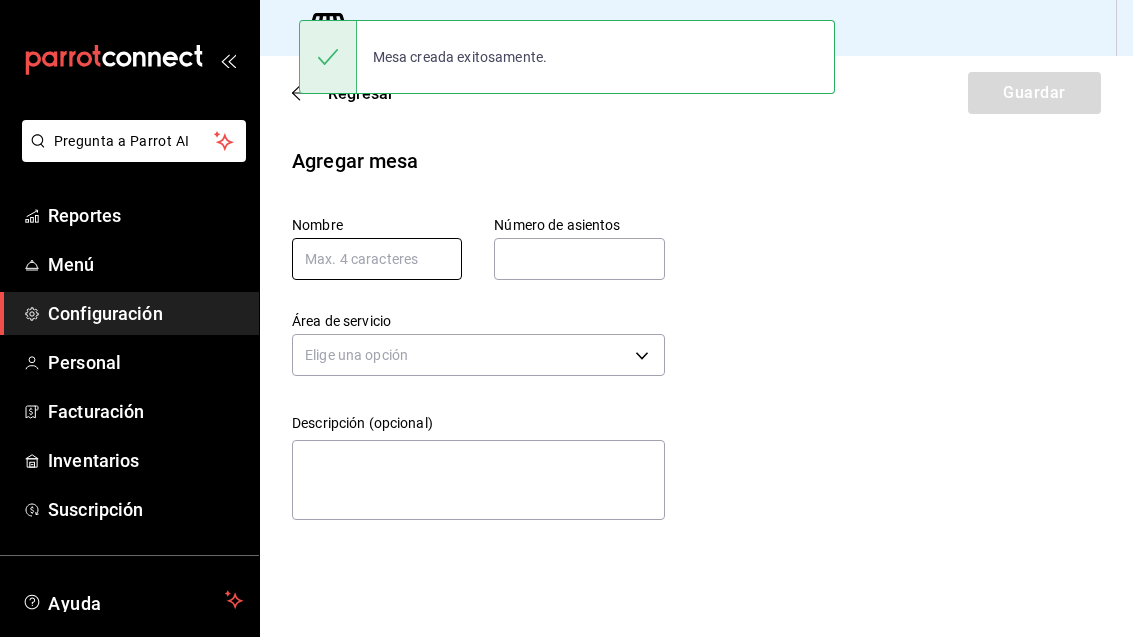 click at bounding box center (377, 259) 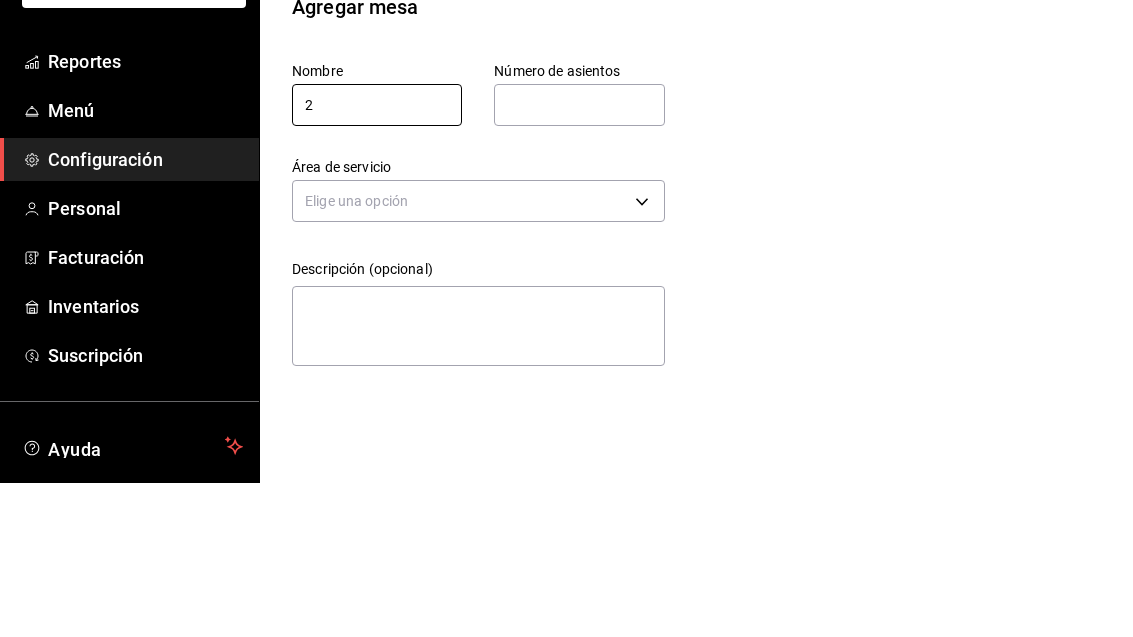 type on "2" 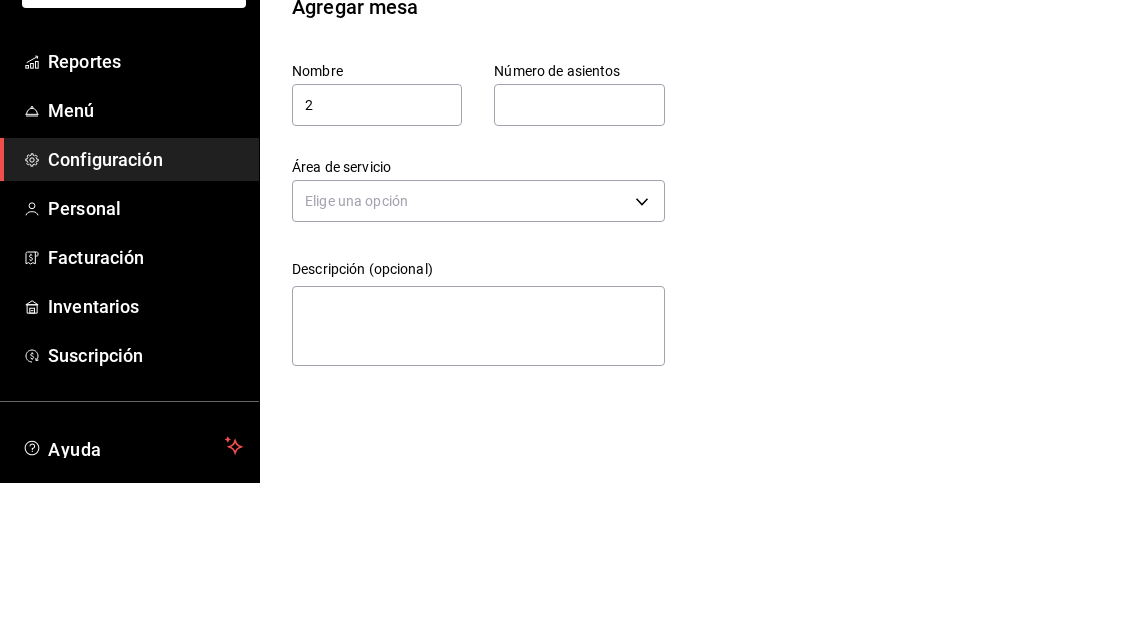 click at bounding box center (579, 259) 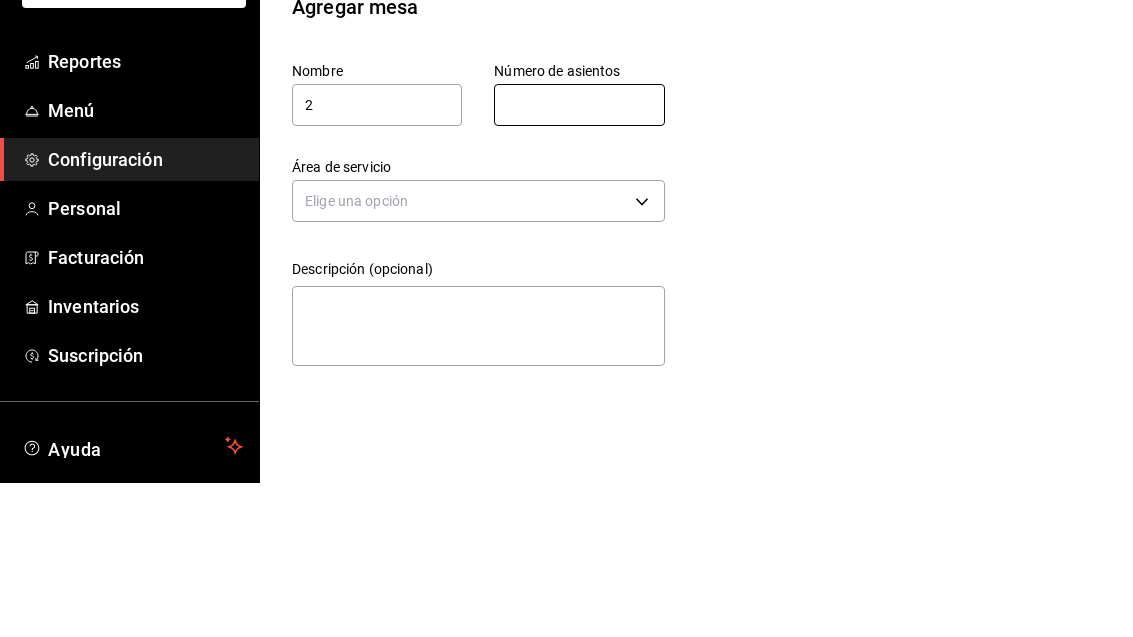 type on "1" 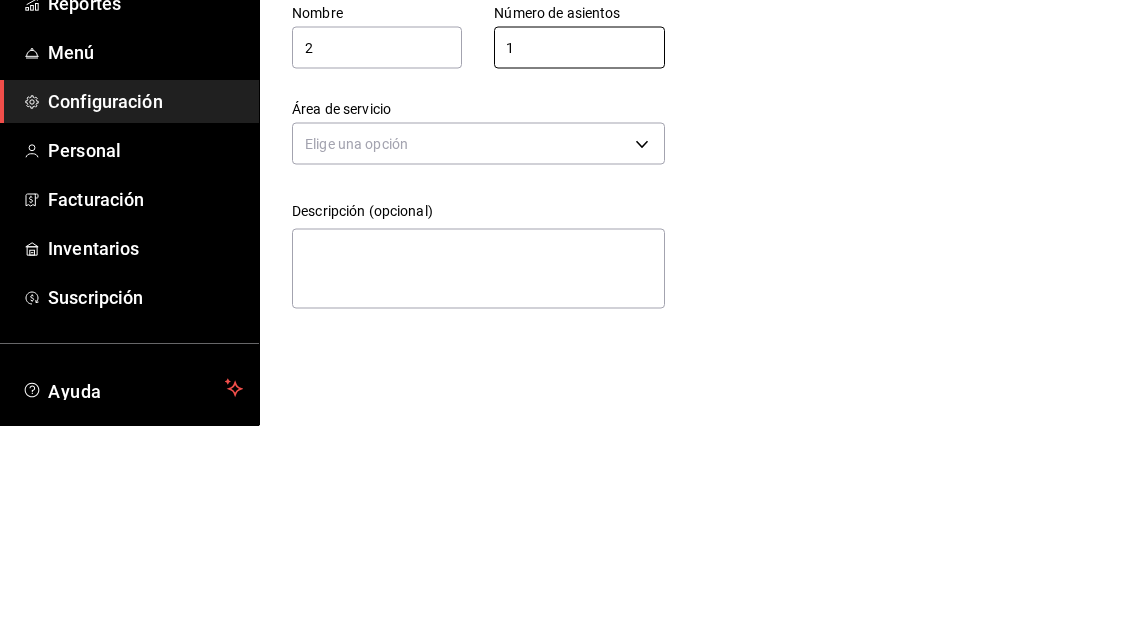 click on "Pregunta a Parrot AI Reportes   Menú   Configuración   Personal   Facturación   Inventarios   Suscripción   Ayuda Recomienda Parrot   Adolfo Flores   Sugerir nueva función   Sucursal: Casa Colibri Club (Mty) Regresar Guardar Agregar mesa Nombre 2 Número de asientos 1 Número de asientos Área de servicio Elige una opción Descripción (opcional) x Pregunta a Parrot AI Reportes   Menú   Configuración   Personal   Facturación   Inventarios   Suscripción   Ayuda Recomienda Parrot   Adolfo Flores   Sugerir nueva función   GANA 1 MES GRATIS EN TU SUSCRIPCIÓN AQUÍ ¿Recuerdas cómo empezó tu restaurante?
Hoy puedes ayudar a un colega a tener el mismo cambio que tú viviste.
Recomienda Parrot directamente desde tu Portal Administrador.
Es fácil y rápido.
🎁 Por cada restaurante que se una, ganas 1 mes gratis. Ver video tutorial Ir a video Visitar centro de ayuda (81) 2046 6363 soporte@parrotsoftware.io Visitar centro de ayuda (81) 2046 6363 soporte@parrotsoftware.io" at bounding box center (566, 318) 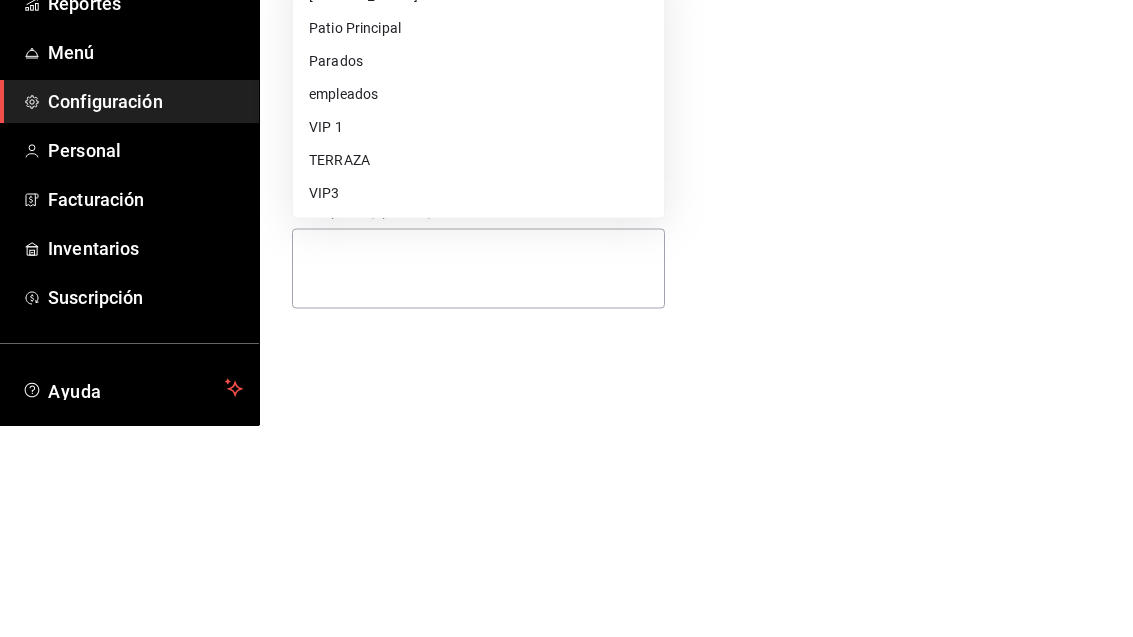 scroll, scrollTop: 64, scrollLeft: 0, axis: vertical 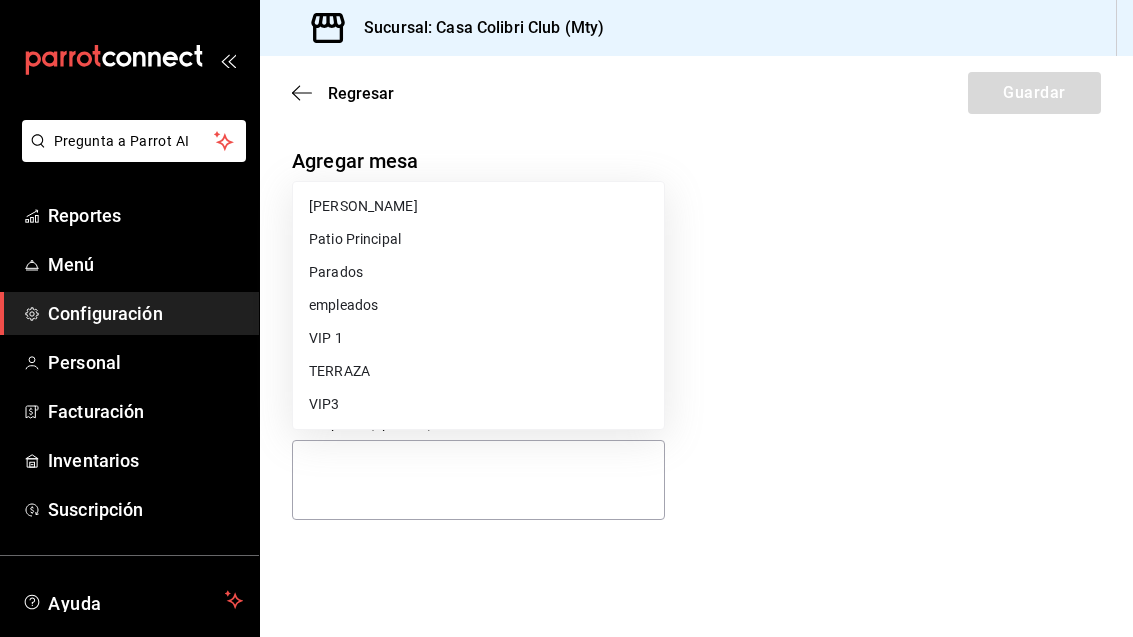 click on "empleados" at bounding box center [478, 305] 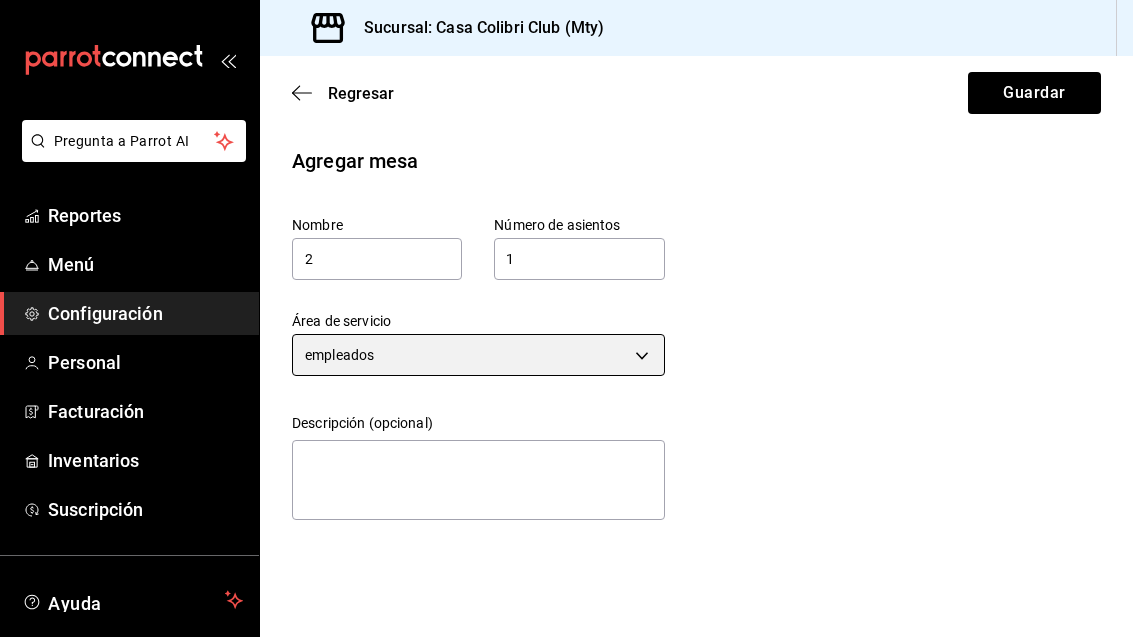 scroll, scrollTop: 0, scrollLeft: 0, axis: both 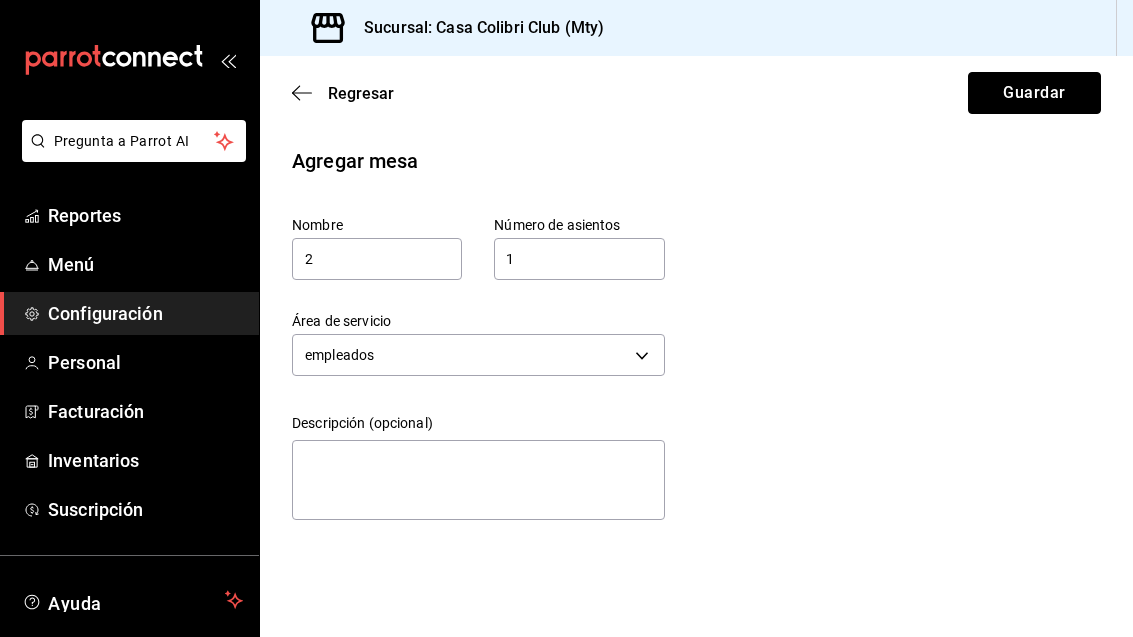 click on "Guardar" at bounding box center [1034, 93] 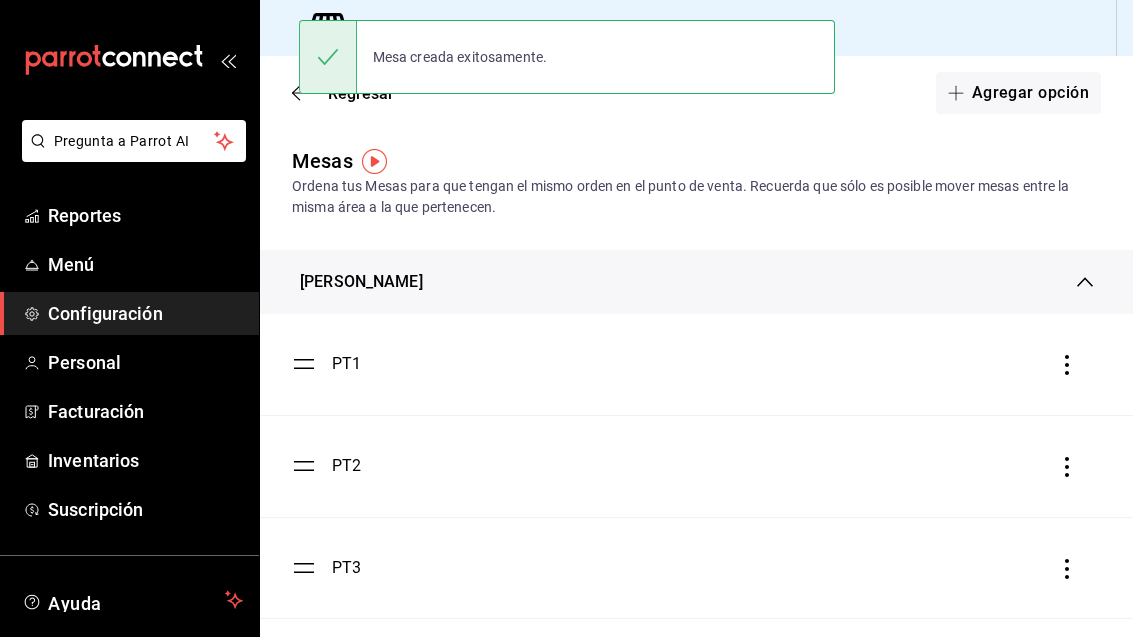 click on "Agregar opción" at bounding box center (1018, 93) 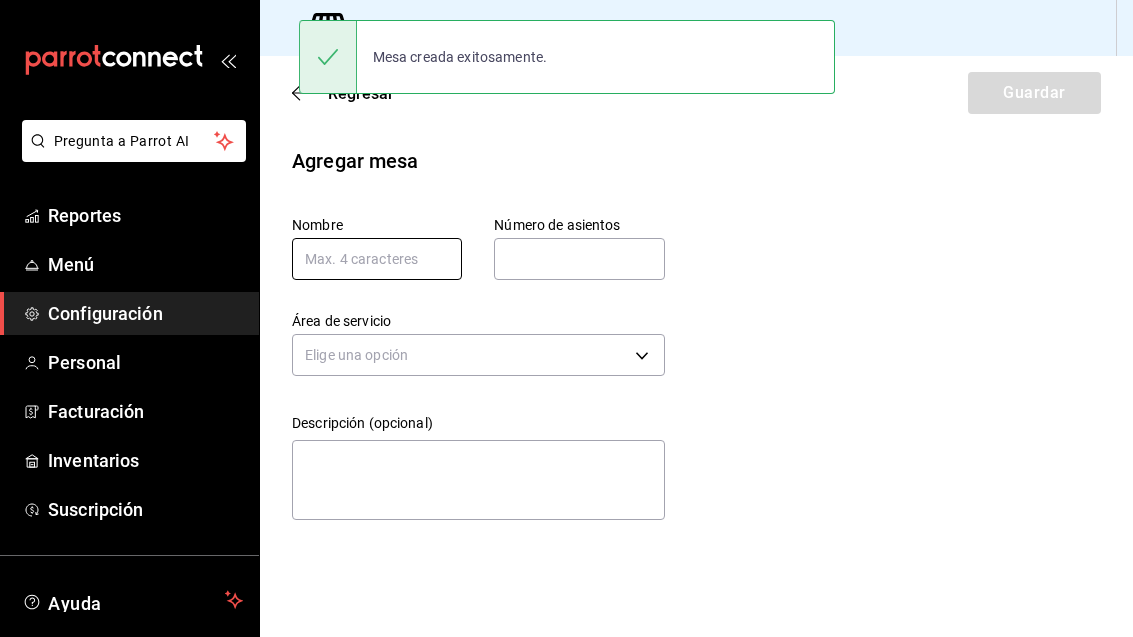 click at bounding box center [377, 259] 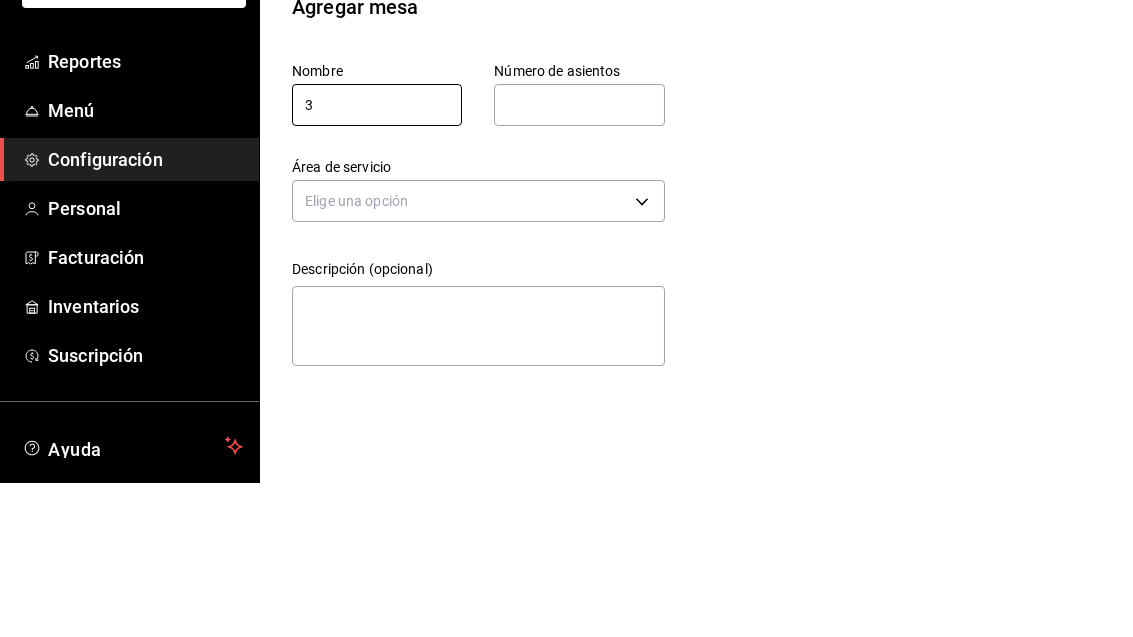 type on "3" 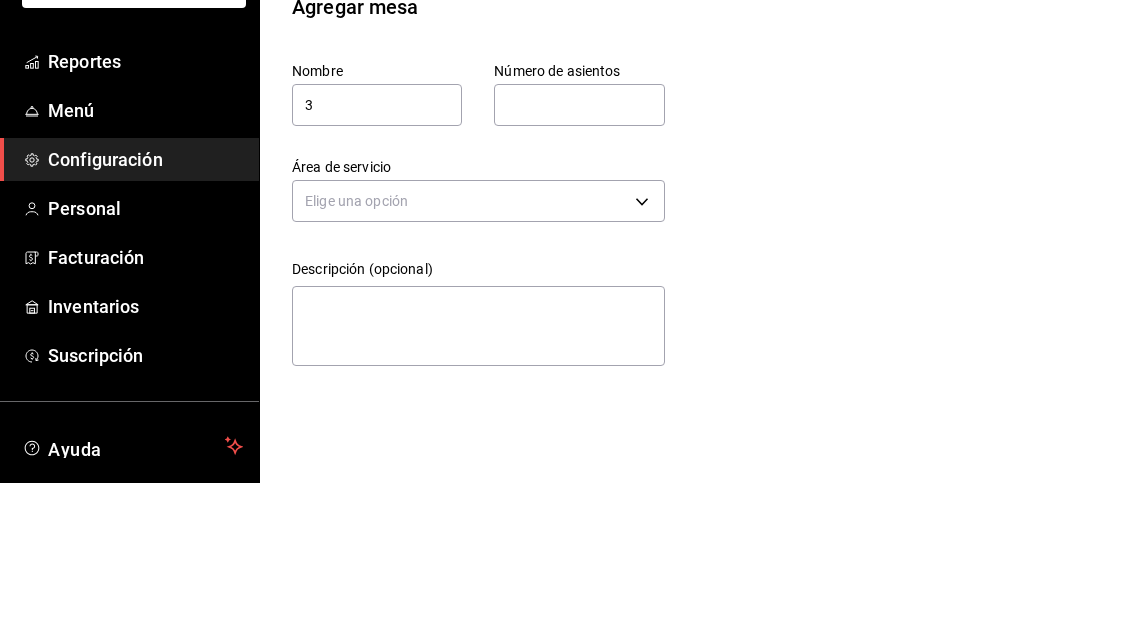 click at bounding box center [579, 259] 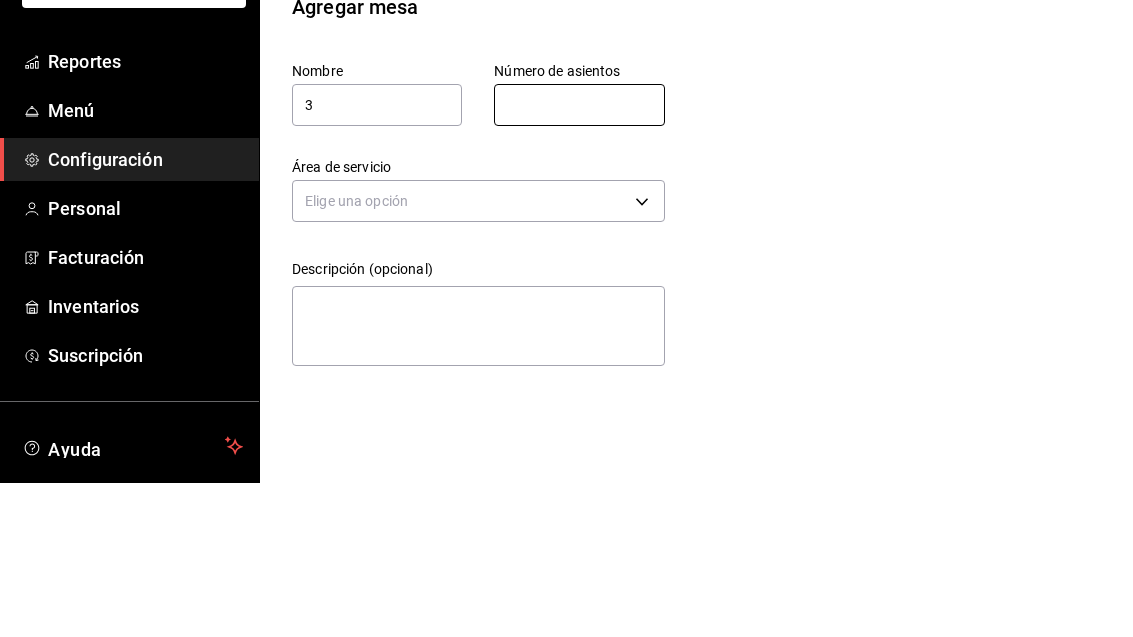 type on "1" 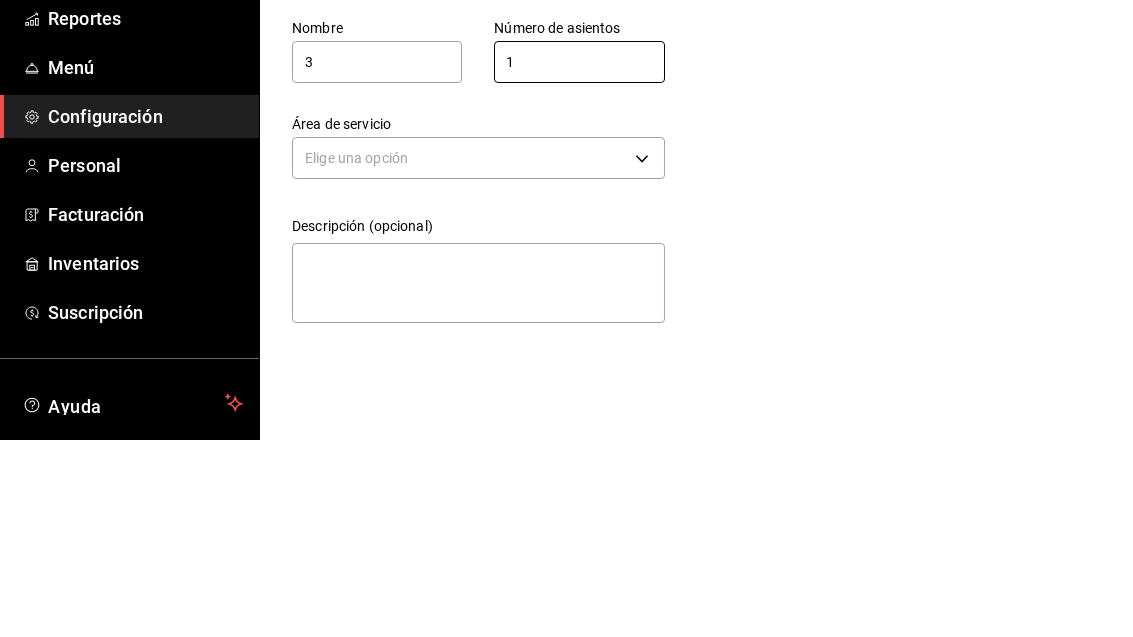 click on "Pregunta a Parrot AI Reportes   Menú   Configuración   Personal   Facturación   Inventarios   Suscripción   Ayuda Recomienda Parrot   Adolfo Flores   Sugerir nueva función   Sucursal: Casa Colibri Club (Mty) Regresar Guardar Agregar mesa Nombre 3 Número de asientos 1 Número de asientos Área de servicio Elige una opción Descripción (opcional) x Pregunta a Parrot AI Reportes   Menú   Configuración   Personal   Facturación   Inventarios   Suscripción   Ayuda Recomienda Parrot   Adolfo Flores   Sugerir nueva función   GANA 1 MES GRATIS EN TU SUSCRIPCIÓN AQUÍ ¿Recuerdas cómo empezó tu restaurante?
Hoy puedes ayudar a un colega a tener el mismo cambio que tú viviste.
Recomienda Parrot directamente desde tu Portal Administrador.
Es fácil y rápido.
🎁 Por cada restaurante que se una, ganas 1 mes gratis. Ver video tutorial Ir a video Visitar centro de ayuda (81) 2046 6363 soporte@parrotsoftware.io Visitar centro de ayuda (81) 2046 6363 soporte@parrotsoftware.io" at bounding box center (566, 318) 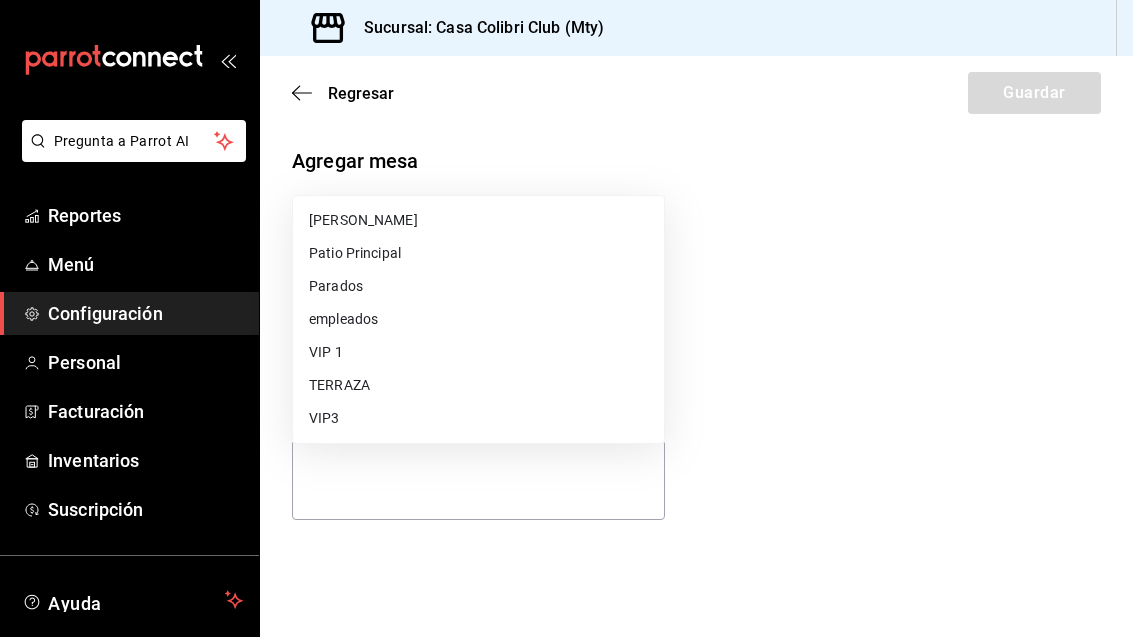 click on "empleados" at bounding box center [478, 319] 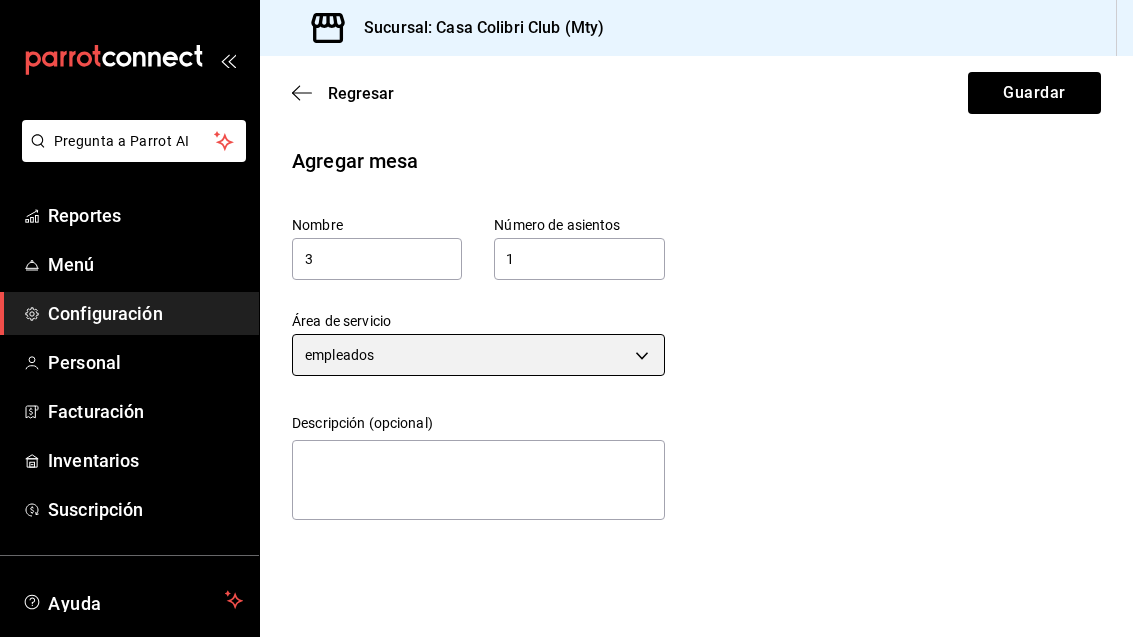 scroll, scrollTop: 8, scrollLeft: 0, axis: vertical 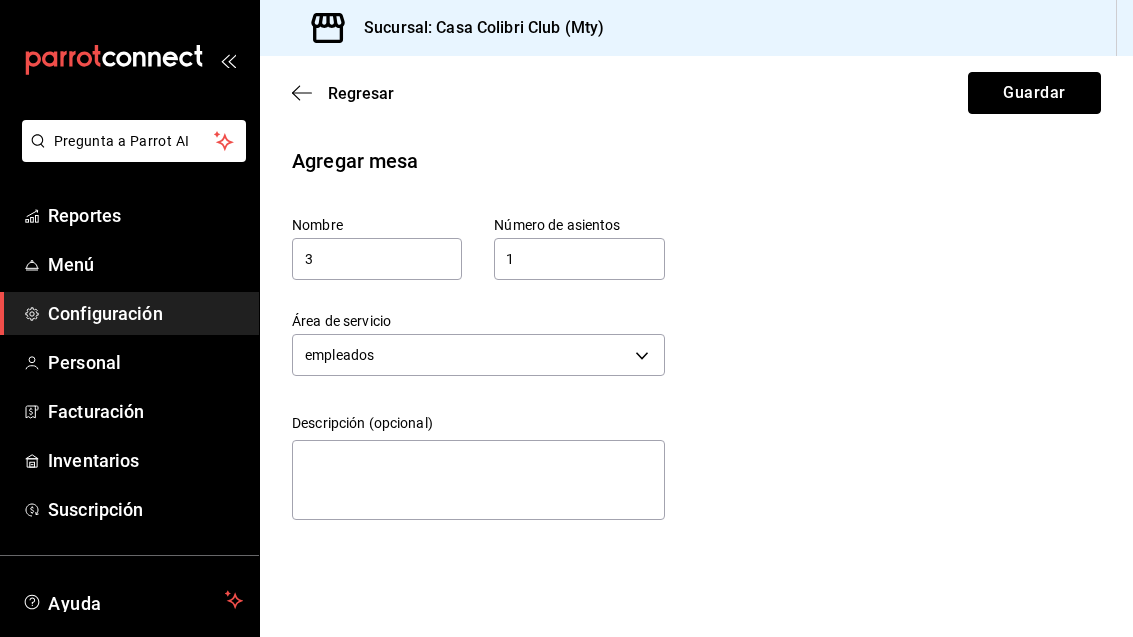 click on "Guardar" at bounding box center [1034, 93] 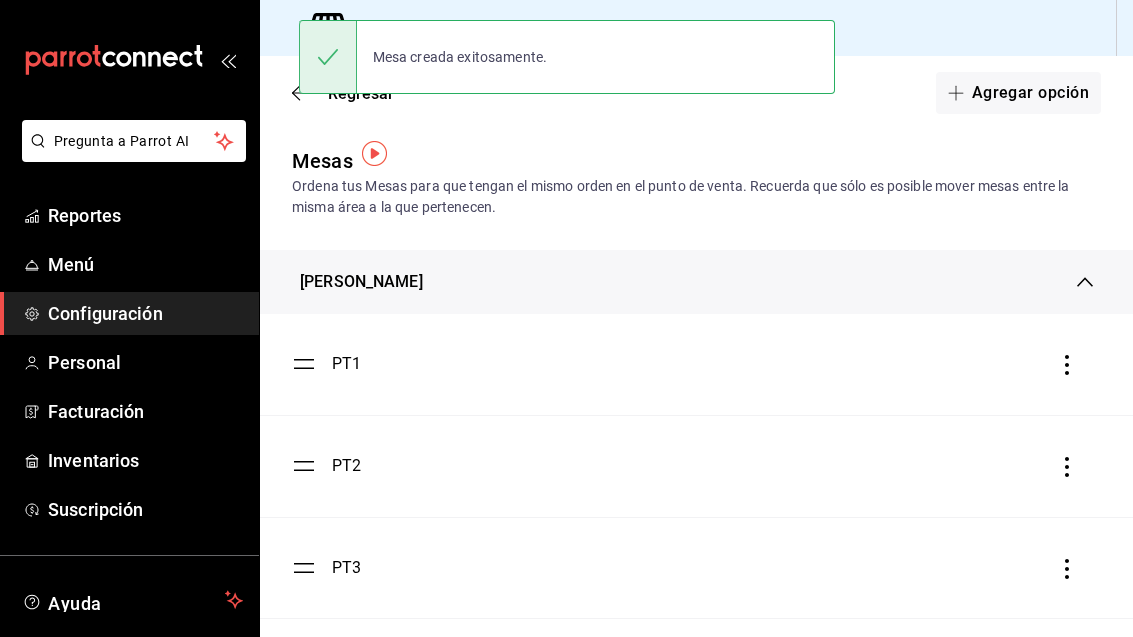 click on "Agregar opción" at bounding box center (1018, 93) 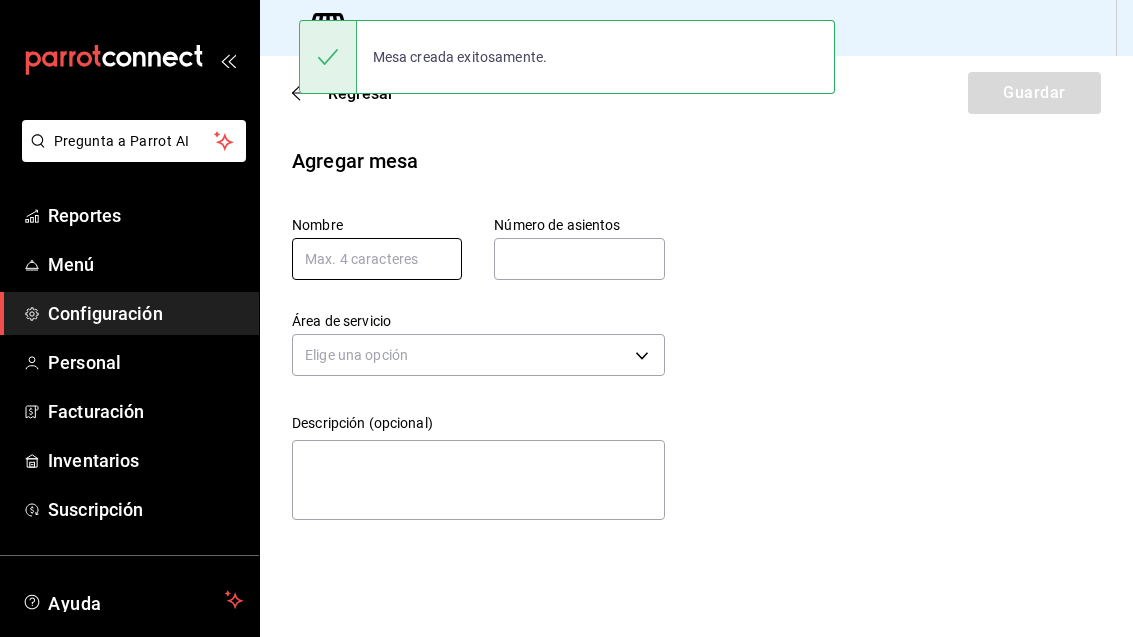 click at bounding box center [377, 259] 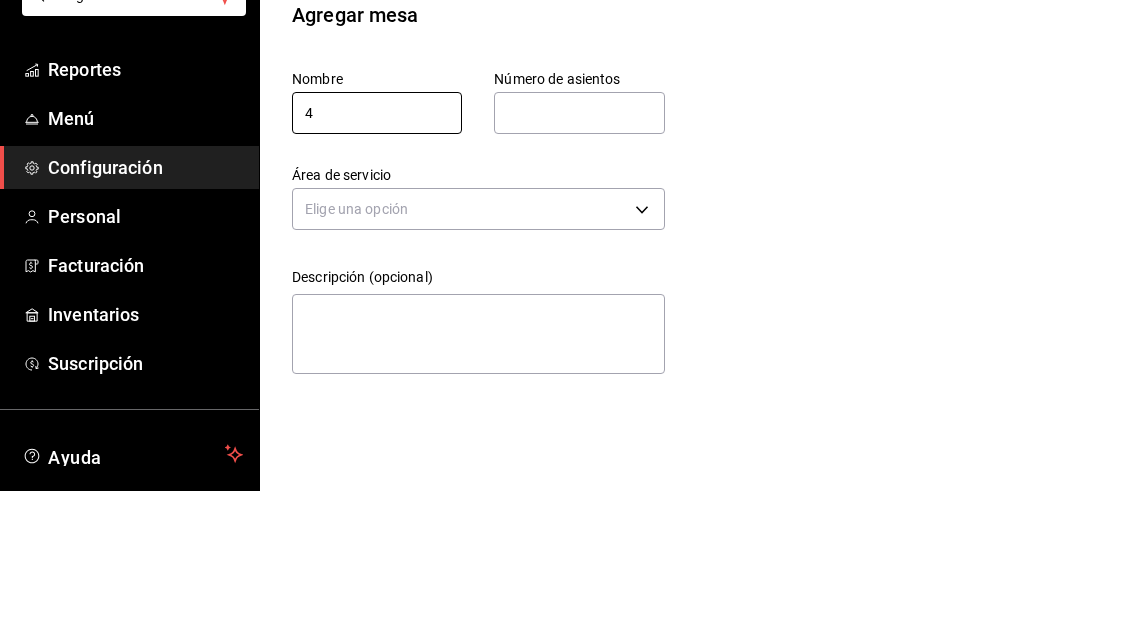 type on "4" 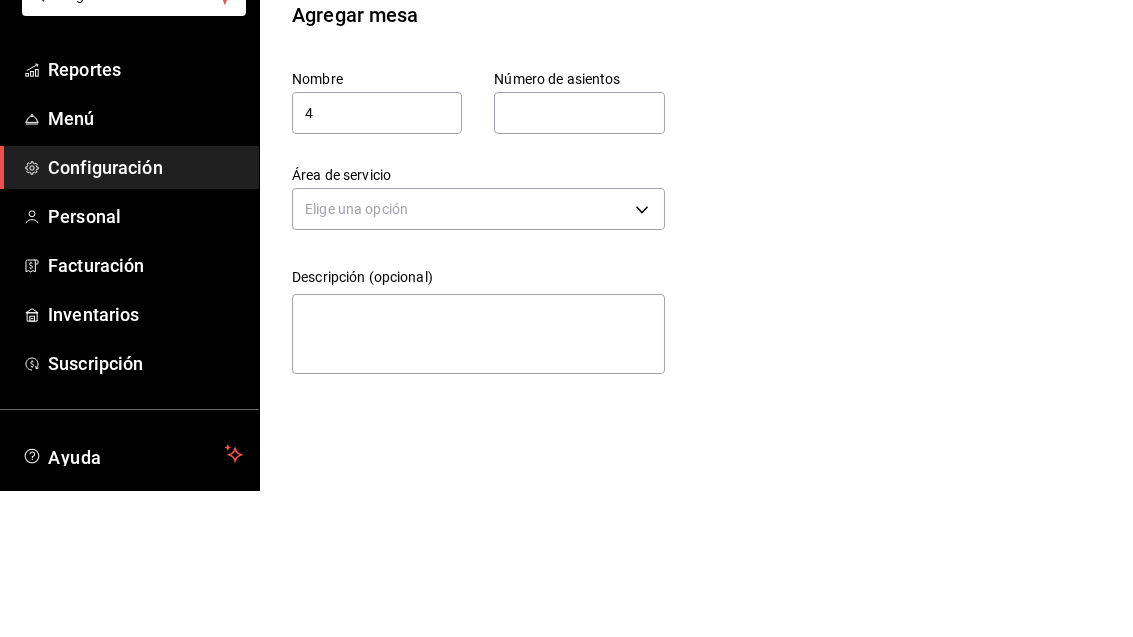 click at bounding box center [579, 259] 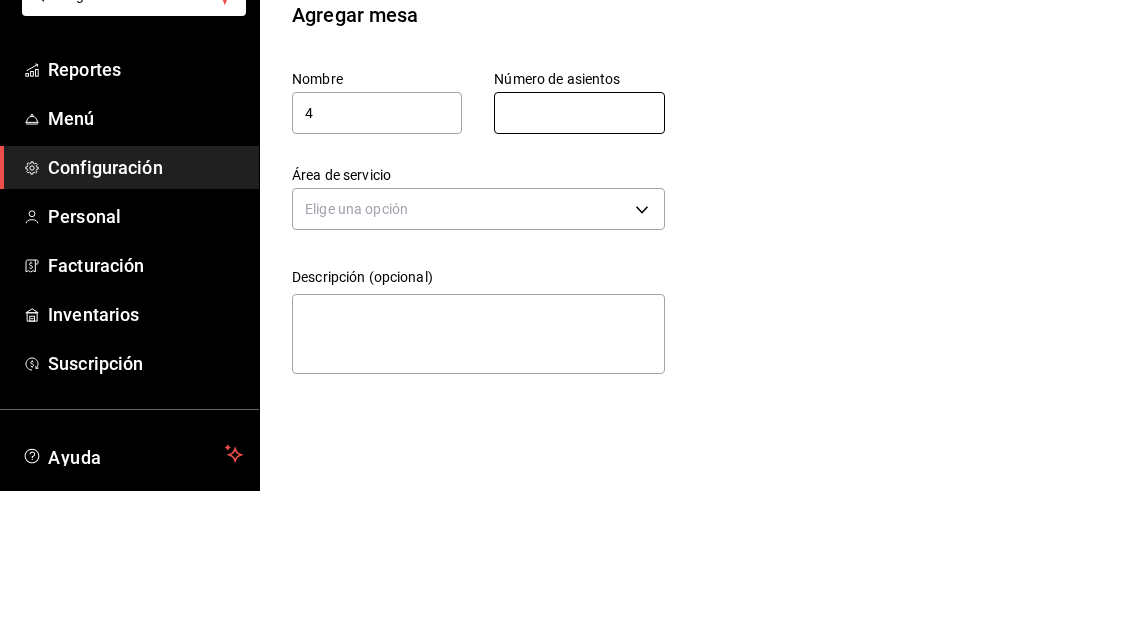 type on "1" 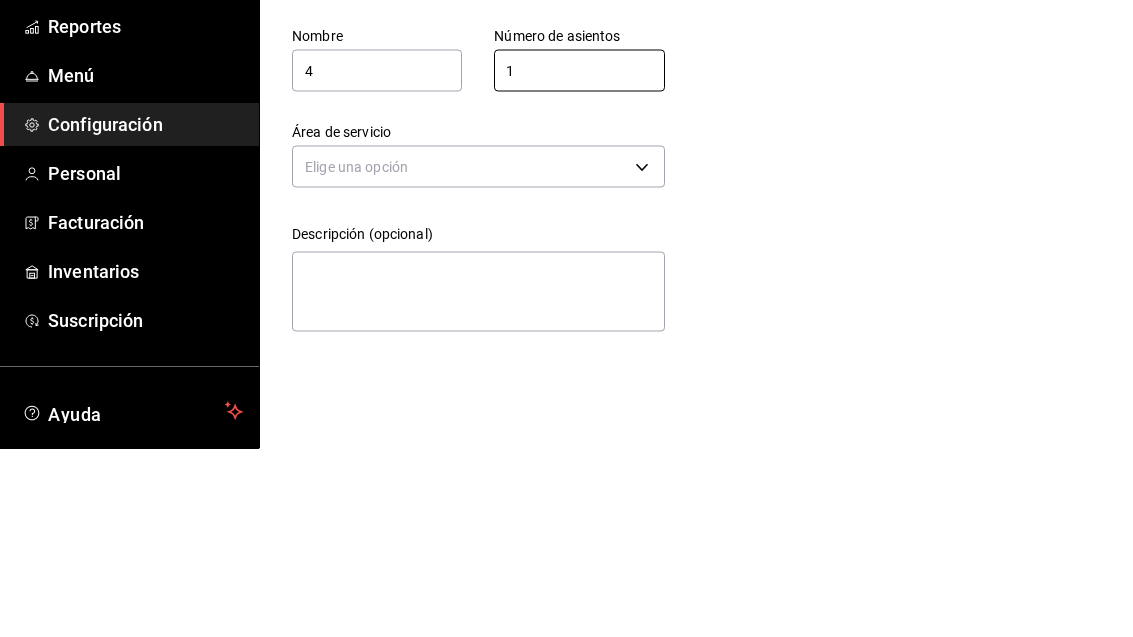 click on "Pregunta a Parrot AI Reportes   Menú   Configuración   Personal   Facturación   Inventarios   Suscripción   Ayuda Recomienda Parrot   Adolfo Flores   Sugerir nueva función   Sucursal: Casa Colibri Club (Mty) Regresar Guardar Agregar mesa Nombre 4 Número de asientos 1 Número de asientos Área de servicio Elige una opción Descripción (opcional) x Pregunta a Parrot AI Reportes   Menú   Configuración   Personal   Facturación   Inventarios   Suscripción   Ayuda Recomienda Parrot   Adolfo Flores   Sugerir nueva función   GANA 1 MES GRATIS EN TU SUSCRIPCIÓN AQUÍ ¿Recuerdas cómo empezó tu restaurante?
Hoy puedes ayudar a un colega a tener el mismo cambio que tú viviste.
Recomienda Parrot directamente desde tu Portal Administrador.
Es fácil y rápido.
🎁 Por cada restaurante que se una, ganas 1 mes gratis. Ver video tutorial Ir a video Visitar centro de ayuda (81) 2046 6363 soporte@parrotsoftware.io Visitar centro de ayuda (81) 2046 6363 soporte@parrotsoftware.io" at bounding box center (566, 318) 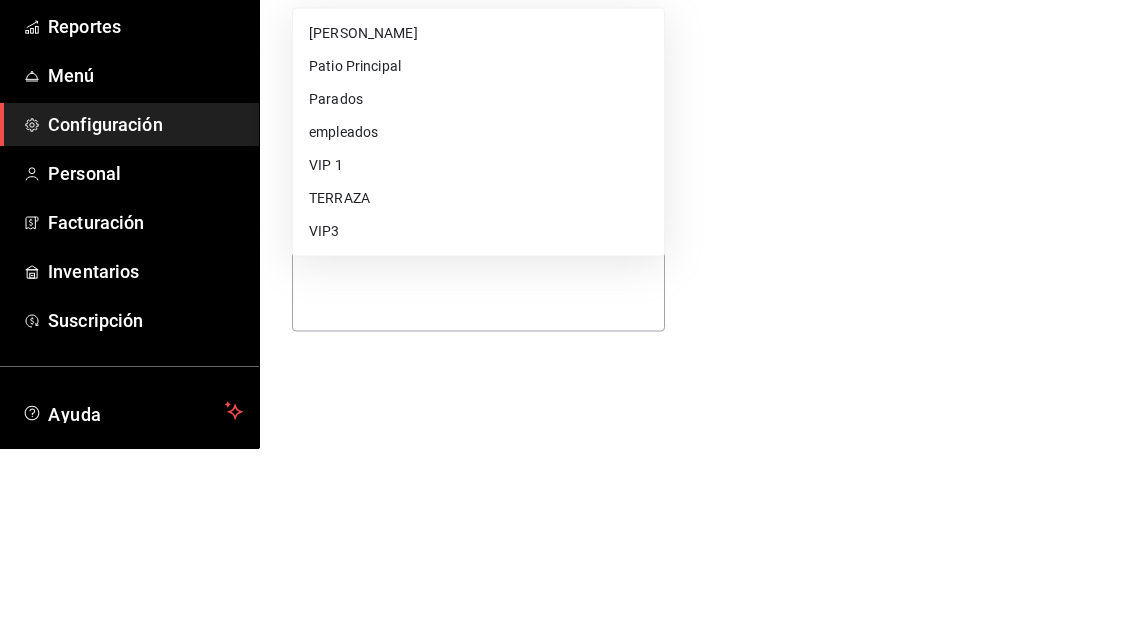 scroll, scrollTop: 64, scrollLeft: 0, axis: vertical 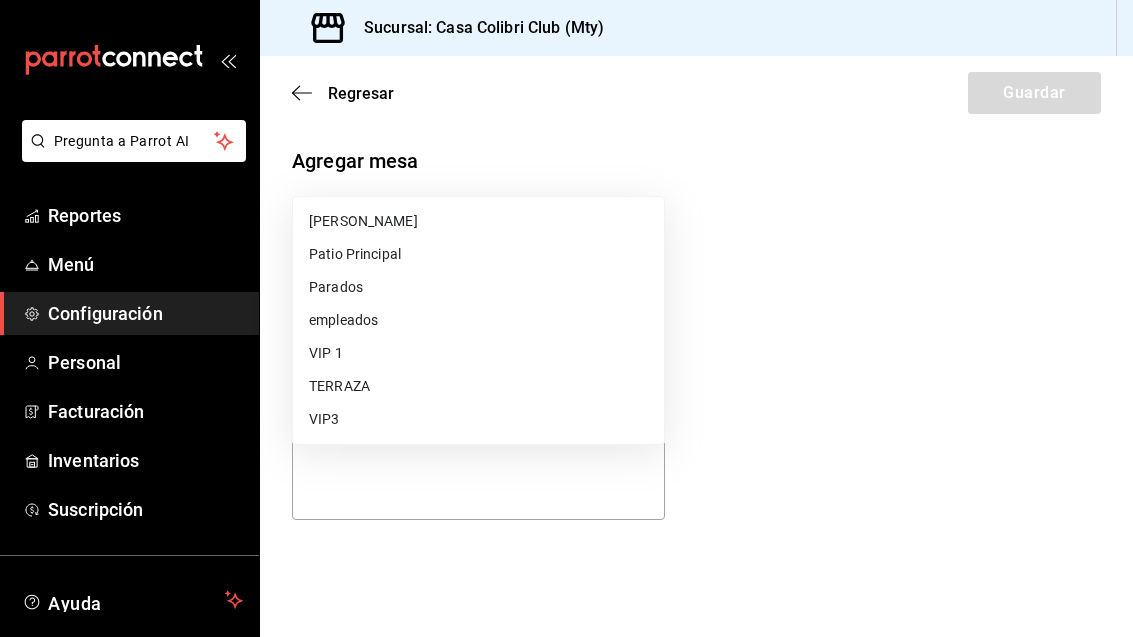 click on "empleados" at bounding box center [478, 320] 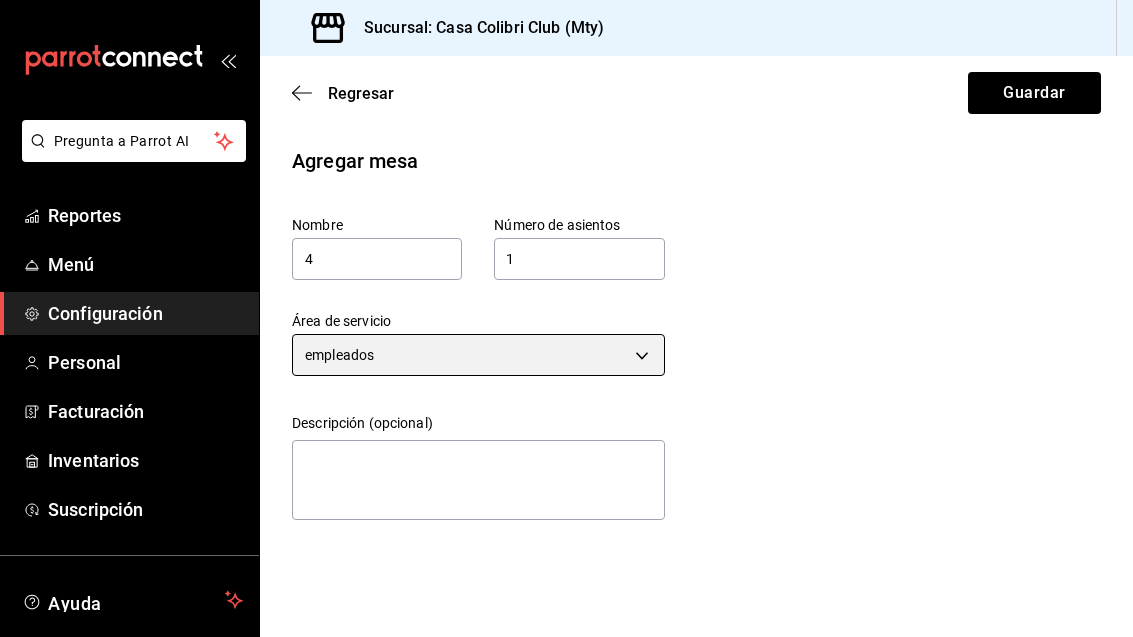 scroll, scrollTop: 19, scrollLeft: 0, axis: vertical 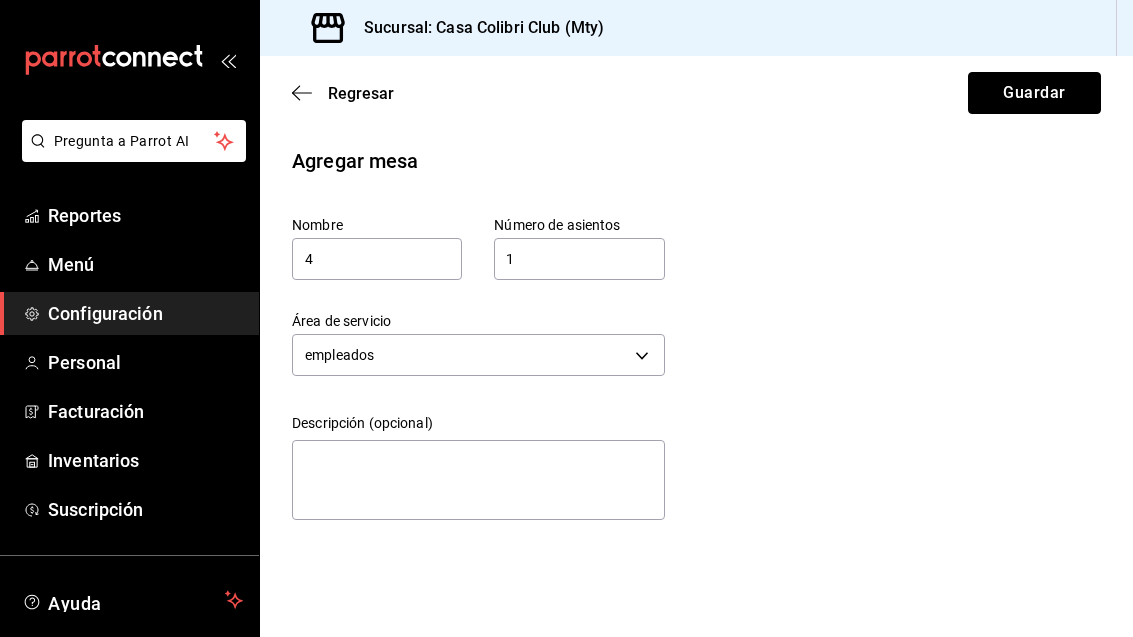 click on "Guardar" at bounding box center (1034, 93) 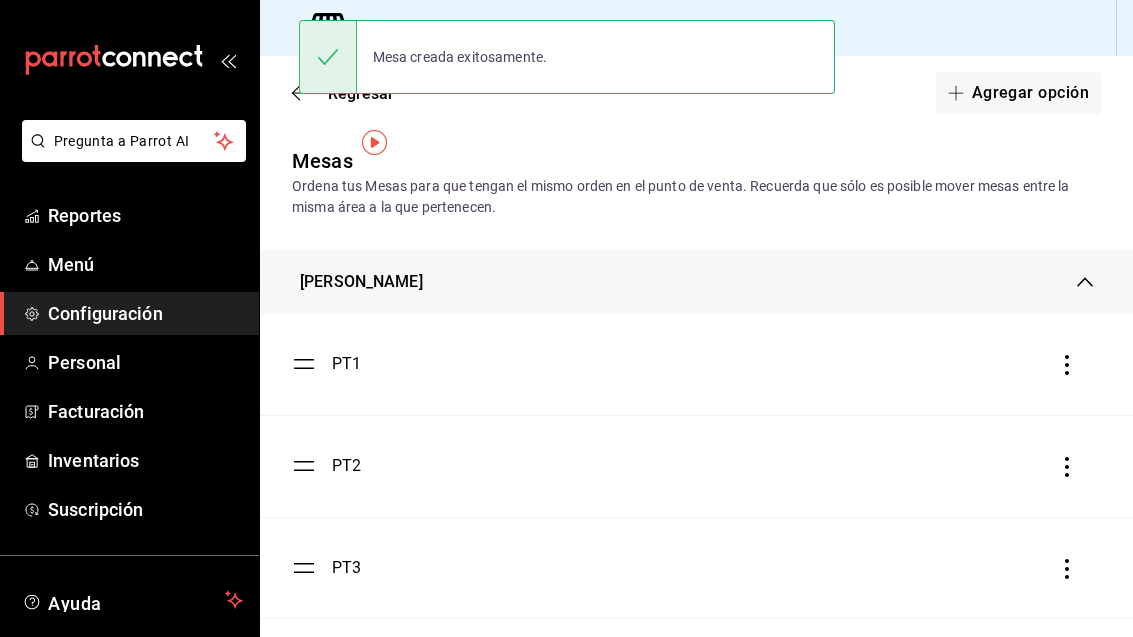 click on "Agregar opción" at bounding box center (1018, 93) 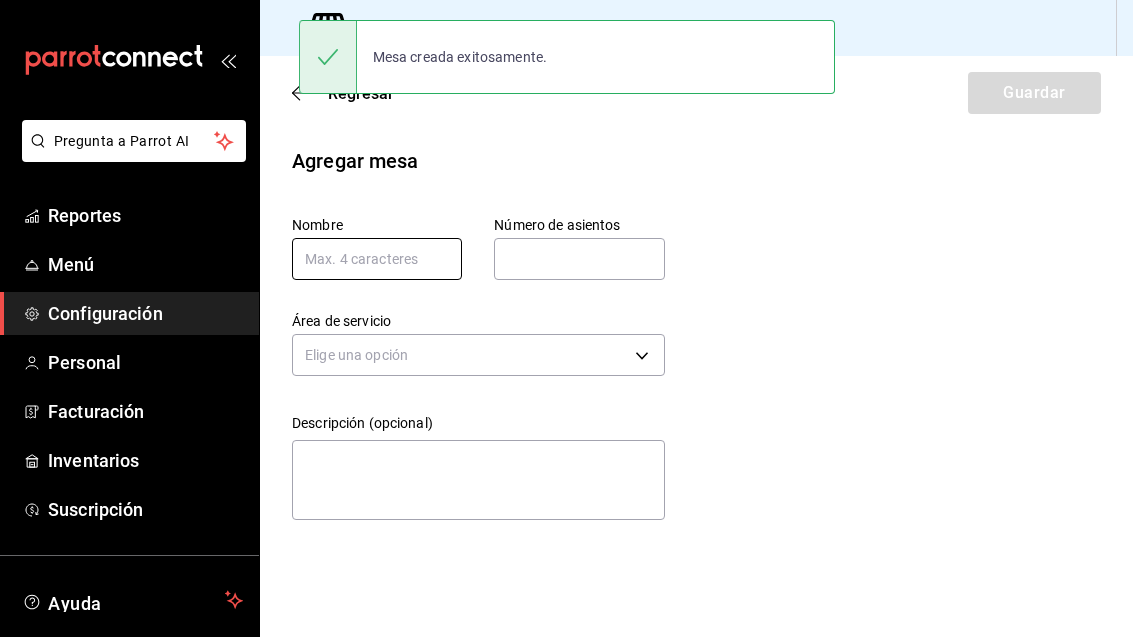 click at bounding box center (377, 259) 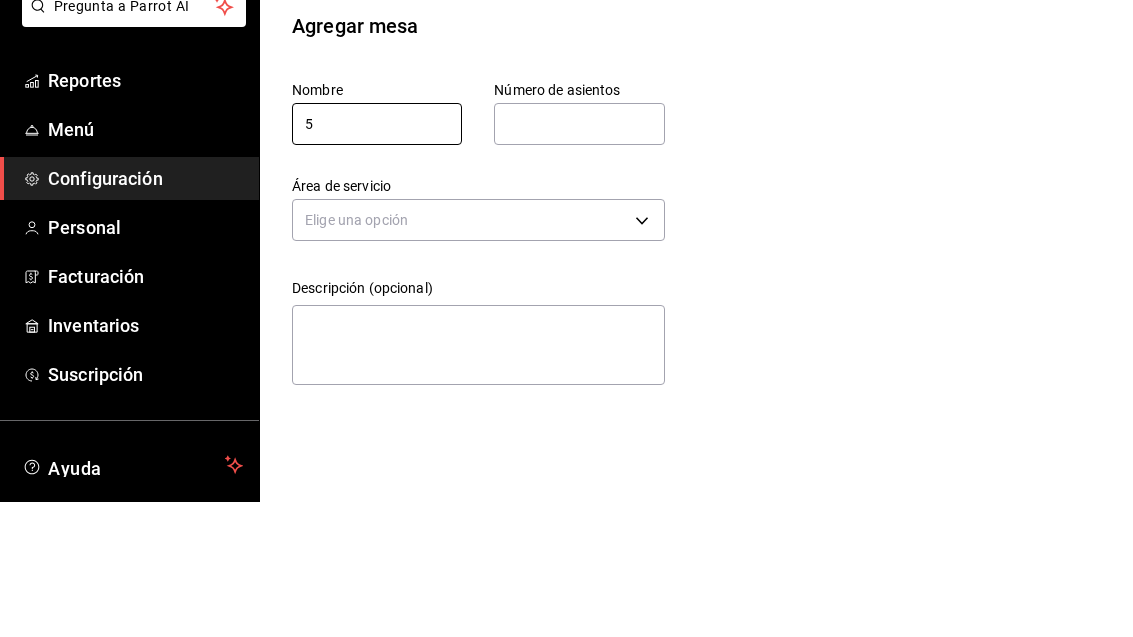 type on "5" 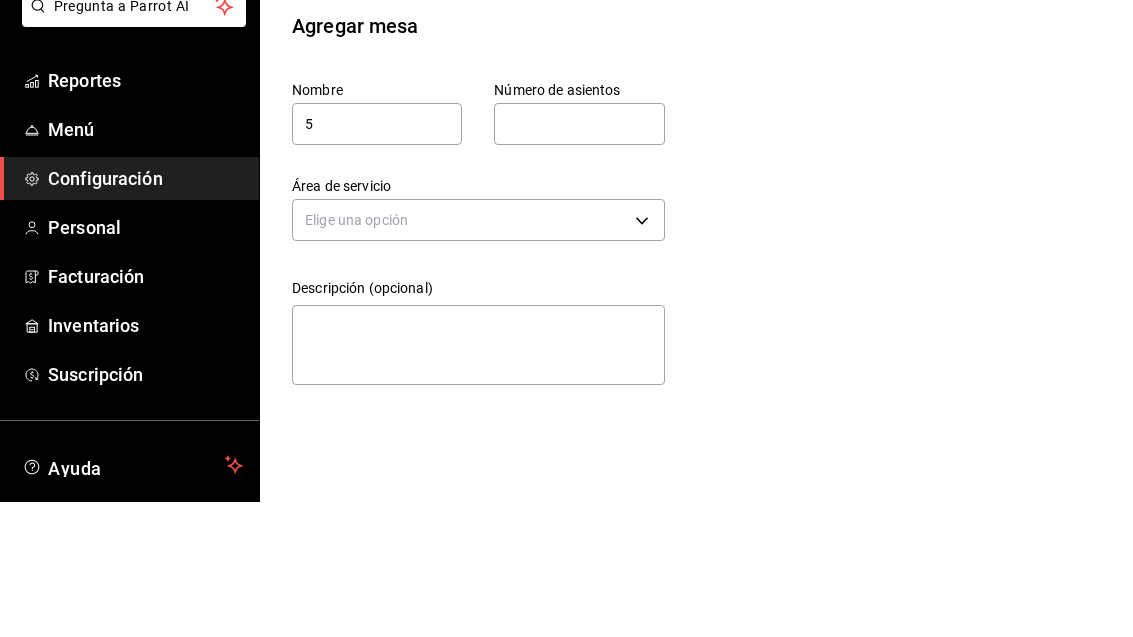 click at bounding box center (579, 259) 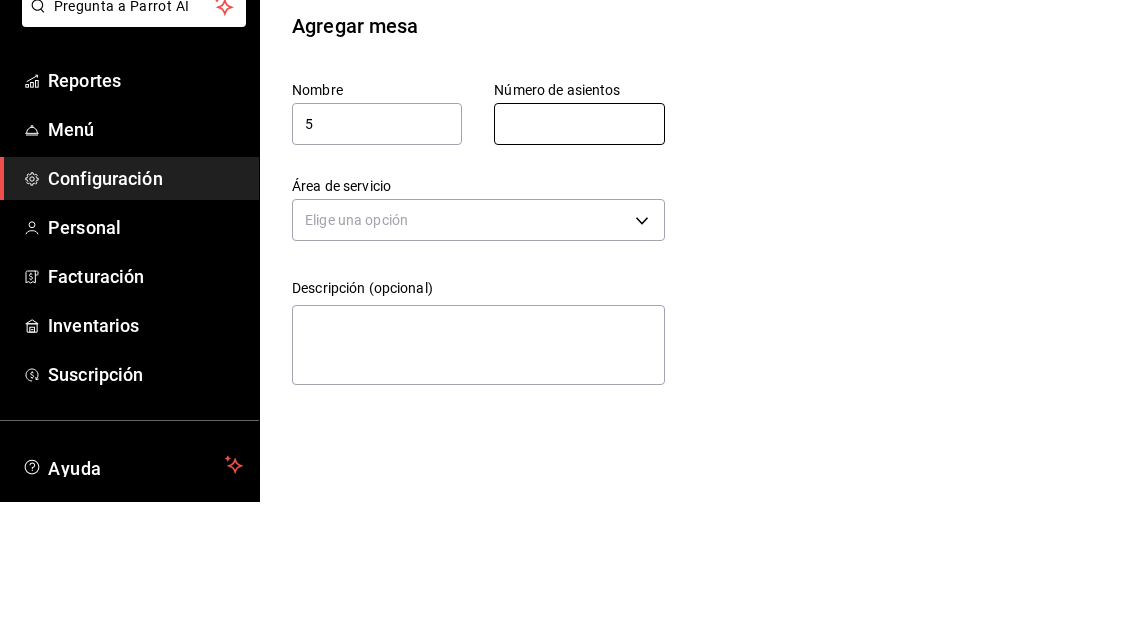 type on "1" 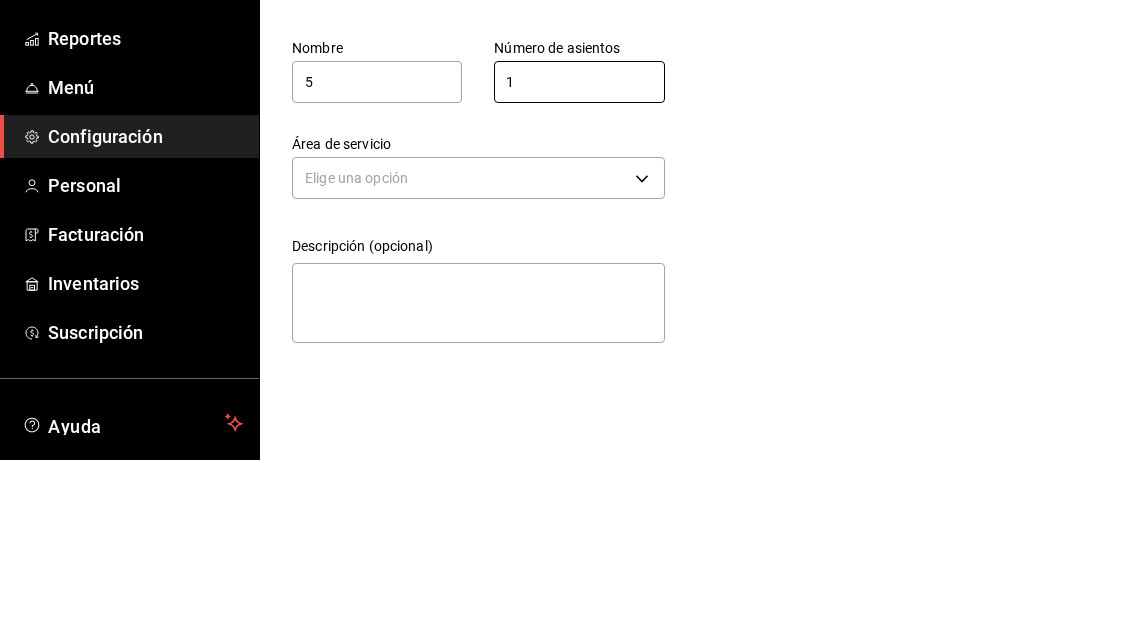 click on "Pregunta a Parrot AI Reportes   Menú   Configuración   Personal   Facturación   Inventarios   Suscripción   Ayuda Recomienda Parrot   Adolfo Flores   Sugerir nueva función   Sucursal: Casa Colibri Club (Mty) Regresar Guardar Agregar mesa Nombre 5 Número de asientos 1 Número de asientos Área de servicio Elige una opción Descripción (opcional) x Pregunta a Parrot AI Reportes   Menú   Configuración   Personal   Facturación   Inventarios   Suscripción   Ayuda Recomienda Parrot   Adolfo Flores   Sugerir nueva función   GANA 1 MES GRATIS EN TU SUSCRIPCIÓN AQUÍ ¿Recuerdas cómo empezó tu restaurante?
Hoy puedes ayudar a un colega a tener el mismo cambio que tú viviste.
Recomienda Parrot directamente desde tu Portal Administrador.
Es fácil y rápido.
🎁 Por cada restaurante que se una, ganas 1 mes gratis. Ver video tutorial Ir a video Visitar centro de ayuda (81) 2046 6363 soporte@parrotsoftware.io Visitar centro de ayuda (81) 2046 6363 soporte@parrotsoftware.io" at bounding box center (566, 318) 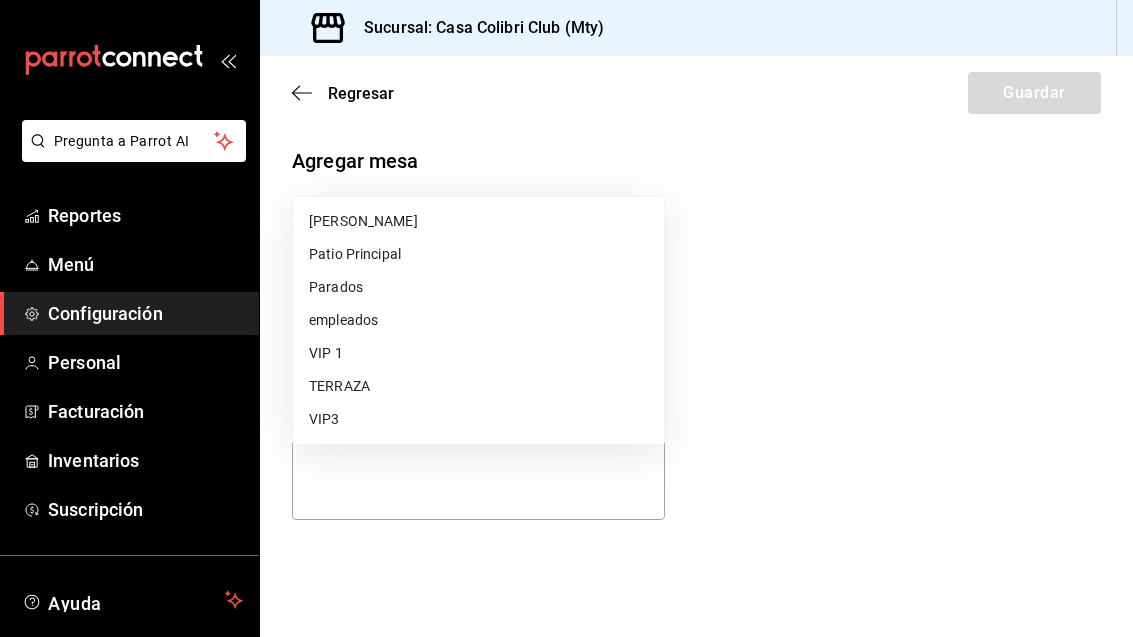 click on "empleados" at bounding box center [478, 320] 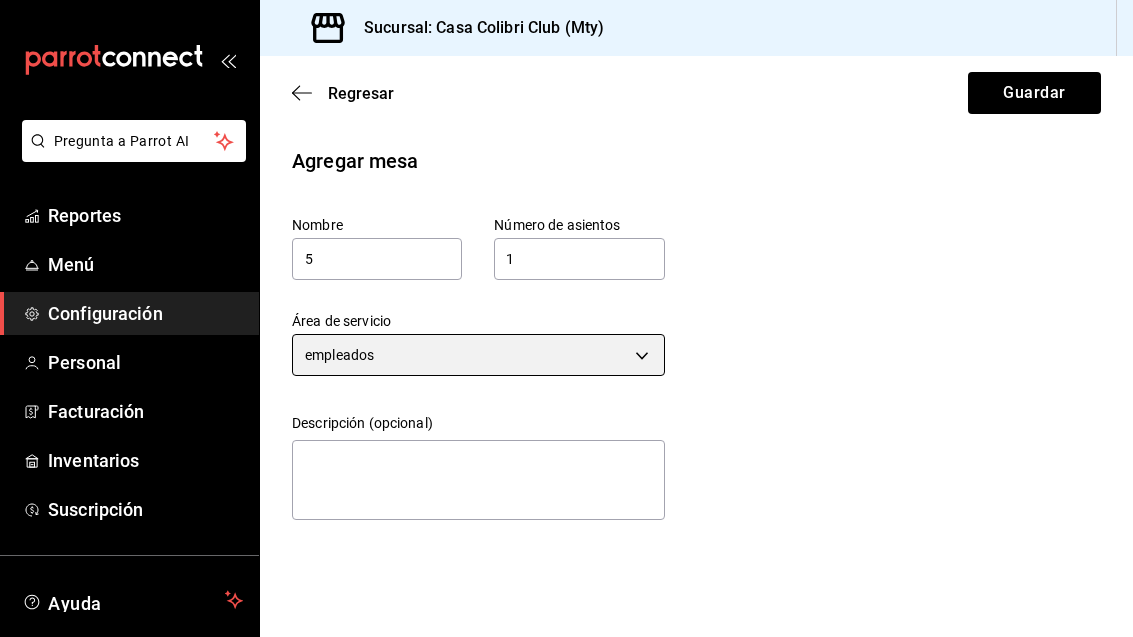 scroll, scrollTop: 0, scrollLeft: 0, axis: both 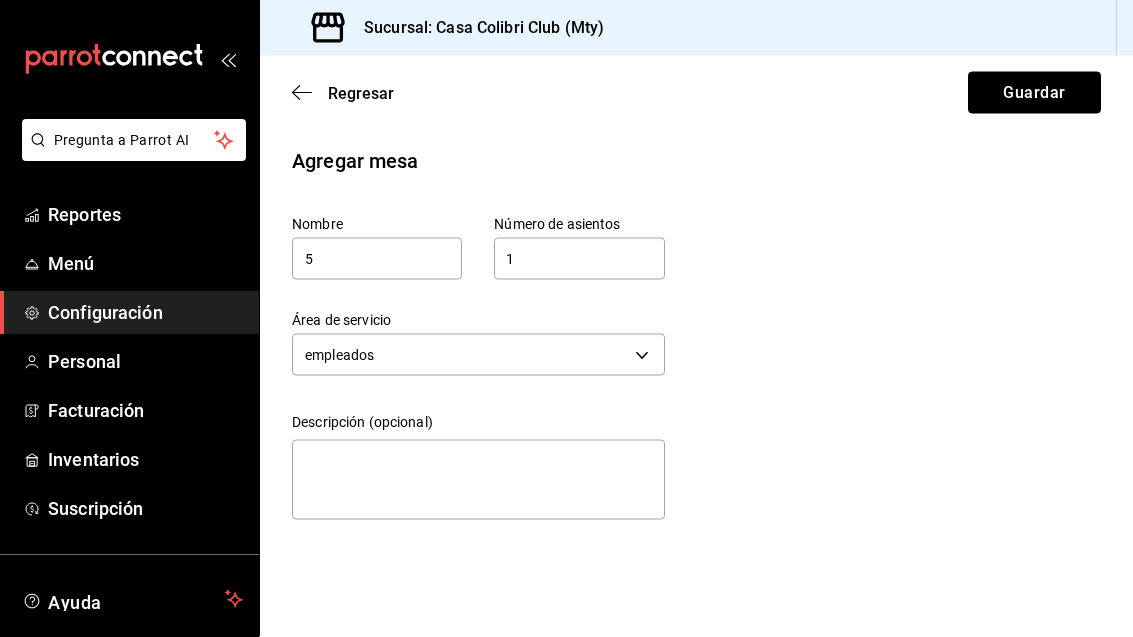 click on "Guardar" at bounding box center [1034, 93] 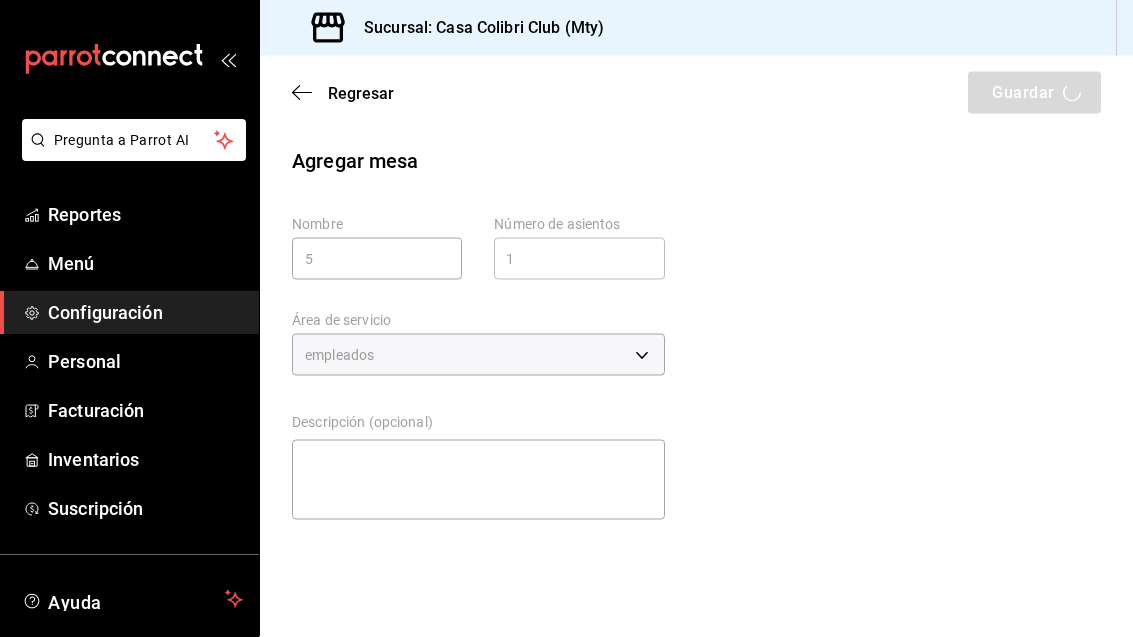 scroll, scrollTop: 1, scrollLeft: 0, axis: vertical 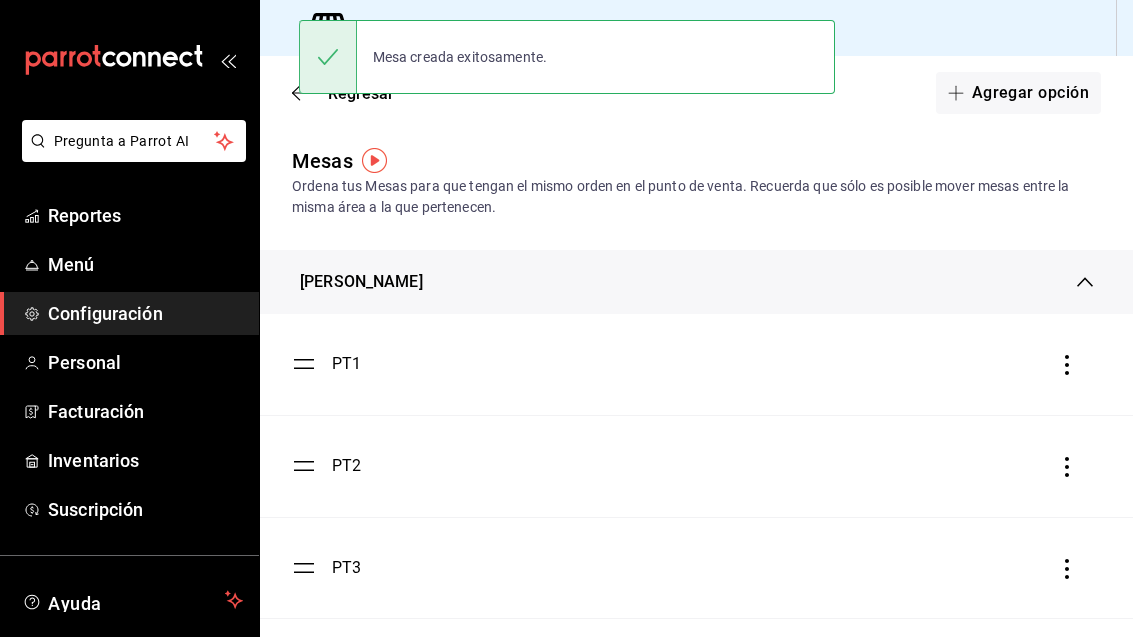 click on "Agregar opción" at bounding box center [1018, 93] 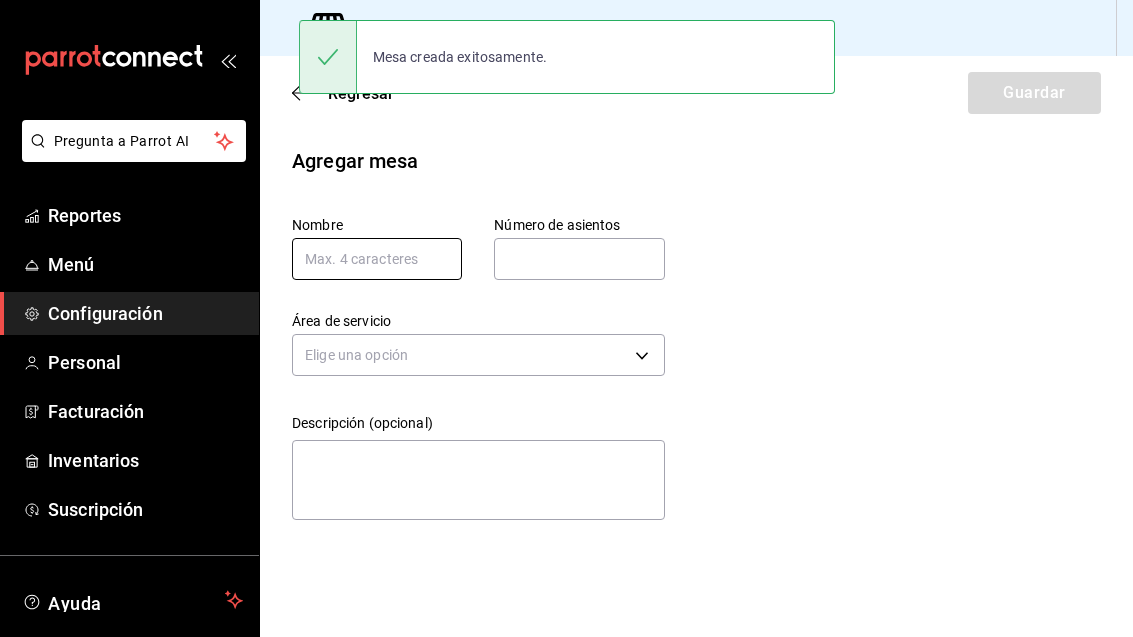 click at bounding box center (377, 259) 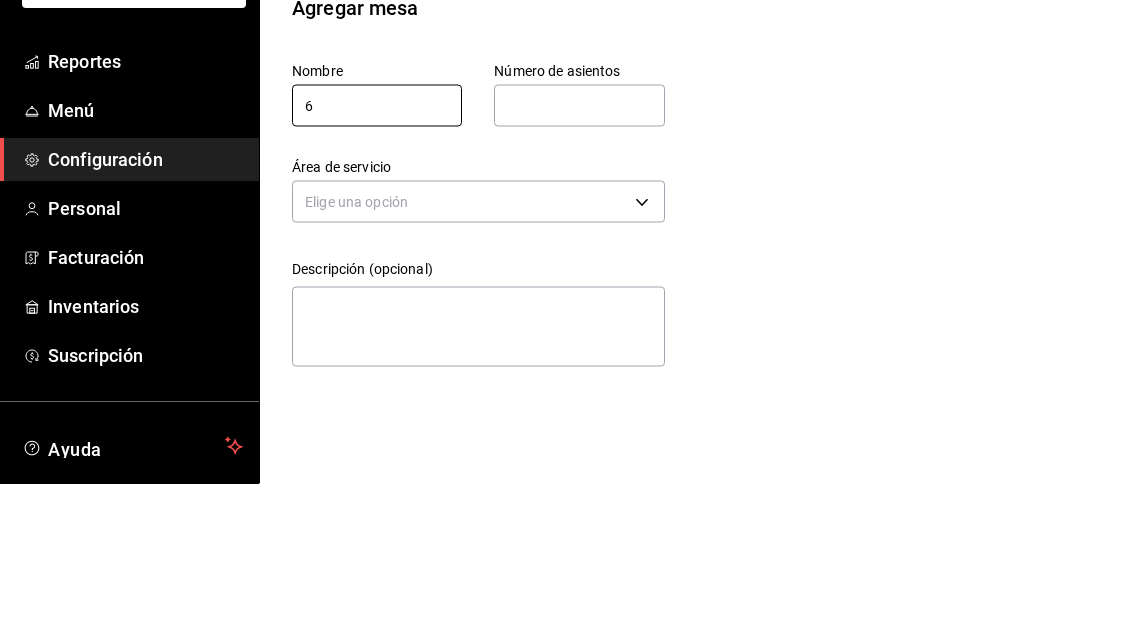 type on "6" 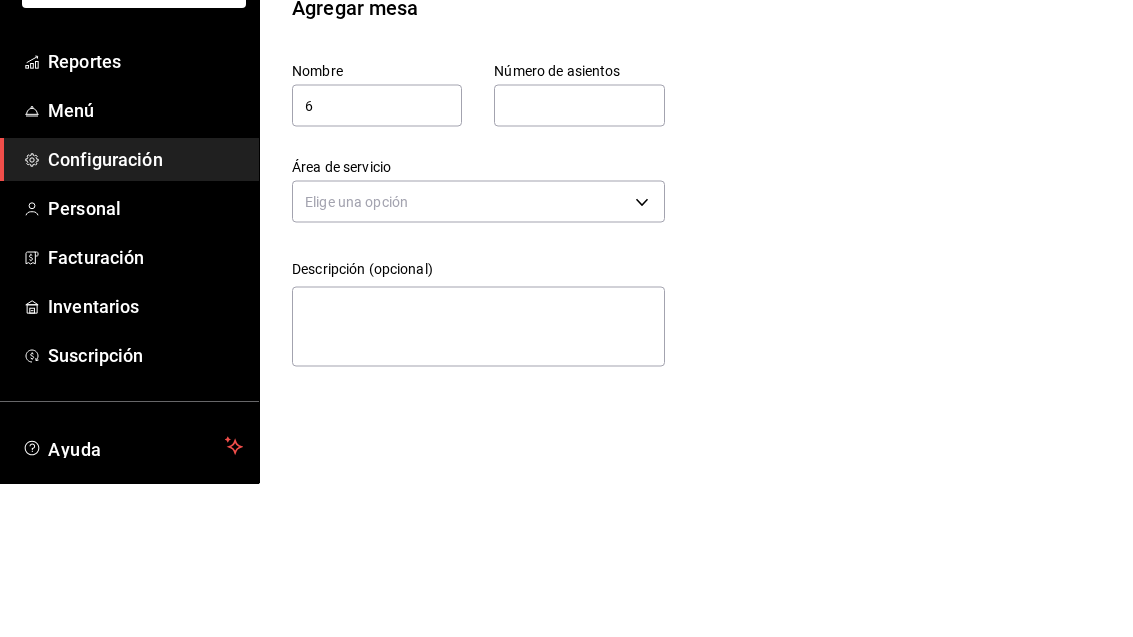 click at bounding box center [579, 259] 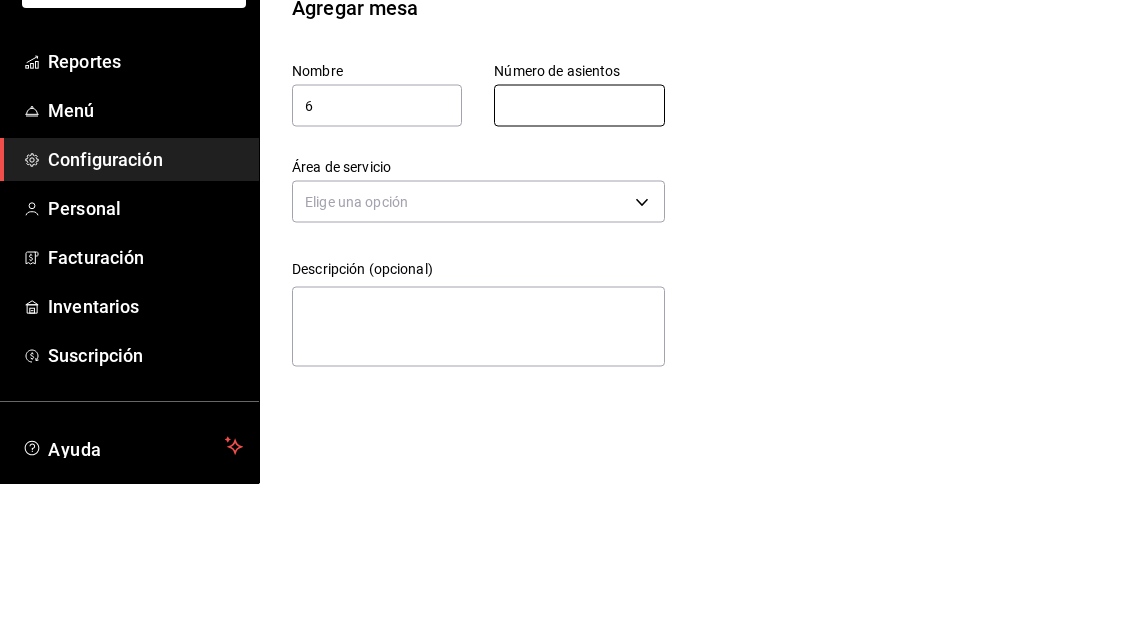 type on "1" 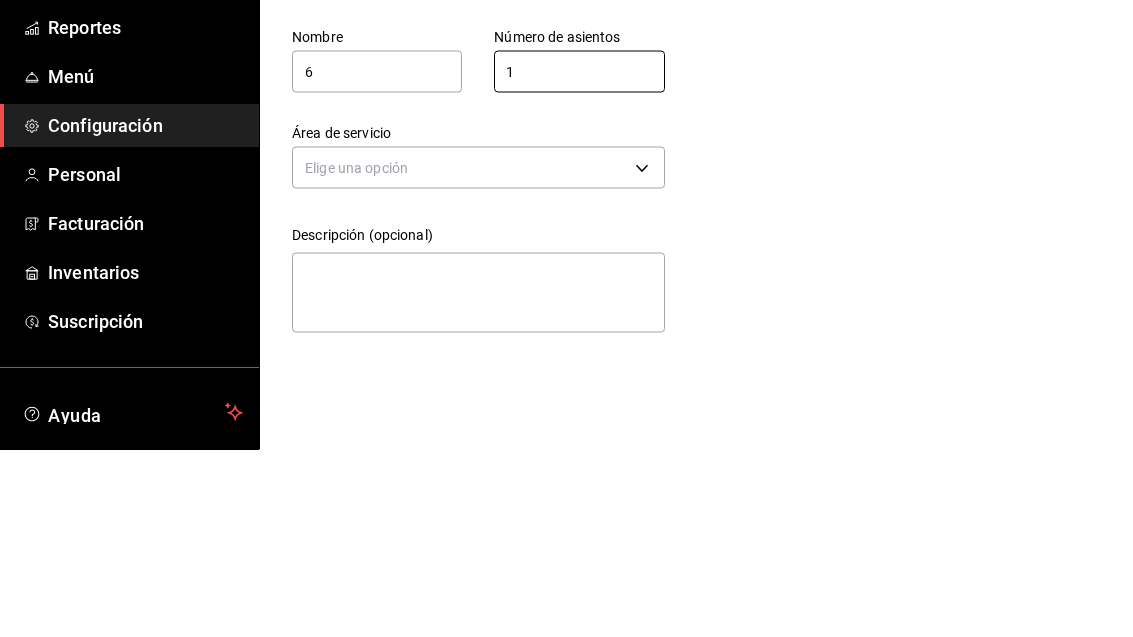 click on "Pregunta a Parrot AI Reportes   Menú   Configuración   Personal   Facturación   Inventarios   Suscripción   Ayuda Recomienda Parrot   Adolfo Flores   Sugerir nueva función   Sucursal: Casa Colibri Club (Mty) Regresar Guardar Agregar mesa Nombre 6 Número de asientos 1 Número de asientos Área de servicio Elige una opción Descripción (opcional) x Pregunta a Parrot AI Reportes   Menú   Configuración   Personal   Facturación   Inventarios   Suscripción   Ayuda Recomienda Parrot   Adolfo Flores   Sugerir nueva función   GANA 1 MES GRATIS EN TU SUSCRIPCIÓN AQUÍ ¿Recuerdas cómo empezó tu restaurante?
Hoy puedes ayudar a un colega a tener el mismo cambio que tú viviste.
Recomienda Parrot directamente desde tu Portal Administrador.
Es fácil y rápido.
🎁 Por cada restaurante que se una, ganas 1 mes gratis. Ver video tutorial Ir a video Visitar centro de ayuda (81) 2046 6363 soporte@parrotsoftware.io Visitar centro de ayuda (81) 2046 6363 soporte@parrotsoftware.io" at bounding box center [566, 318] 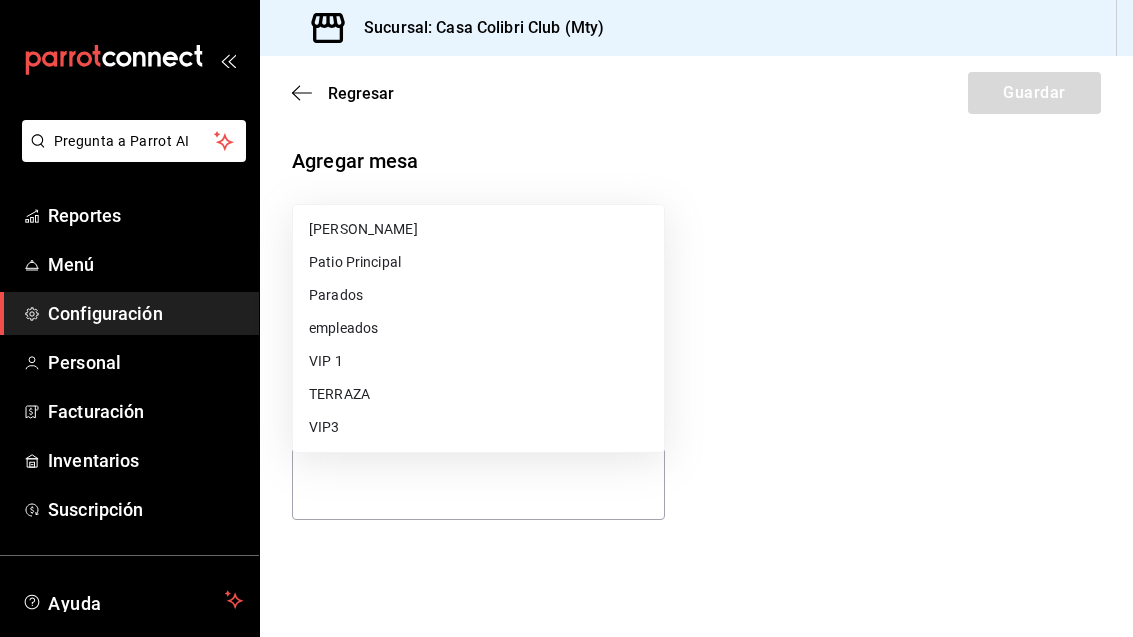 click on "empleados" at bounding box center [478, 328] 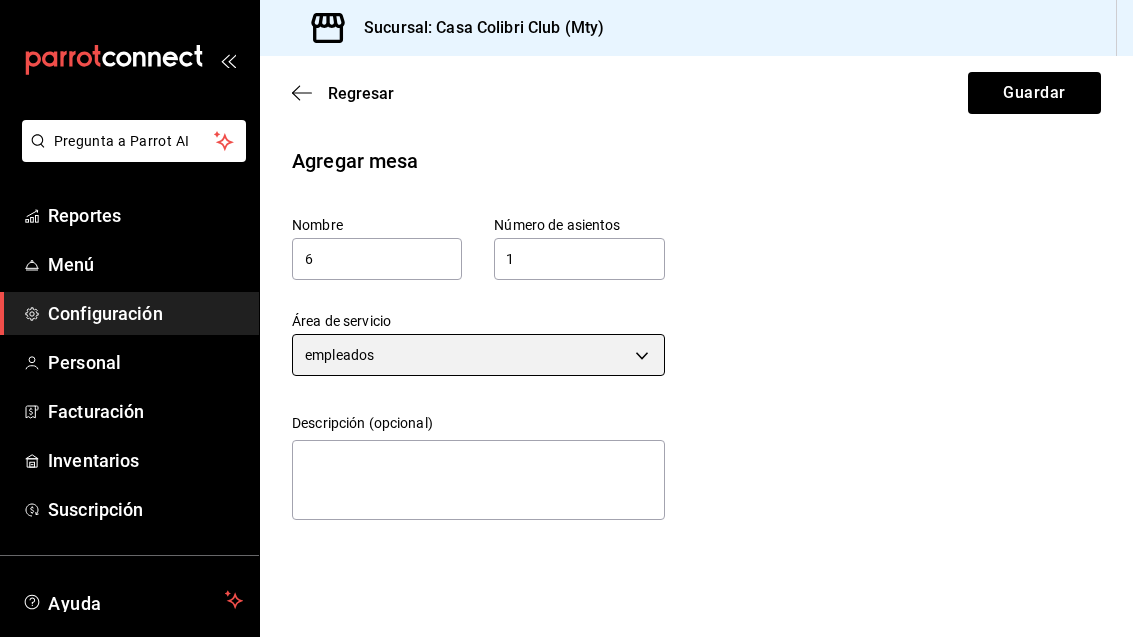 scroll, scrollTop: 0, scrollLeft: 0, axis: both 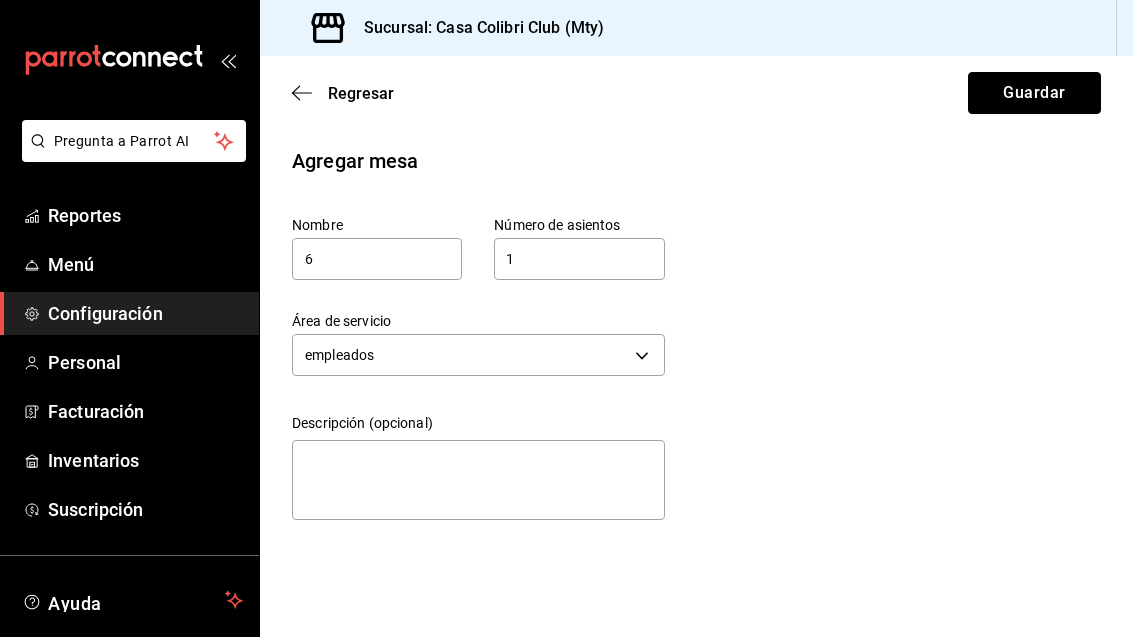 click on "Guardar" at bounding box center (1034, 93) 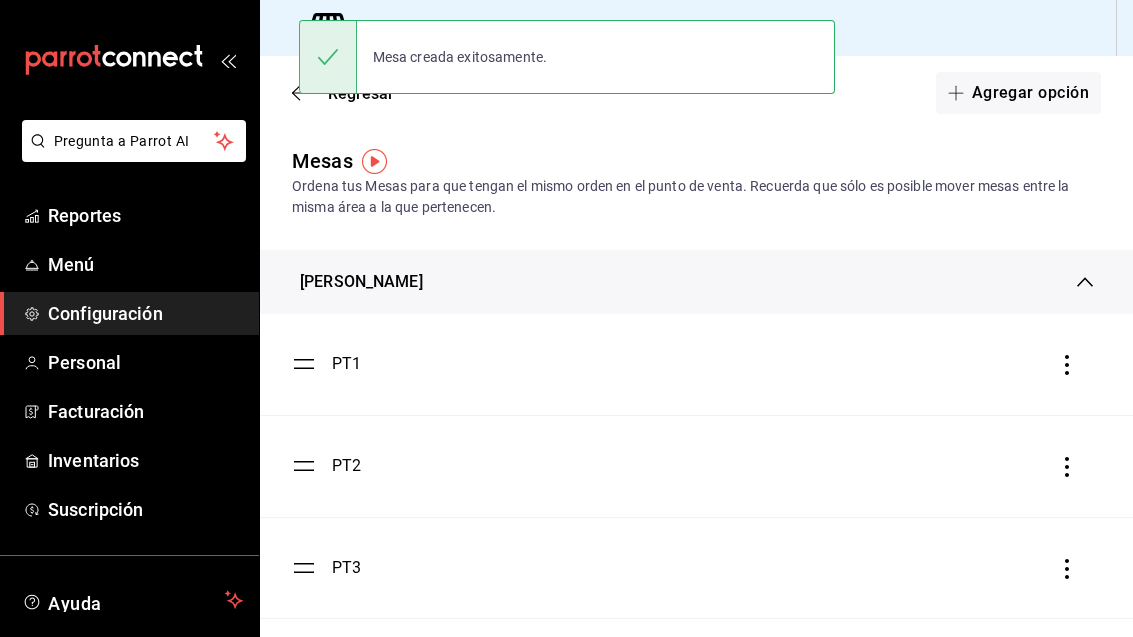 click on "Agregar opción" at bounding box center [1018, 93] 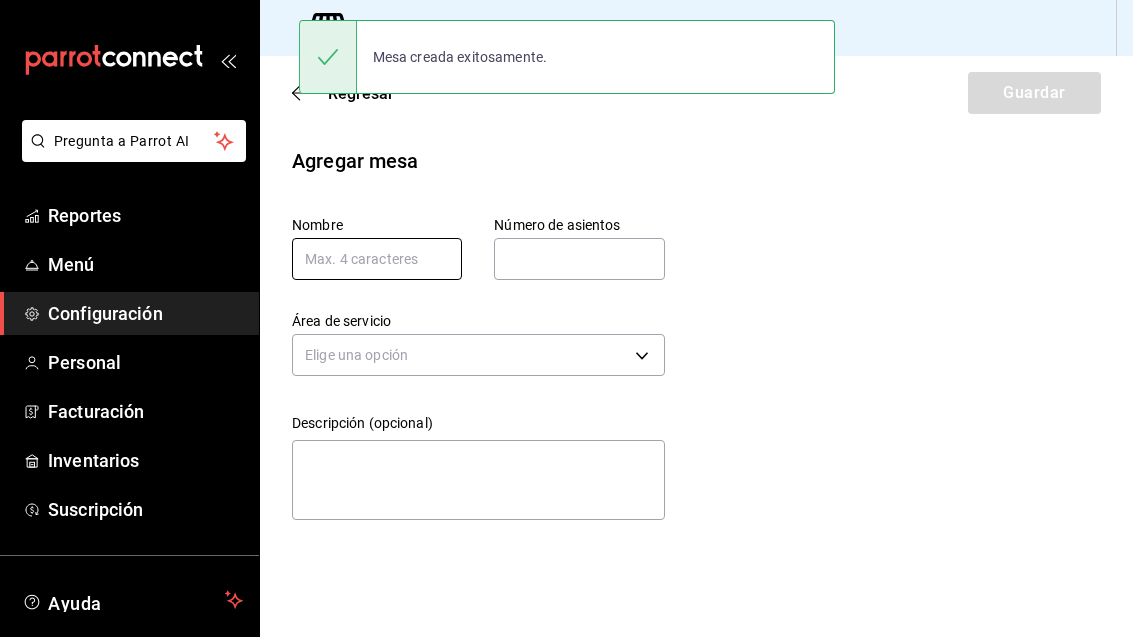 click at bounding box center [377, 259] 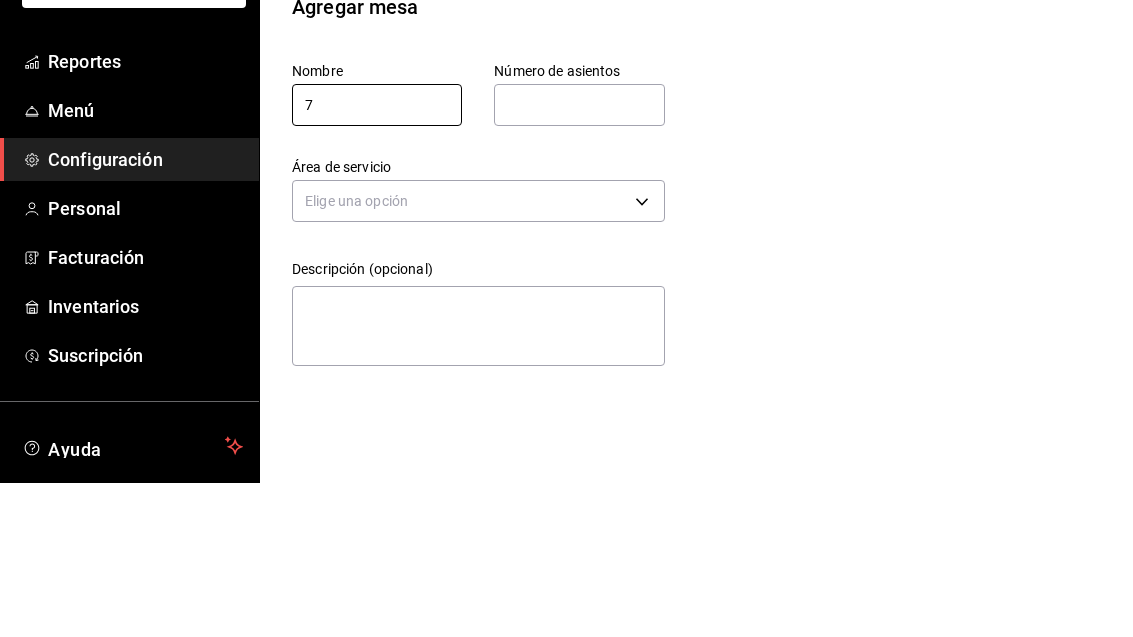 type on "7" 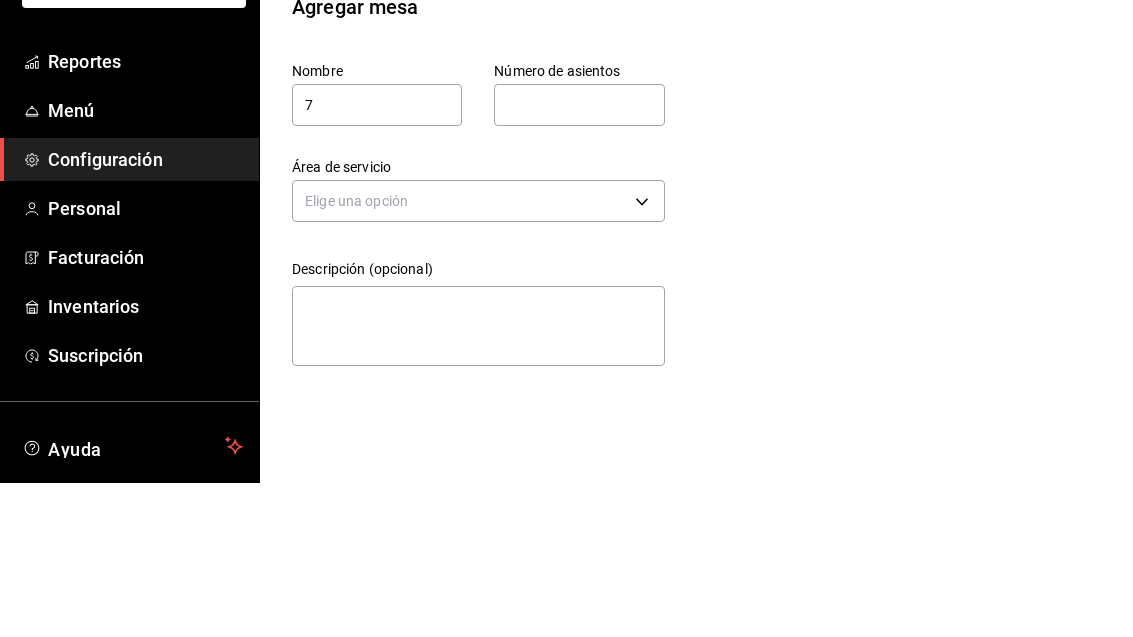 click at bounding box center [579, 259] 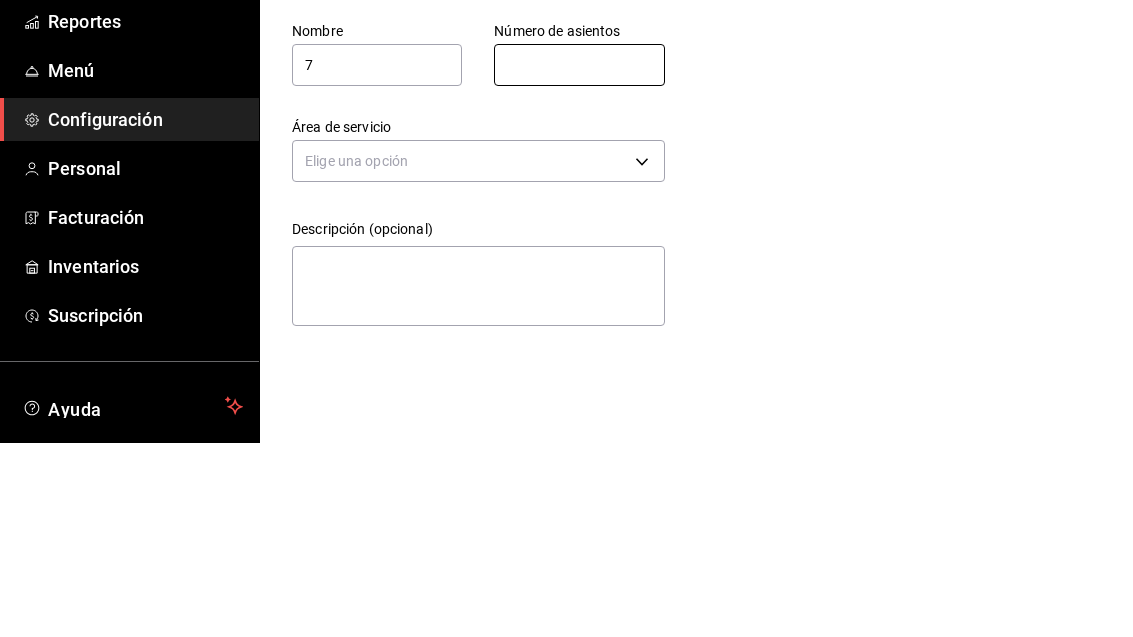 type on "1" 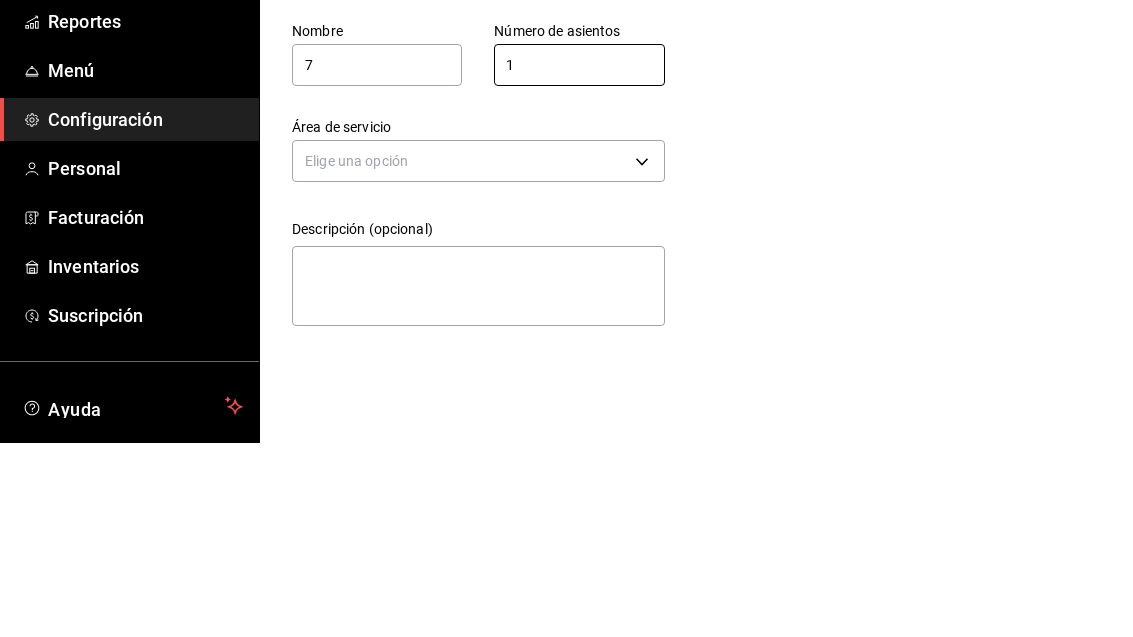 click on "Pregunta a Parrot AI Reportes   Menú   Configuración   Personal   Facturación   Inventarios   Suscripción   Ayuda Recomienda Parrot   Adolfo Flores   Sugerir nueva función   Sucursal: Casa Colibri Club (Mty) Regresar Guardar Agregar mesa Nombre 7 Número de asientos 1 Número de asientos Área de servicio Elige una opción Descripción (opcional) x Pregunta a Parrot AI Reportes   Menú   Configuración   Personal   Facturación   Inventarios   Suscripción   Ayuda Recomienda Parrot   Adolfo Flores   Sugerir nueva función   GANA 1 MES GRATIS EN TU SUSCRIPCIÓN AQUÍ ¿Recuerdas cómo empezó tu restaurante?
Hoy puedes ayudar a un colega a tener el mismo cambio que tú viviste.
Recomienda Parrot directamente desde tu Portal Administrador.
Es fácil y rápido.
🎁 Por cada restaurante que se una, ganas 1 mes gratis. Ver video tutorial Ir a video Visitar centro de ayuda (81) 2046 6363 soporte@parrotsoftware.io Visitar centro de ayuda (81) 2046 6363 soporte@parrotsoftware.io" at bounding box center (566, 318) 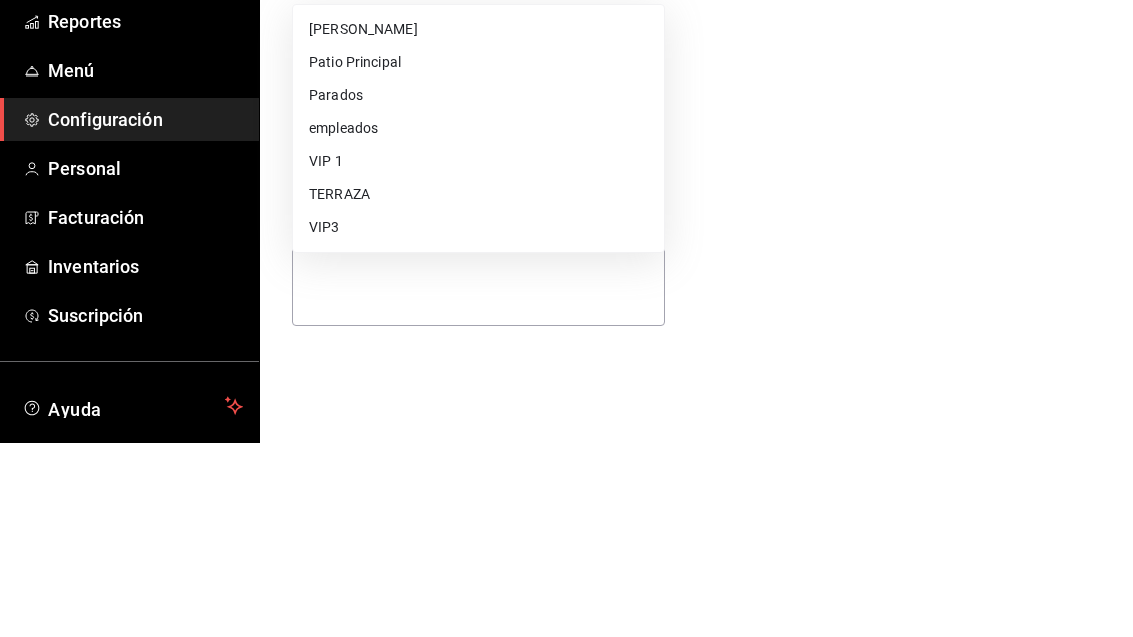 scroll, scrollTop: 64, scrollLeft: 0, axis: vertical 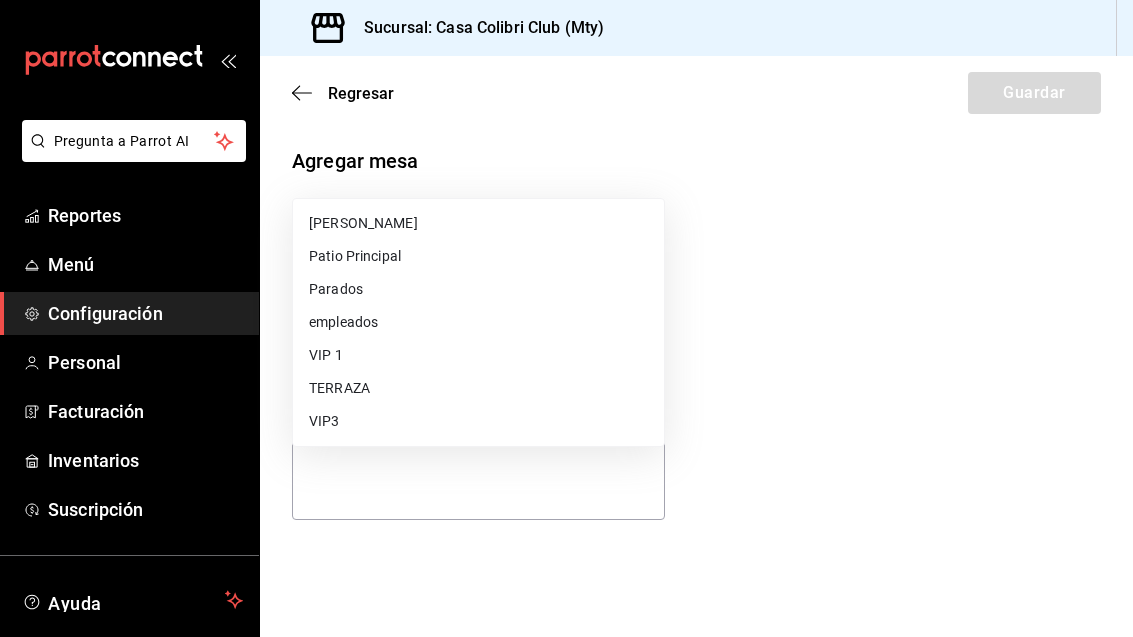 click on "empleados" at bounding box center [478, 322] 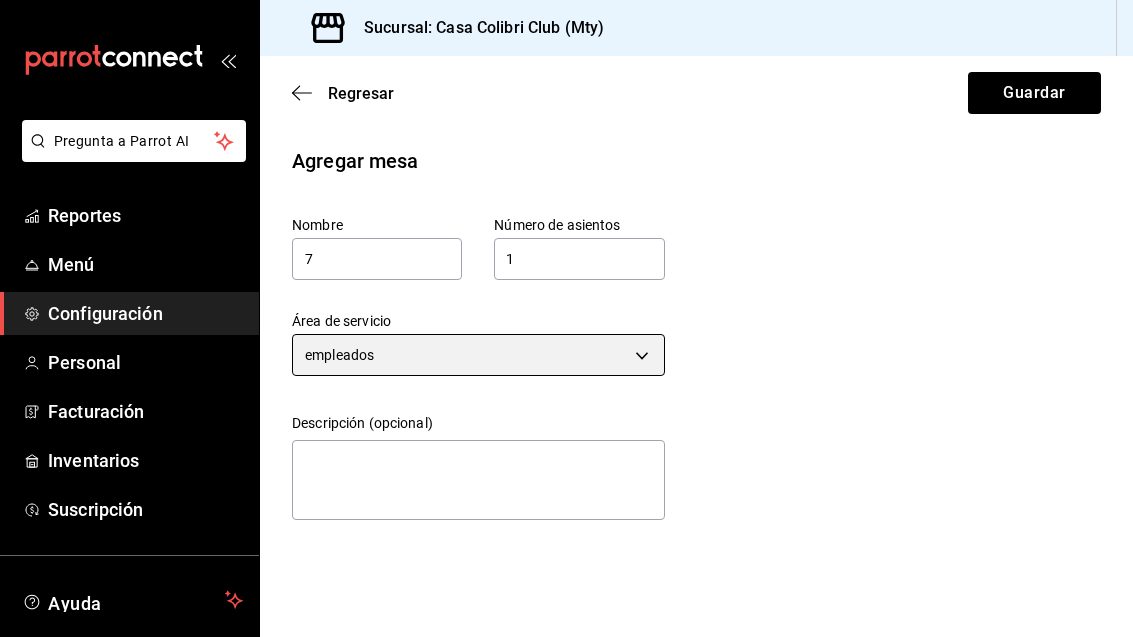 scroll, scrollTop: 0, scrollLeft: 0, axis: both 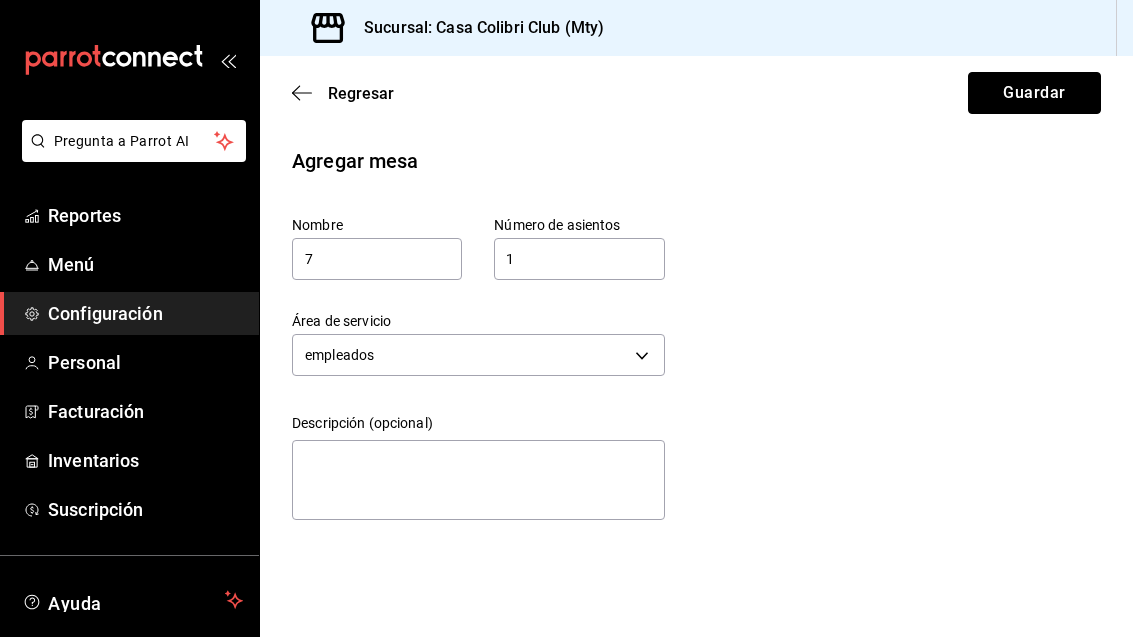 click on "Guardar" at bounding box center (1034, 93) 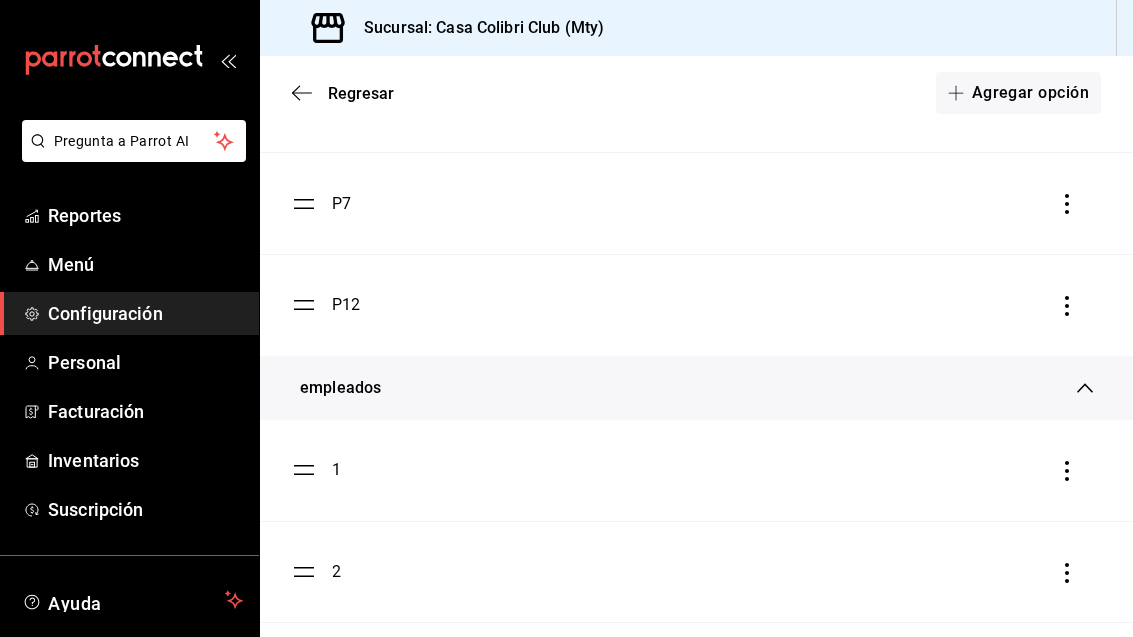 scroll, scrollTop: 3462, scrollLeft: 0, axis: vertical 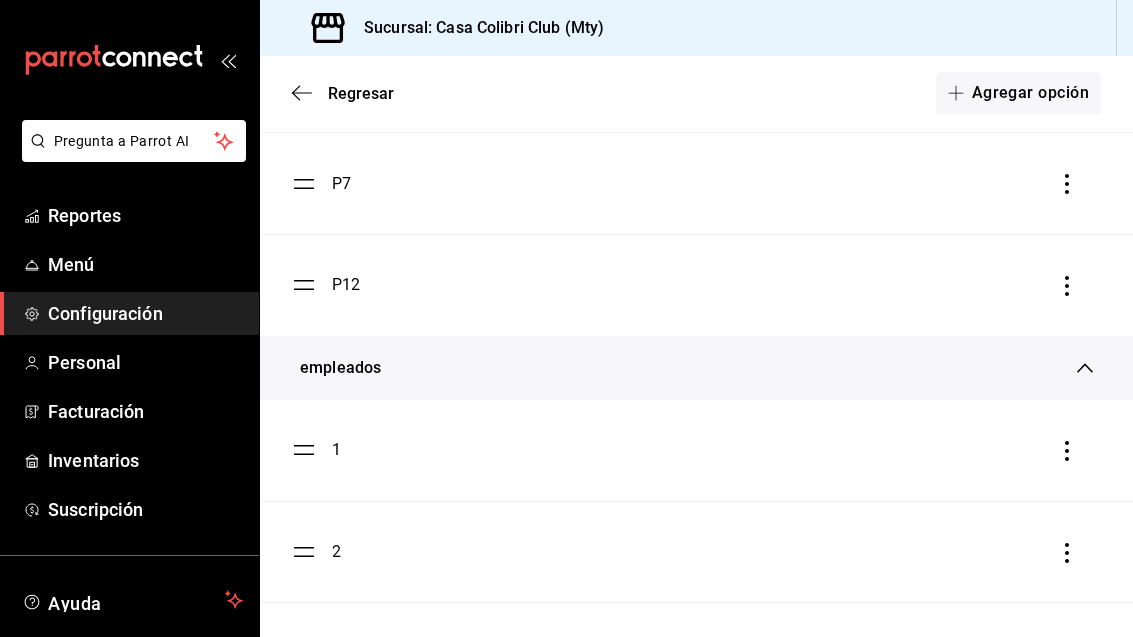 click on "empleados" at bounding box center [696, 368] 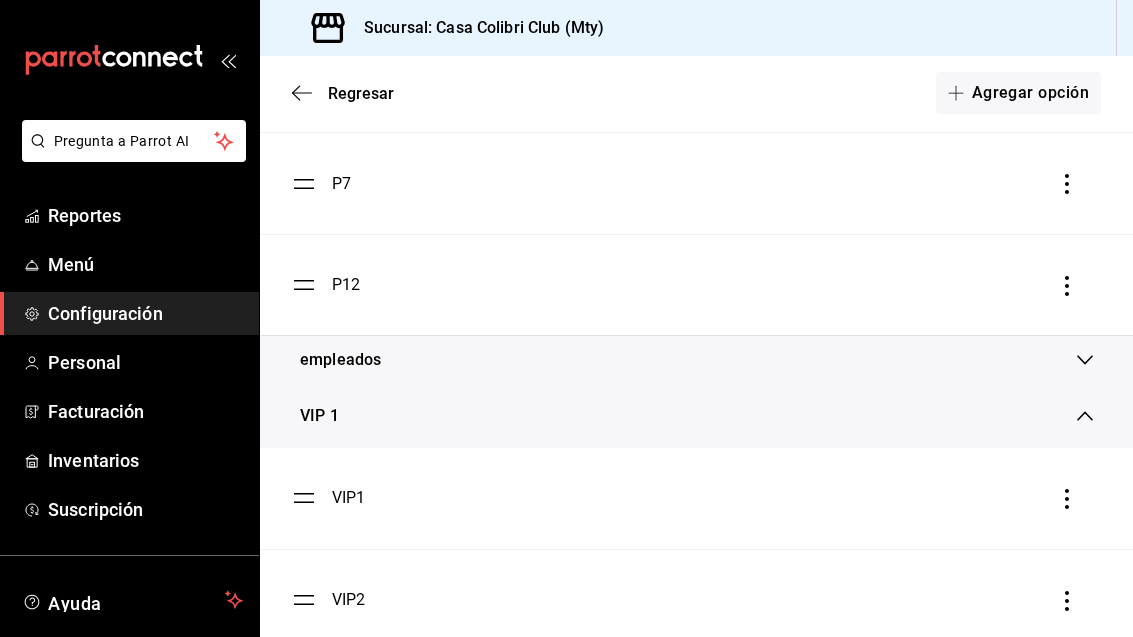 click on "Agregar opción" at bounding box center (1018, 93) 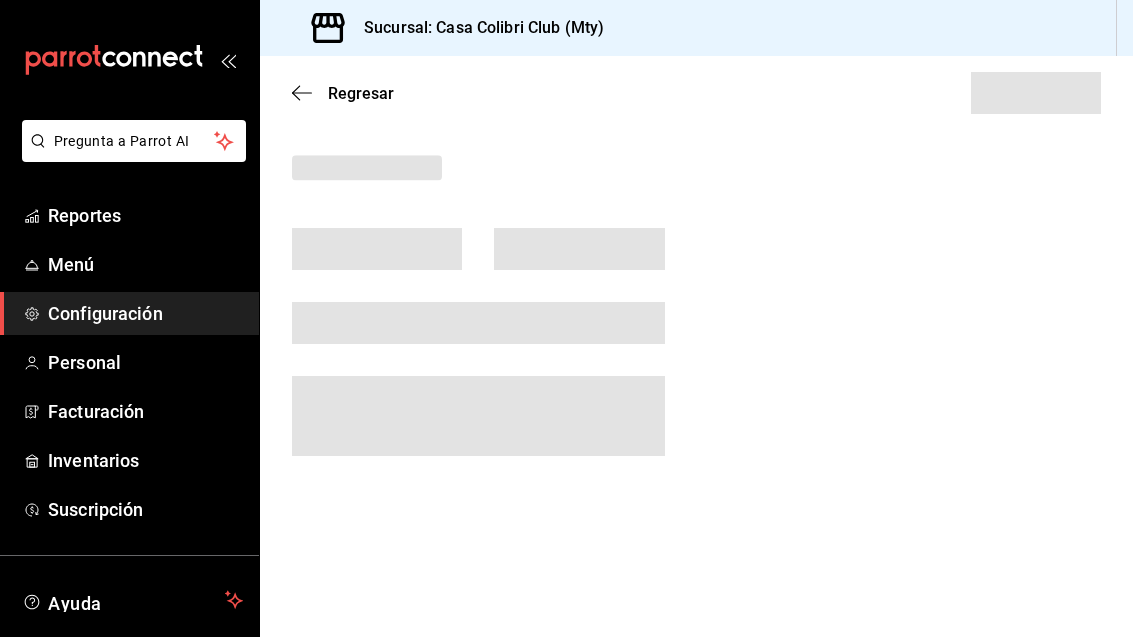 scroll, scrollTop: 0, scrollLeft: 0, axis: both 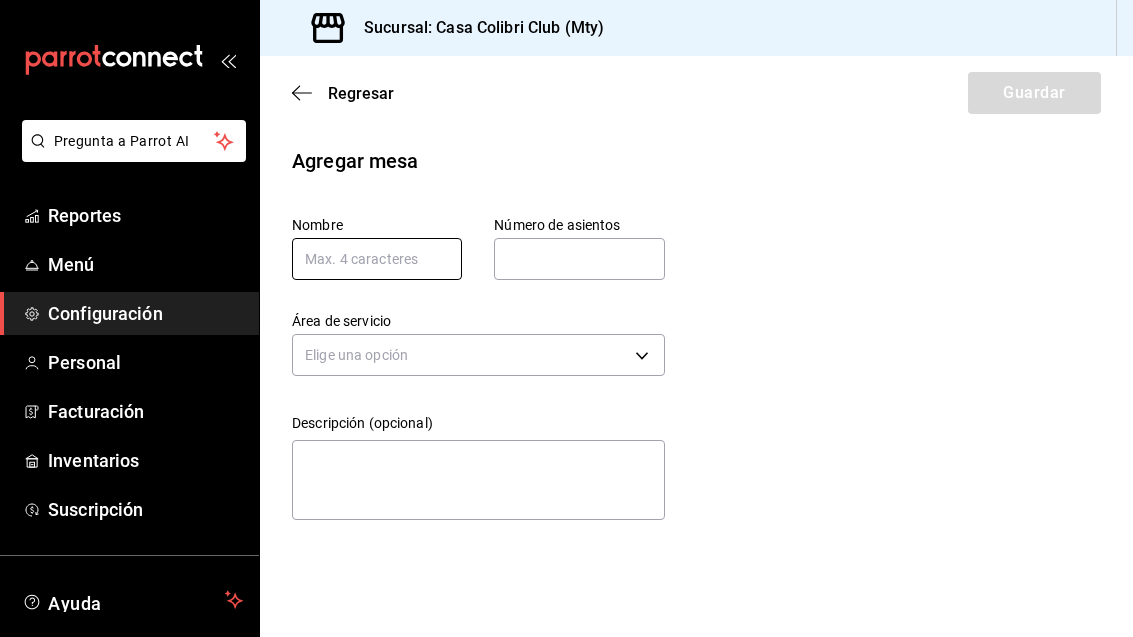 click at bounding box center [377, 259] 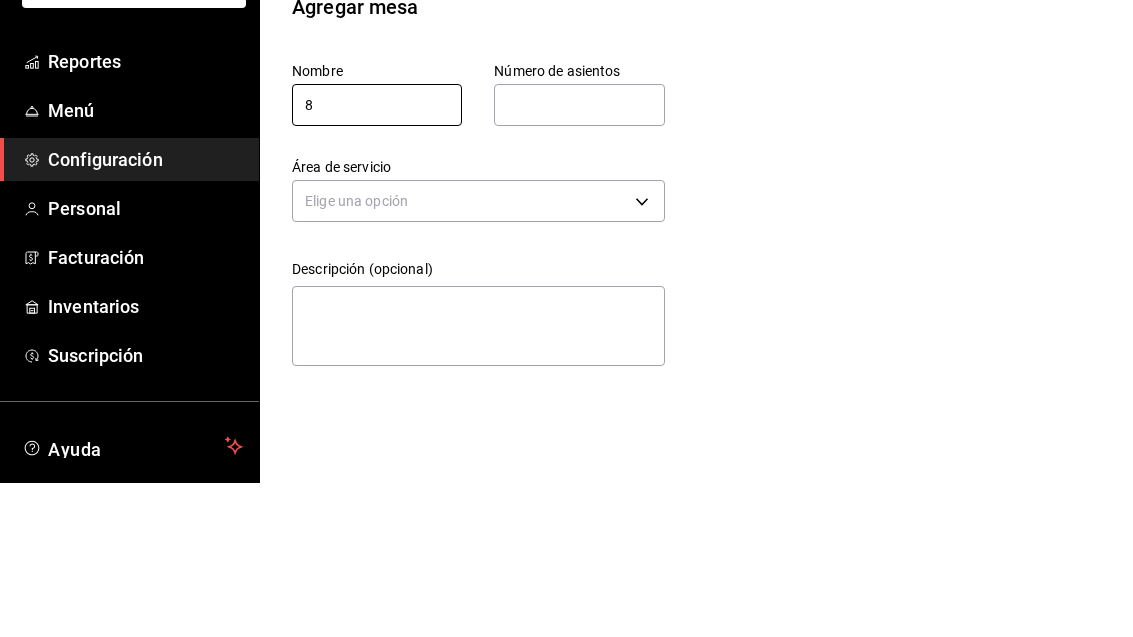 type on "8" 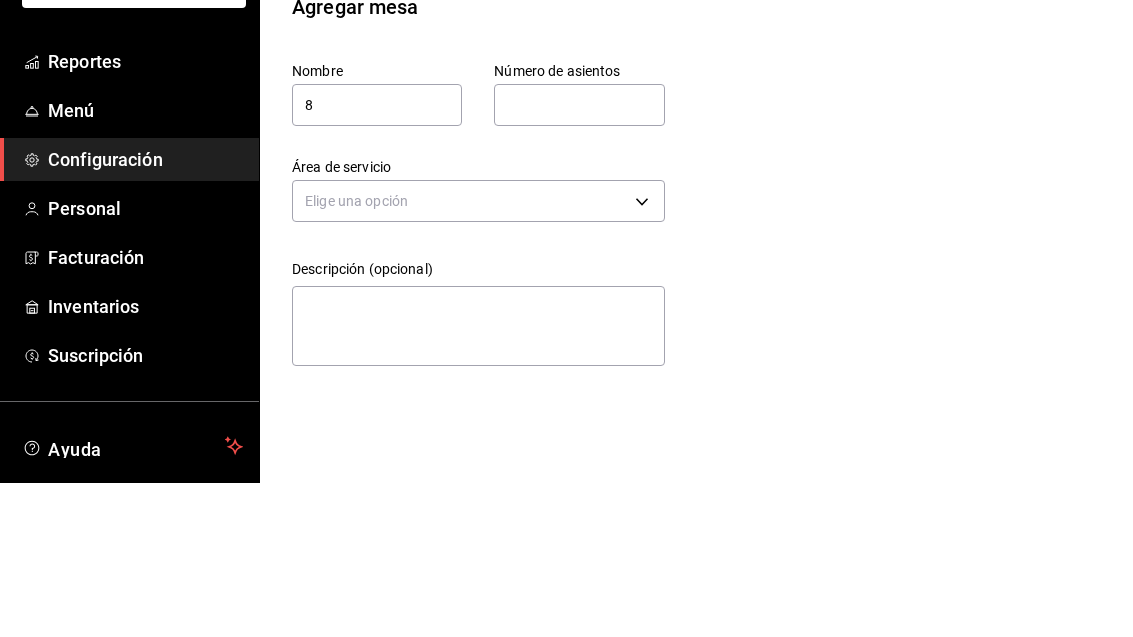 click at bounding box center (579, 259) 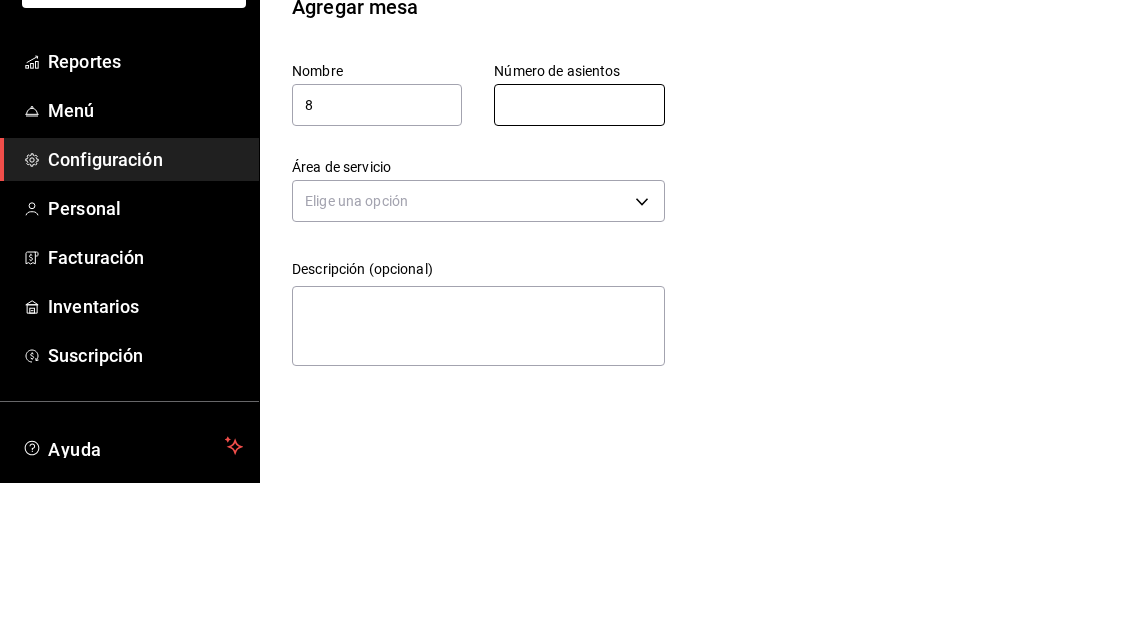 type on "1" 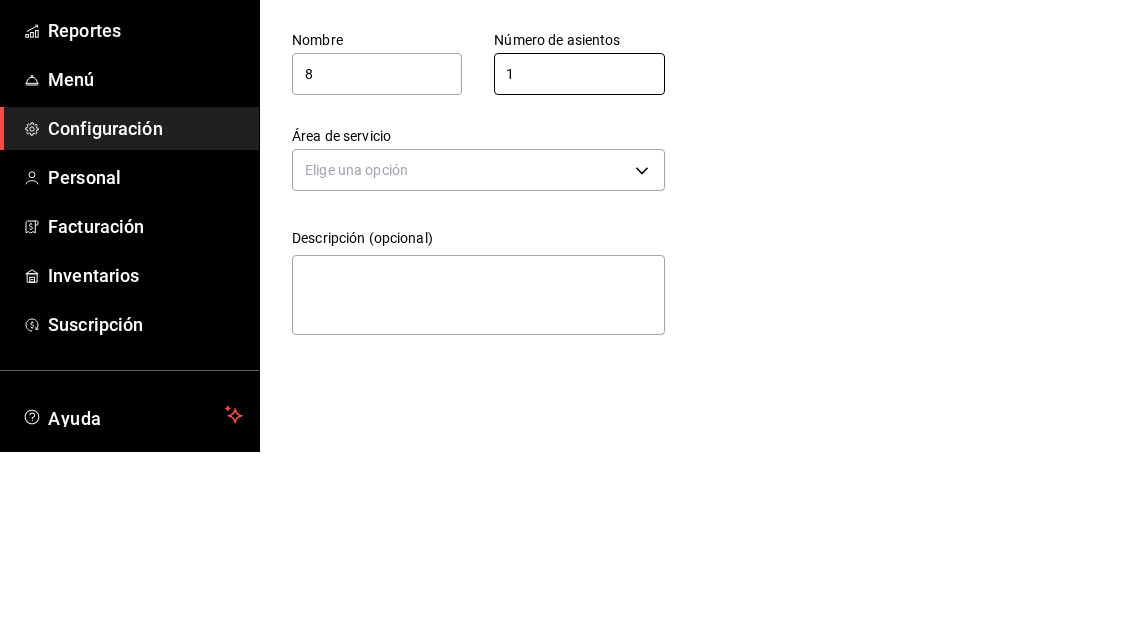 click on "Pregunta a Parrot AI Reportes   Menú   Configuración   Personal   Facturación   Inventarios   Suscripción   Ayuda Recomienda Parrot   Adolfo Flores   Sugerir nueva función   Sucursal: Casa Colibri Club (Mty) Regresar Guardar Agregar mesa Nombre 8 Número de asientos 1 Número de asientos Área de servicio Elige una opción Descripción (opcional) x Pregunta a Parrot AI Reportes   Menú   Configuración   Personal   Facturación   Inventarios   Suscripción   Ayuda Recomienda Parrot   Adolfo Flores   Sugerir nueva función   GANA 1 MES GRATIS EN TU SUSCRIPCIÓN AQUÍ ¿Recuerdas cómo empezó tu restaurante?
Hoy puedes ayudar a un colega a tener el mismo cambio que tú viviste.
Recomienda Parrot directamente desde tu Portal Administrador.
Es fácil y rápido.
🎁 Por cada restaurante que se una, ganas 1 mes gratis. Ver video tutorial Ir a video Visitar centro de ayuda (81) 2046 6363 soporte@parrotsoftware.io Visitar centro de ayuda (81) 2046 6363 soporte@parrotsoftware.io" at bounding box center (566, 318) 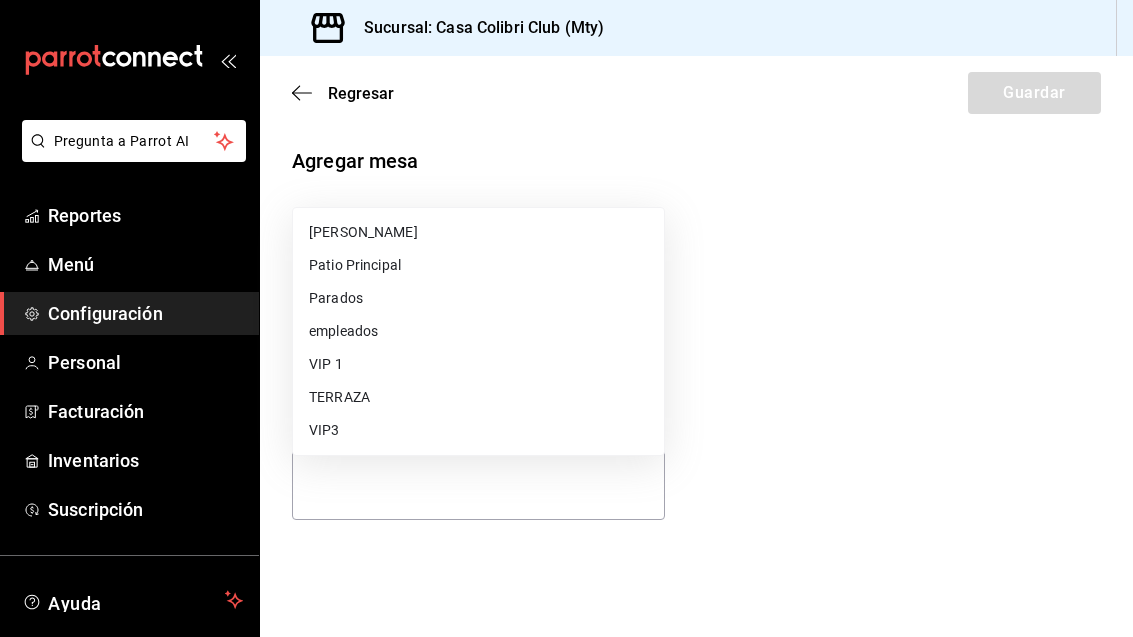 click on "empleados" at bounding box center (478, 331) 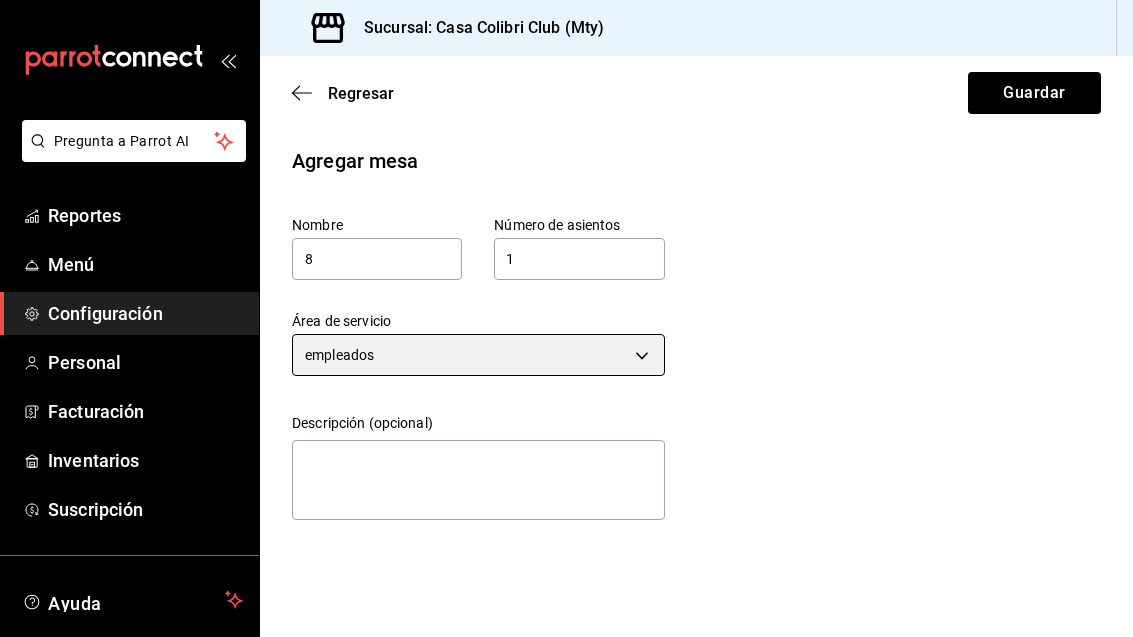 scroll, scrollTop: 0, scrollLeft: 0, axis: both 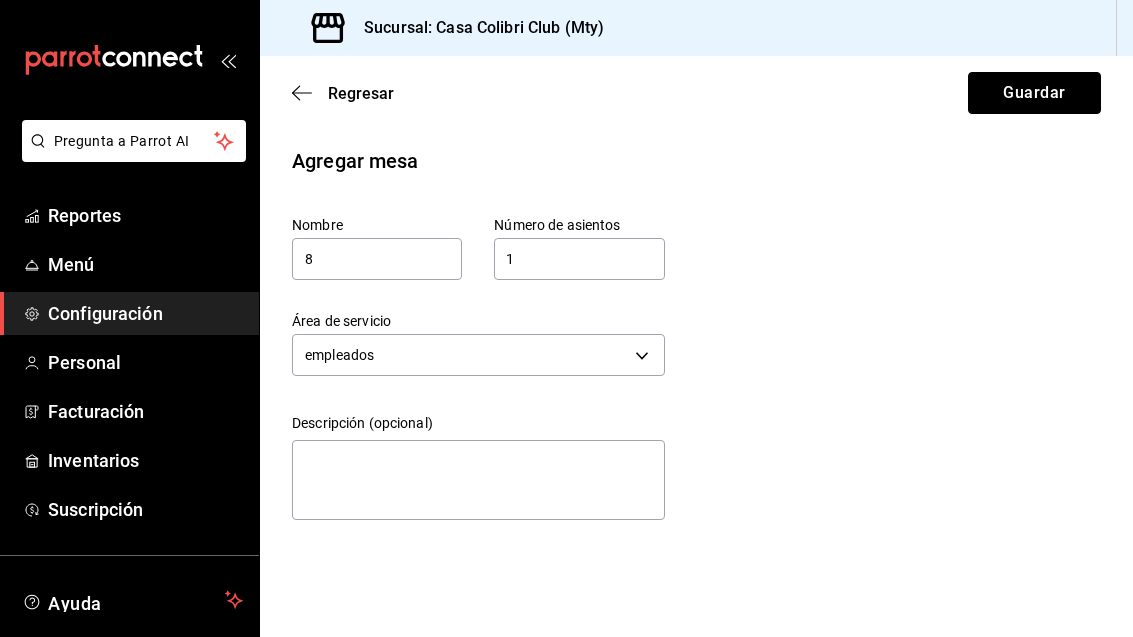 click on "Guardar" at bounding box center [1034, 93] 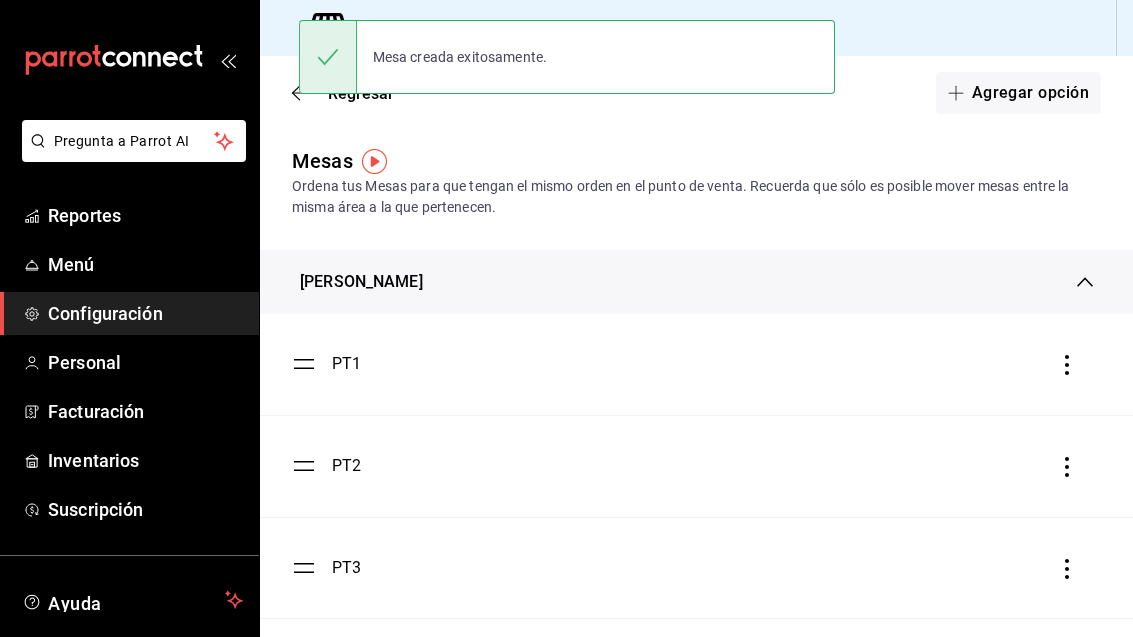 click on "Agregar opción" at bounding box center (1018, 93) 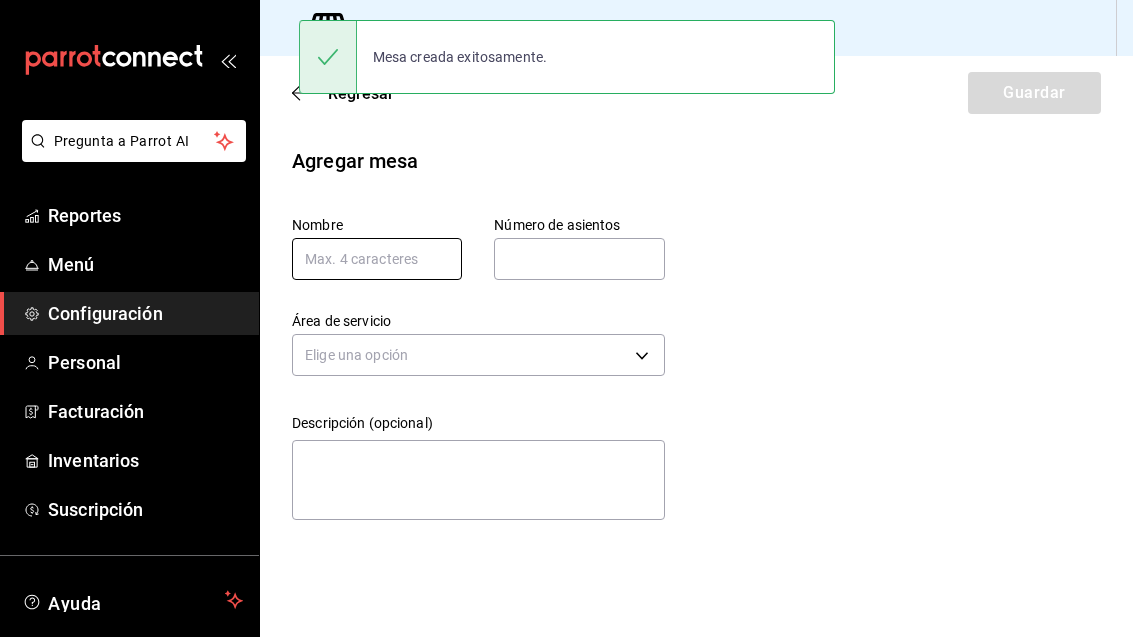 click at bounding box center (377, 259) 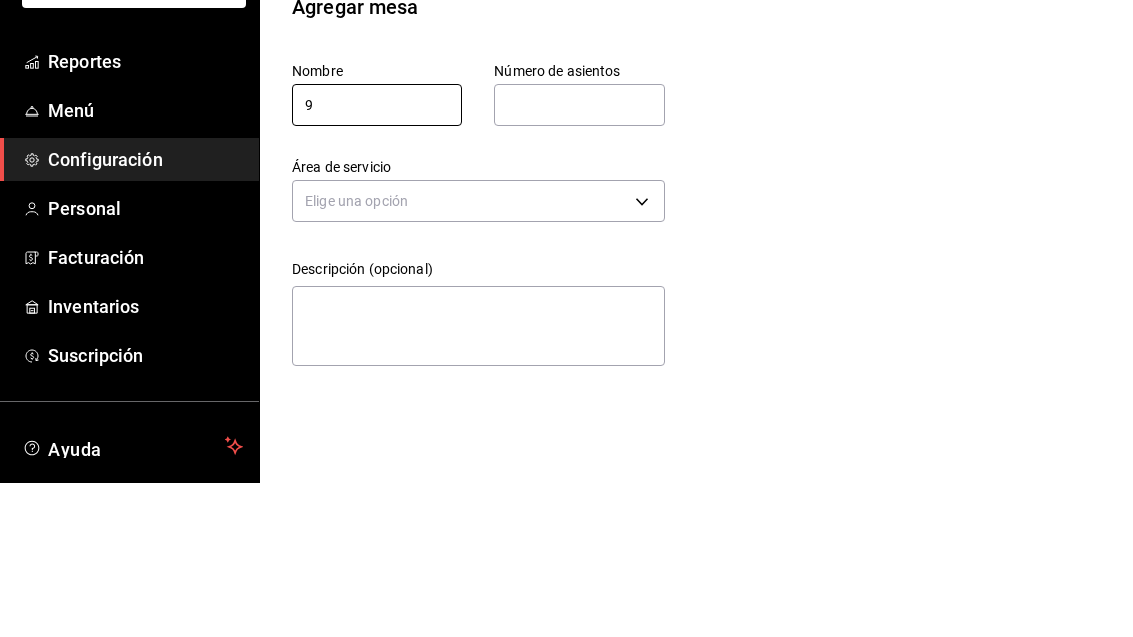 type on "9" 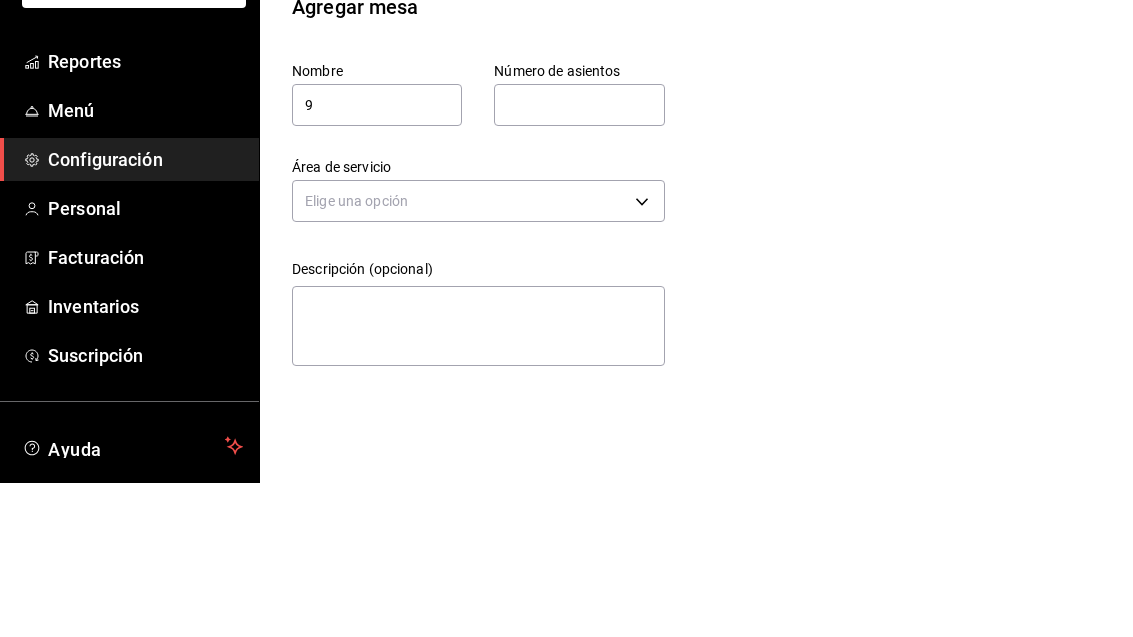 click at bounding box center [579, 259] 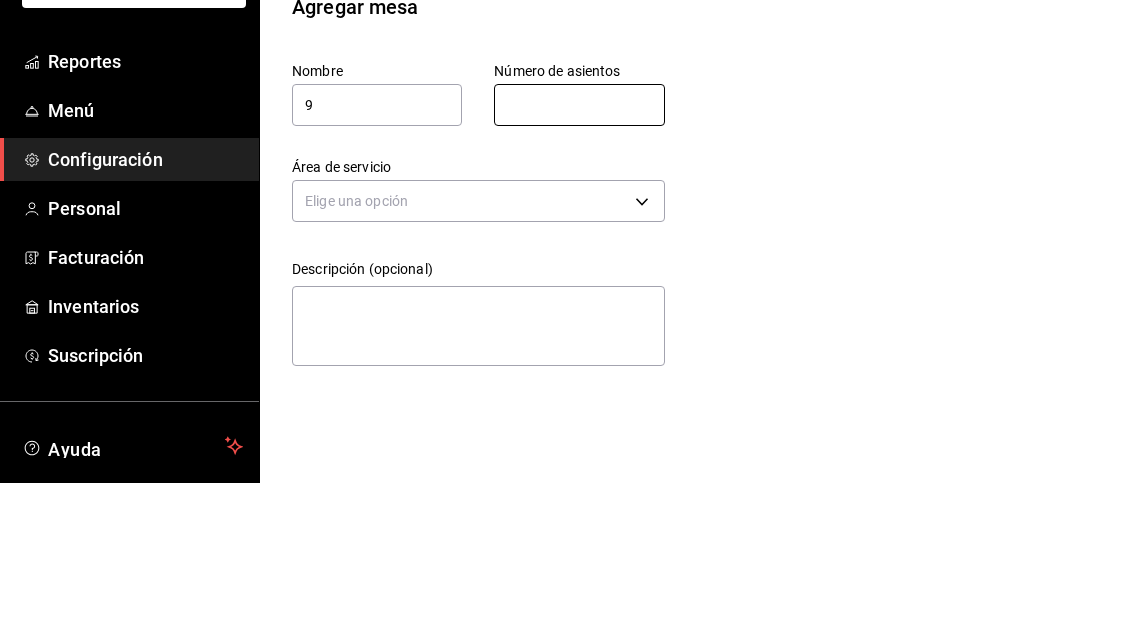 type on "1" 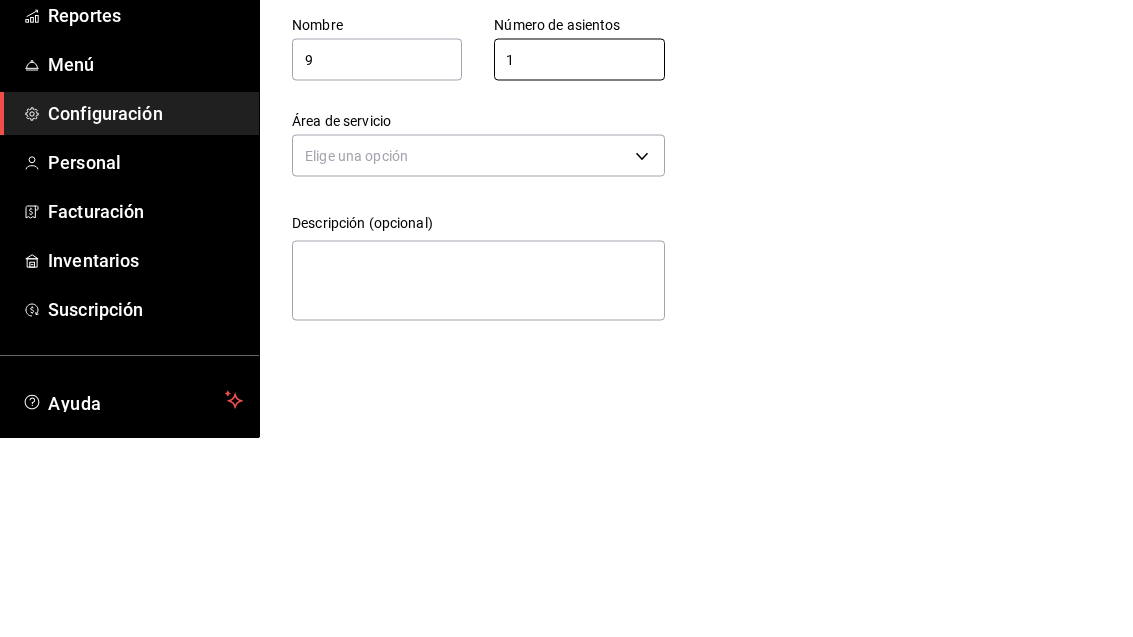 click on "Pregunta a Parrot AI Reportes   Menú   Configuración   Personal   Facturación   Inventarios   Suscripción   Ayuda Recomienda Parrot   Adolfo Flores   Sugerir nueva función   Sucursal: Casa Colibri Club (Mty) Regresar Guardar Agregar mesa Nombre 9 Número de asientos 1 Número de asientos Área de servicio Elige una opción Descripción (opcional) x Pregunta a Parrot AI Reportes   Menú   Configuración   Personal   Facturación   Inventarios   Suscripción   Ayuda Recomienda Parrot   Adolfo Flores   Sugerir nueva función   GANA 1 MES GRATIS EN TU SUSCRIPCIÓN AQUÍ ¿Recuerdas cómo empezó tu restaurante?
Hoy puedes ayudar a un colega a tener el mismo cambio que tú viviste.
Recomienda Parrot directamente desde tu Portal Administrador.
Es fácil y rápido.
🎁 Por cada restaurante que se una, ganas 1 mes gratis. Ver video tutorial Ir a video Visitar centro de ayuda (81) 2046 6363 soporte@parrotsoftware.io Visitar centro de ayuda (81) 2046 6363 soporte@parrotsoftware.io" at bounding box center (566, 318) 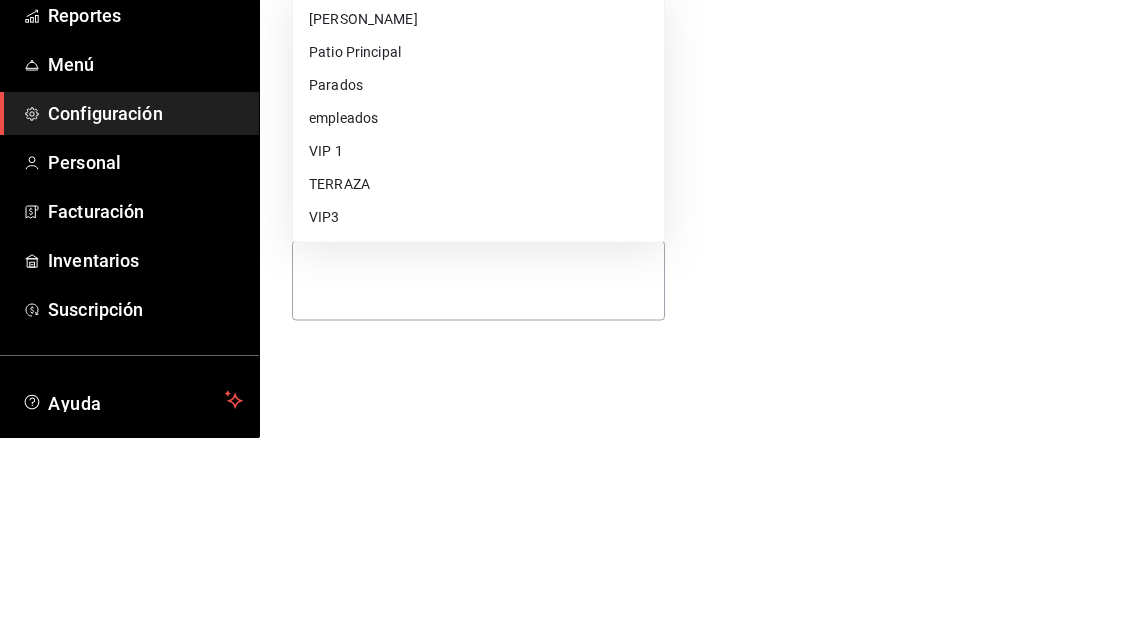 scroll, scrollTop: 64, scrollLeft: 0, axis: vertical 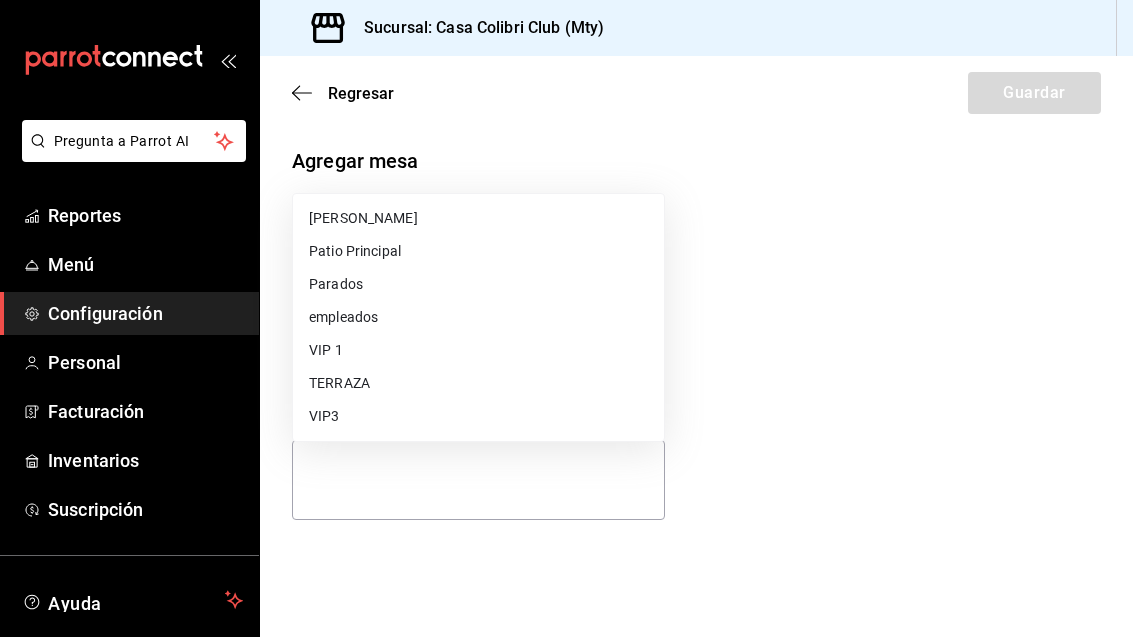 click on "empleados" at bounding box center (478, 317) 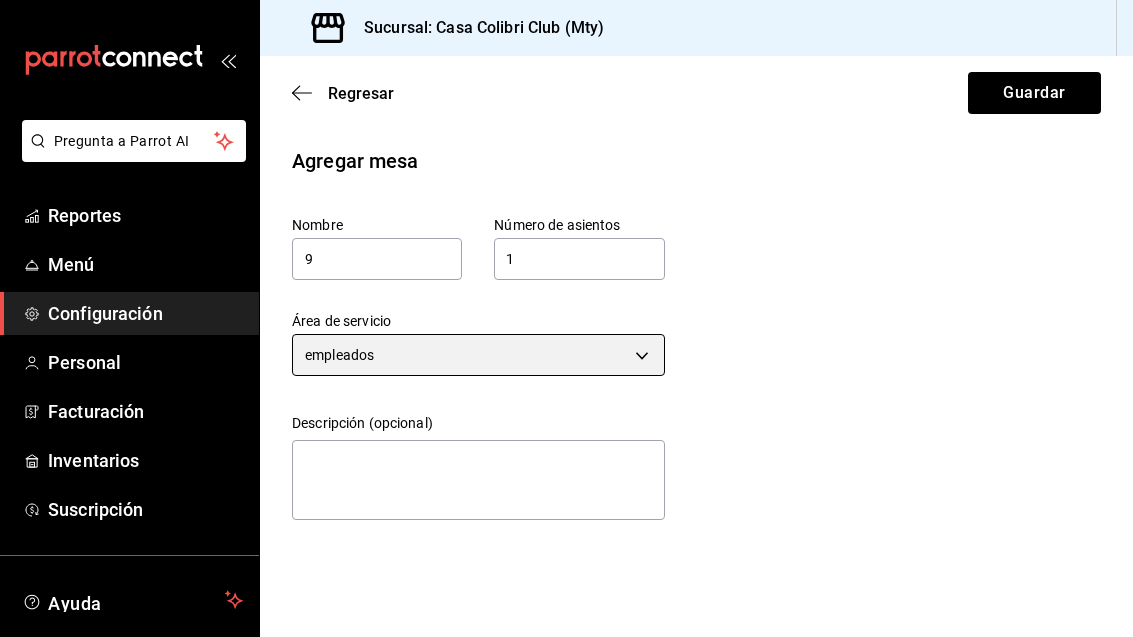 scroll, scrollTop: 0, scrollLeft: 0, axis: both 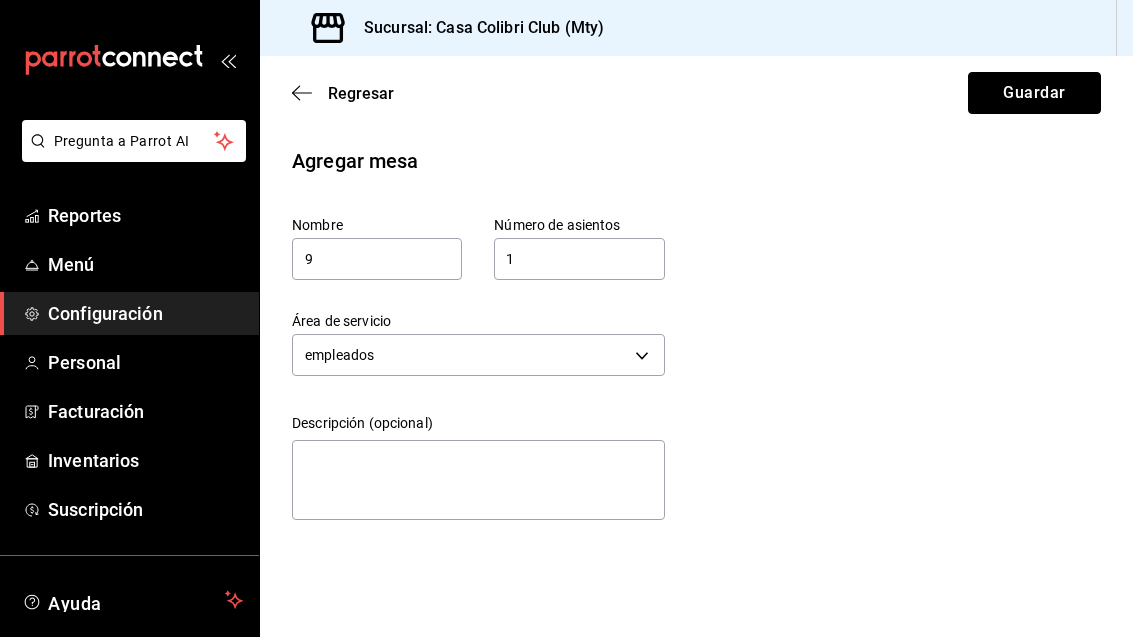 click on "Guardar" at bounding box center [1034, 93] 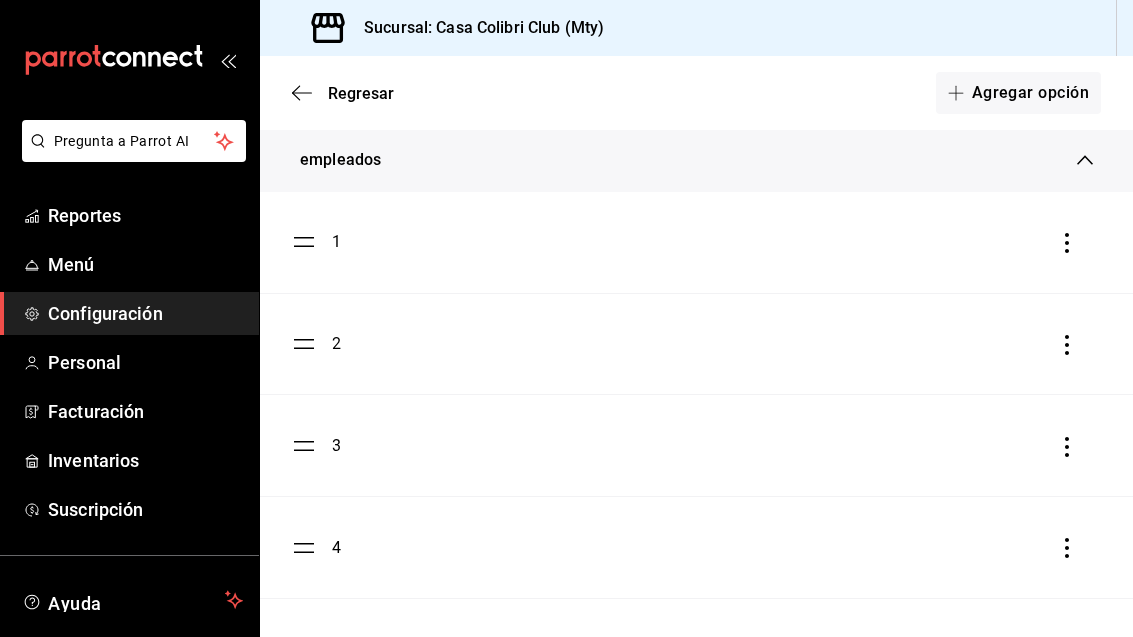 scroll, scrollTop: 3585, scrollLeft: 0, axis: vertical 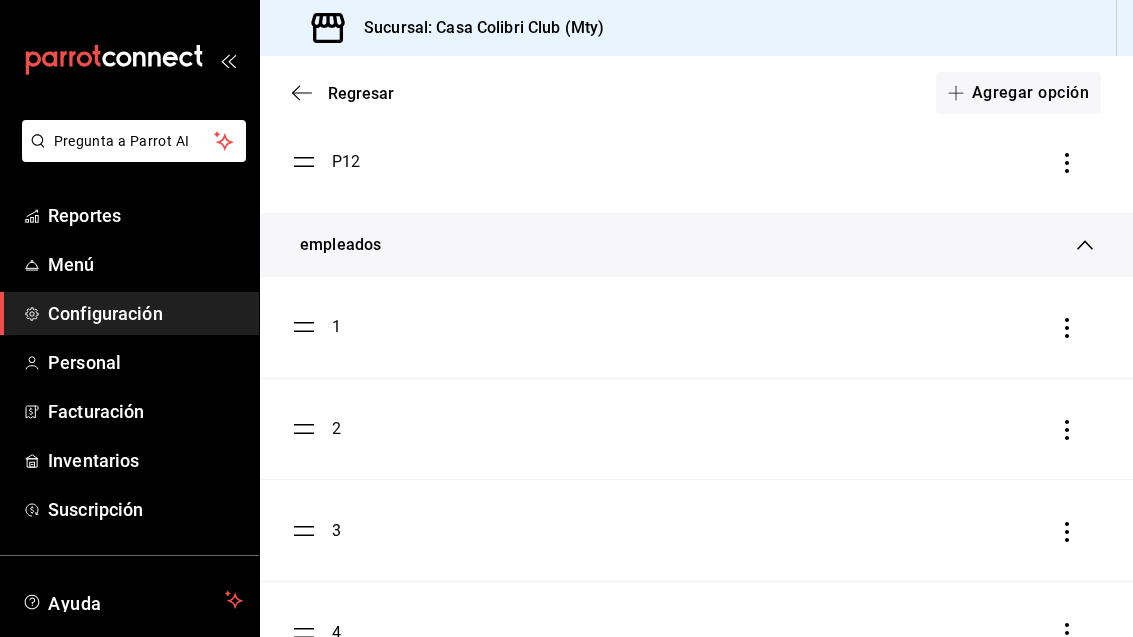 click on "Agregar opción" at bounding box center (1018, 93) 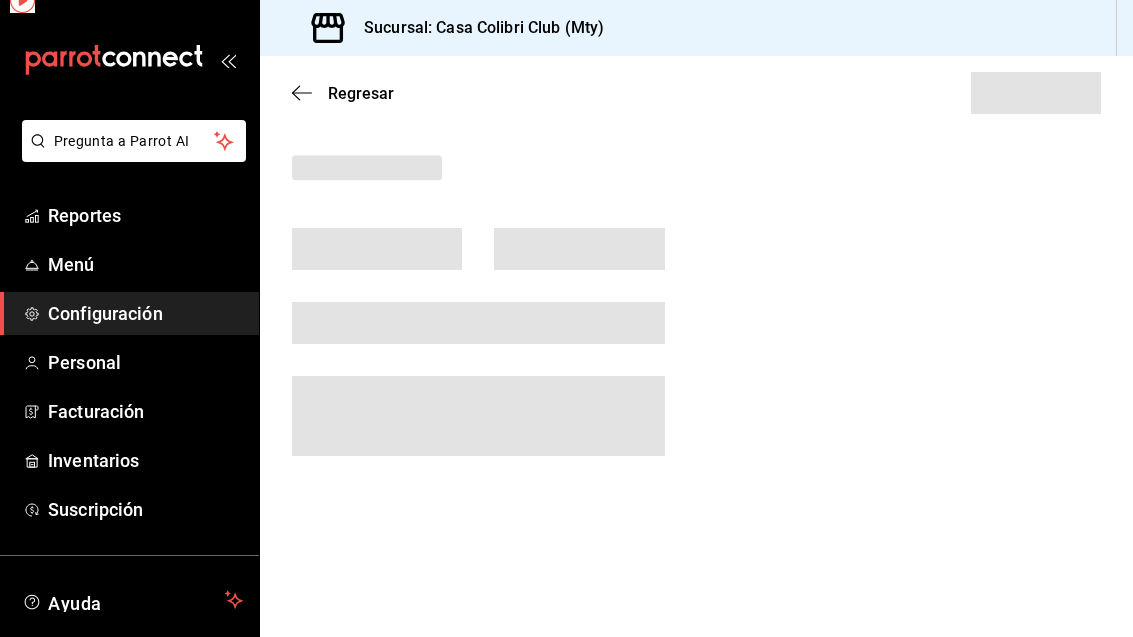 scroll, scrollTop: 0, scrollLeft: 0, axis: both 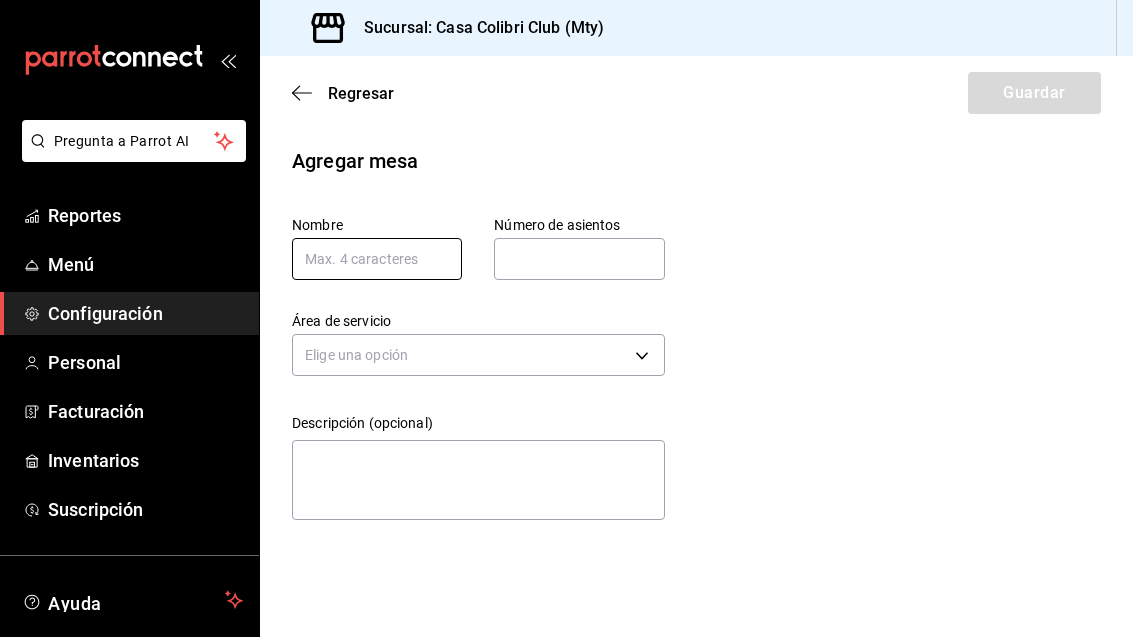 click at bounding box center (377, 259) 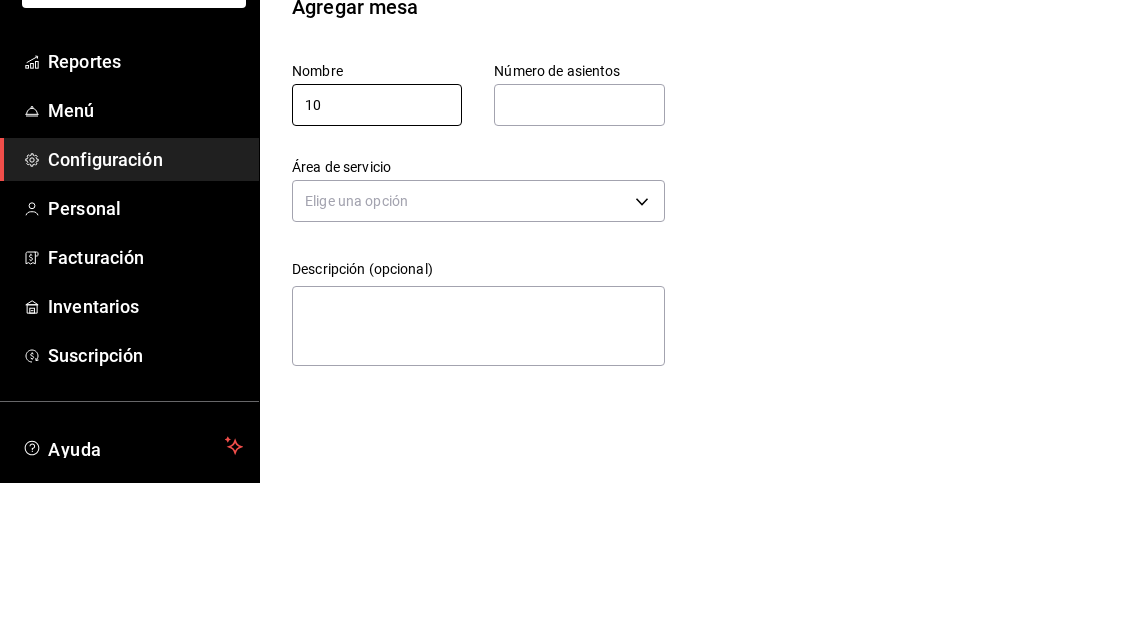 type on "10" 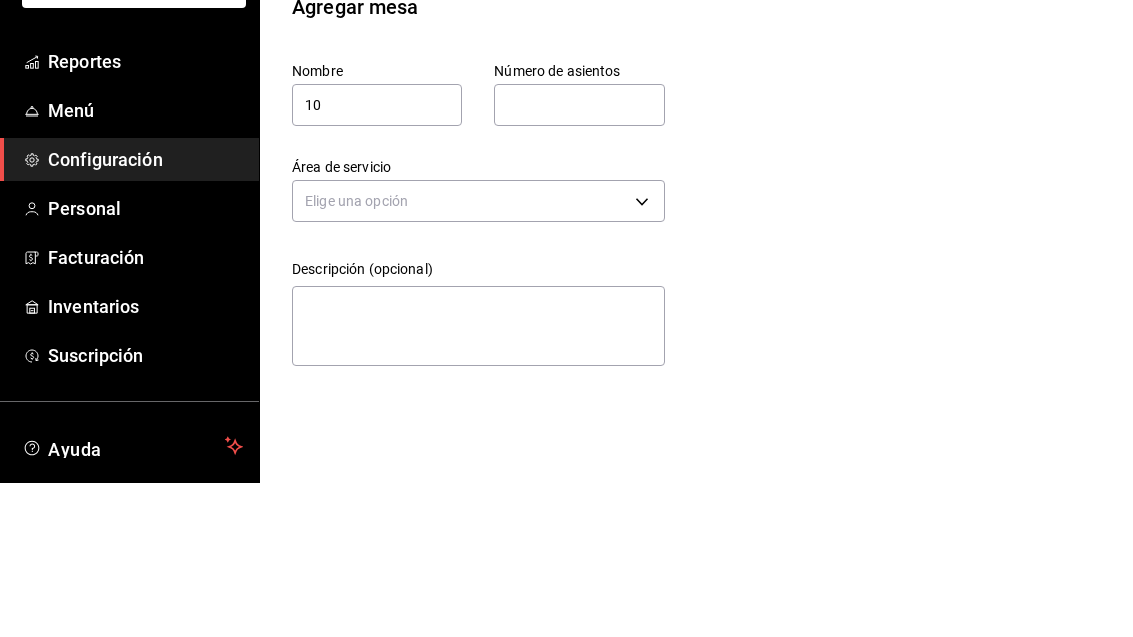 click at bounding box center (579, 259) 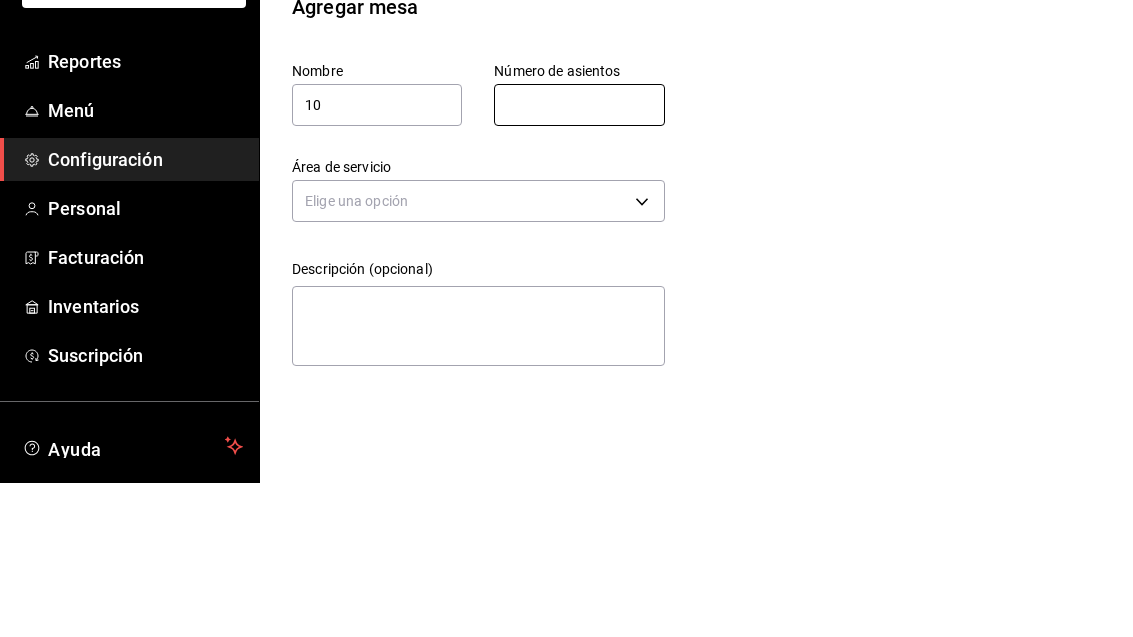 type on "1" 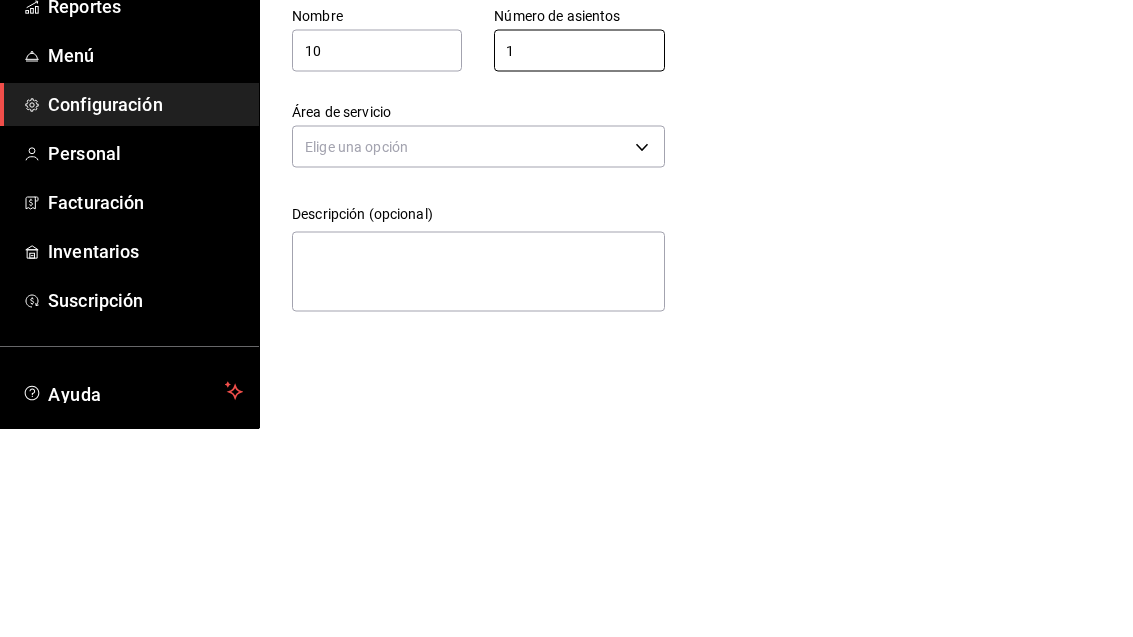 click on "Pregunta a Parrot AI Reportes   Menú   Configuración   Personal   Facturación   Inventarios   Suscripción   Ayuda Recomienda Parrot   Adolfo Flores   Sugerir nueva función   Sucursal: Casa Colibri Club (Mty) Regresar Guardar Agregar mesa Nombre 10 Número de asientos 1 Número de asientos Área de servicio Elige una opción Descripción (opcional) x Pregunta a Parrot AI Reportes   Menú   Configuración   Personal   Facturación   Inventarios   Suscripción   Ayuda Recomienda Parrot   Adolfo Flores   Sugerir nueva función   GANA 1 MES GRATIS EN TU SUSCRIPCIÓN AQUÍ ¿Recuerdas cómo empezó tu restaurante?
Hoy puedes ayudar a un colega a tener el mismo cambio que tú viviste.
Recomienda Parrot directamente desde tu Portal Administrador.
Es fácil y rápido.
🎁 Por cada restaurante que se una, ganas 1 mes gratis. Ver video tutorial Ir a video Visitar centro de ayuda (81) 2046 6363 soporte@parrotsoftware.io Visitar centro de ayuda (81) 2046 6363 soporte@parrotsoftware.io" at bounding box center [566, 318] 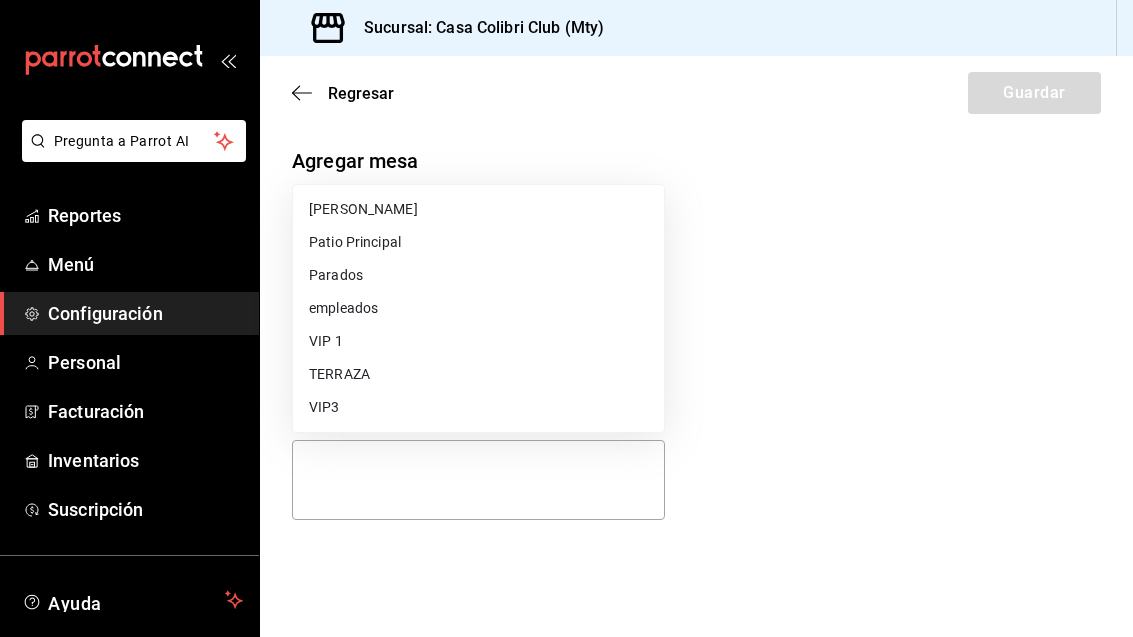 click on "empleados" at bounding box center [478, 308] 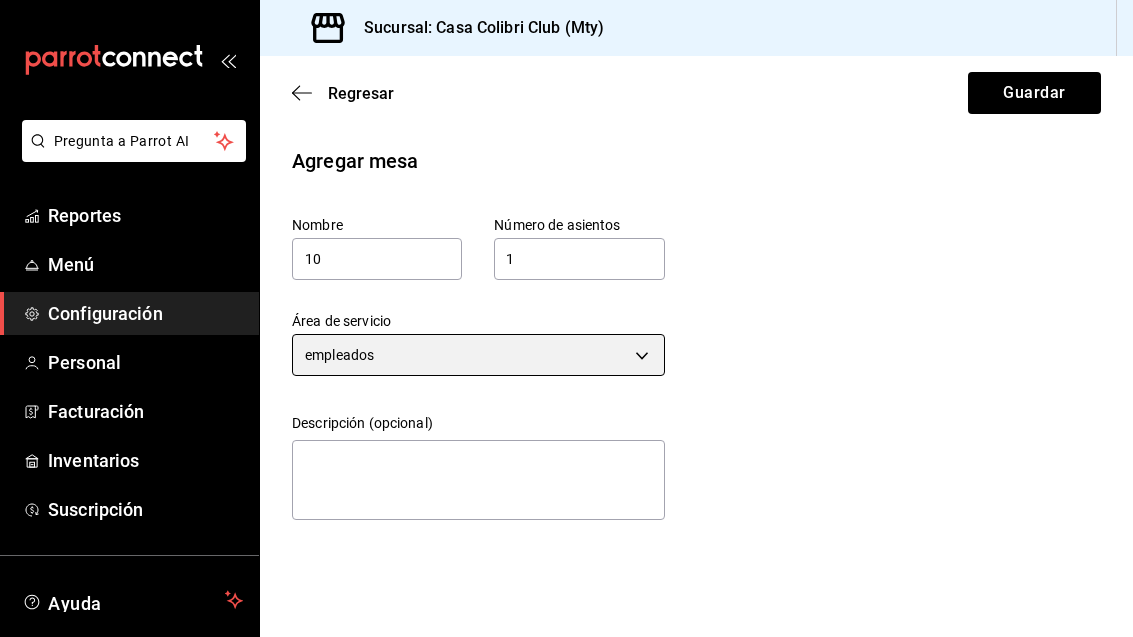 scroll, scrollTop: 0, scrollLeft: 0, axis: both 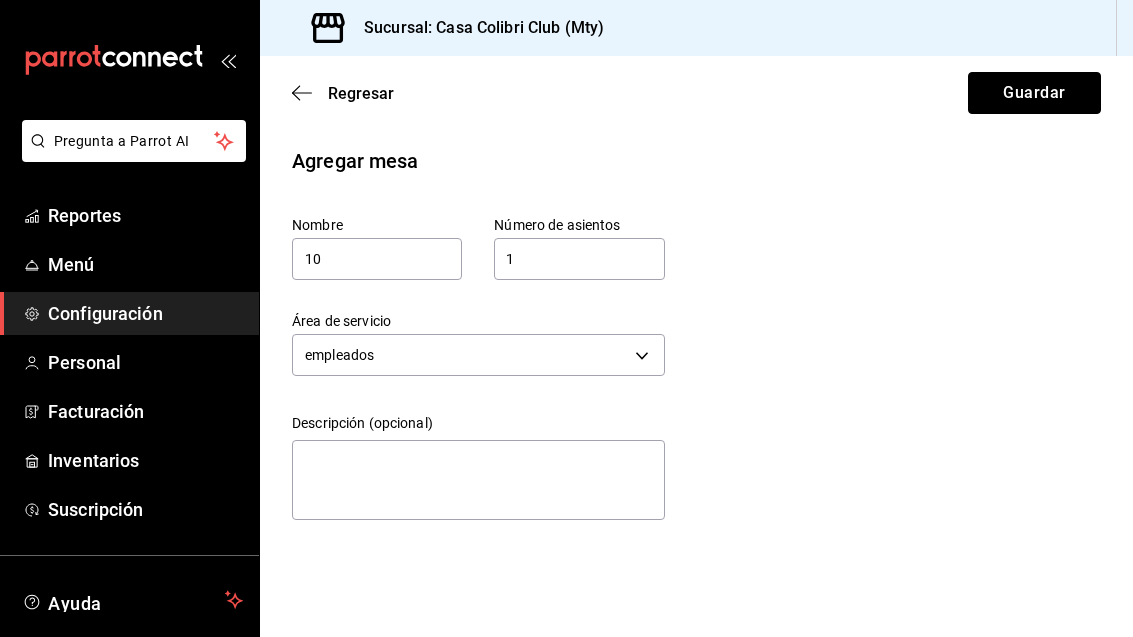 click on "Guardar" at bounding box center (1034, 93) 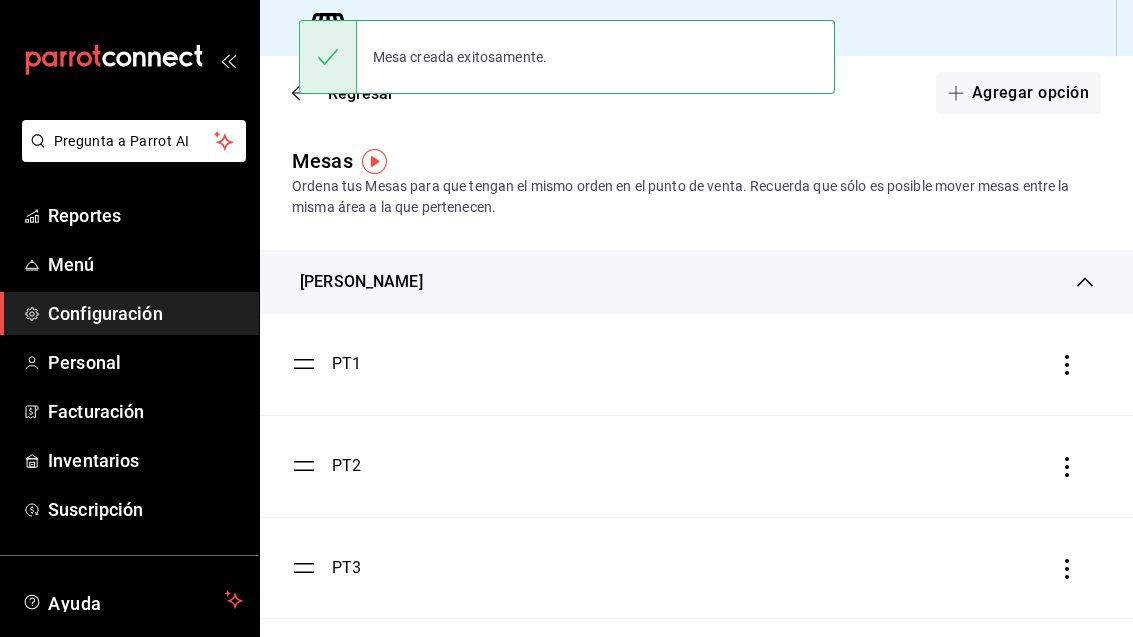 click on "Agregar opción" at bounding box center (1018, 93) 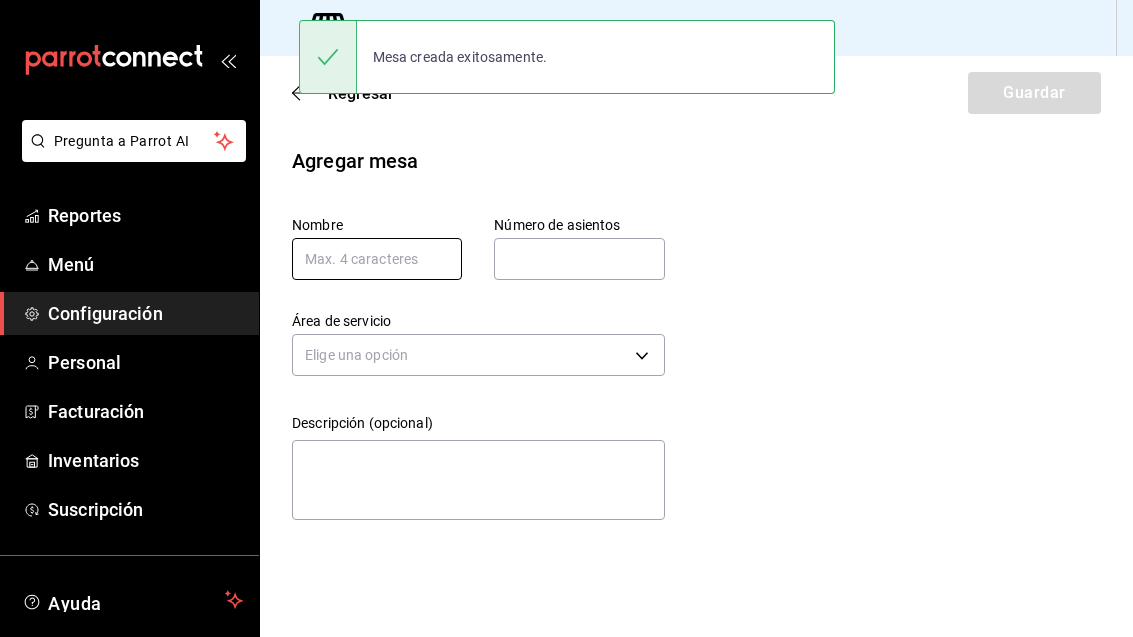 click at bounding box center [377, 259] 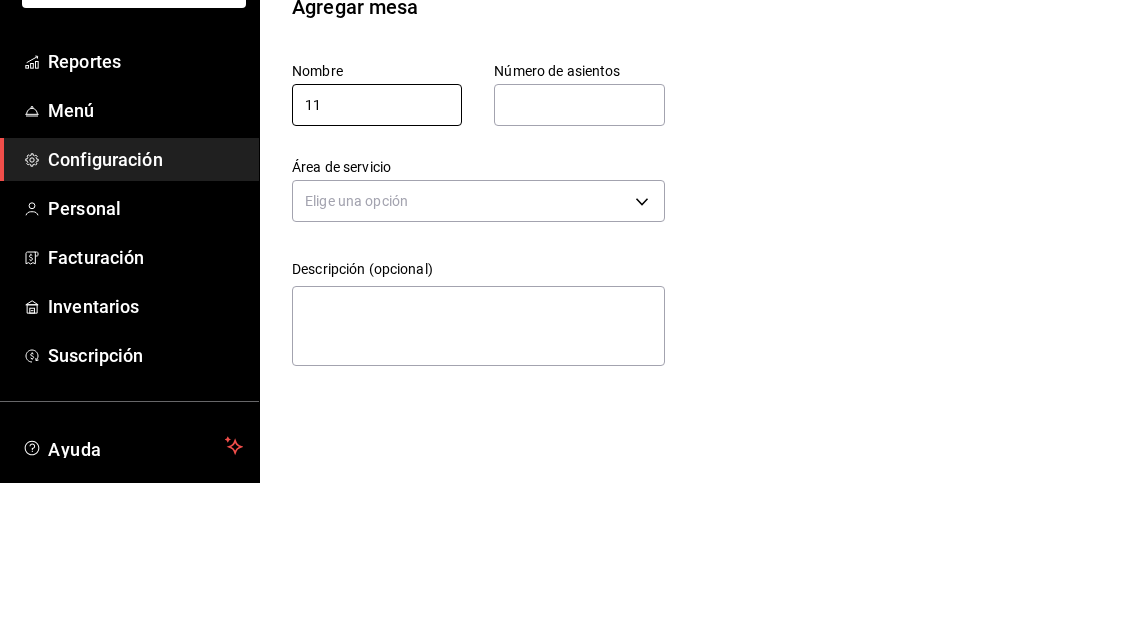 type on "11" 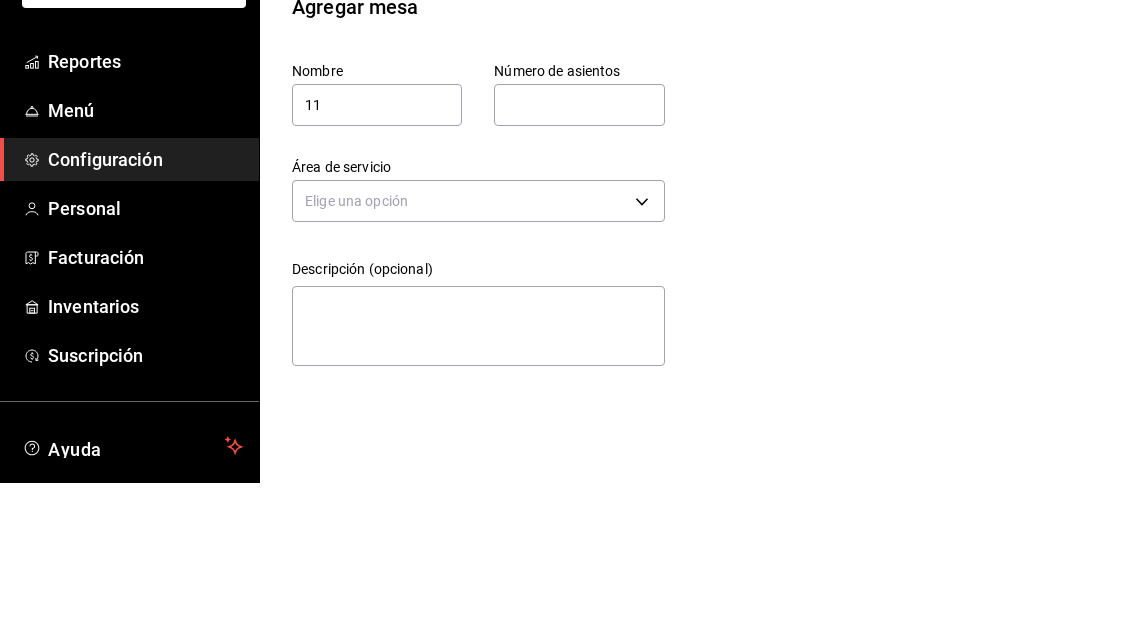 click at bounding box center [579, 259] 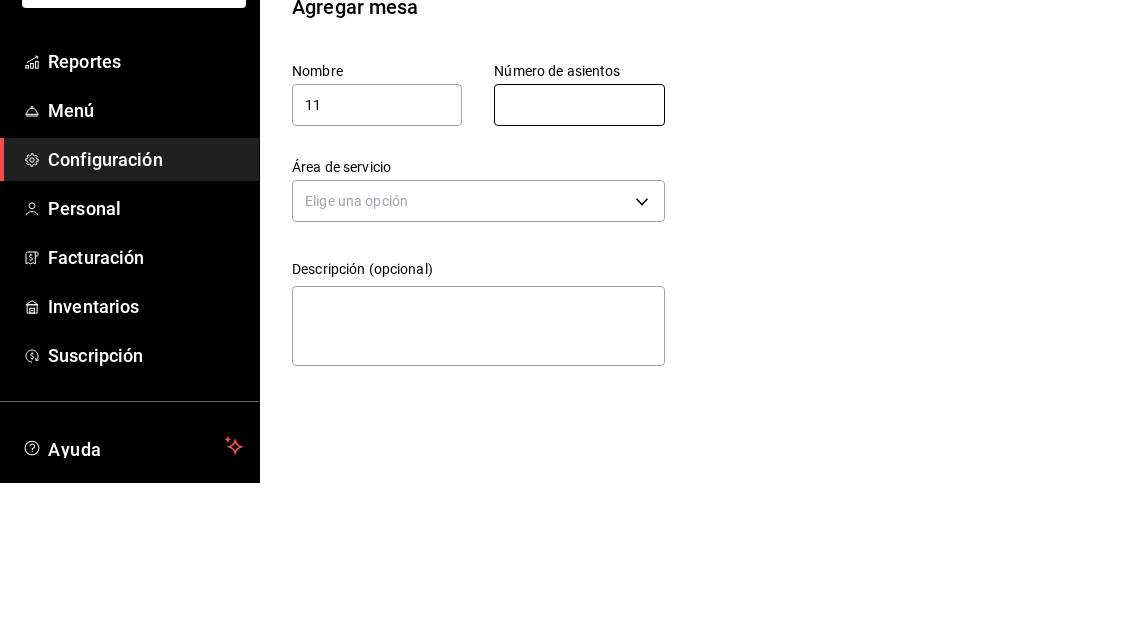 type on "1" 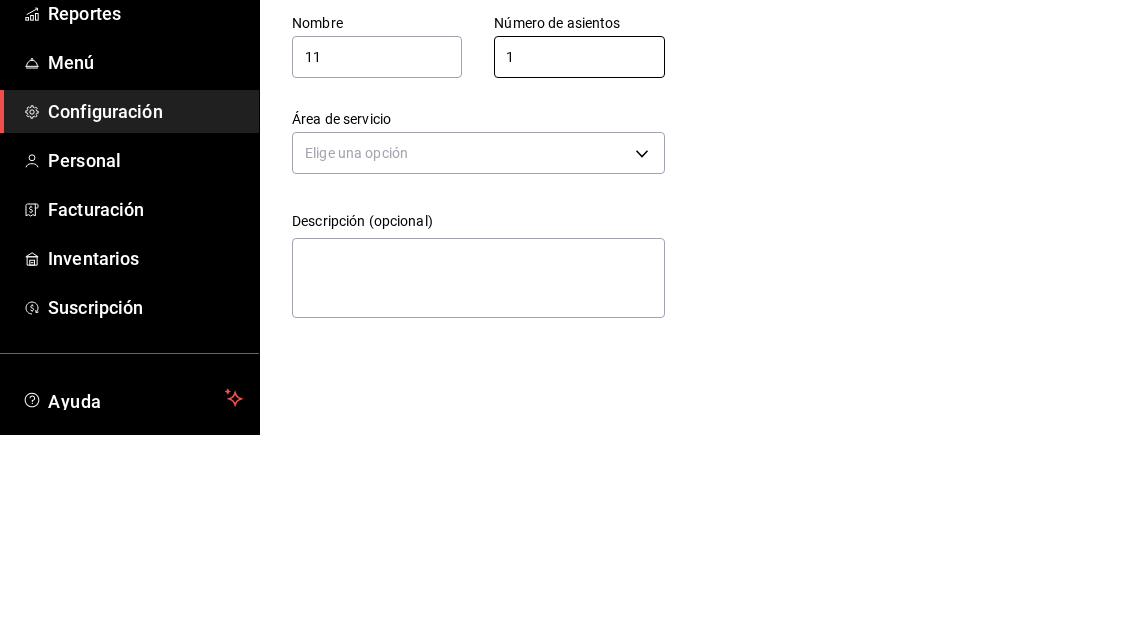 click on "Pregunta a Parrot AI Reportes   Menú   Configuración   Personal   Facturación   Inventarios   Suscripción   Ayuda Recomienda Parrot   Adolfo Flores   Sugerir nueva función   Sucursal: Casa Colibri Club (Mty) Regresar Guardar Agregar mesa Nombre 11 Número de asientos 1 Número de asientos Área de servicio Elige una opción Descripción (opcional) x Pregunta a Parrot AI Reportes   Menú   Configuración   Personal   Facturación   Inventarios   Suscripción   Ayuda Recomienda Parrot   Adolfo Flores   Sugerir nueva función   GANA 1 MES GRATIS EN TU SUSCRIPCIÓN AQUÍ ¿Recuerdas cómo empezó tu restaurante?
Hoy puedes ayudar a un colega a tener el mismo cambio que tú viviste.
Recomienda Parrot directamente desde tu Portal Administrador.
Es fácil y rápido.
🎁 Por cada restaurante que se una, ganas 1 mes gratis. Ver video tutorial Ir a video Visitar centro de ayuda (81) 2046 6363 soporte@parrotsoftware.io Visitar centro de ayuda (81) 2046 6363 soporte@parrotsoftware.io" at bounding box center (566, 318) 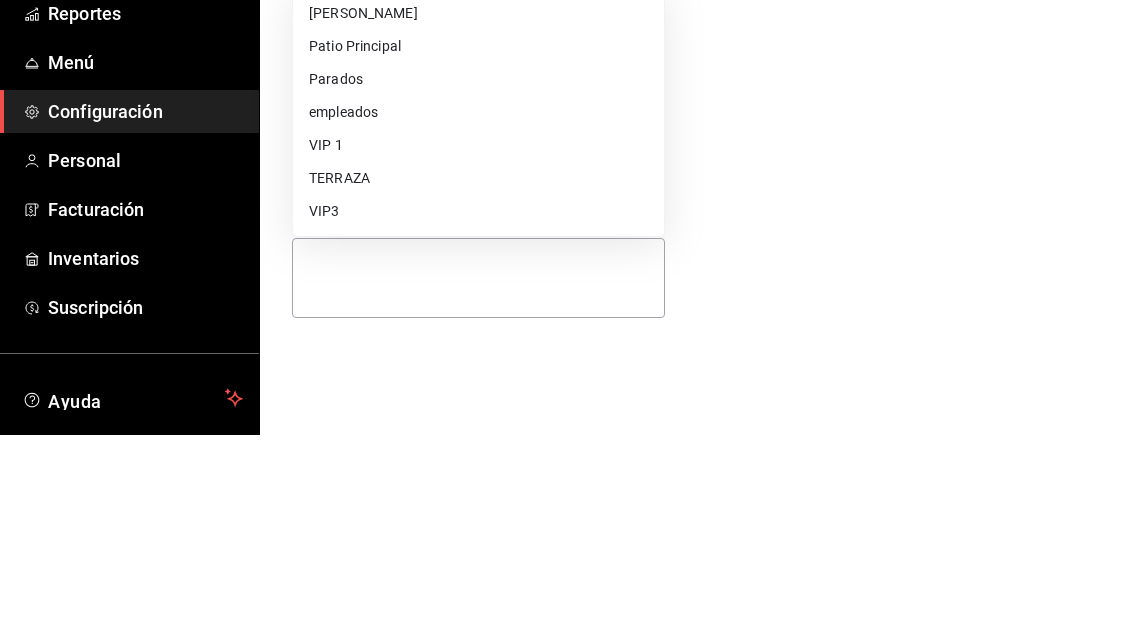 scroll, scrollTop: 64, scrollLeft: 0, axis: vertical 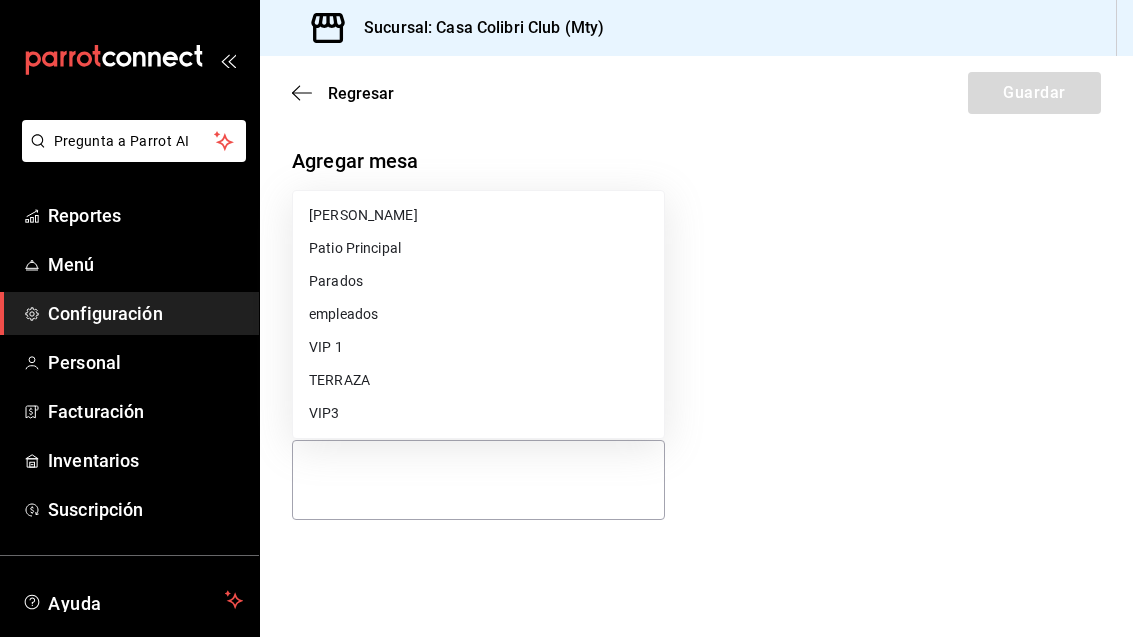 click on "empleados" at bounding box center (478, 314) 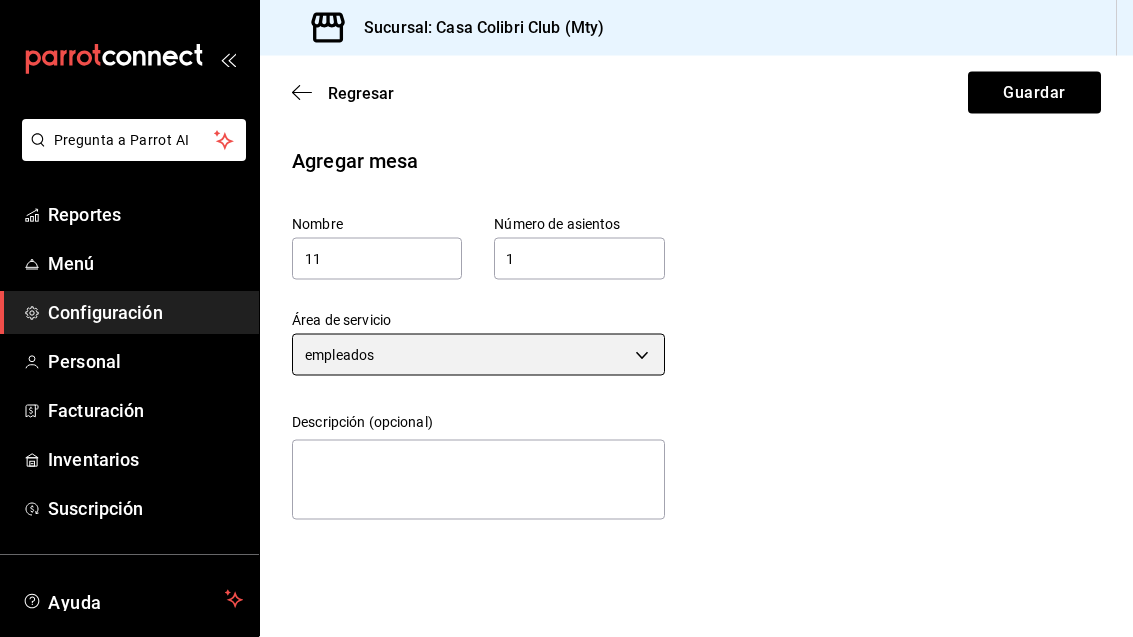 scroll, scrollTop: 0, scrollLeft: 0, axis: both 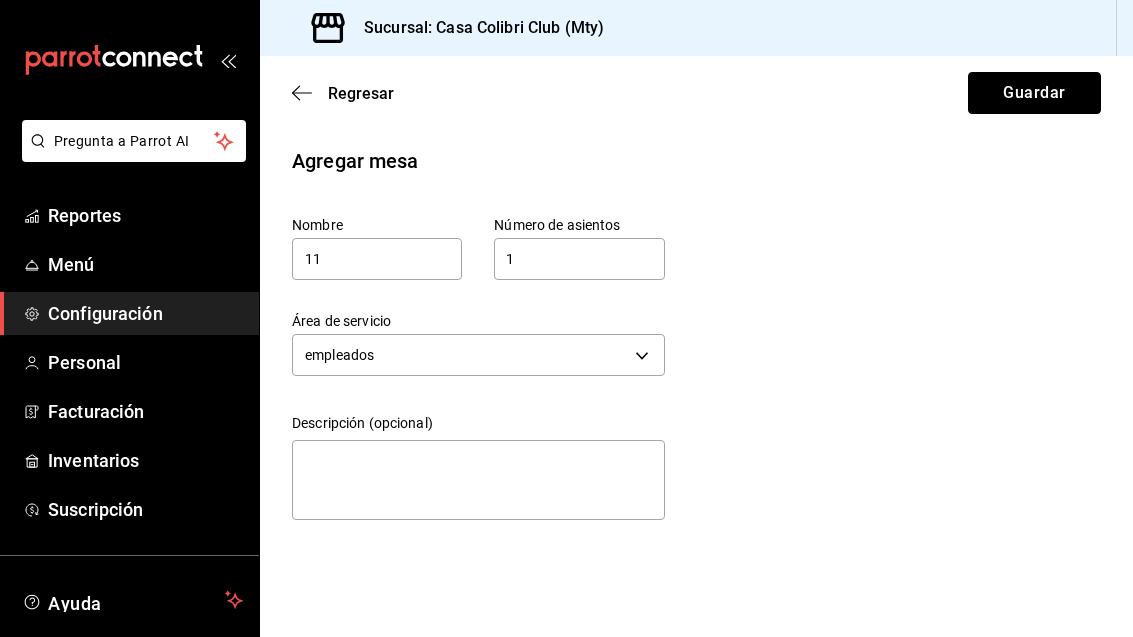 click on "Guardar" at bounding box center [1034, 93] 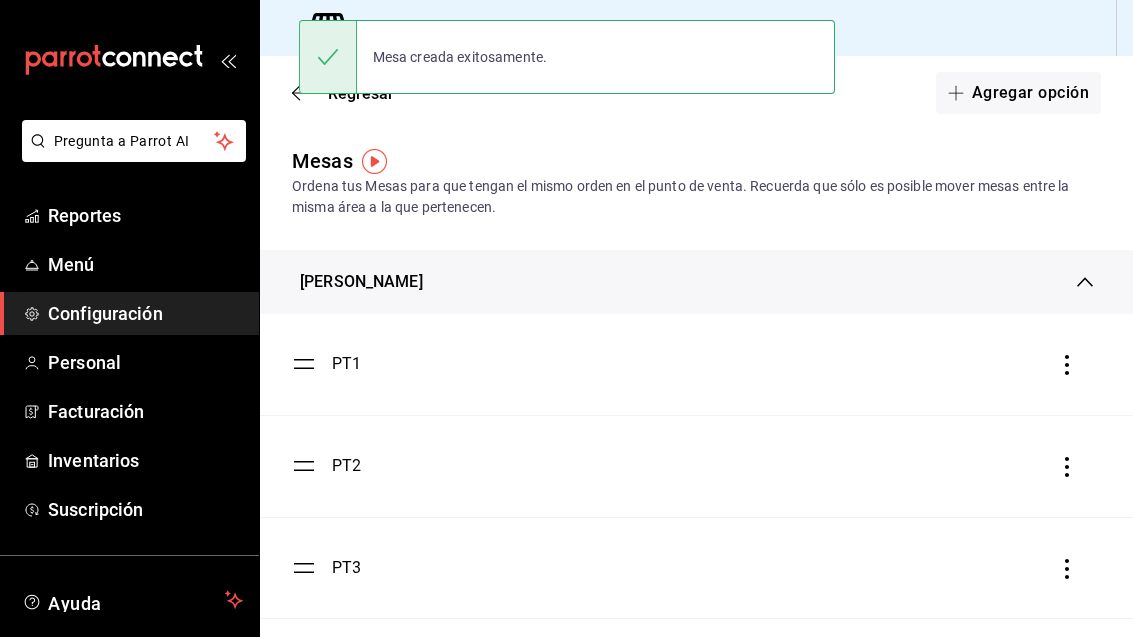 click on "Agregar opción" at bounding box center (1018, 93) 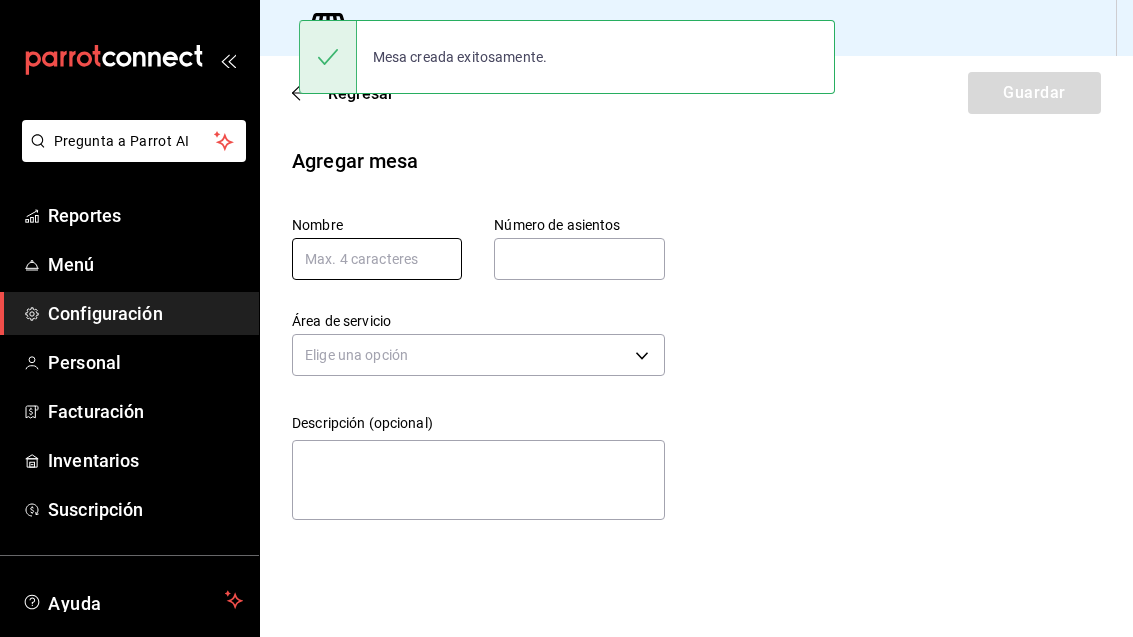 click at bounding box center [377, 259] 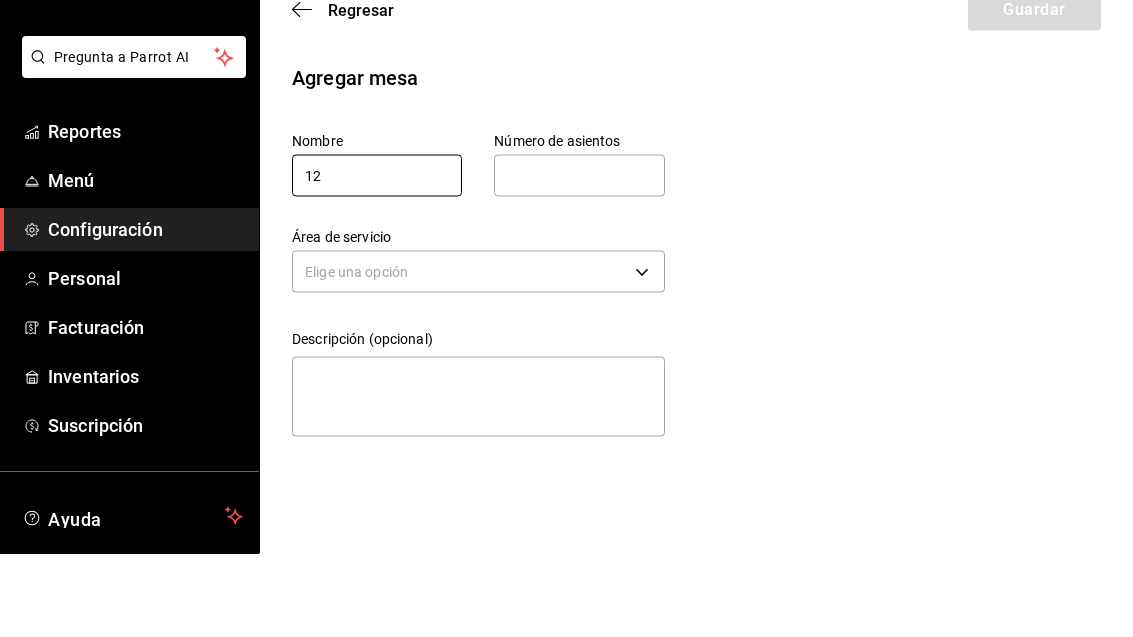 type on "12" 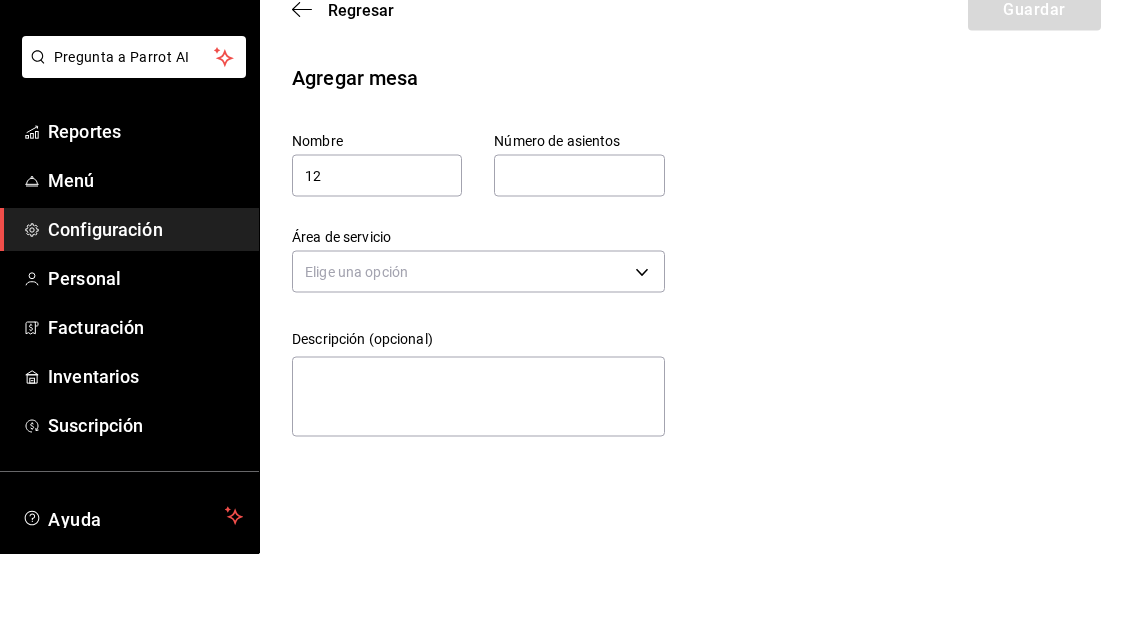 click at bounding box center (579, 259) 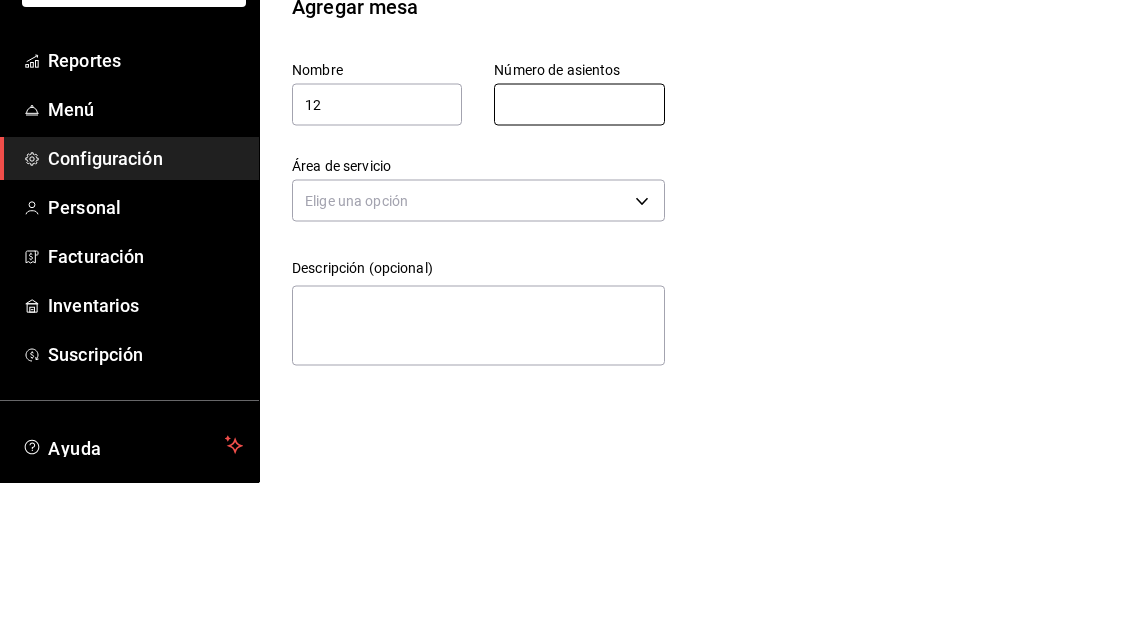 type on "1" 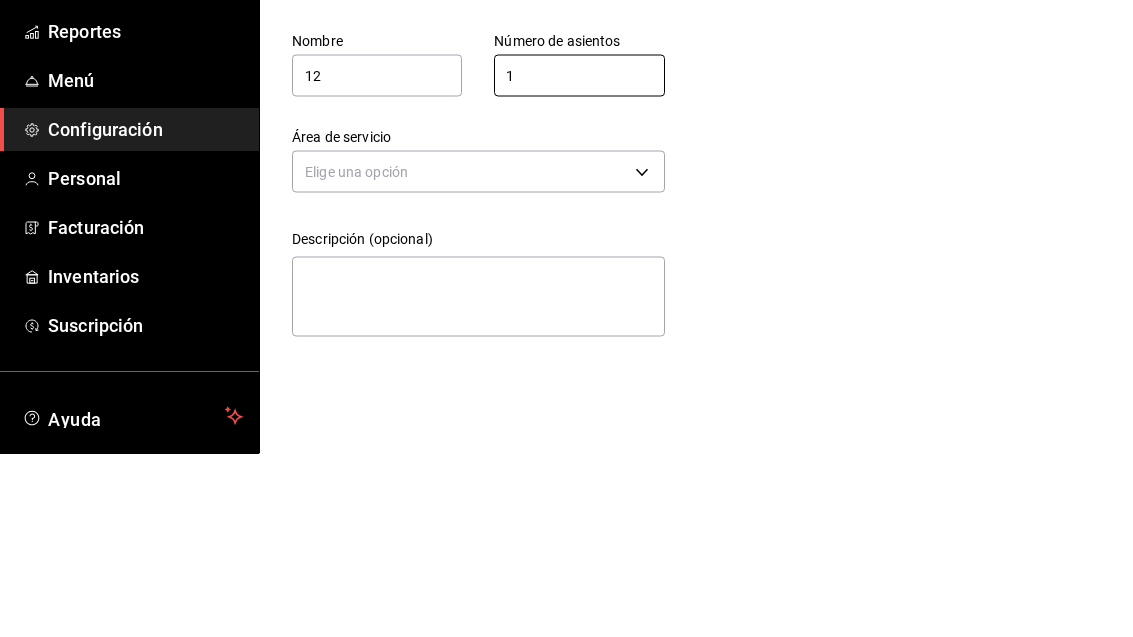 click on "Pregunta a Parrot AI Reportes   Menú   Configuración   Personal   Facturación   Inventarios   Suscripción   Ayuda Recomienda Parrot   Adolfo Flores   Sugerir nueva función   Sucursal: Casa Colibri Club (Mty) Regresar Guardar Agregar mesa Nombre 12 Número de asientos 1 Número de asientos Área de servicio Elige una opción Descripción (opcional) x Pregunta a Parrot AI Reportes   Menú   Configuración   Personal   Facturación   Inventarios   Suscripción   Ayuda Recomienda Parrot   Adolfo Flores   Sugerir nueva función   GANA 1 MES GRATIS EN TU SUSCRIPCIÓN AQUÍ ¿Recuerdas cómo empezó tu restaurante?
Hoy puedes ayudar a un colega a tener el mismo cambio que tú viviste.
Recomienda Parrot directamente desde tu Portal Administrador.
Es fácil y rápido.
🎁 Por cada restaurante que se una, ganas 1 mes gratis. Ver video tutorial Ir a video Visitar centro de ayuda (81) 2046 6363 soporte@parrotsoftware.io Visitar centro de ayuda (81) 2046 6363 soporte@parrotsoftware.io" at bounding box center [566, 318] 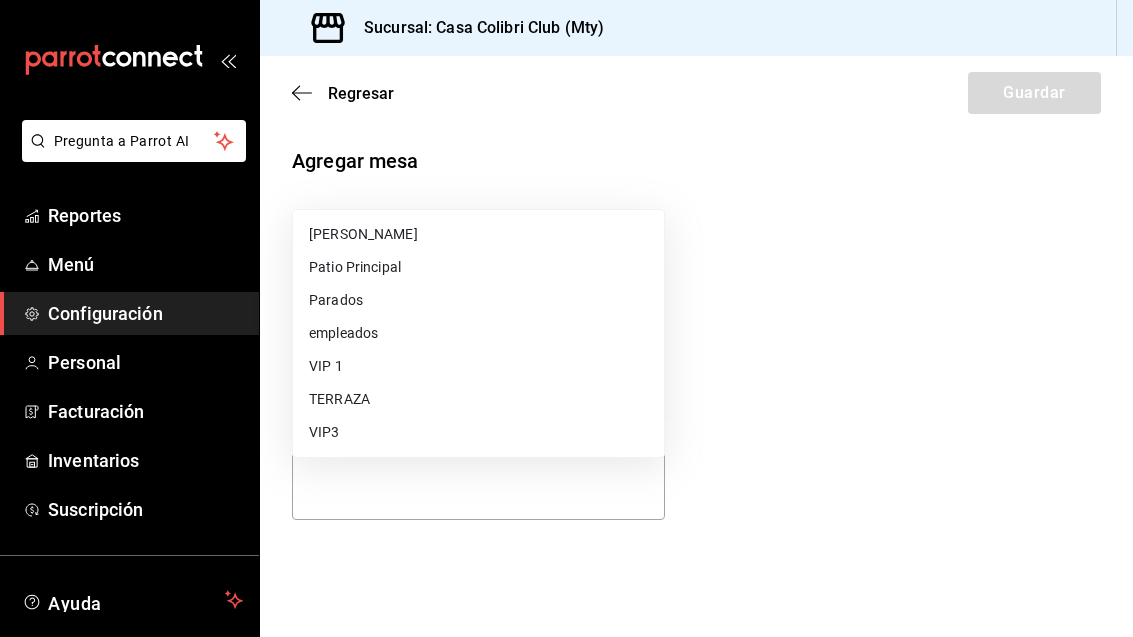 click on "empleados" at bounding box center [478, 333] 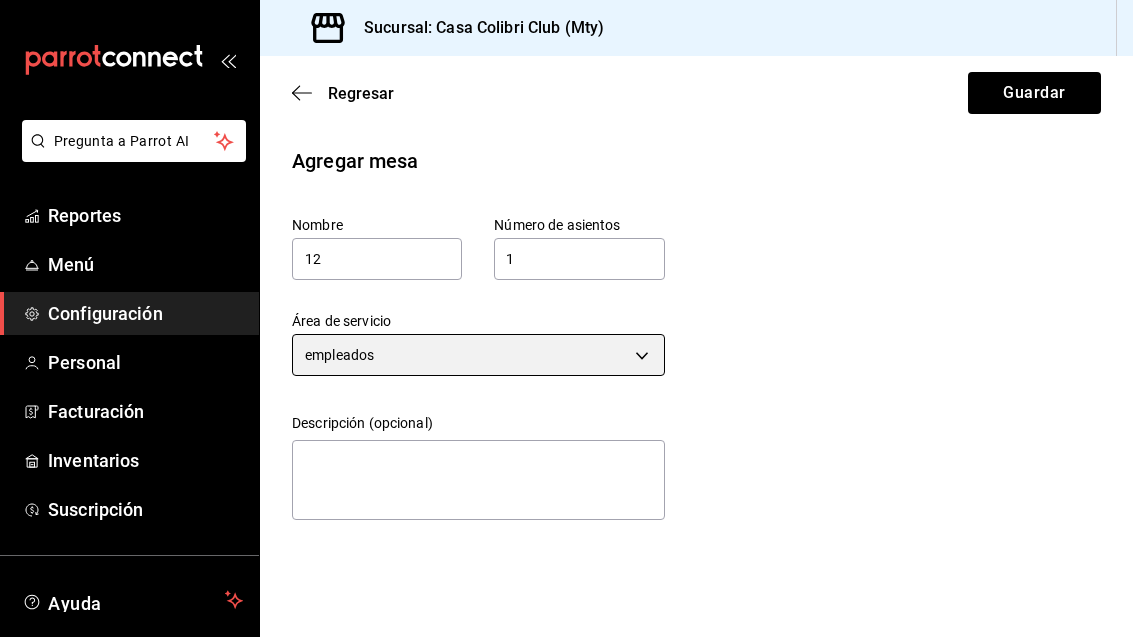 scroll, scrollTop: 0, scrollLeft: 0, axis: both 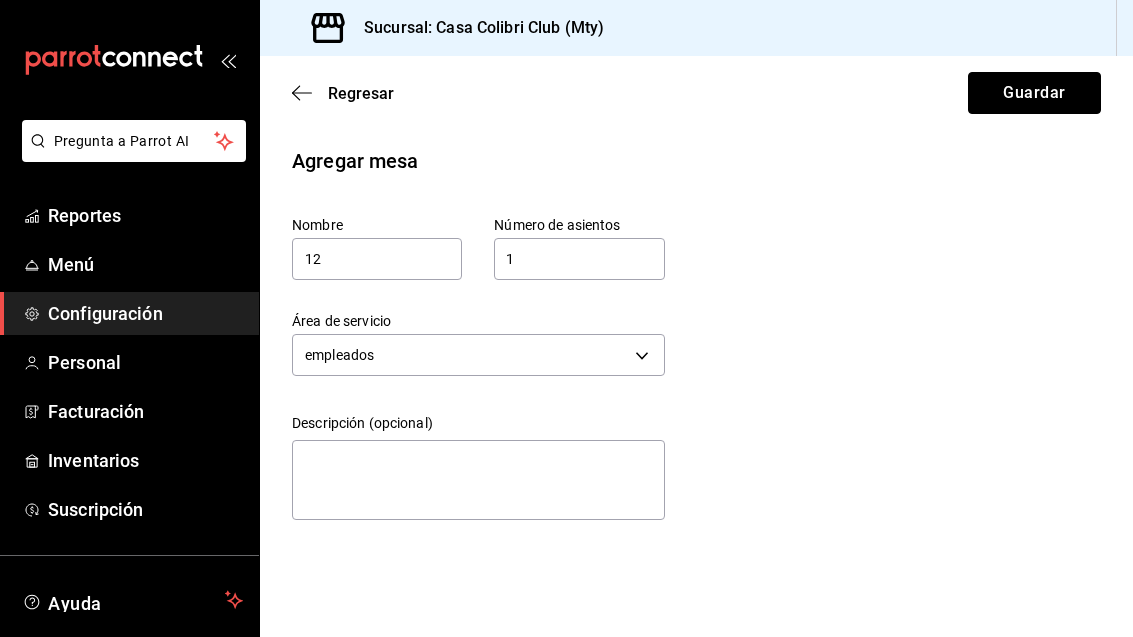 click on "Guardar" at bounding box center (1034, 93) 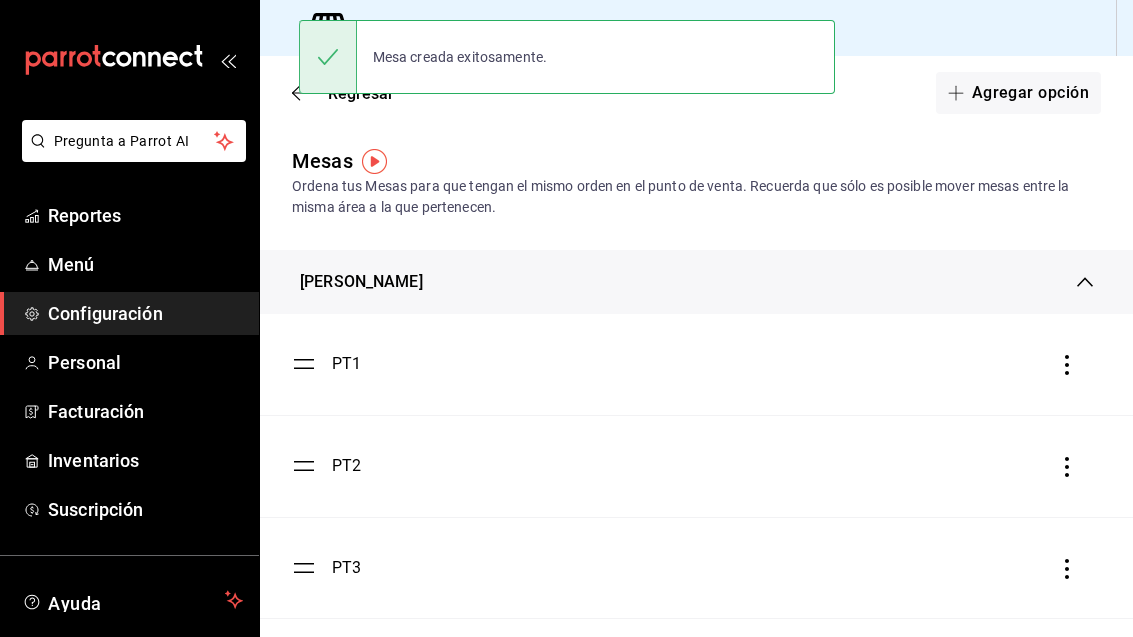 click on "Agregar opción" at bounding box center (1018, 93) 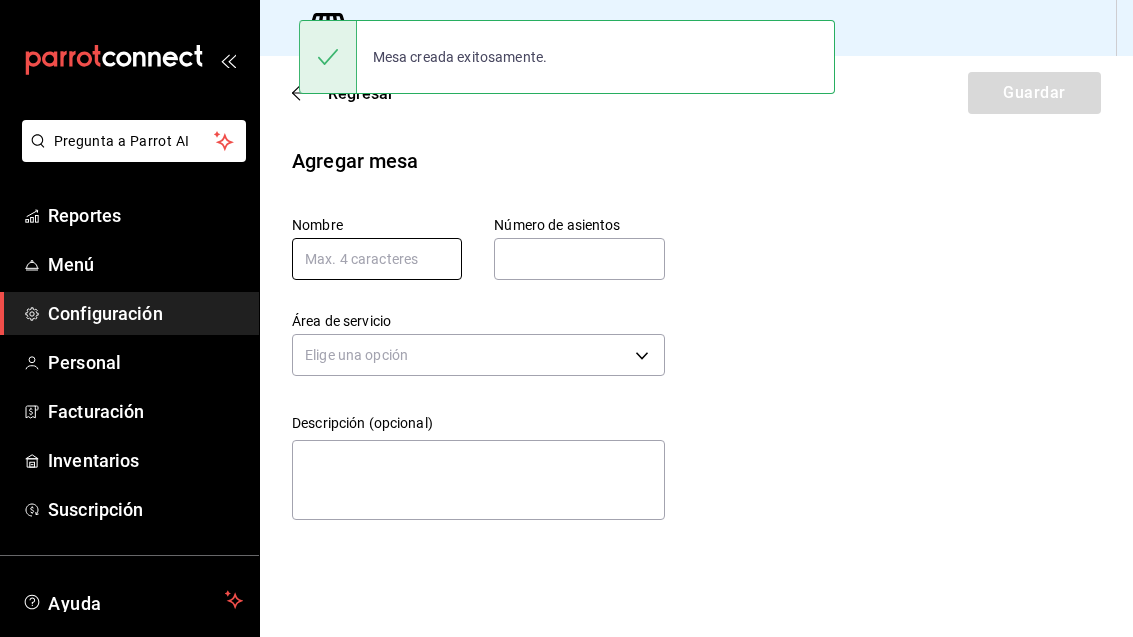 click at bounding box center (377, 259) 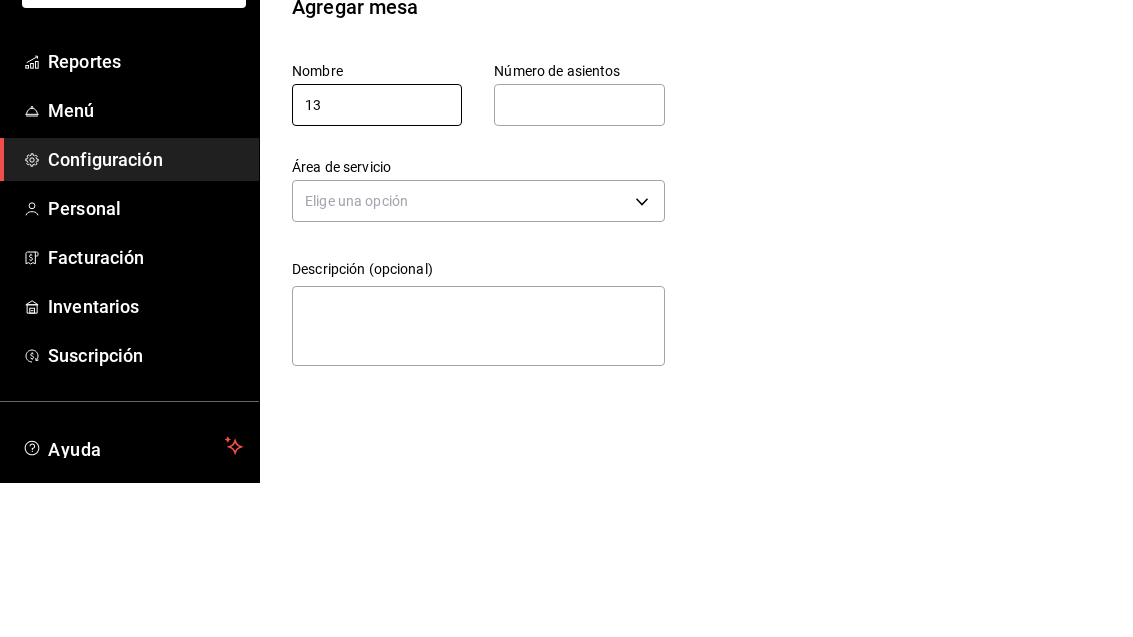 type on "13" 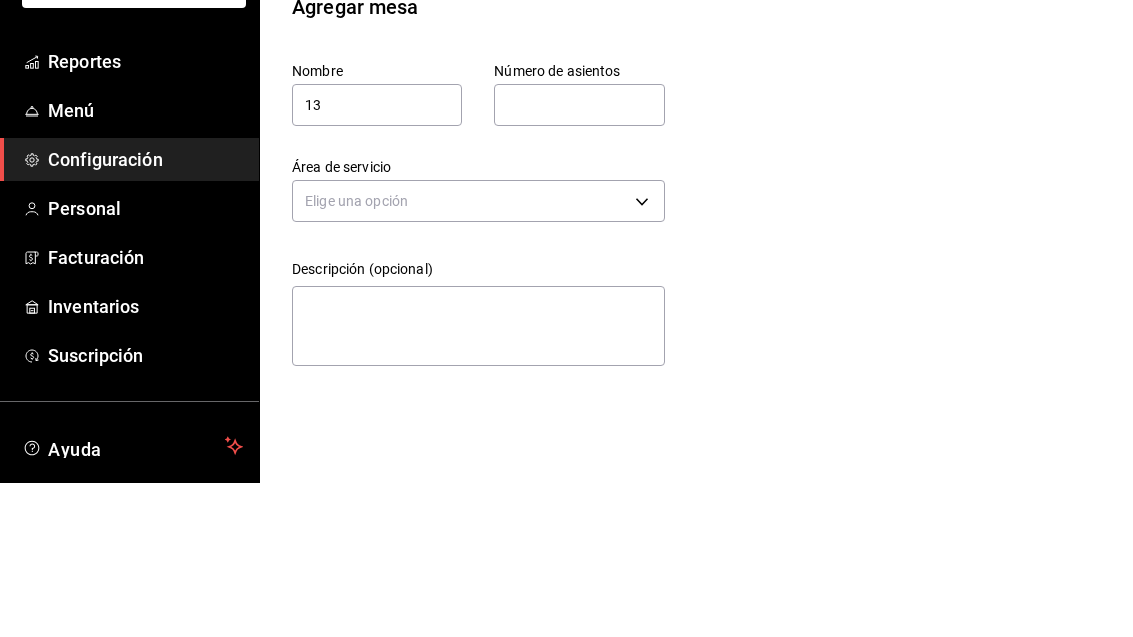click at bounding box center [579, 259] 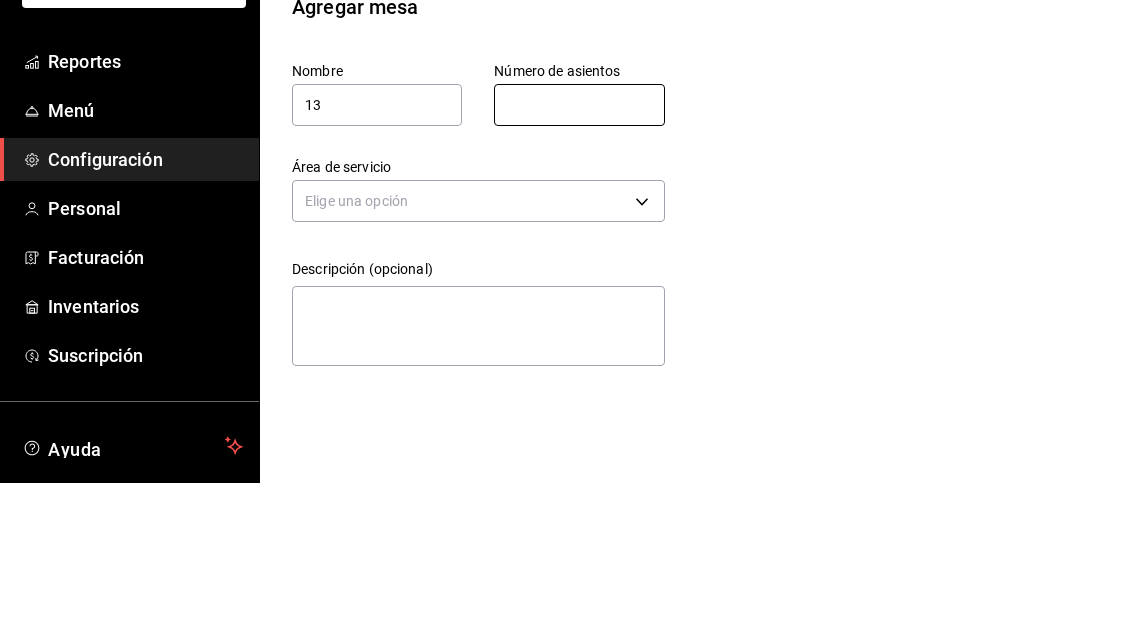 type on "1" 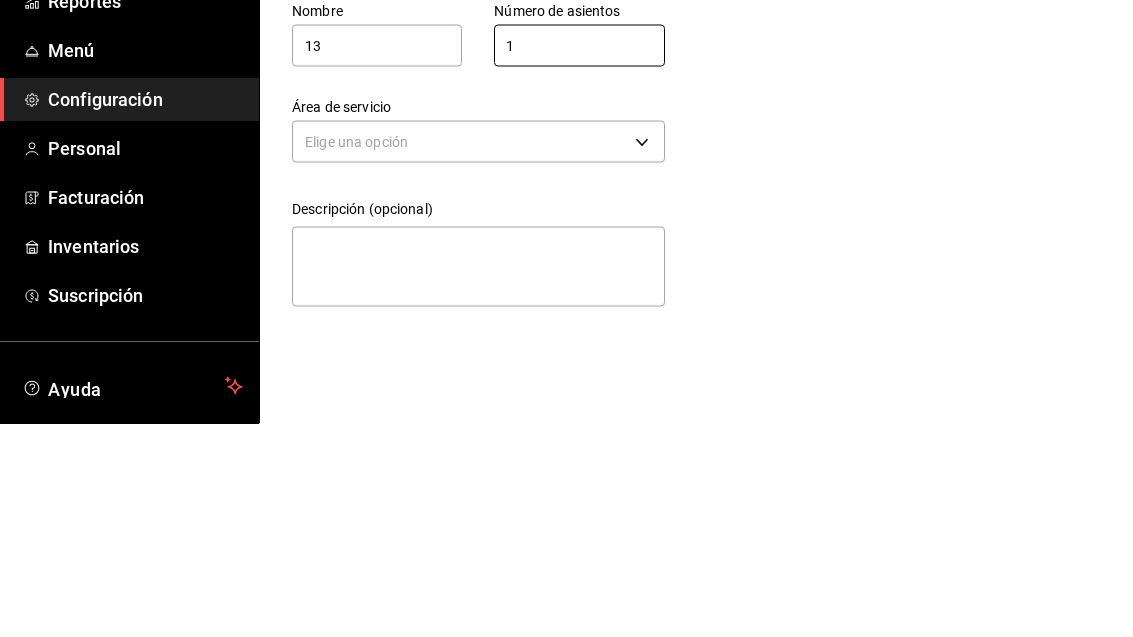 click on "Pregunta a Parrot AI Reportes   Menú   Configuración   Personal   Facturación   Inventarios   Suscripción   Ayuda Recomienda Parrot   Adolfo Flores   Sugerir nueva función   Sucursal: Casa Colibri Club (Mty) Regresar Guardar Agregar mesa Nombre 13 Número de asientos 1 Número de asientos Área de servicio Elige una opción Descripción (opcional) x Pregunta a Parrot AI Reportes   Menú   Configuración   Personal   Facturación   Inventarios   Suscripción   Ayuda Recomienda Parrot   Adolfo Flores   Sugerir nueva función   GANA 1 MES GRATIS EN TU SUSCRIPCIÓN AQUÍ ¿Recuerdas cómo empezó tu restaurante?
Hoy puedes ayudar a un colega a tener el mismo cambio que tú viviste.
Recomienda Parrot directamente desde tu Portal Administrador.
Es fácil y rápido.
🎁 Por cada restaurante que se una, ganas 1 mes gratis. Ver video tutorial Ir a video Visitar centro de ayuda (81) 2046 6363 soporte@parrotsoftware.io Visitar centro de ayuda (81) 2046 6363 soporte@parrotsoftware.io" at bounding box center [566, 318] 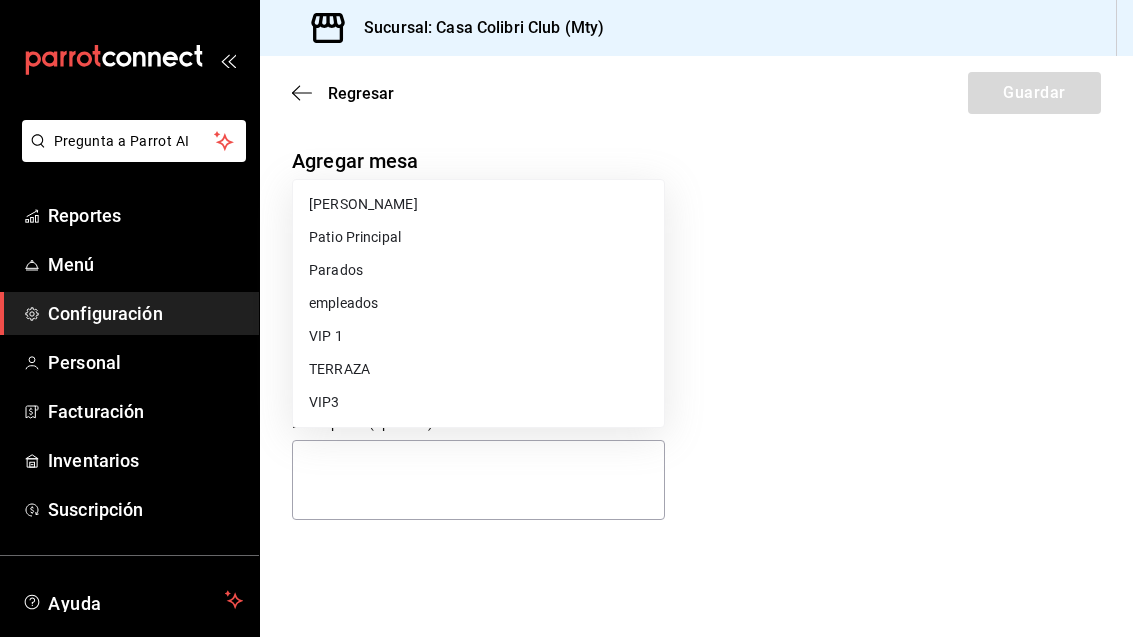 click on "empleados" at bounding box center (478, 303) 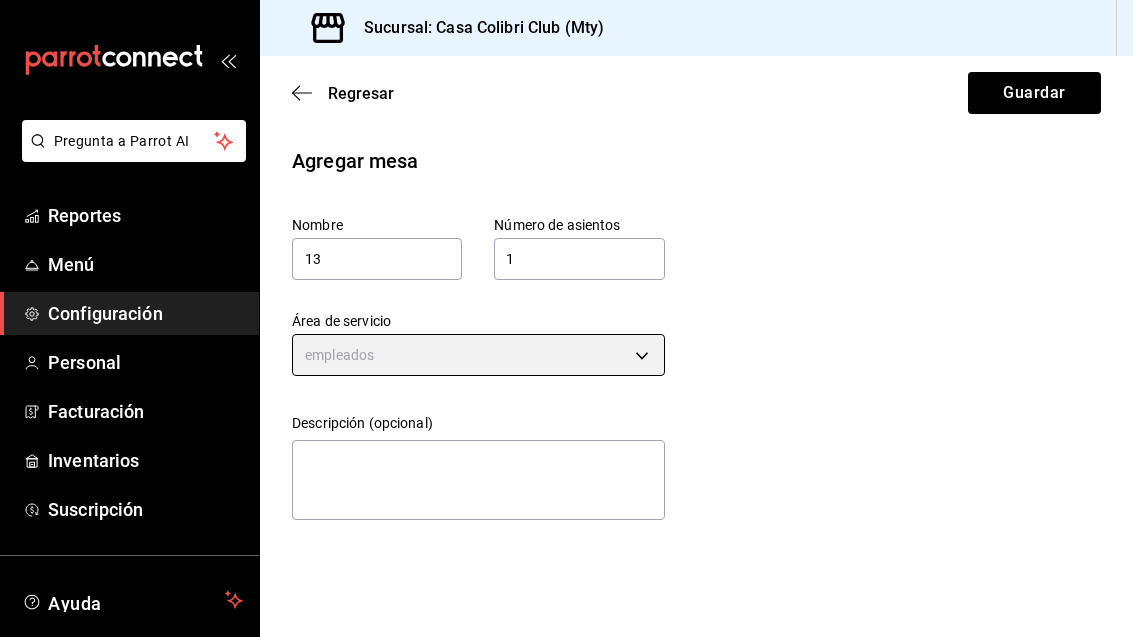 type on "a675b37f-3d63-4445-a64b-93fe2b7f9e3a" 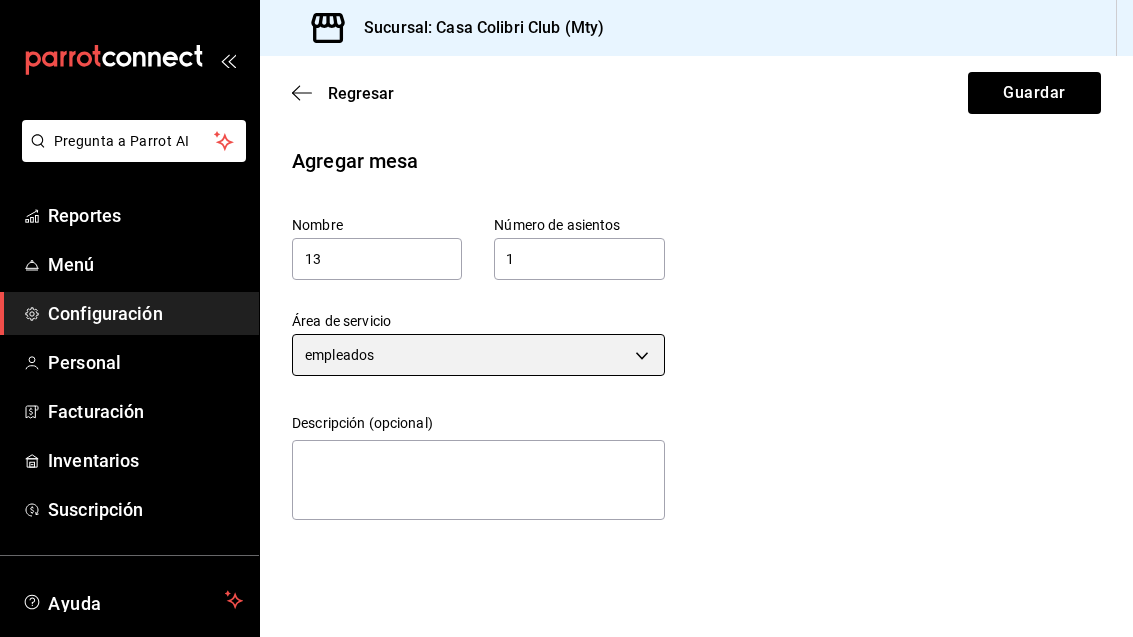 scroll, scrollTop: 0, scrollLeft: 0, axis: both 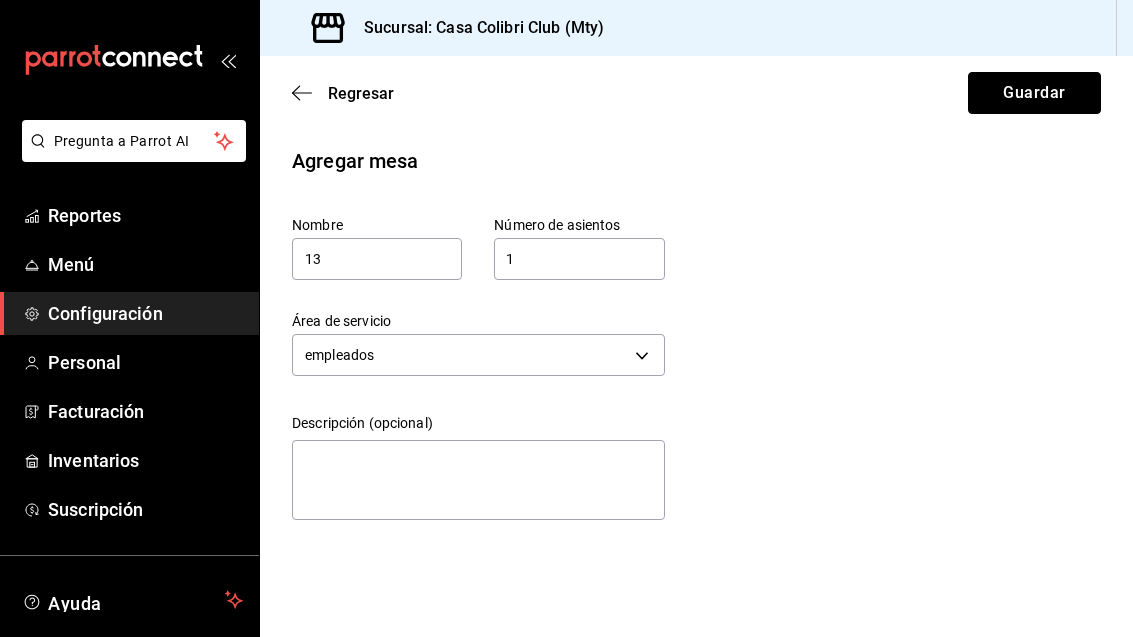 click on "Guardar" at bounding box center [1034, 93] 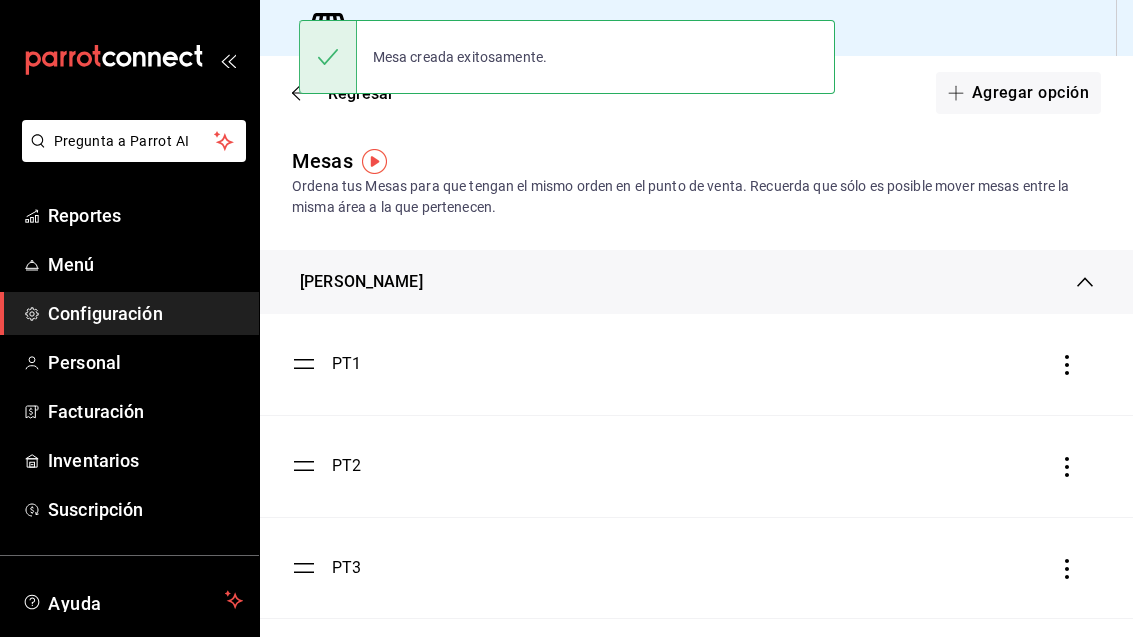 click on "Agregar opción" at bounding box center [1018, 93] 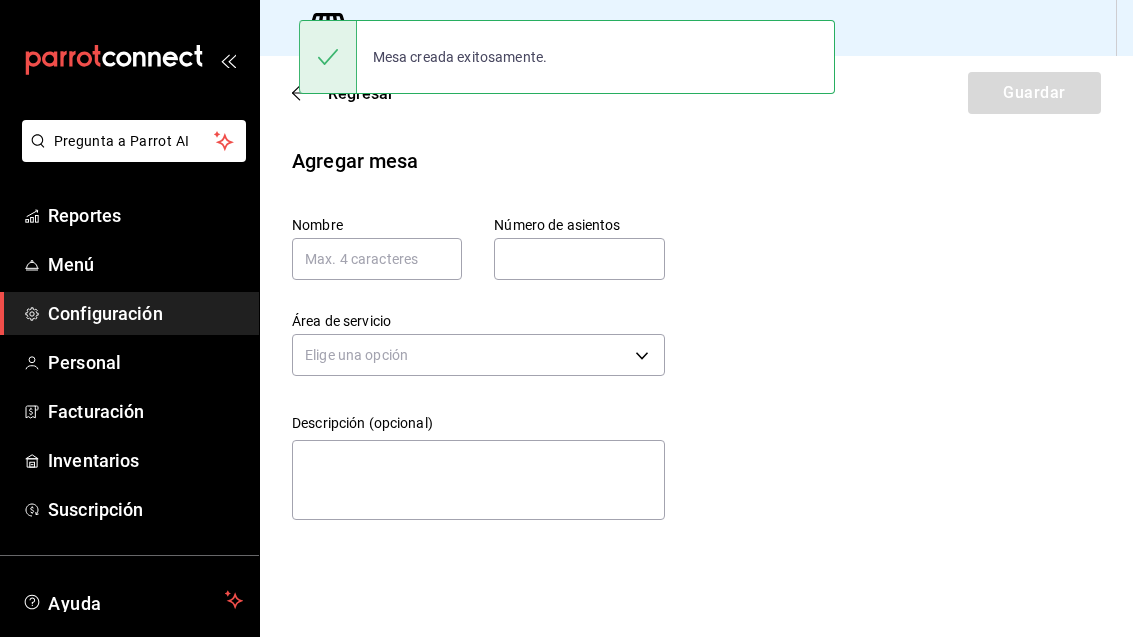 click on "Agregar mesa Nombre Número de asientos Número de asientos Área de servicio Elige una opción Descripción (opcional) x" at bounding box center [696, 337] 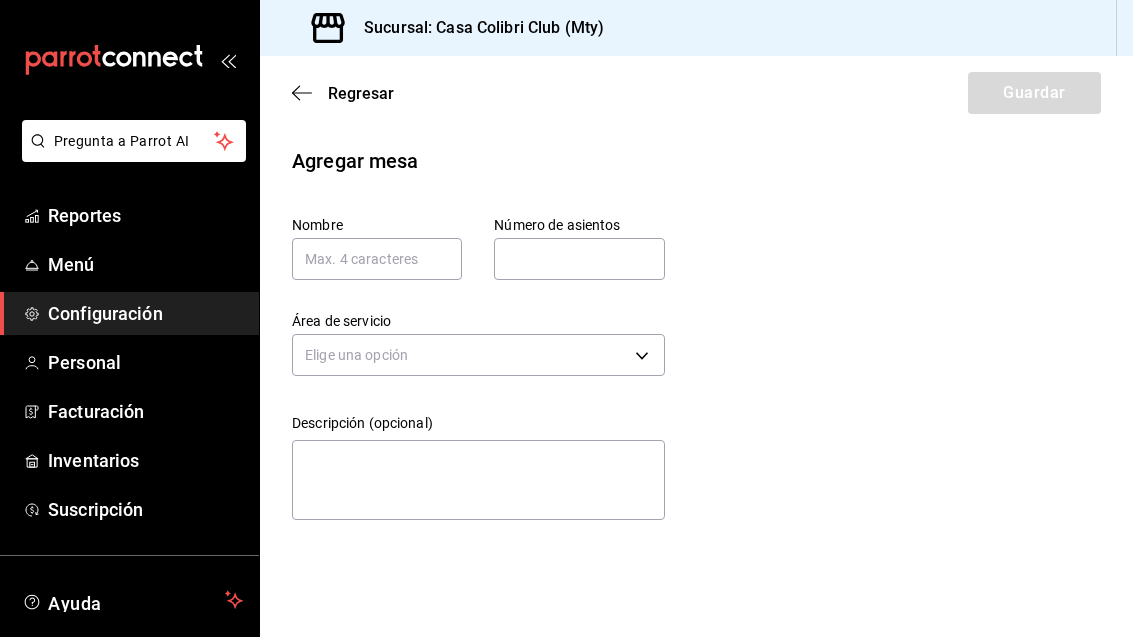 click on "Regresar Guardar" at bounding box center [696, 93] 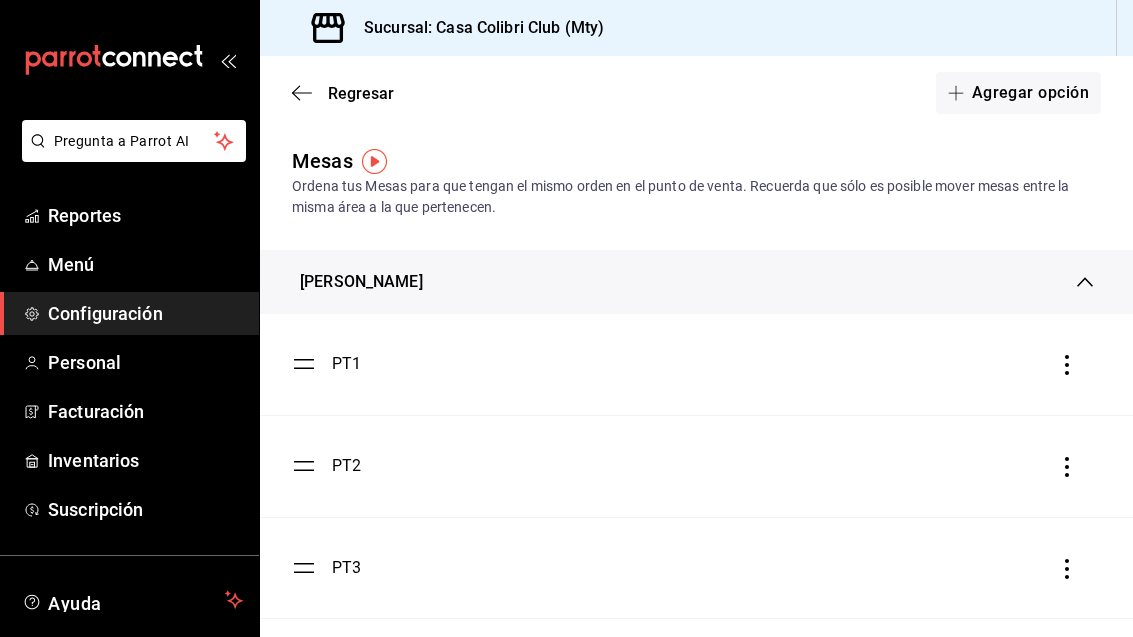 click on "Reportes" at bounding box center [145, 215] 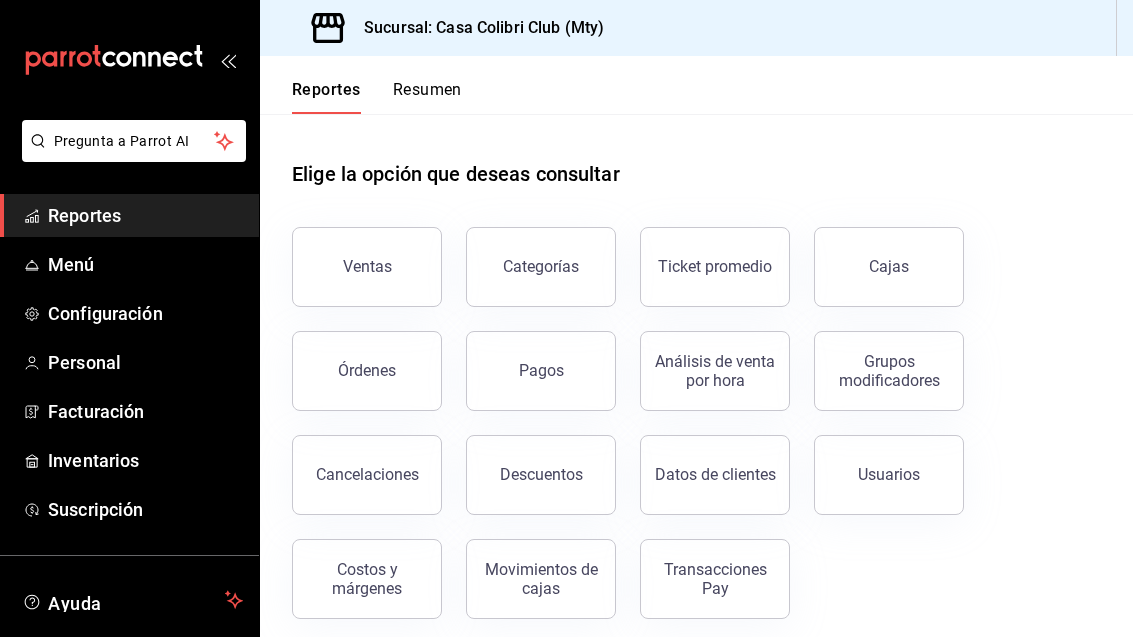 click on "Órdenes" at bounding box center [367, 370] 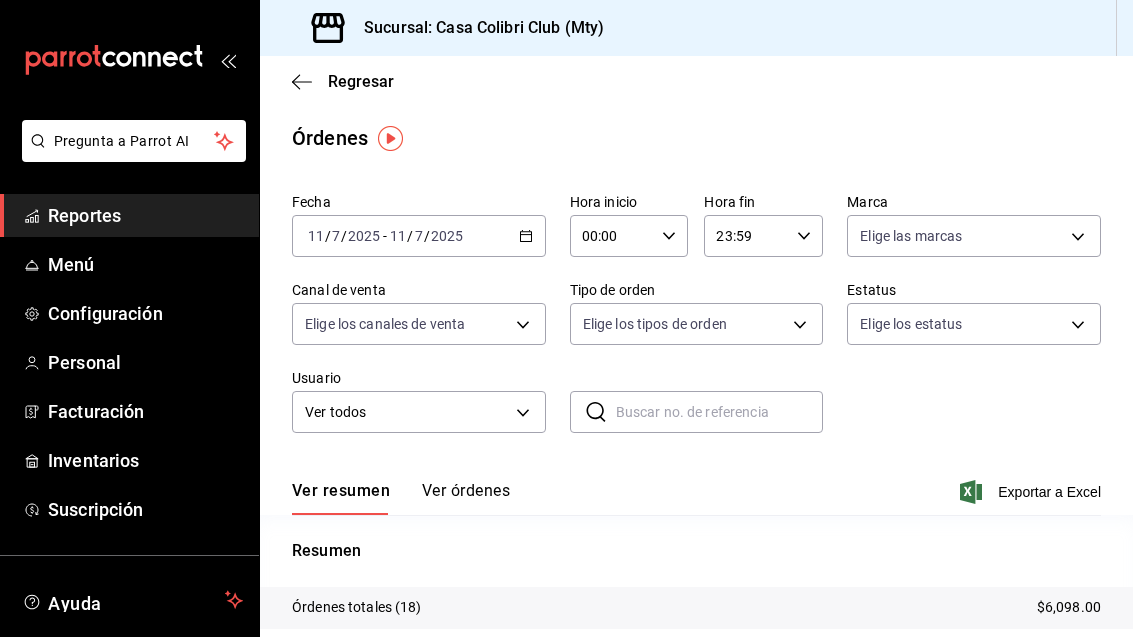 click on "Pregunta a Parrot AI Reportes   Menú   Configuración   Personal   Facturación   Inventarios   Suscripción   Ayuda Recomienda Parrot   Adolfo Flores   Sugerir nueva función   Sucursal: Casa Colibri Club (Mty) Regresar Órdenes Fecha 2025-07-11 11 / 7 / 2025 - 2025-07-11 11 / 7 / 2025 Hora inicio 00:00 Hora inicio Hora fin 23:59 Hora fin Marca Elige las marcas Canal de venta Elige los canales de venta Tipo de orden Elige los tipos de orden Estatus Elige los estatus Usuario Ver todos ALL ​ ​ Ver resumen Ver órdenes Exportar a Excel Resumen Órdenes totales (18) $6,098.00 Órdenes abiertas (7) $2,789.00 Órdenes cerradas (11) $3,309.00 Órdenes canceladas (0) $0.00 Órdenes negadas (0) $0.00 ¿Quieres ver el consumo promedio por orden y comensal? Ve al reporte de Ticket promedio GANA 1 MES GRATIS EN TU SUSCRIPCIÓN AQUÍ Ver video tutorial Ir a video Pregunta a Parrot AI Reportes   Menú   Configuración   Personal   Facturación   Inventarios   Suscripción   Ayuda Recomienda Parrot   Adolfo Flores" at bounding box center [566, 318] 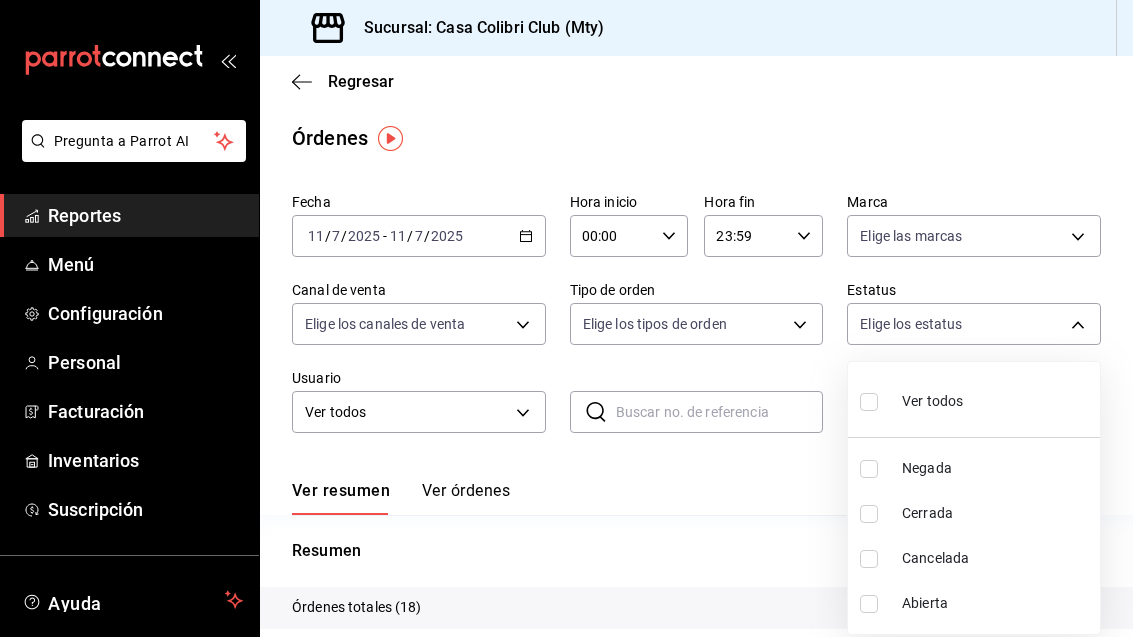 click on "Ver todos" at bounding box center (974, 399) 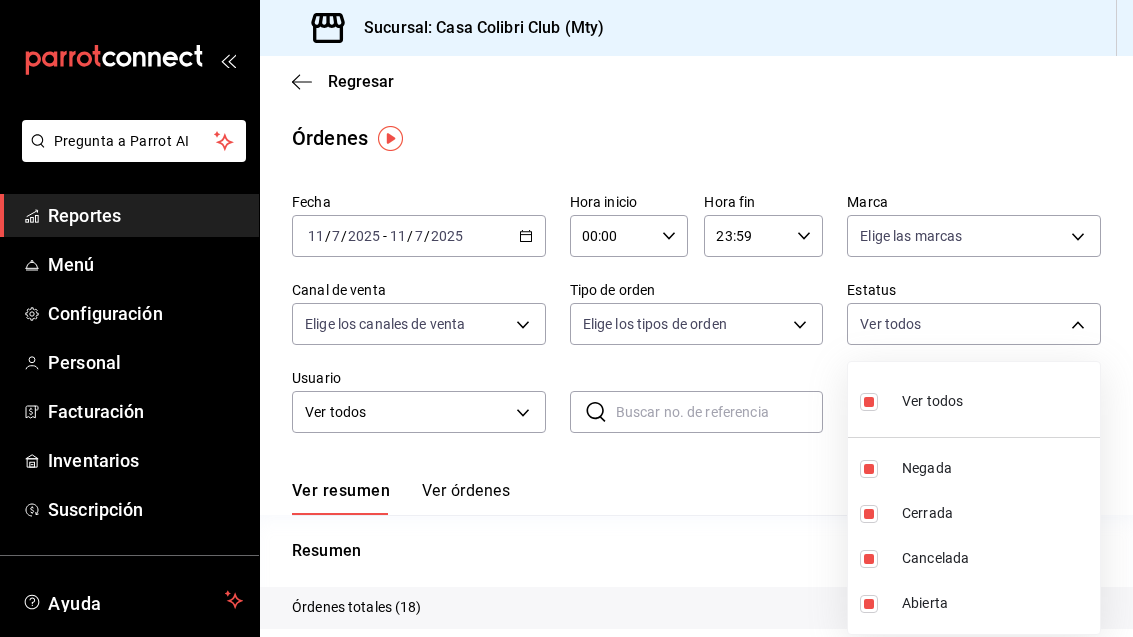 click at bounding box center [566, 318] 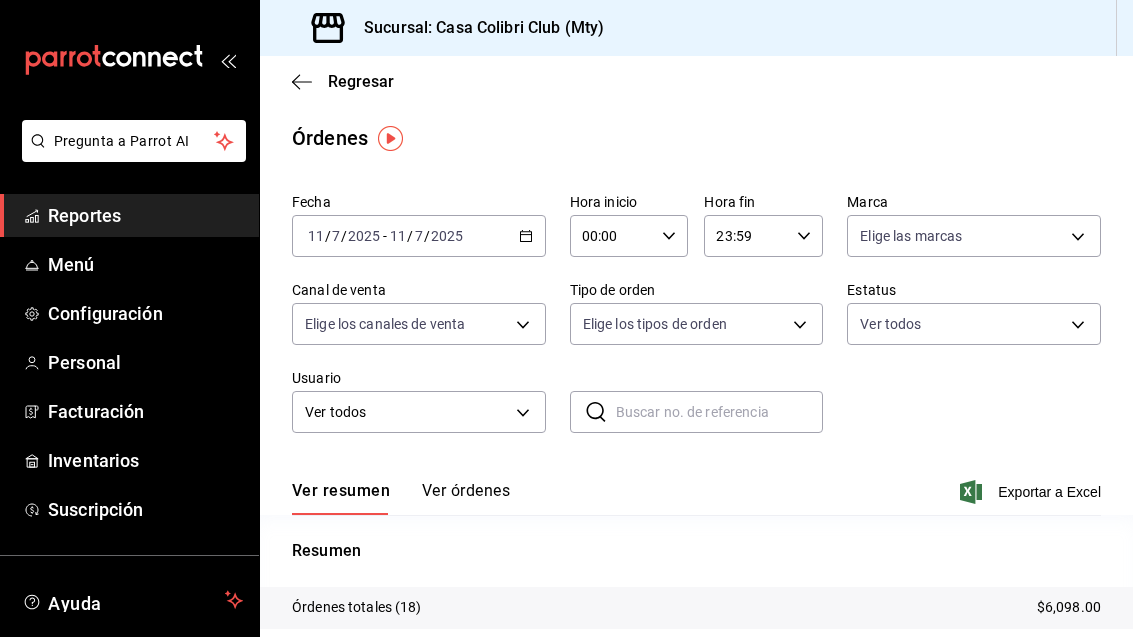 click on "Pregunta a Parrot AI Reportes   Menú   Configuración   Personal   Facturación   Inventarios   Suscripción   Ayuda Recomienda Parrot   Adolfo Flores   Sugerir nueva función   Sucursal: Casa Colibri Club (Mty) Regresar Órdenes Fecha 2025-07-11 11 / 7 / 2025 - 2025-07-11 11 / 7 / 2025 Hora inicio 00:00 Hora inicio Hora fin 23:59 Hora fin Marca Elige las marcas Canal de venta Elige los canales de venta Tipo de orden Elige los tipos de orden Estatus Ver todos DENIED,FINISHED,CANCELED,OPEN Usuario Ver todos ALL ​ ​ Ver resumen Ver órdenes Exportar a Excel Resumen Órdenes totales (18) $6,098.00 Órdenes abiertas (7) $2,789.00 Órdenes cerradas (11) $3,309.00 Órdenes canceladas (0) $0.00 Órdenes negadas (0) $0.00 ¿Quieres ver el consumo promedio por orden y comensal? Ve al reporte de Ticket promedio GANA 1 MES GRATIS EN TU SUSCRIPCIÓN AQUÍ Ver video tutorial Ir a video Pregunta a Parrot AI Reportes   Menú   Configuración   Personal   Facturación   Inventarios   Suscripción   Ayuda   Adolfo Flores" at bounding box center [566, 318] 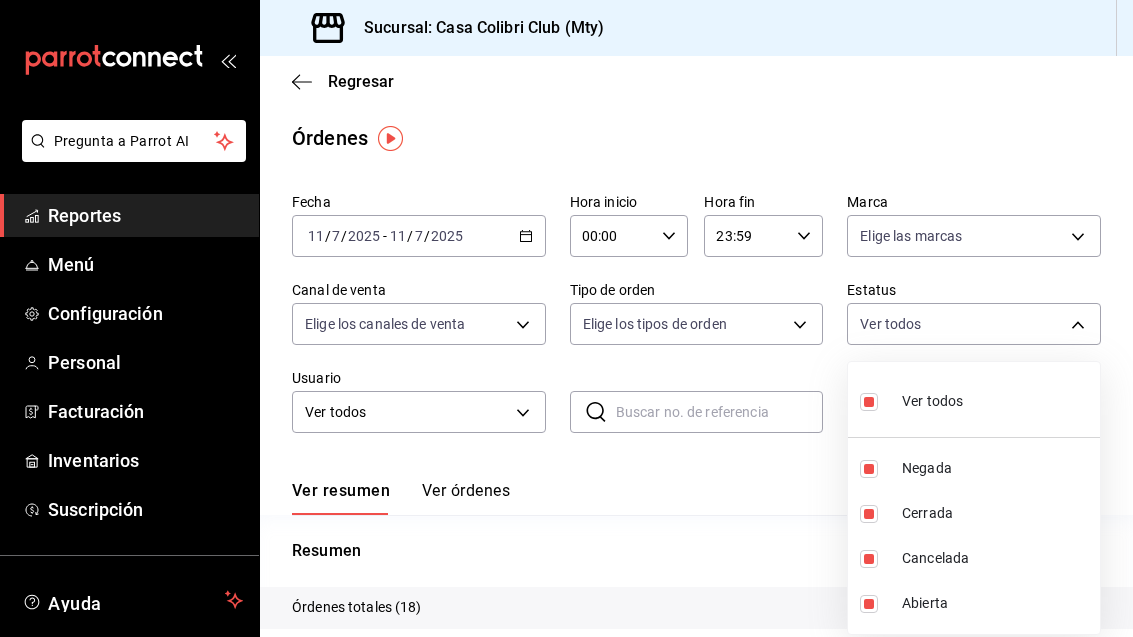 click at bounding box center (566, 318) 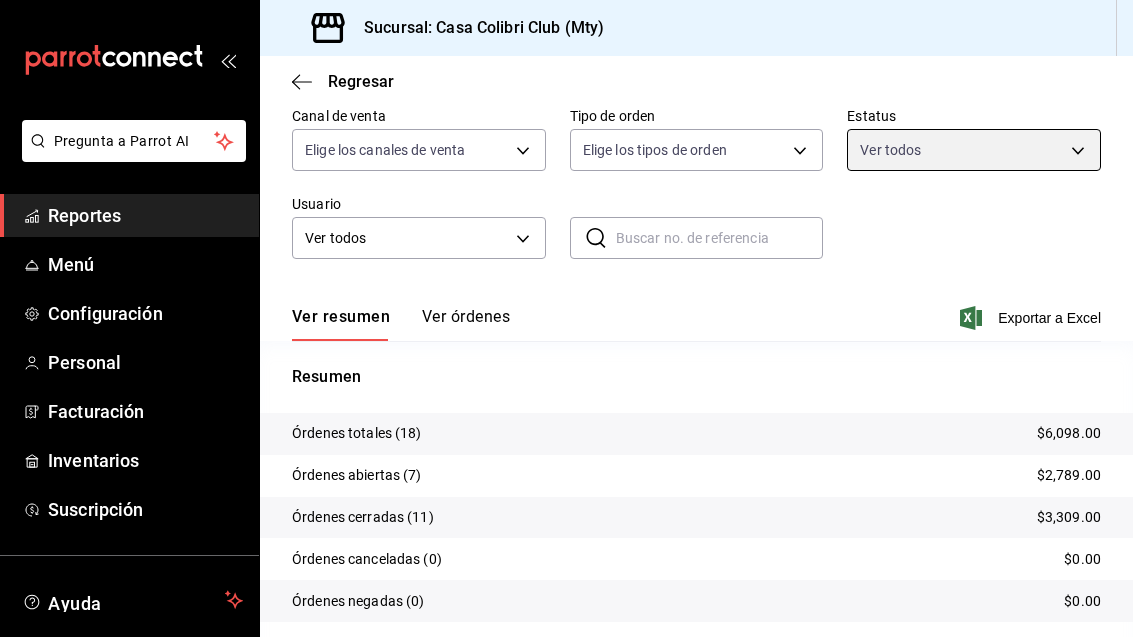 scroll, scrollTop: 172, scrollLeft: 0, axis: vertical 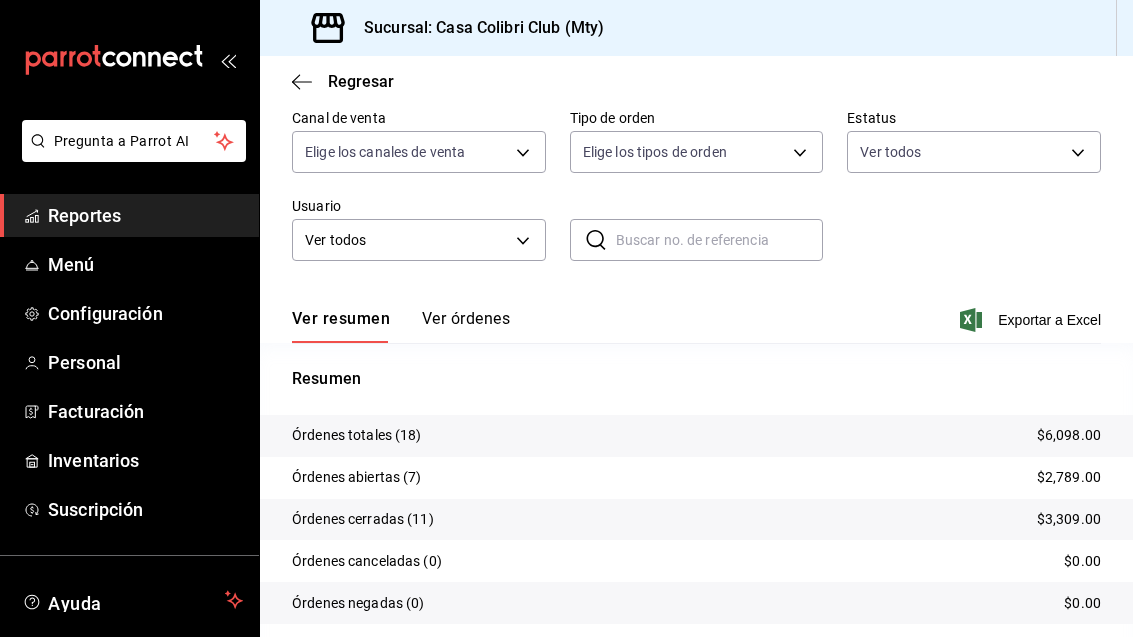 click on "Órdenes totales (18) $6,098.00" at bounding box center (696, 436) 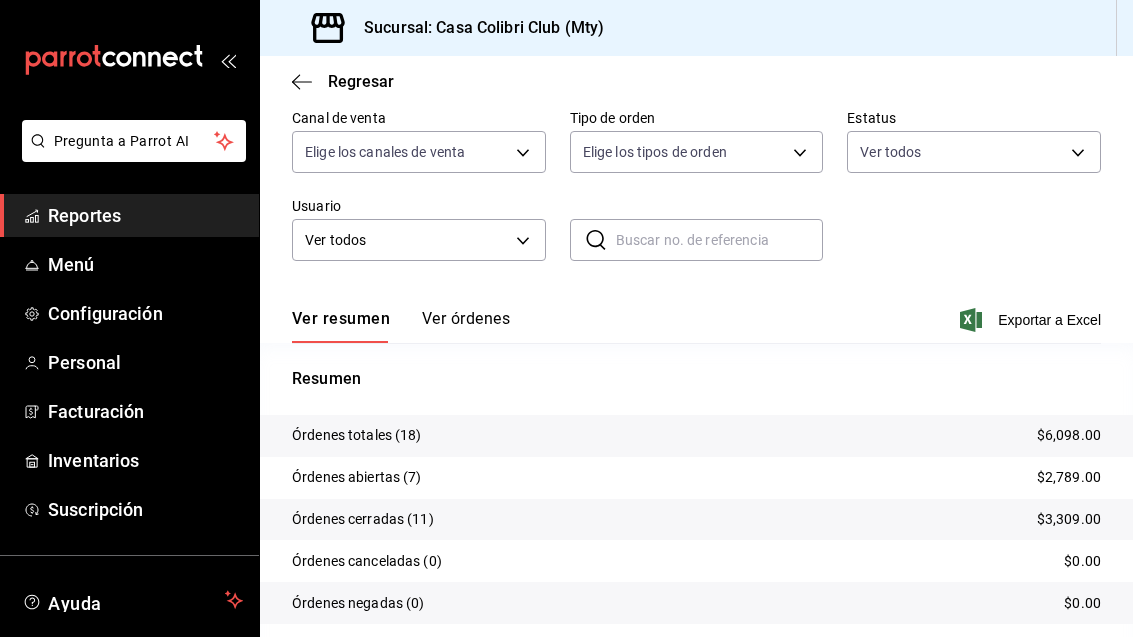click on "Órdenes totales (18)" at bounding box center (357, 435) 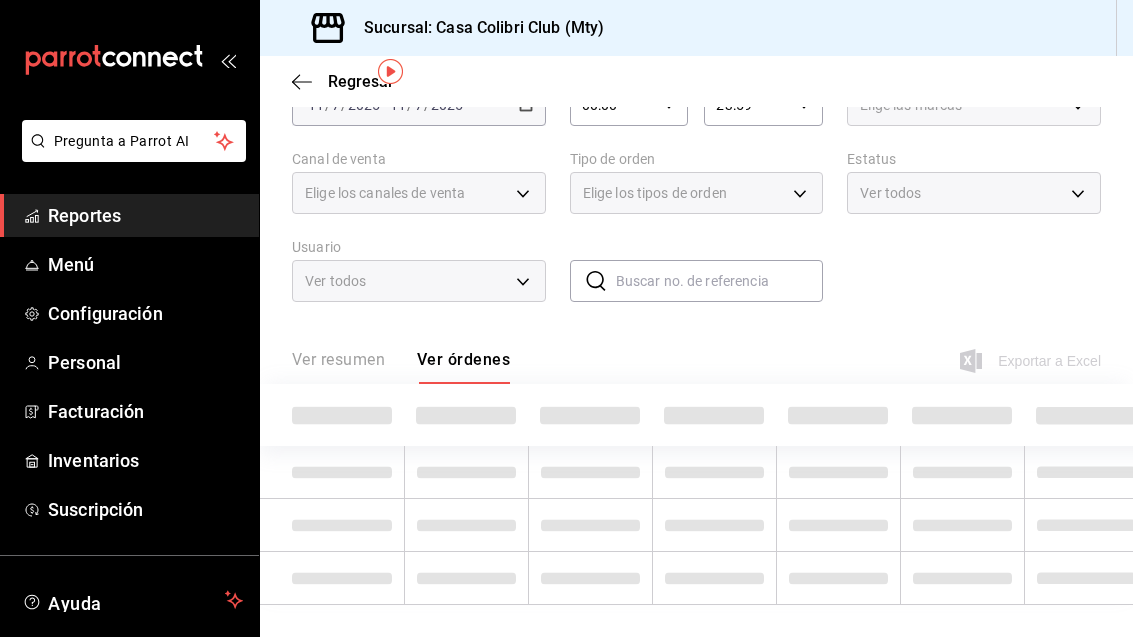 scroll, scrollTop: 67, scrollLeft: 0, axis: vertical 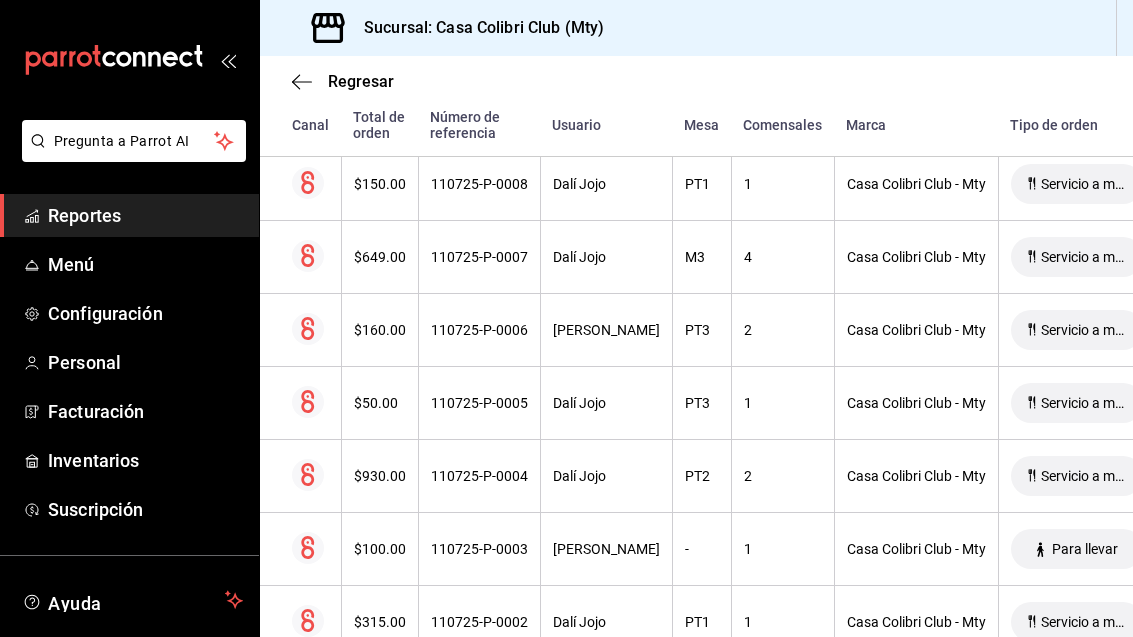 click on "110725-P-0002" at bounding box center [479, 622] 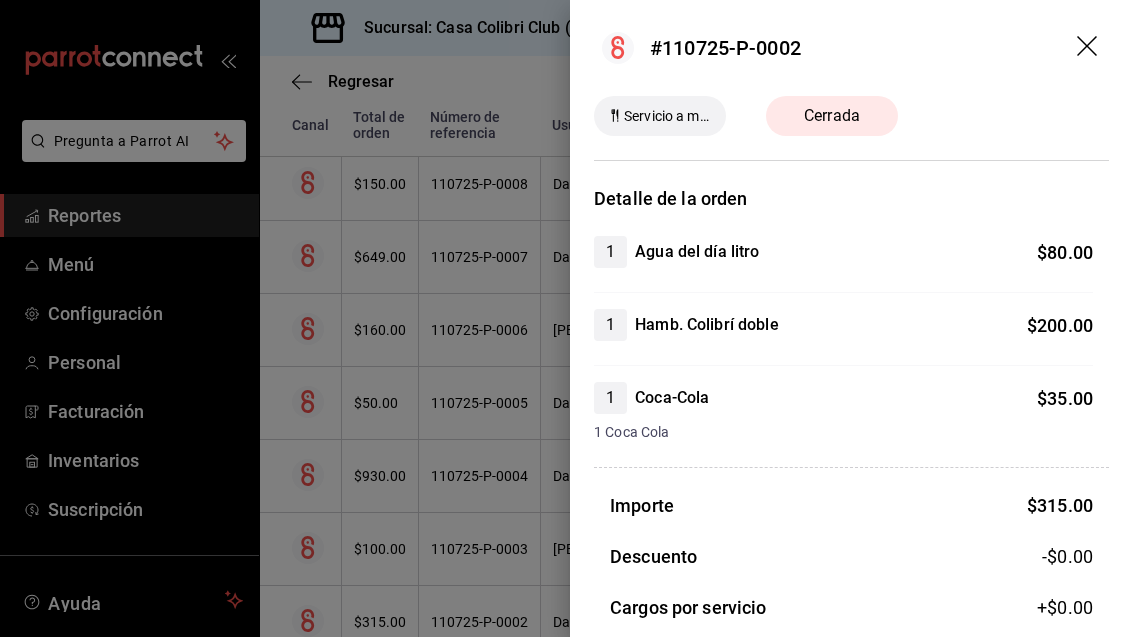 scroll, scrollTop: 0, scrollLeft: 0, axis: both 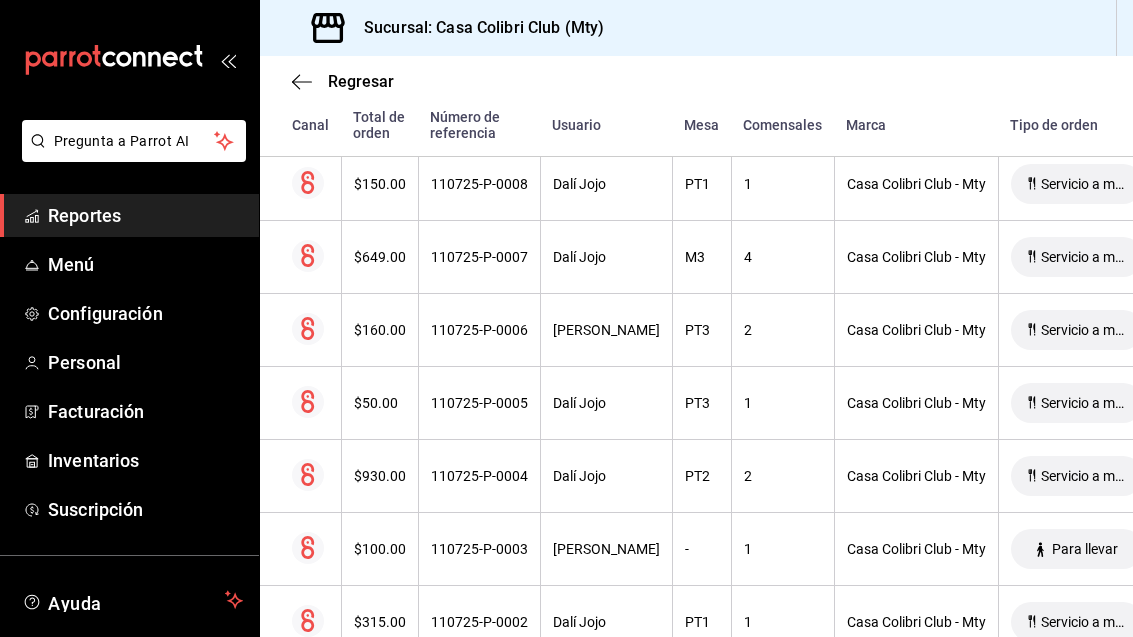 click on "110725-P-0003" at bounding box center (479, 549) 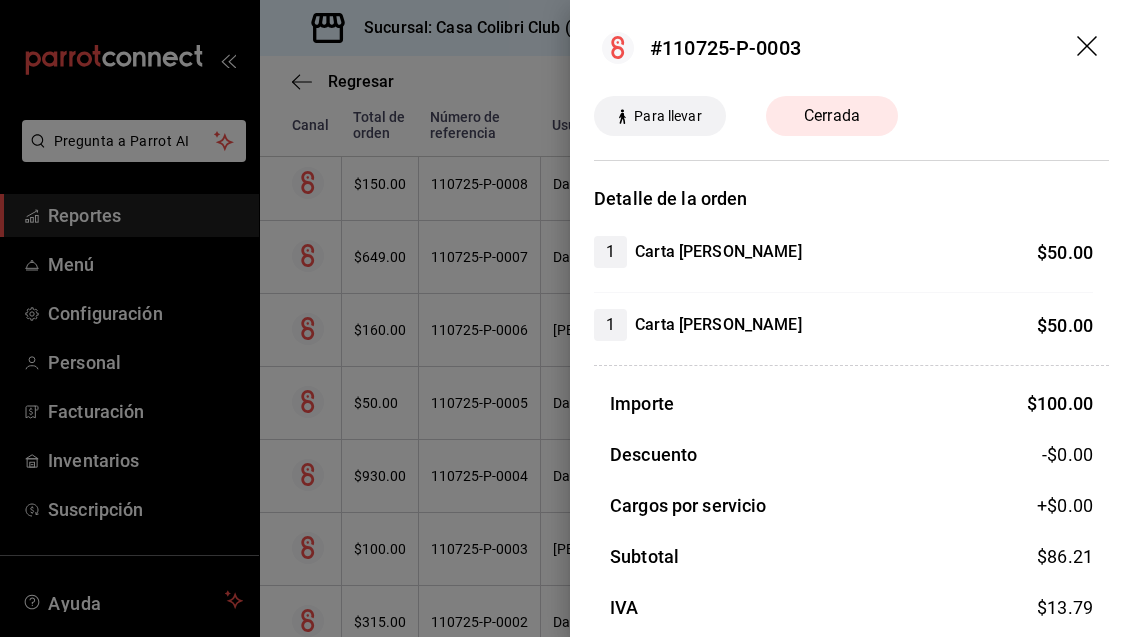 click 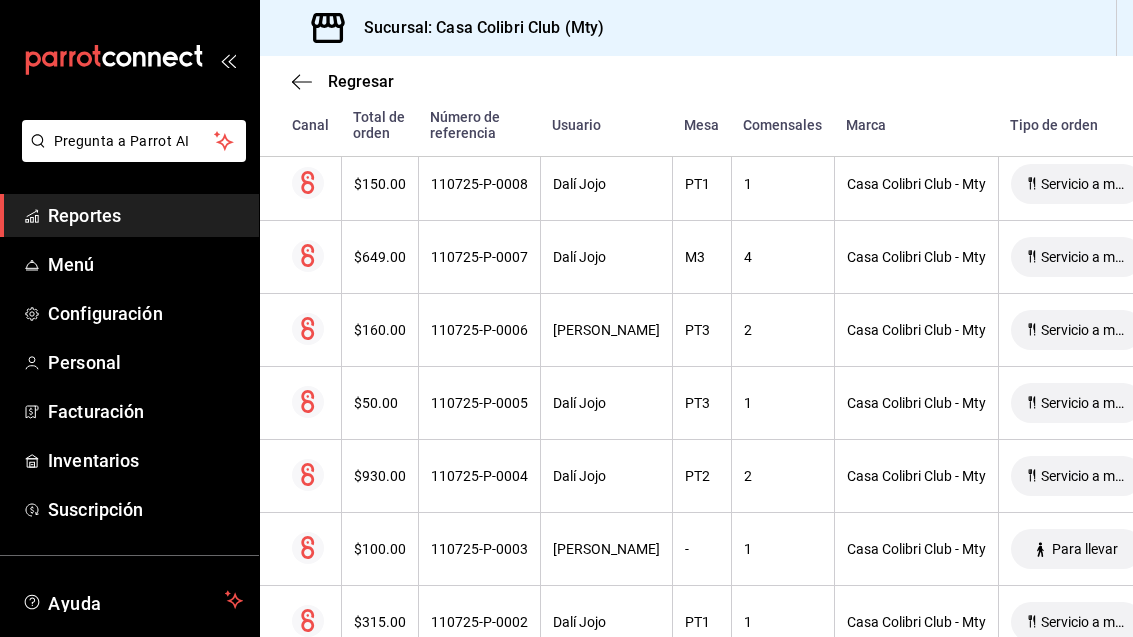 click on "110725-P-0004" at bounding box center [479, 476] 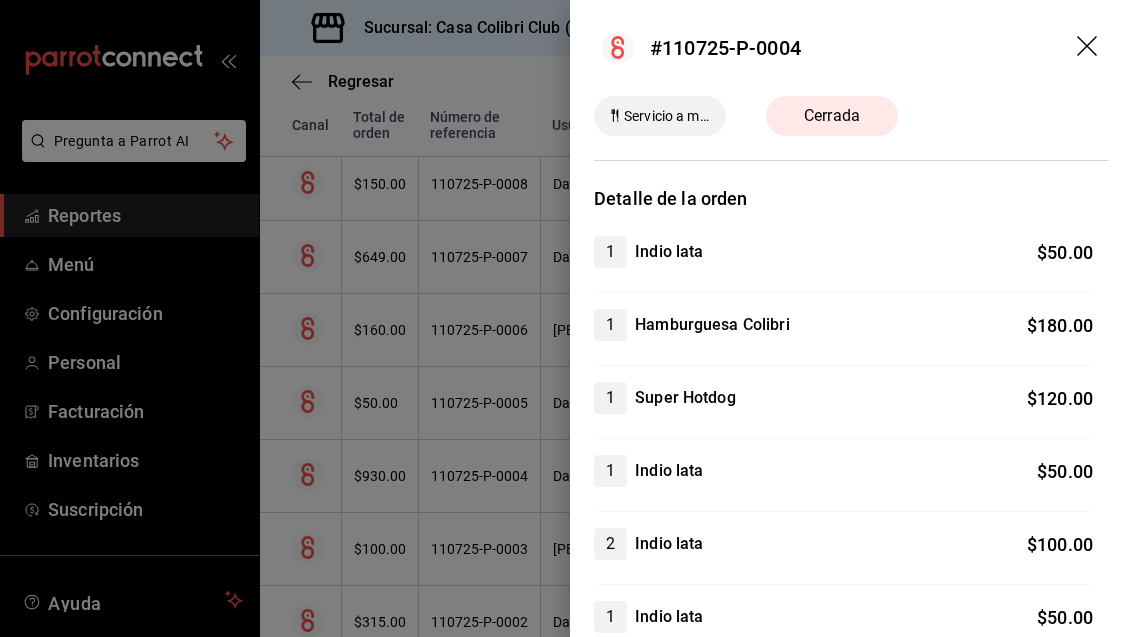 scroll, scrollTop: 0, scrollLeft: 0, axis: both 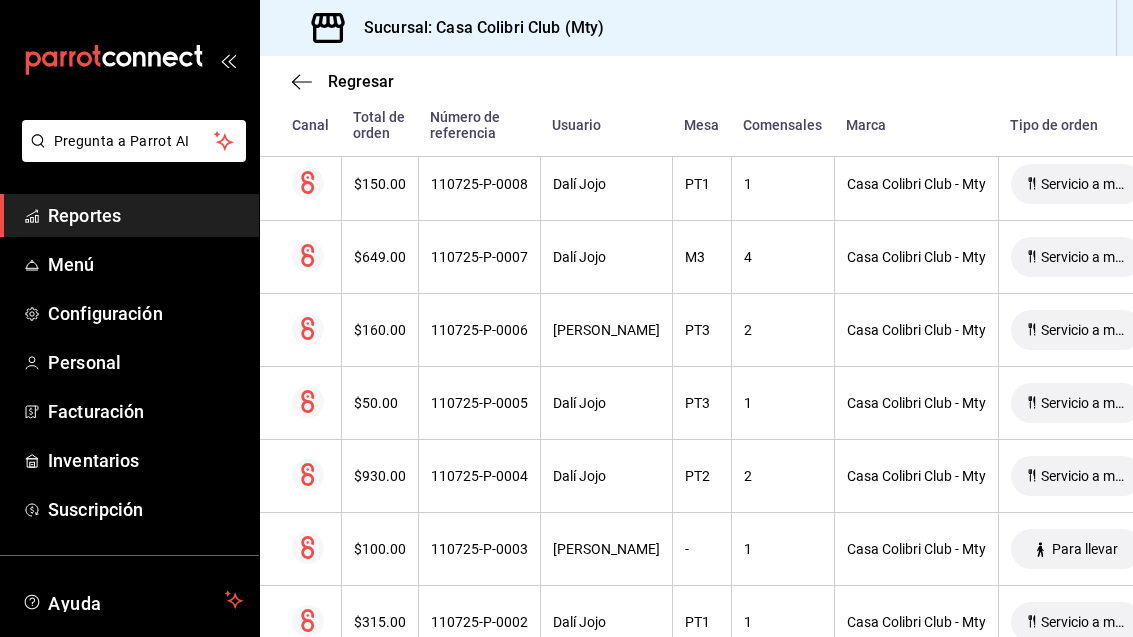click on "110725-P-0005" at bounding box center (479, 403) 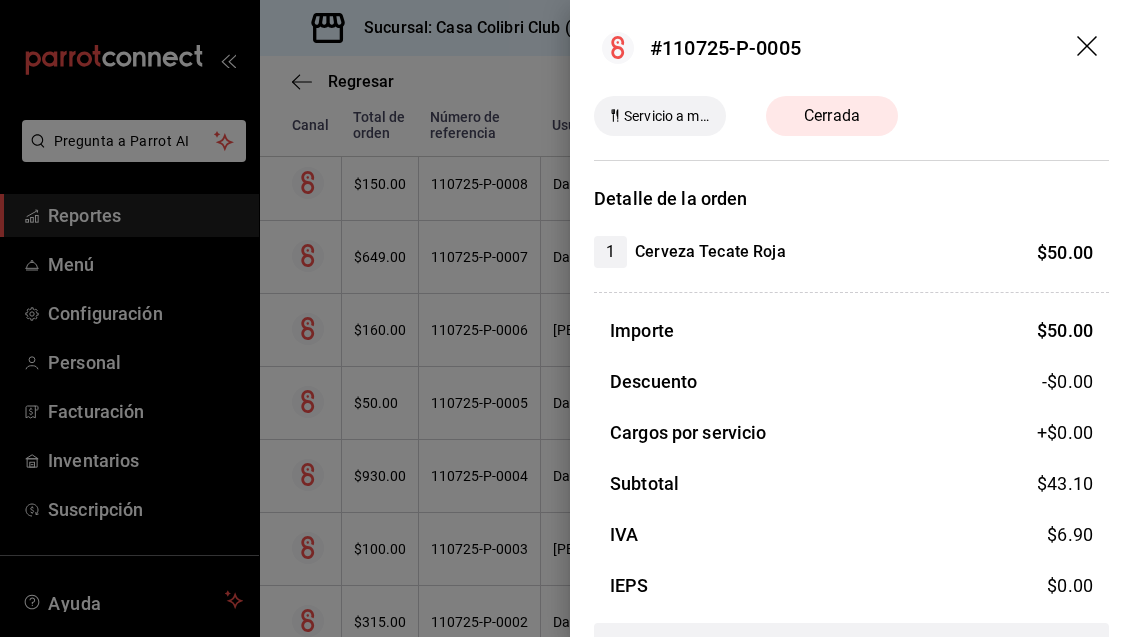 click 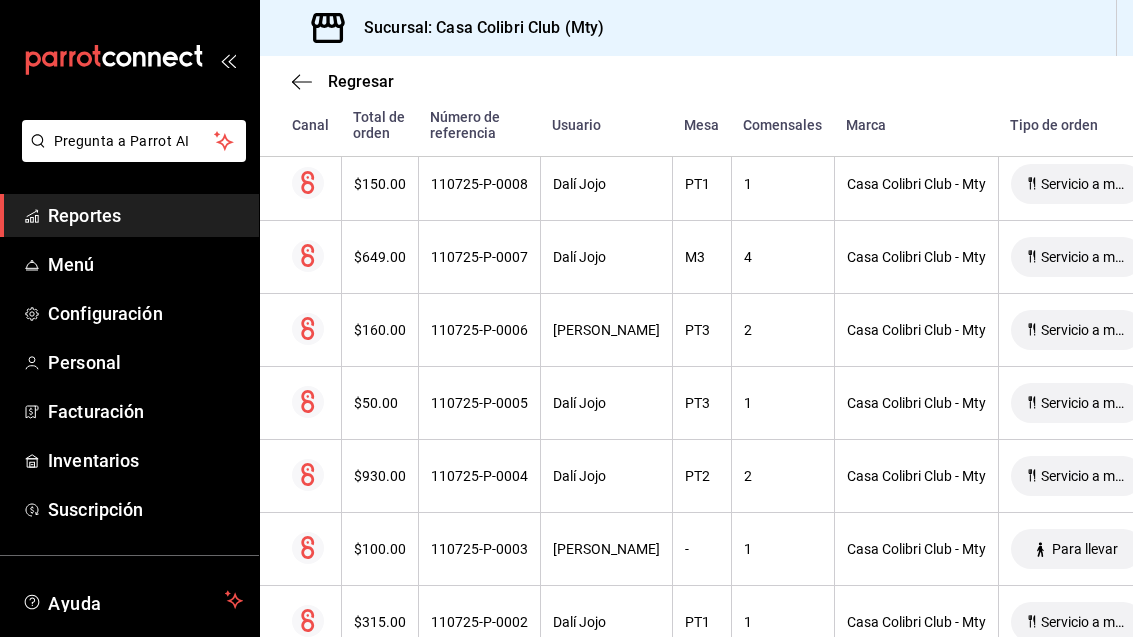 click on "110725-P-0006" at bounding box center (479, 330) 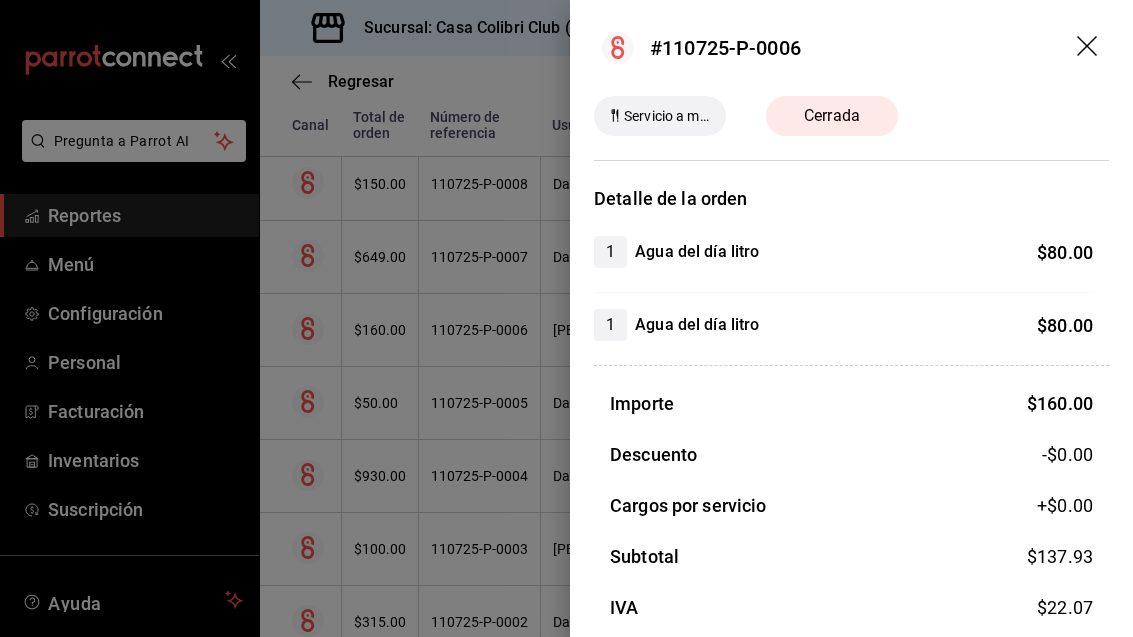 click 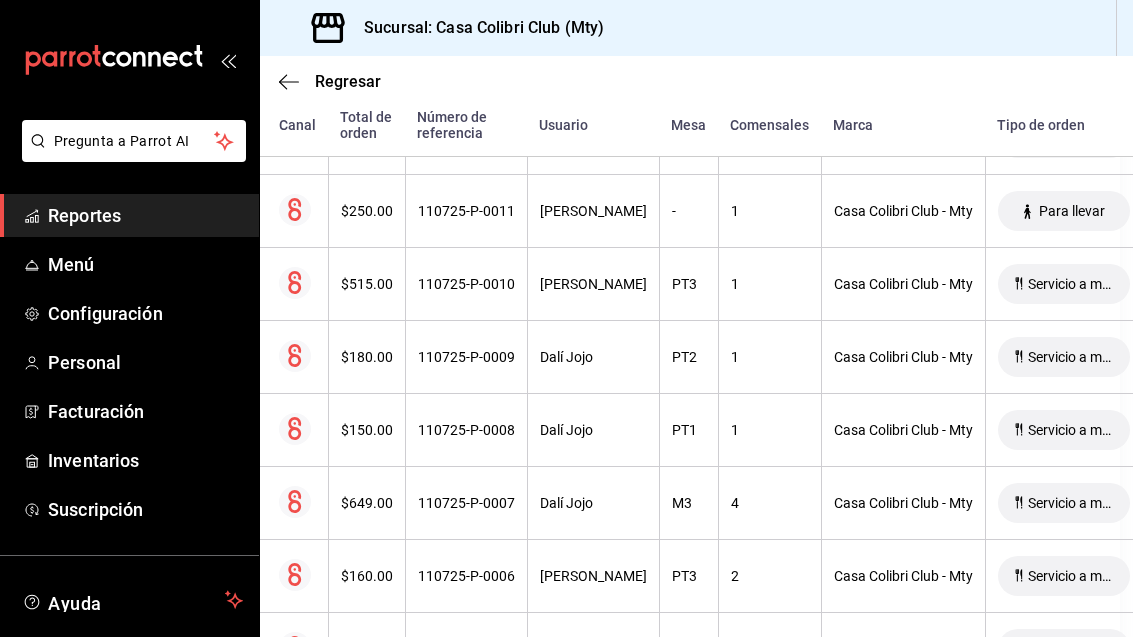 scroll, scrollTop: 1027, scrollLeft: 15, axis: both 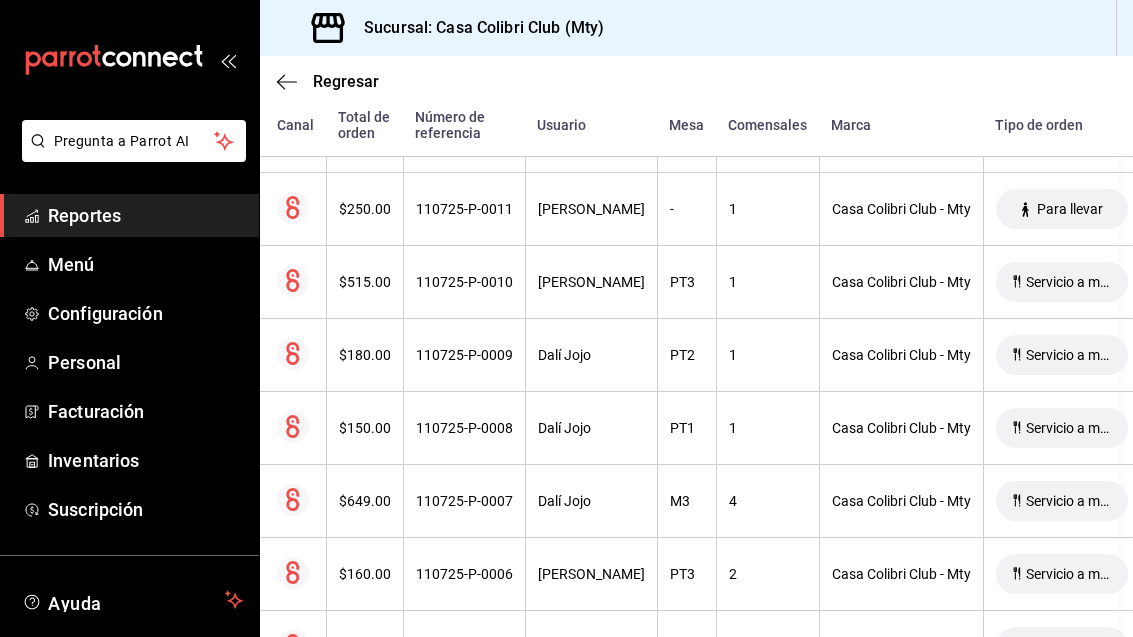 click on "110725-P-0007" at bounding box center [464, 501] 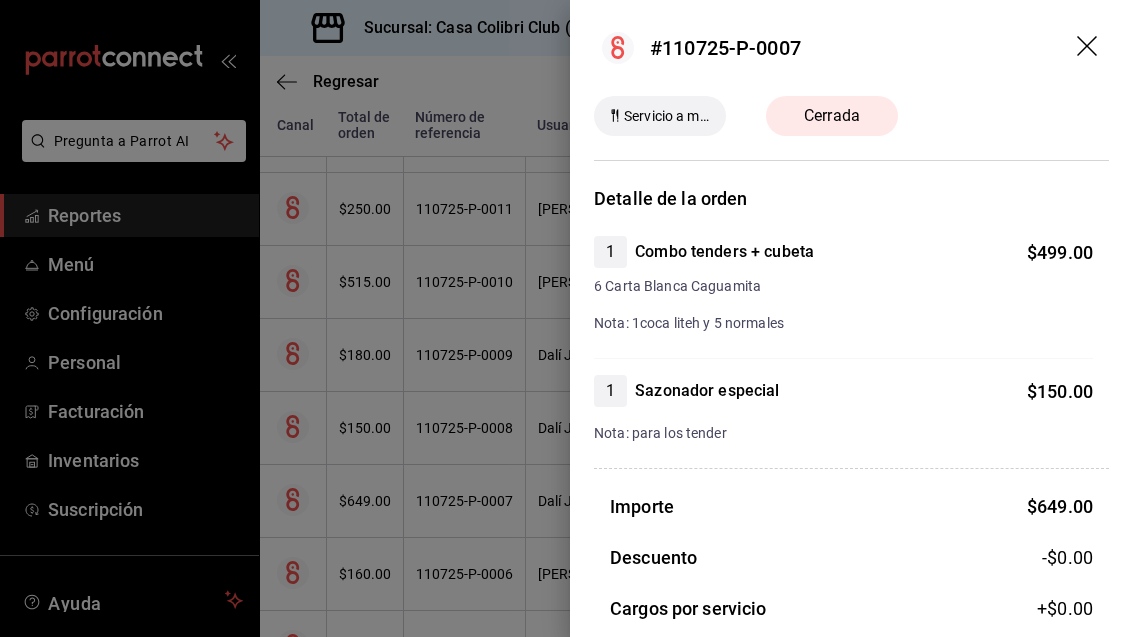 scroll, scrollTop: 0, scrollLeft: 0, axis: both 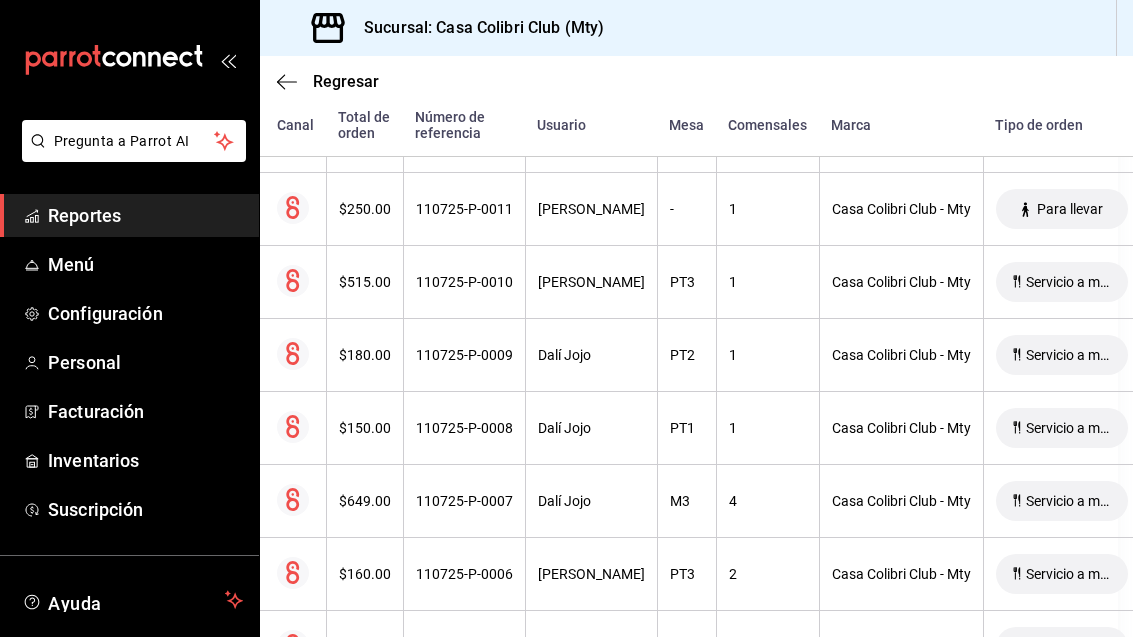 click on "$649.00" at bounding box center [364, 501] 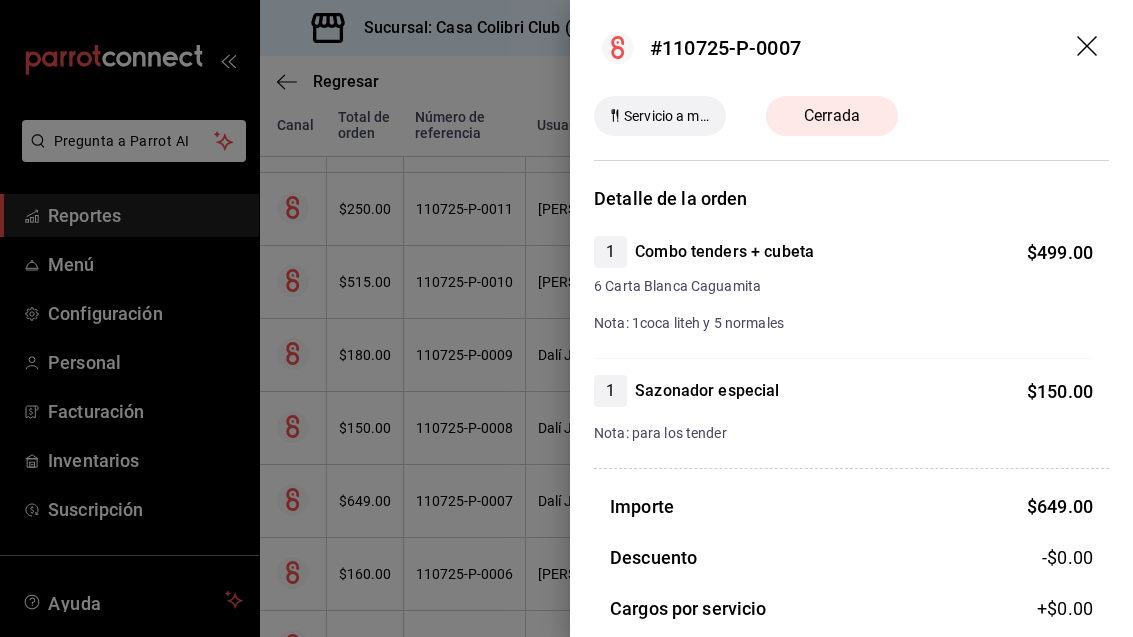 click 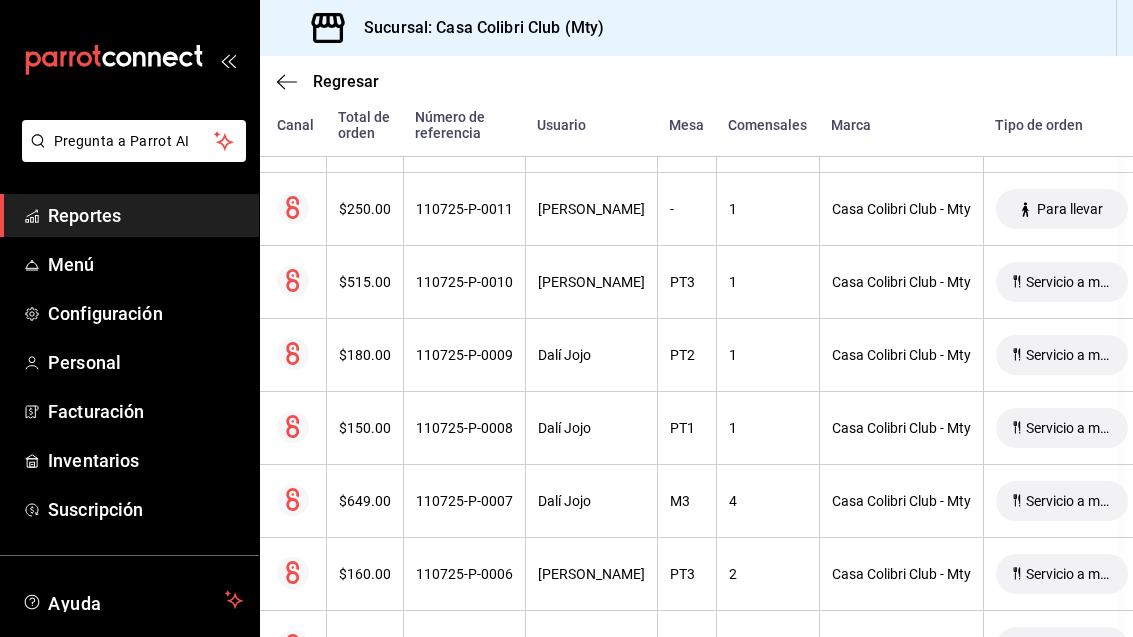 click on "$150.00" at bounding box center (365, 428) 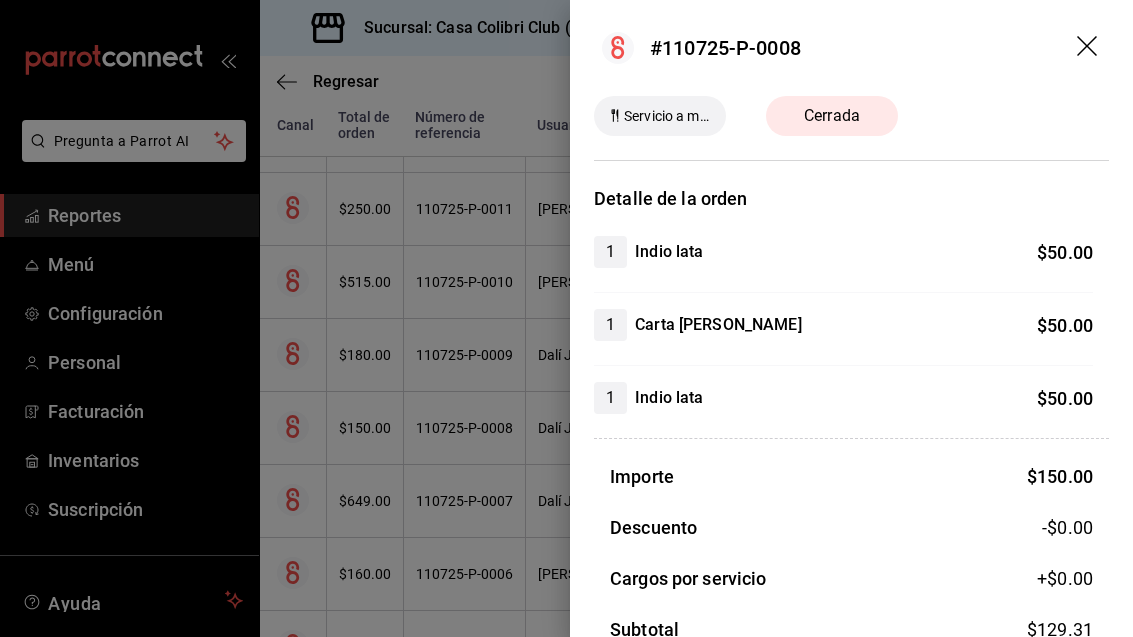 click 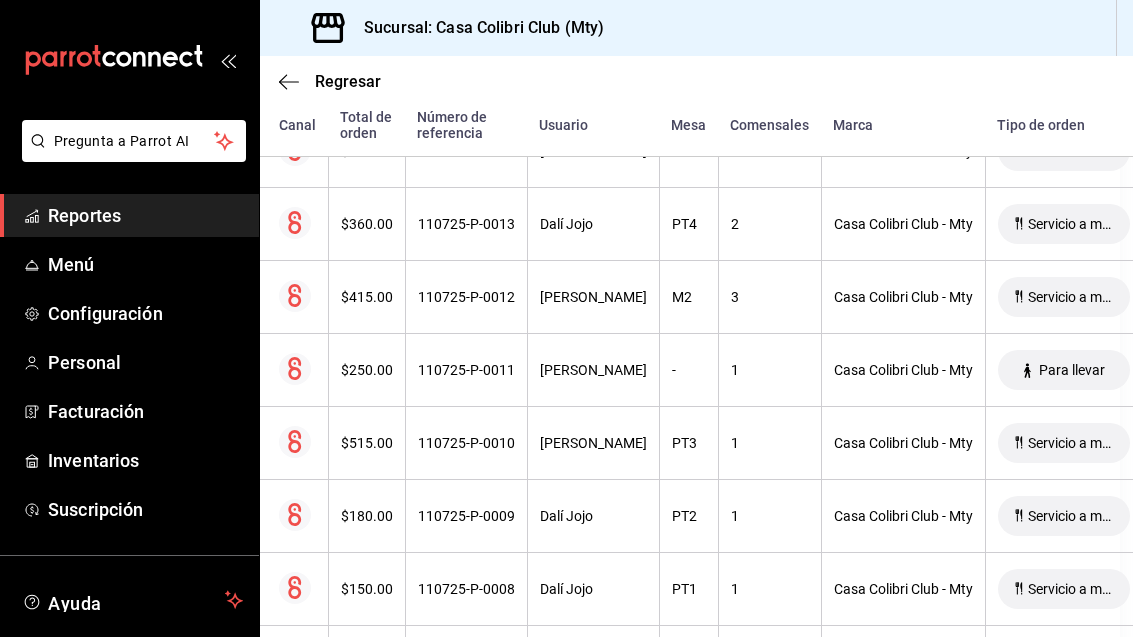 scroll, scrollTop: 866, scrollLeft: 12, axis: both 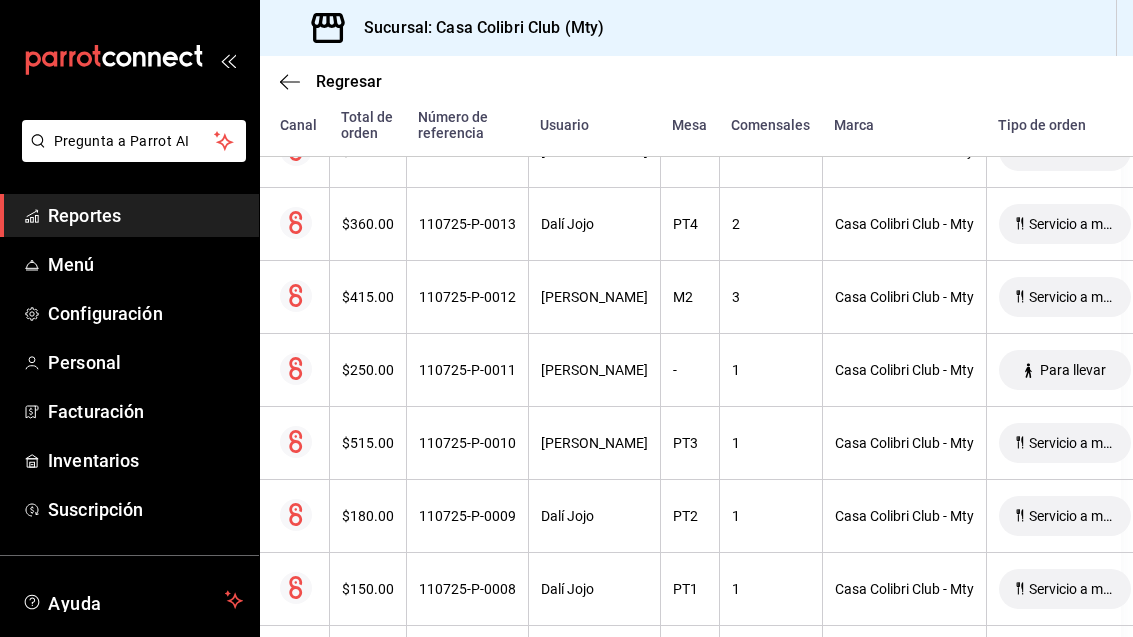click on "$515.00" at bounding box center [368, 443] 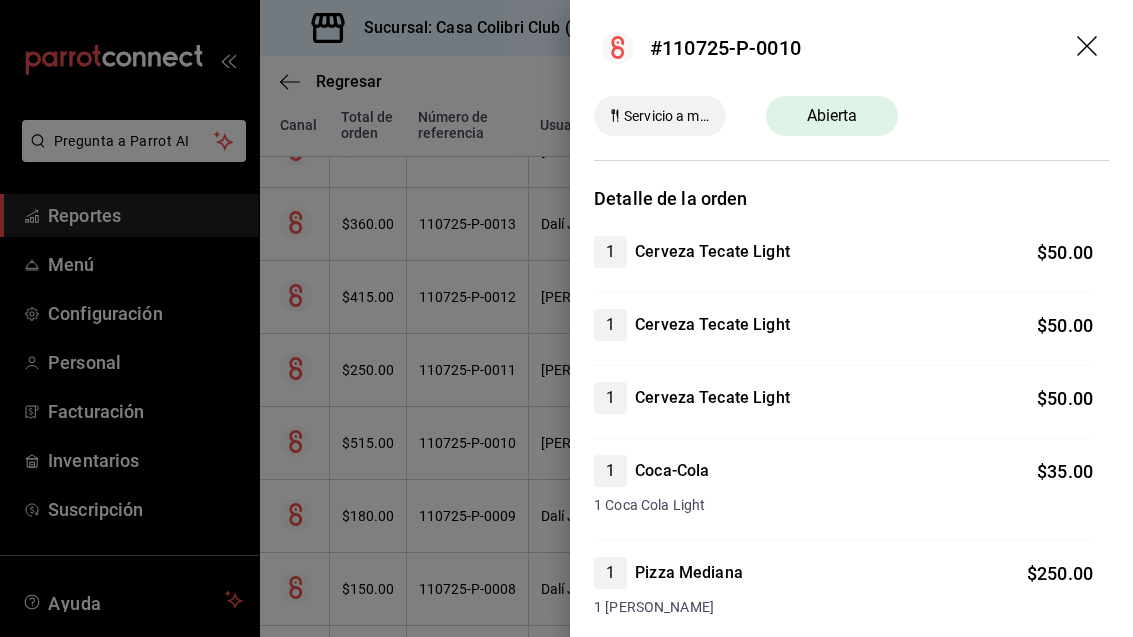 scroll, scrollTop: 0, scrollLeft: 0, axis: both 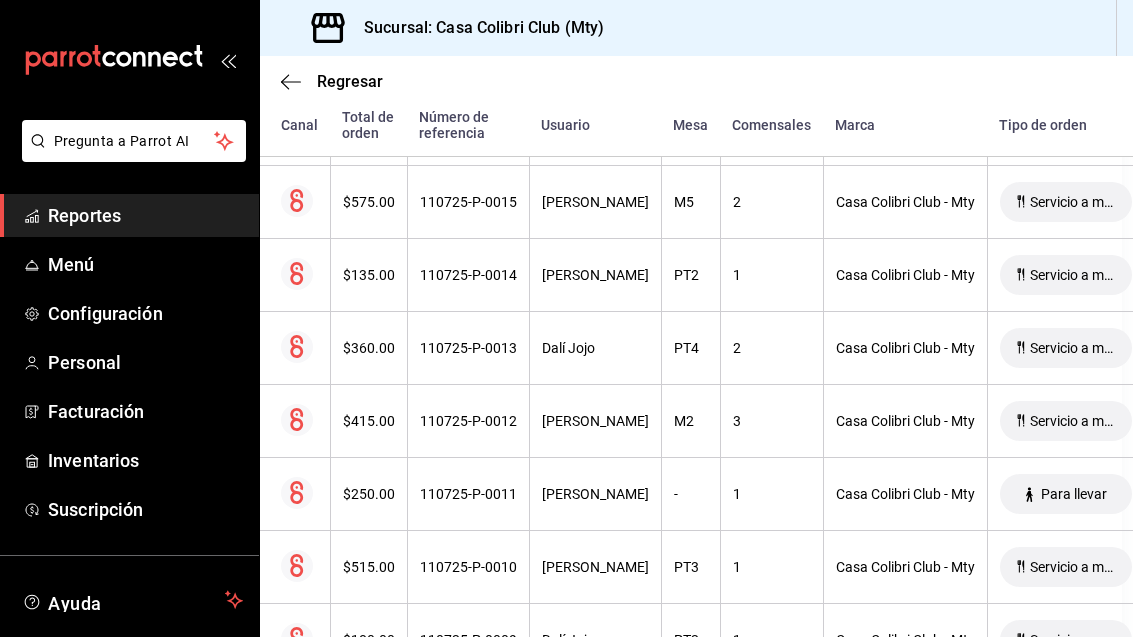 click on "$250.00" at bounding box center (369, 494) 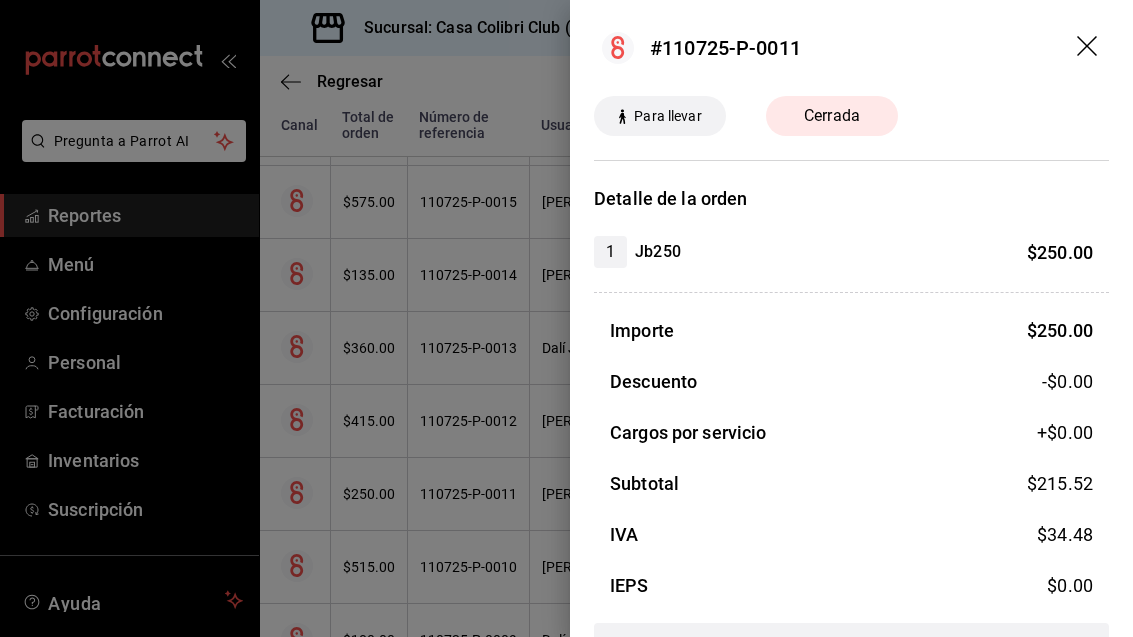 click 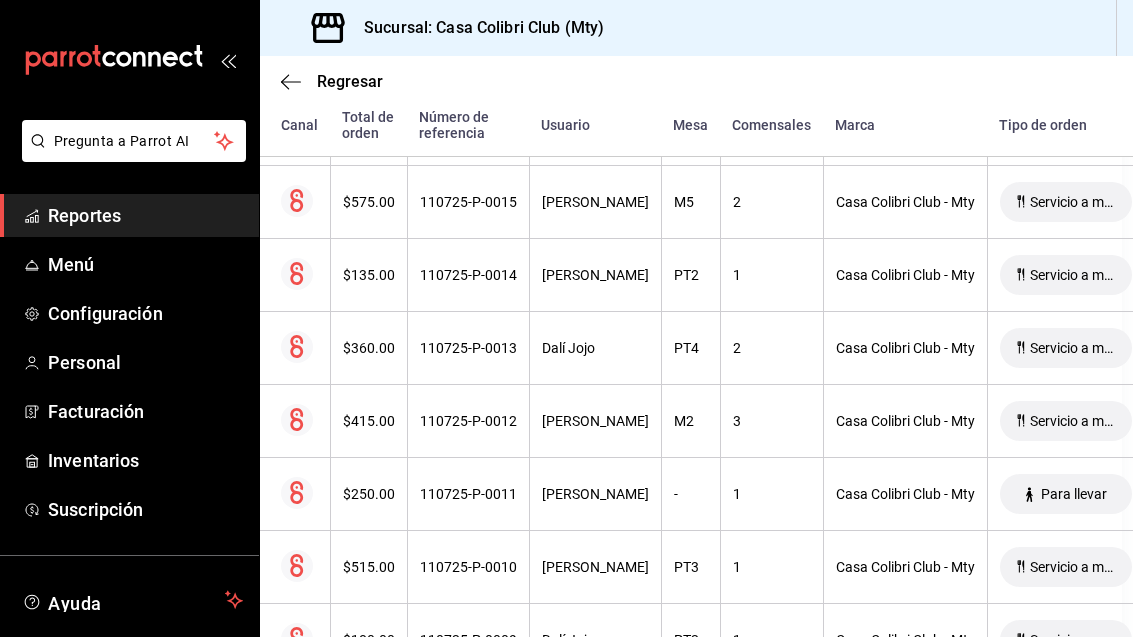 click on "$415.00" at bounding box center (369, 421) 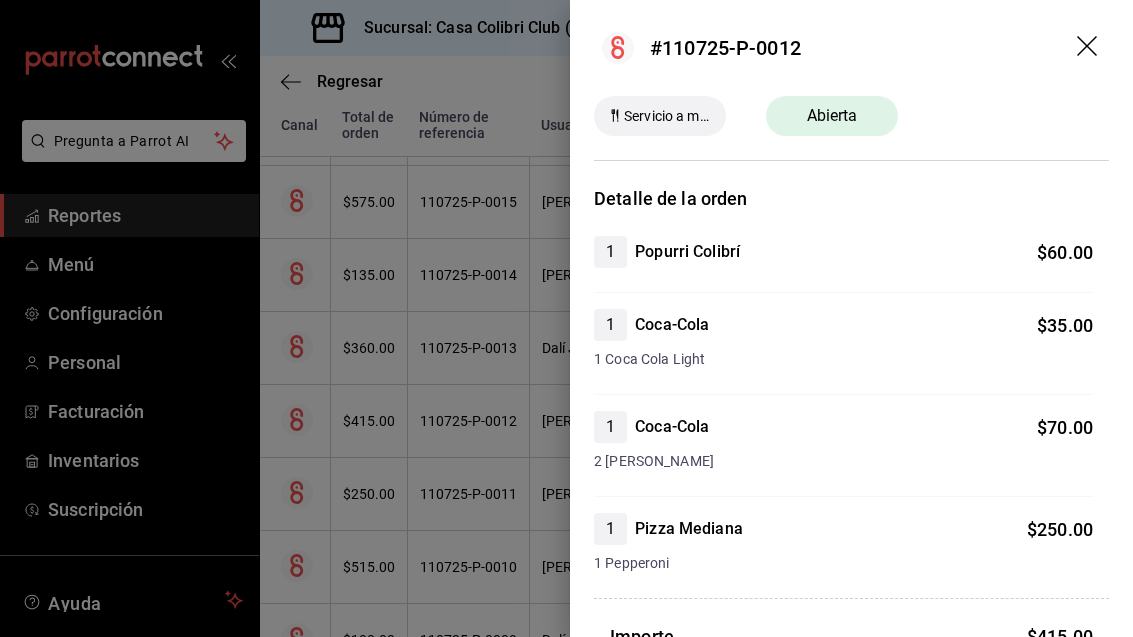 scroll, scrollTop: 0, scrollLeft: 0, axis: both 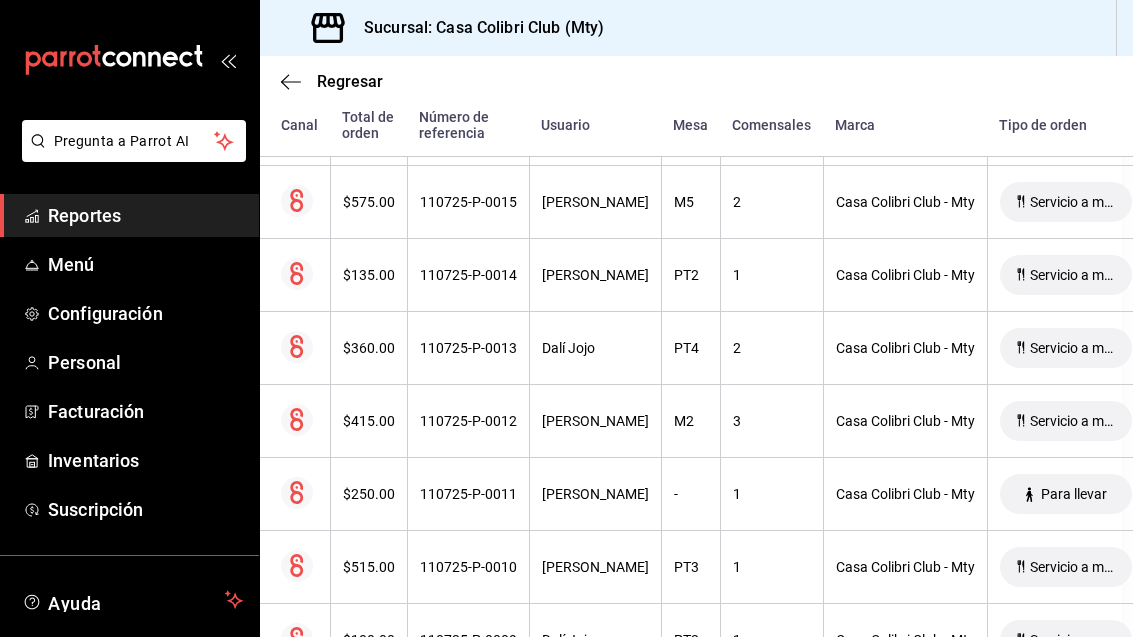 click on "$360.00" at bounding box center (368, 348) 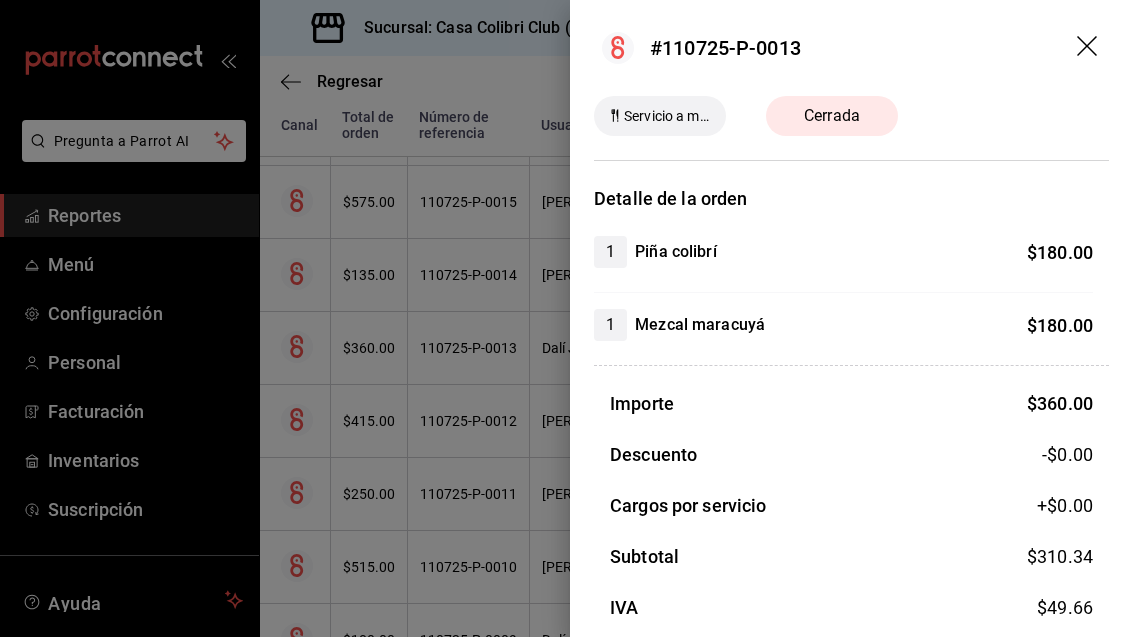 click 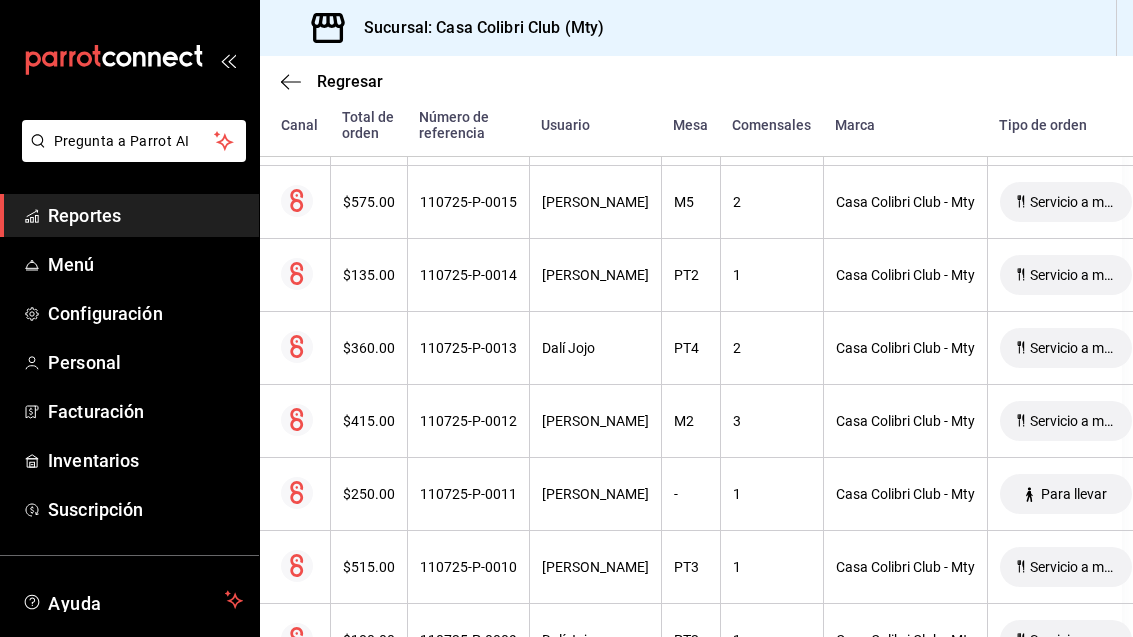 scroll, scrollTop: 742, scrollLeft: 11, axis: both 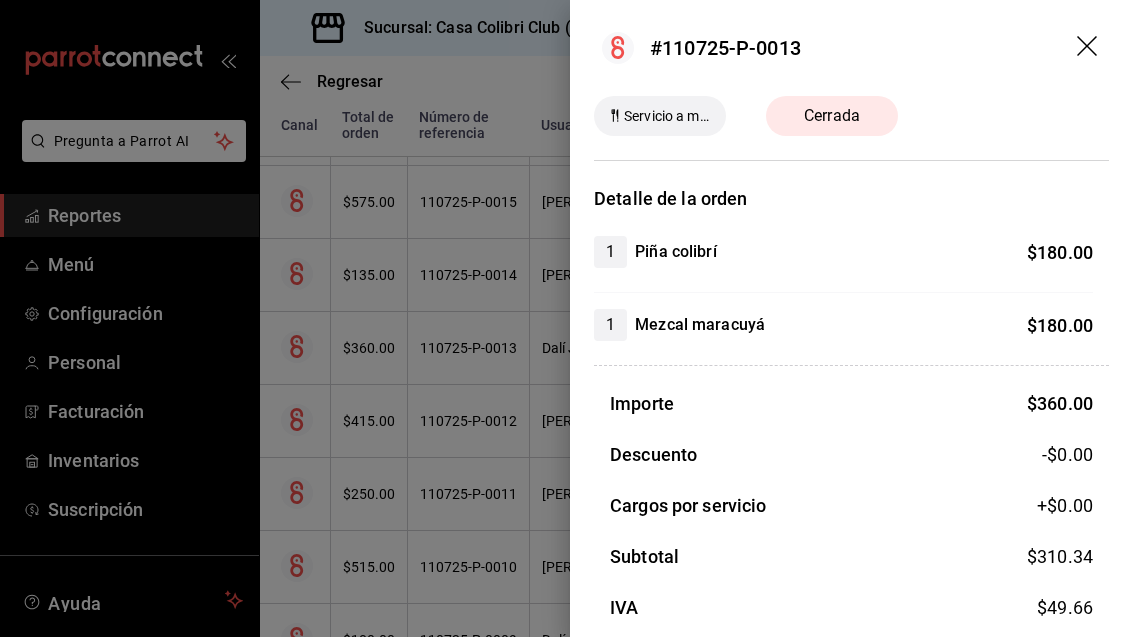 click 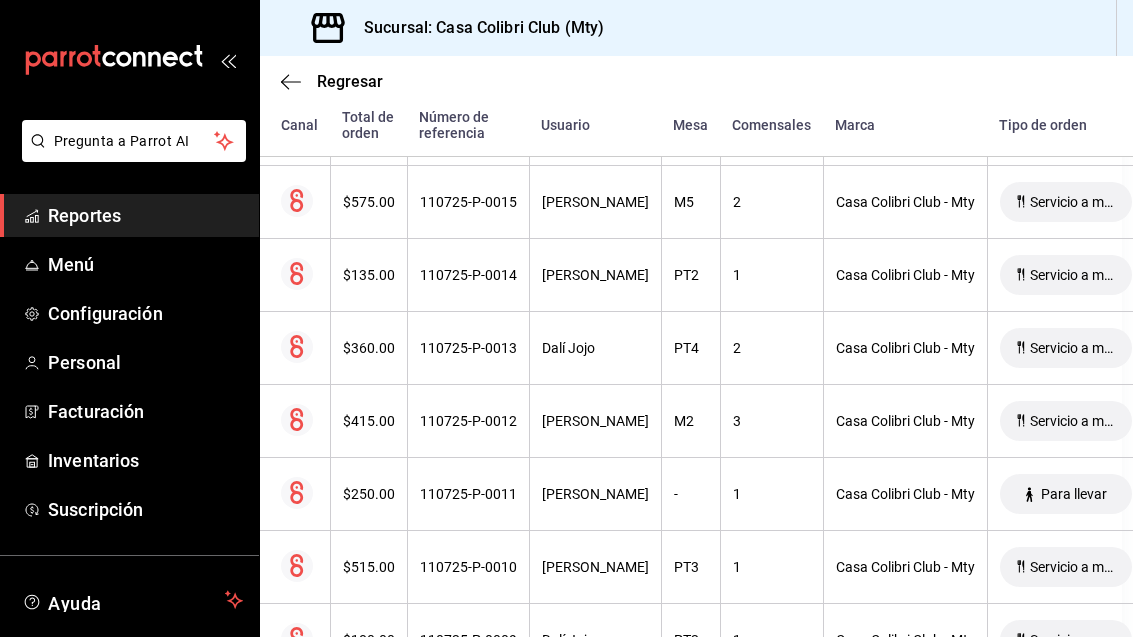 click on "Doris Doris" at bounding box center (595, 421) 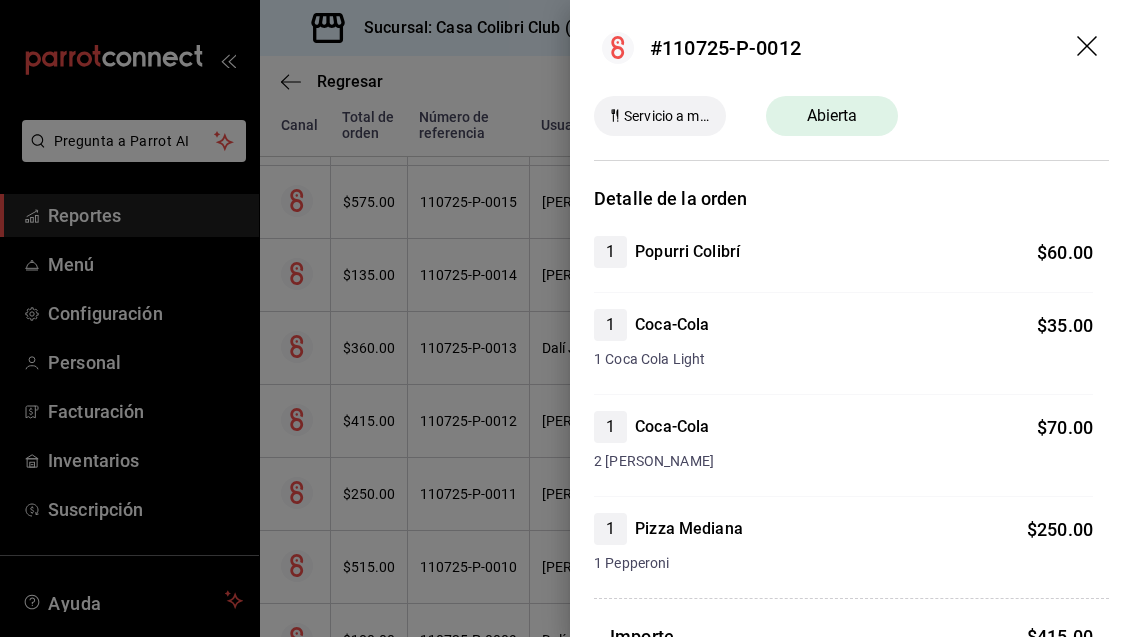 click 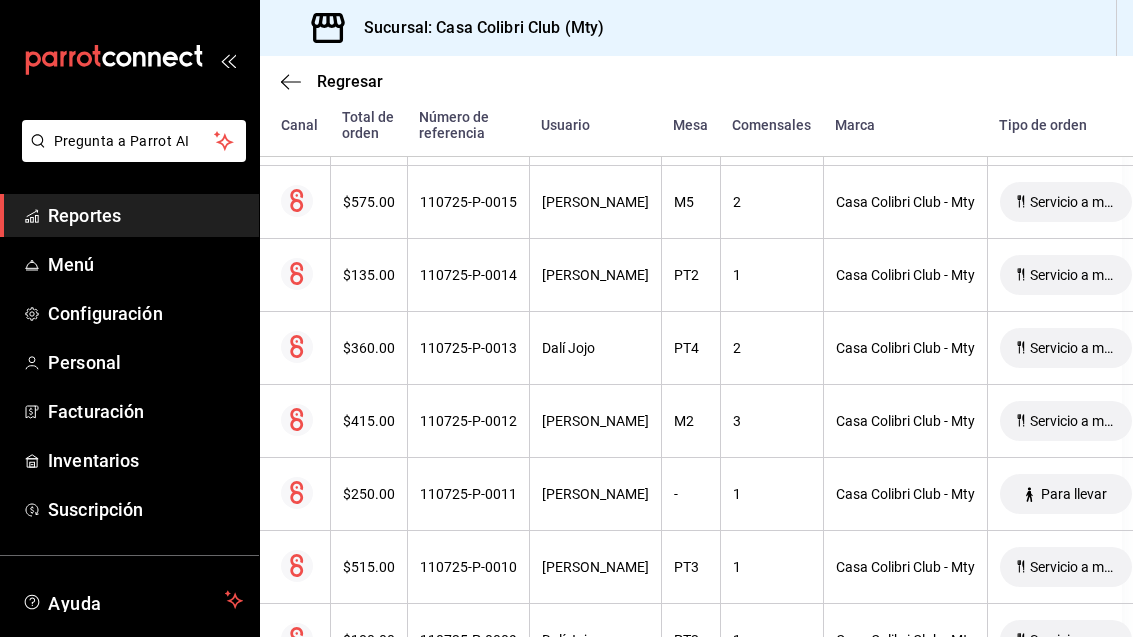 click on "110725-P-0014" at bounding box center [468, 275] 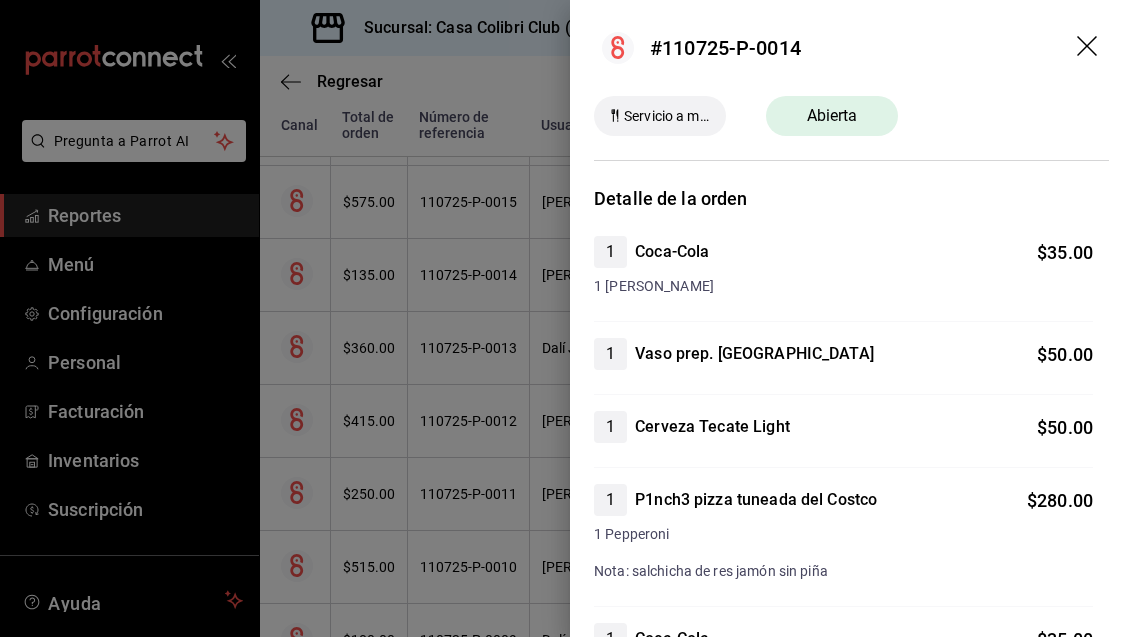 scroll, scrollTop: 0, scrollLeft: 0, axis: both 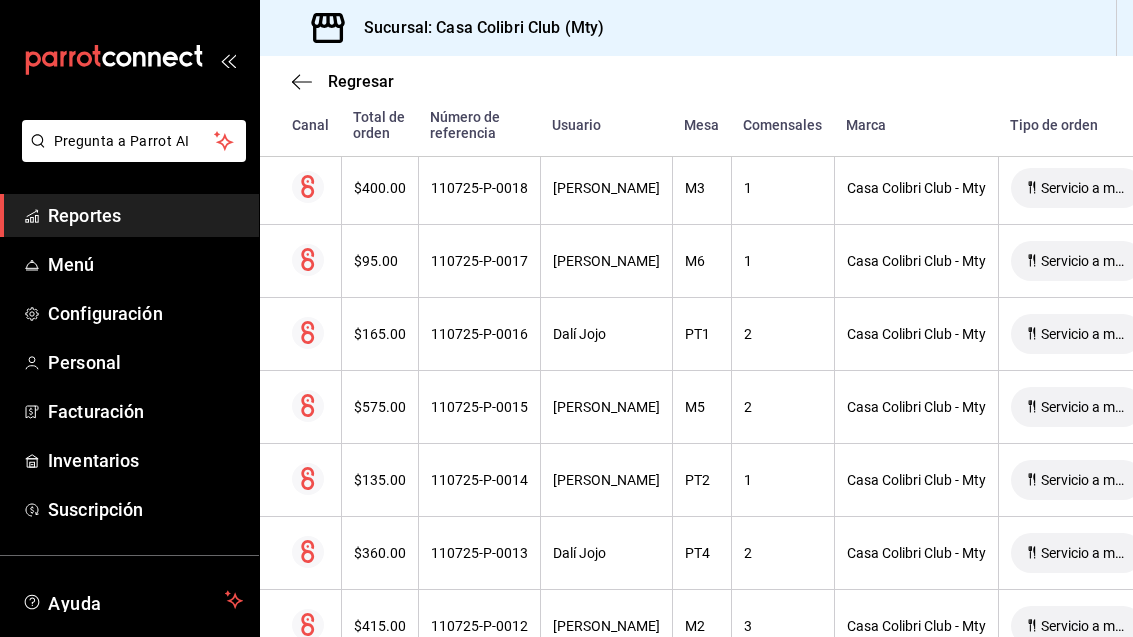 click on "110725-P-0014" at bounding box center (479, 480) 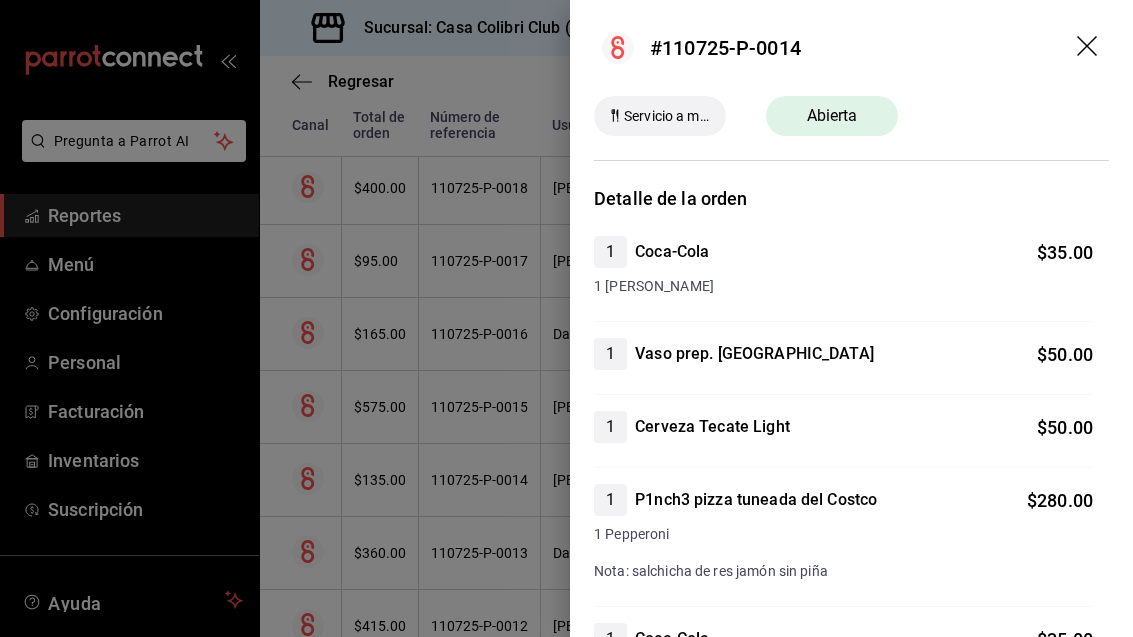 scroll, scrollTop: 0, scrollLeft: 0, axis: both 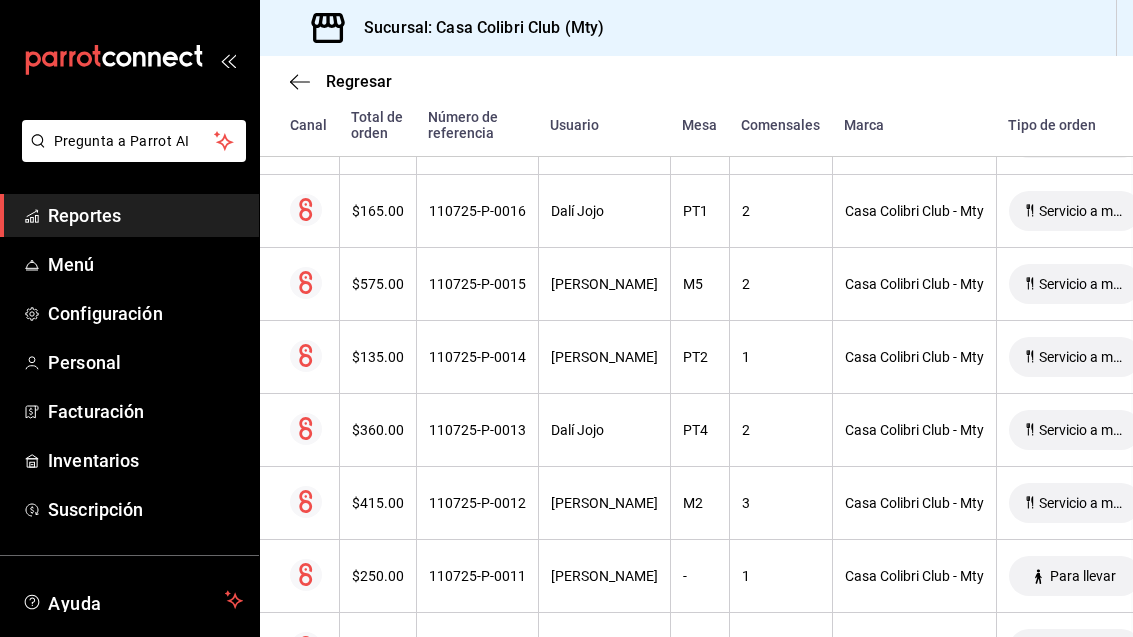 click on "$135.00" at bounding box center (378, 357) 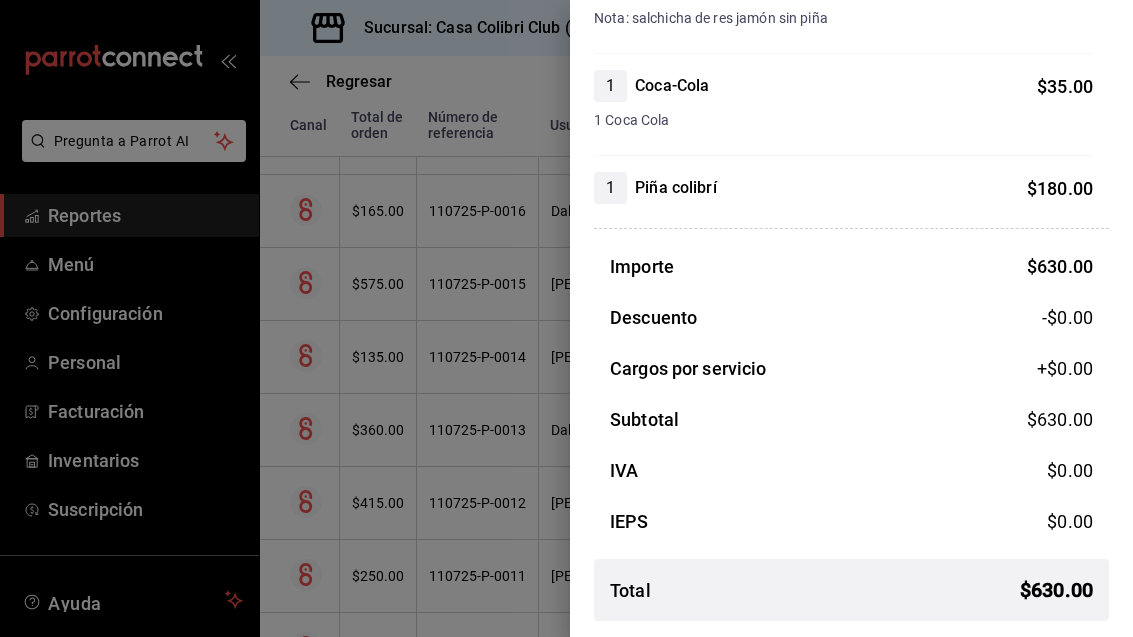 scroll, scrollTop: 545, scrollLeft: 0, axis: vertical 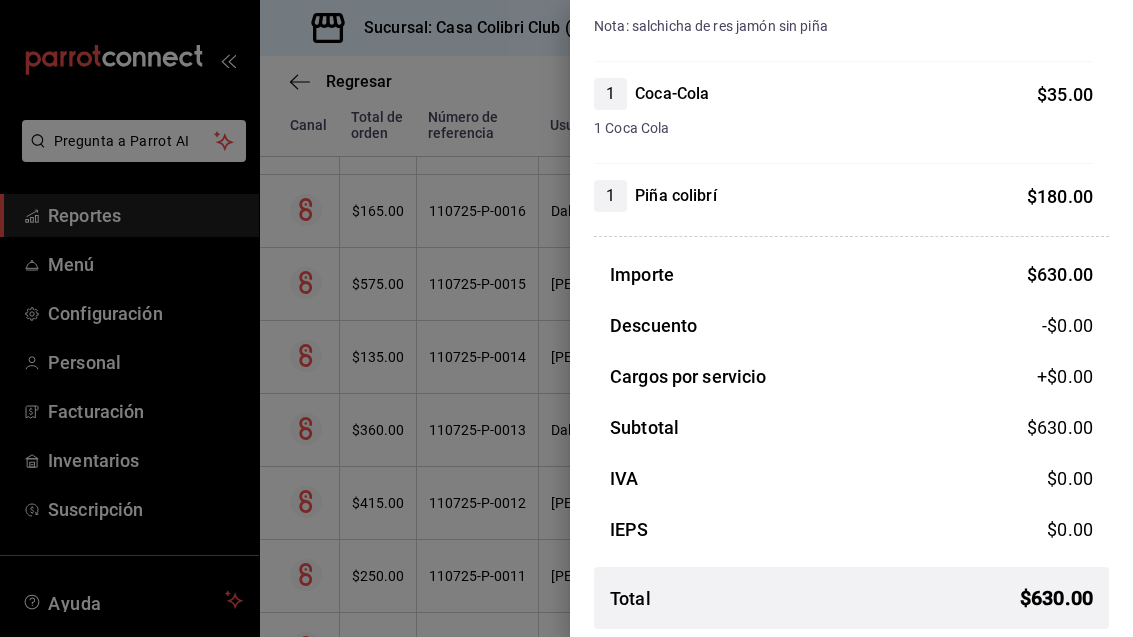 click at bounding box center [566, 318] 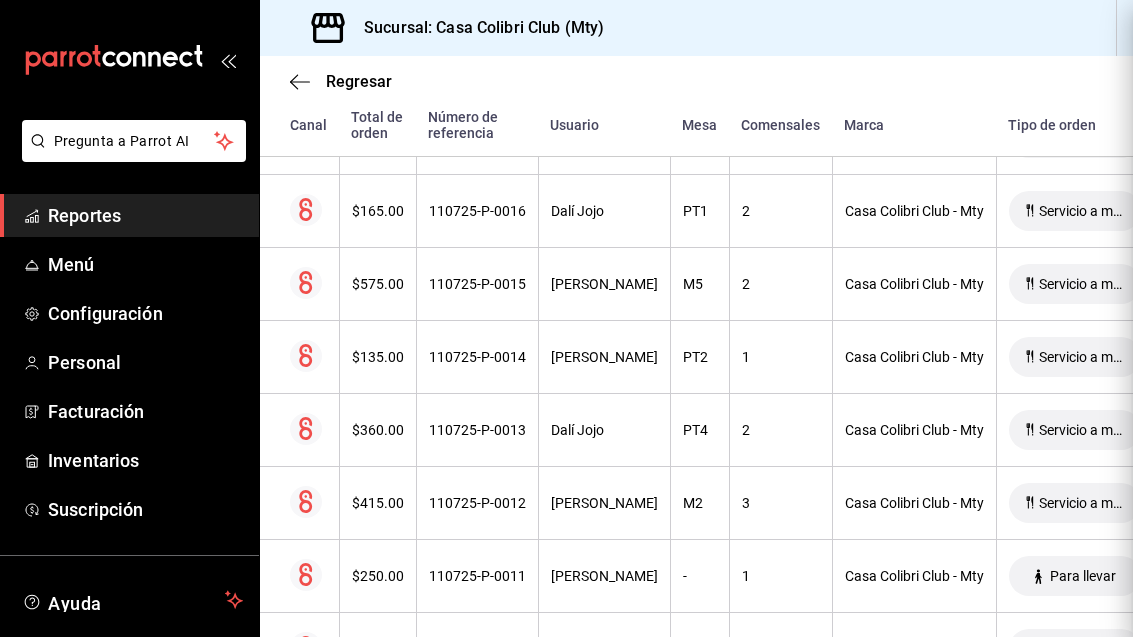 scroll, scrollTop: 0, scrollLeft: 0, axis: both 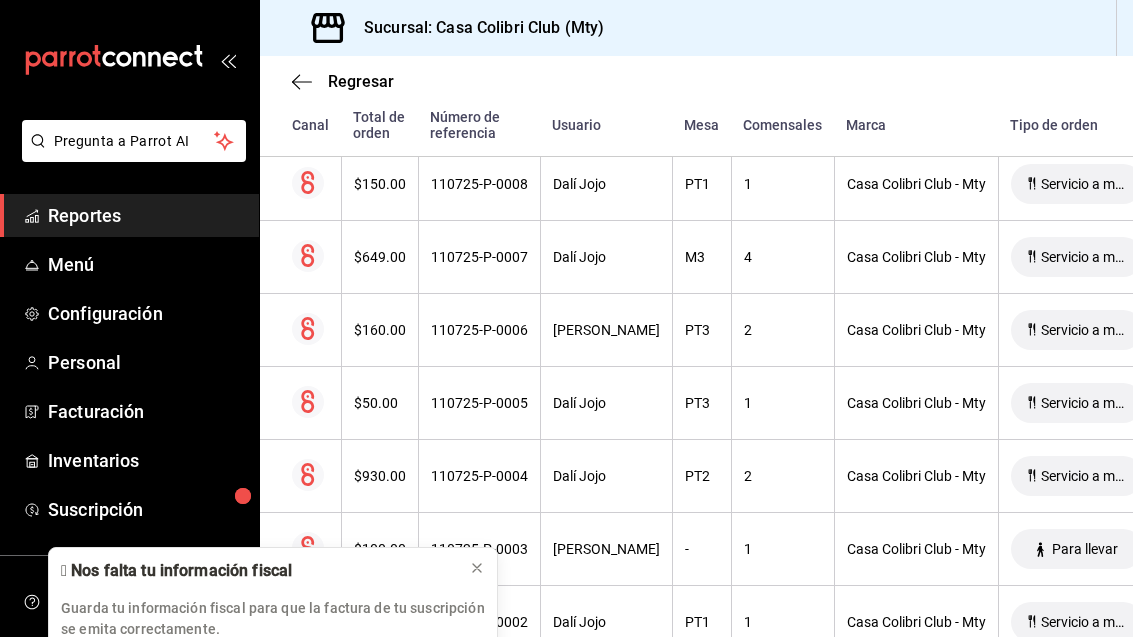 click 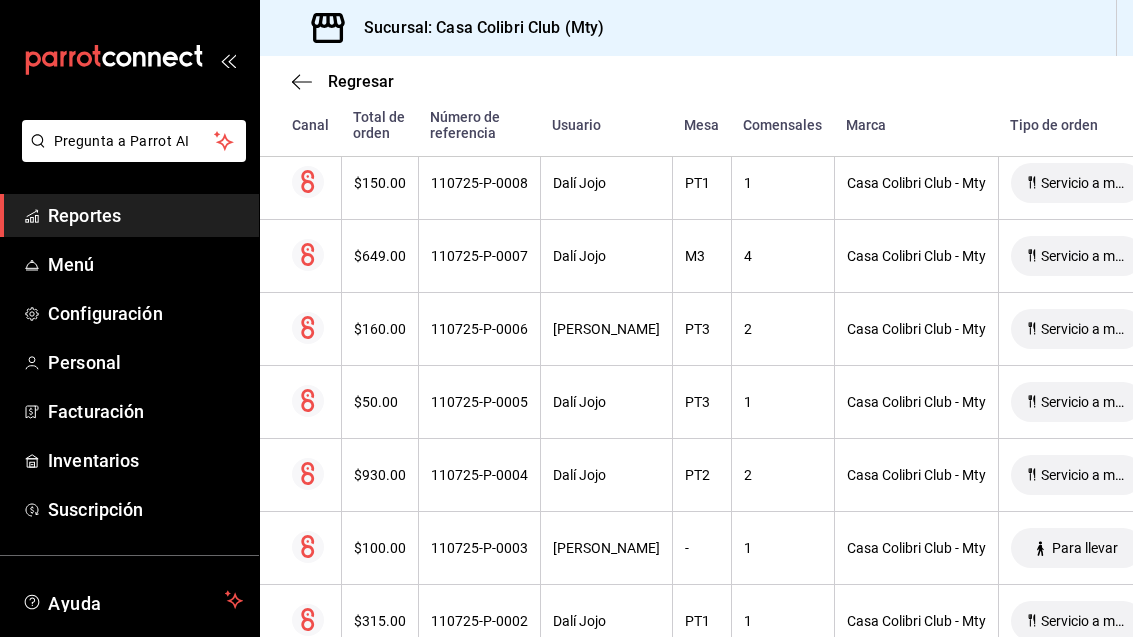 scroll, scrollTop: 1271, scrollLeft: 0, axis: vertical 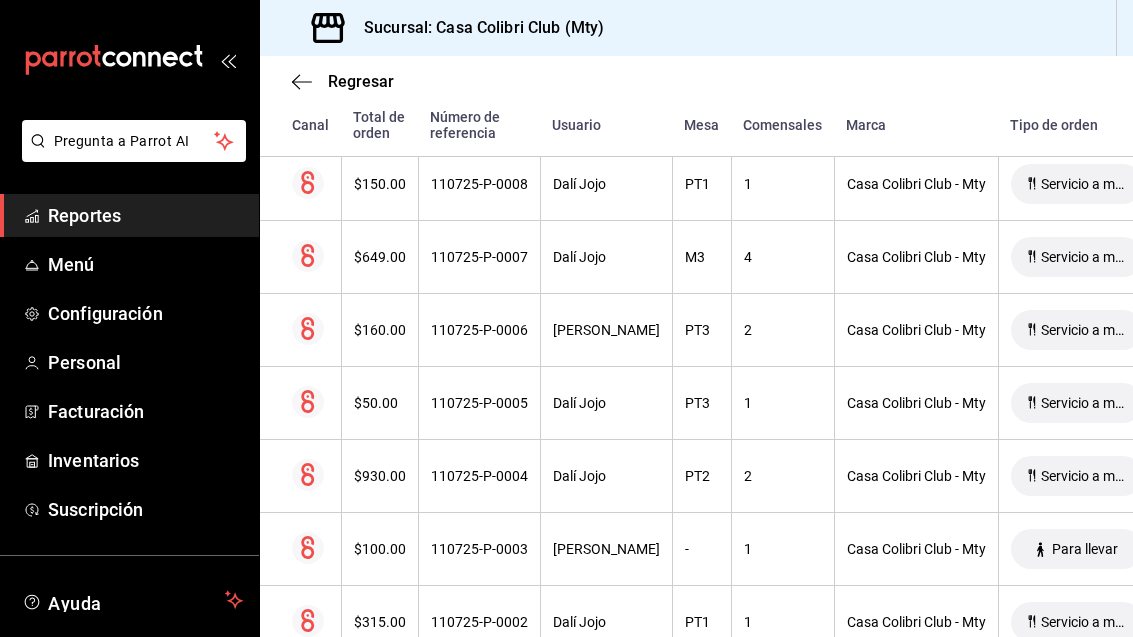 click on "110725-P-0002" at bounding box center [479, 622] 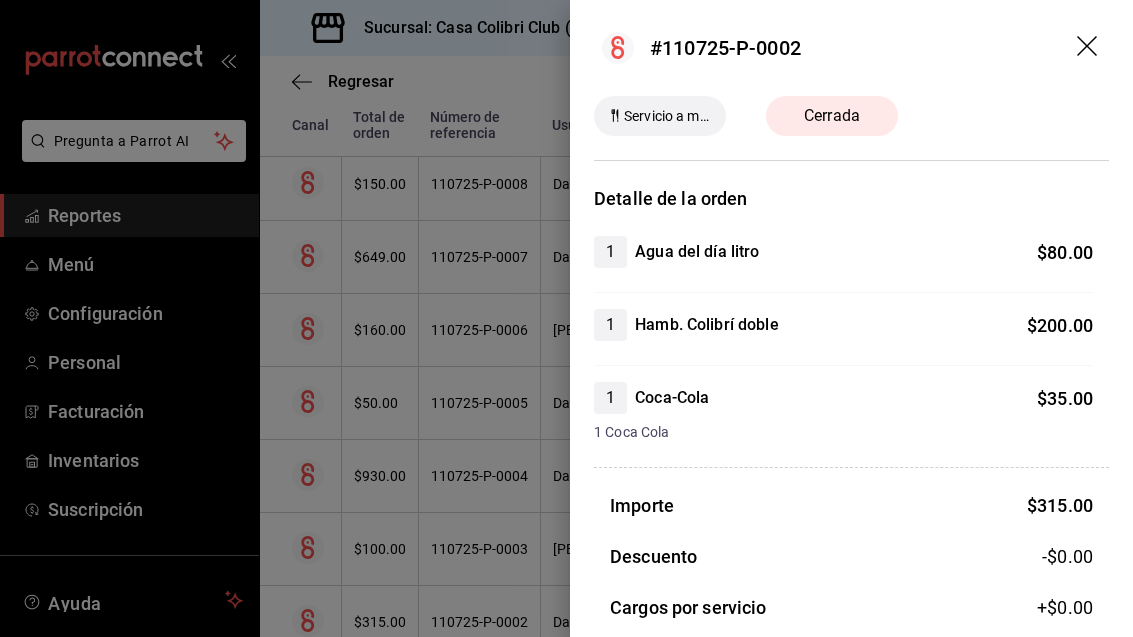 click on "#110725-P-0002" at bounding box center [851, 48] 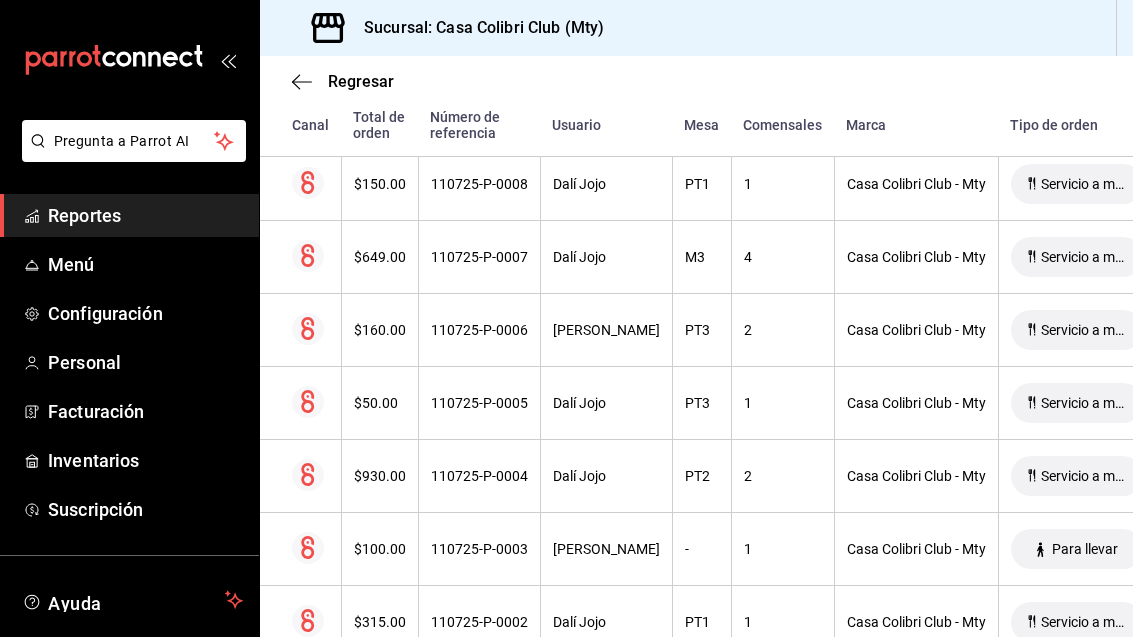 click on "110725-P-0003" at bounding box center (479, 549) 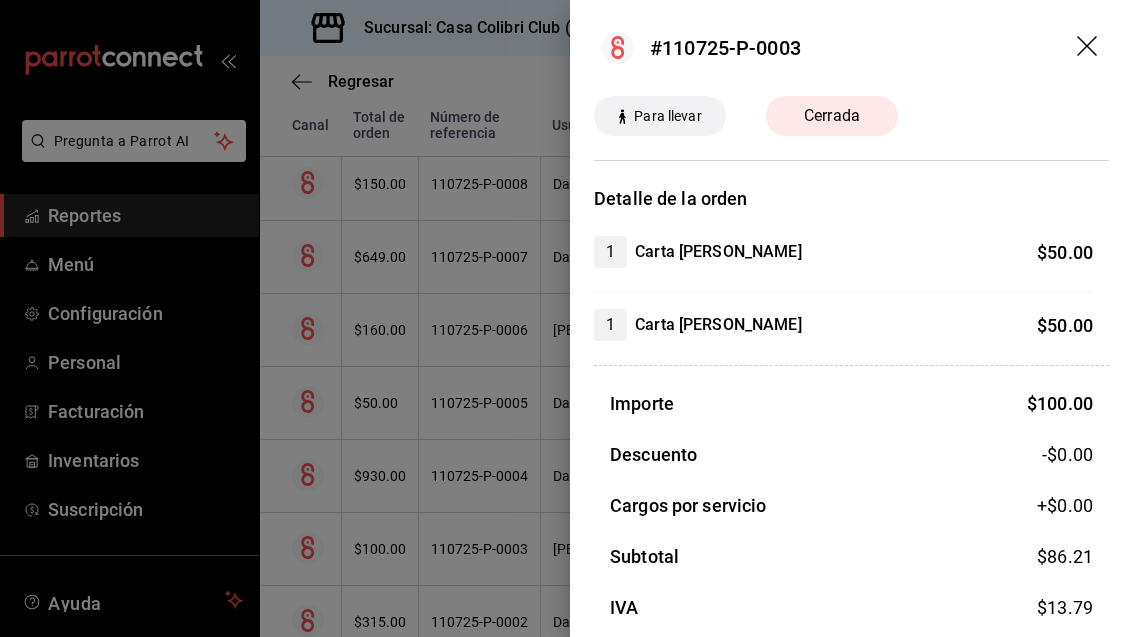 click 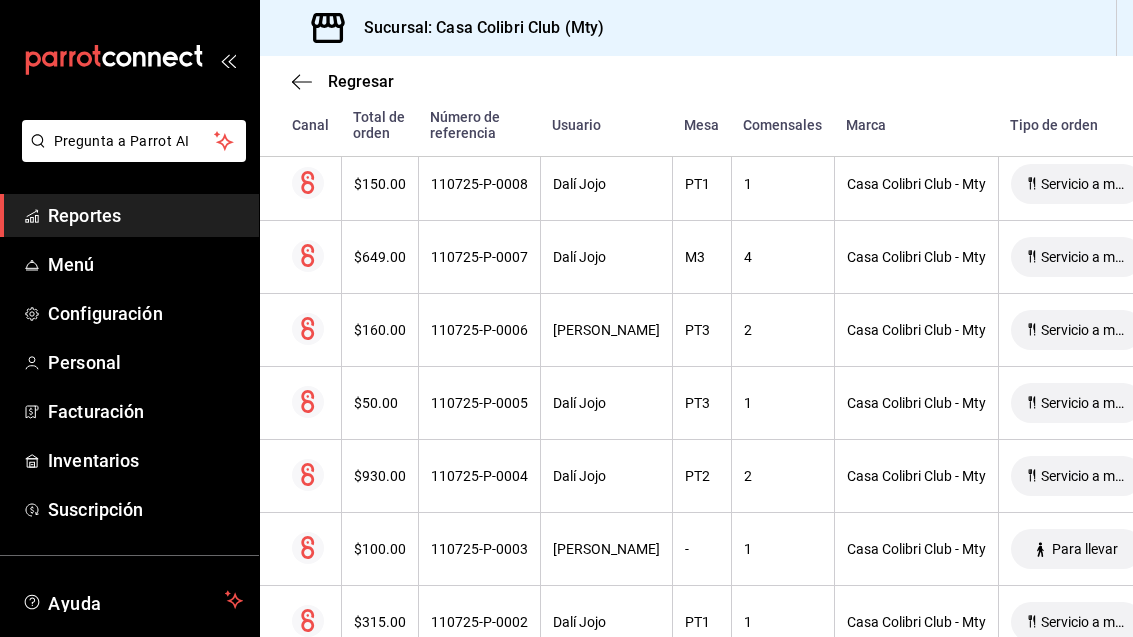 click on "$930.00" at bounding box center (380, 476) 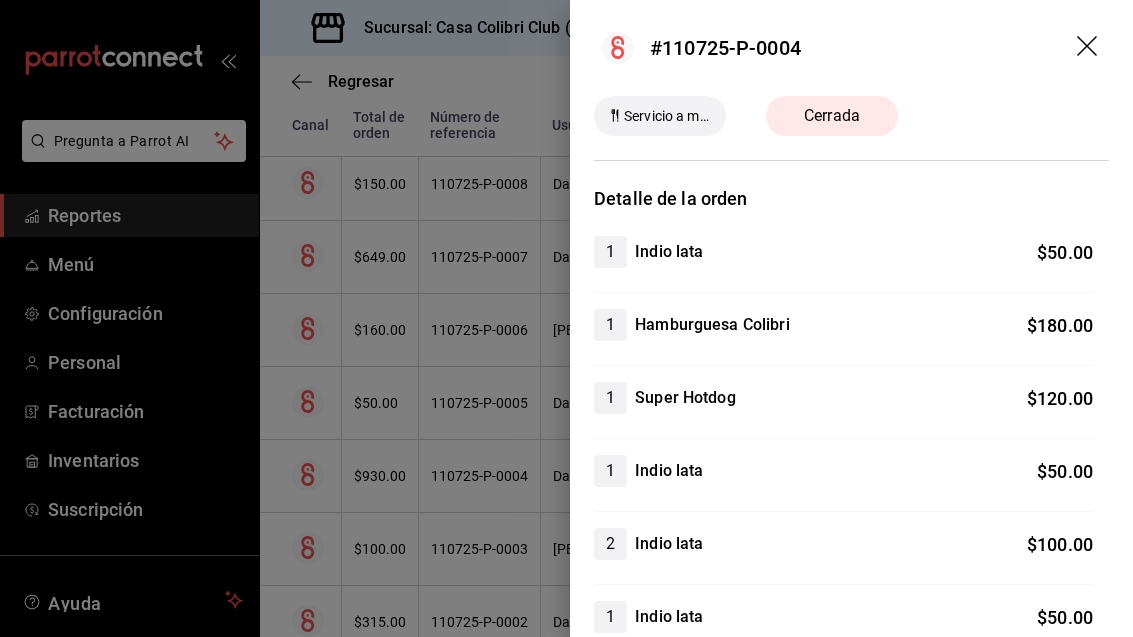 scroll, scrollTop: 0, scrollLeft: 0, axis: both 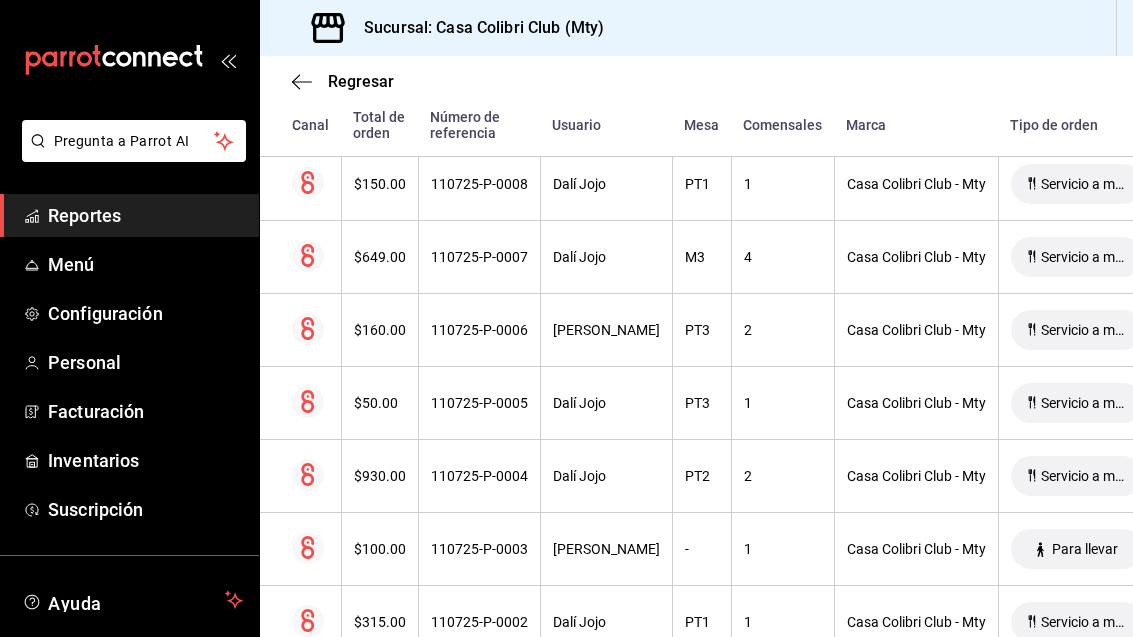 click on "$50.00" at bounding box center [379, 403] 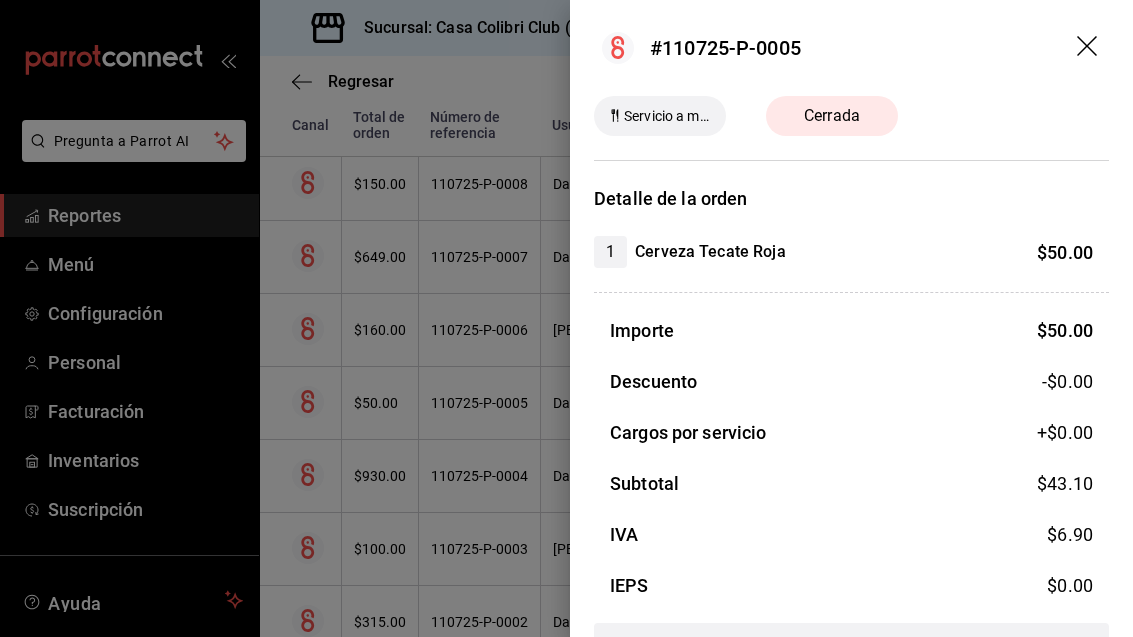 click 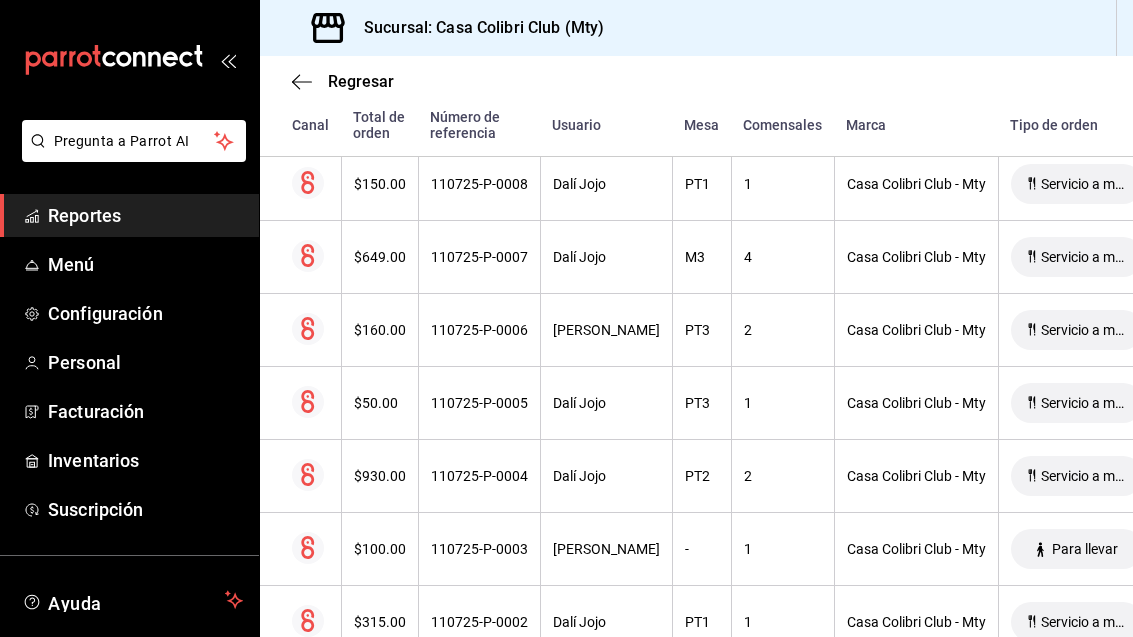 click on "$160.00" at bounding box center [380, 330] 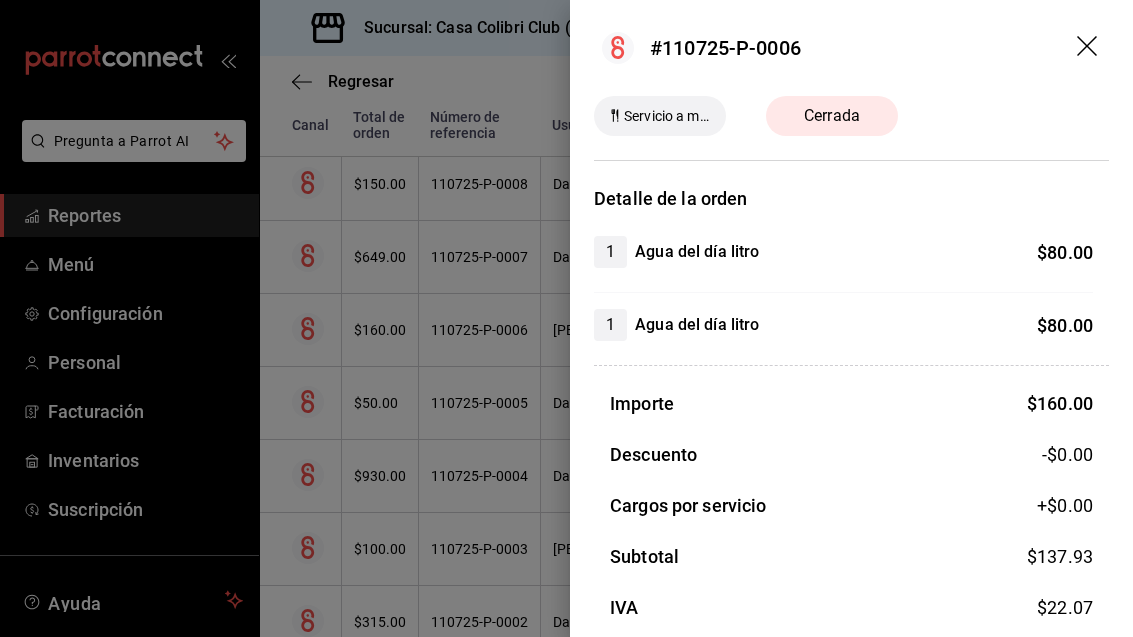 click 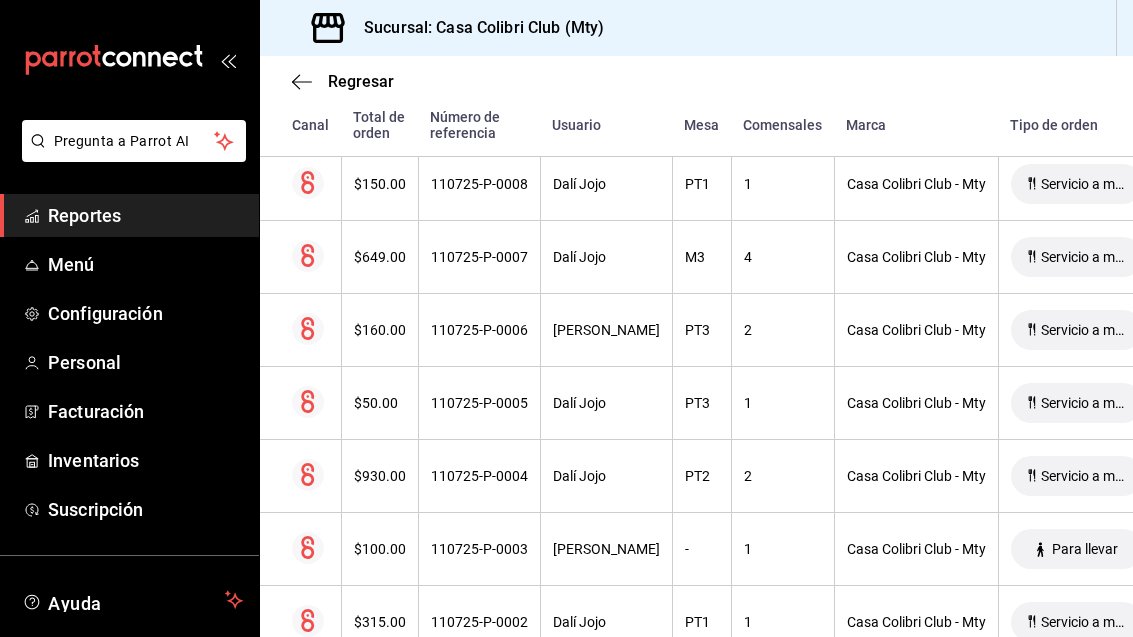 click on "$649.00" at bounding box center [380, 257] 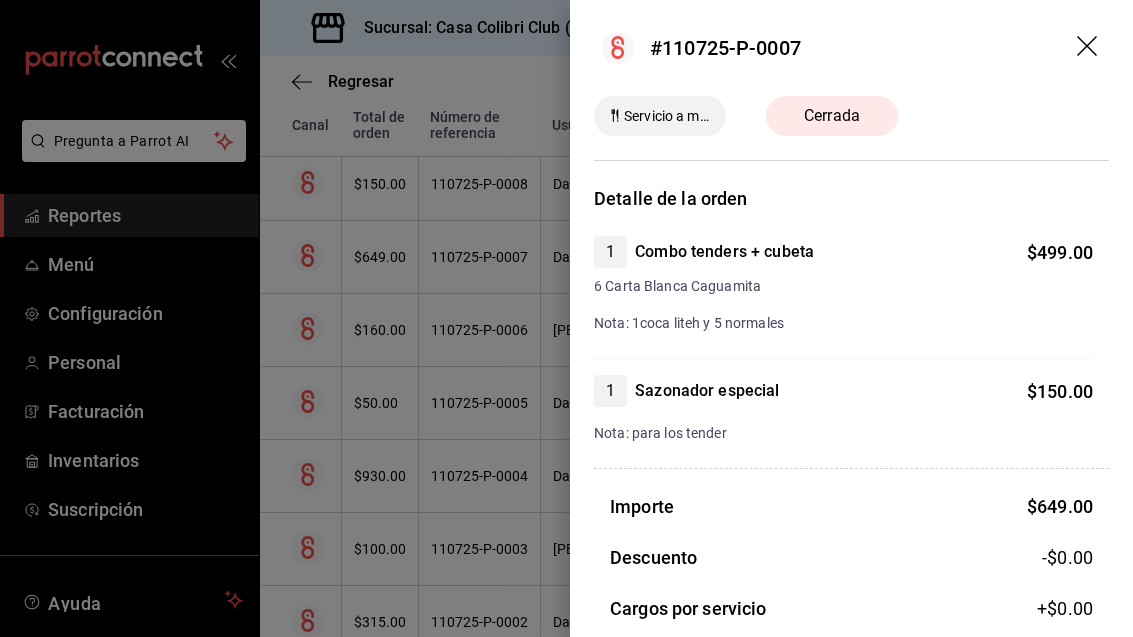 click on "#110725-P-0007" at bounding box center [851, 48] 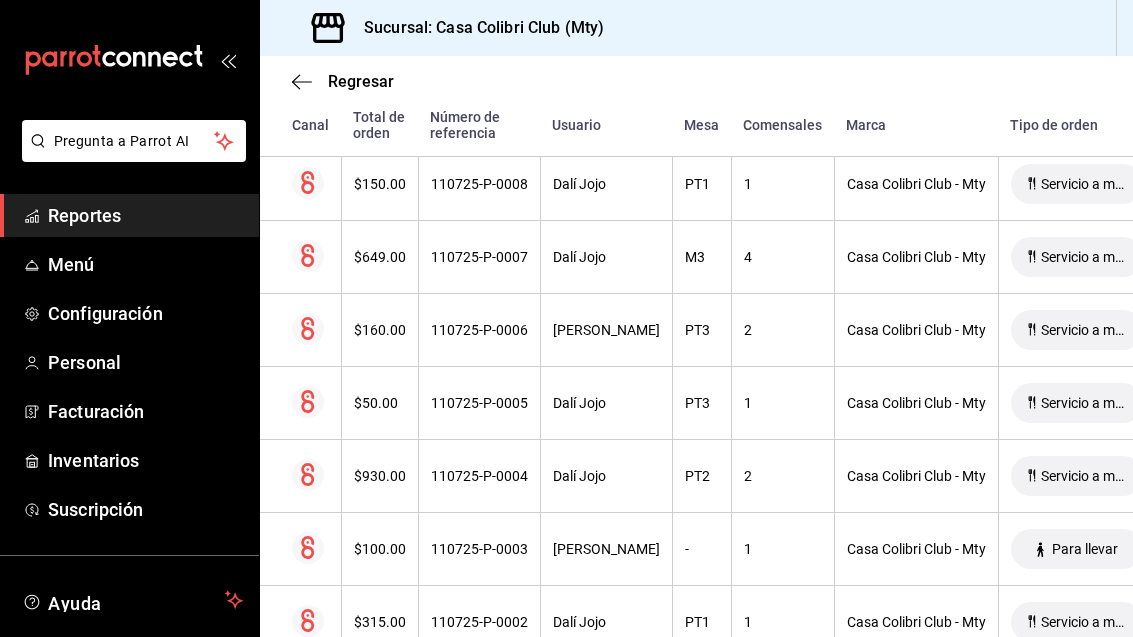 click on "110725-P-0004" at bounding box center [479, 476] 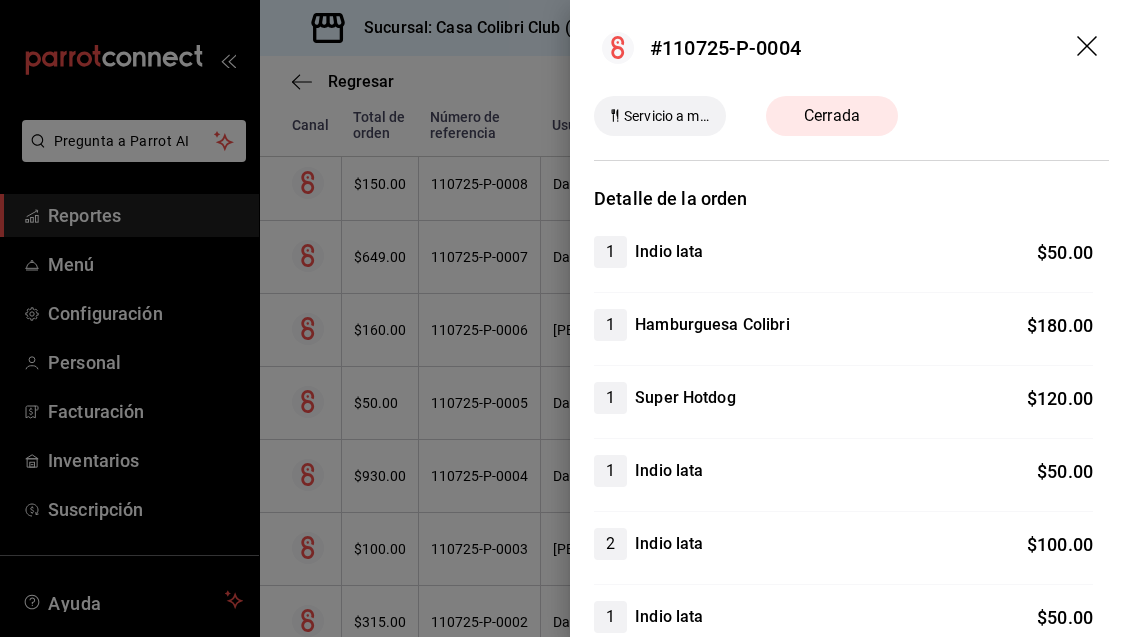 click on "#110725-P-0004" at bounding box center [851, 48] 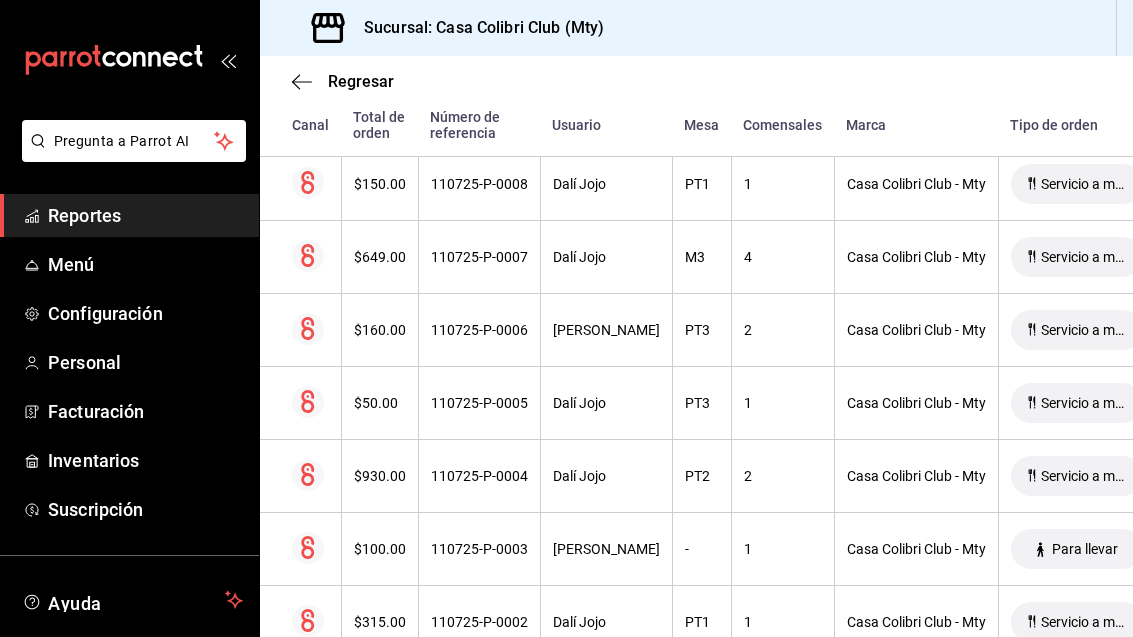 click on "$649.00" at bounding box center [380, 257] 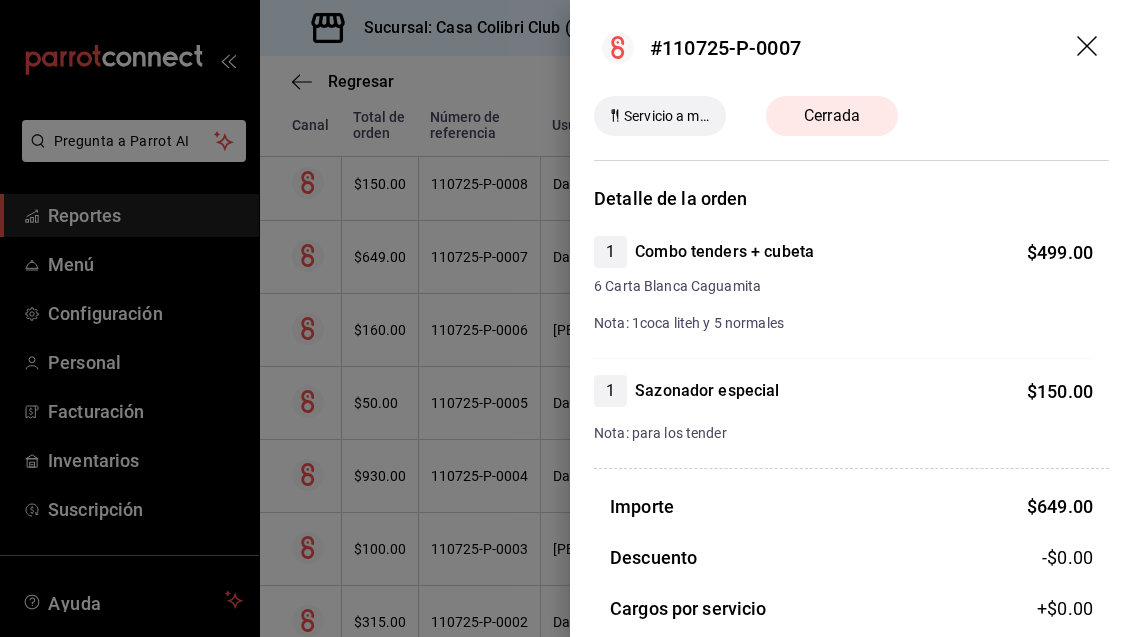 click 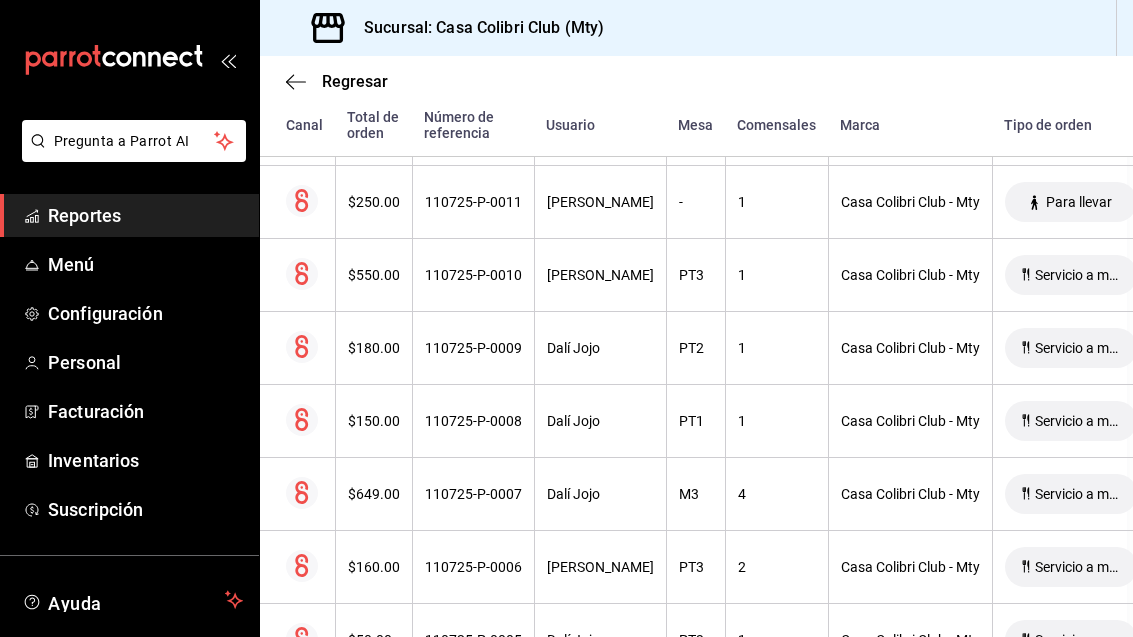scroll, scrollTop: 1033, scrollLeft: 10, axis: both 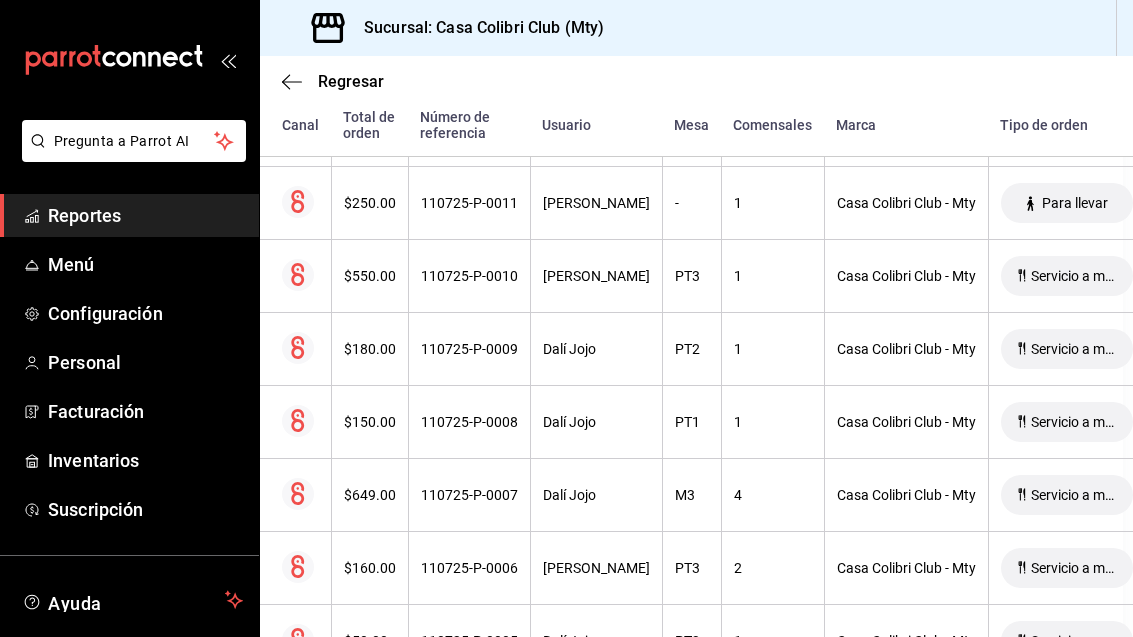 click on "$649.00" at bounding box center (369, 495) 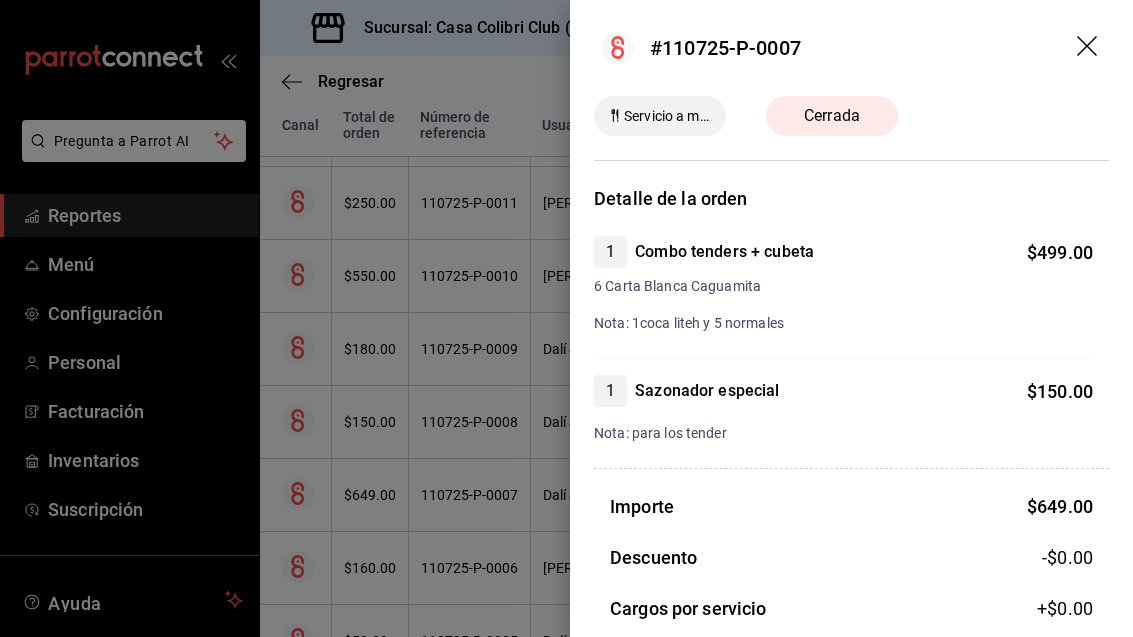 click 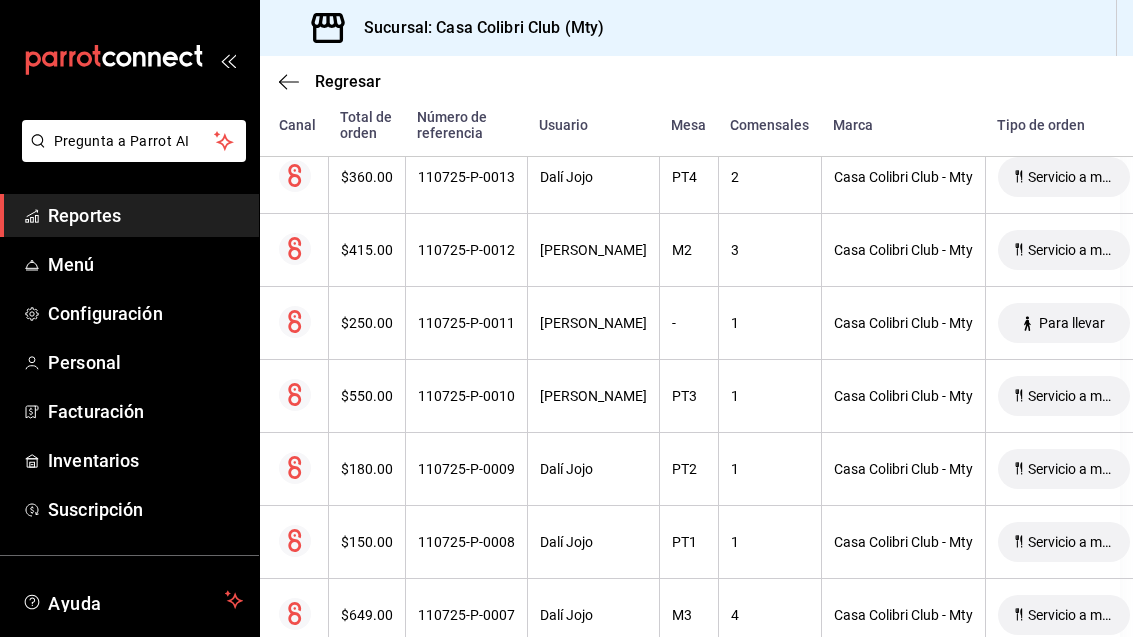 scroll, scrollTop: 916, scrollLeft: 15, axis: both 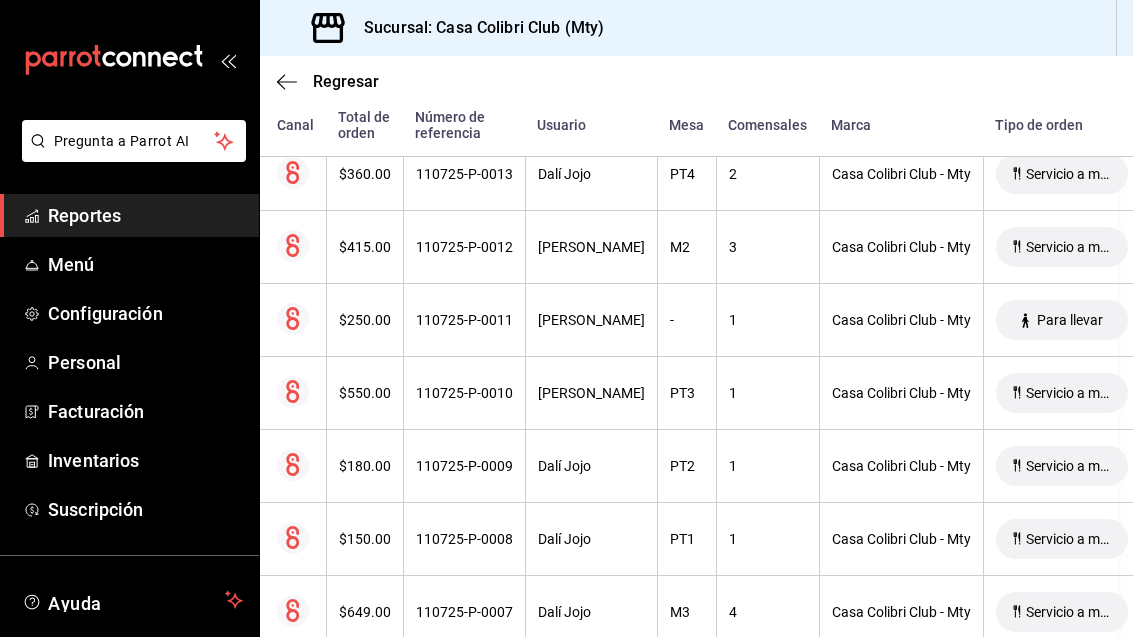 click on "$550.00" at bounding box center [365, 393] 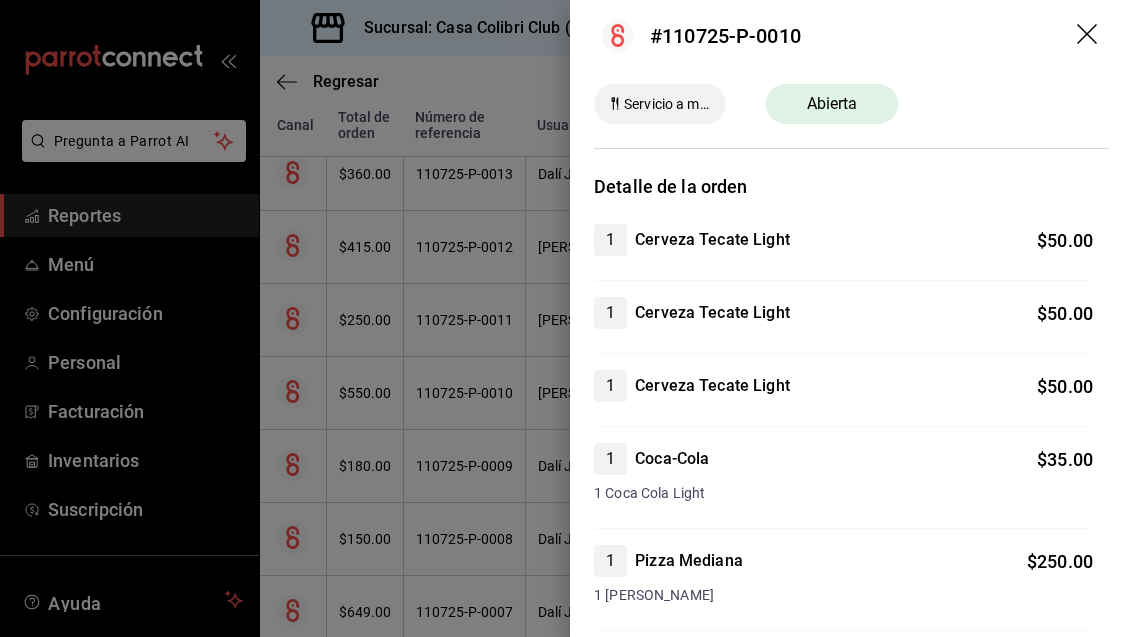 scroll, scrollTop: 11, scrollLeft: 0, axis: vertical 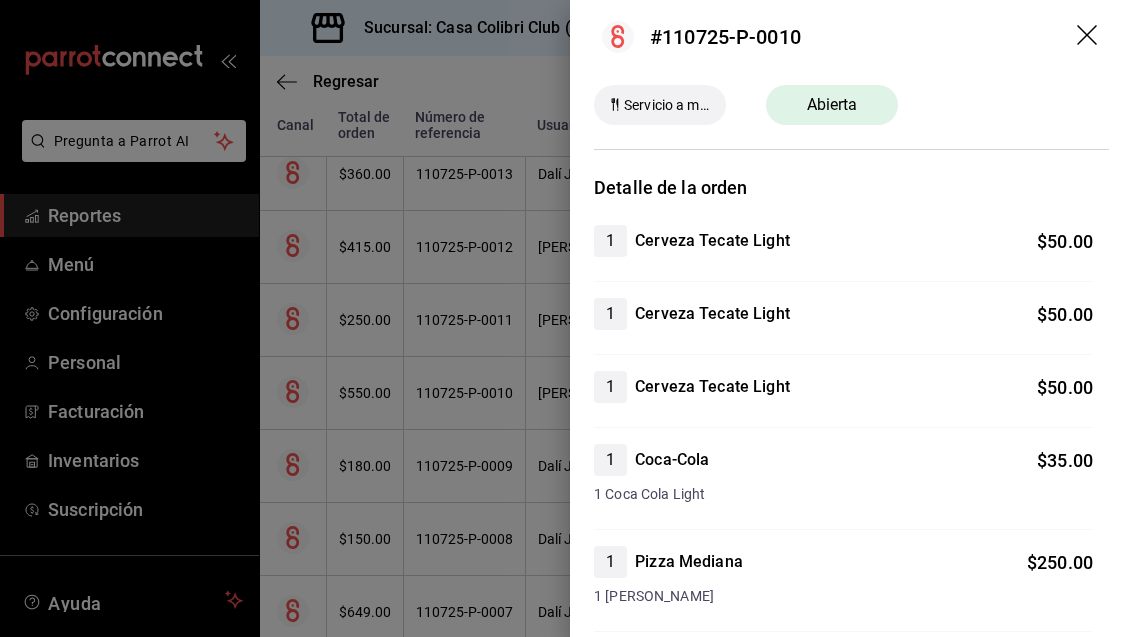 click 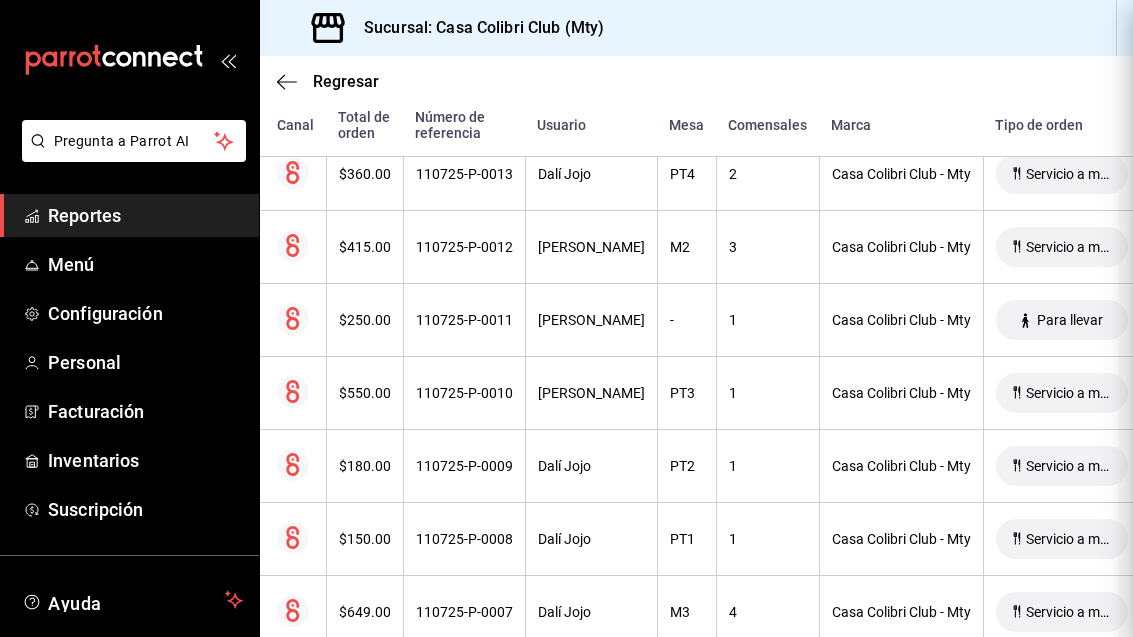 scroll, scrollTop: 0, scrollLeft: 0, axis: both 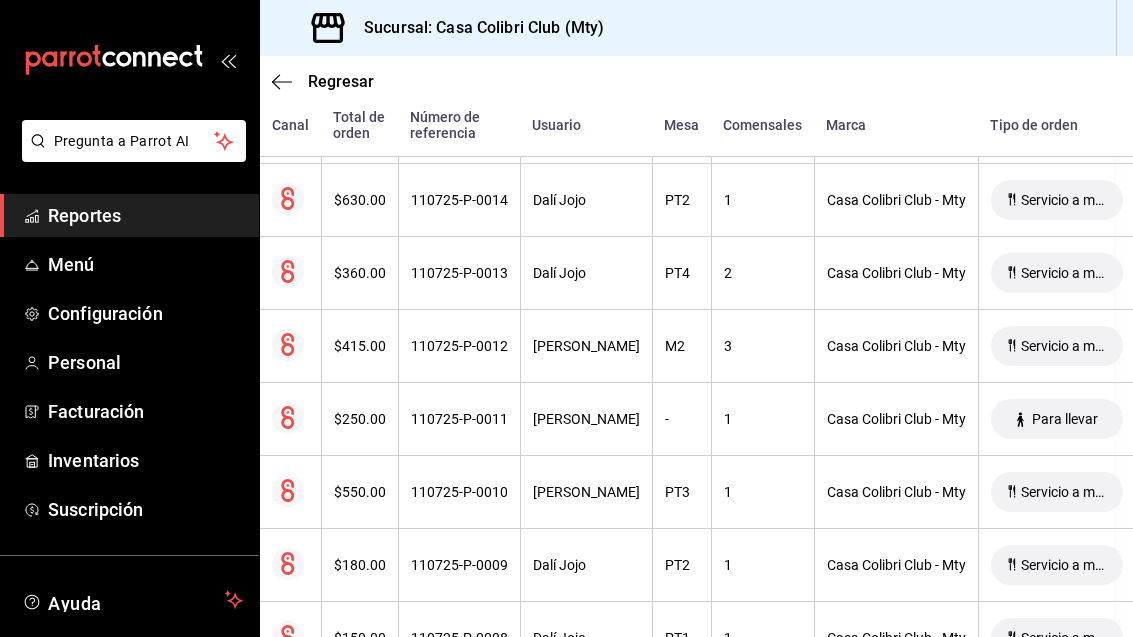click on "$250.00" at bounding box center [360, 419] 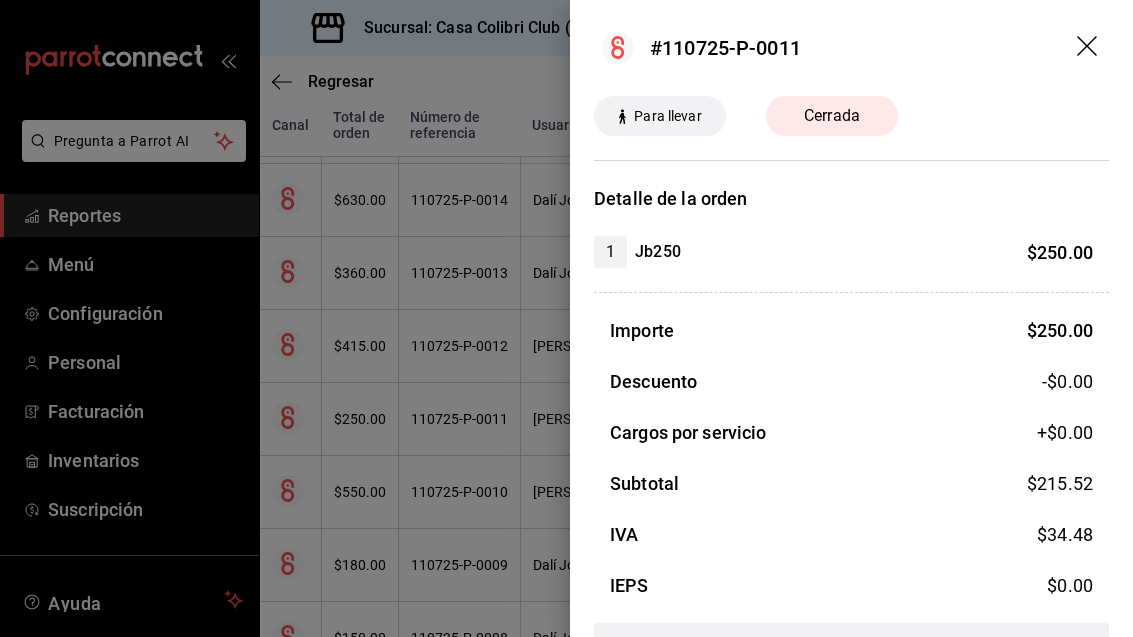 click 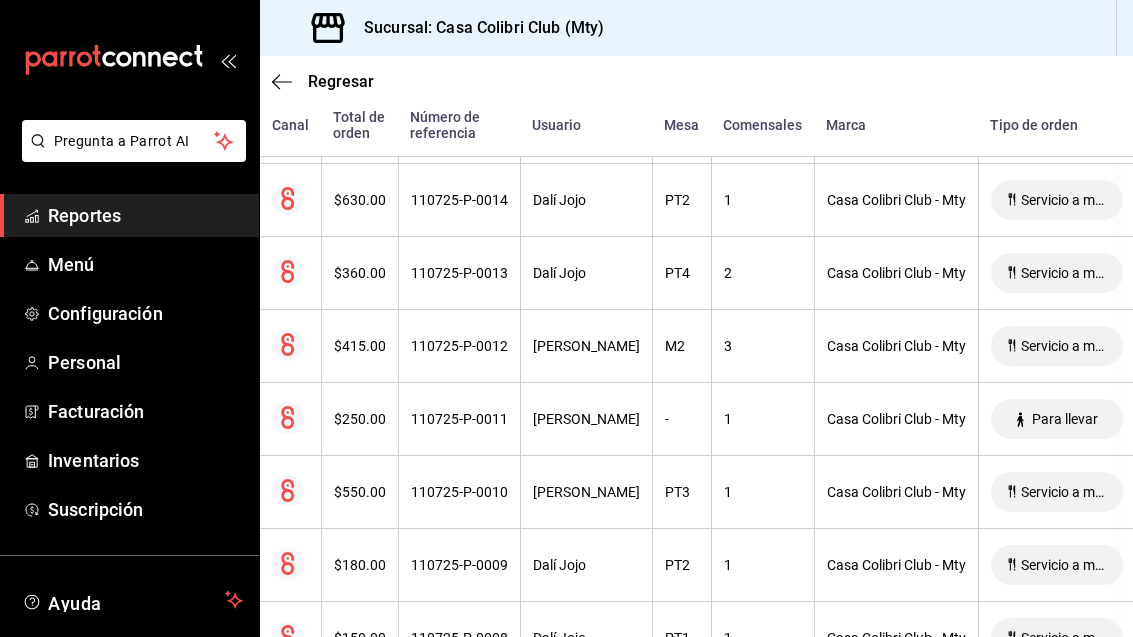 click on "$415.00" at bounding box center [360, 346] 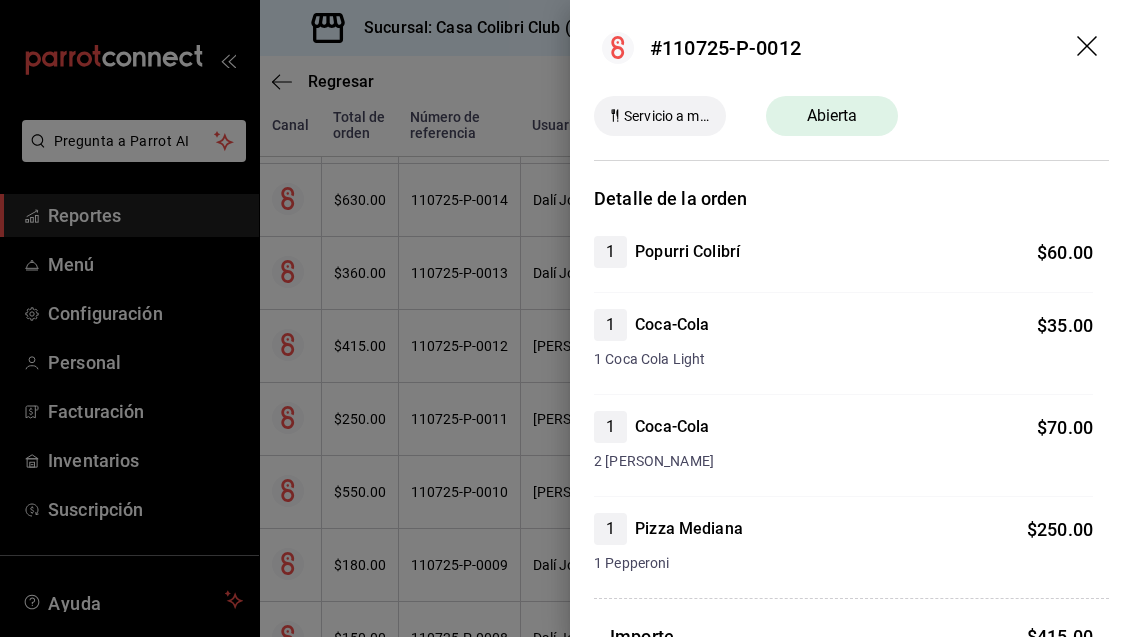 click 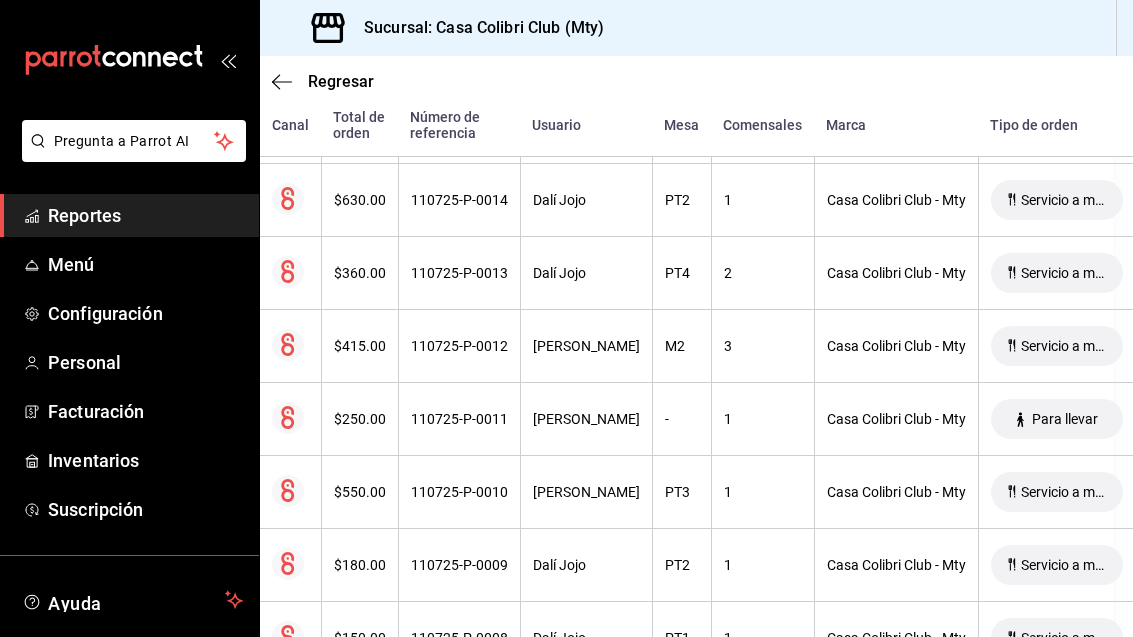 click on "$415.00" at bounding box center (360, 346) 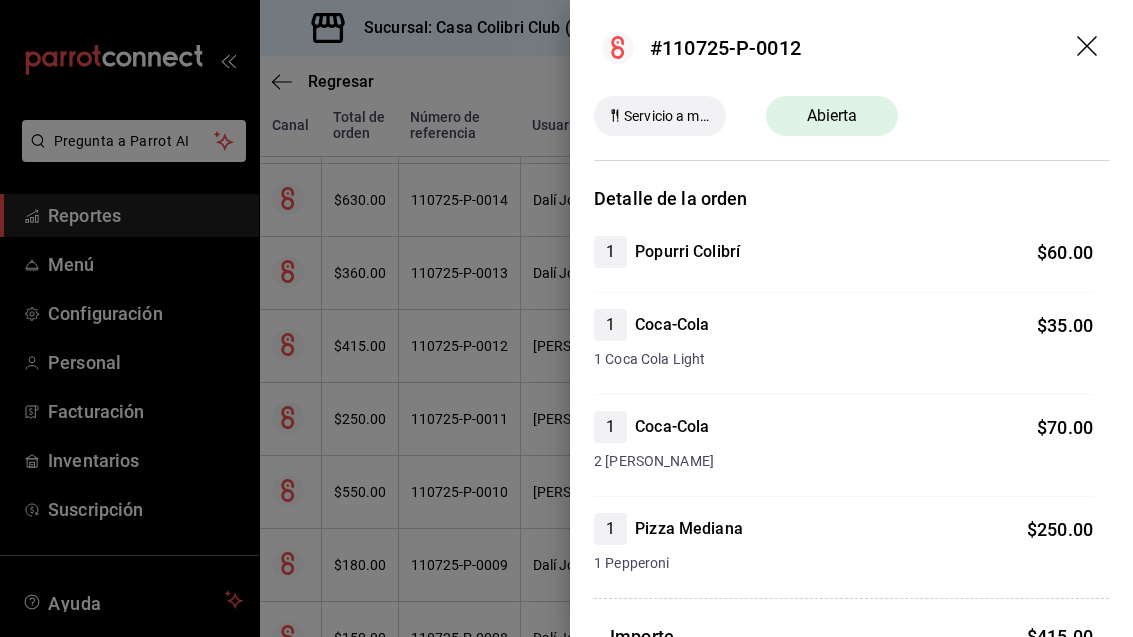 click 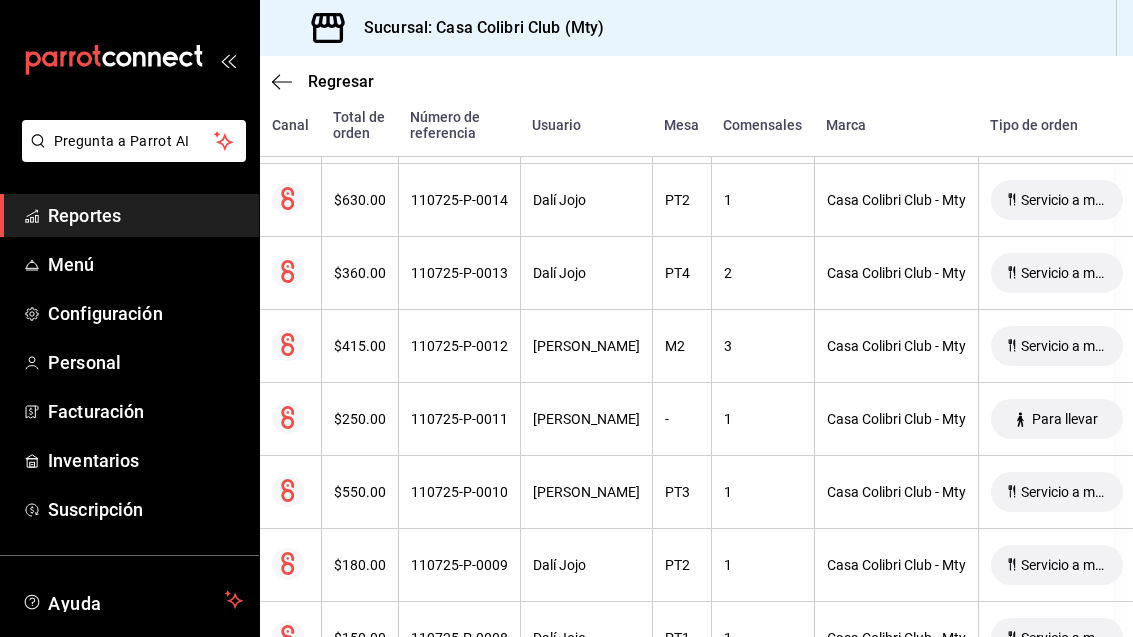 click on "$360.00" at bounding box center (360, 273) 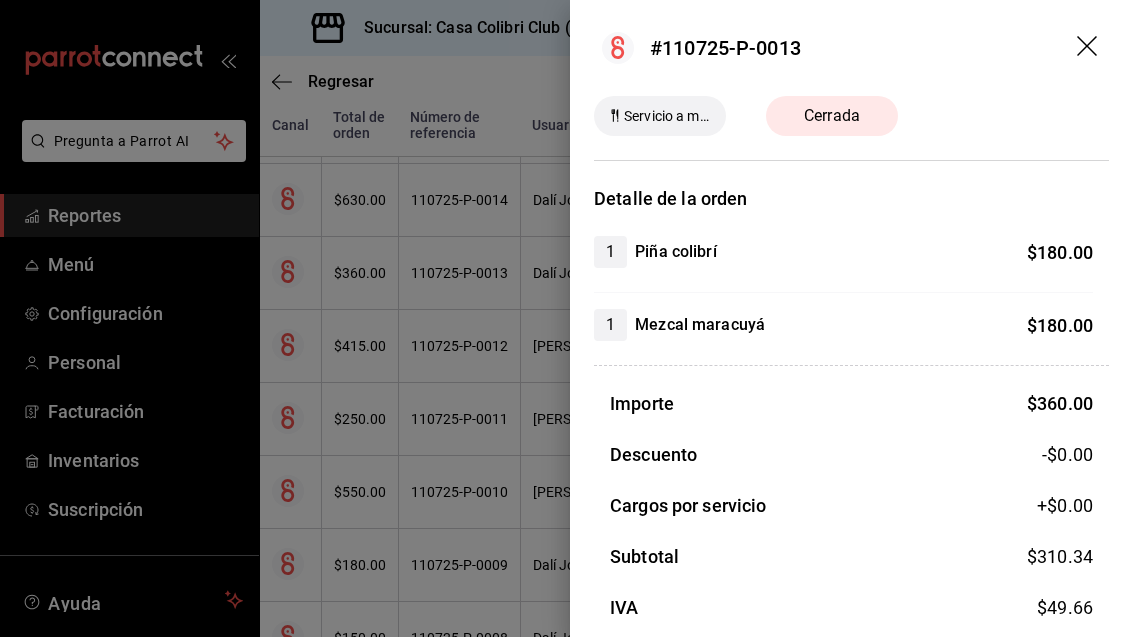 click 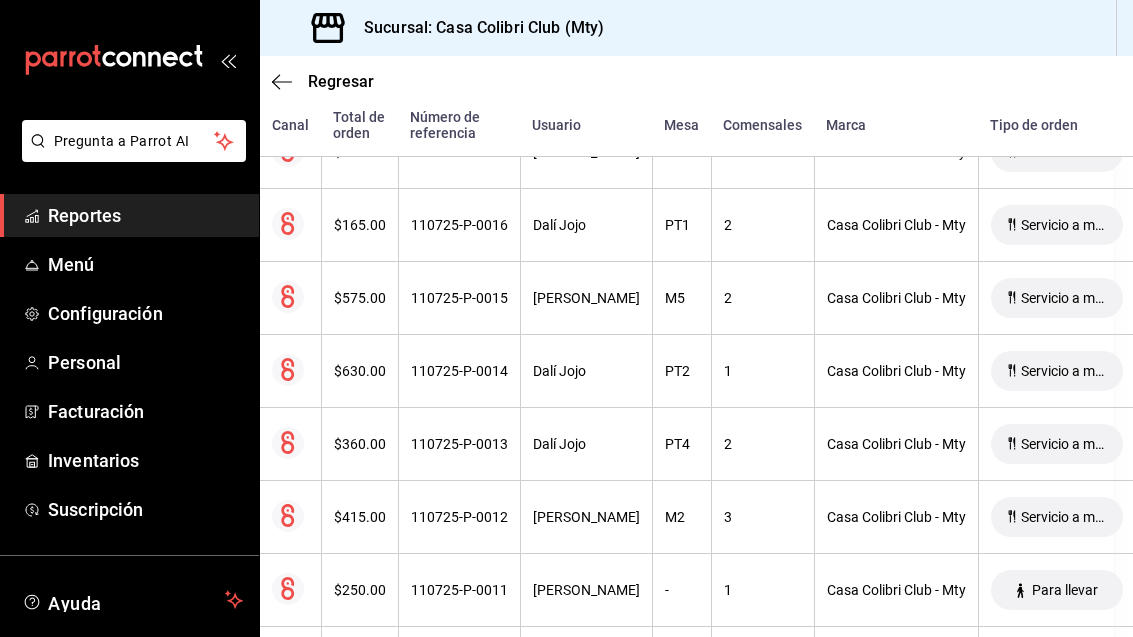 scroll, scrollTop: 651, scrollLeft: 22, axis: both 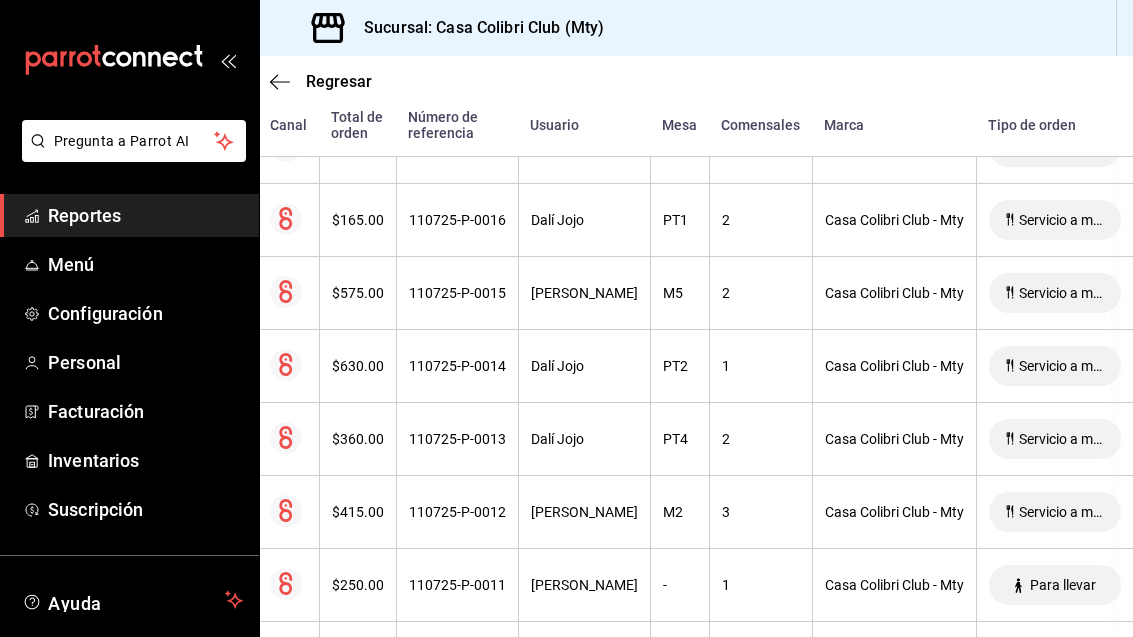 click on "$630.00" at bounding box center [358, 366] 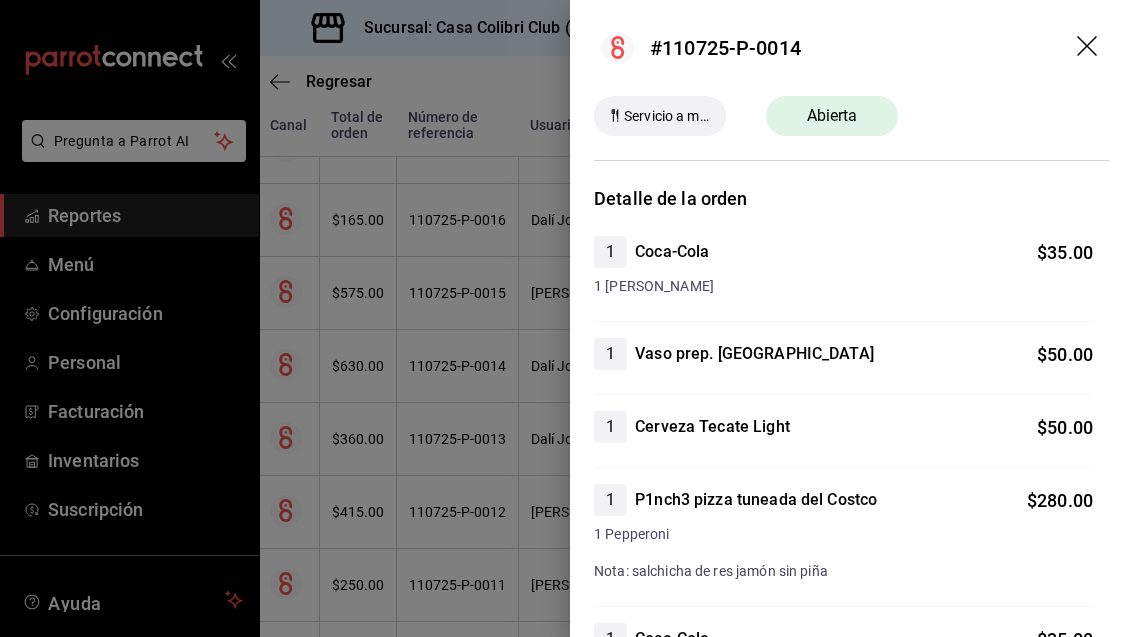 scroll, scrollTop: 0, scrollLeft: 0, axis: both 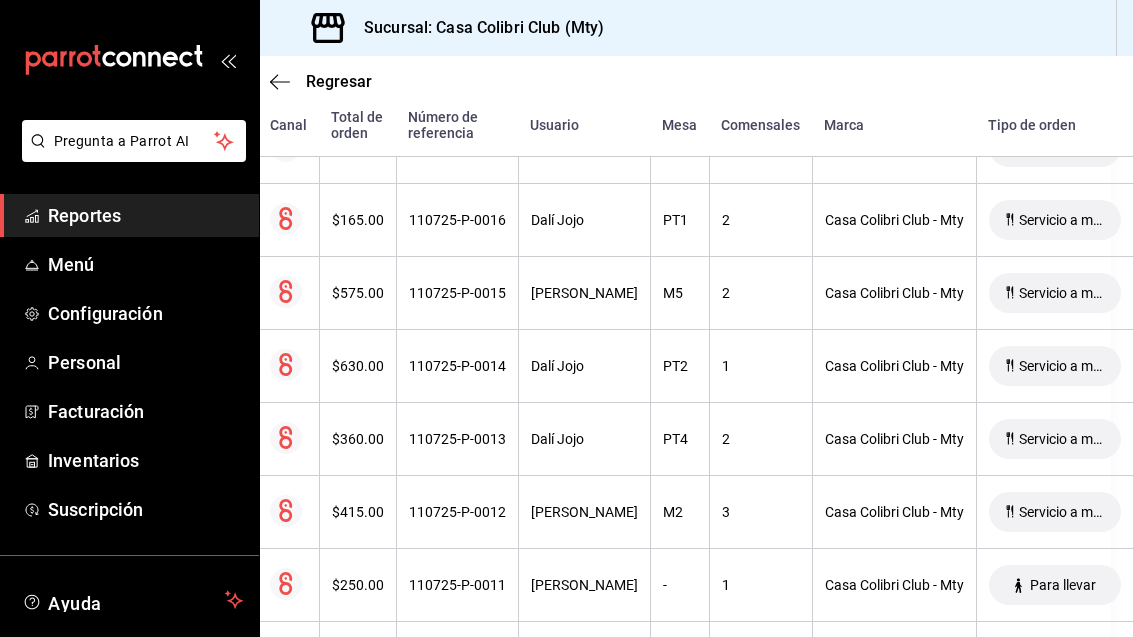 click on "$630.00" at bounding box center [358, 366] 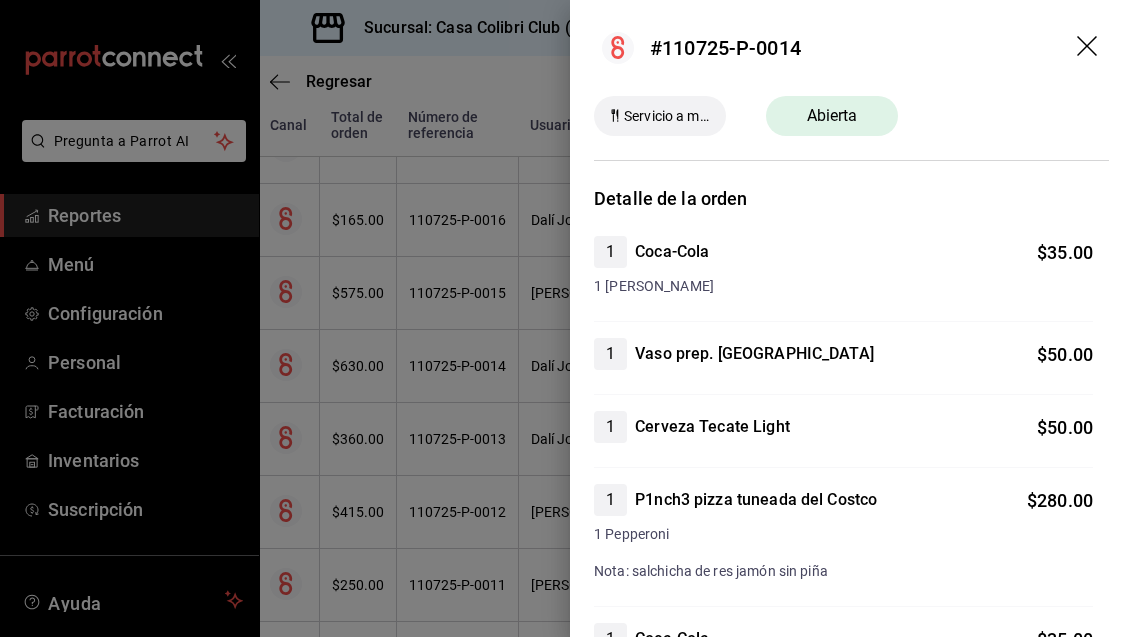 scroll, scrollTop: 0, scrollLeft: 0, axis: both 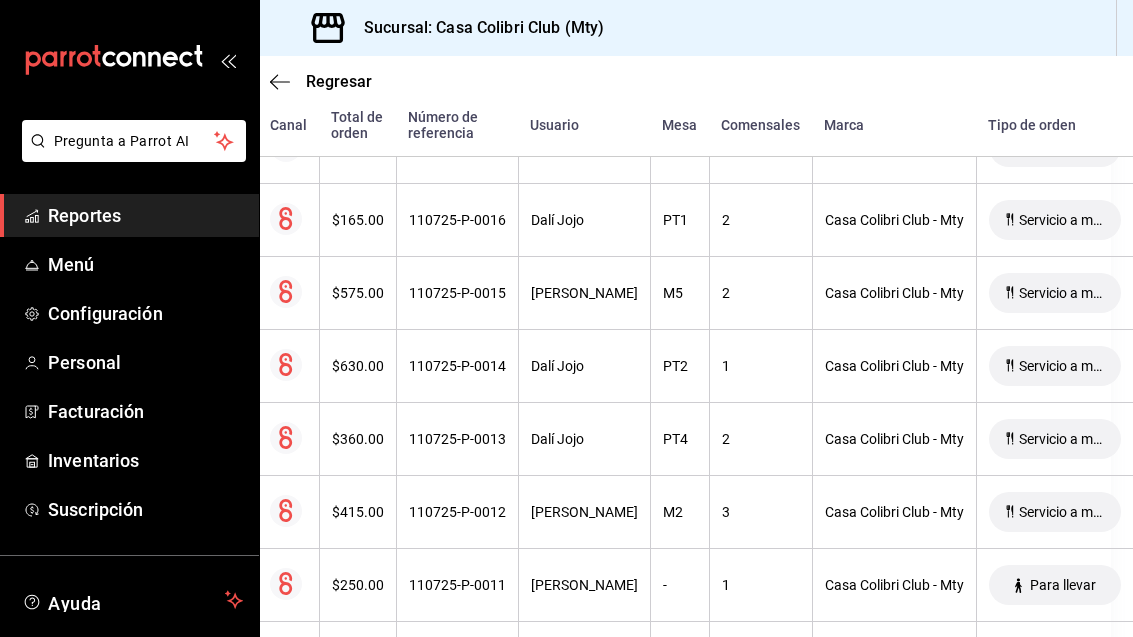 click on "$575.00" at bounding box center (358, 293) 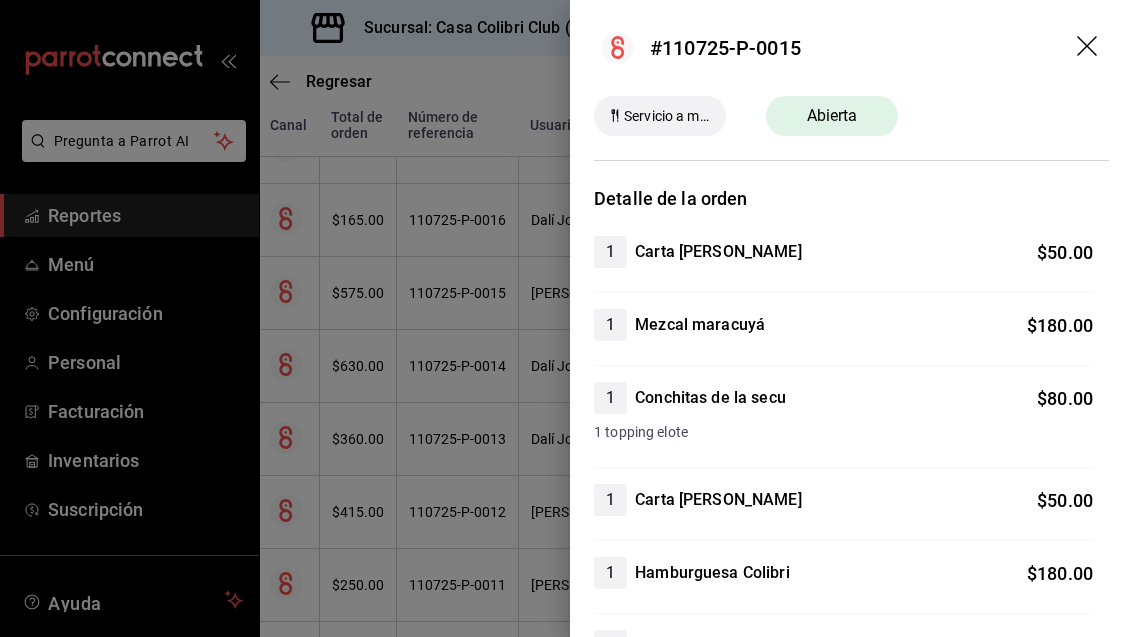 scroll, scrollTop: 0, scrollLeft: 0, axis: both 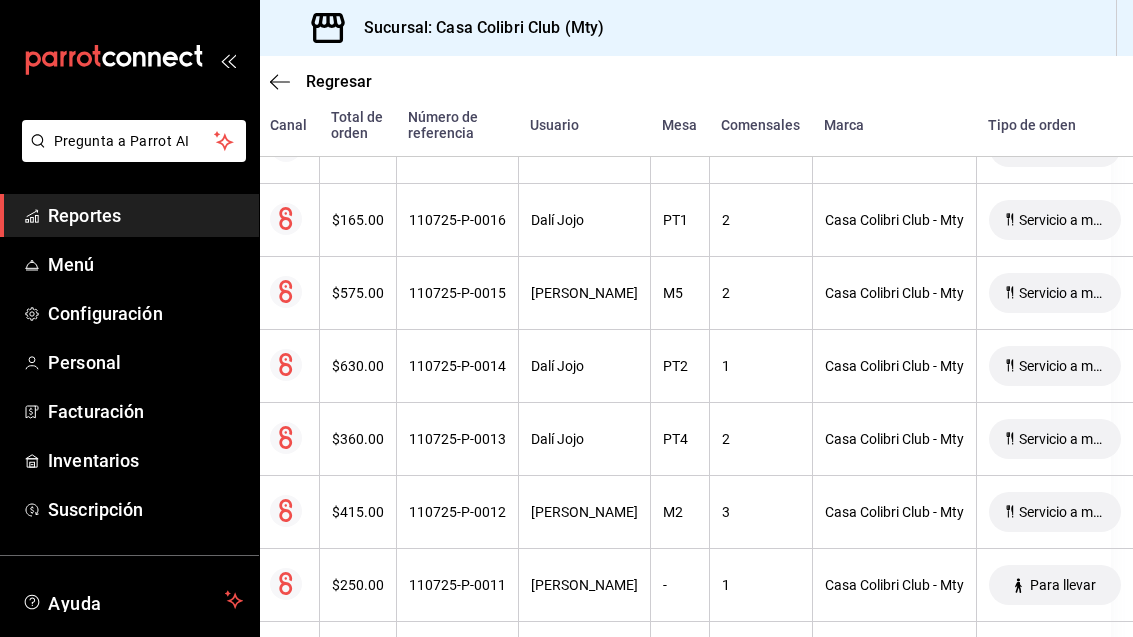 click on "$165.00" at bounding box center (358, 220) 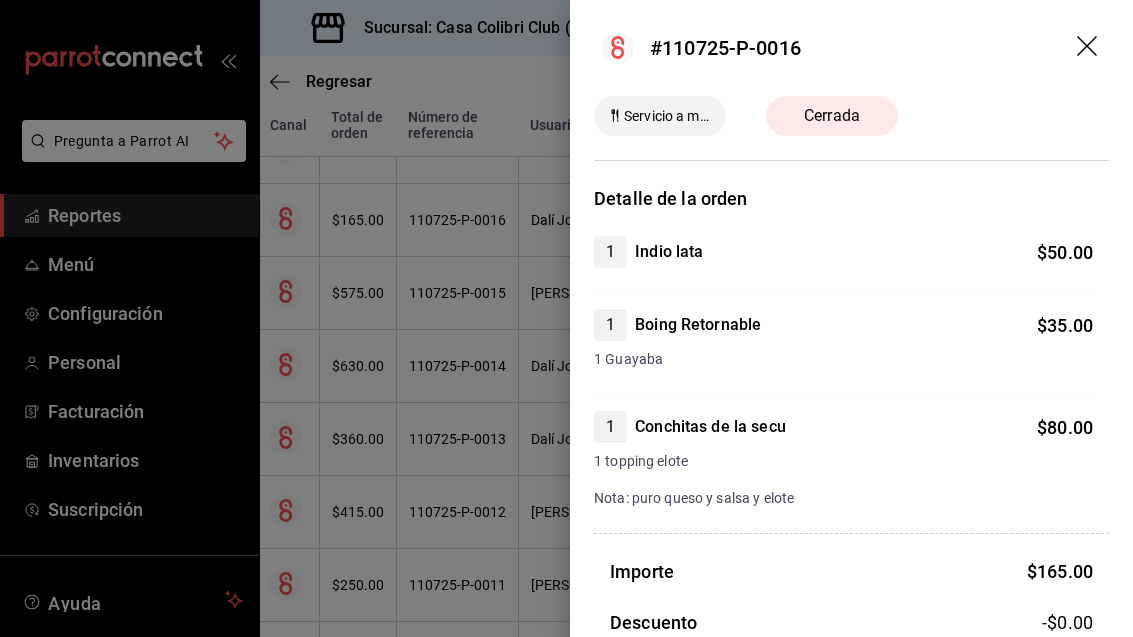 click 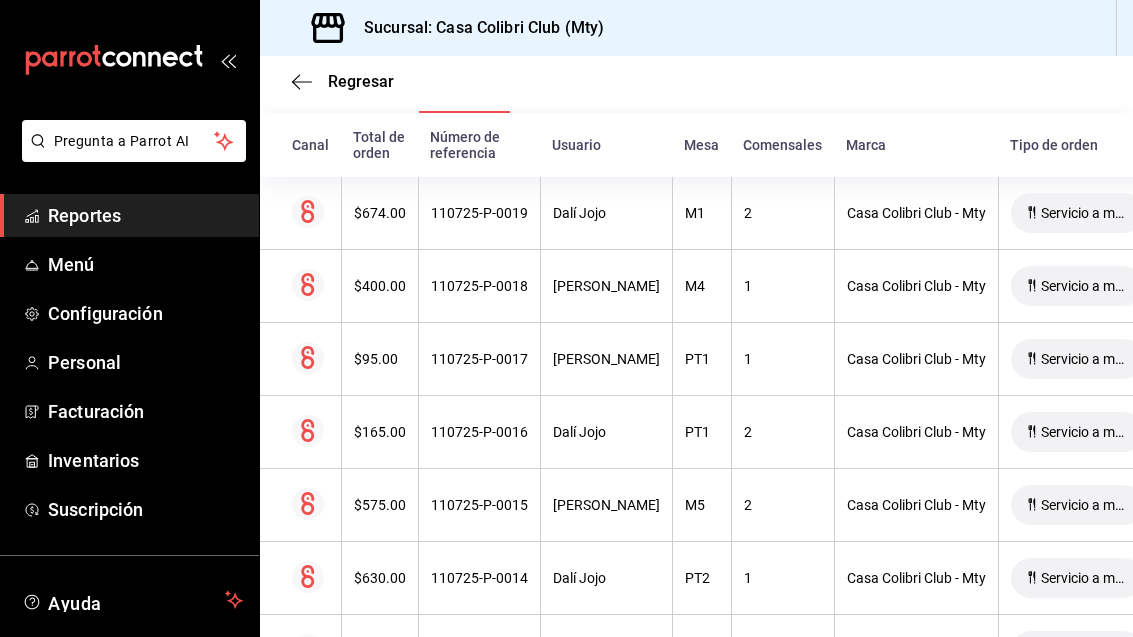 scroll, scrollTop: 401, scrollLeft: 0, axis: vertical 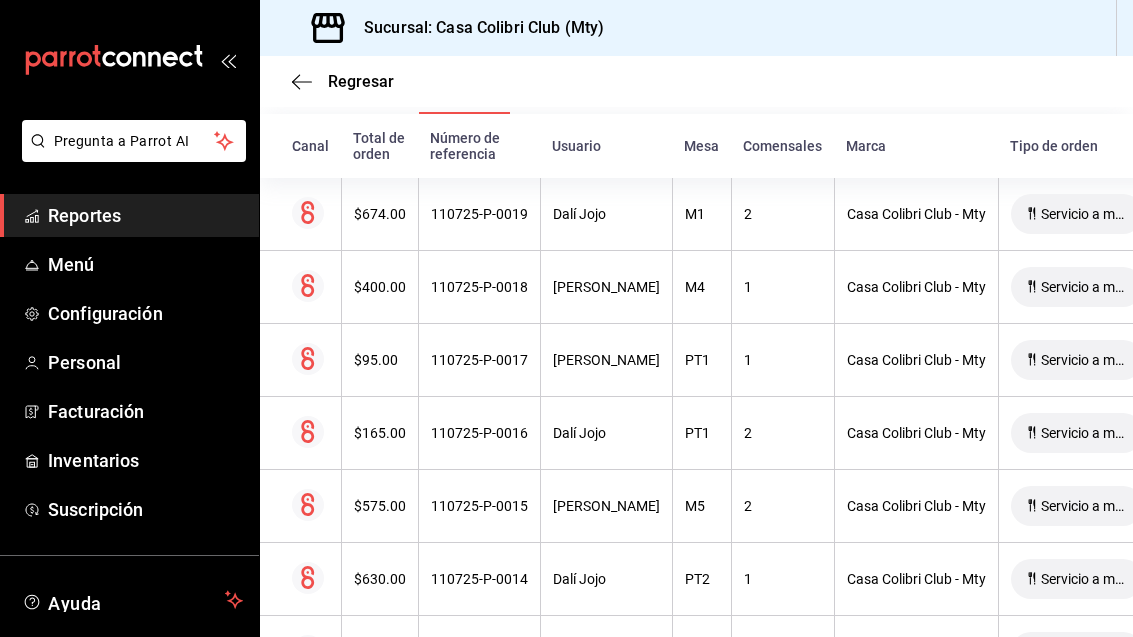 click on "$400.00" at bounding box center [380, 287] 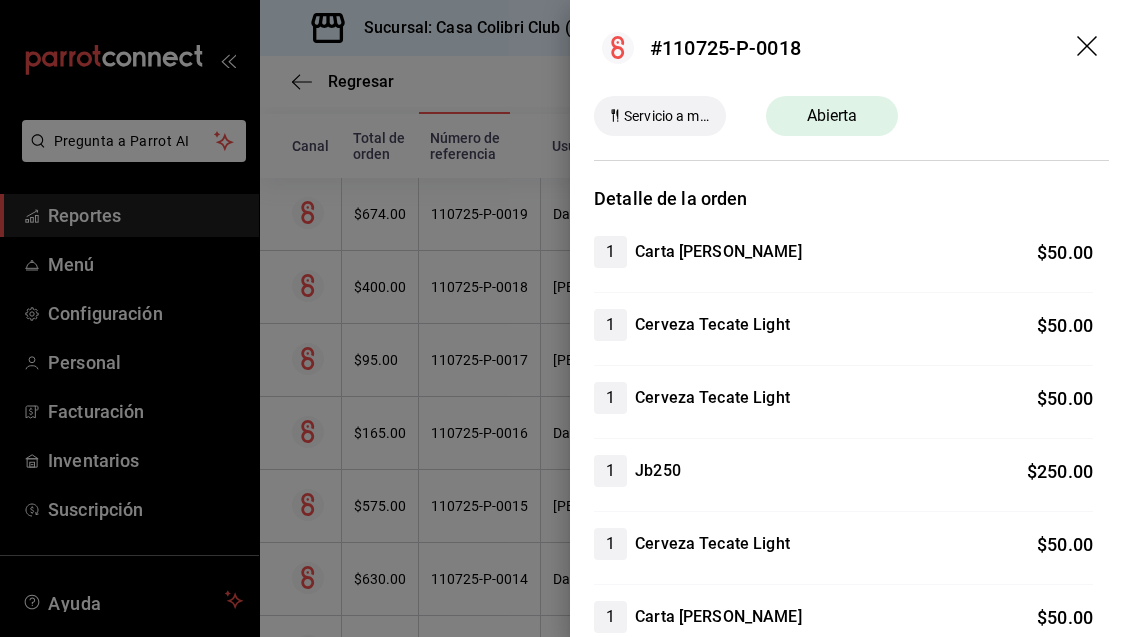 click on "#110725-P-0018" at bounding box center [851, 48] 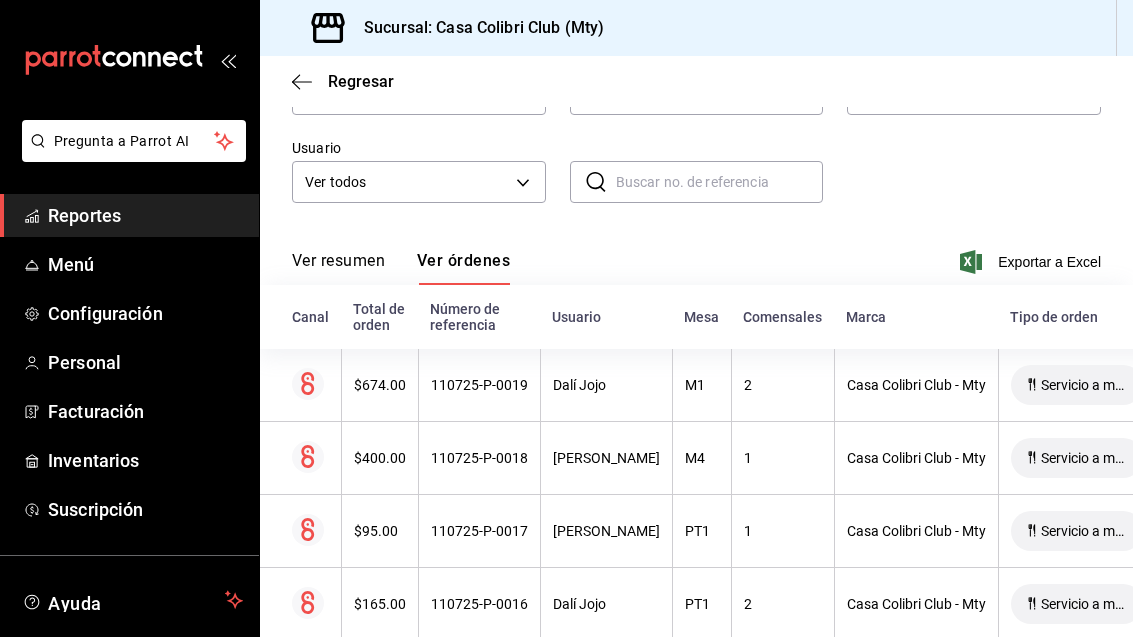 scroll, scrollTop: 227, scrollLeft: 0, axis: vertical 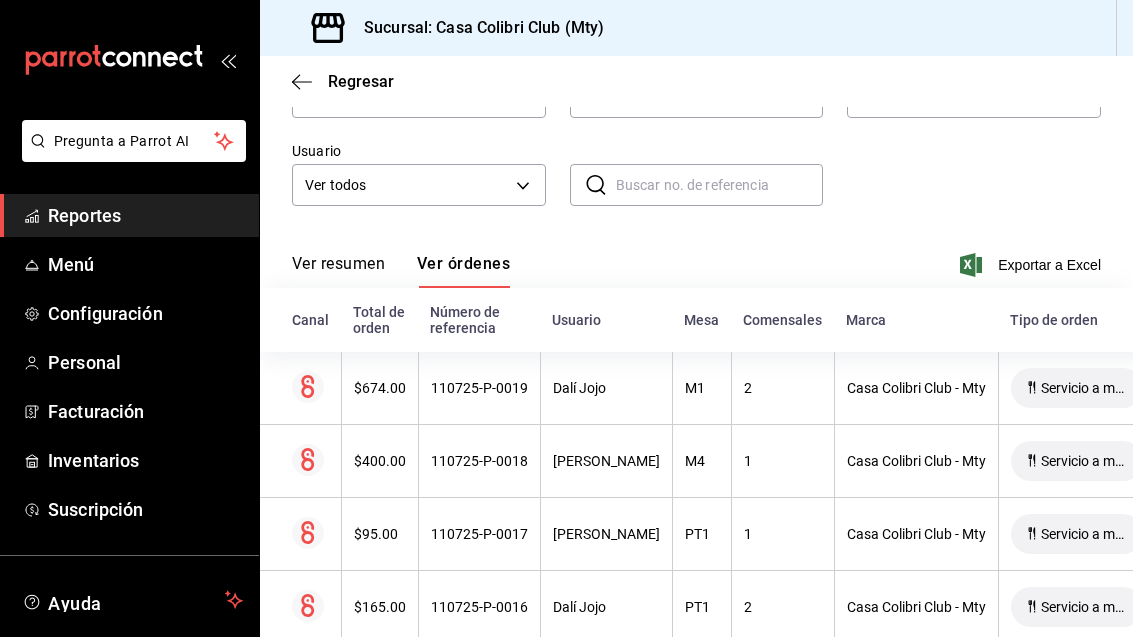 click on "$674.00" at bounding box center (380, 388) 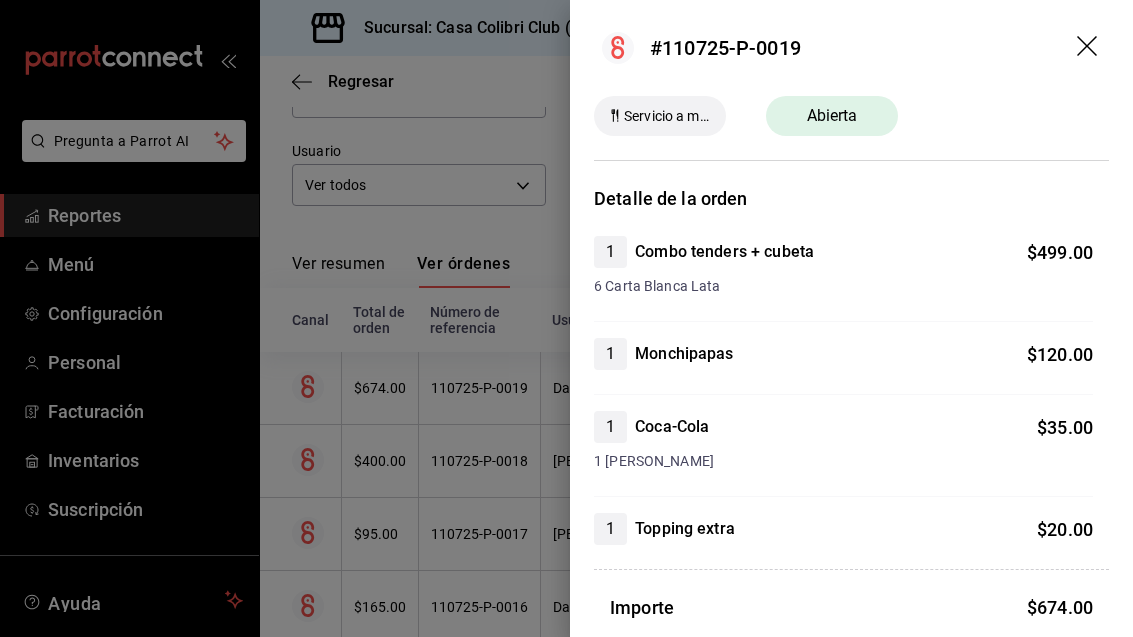 click 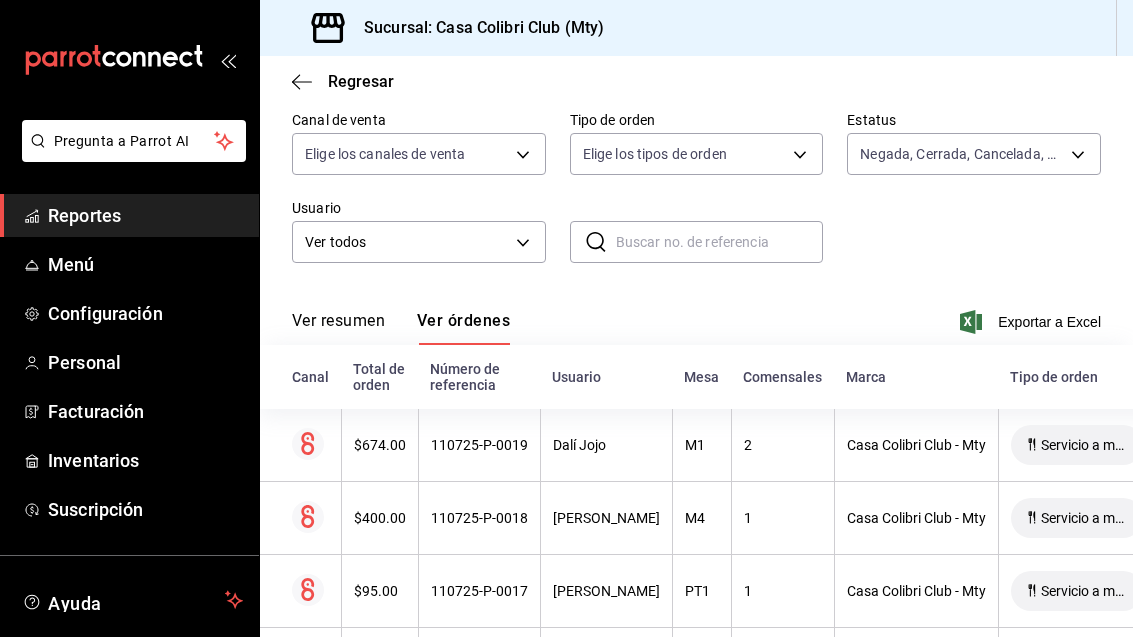 scroll, scrollTop: 167, scrollLeft: 0, axis: vertical 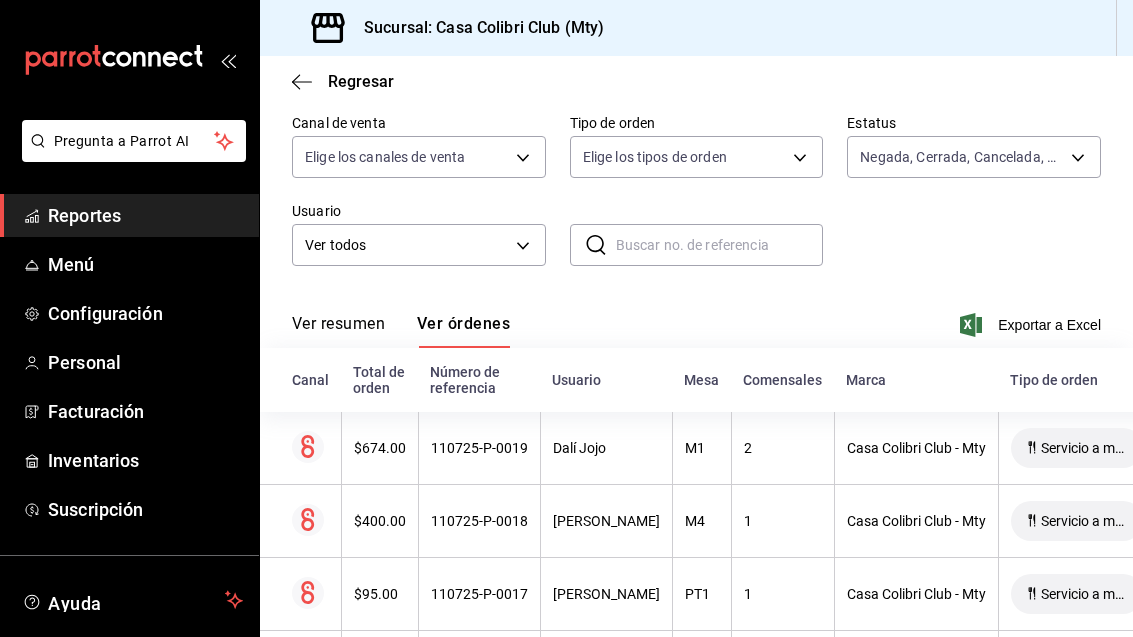 click on "Reportes" at bounding box center [145, 215] 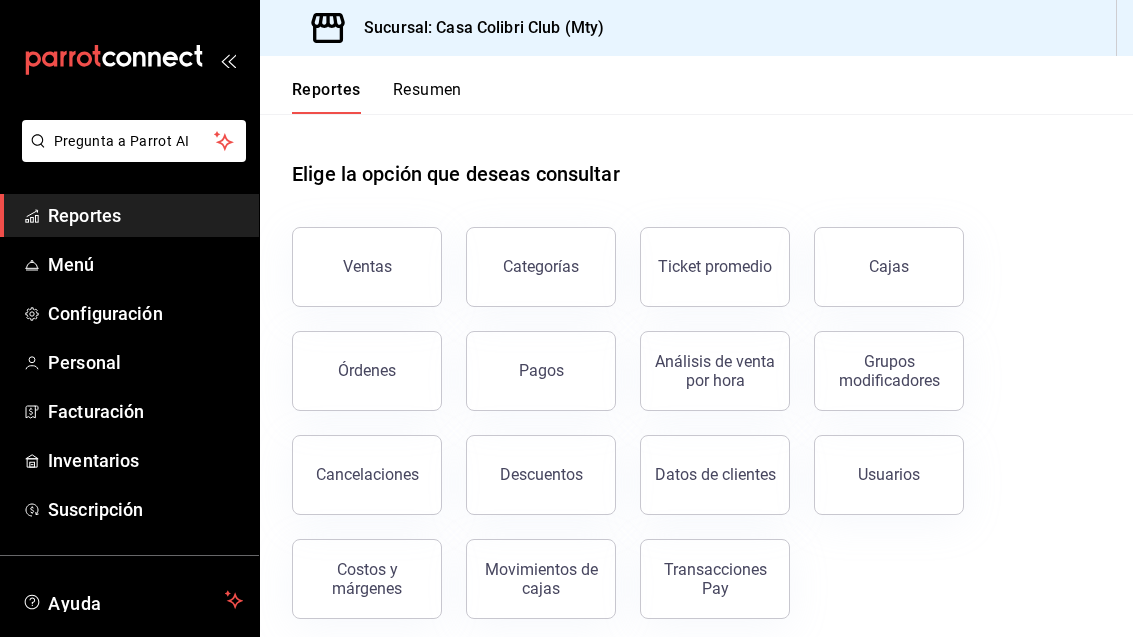 scroll, scrollTop: 0, scrollLeft: 0, axis: both 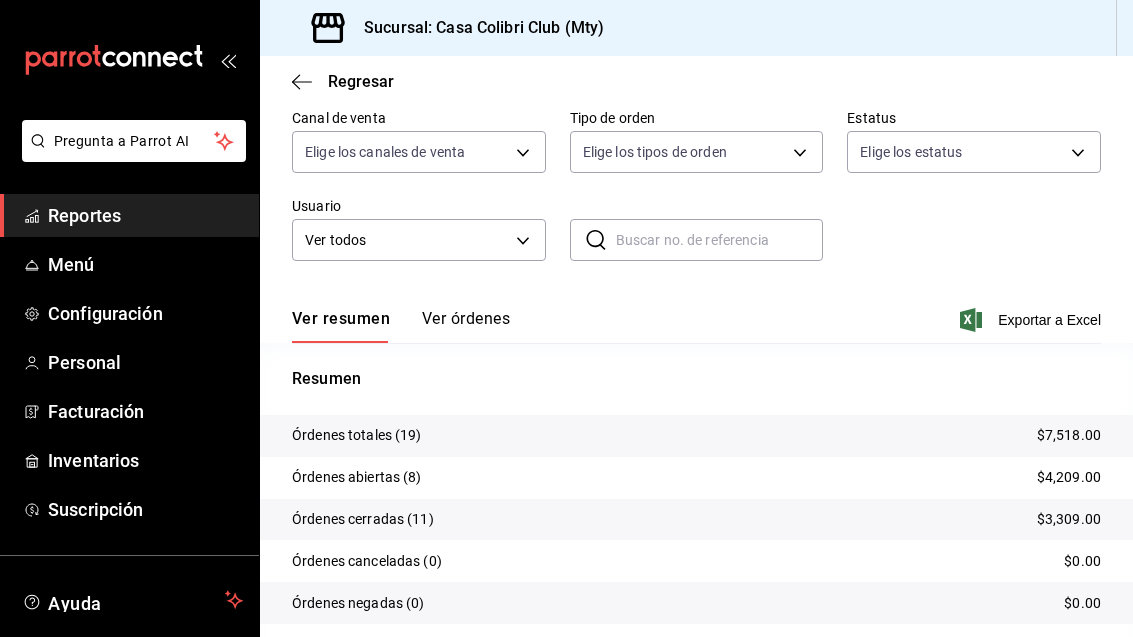 click on "Reportes" at bounding box center (145, 215) 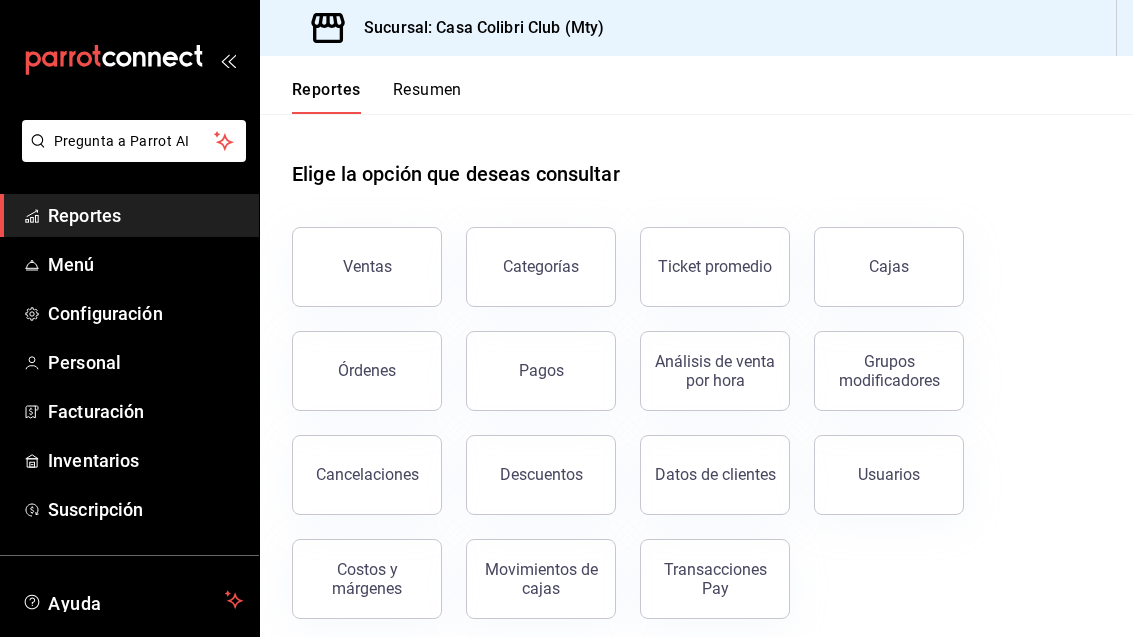 click on "Órdenes" at bounding box center (367, 370) 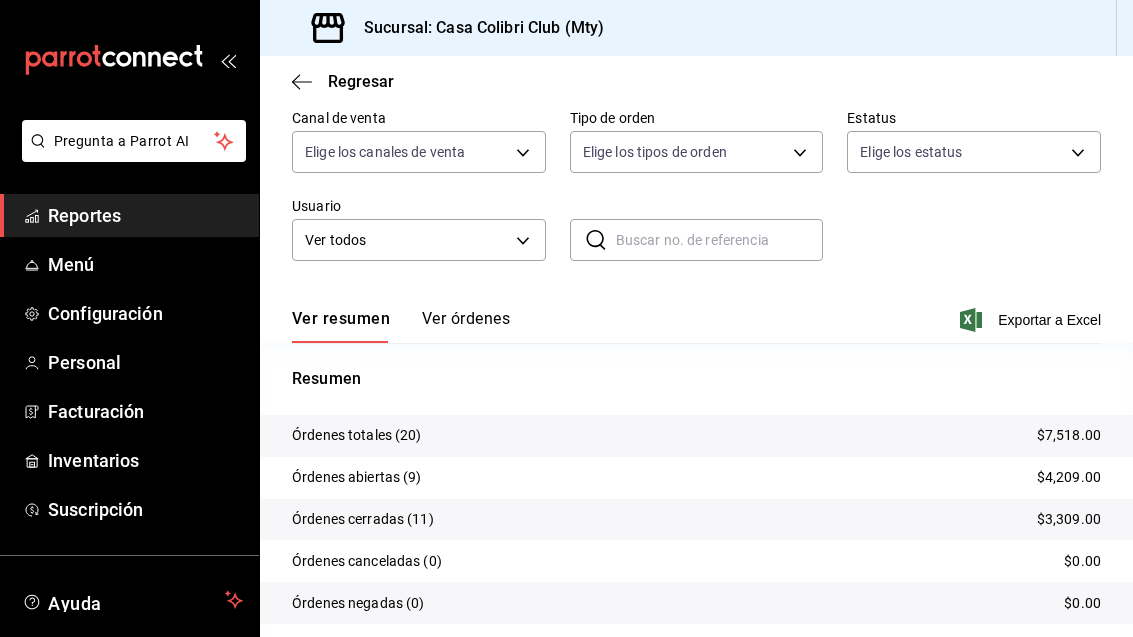 scroll, scrollTop: 172, scrollLeft: 0, axis: vertical 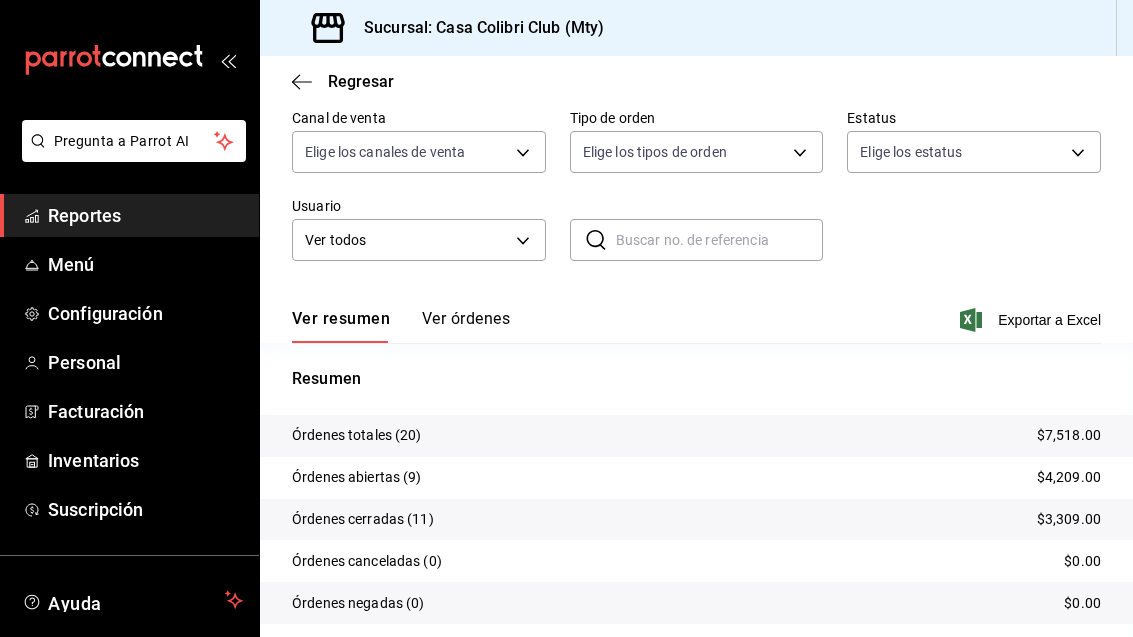 click on "Reportes" at bounding box center (145, 215) 